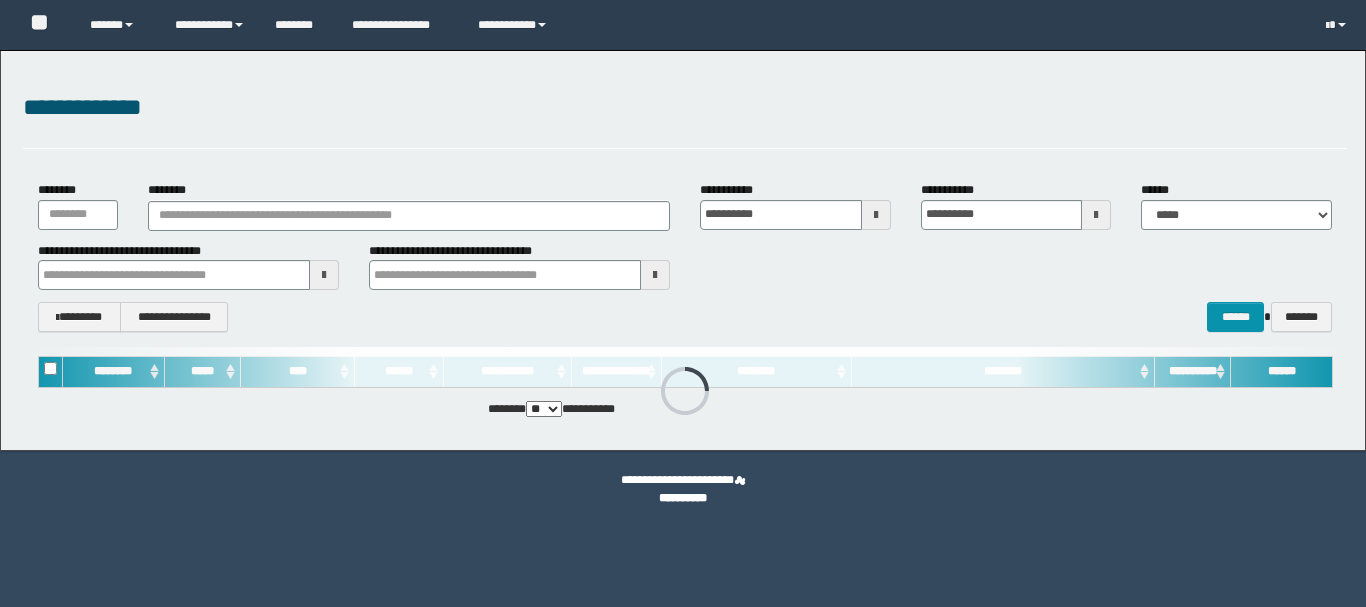 scroll, scrollTop: 0, scrollLeft: 0, axis: both 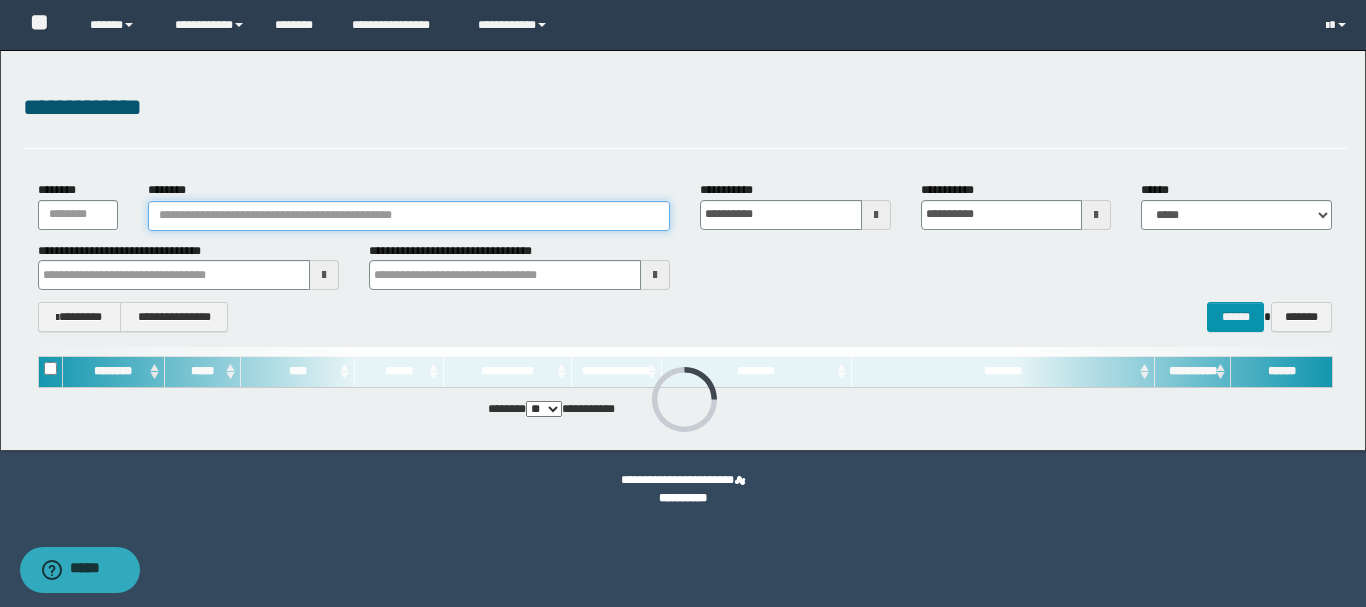 click on "********" at bounding box center [409, 216] 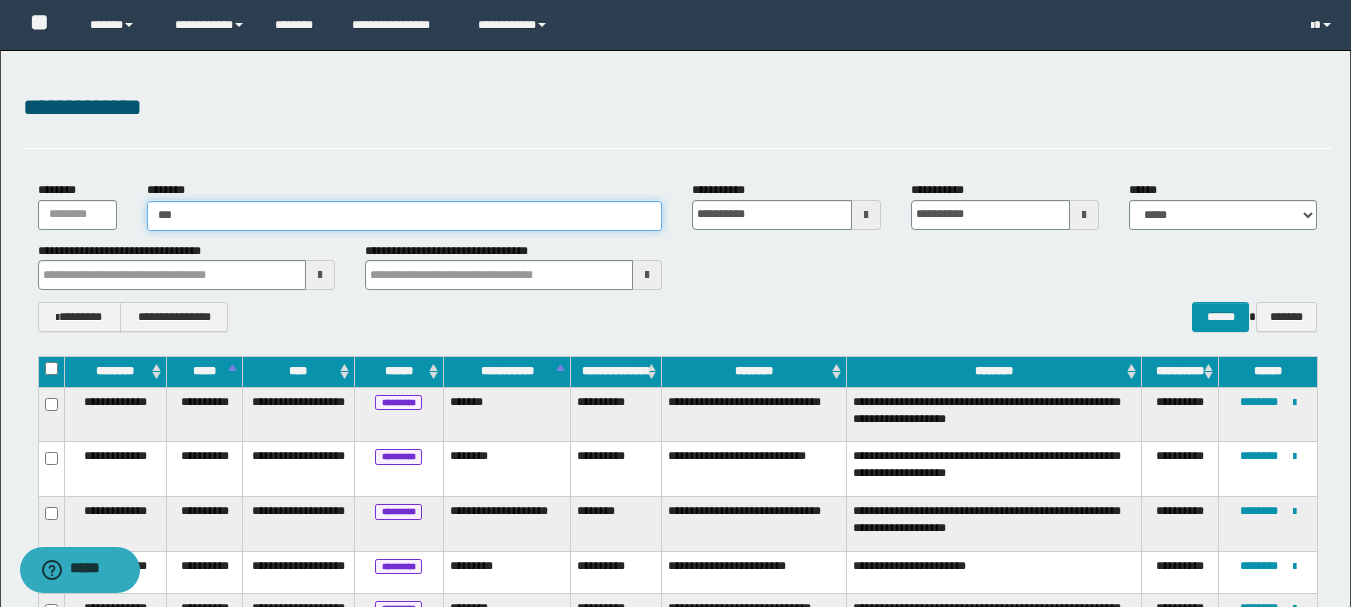 type on "****" 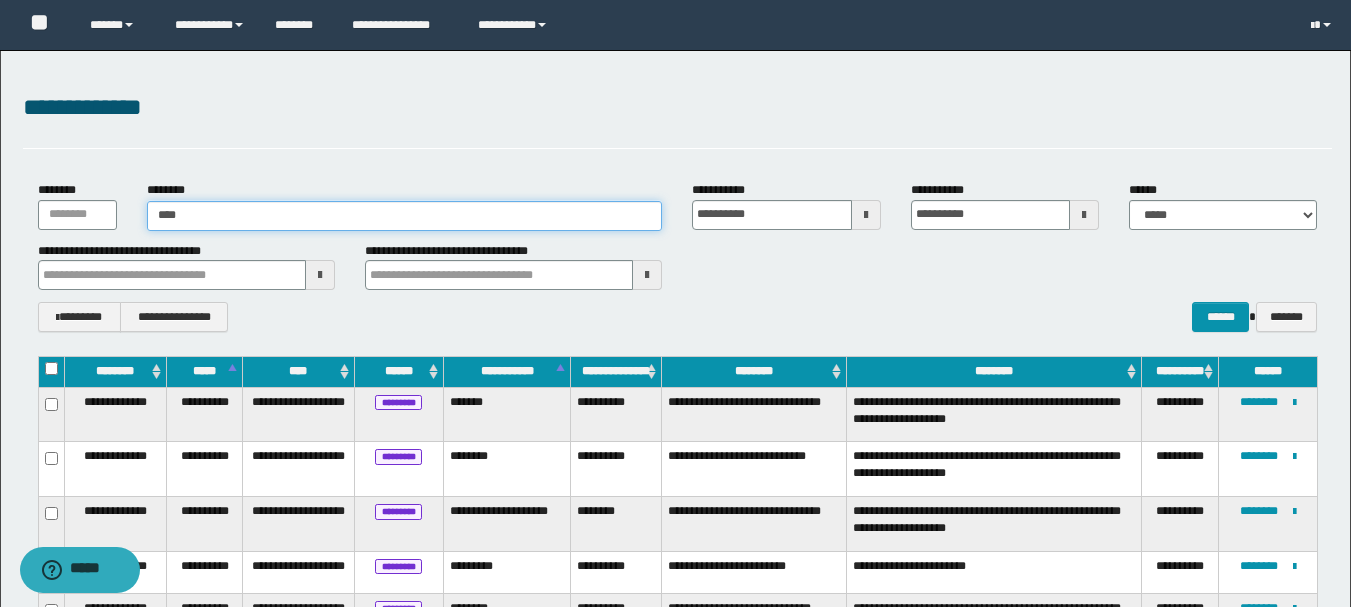 type on "****" 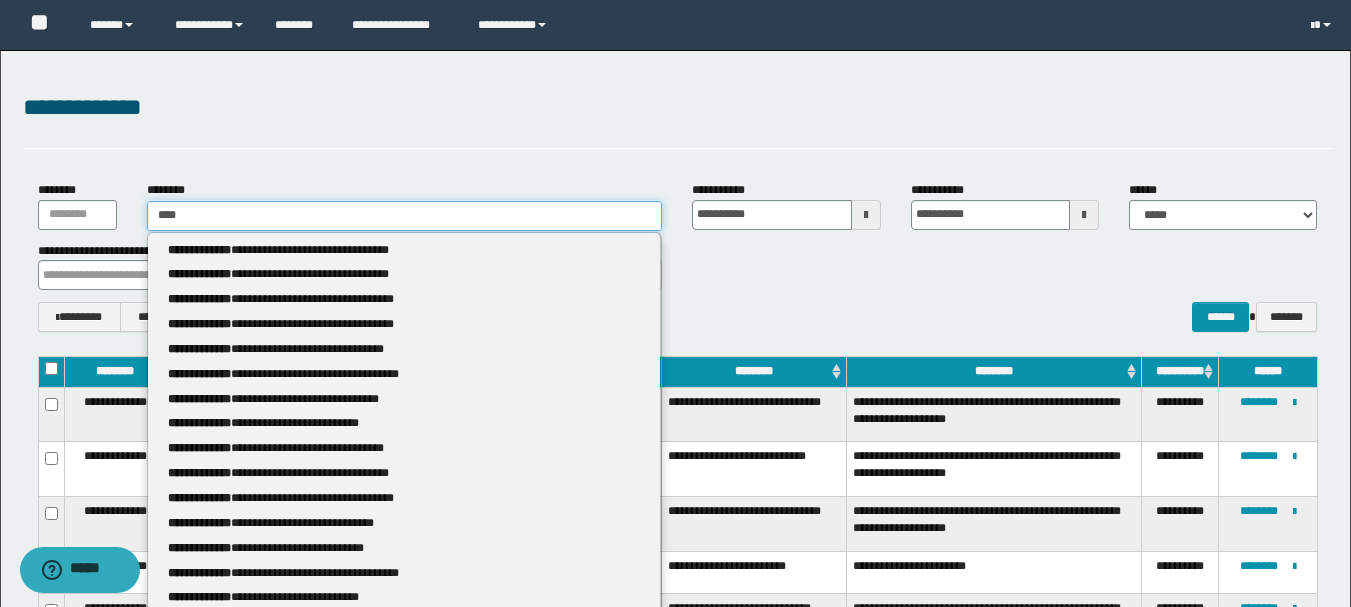 type 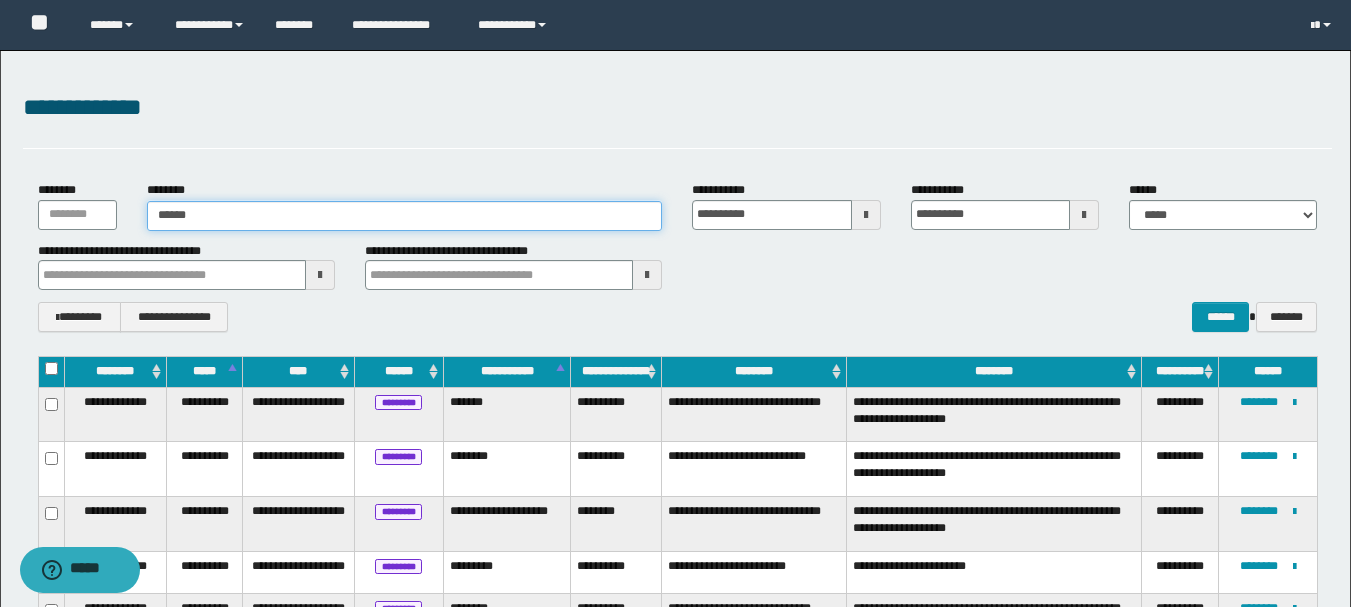 type on "*******" 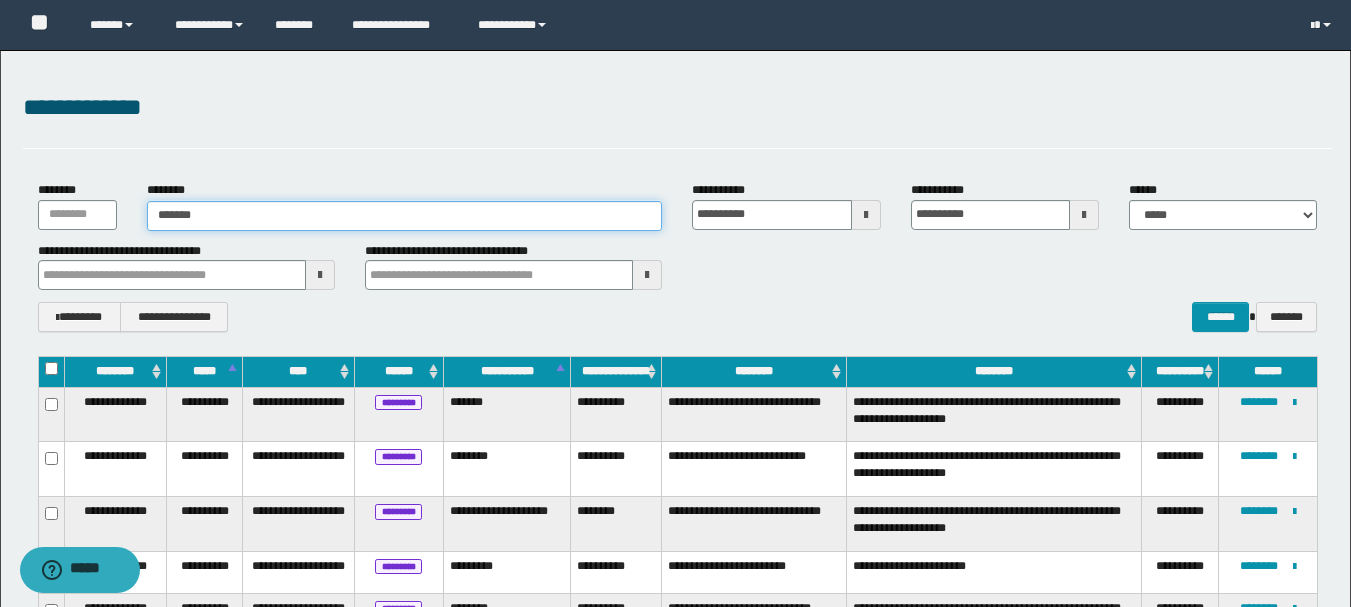 type on "*******" 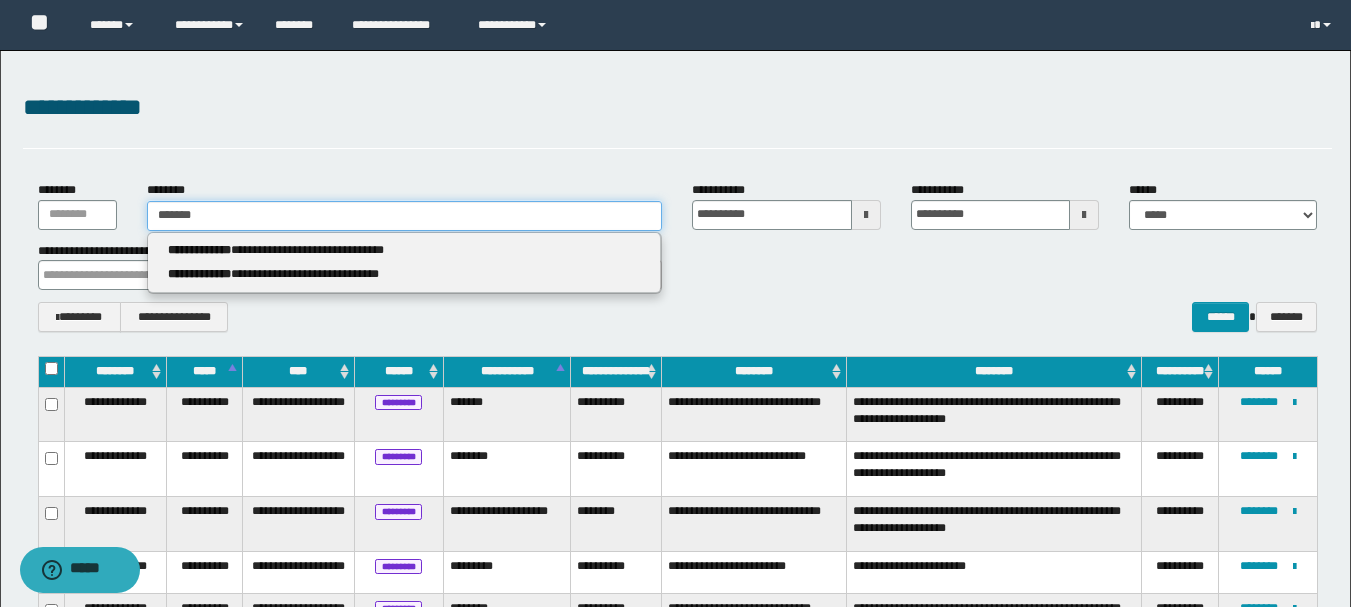 type 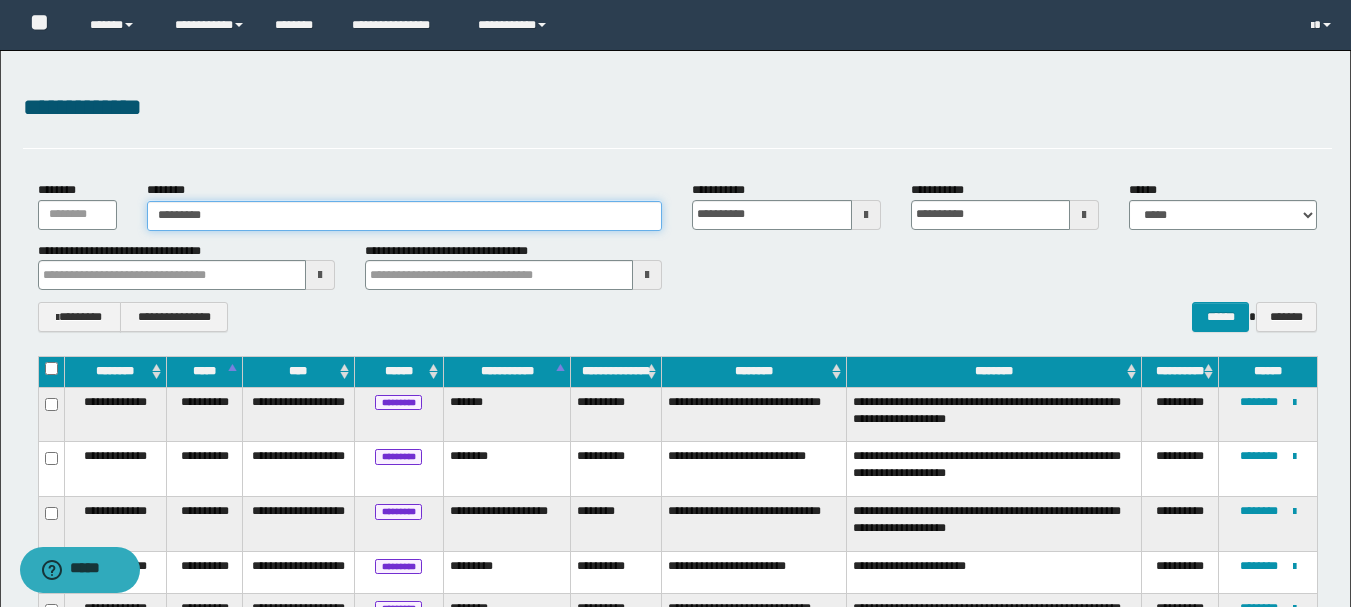 type on "**********" 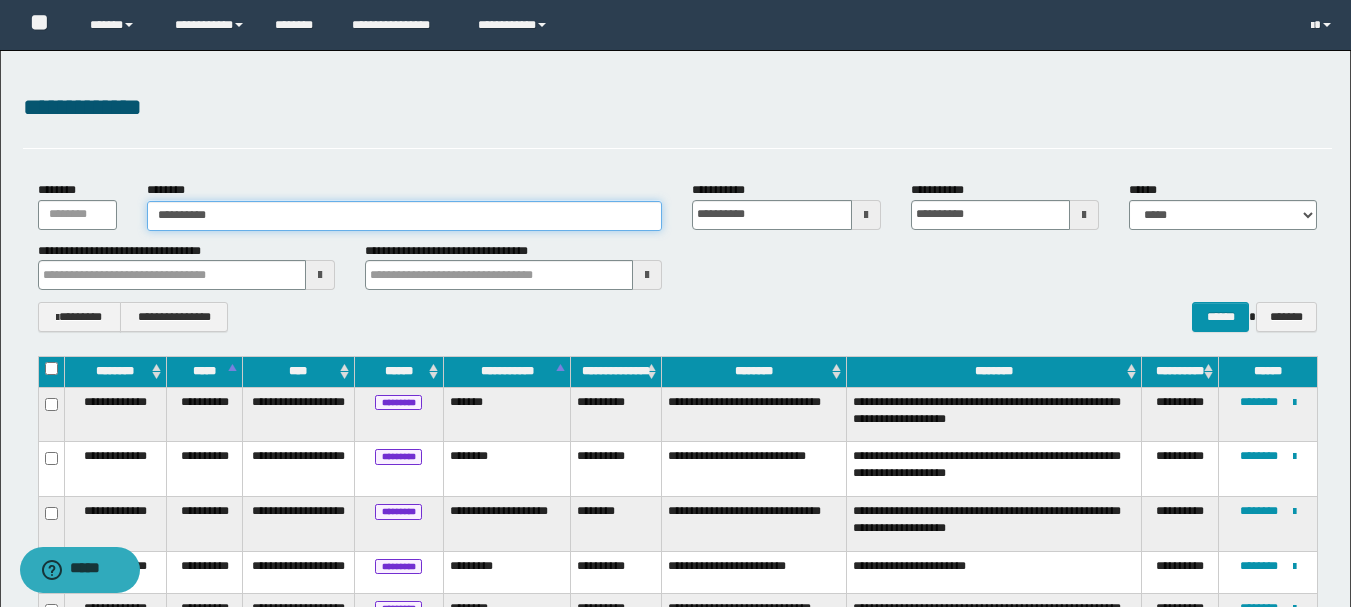 type on "**********" 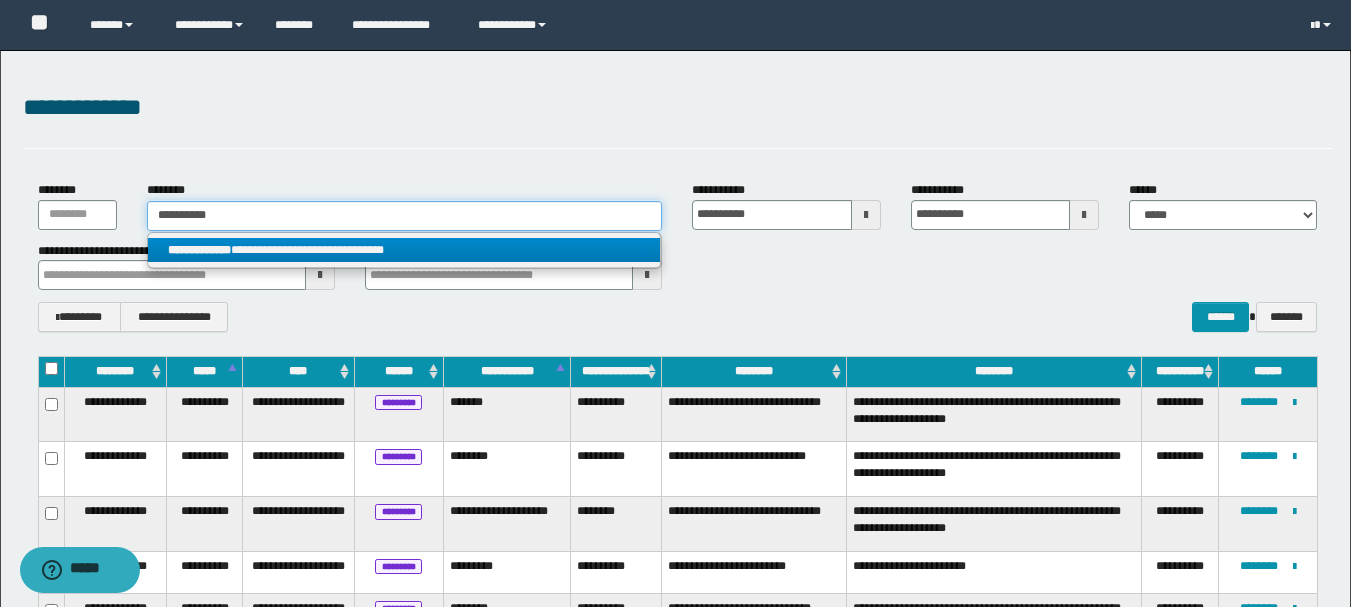 type on "**********" 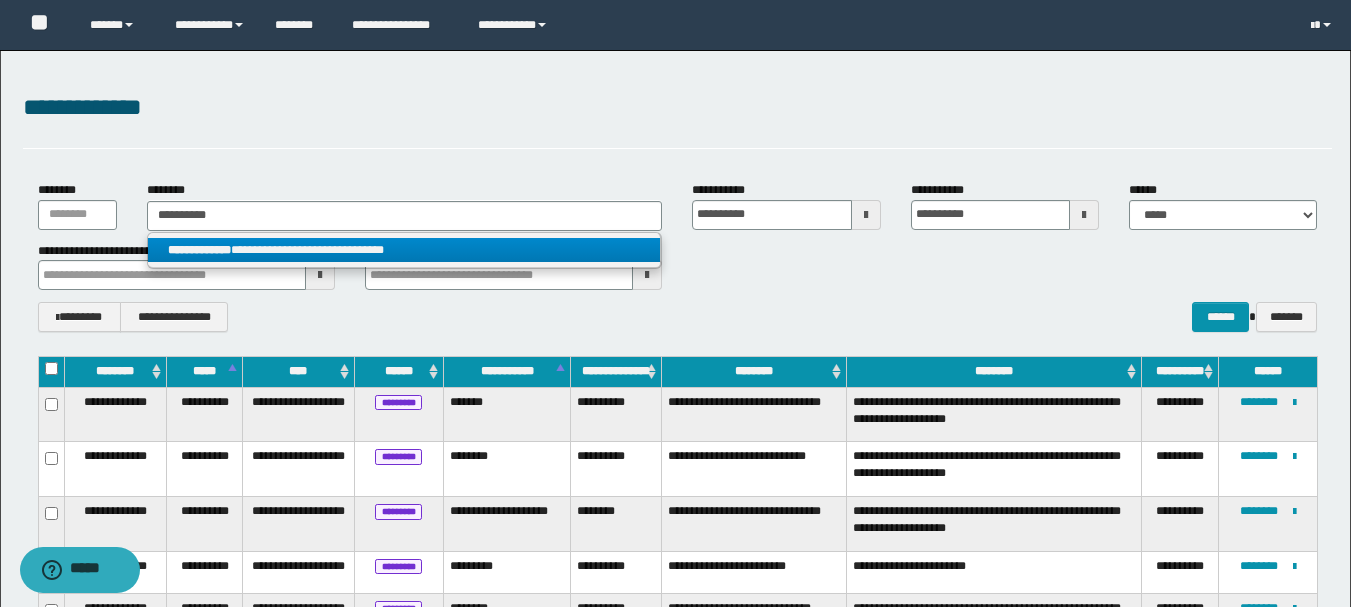 click on "**********" at bounding box center [404, 250] 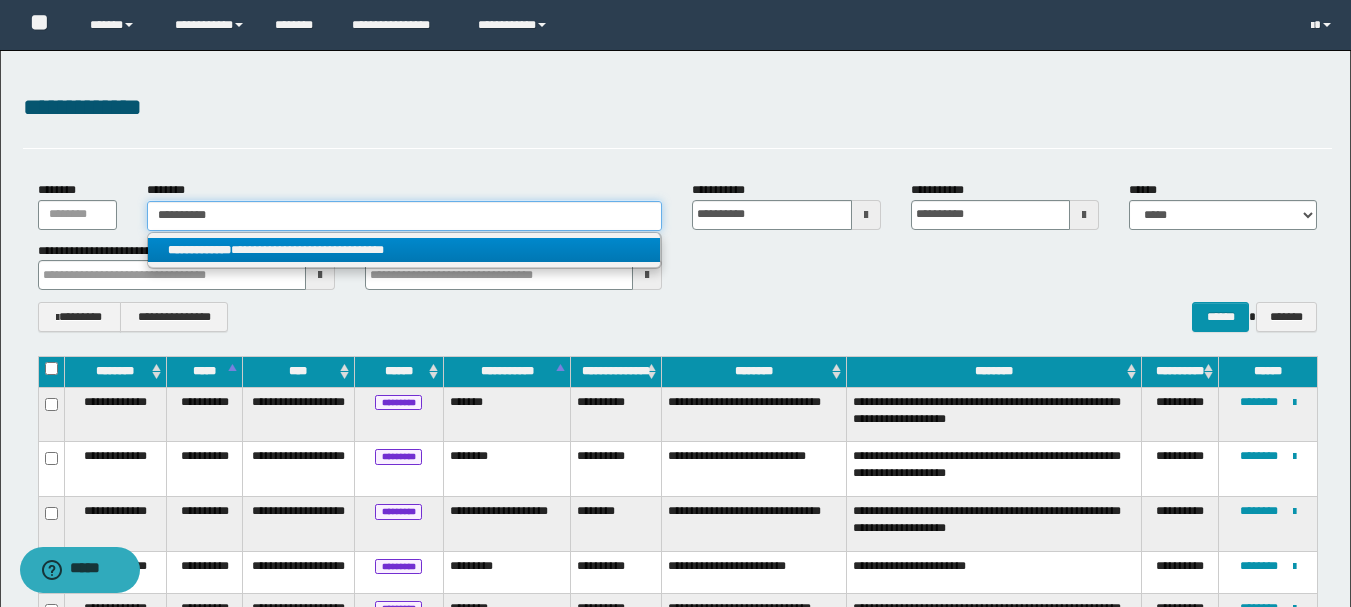 type 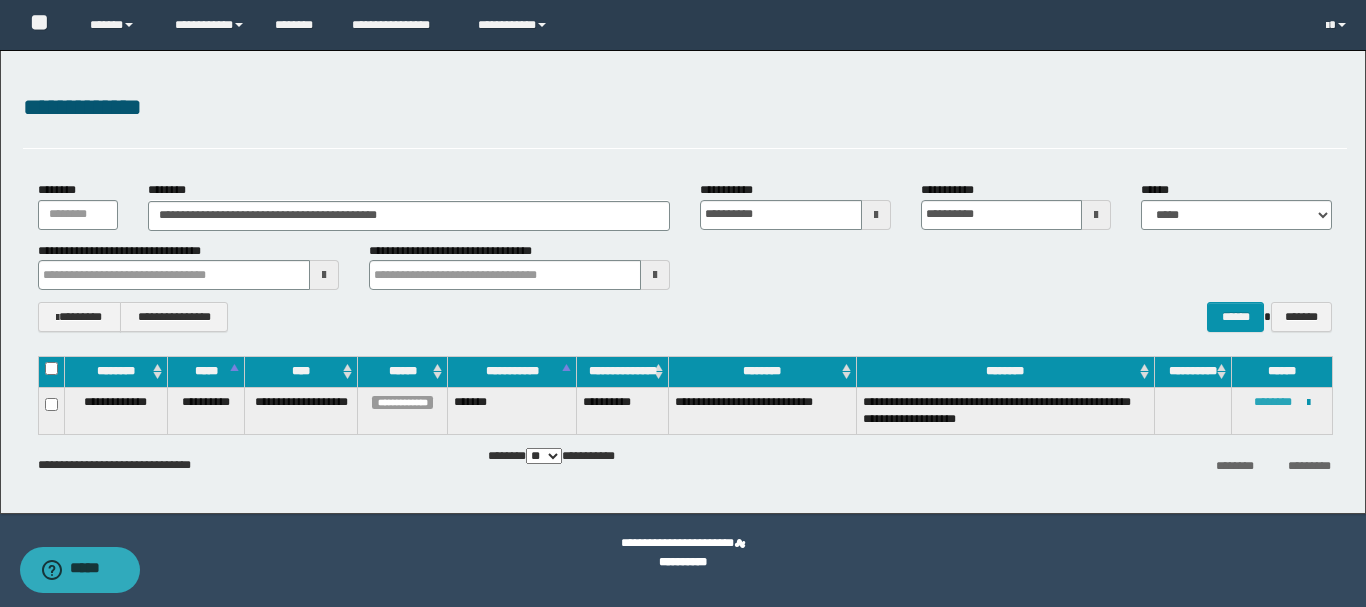 click on "********" at bounding box center [1273, 402] 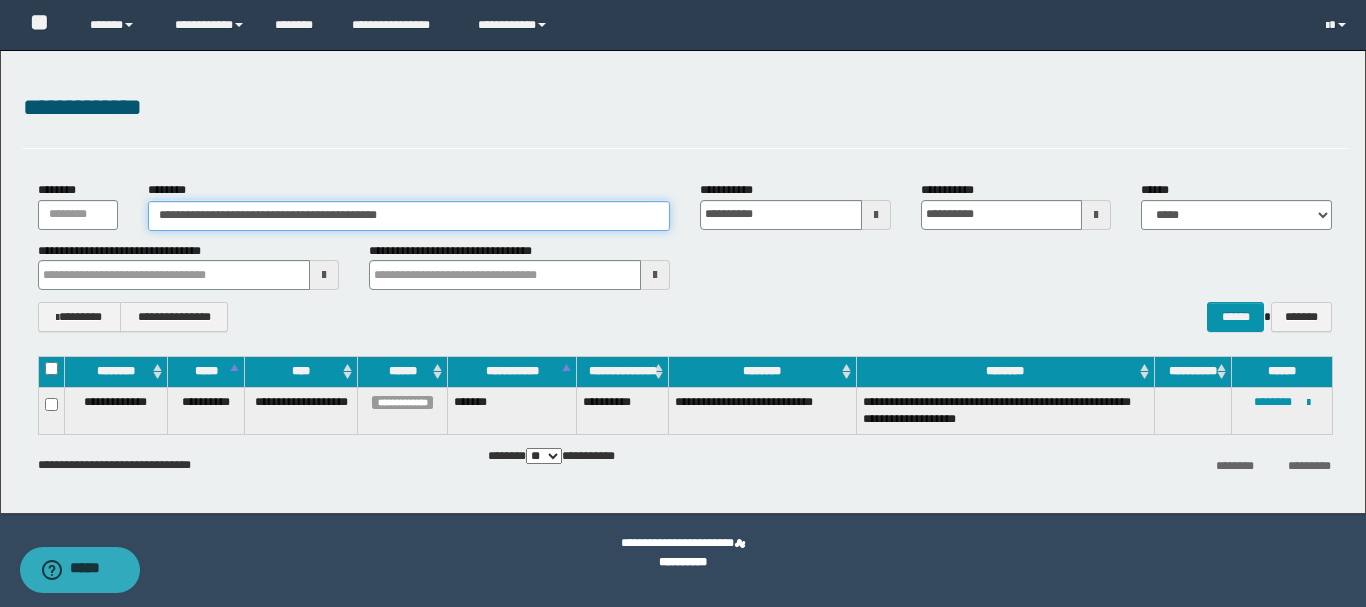 click on "**********" at bounding box center [409, 216] 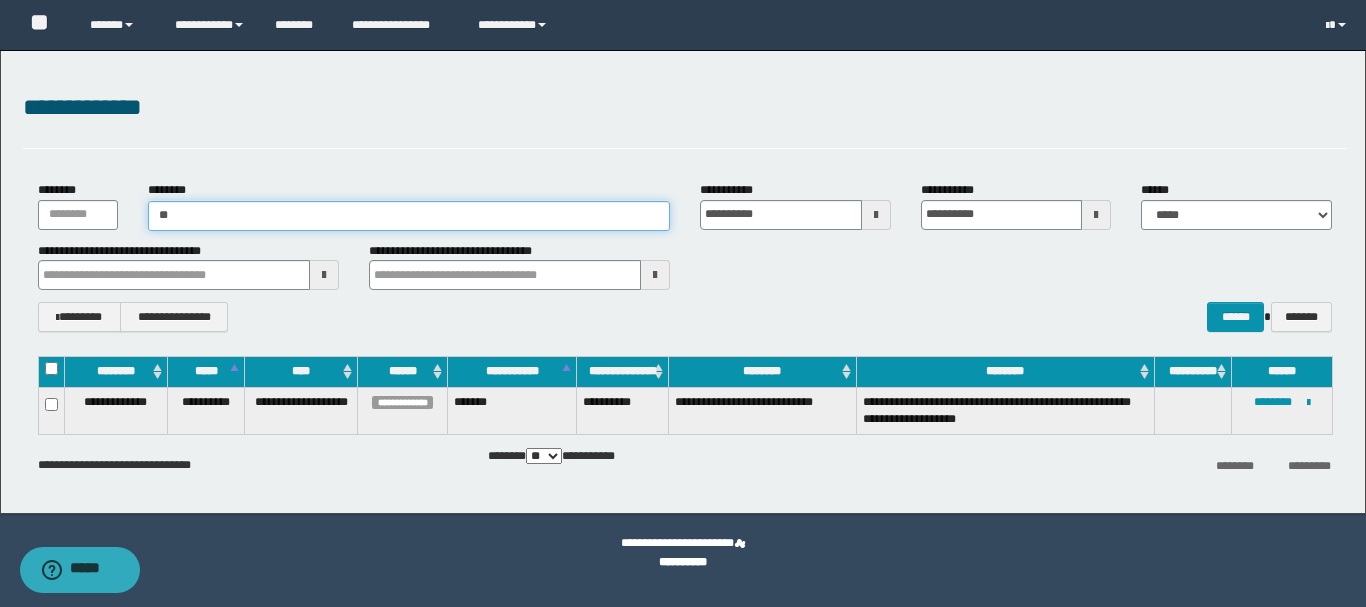 type on "*" 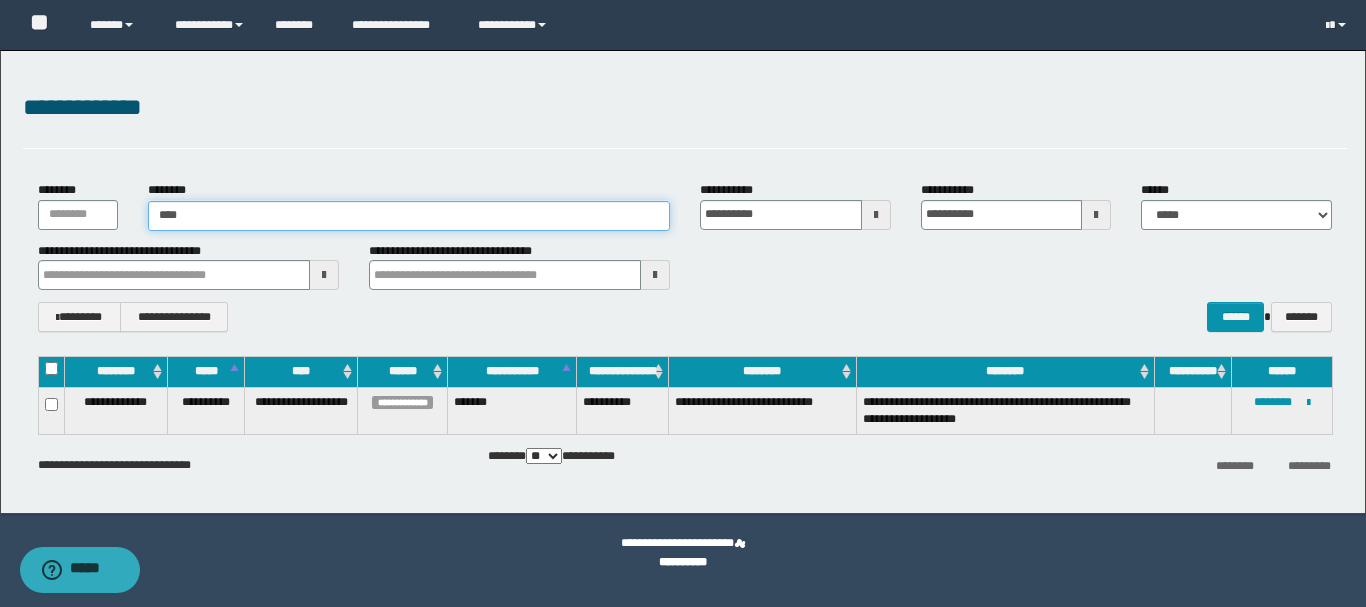 type on "*****" 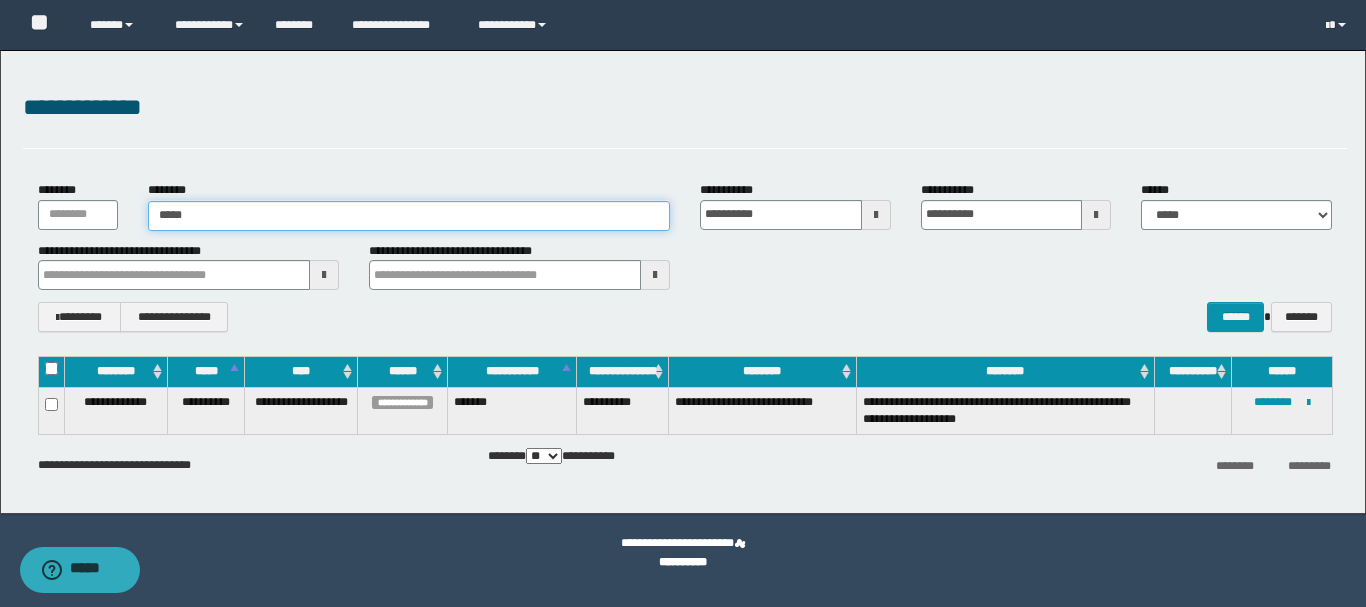 type on "*****" 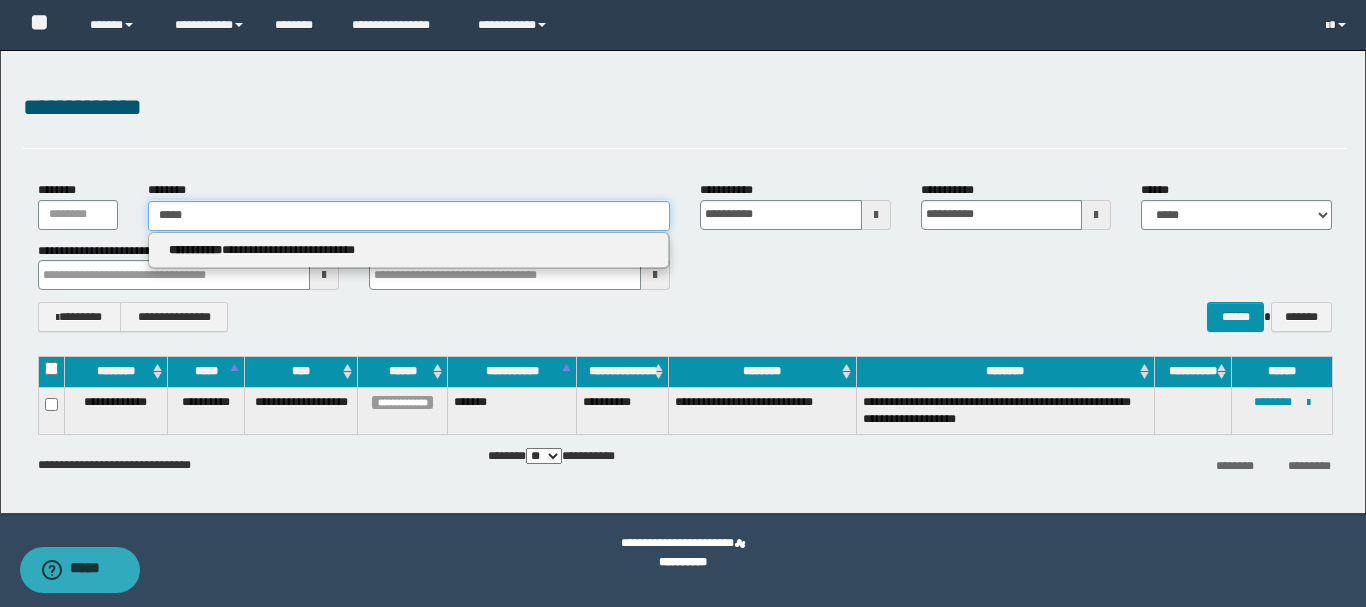 type 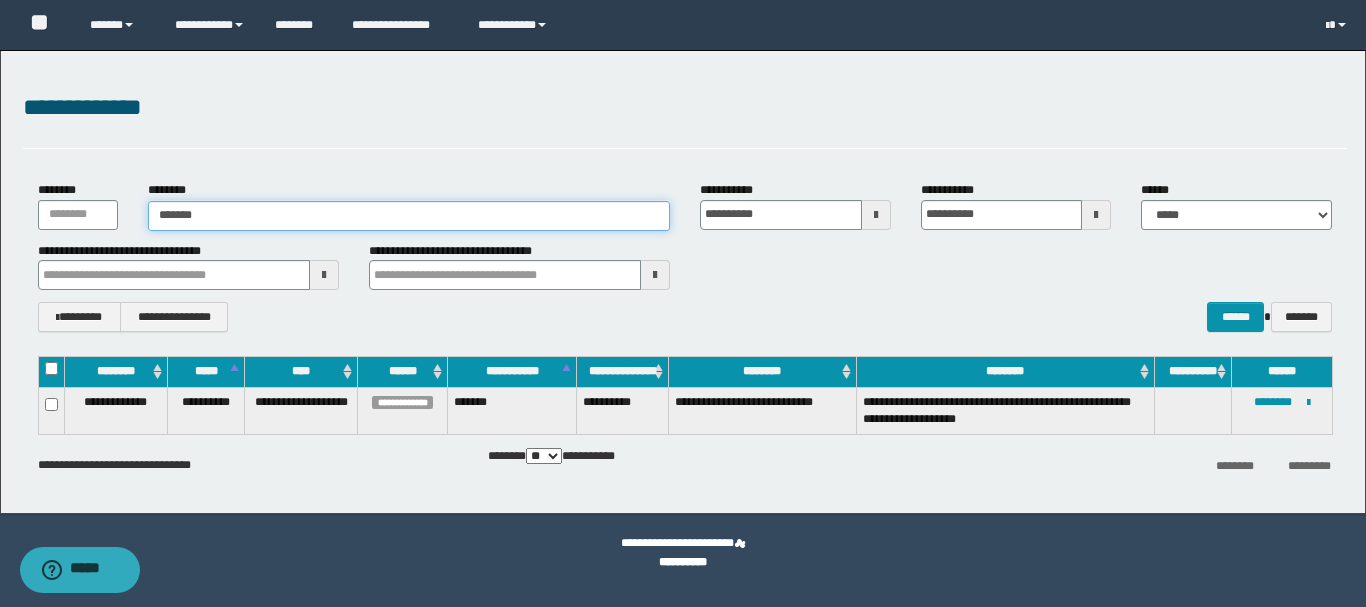 type on "********" 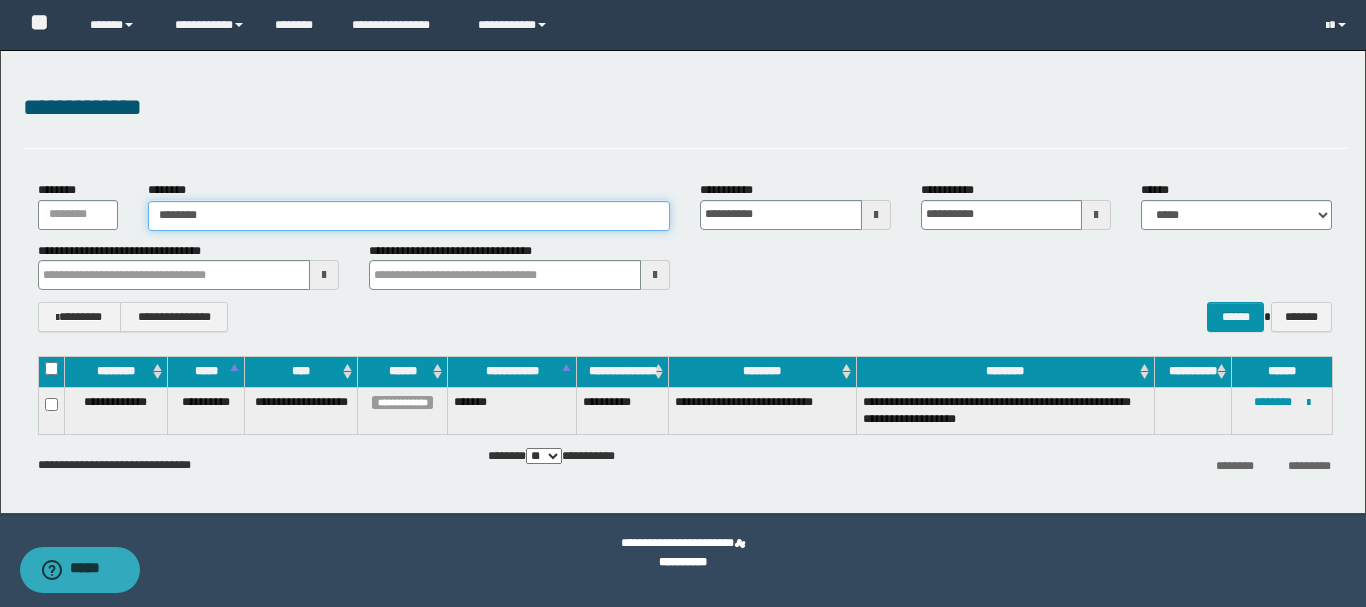 type on "********" 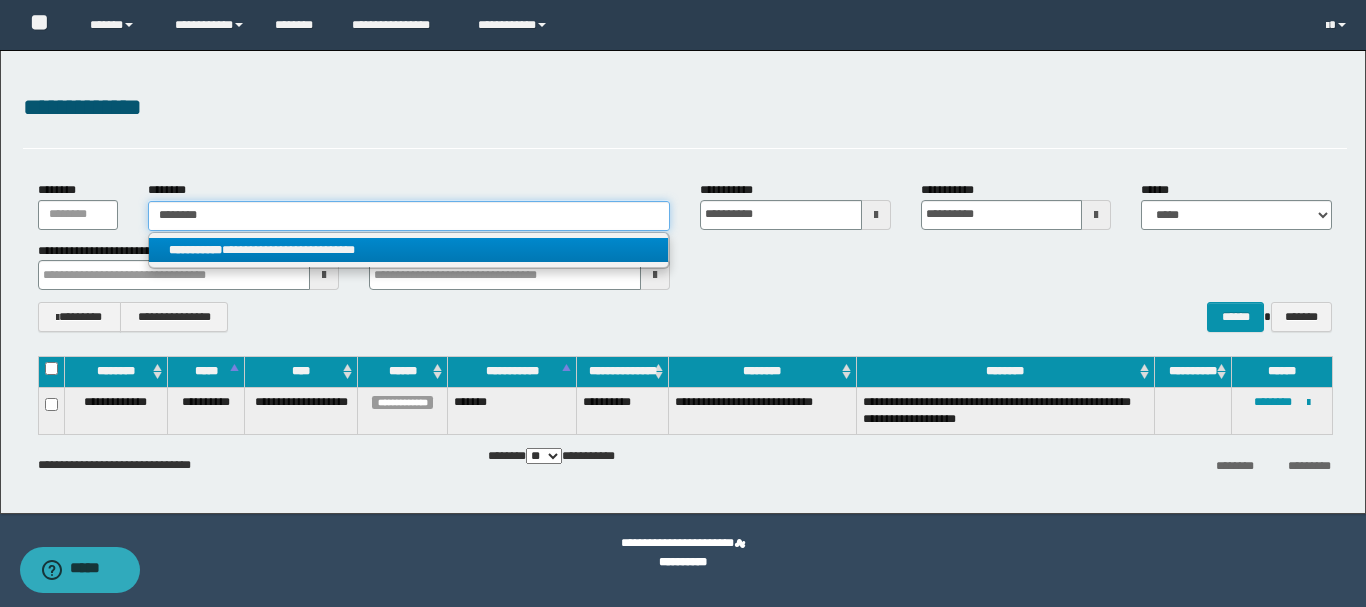 type on "********" 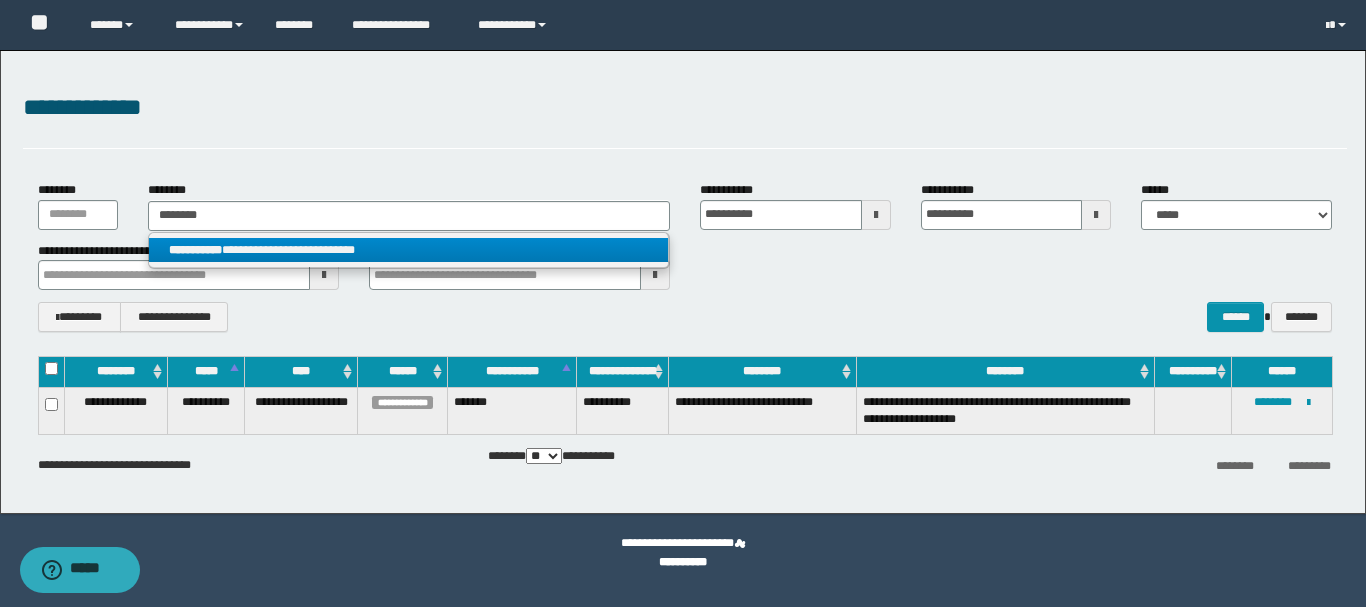 click on "**********" at bounding box center (408, 250) 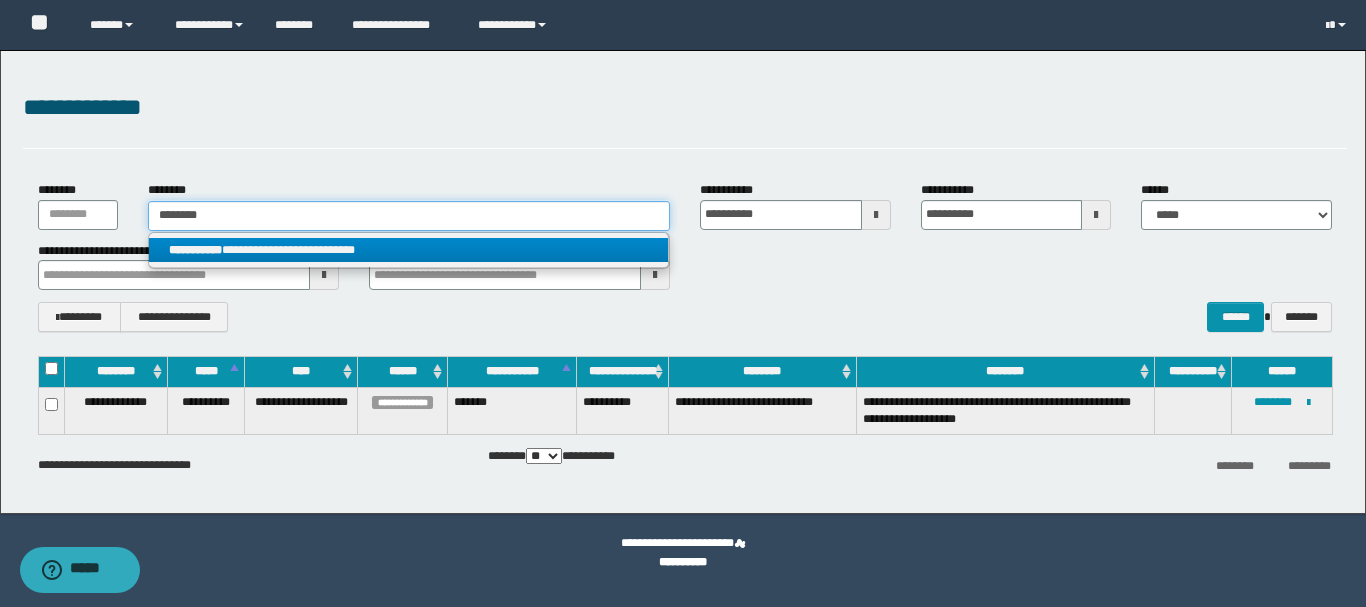 type 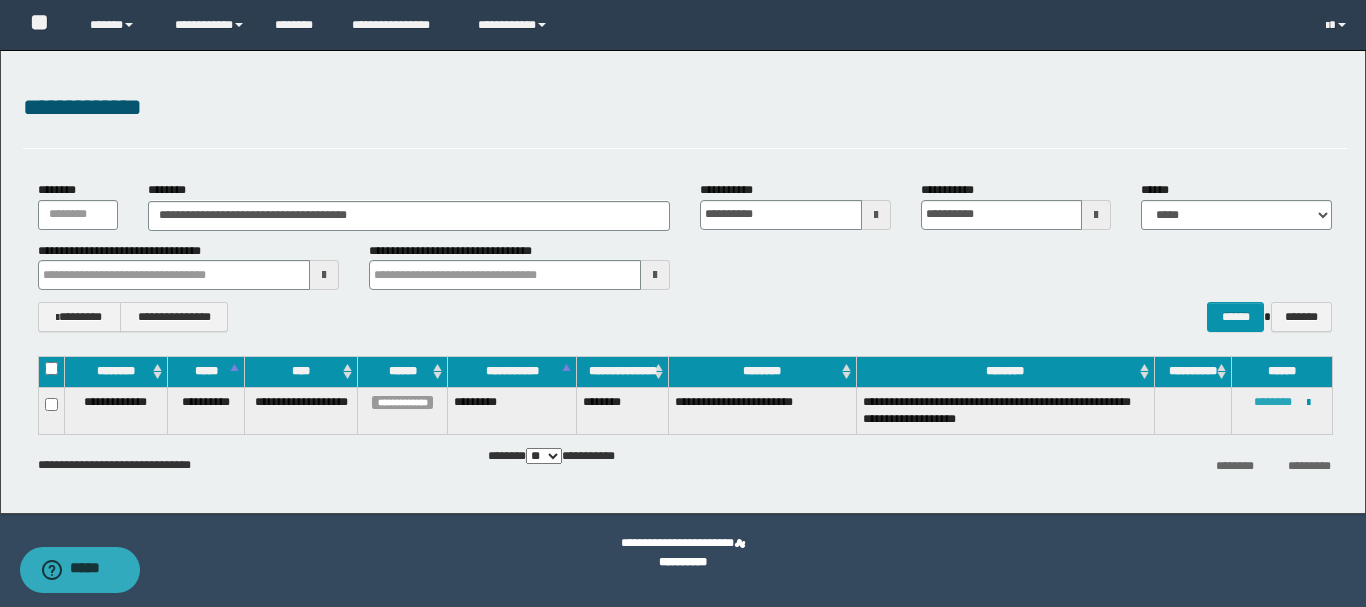 click on "********" at bounding box center (1273, 402) 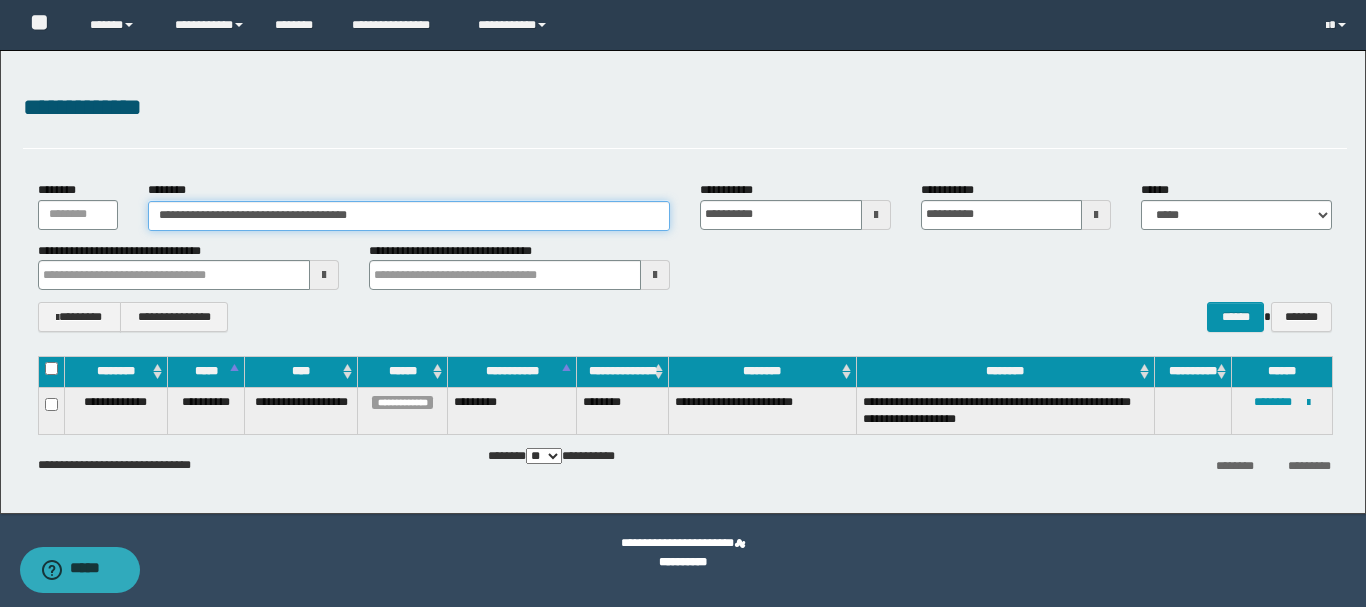 click on "**********" at bounding box center (409, 216) 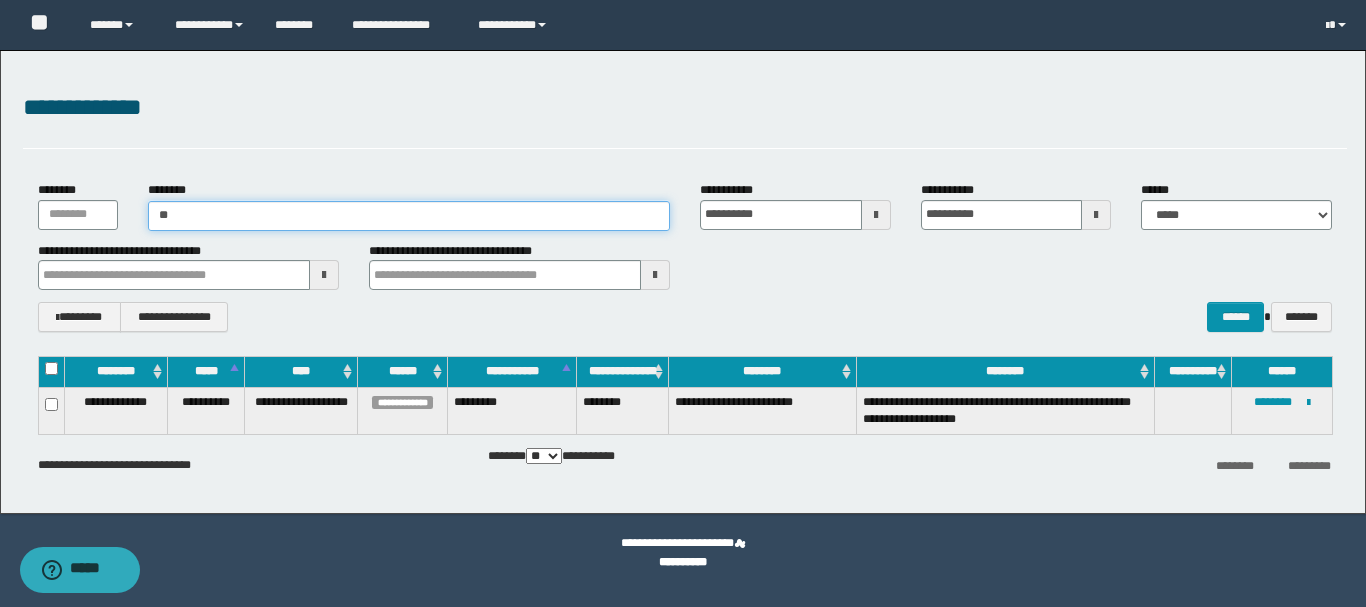 type on "*" 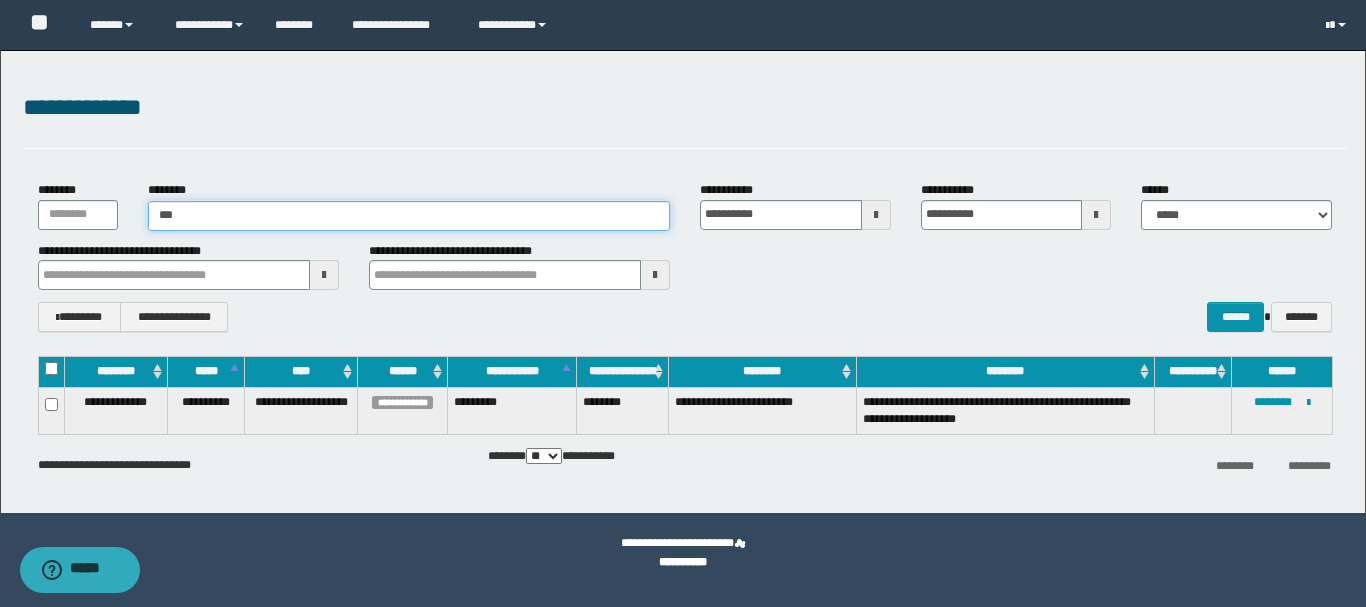 type on "****" 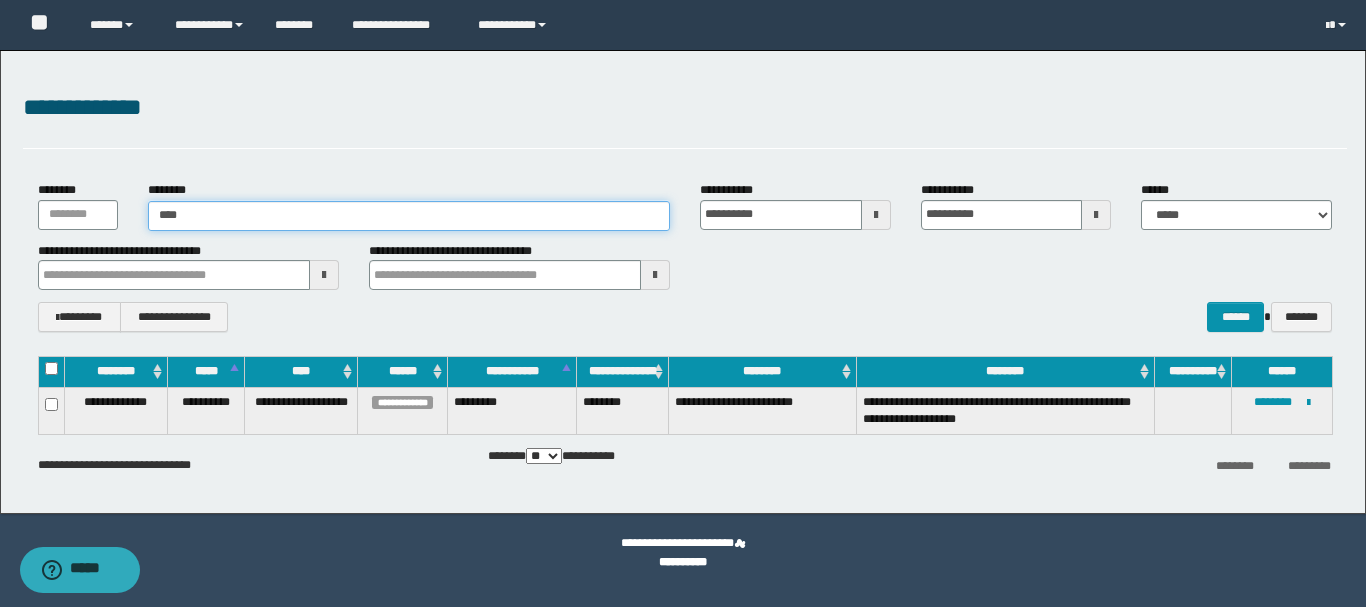 type on "****" 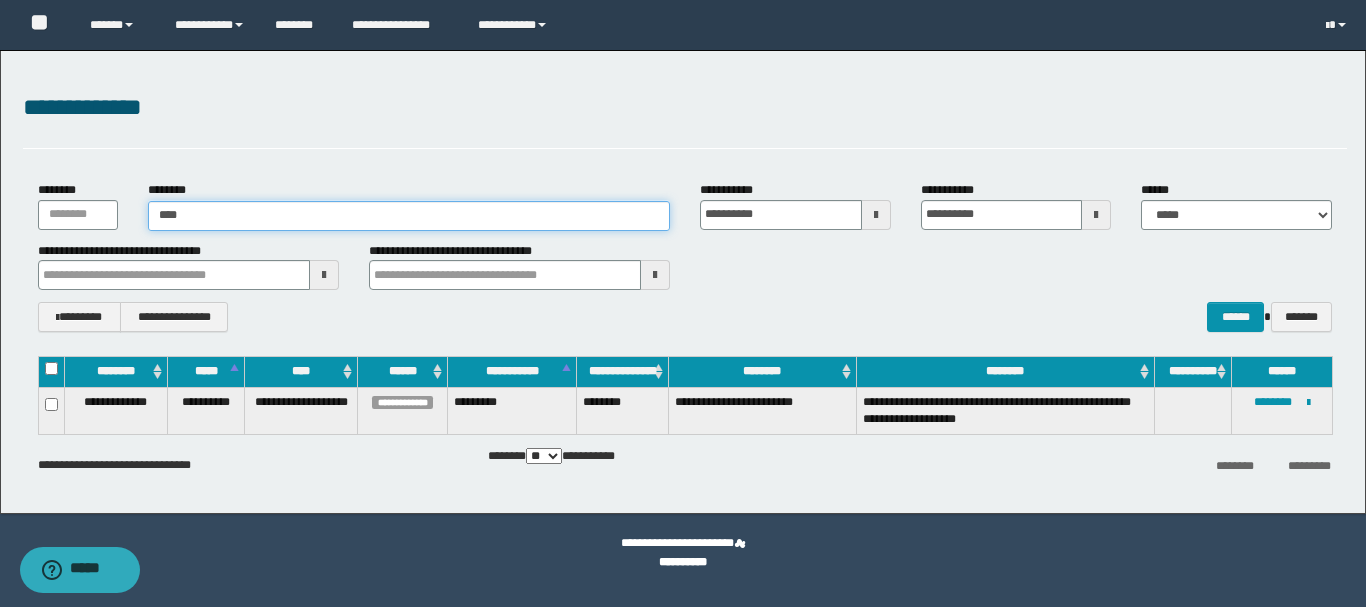 type 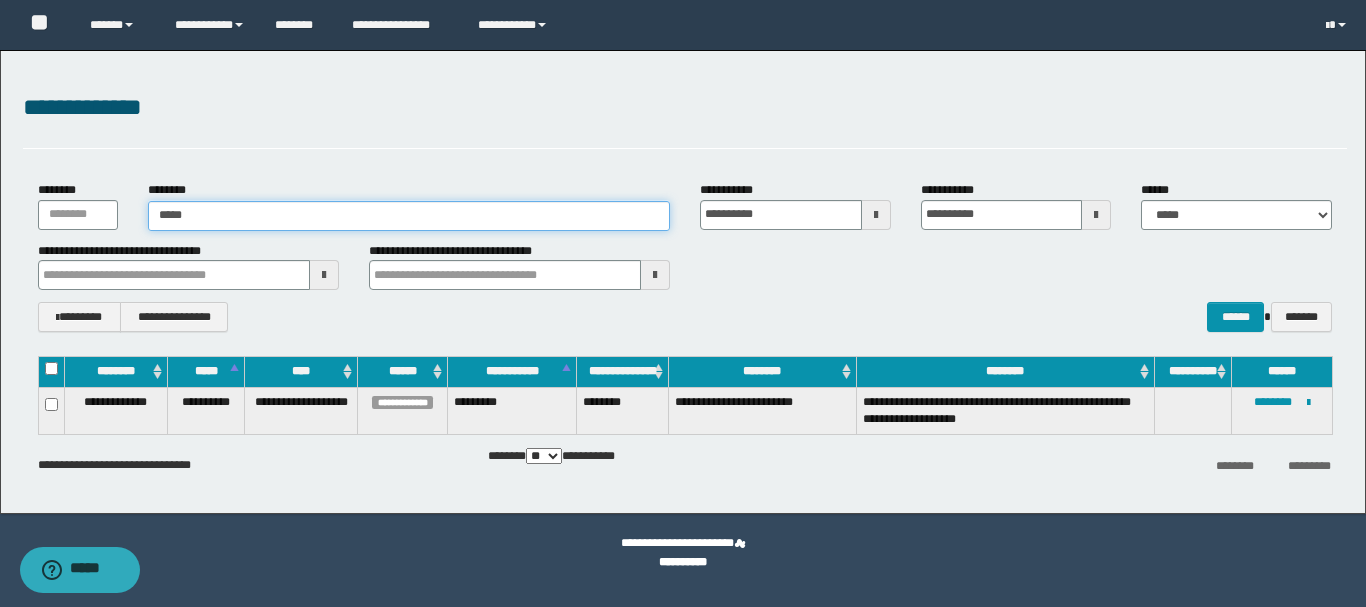 type on "*****" 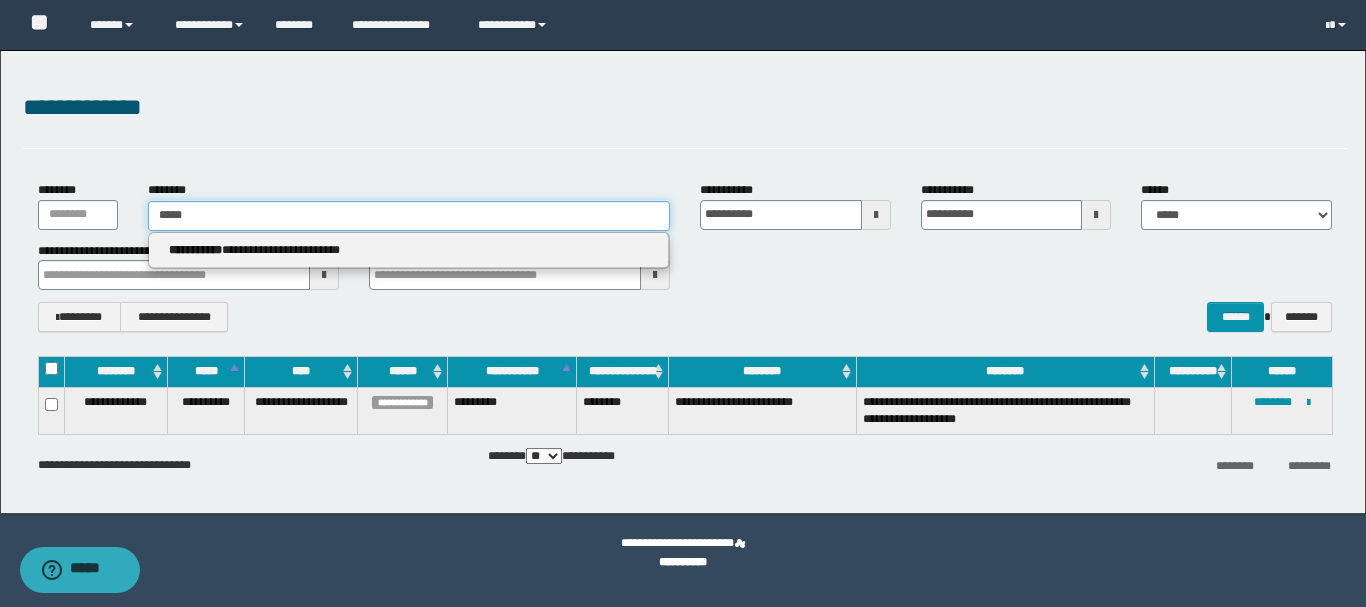 type 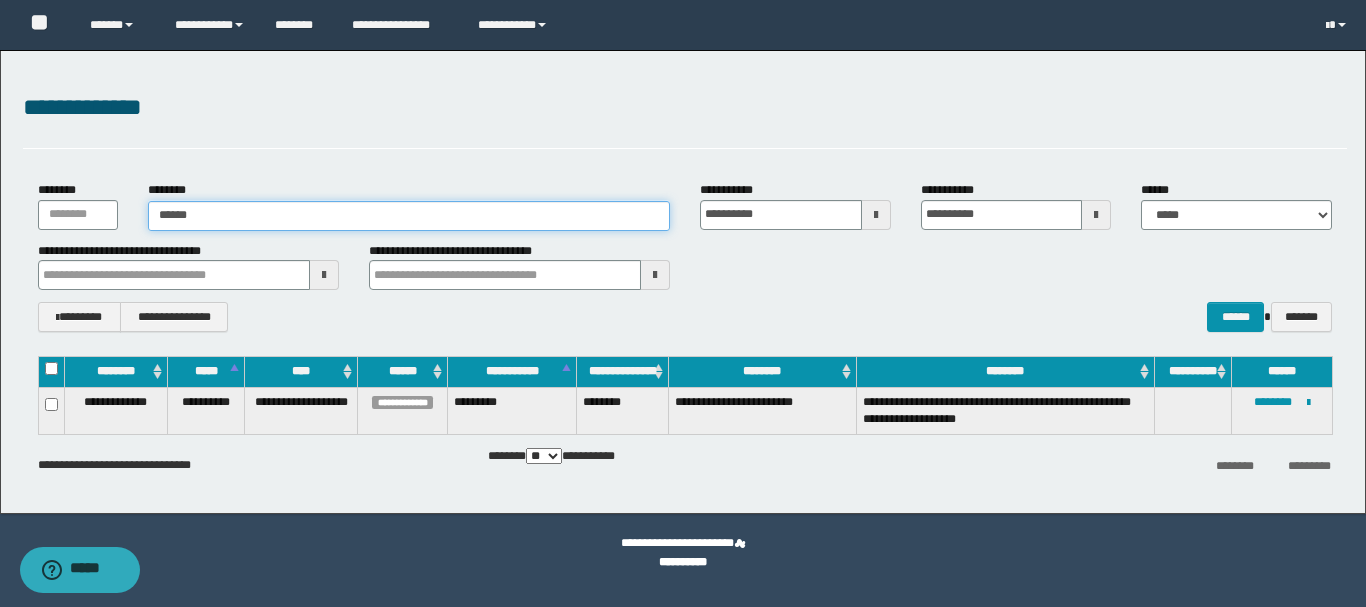 type on "******" 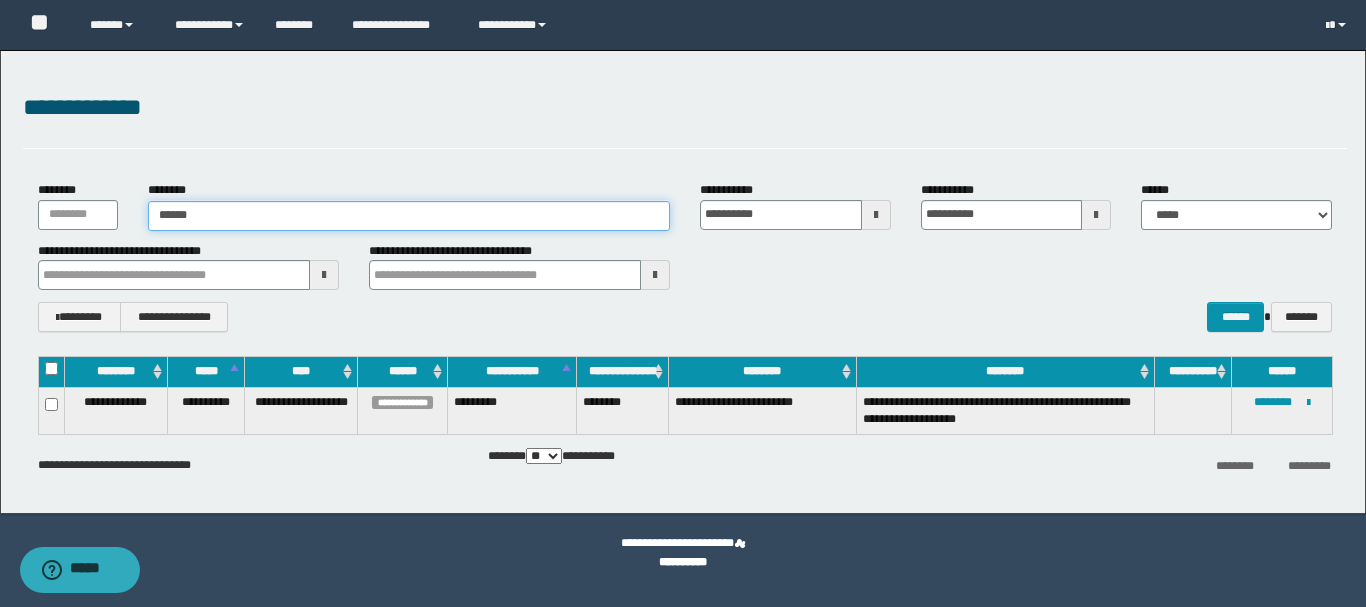 type 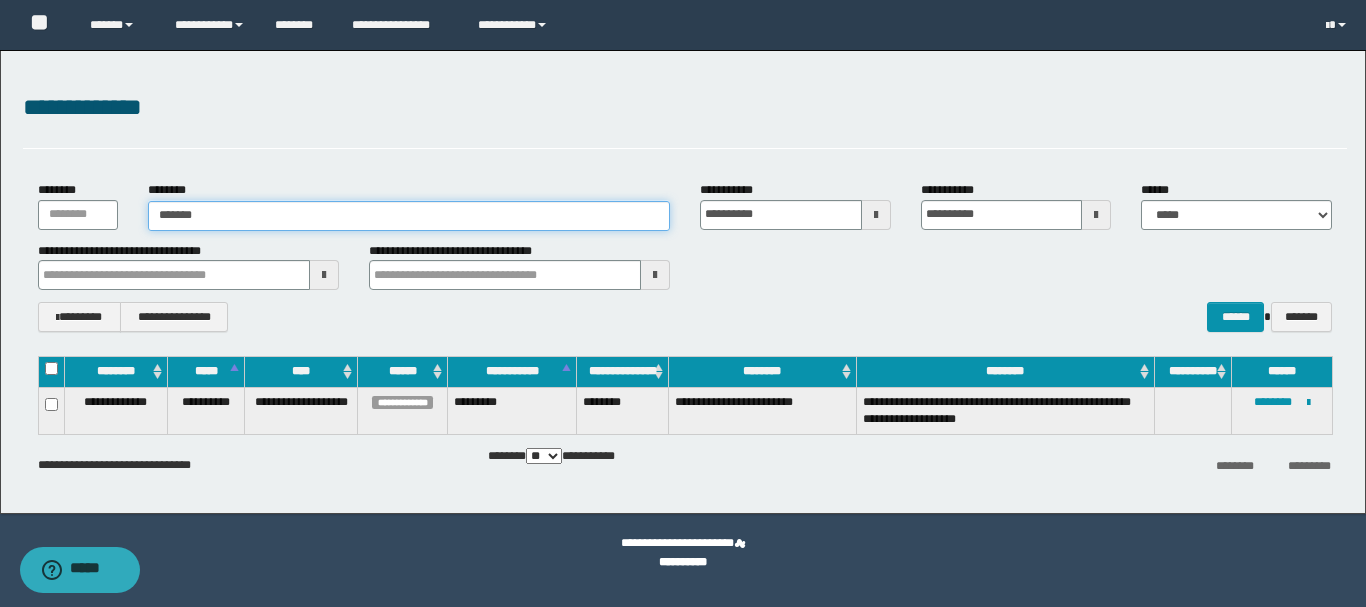 type on "********" 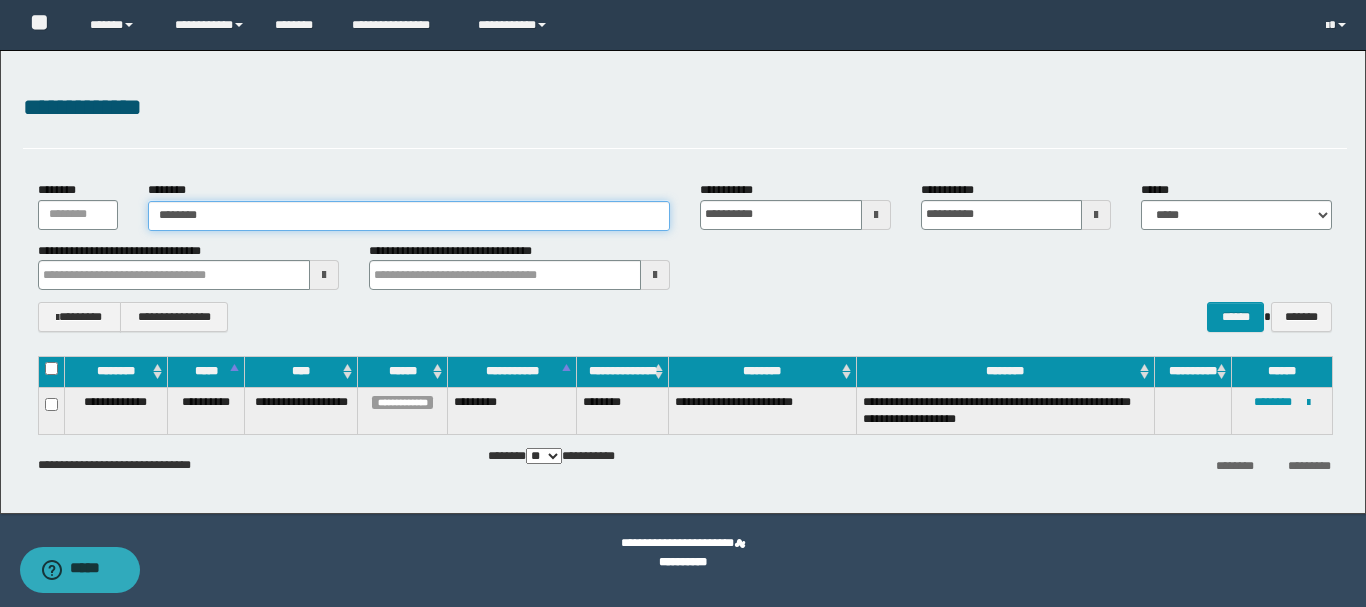 type on "********" 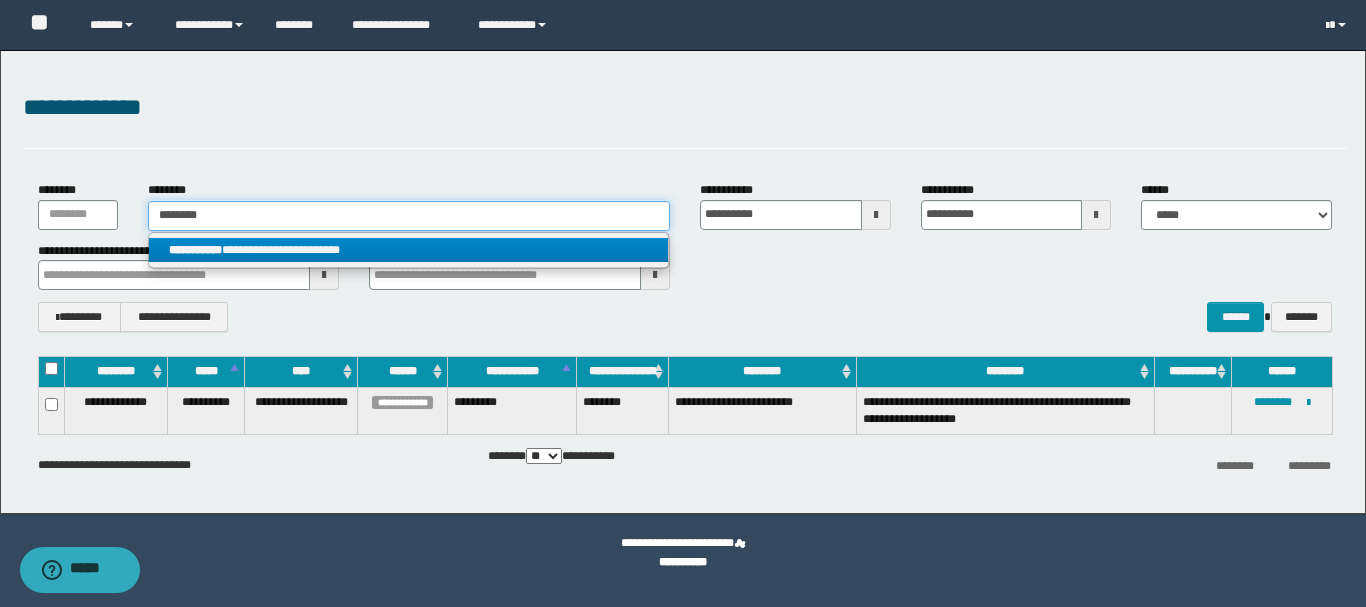 type on "********" 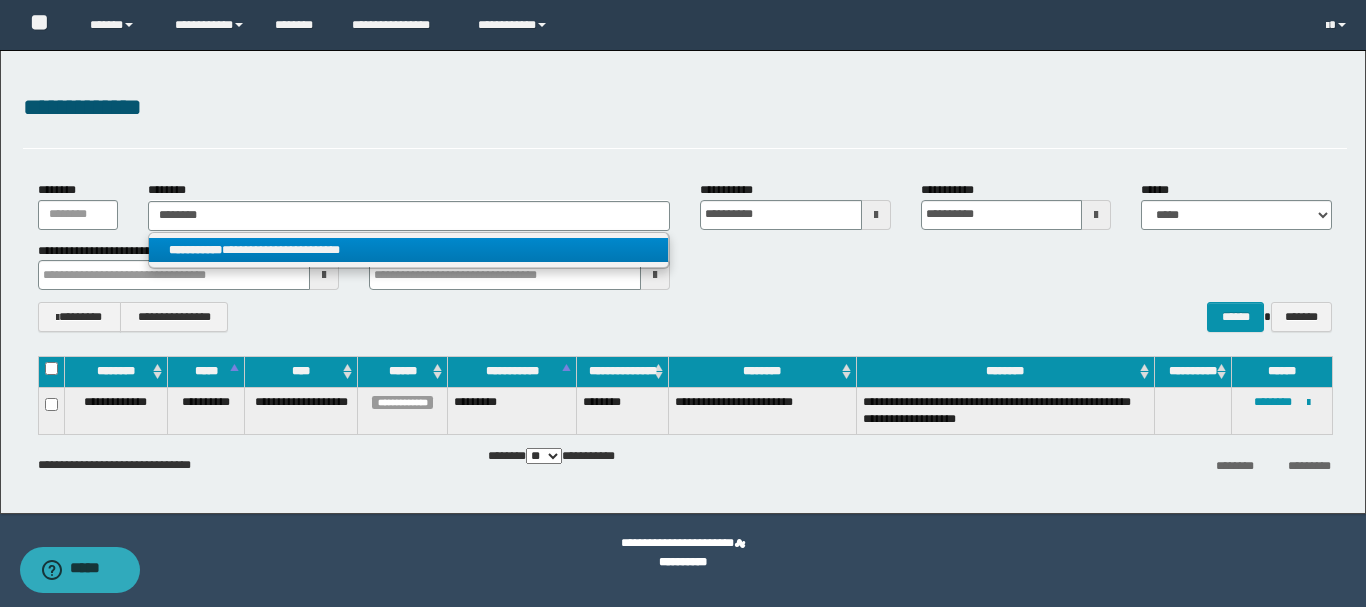 click on "**********" at bounding box center [408, 250] 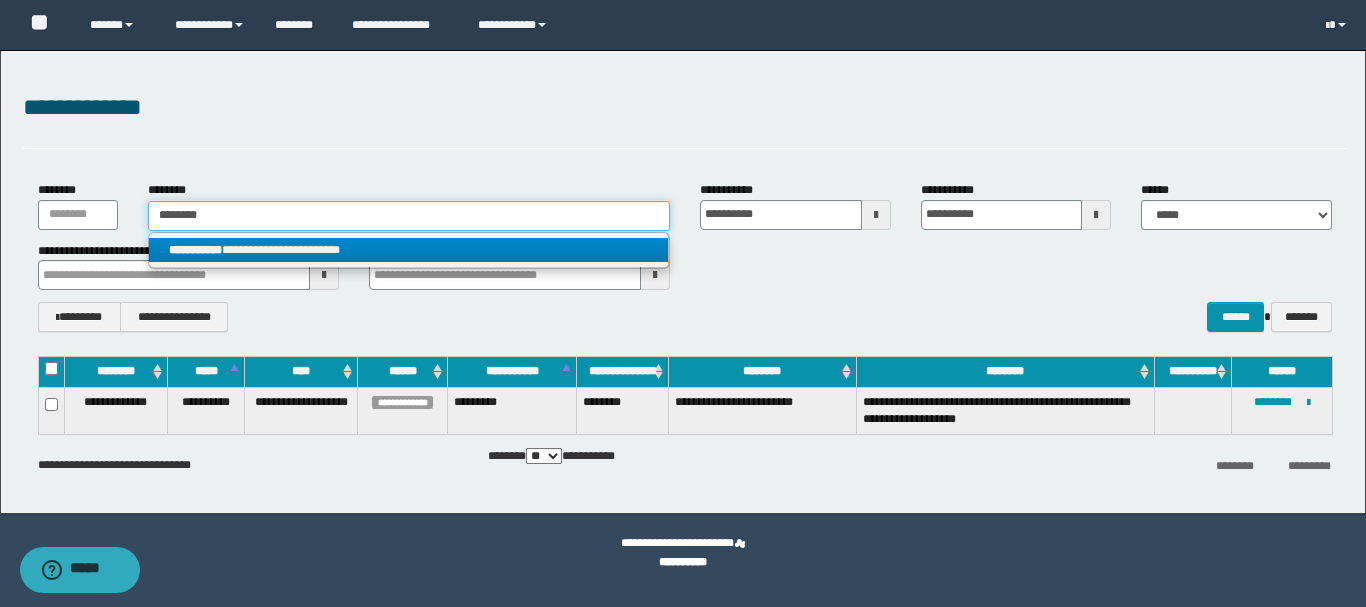 type 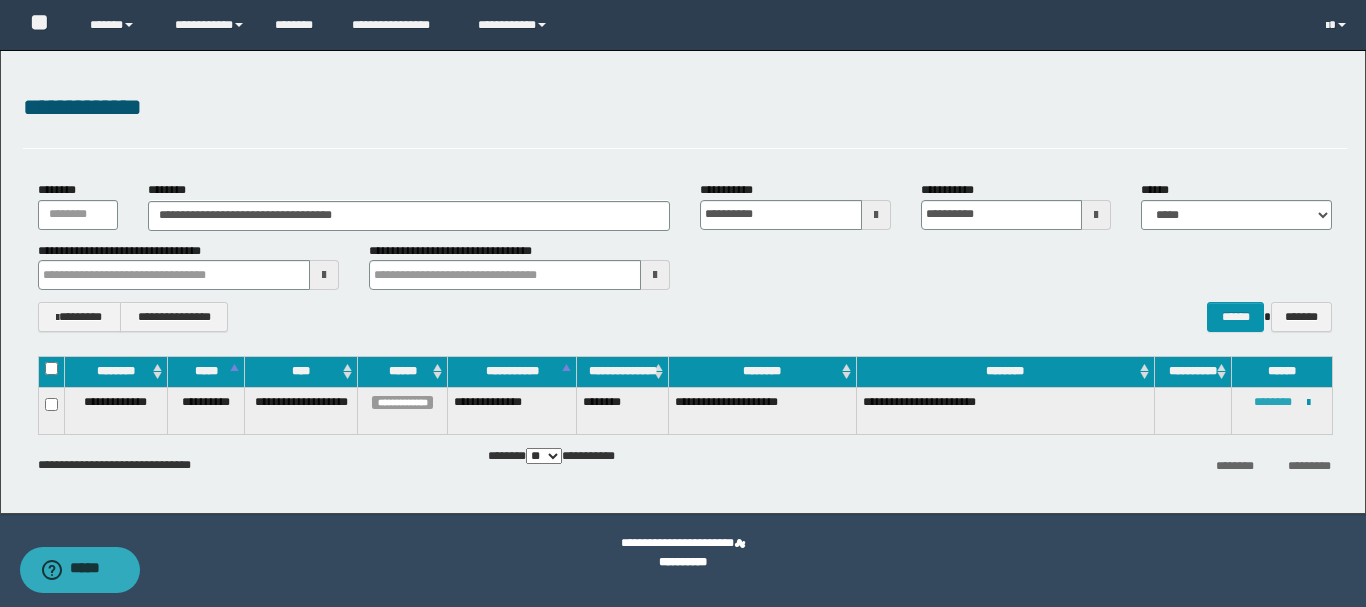 click on "********" at bounding box center (1273, 402) 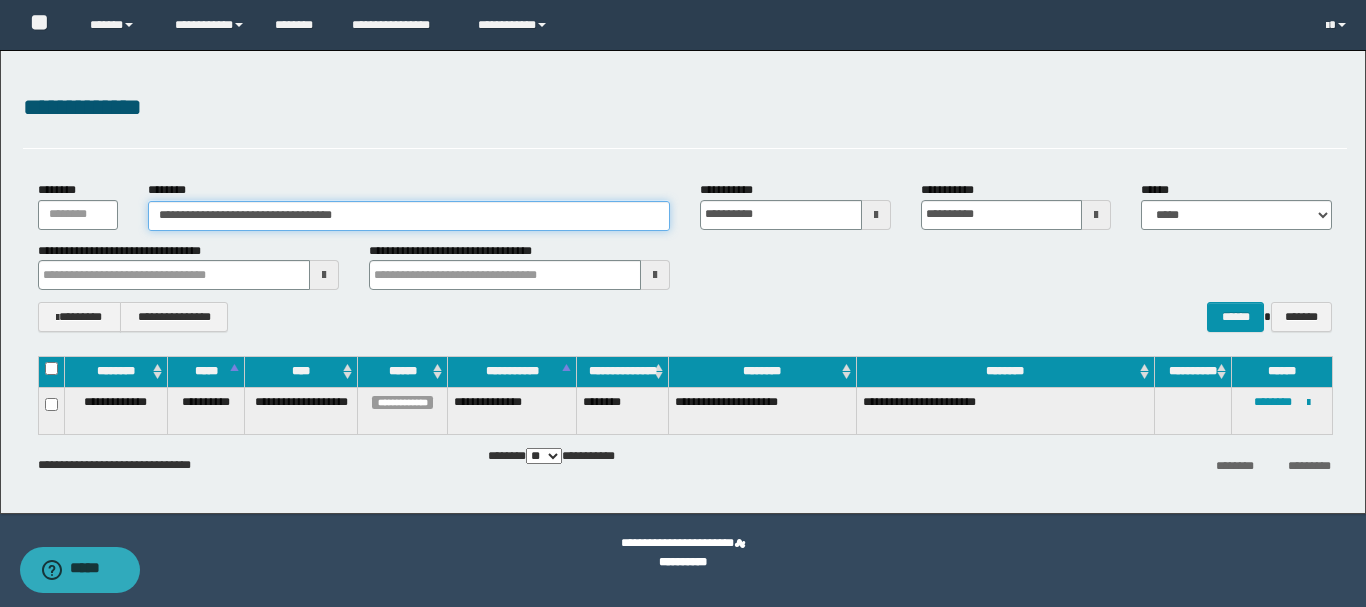 click on "**********" at bounding box center [409, 216] 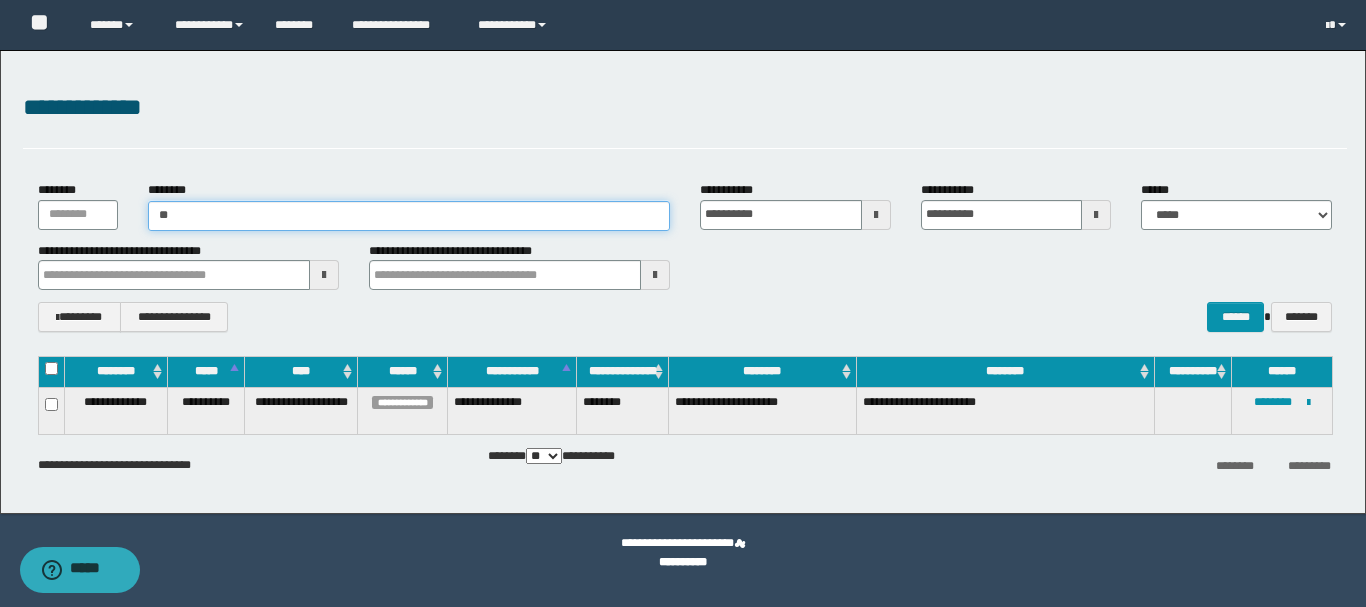 type on "*" 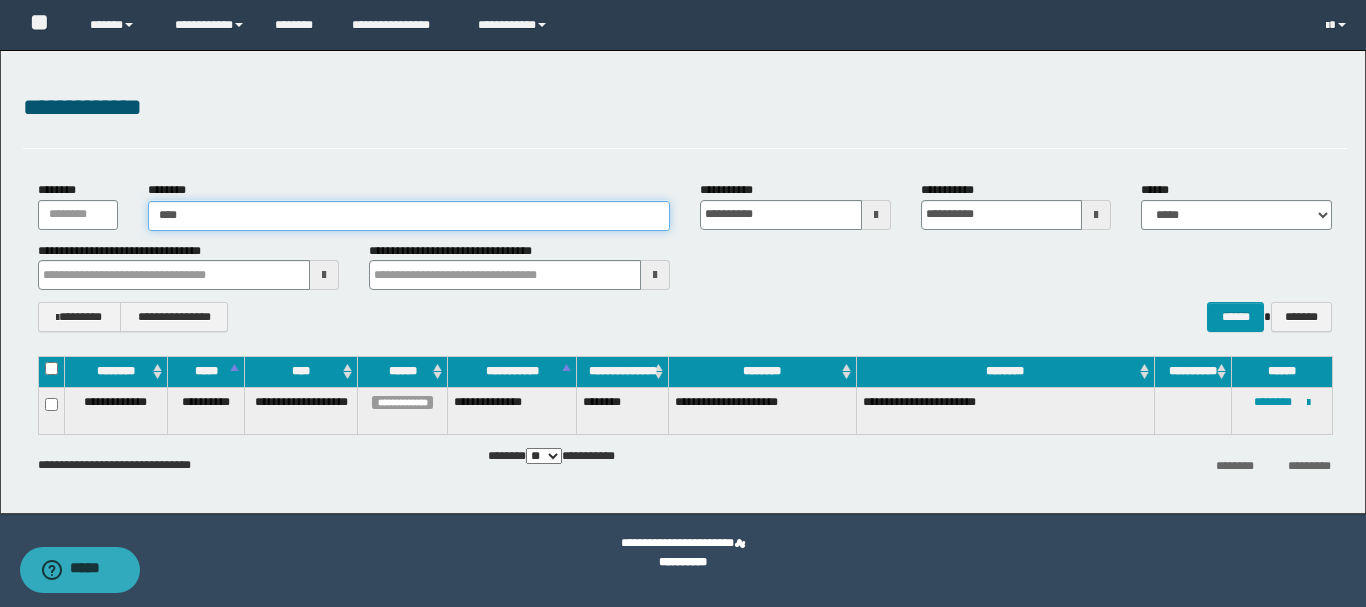 type on "*****" 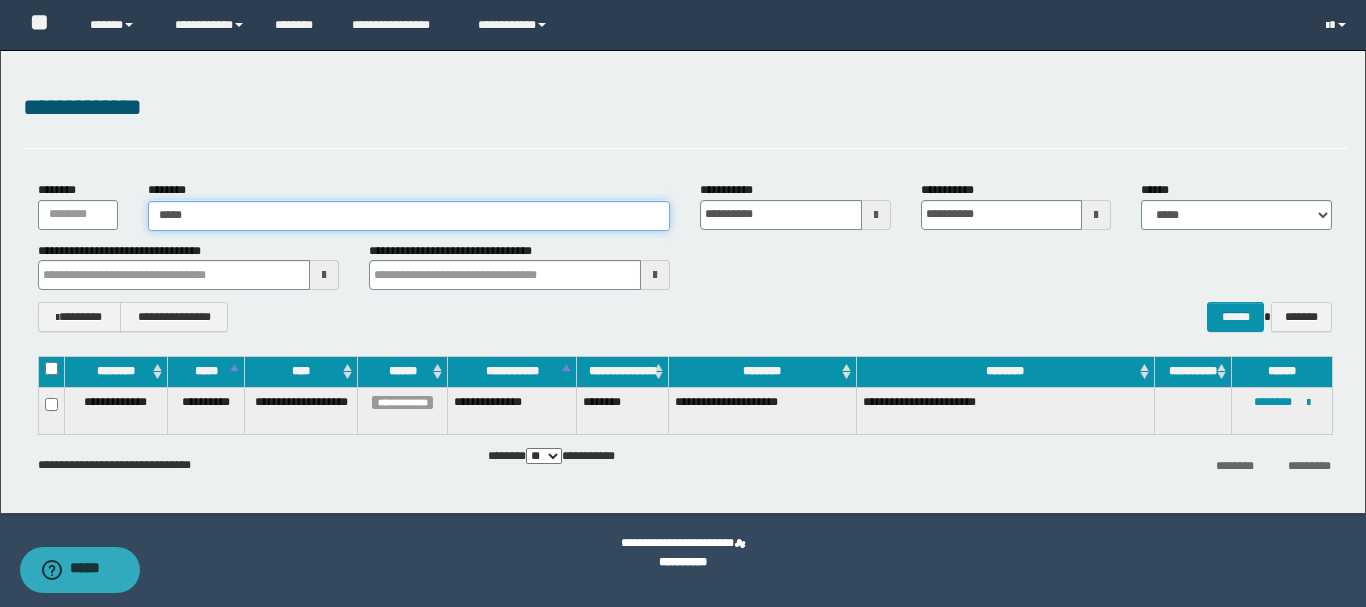 type on "*****" 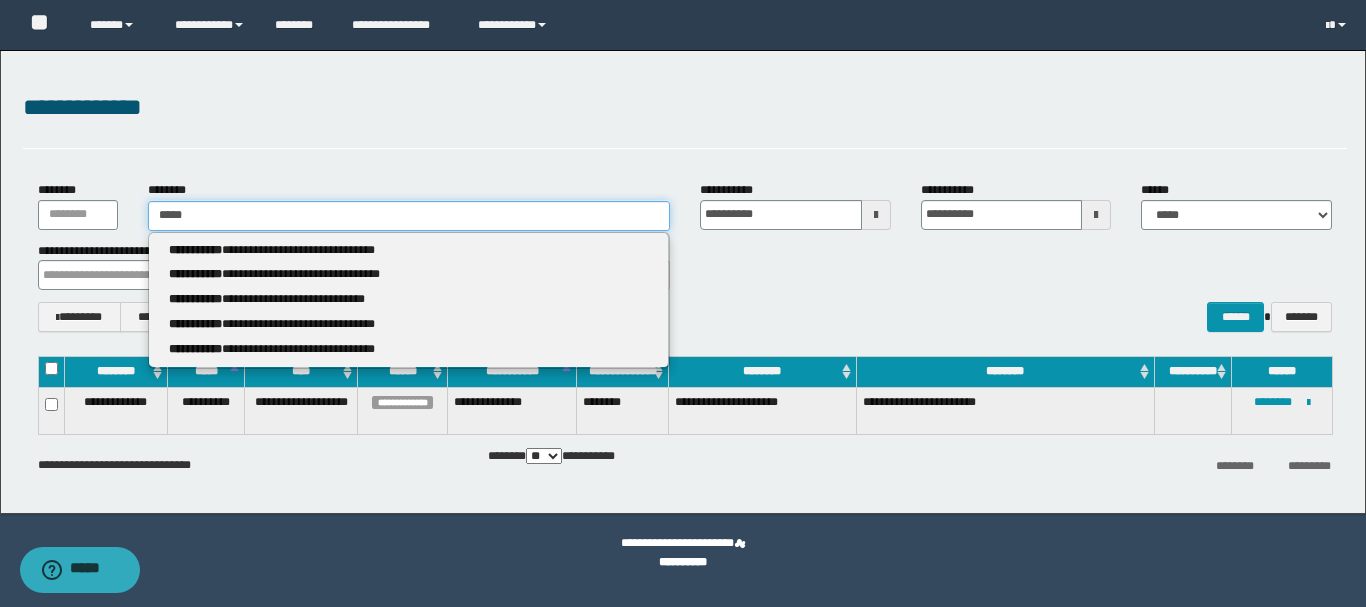 type 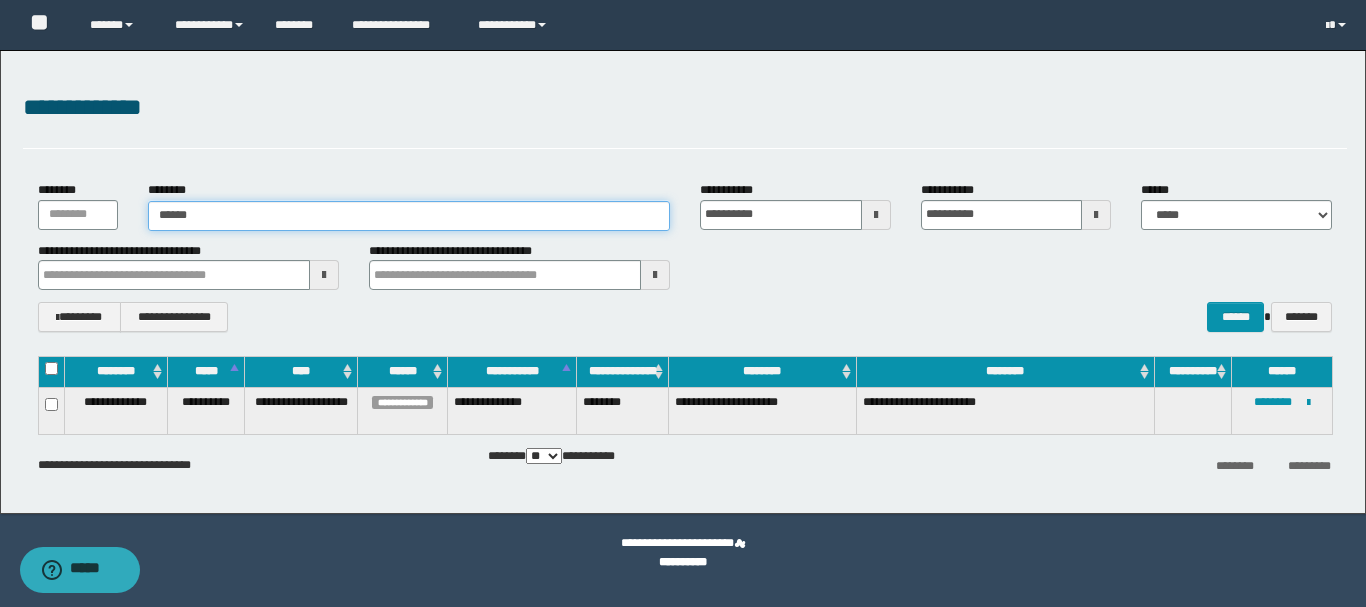 type on "*****" 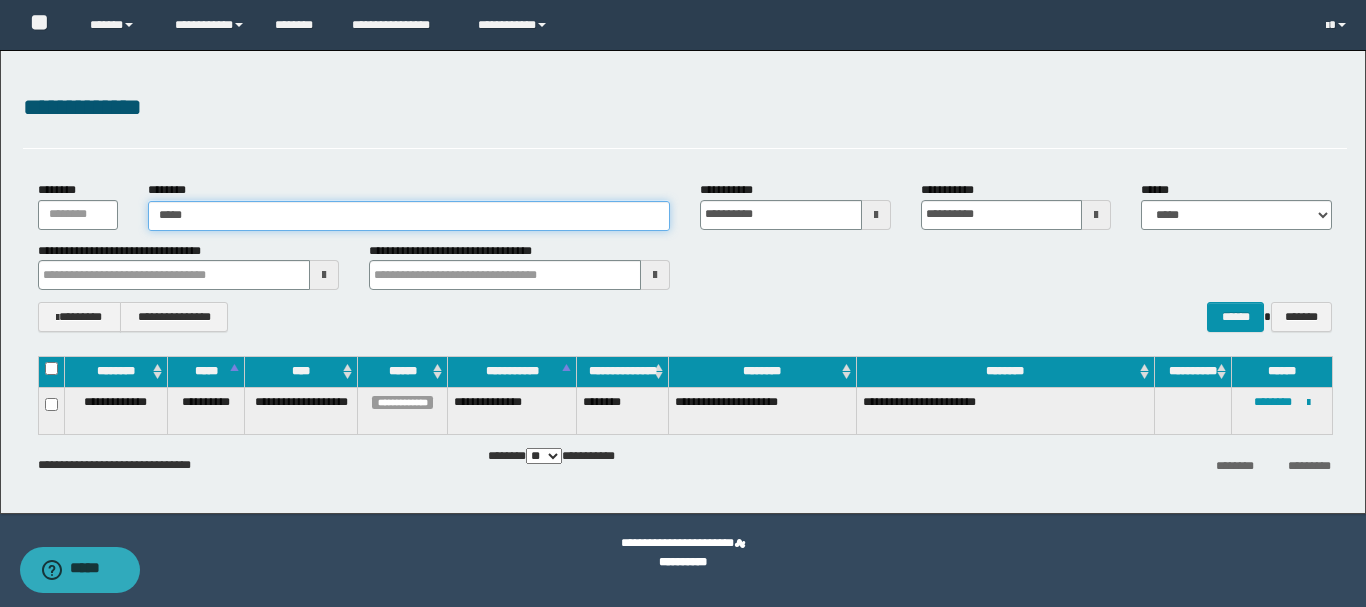 type on "*****" 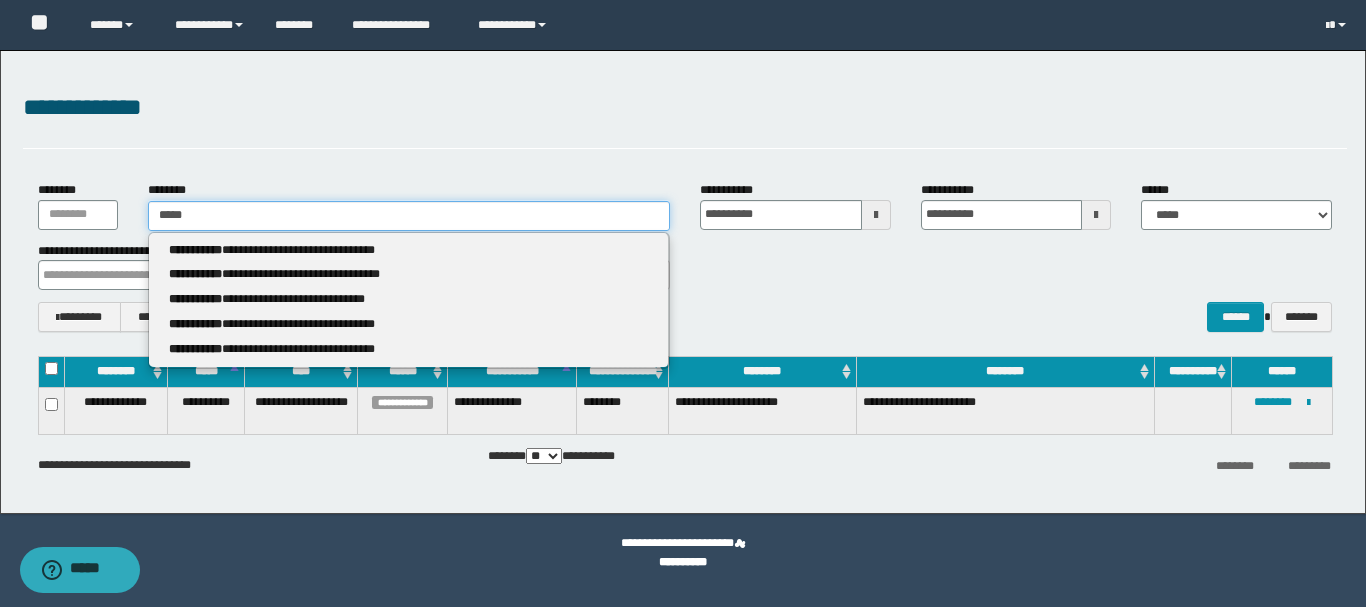 type 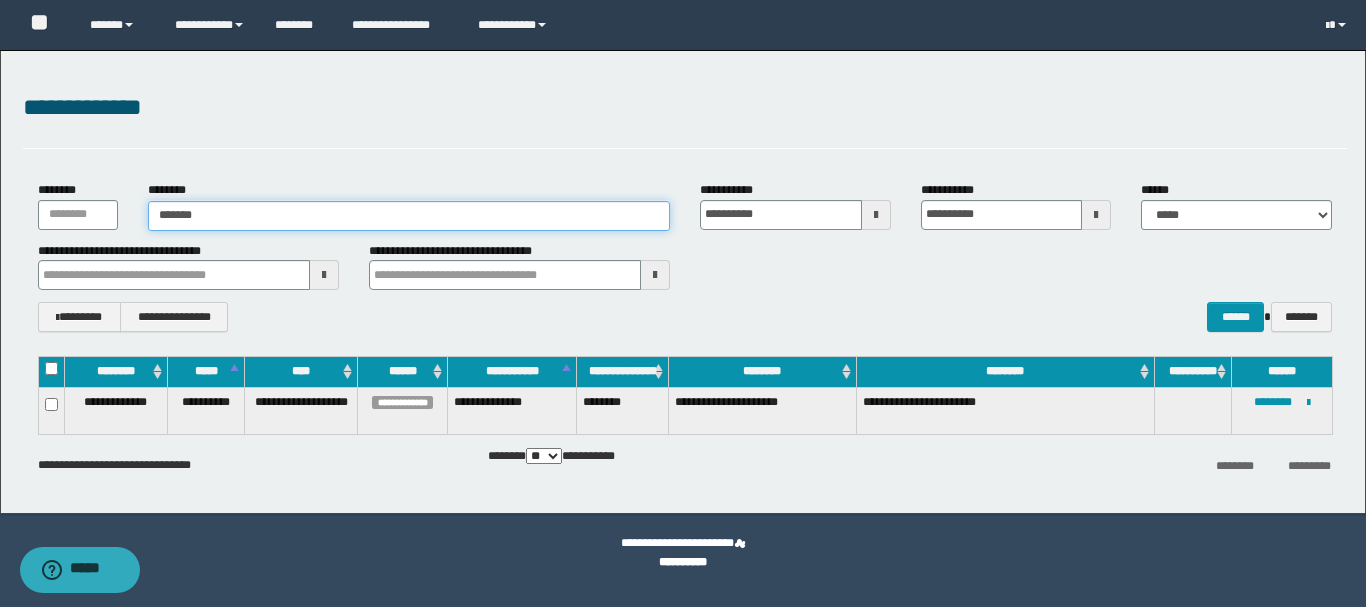 type on "********" 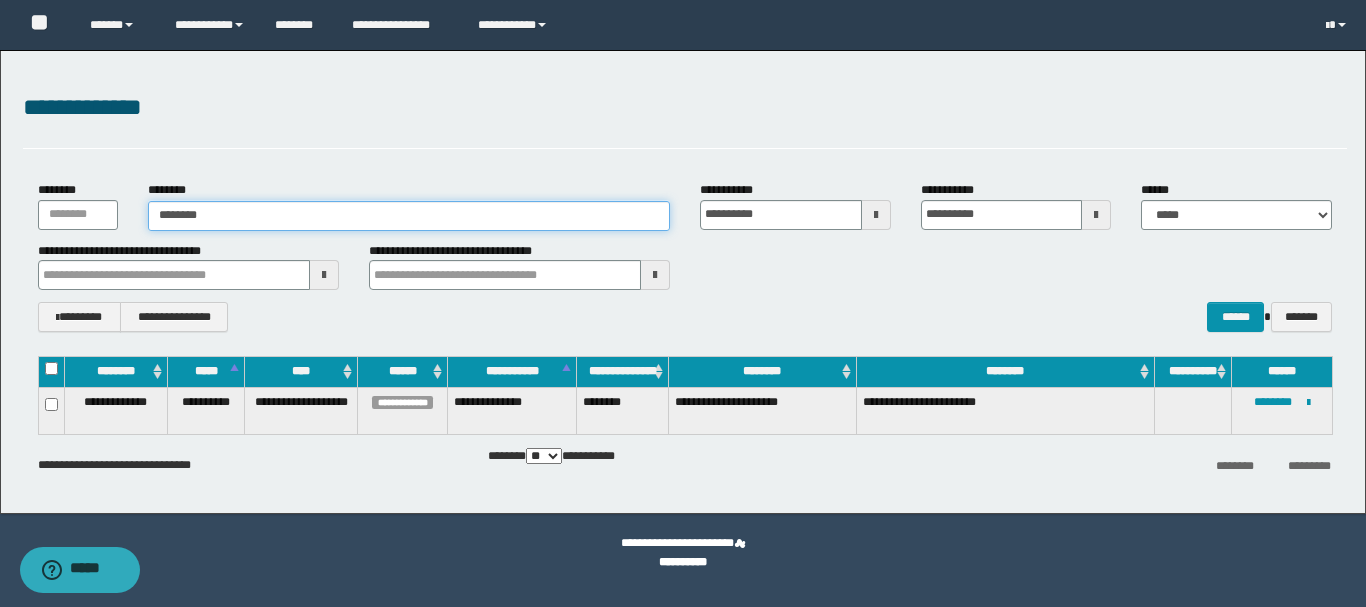 type on "********" 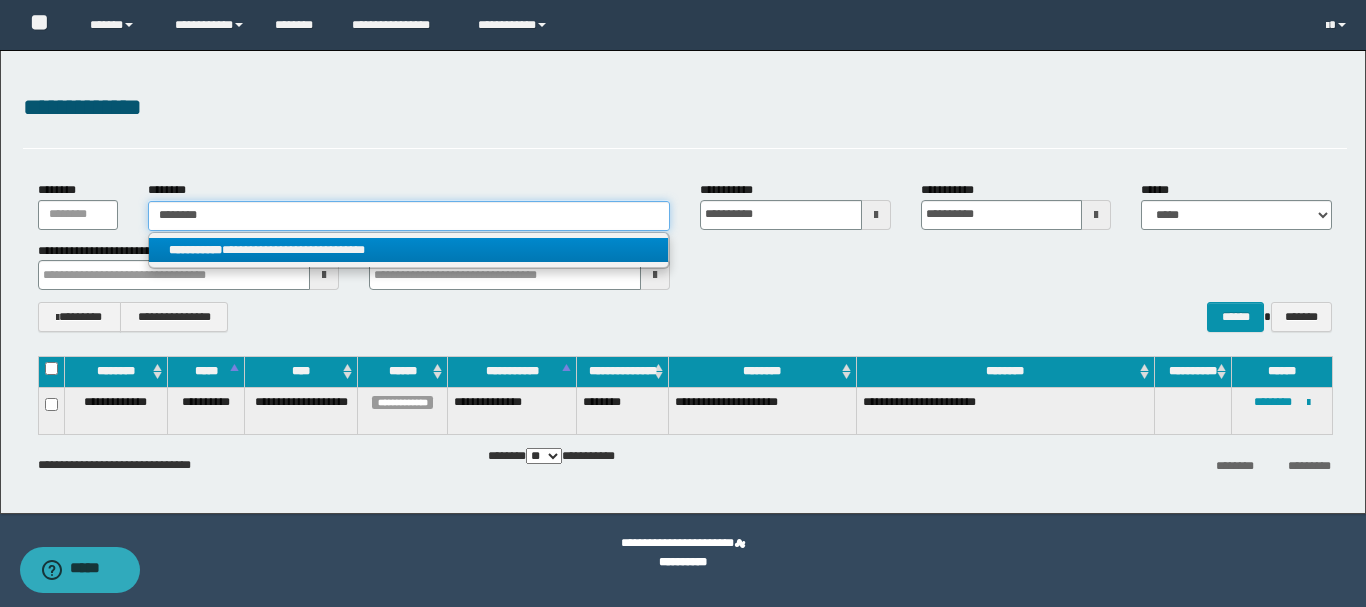 type on "********" 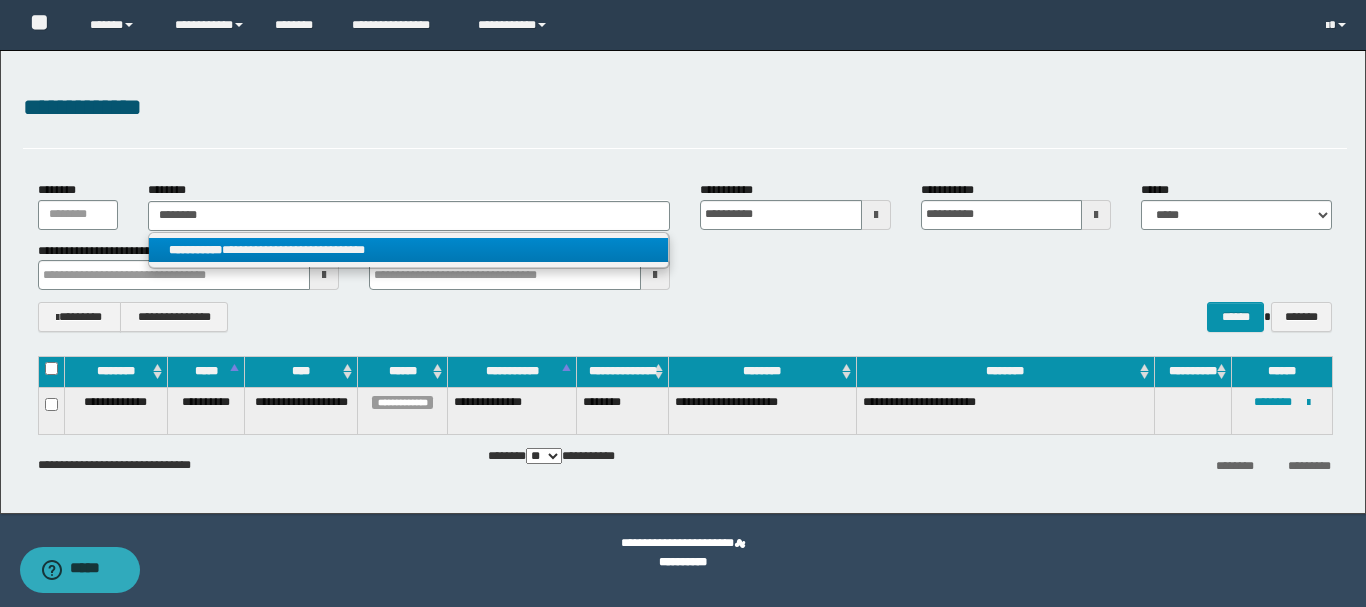 click on "**********" at bounding box center (408, 250) 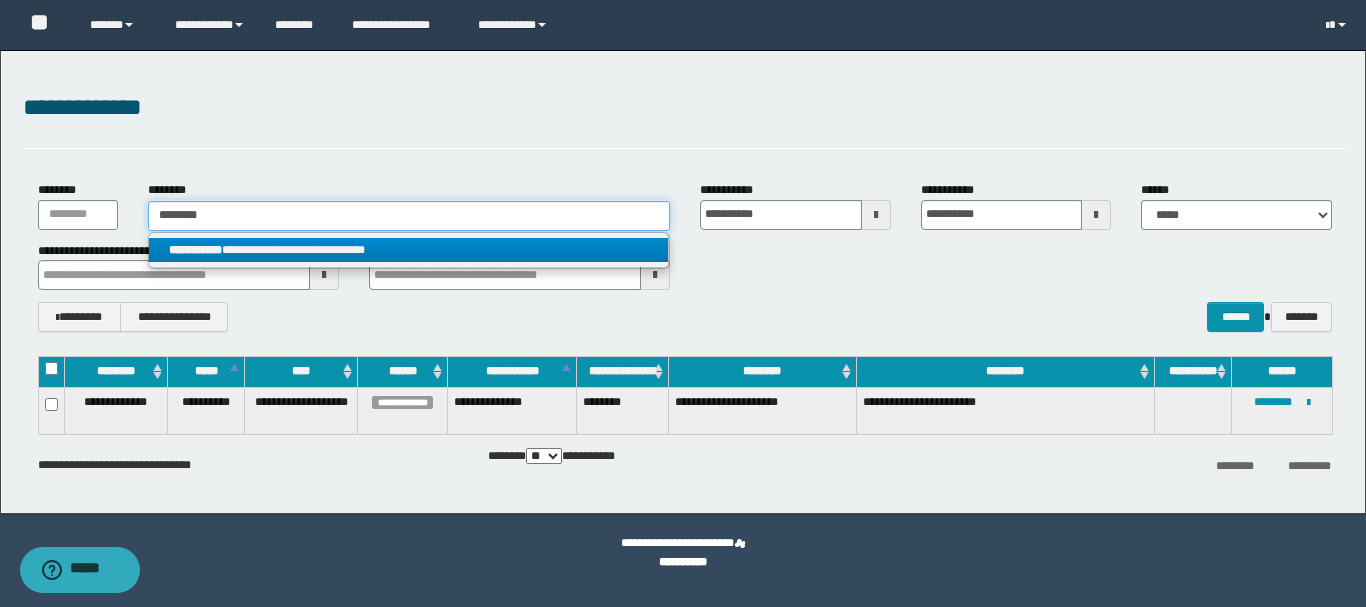 type 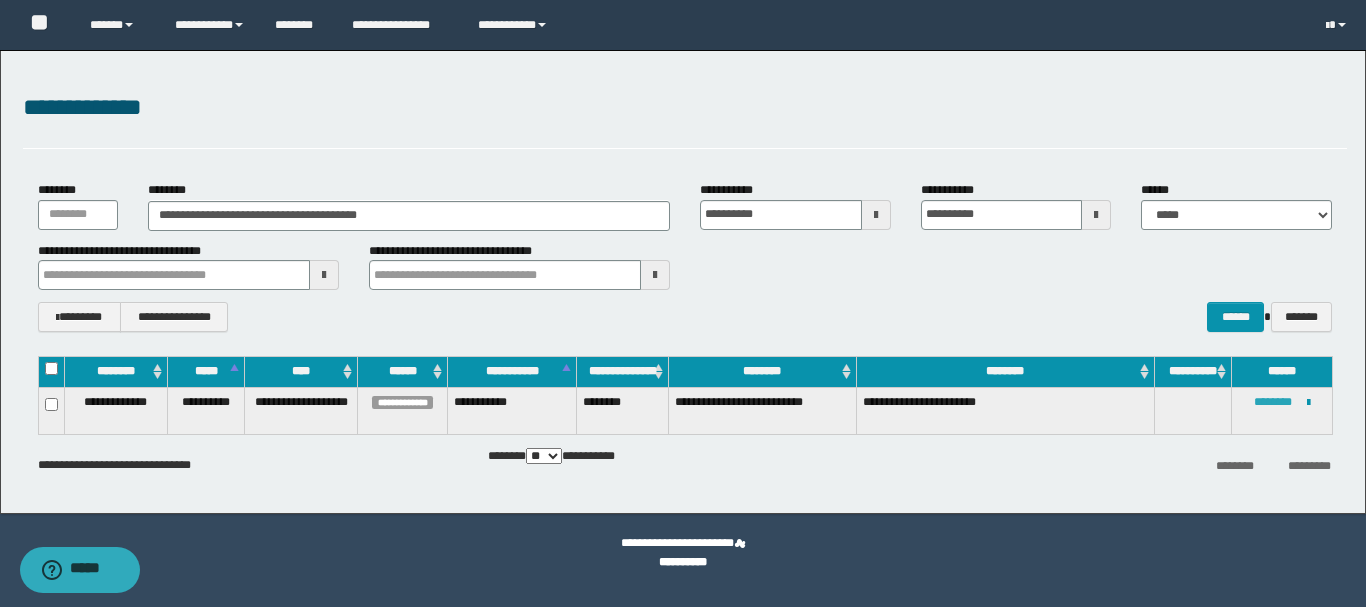 click on "********" at bounding box center [1273, 402] 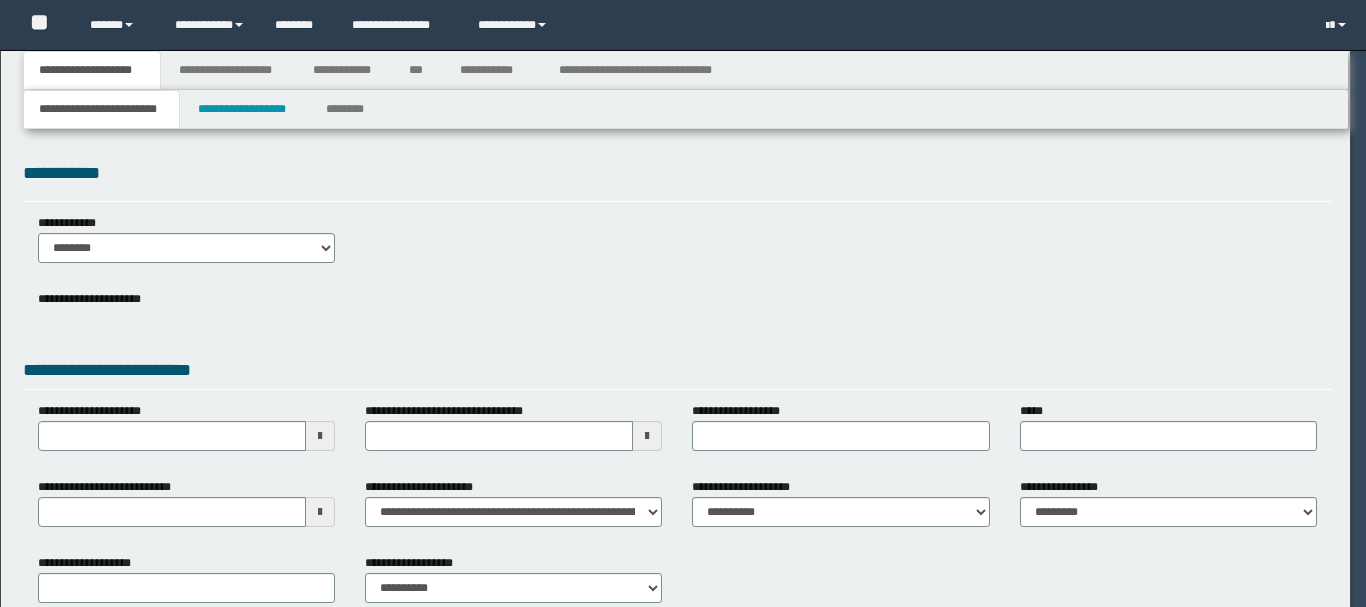 scroll, scrollTop: 0, scrollLeft: 0, axis: both 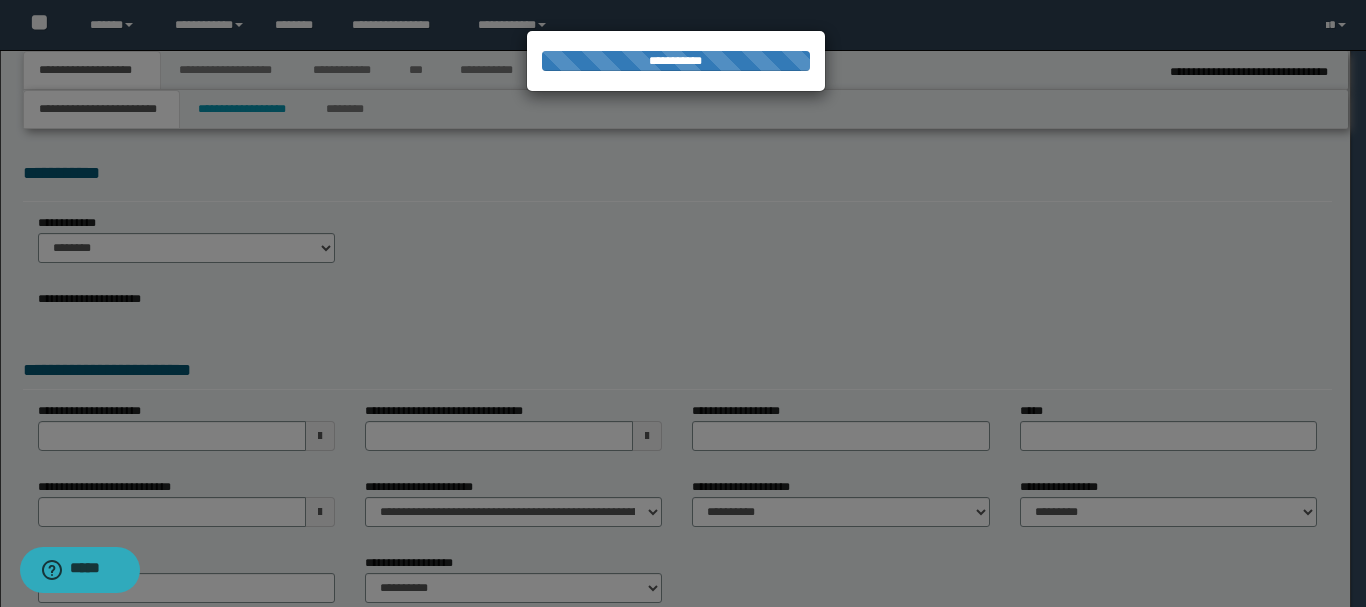 select on "*" 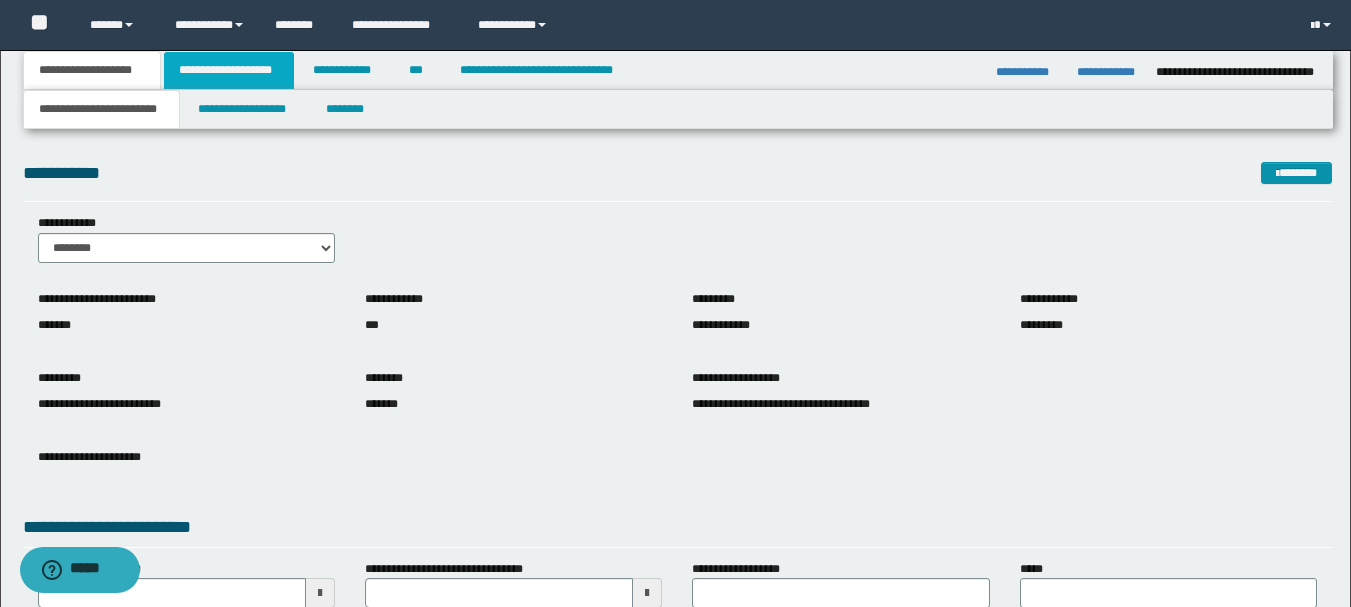 click on "**********" at bounding box center (229, 70) 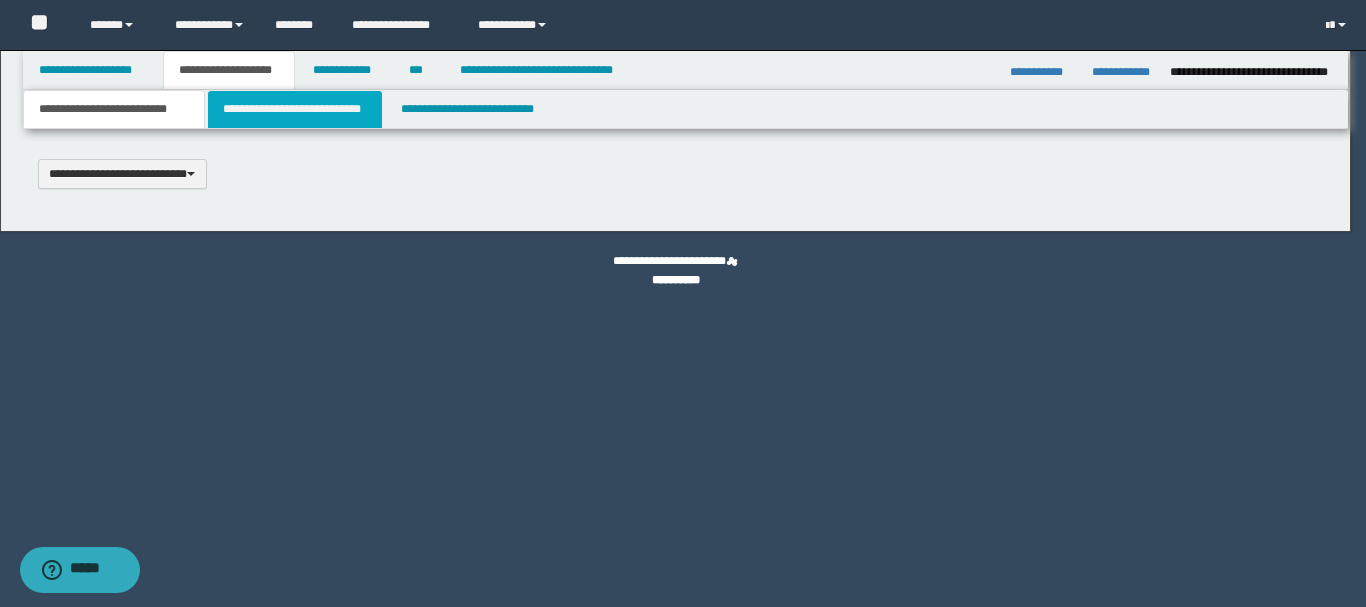 type 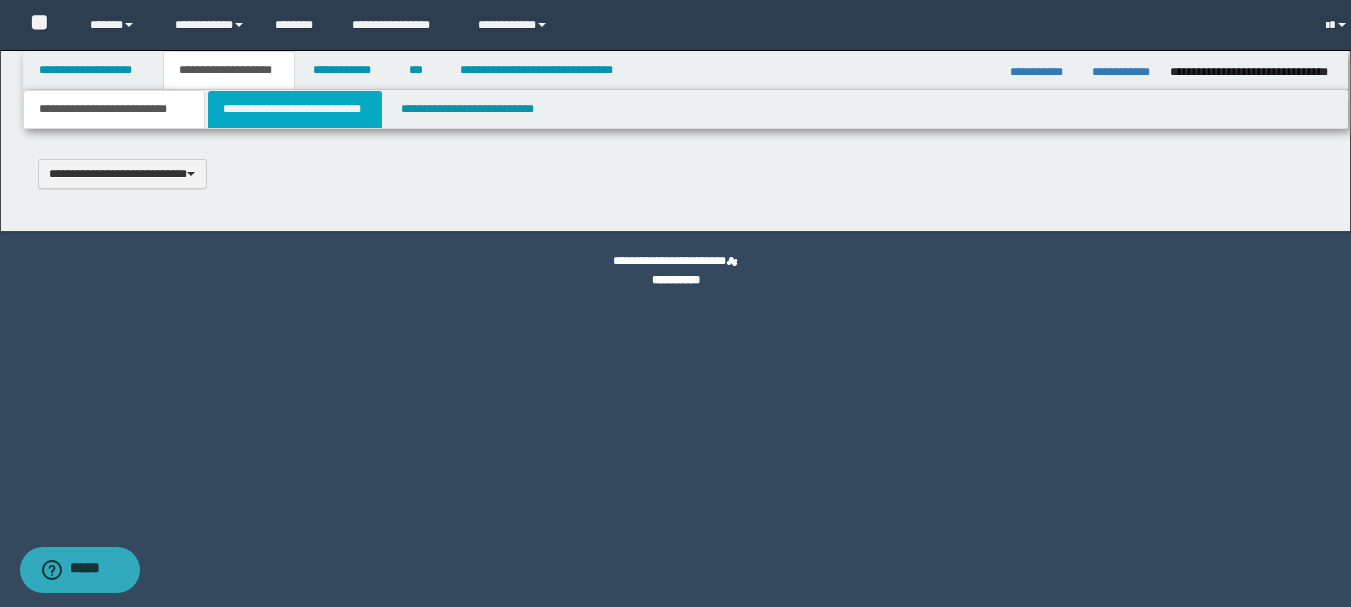 select on "*" 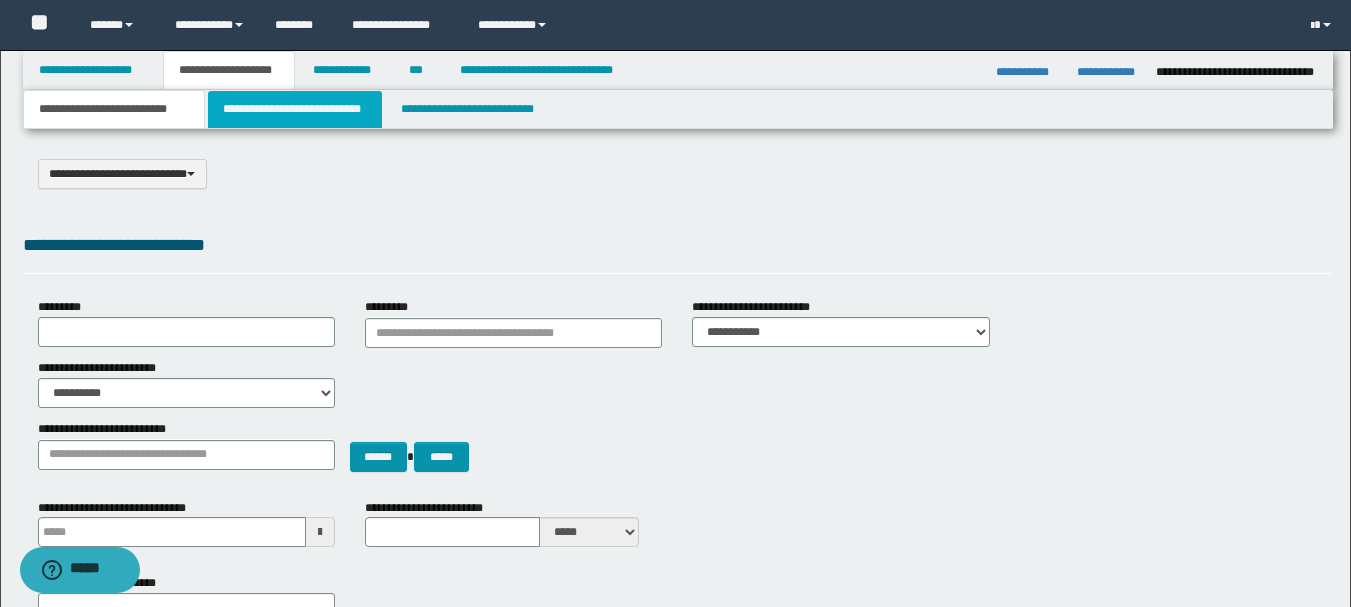 click on "**********" at bounding box center [295, 109] 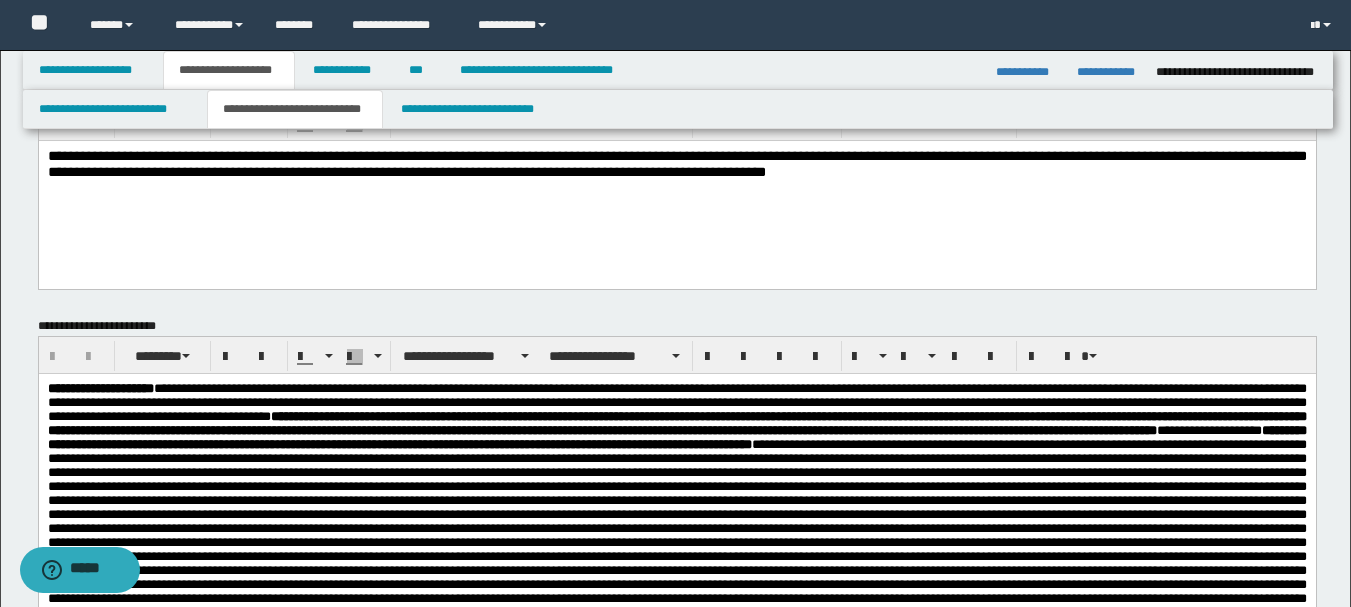 scroll, scrollTop: 0, scrollLeft: 0, axis: both 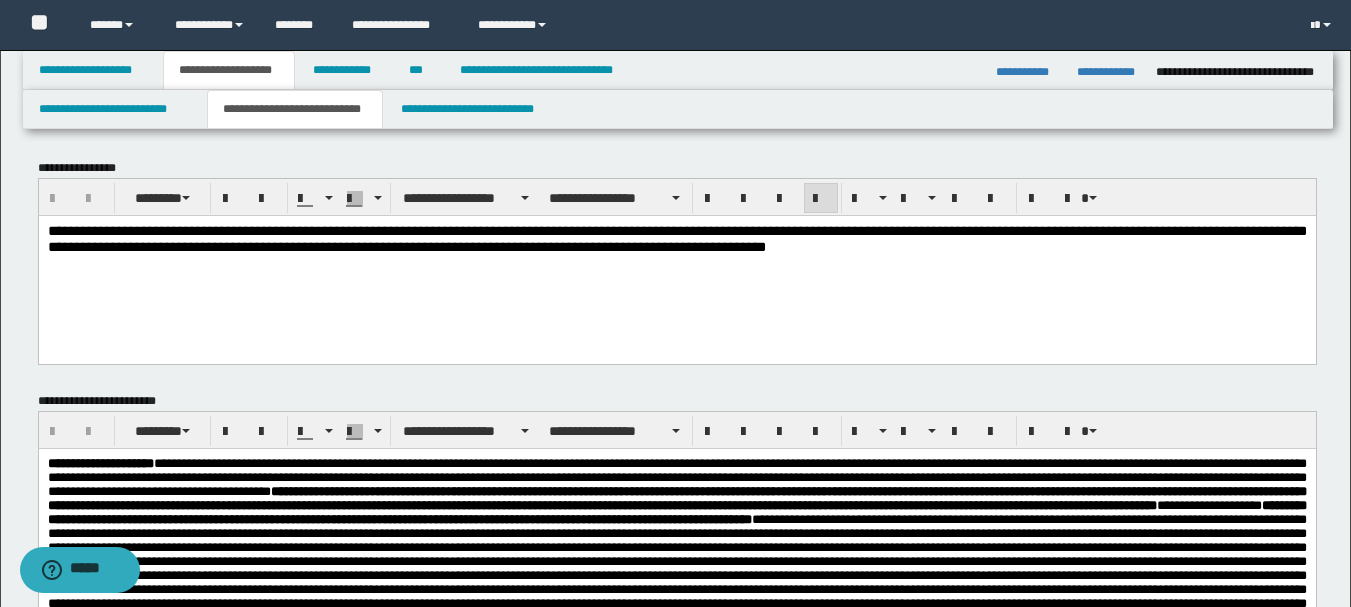 click on "**********" at bounding box center [676, 238] 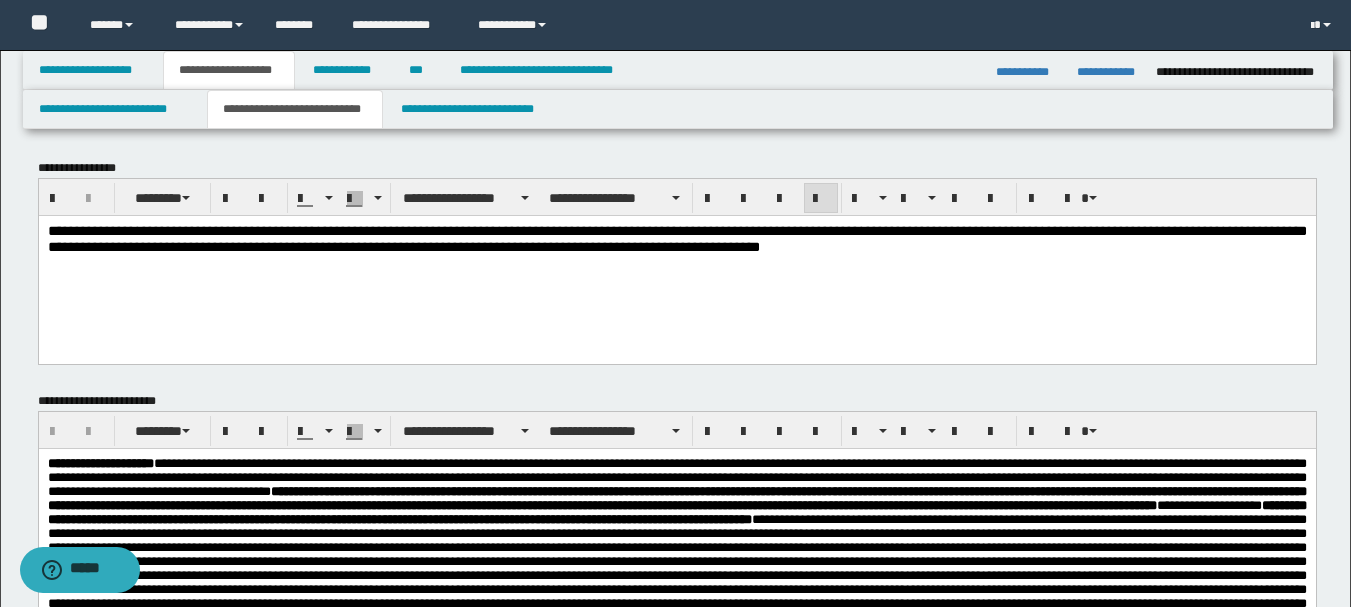 click on "**********" at bounding box center [676, 238] 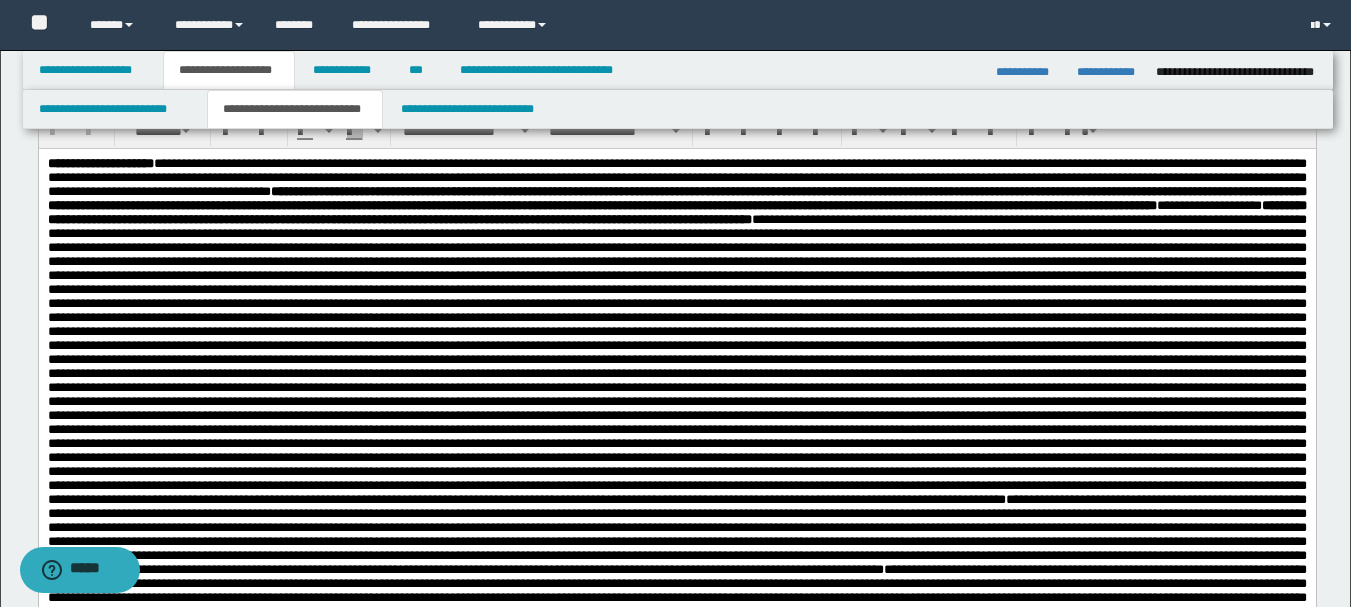 scroll, scrollTop: 400, scrollLeft: 0, axis: vertical 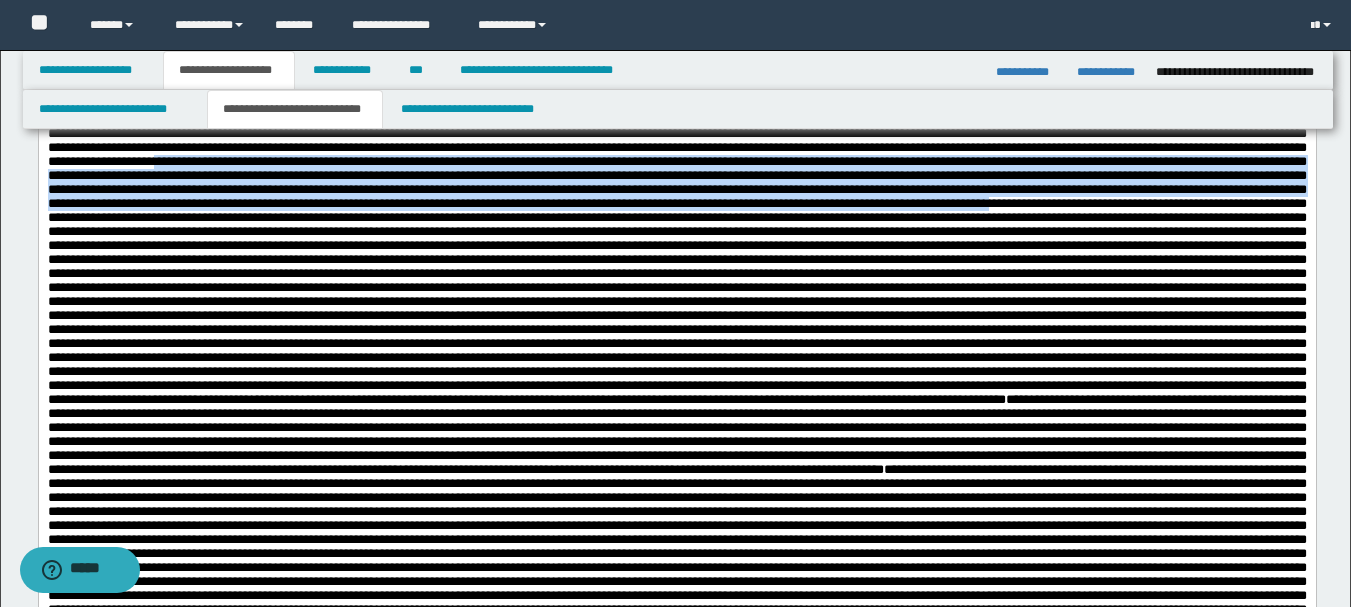 drag, startPoint x: 817, startPoint y: 192, endPoint x: 99, endPoint y: 265, distance: 721.7015 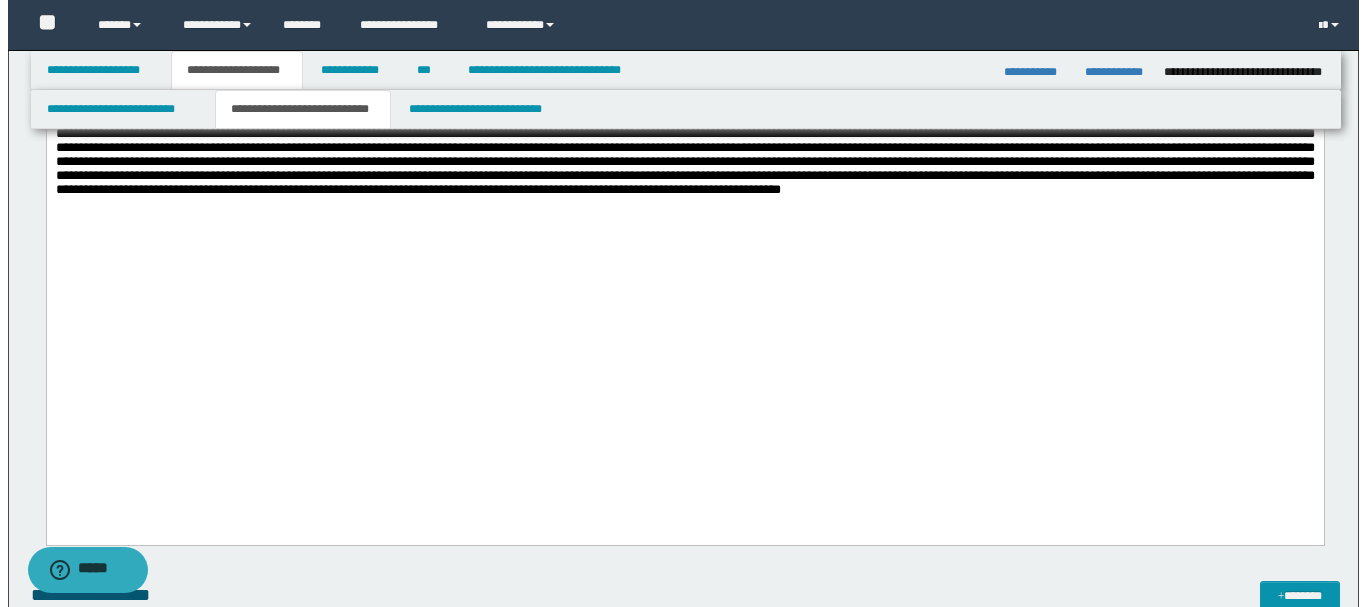 scroll, scrollTop: 1200, scrollLeft: 0, axis: vertical 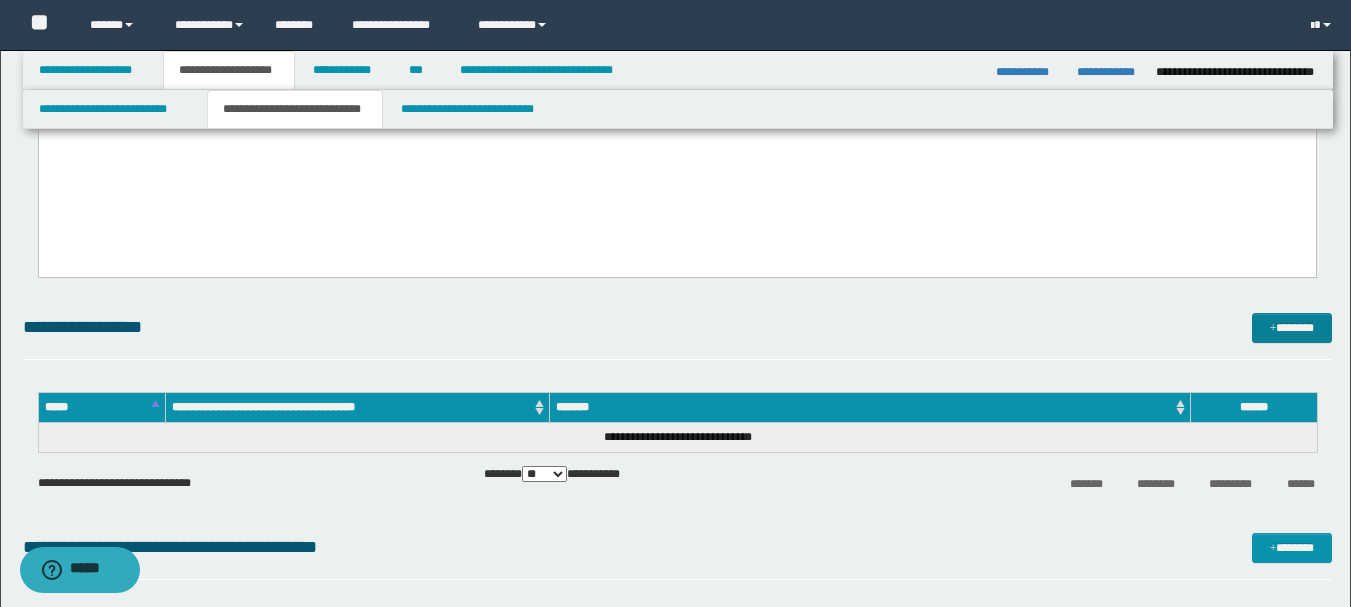 click on "*******" at bounding box center (1292, 328) 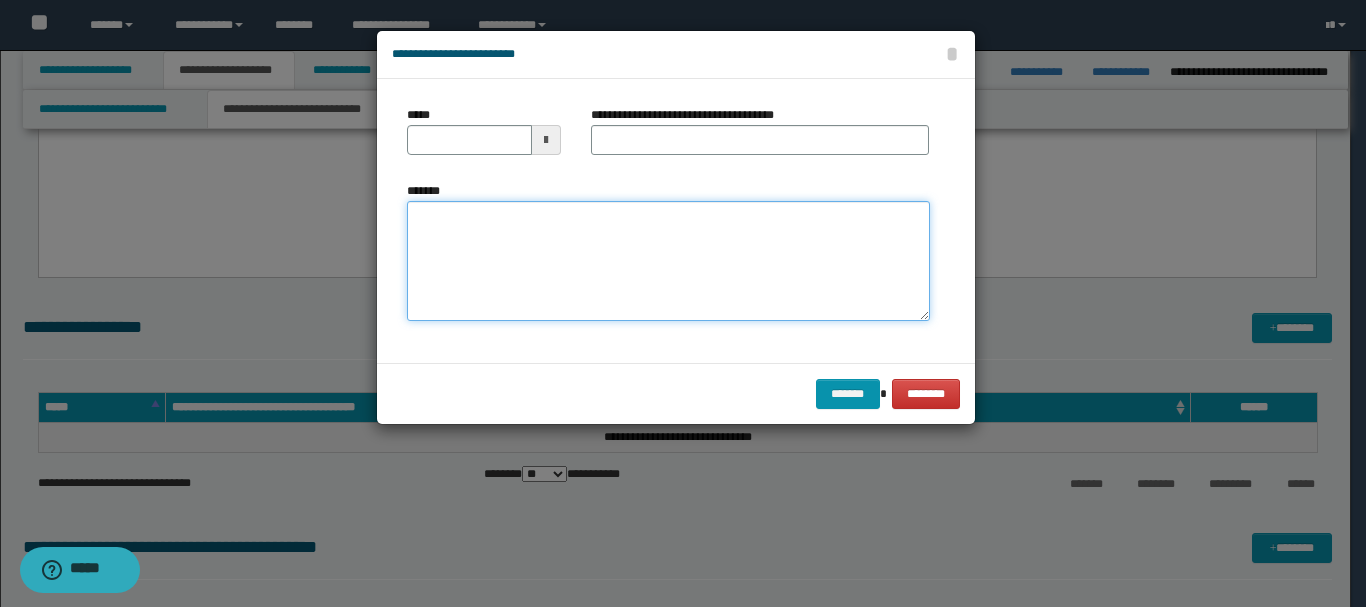paste on "**********" 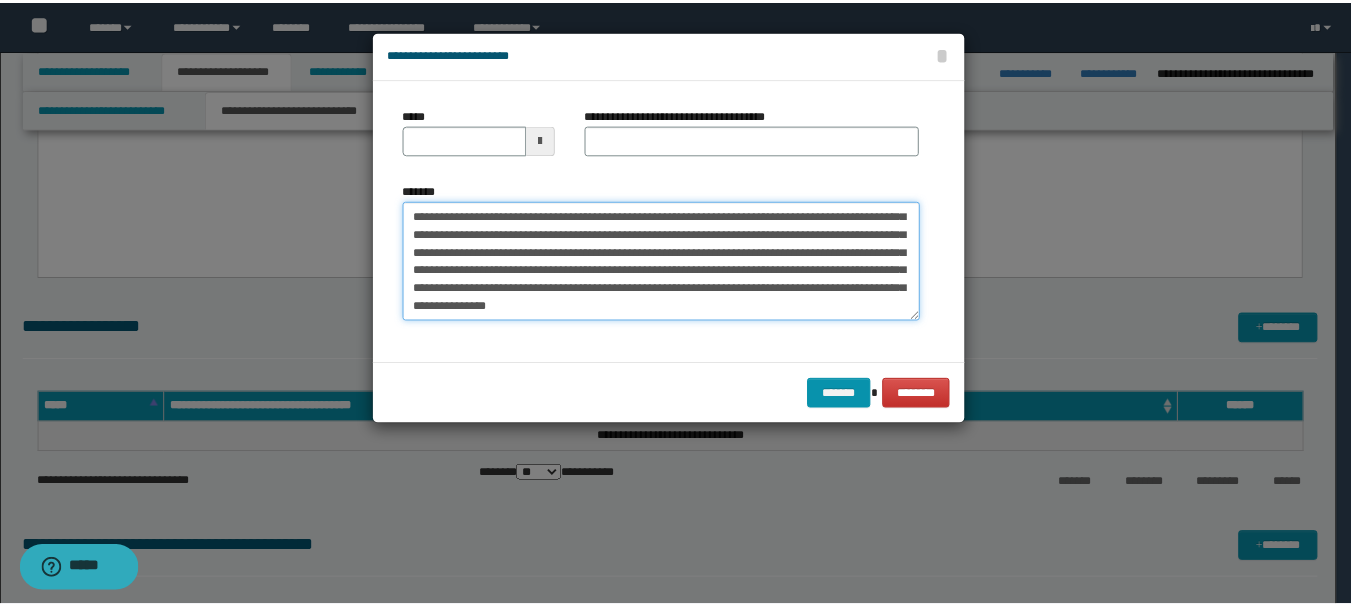 scroll, scrollTop: 0, scrollLeft: 0, axis: both 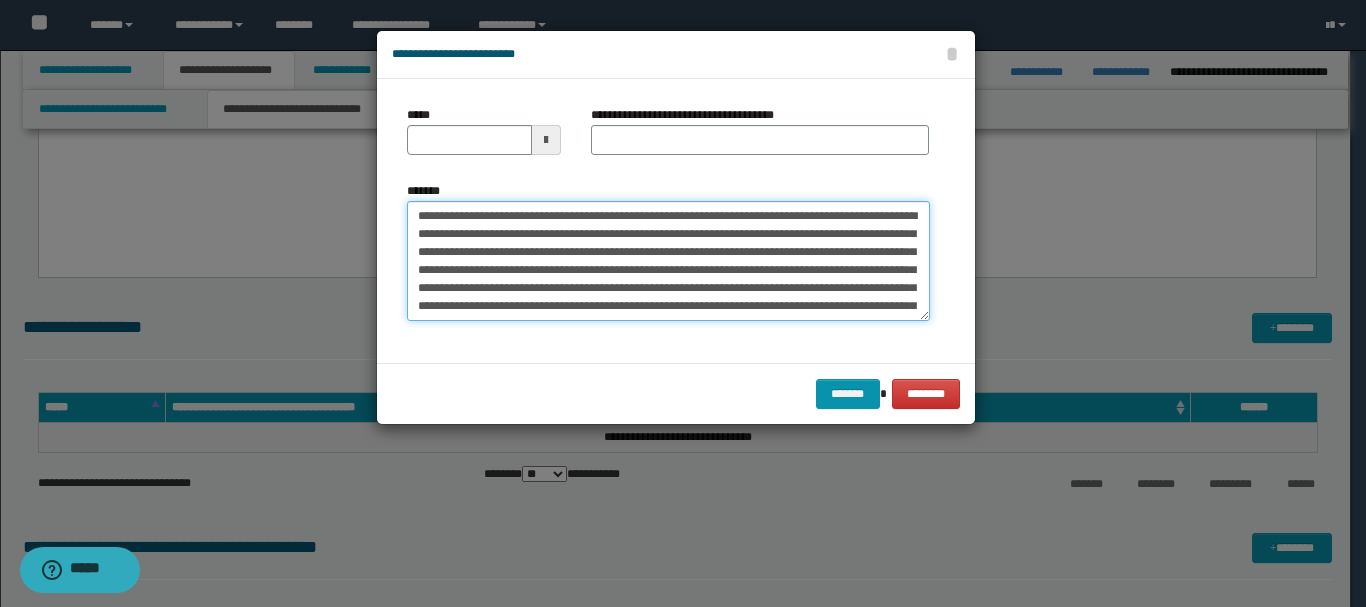 type on "**********" 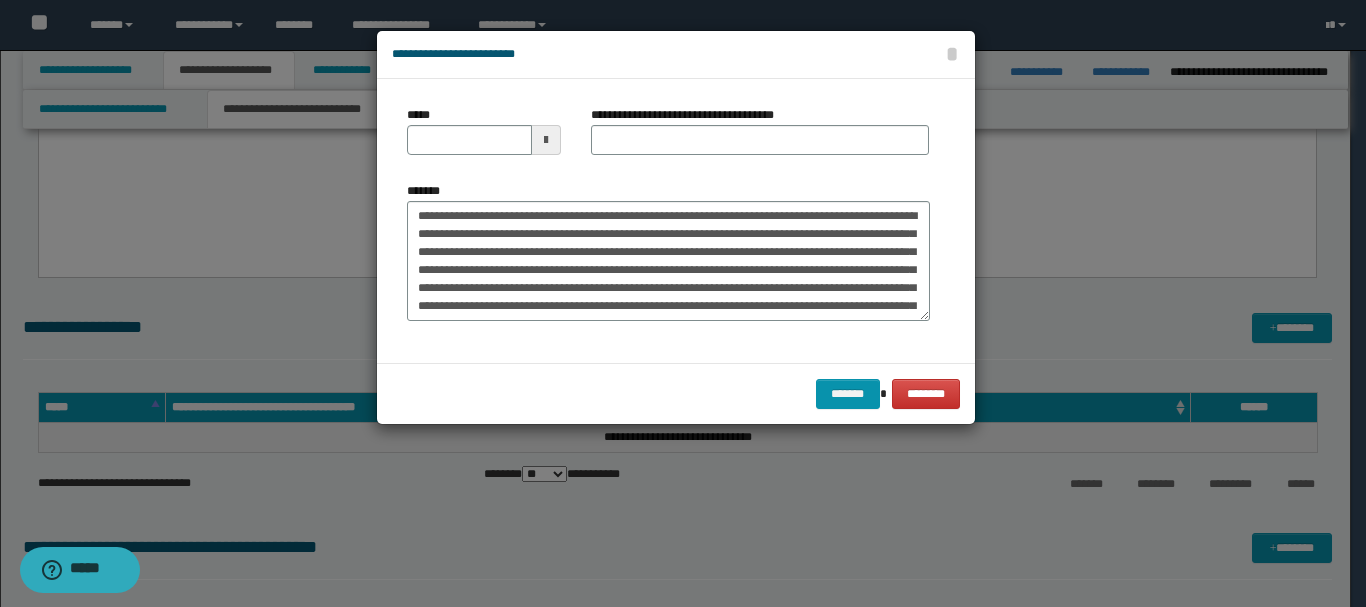 click at bounding box center (546, 140) 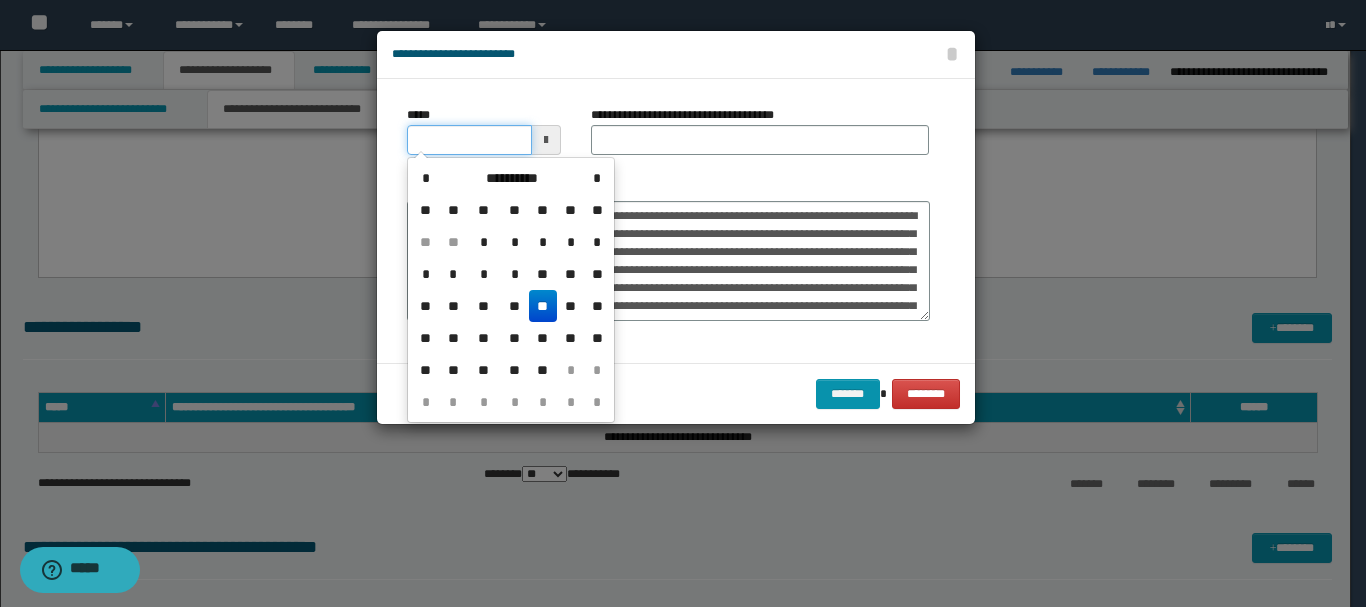 type on "**********" 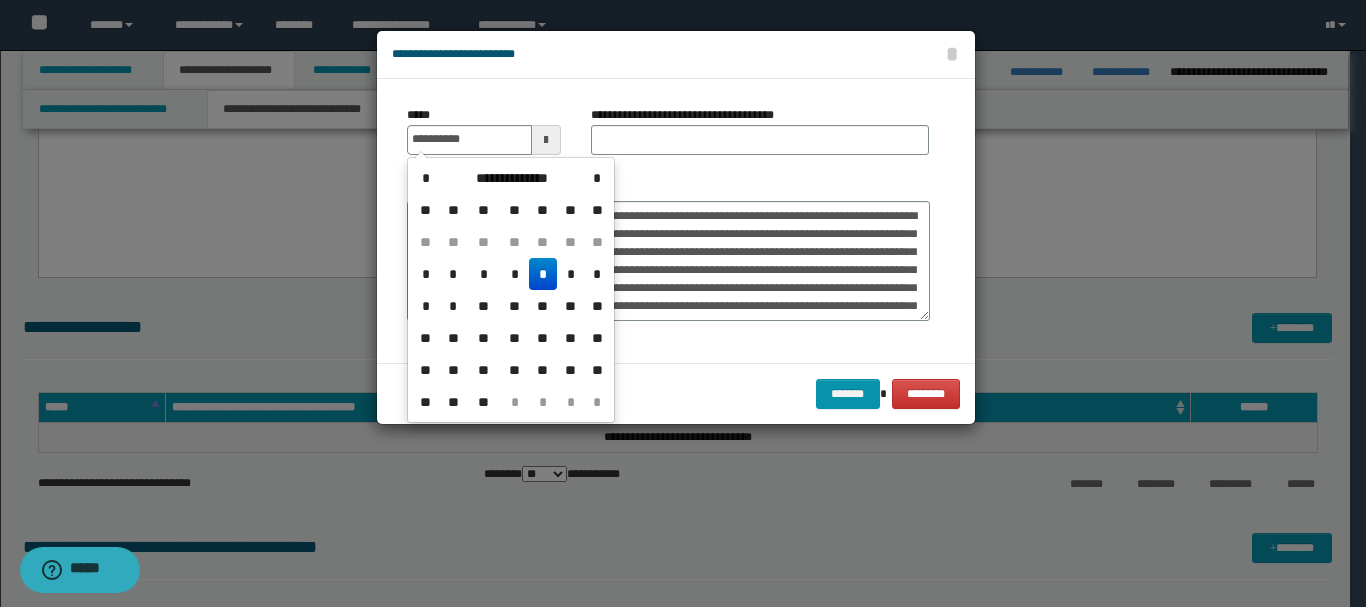 click on "*" at bounding box center [543, 274] 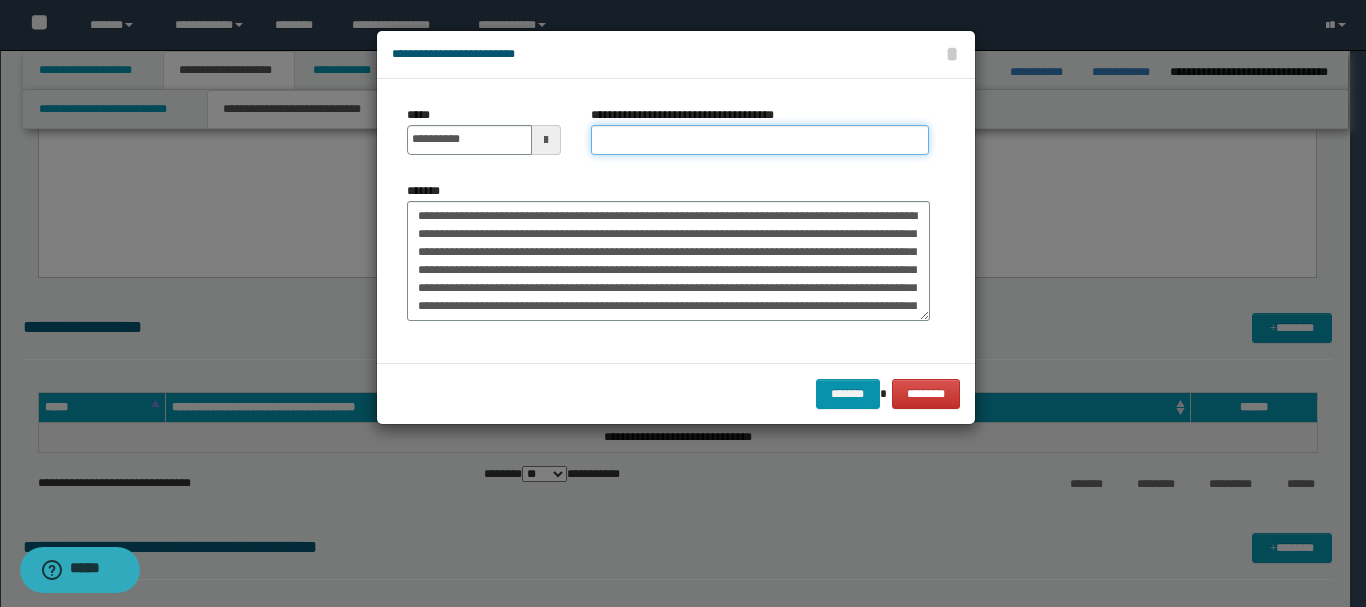 click on "**********" at bounding box center [760, 140] 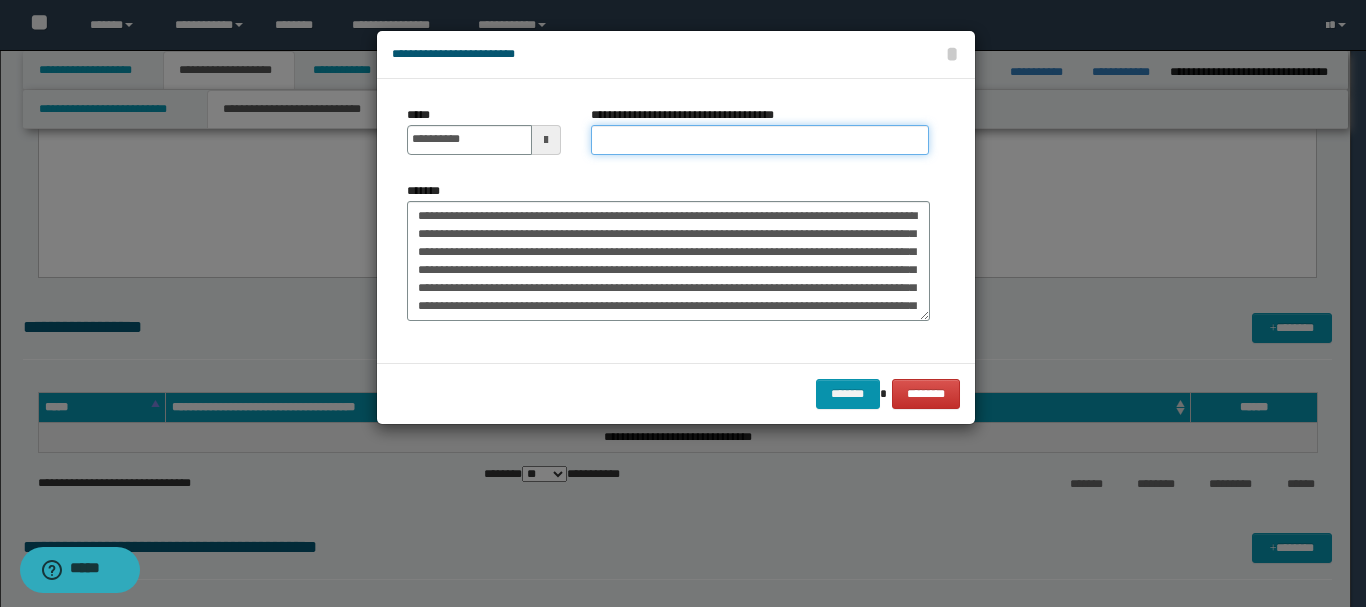 type on "**********" 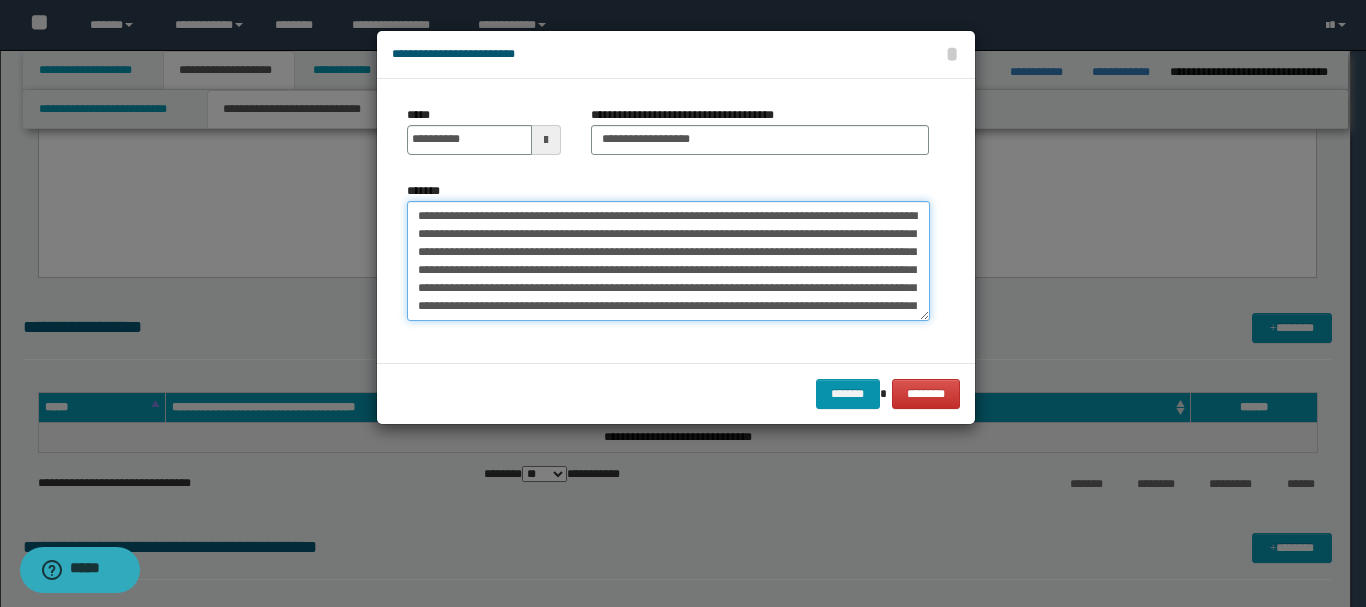 click on "**********" at bounding box center (668, 261) 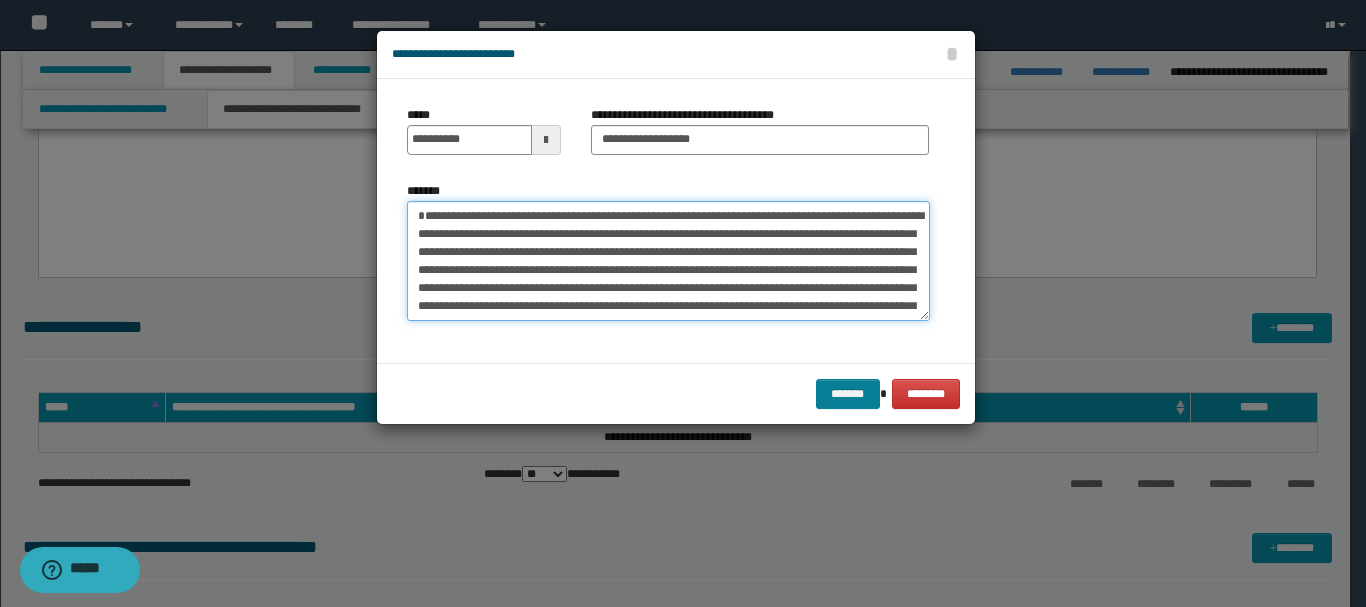 type on "**********" 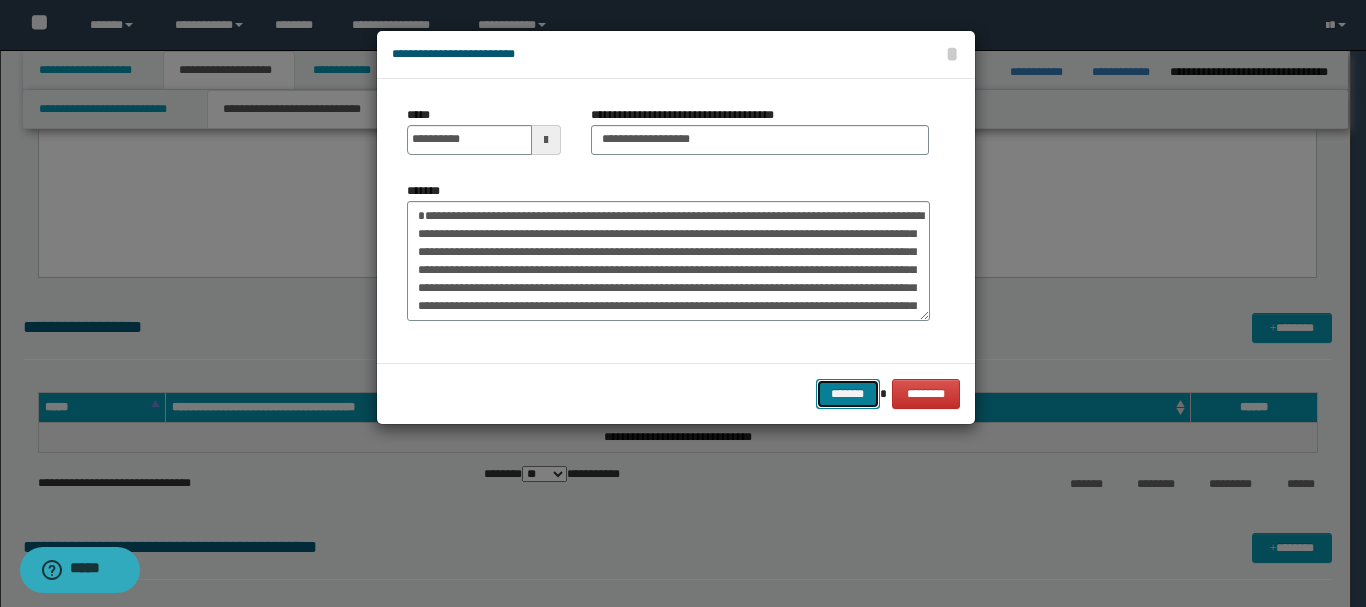 click on "*******" at bounding box center [848, 394] 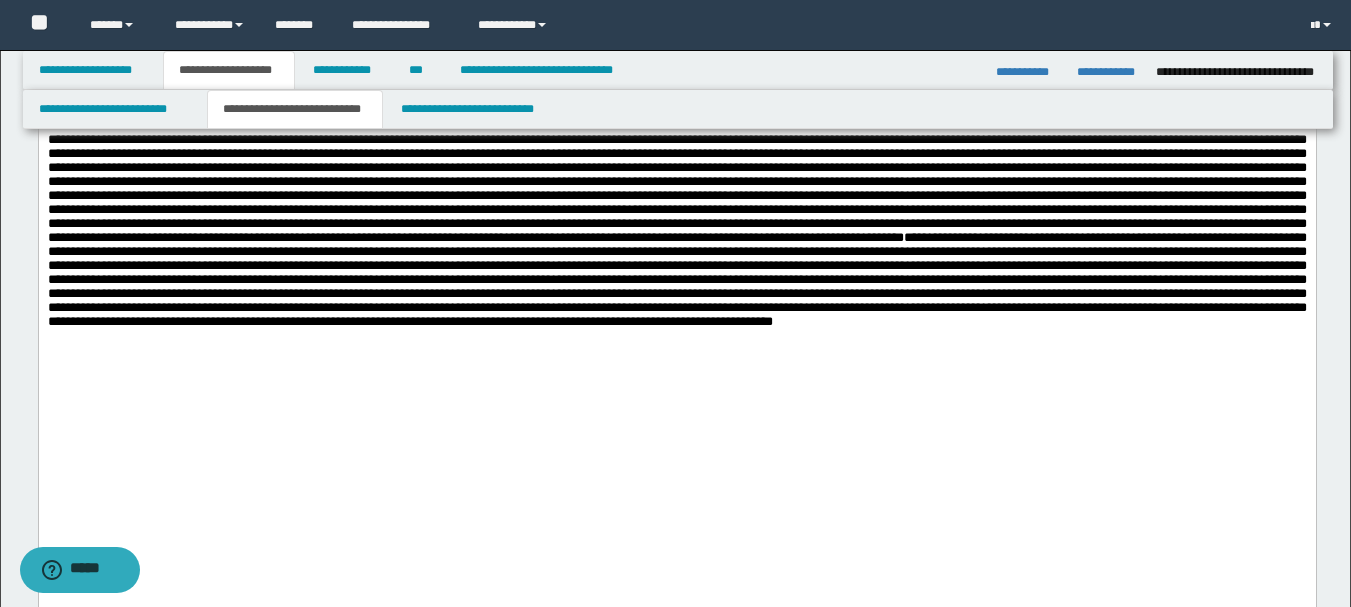 scroll, scrollTop: 900, scrollLeft: 0, axis: vertical 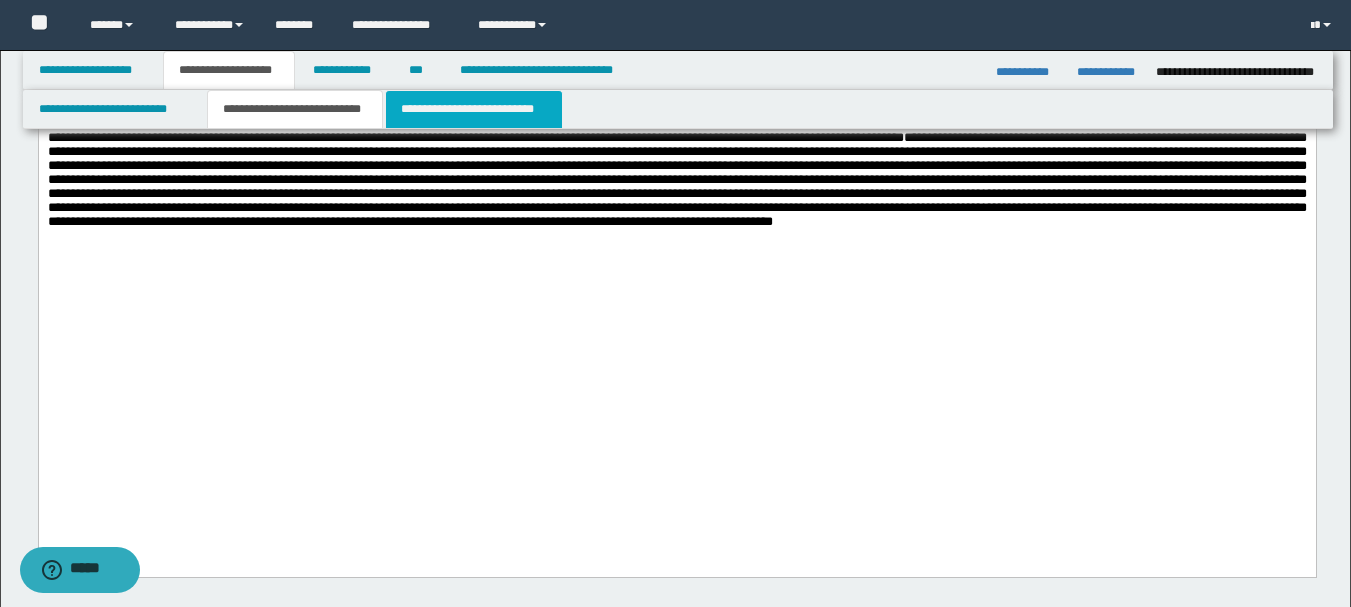 click on "**********" at bounding box center (474, 109) 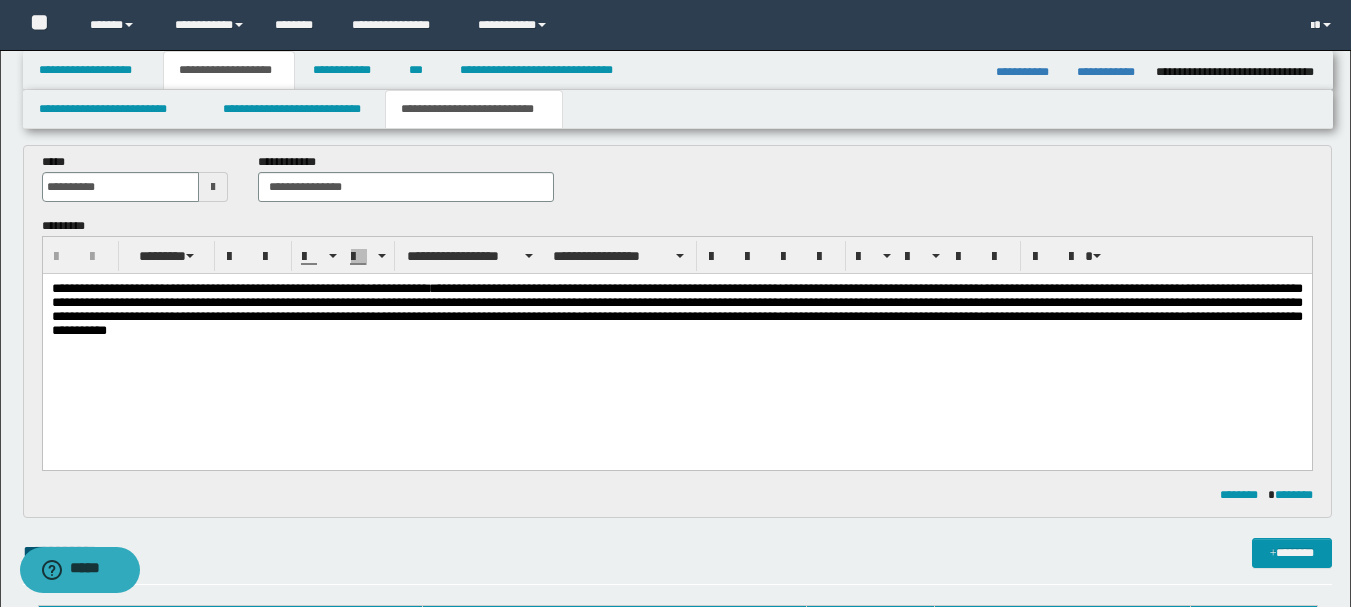 scroll, scrollTop: 200, scrollLeft: 0, axis: vertical 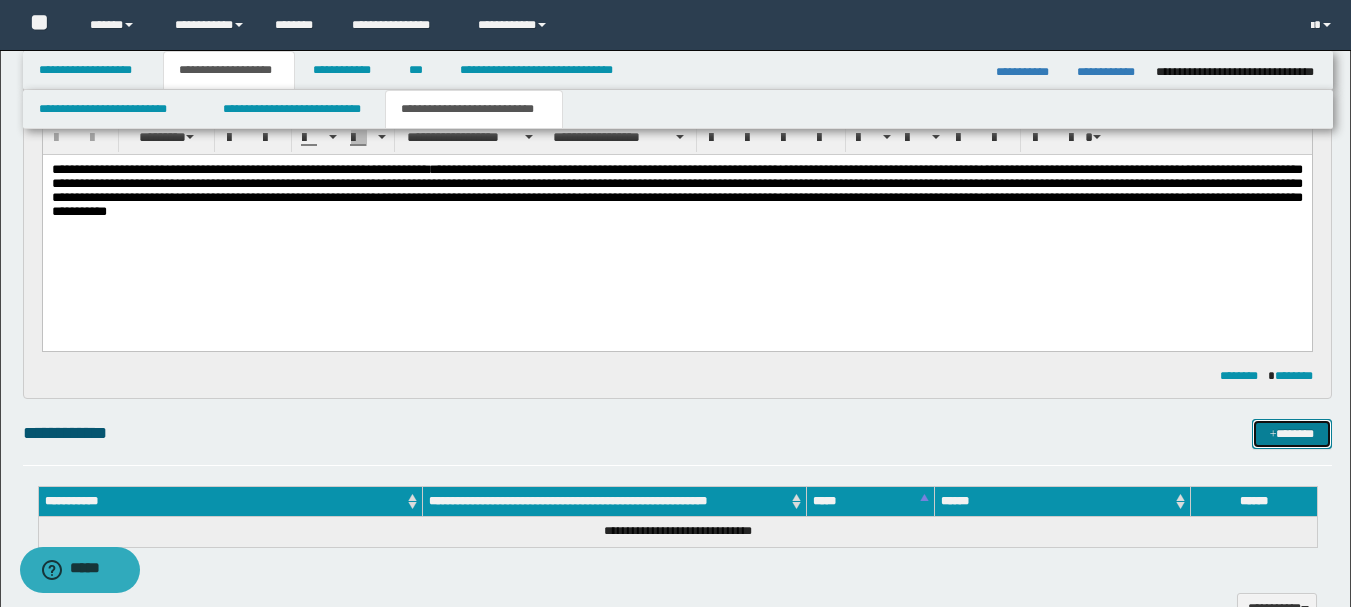 click on "*******" at bounding box center [1292, 434] 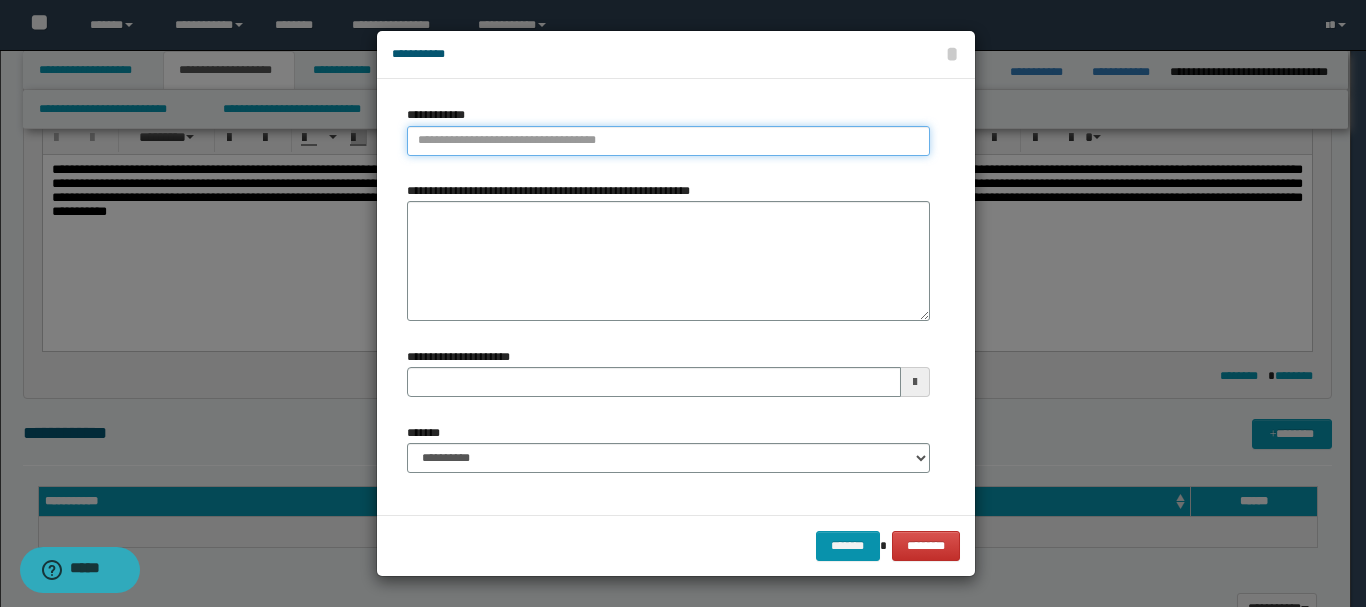 click on "**********" at bounding box center [668, 141] 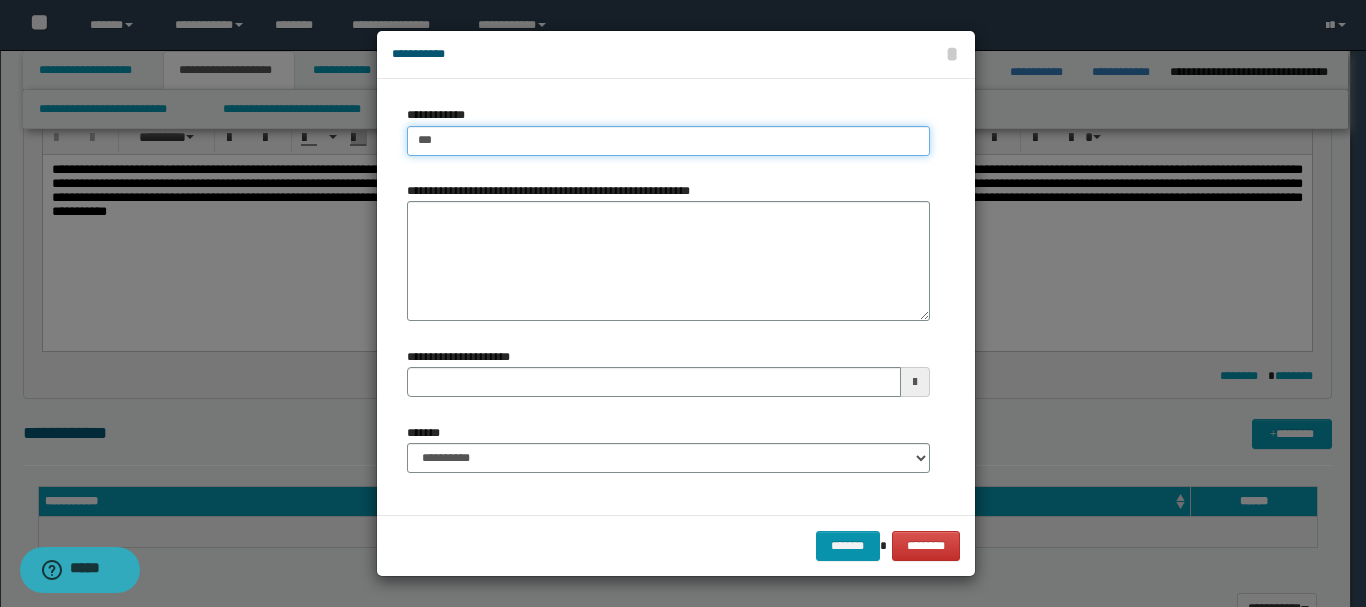 type on "****" 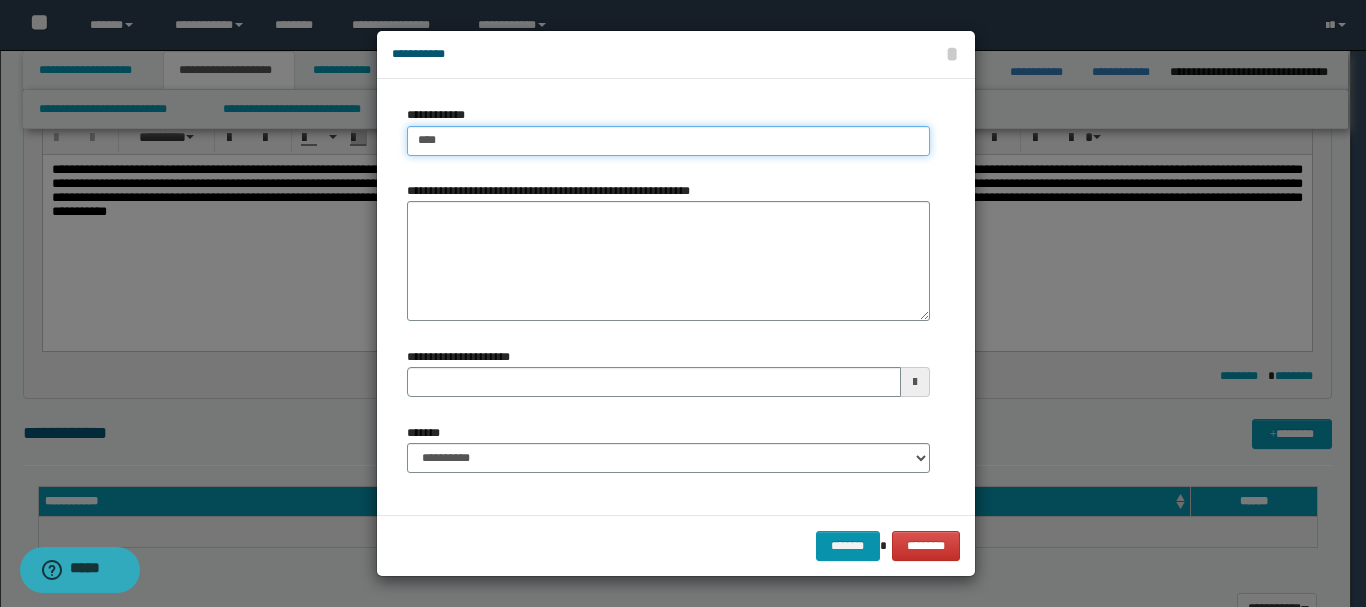 type on "****" 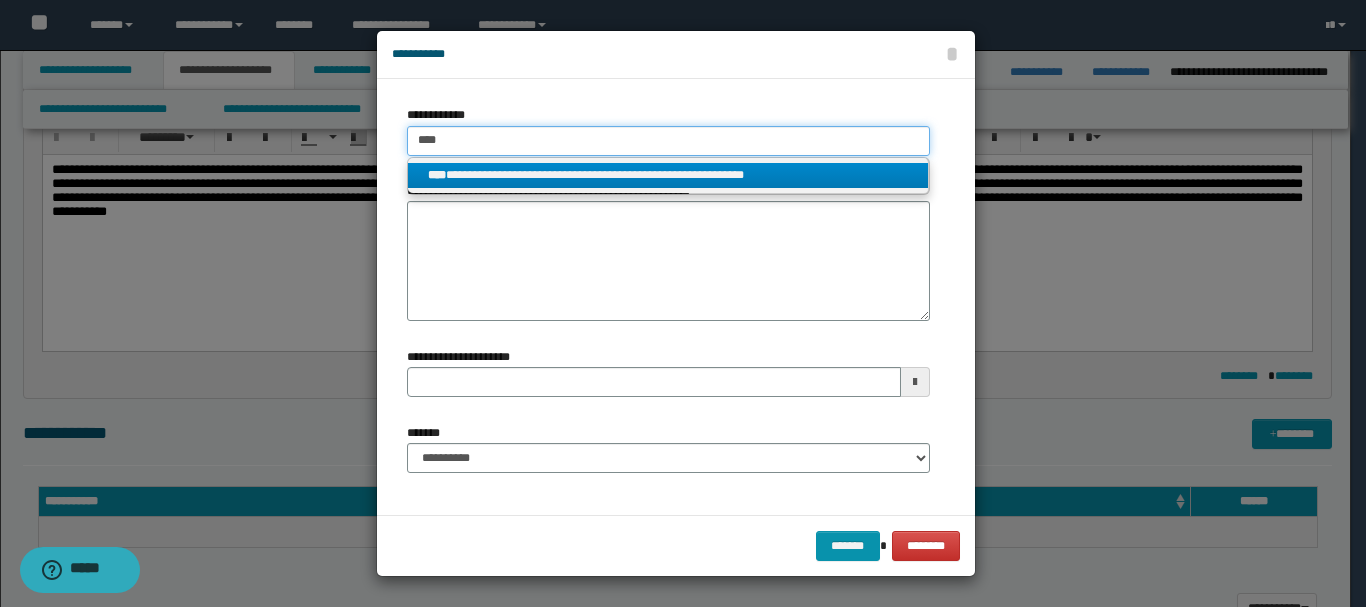 type on "****" 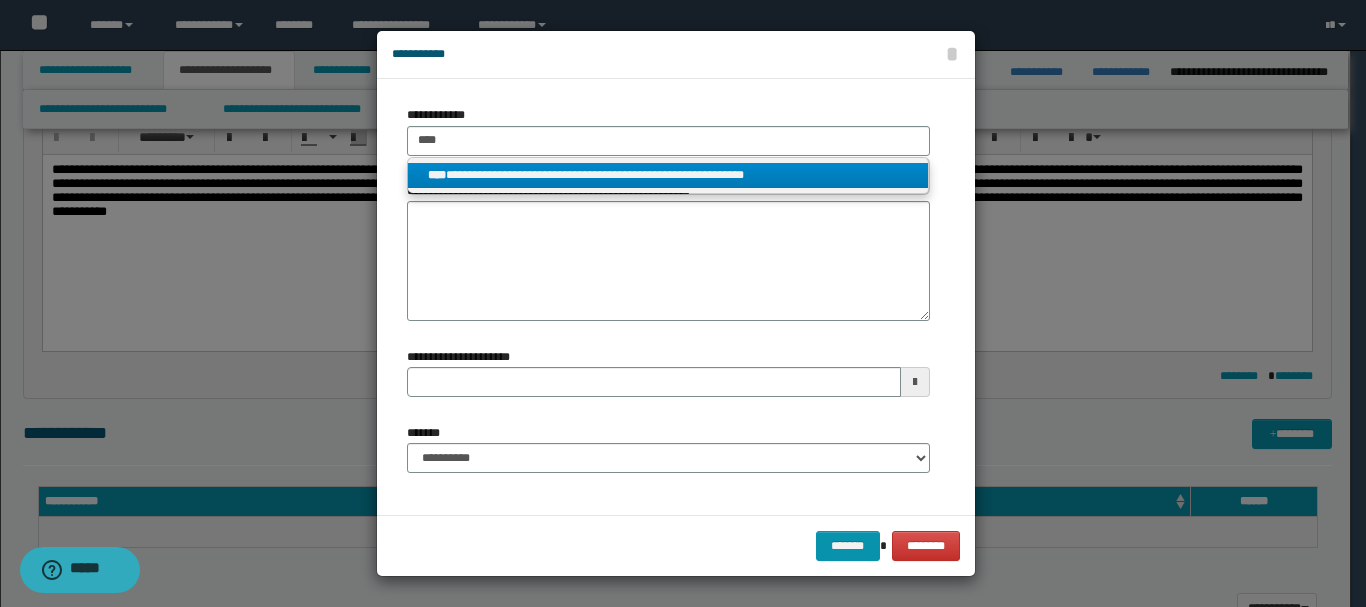 click on "**********" at bounding box center [668, 175] 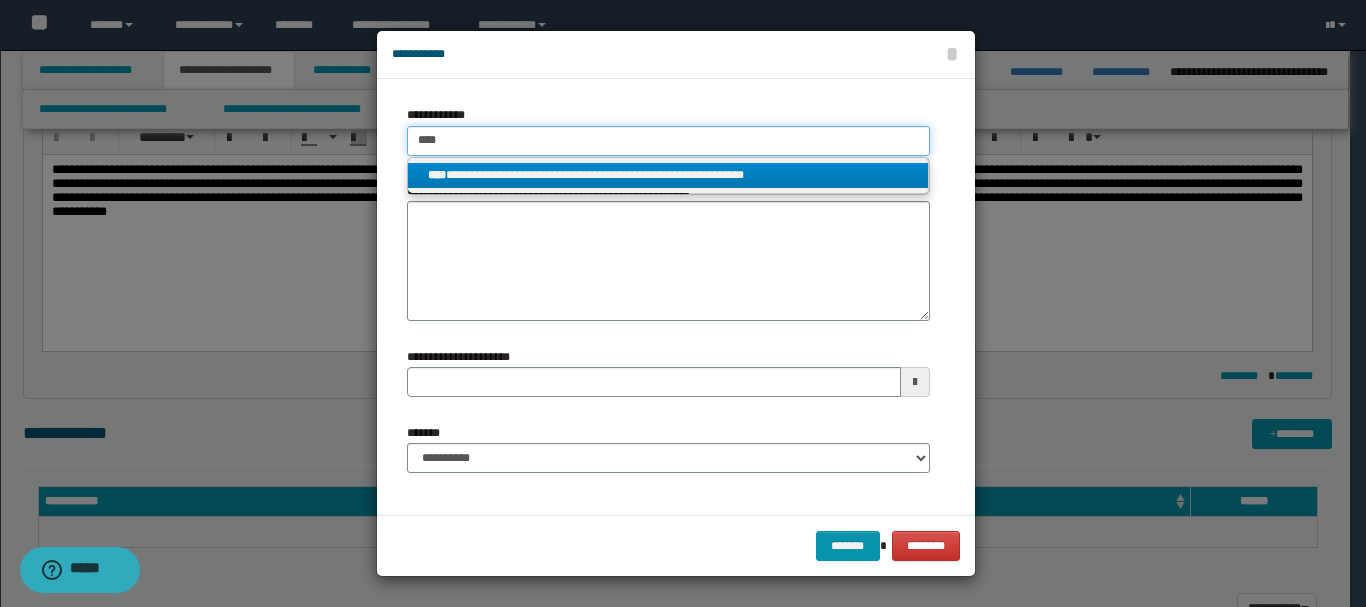 type 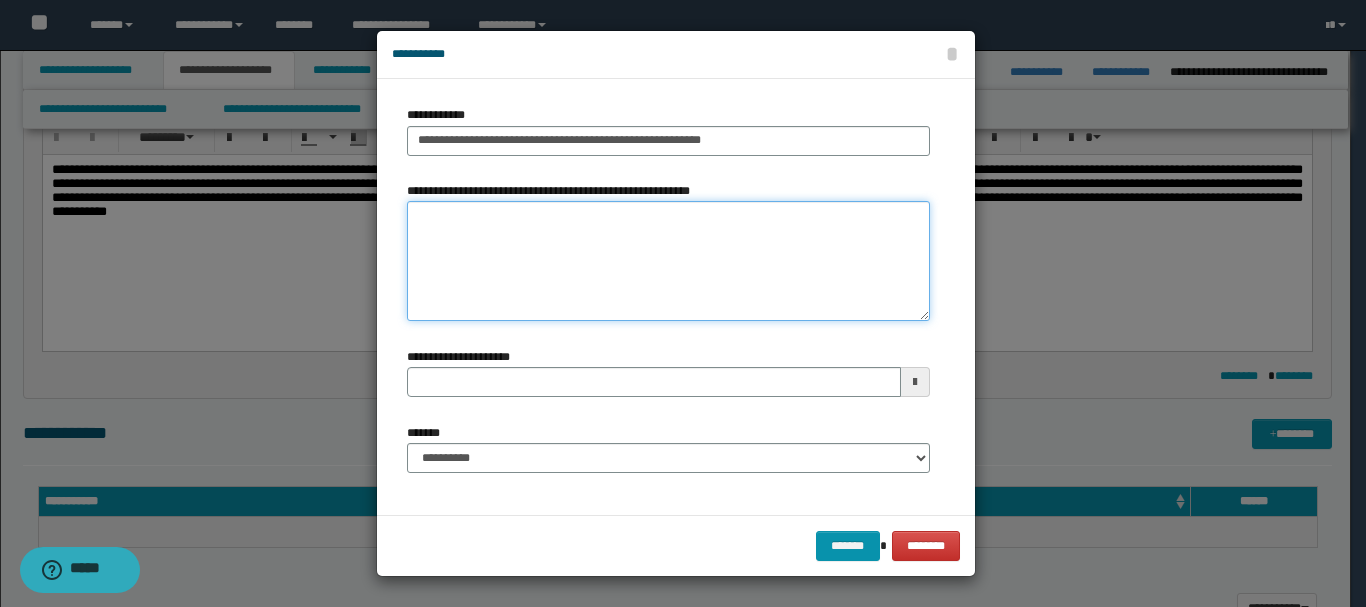 click on "**********" at bounding box center [668, 261] 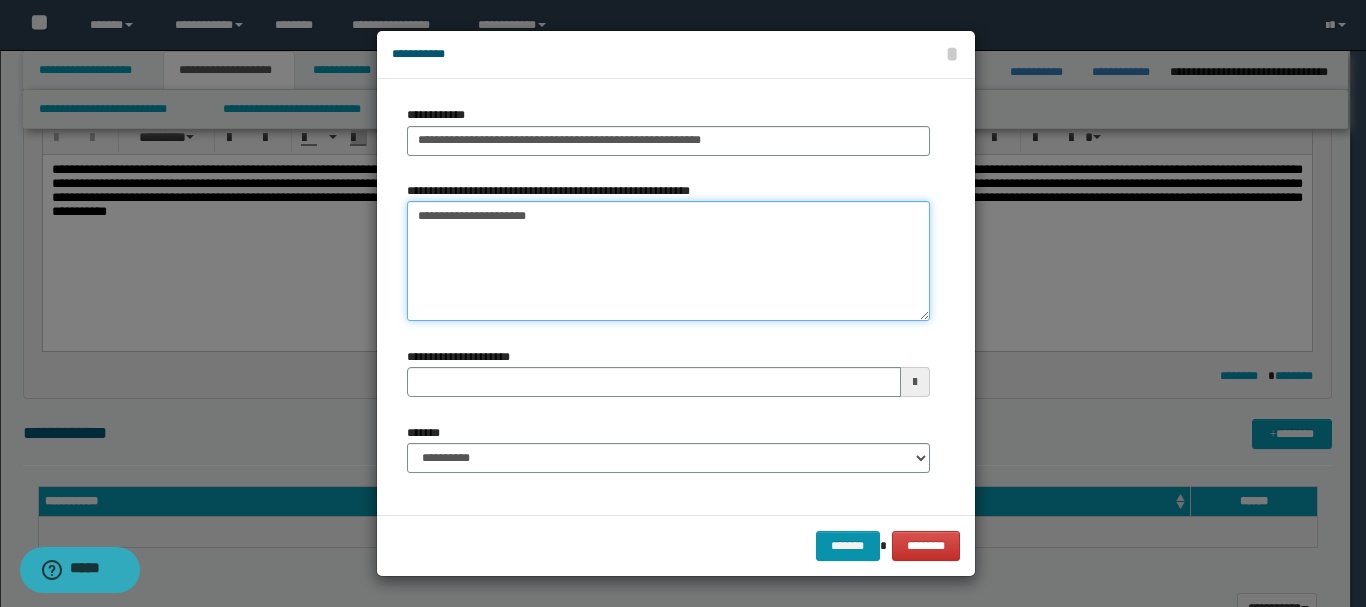 type on "**********" 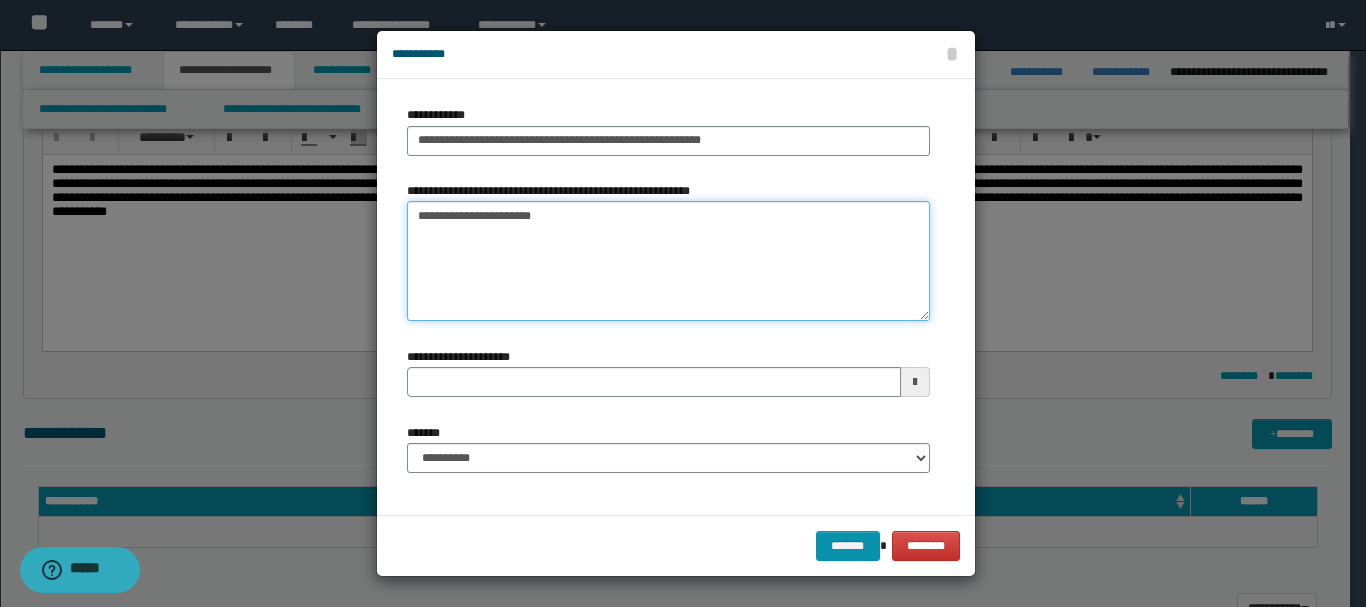 type 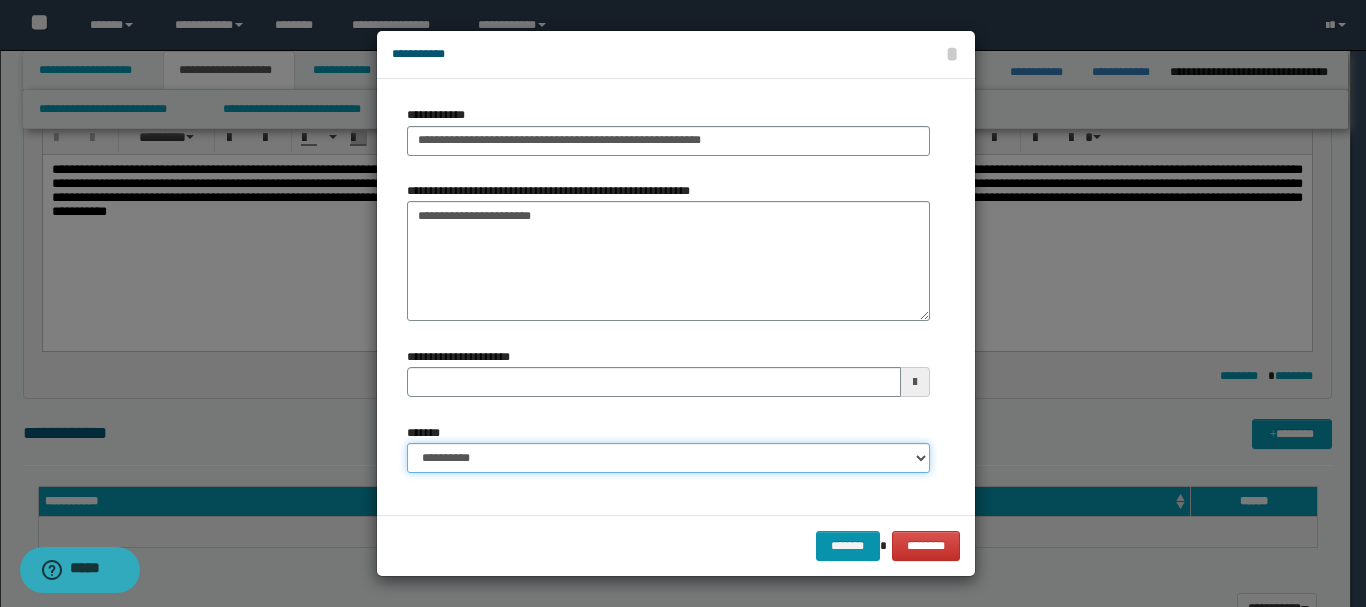 click on "**********" at bounding box center (668, 458) 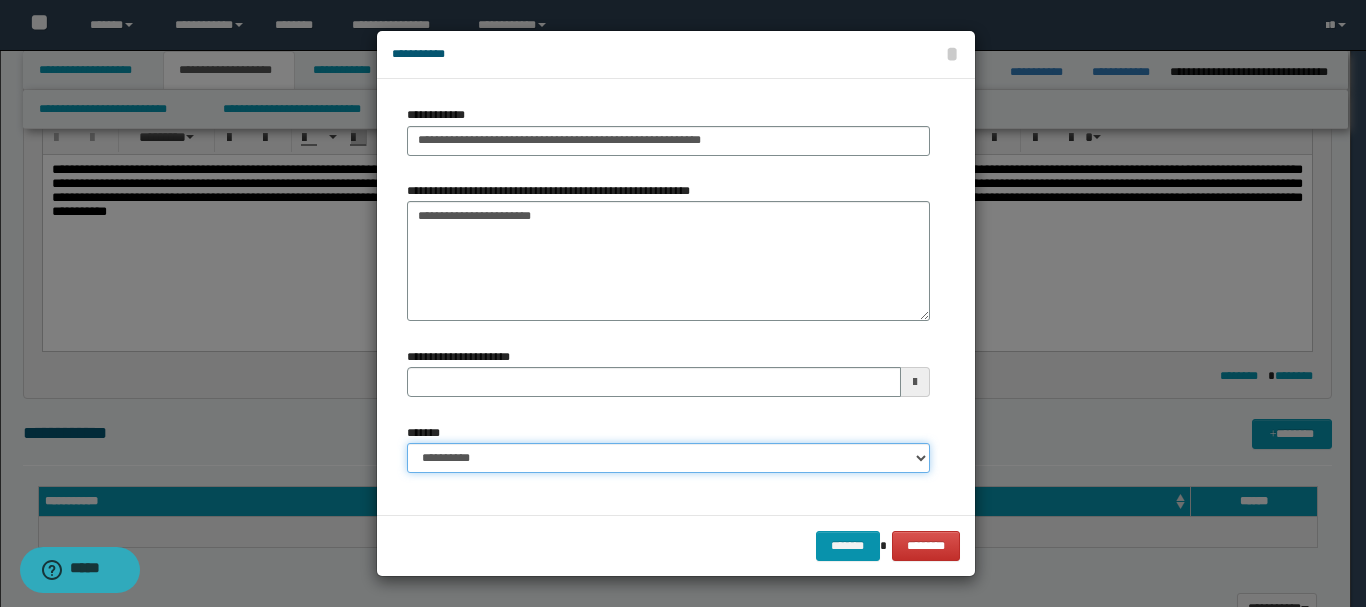 select on "*" 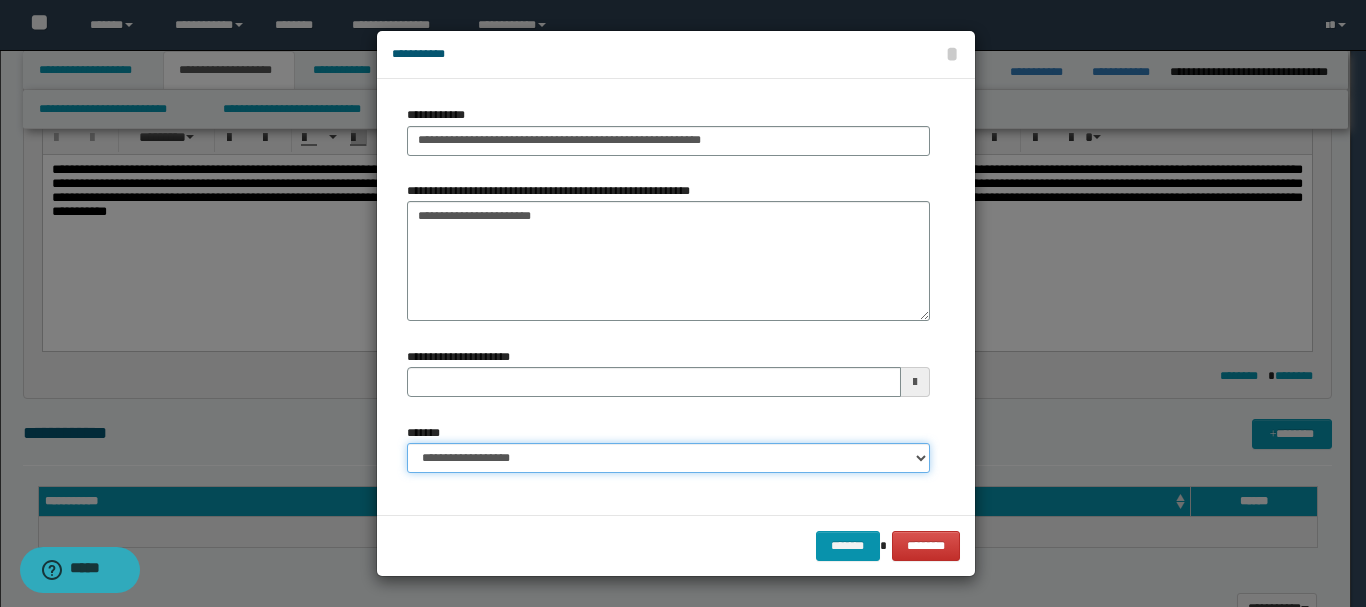 click on "**********" at bounding box center (668, 458) 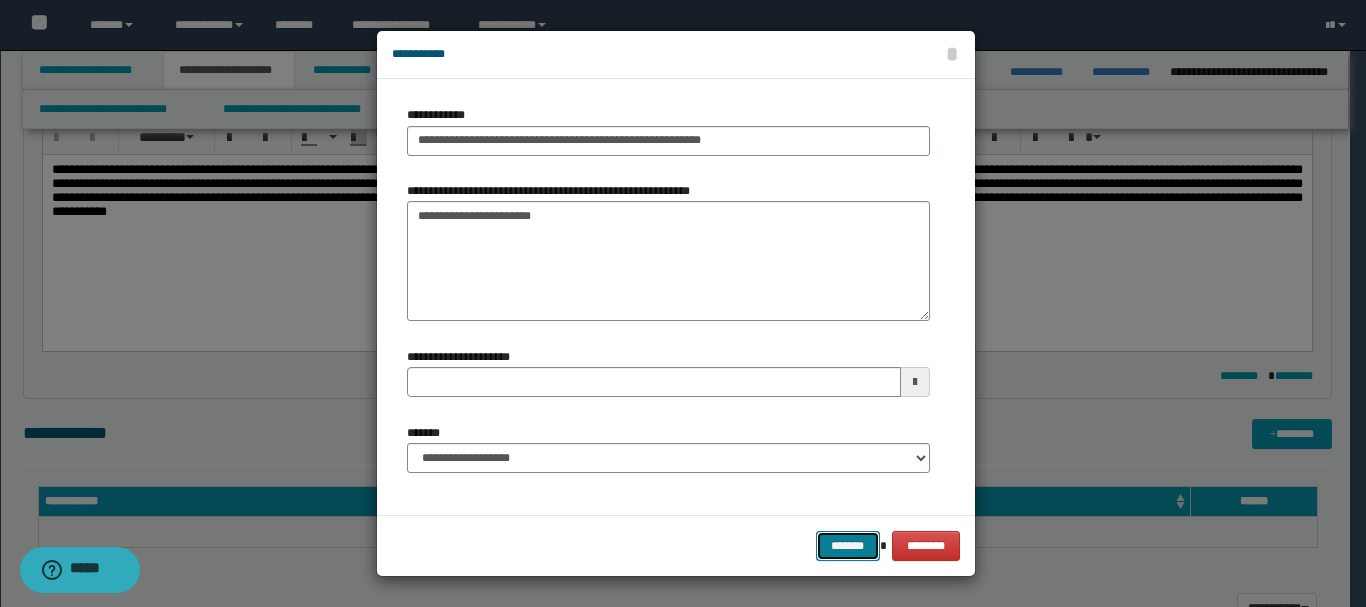 click on "*******" at bounding box center (848, 546) 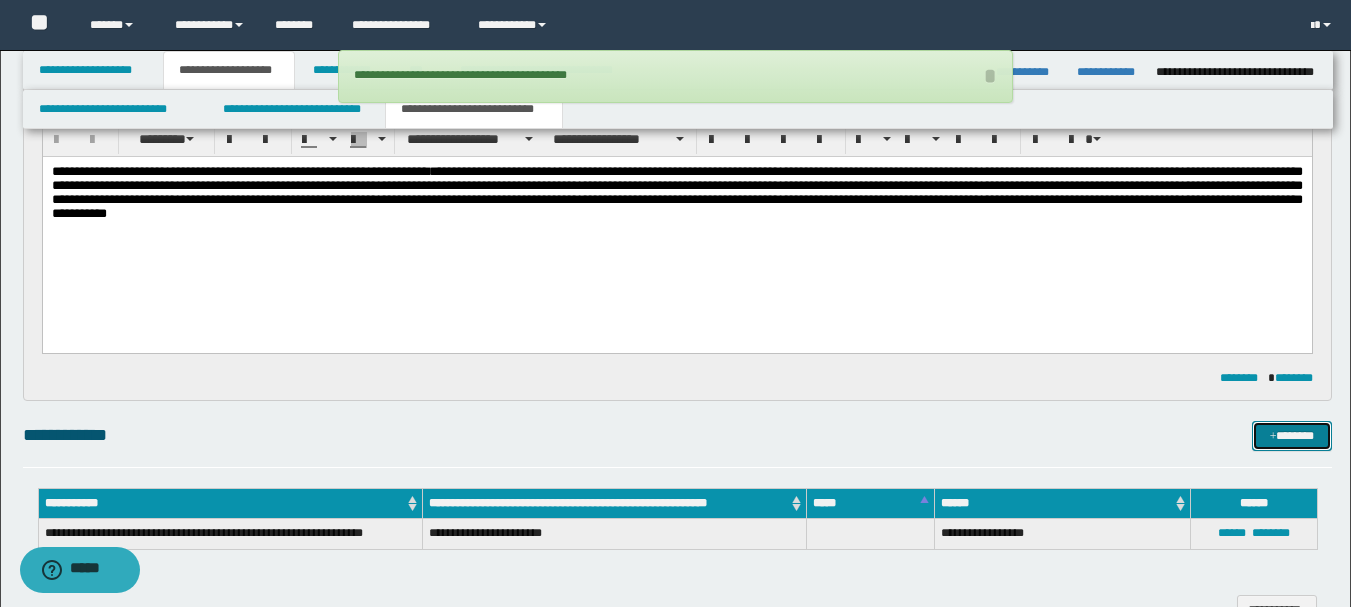 scroll, scrollTop: 100, scrollLeft: 0, axis: vertical 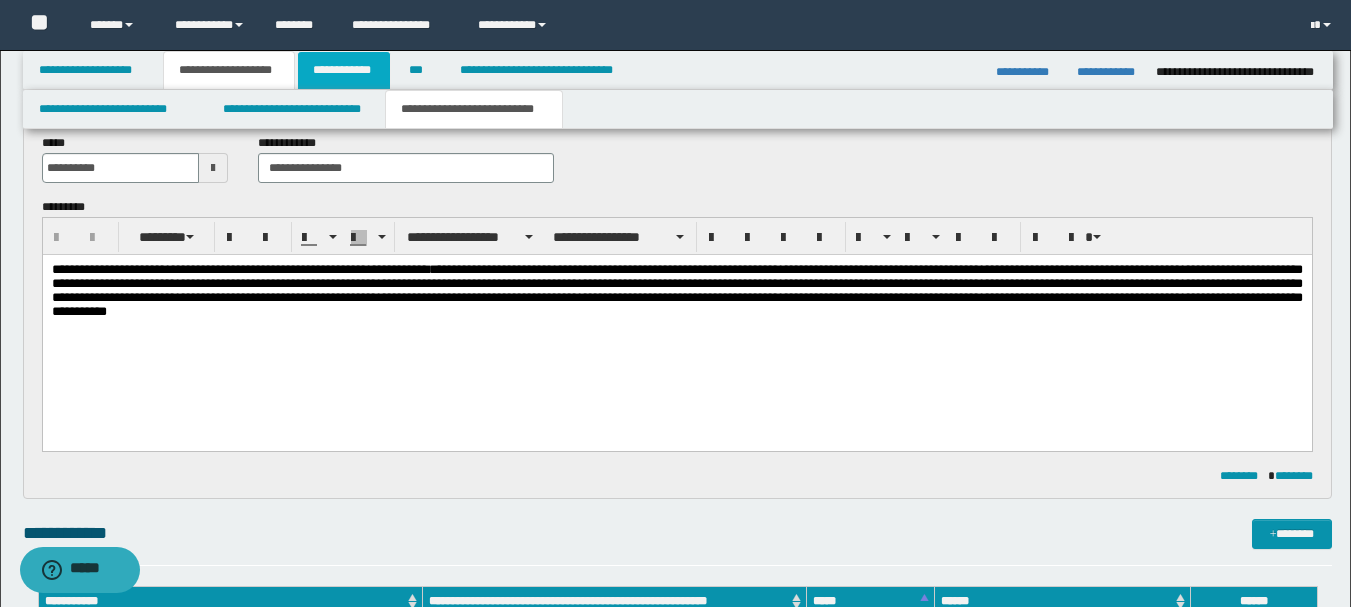 click on "**********" at bounding box center [344, 70] 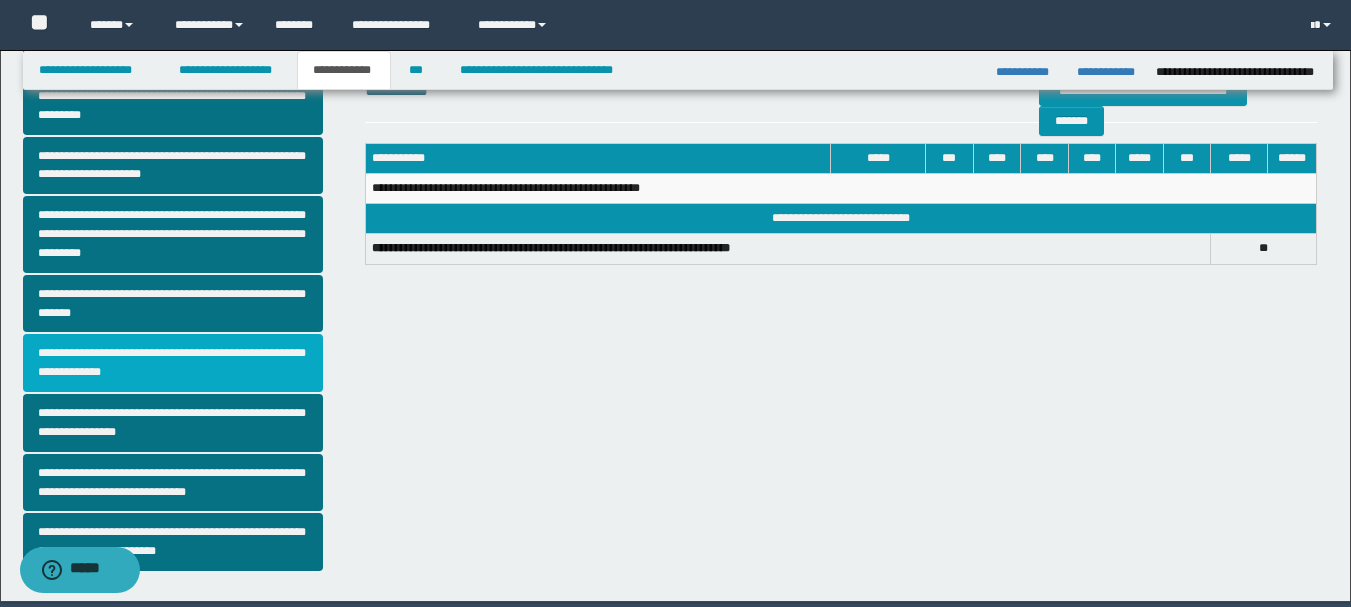 scroll, scrollTop: 542, scrollLeft: 0, axis: vertical 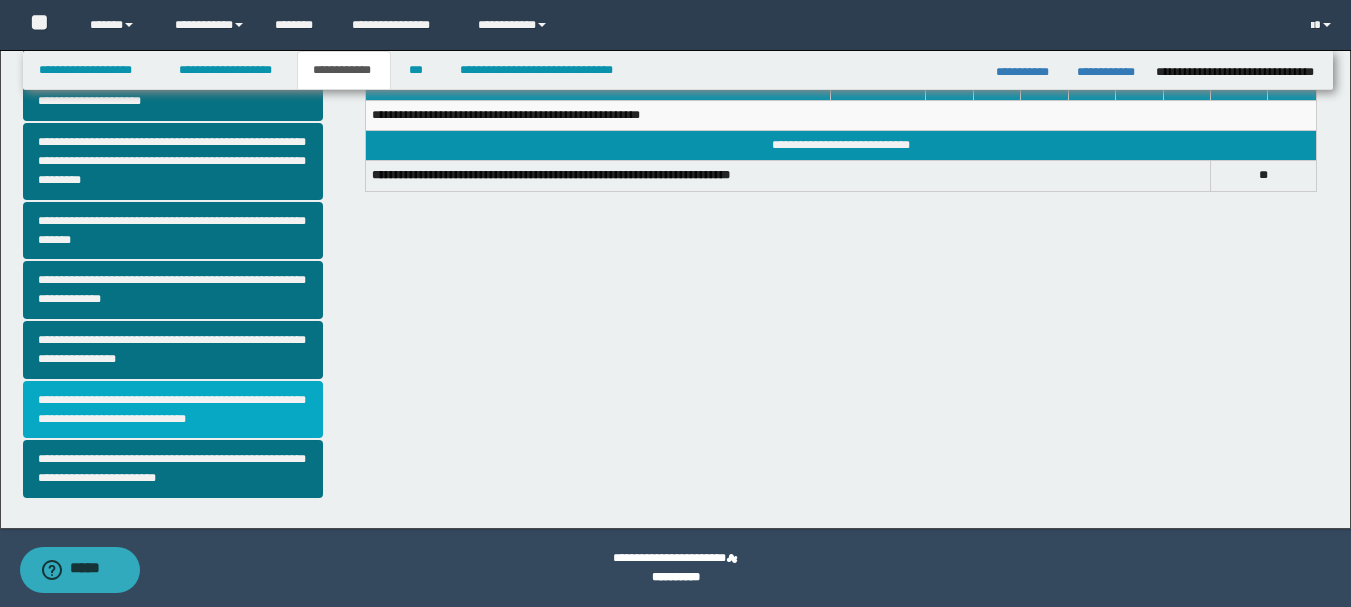 click on "**********" at bounding box center (173, 410) 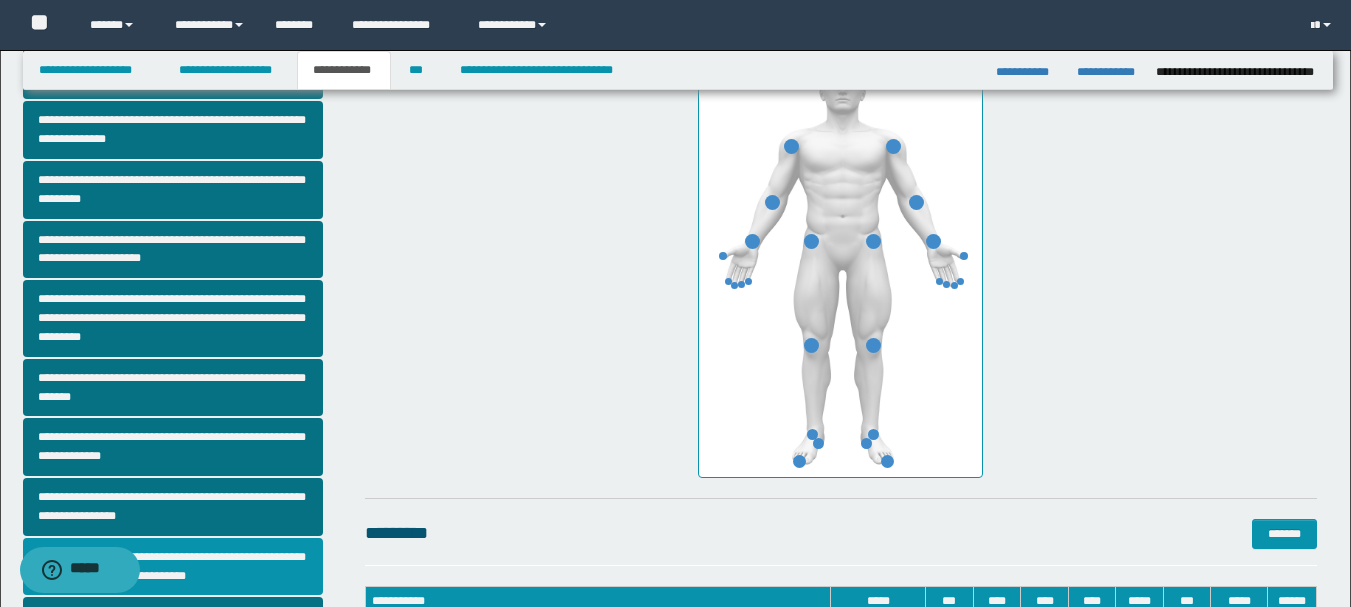 scroll, scrollTop: 400, scrollLeft: 0, axis: vertical 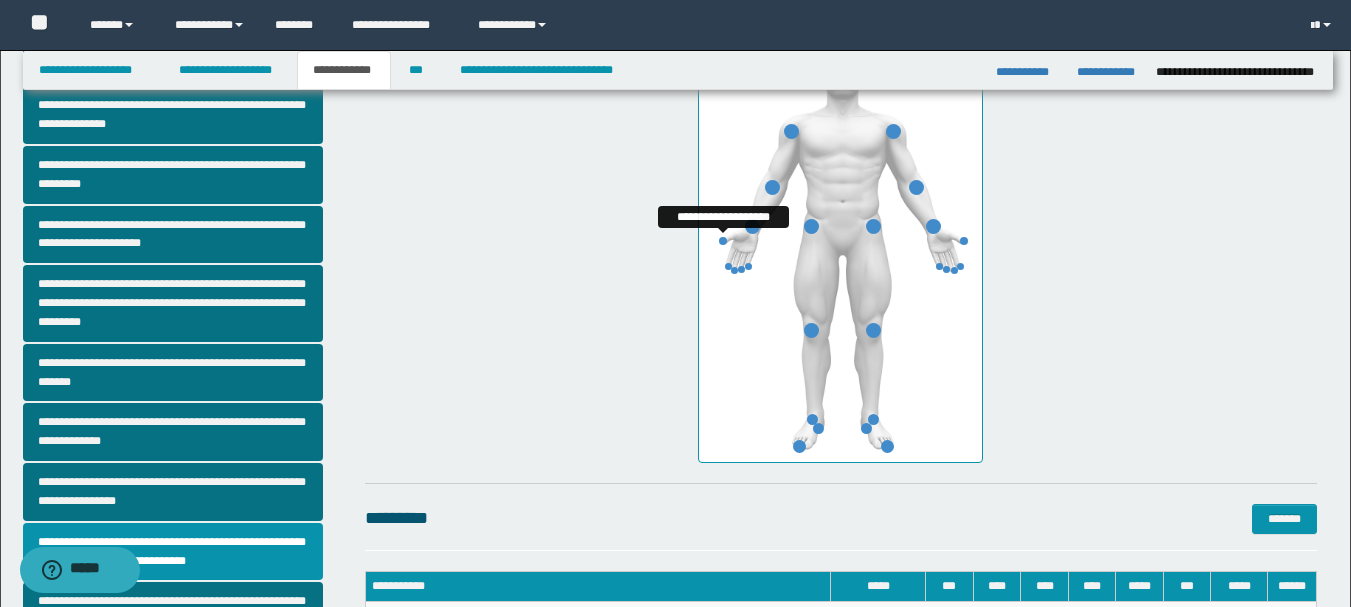 click at bounding box center (723, 241) 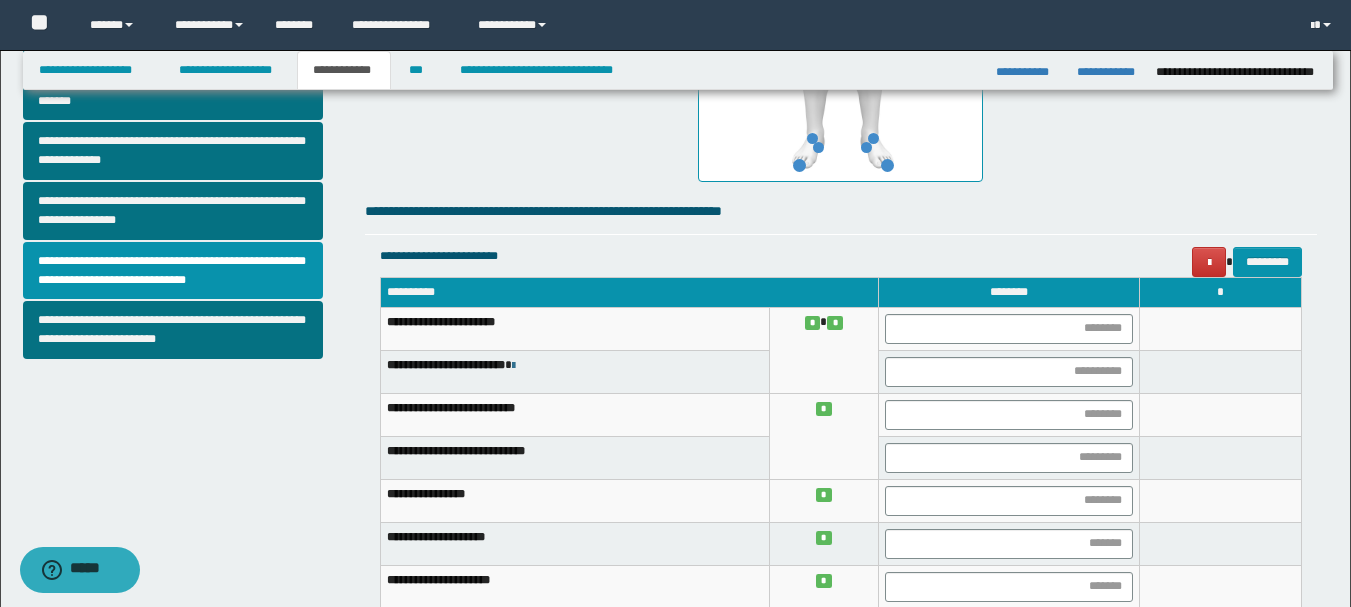 scroll, scrollTop: 800, scrollLeft: 0, axis: vertical 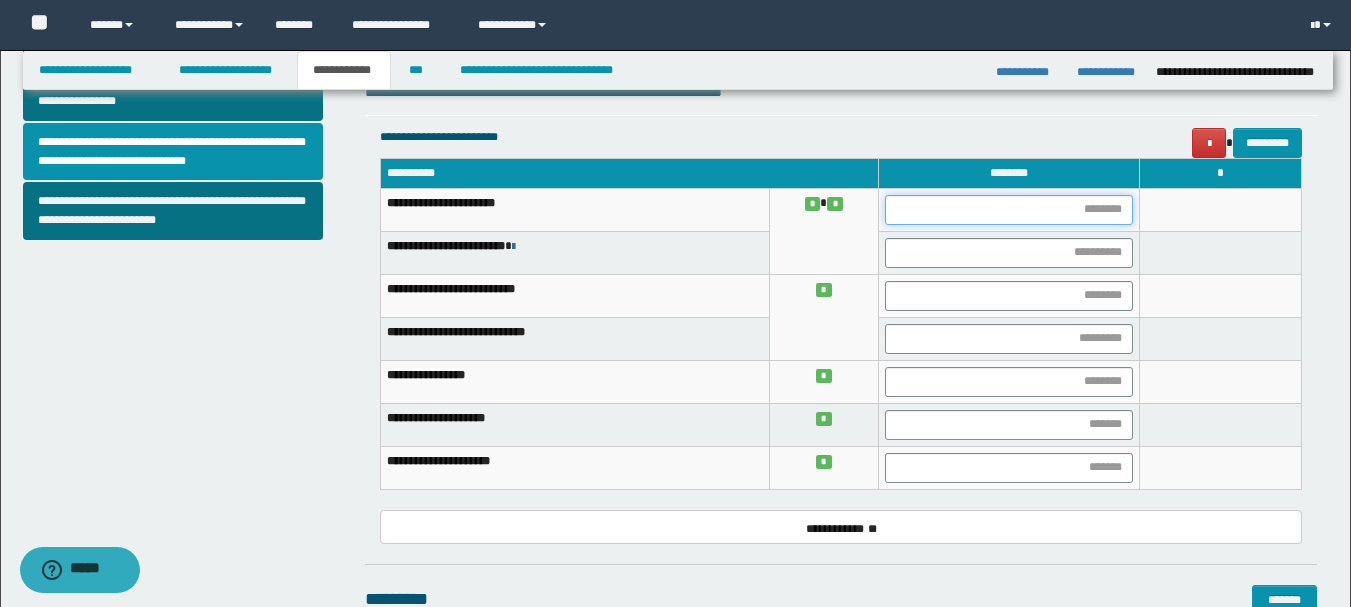 click at bounding box center (1009, 210) 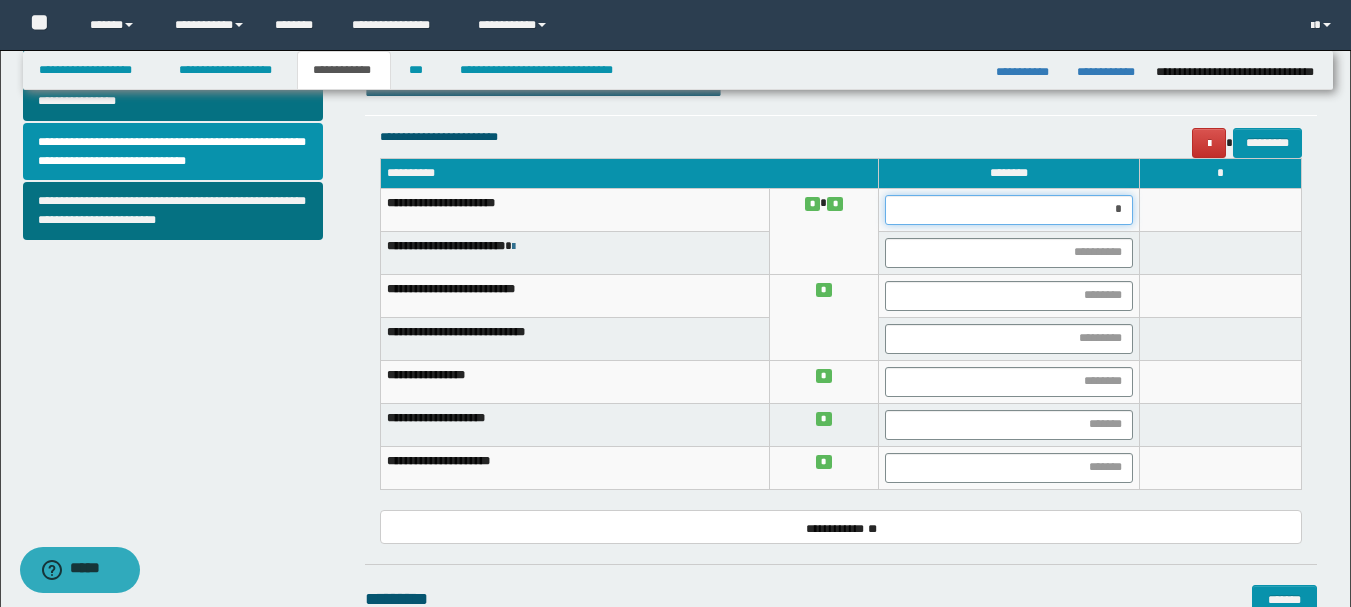 type on "**" 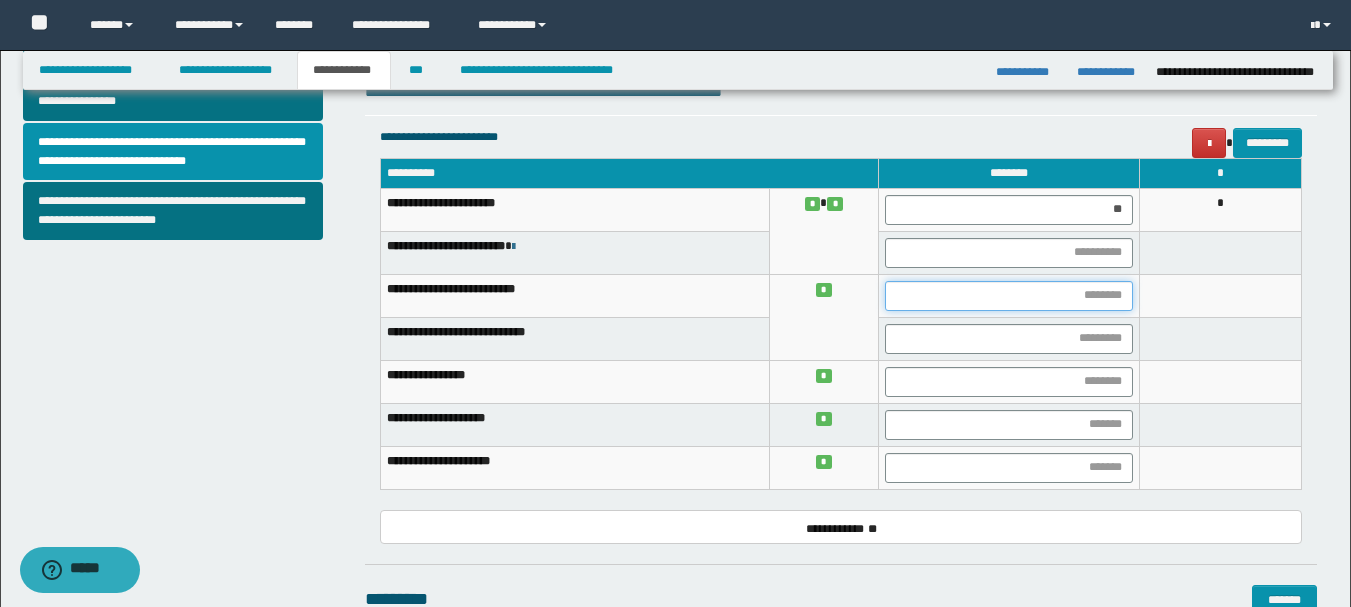 click at bounding box center (1009, 296) 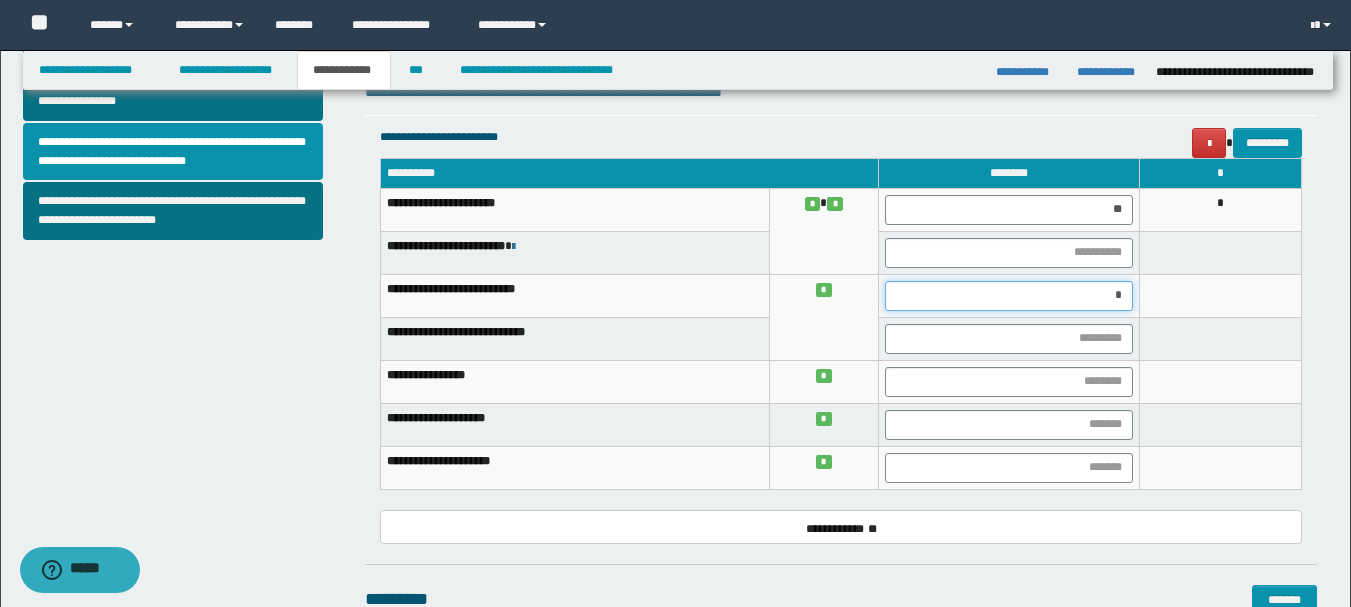 type on "**" 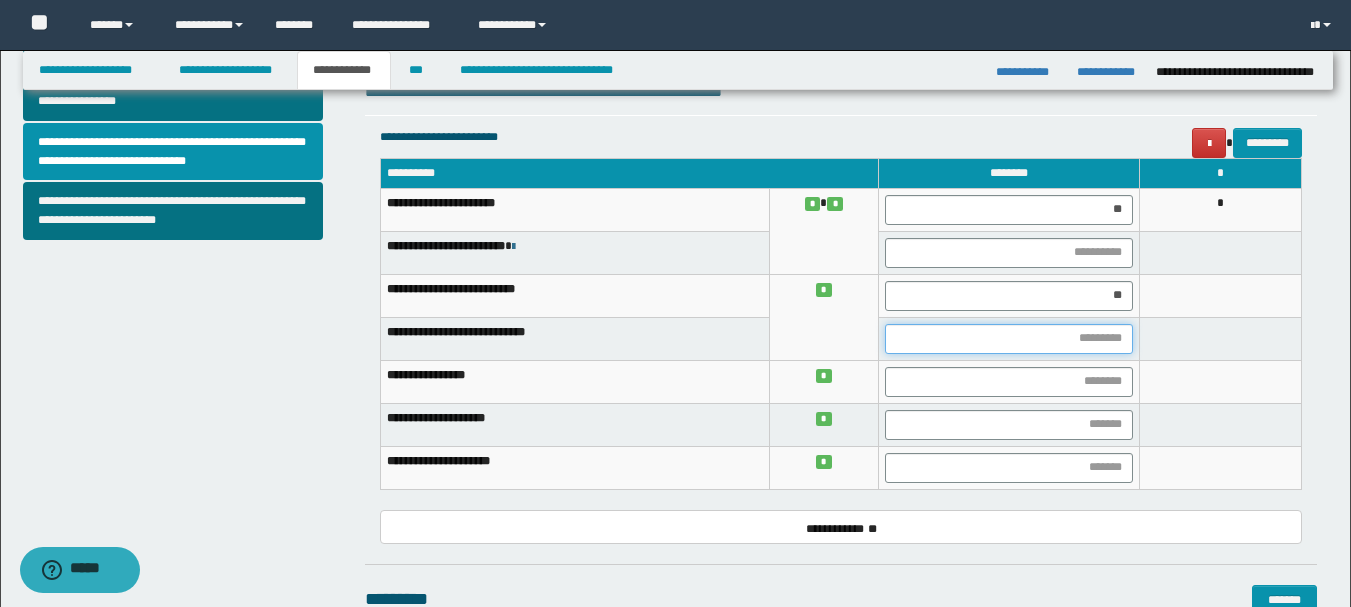 click at bounding box center (1009, 339) 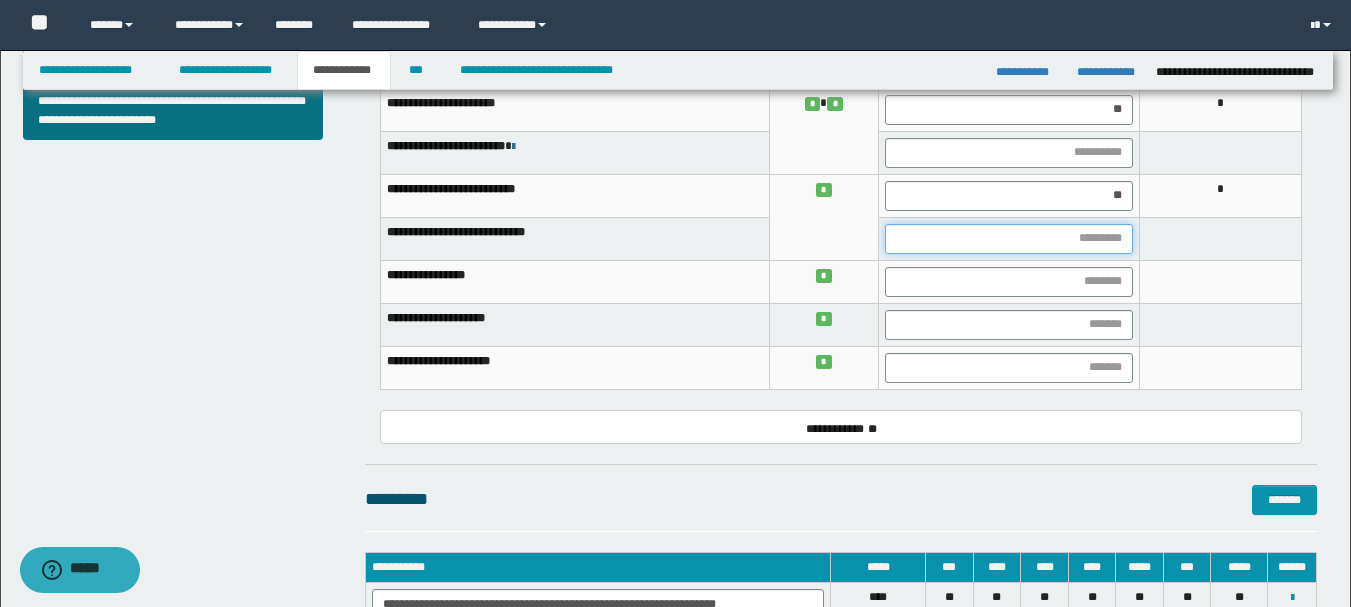scroll, scrollTop: 800, scrollLeft: 0, axis: vertical 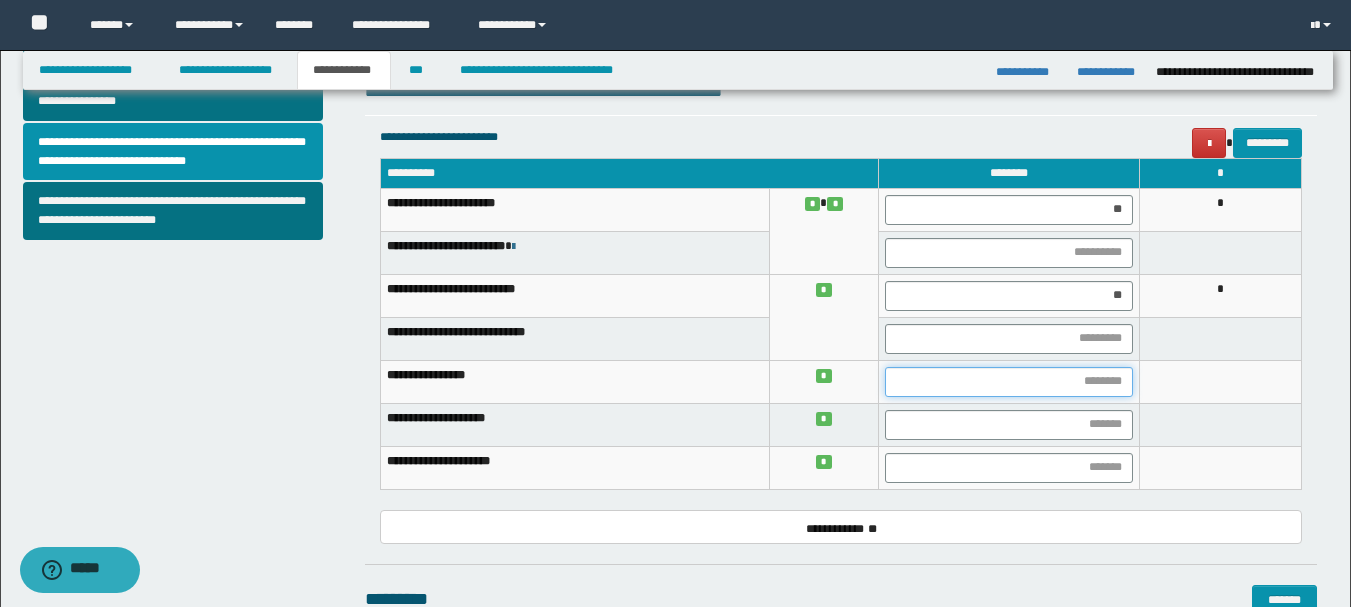 click at bounding box center [1009, 382] 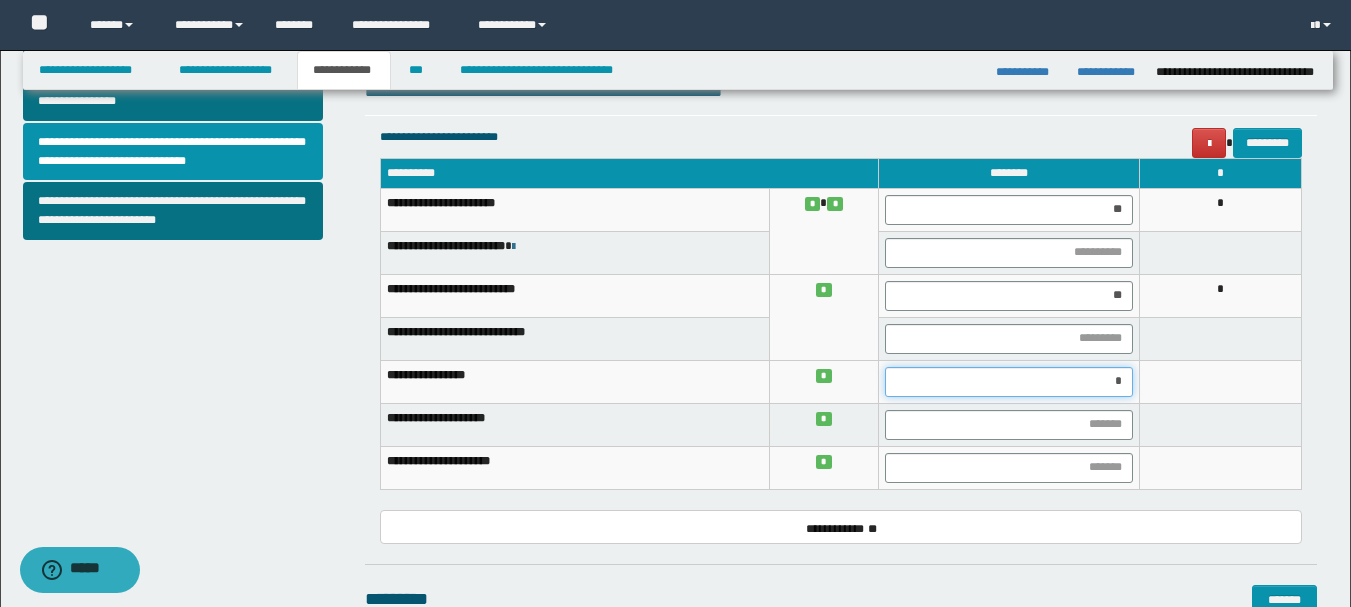 type on "**" 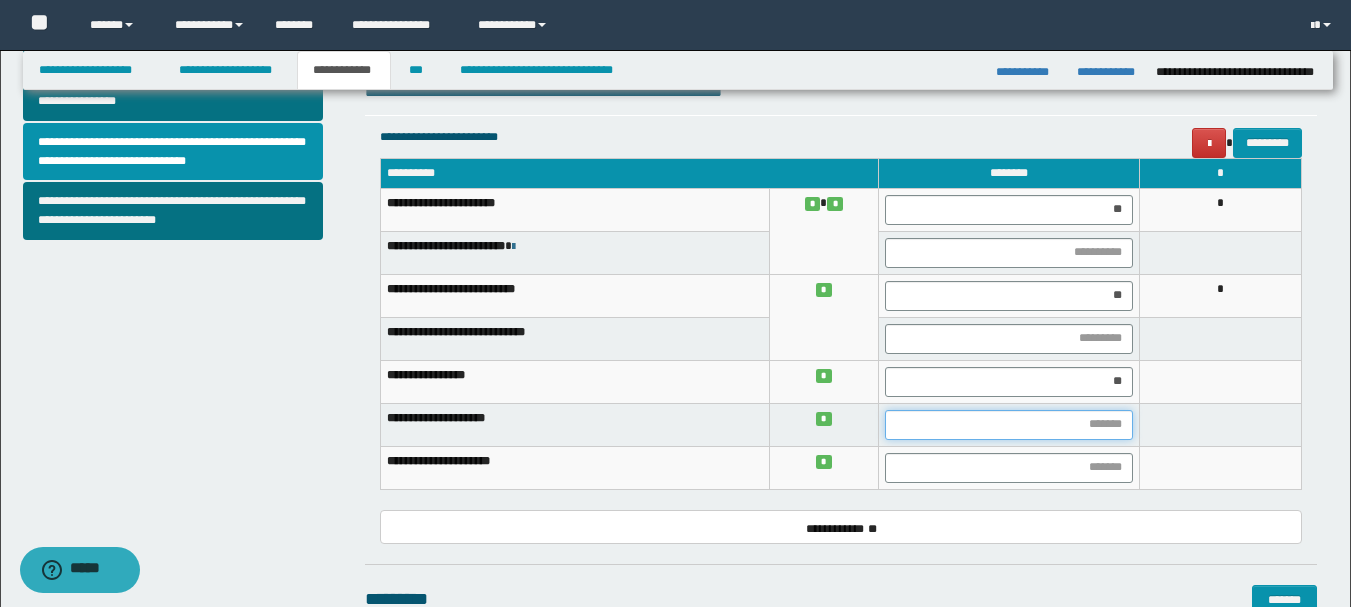 click at bounding box center [1009, 425] 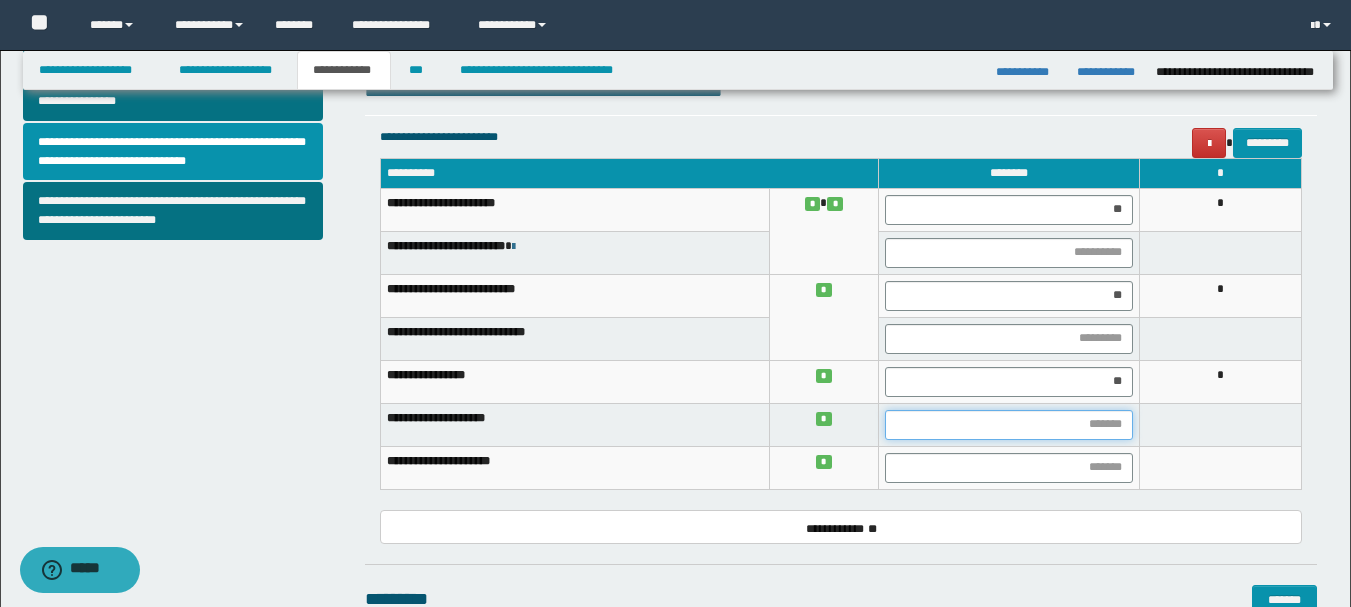 type on "*" 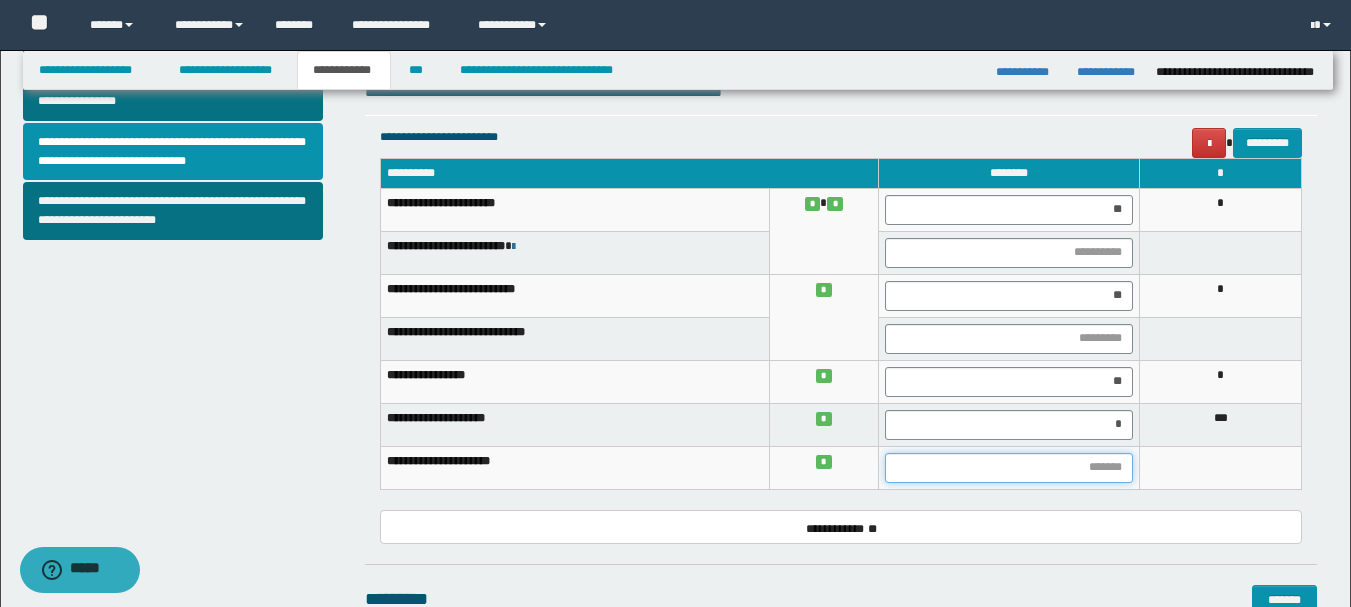 click at bounding box center (1009, 468) 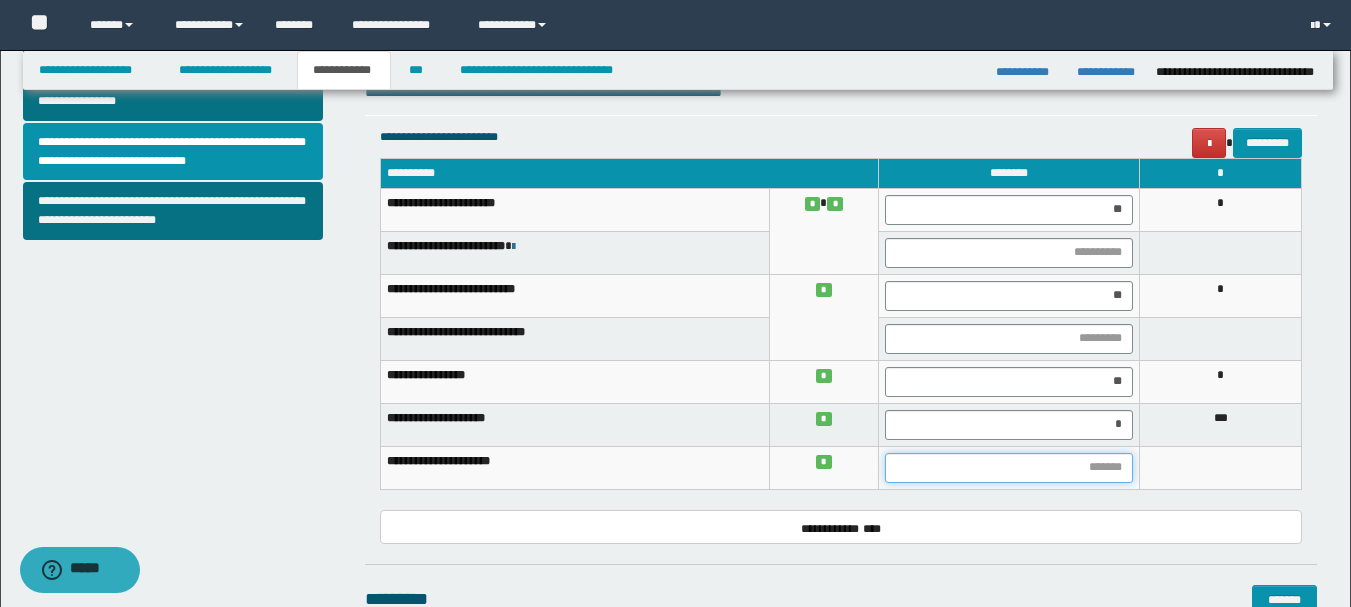 type on "*" 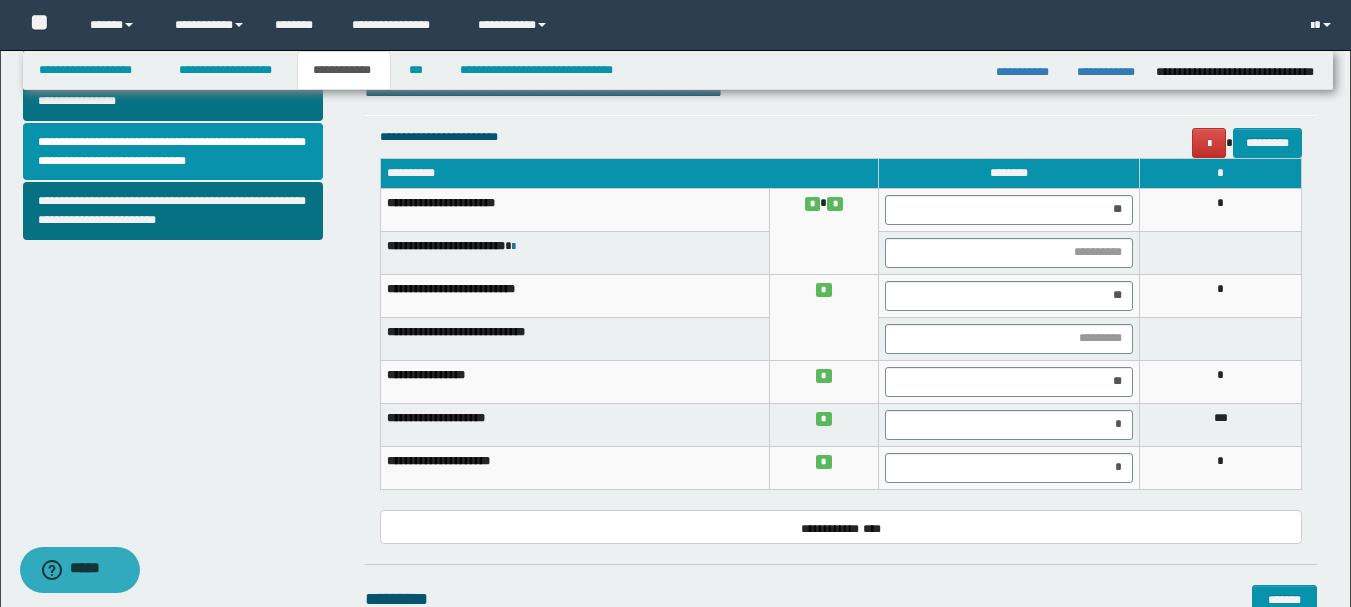 click on "**********" at bounding box center [841, 527] 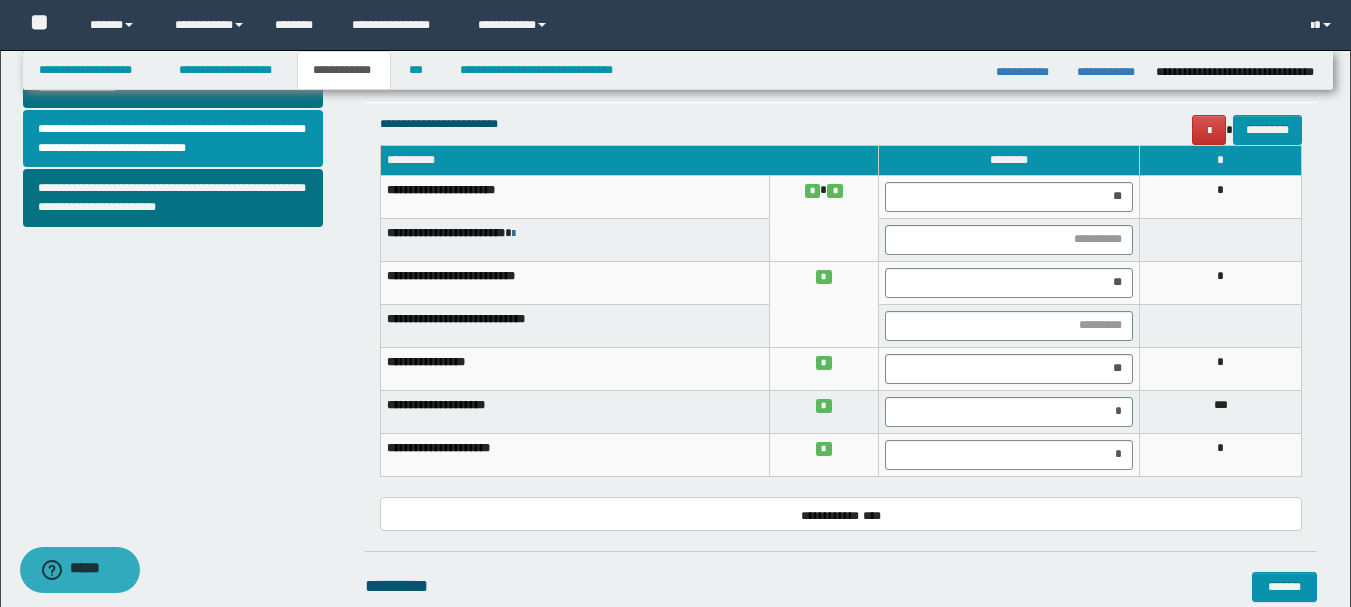 scroll, scrollTop: 808, scrollLeft: 0, axis: vertical 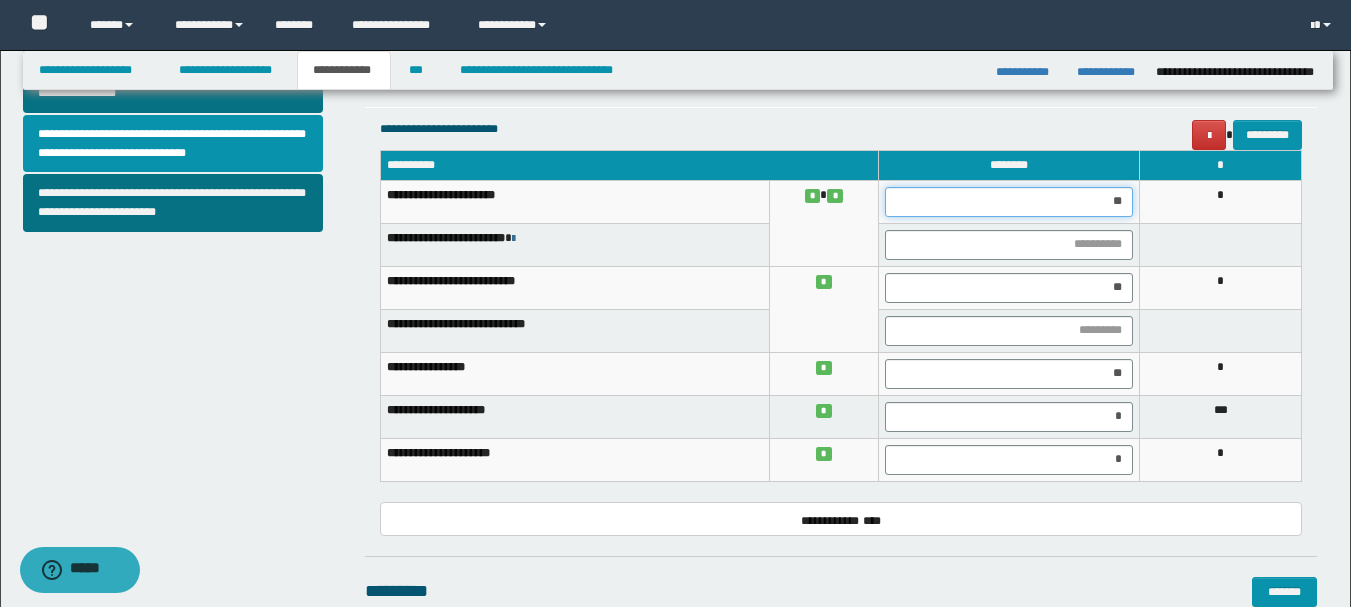 click on "**" at bounding box center (1009, 202) 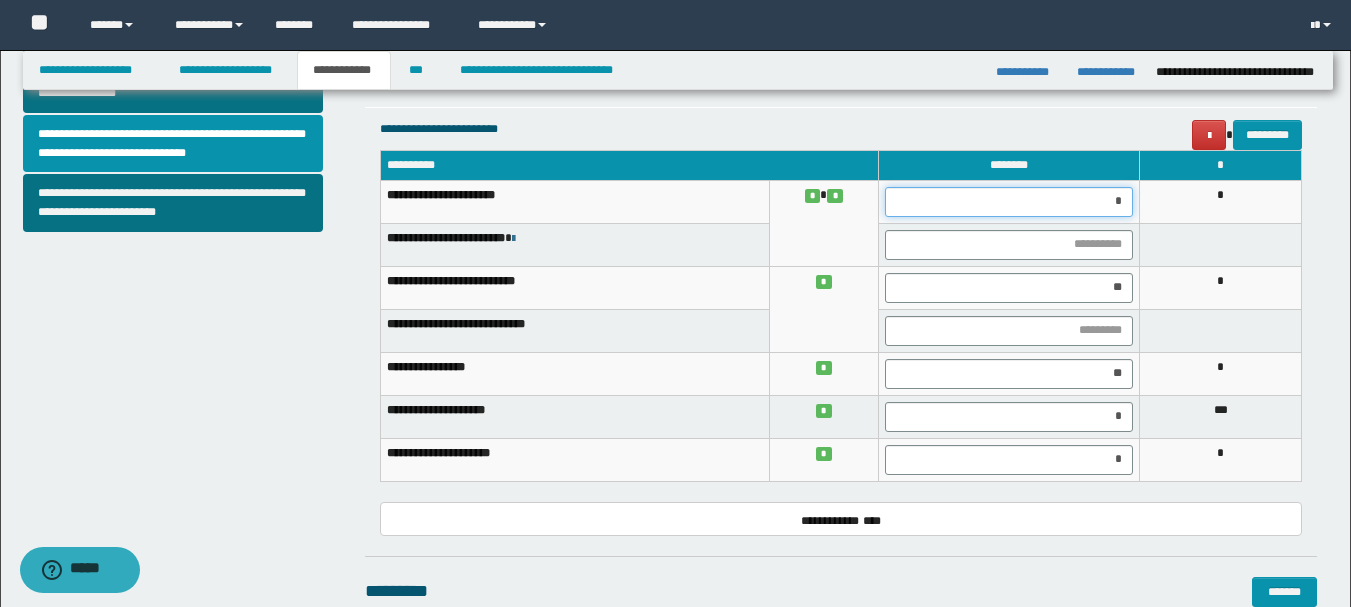 type 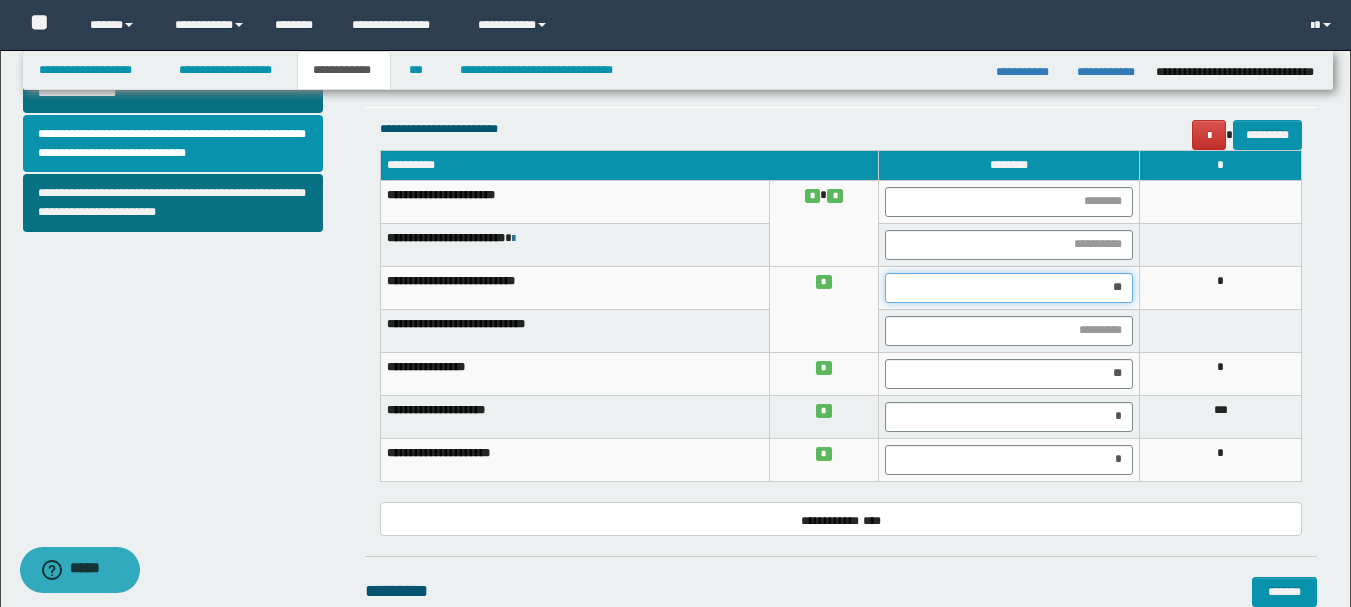 click on "**" at bounding box center [1009, 288] 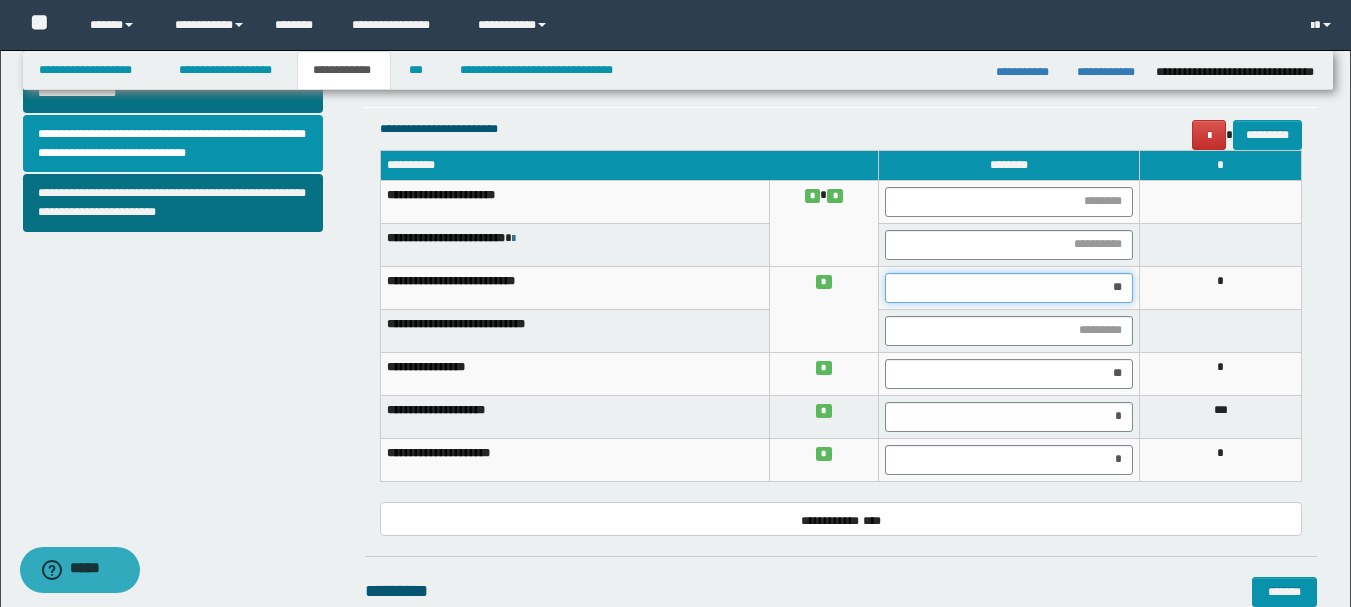 type on "*" 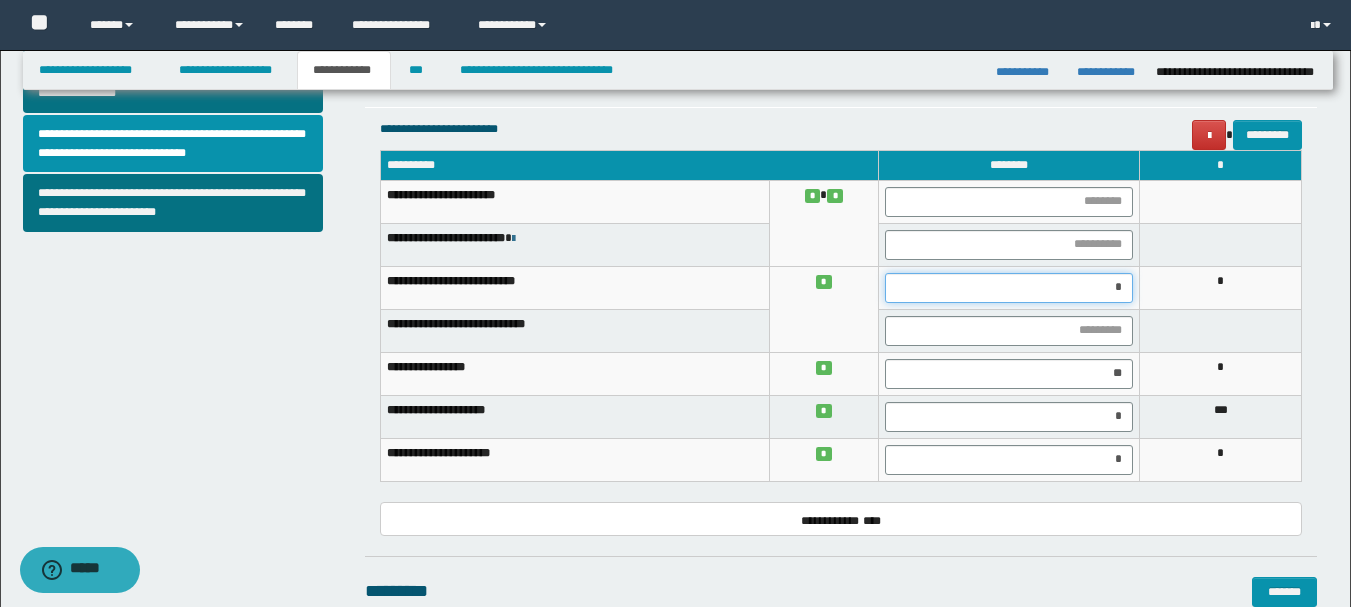 type 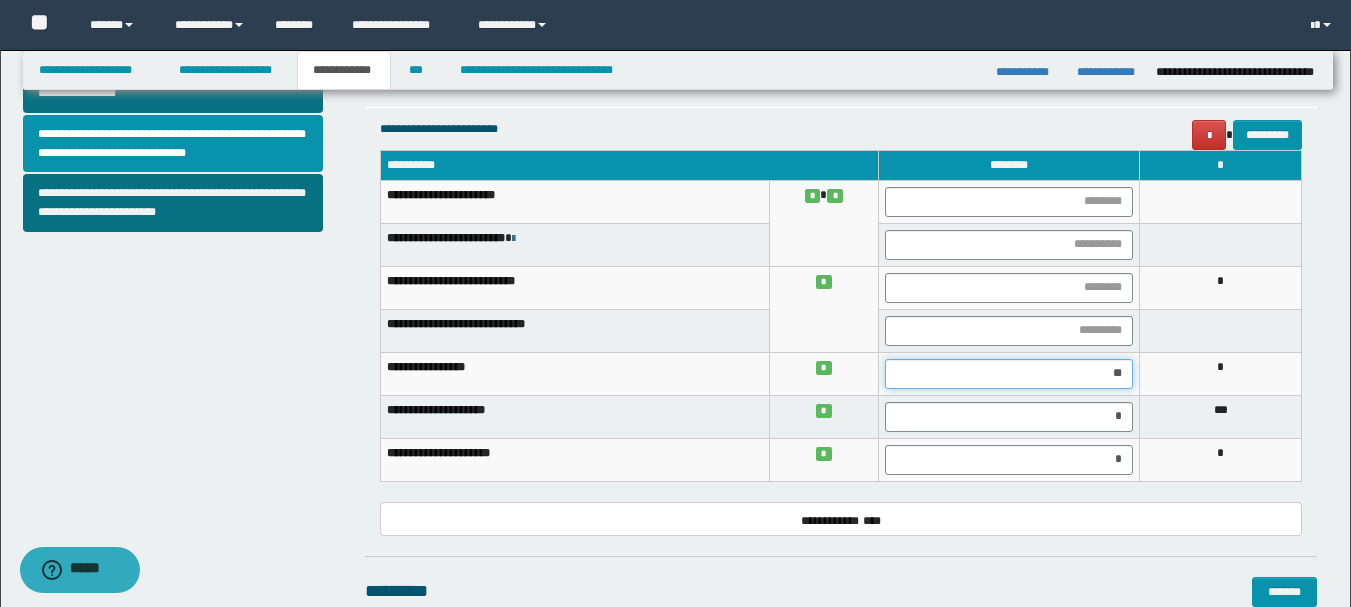 click on "**" at bounding box center (1009, 374) 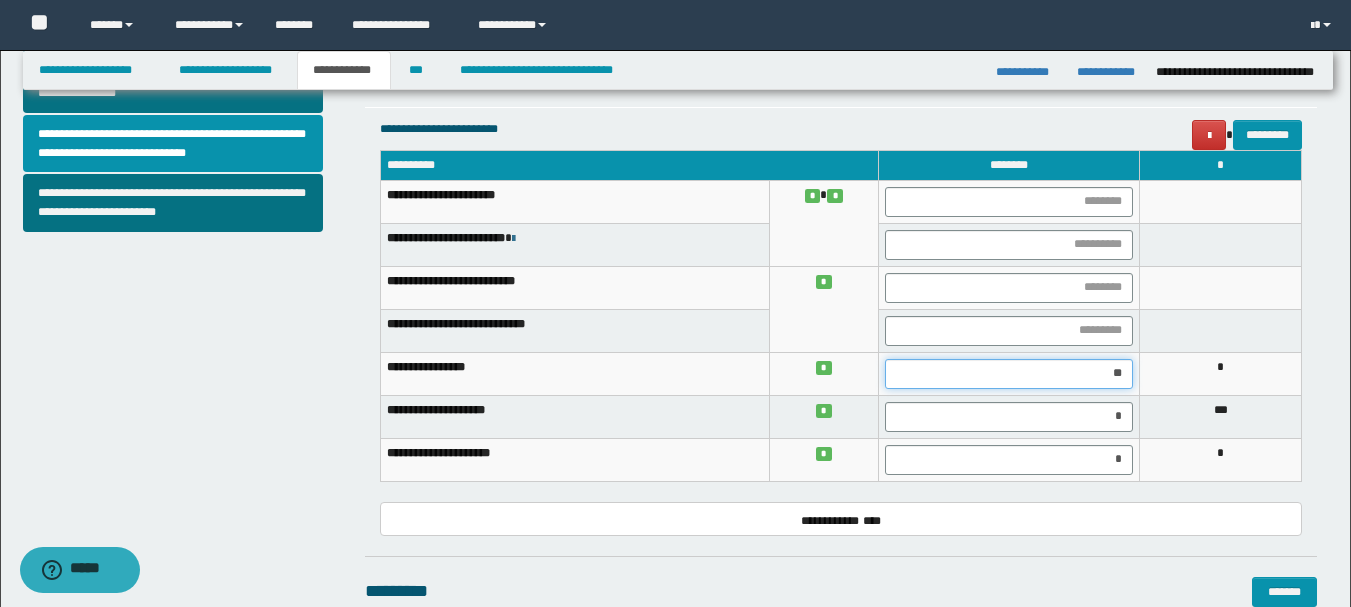 type on "*" 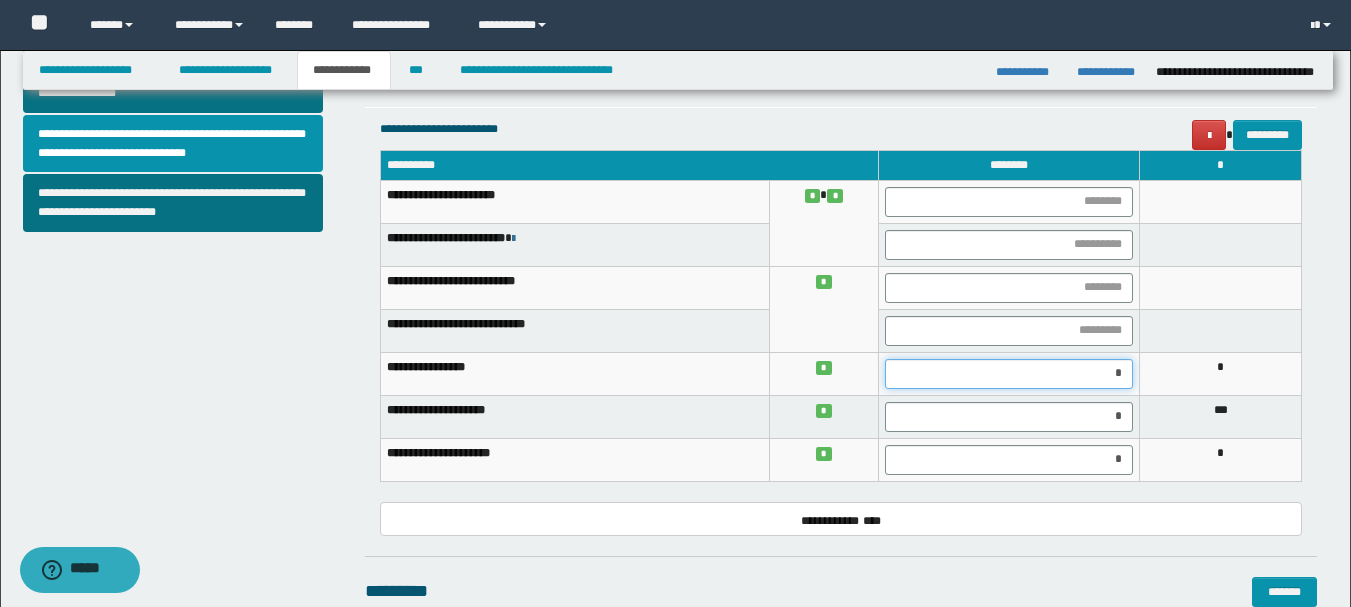 type 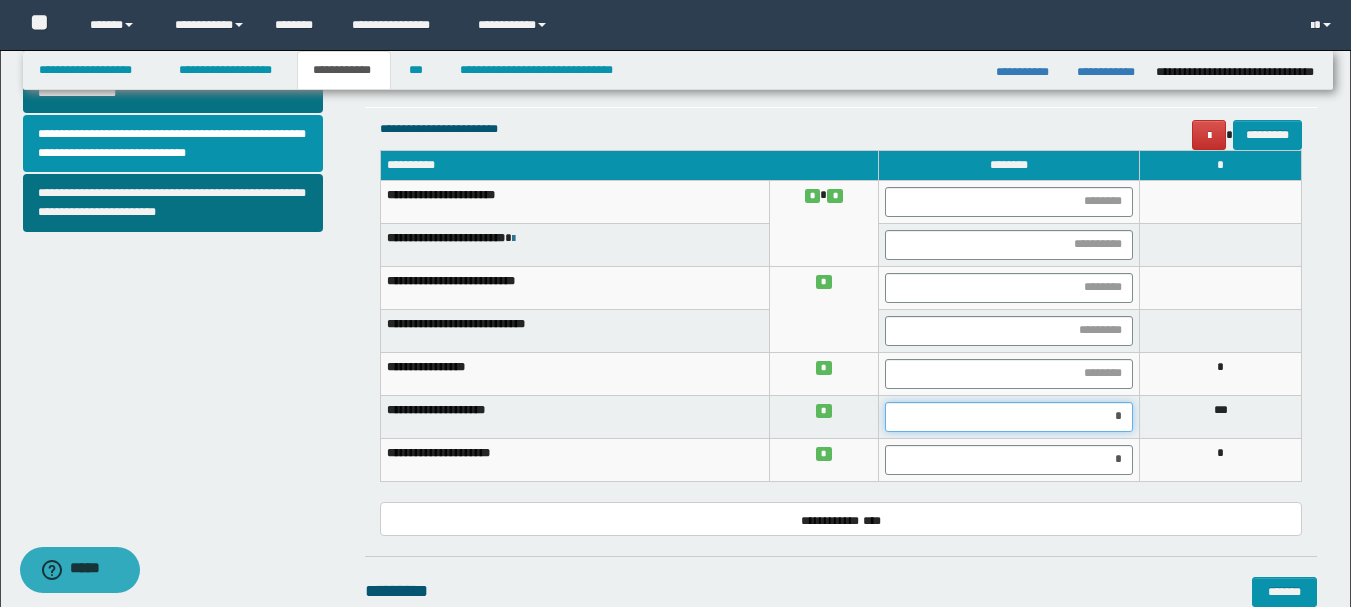 click on "*" at bounding box center (1009, 417) 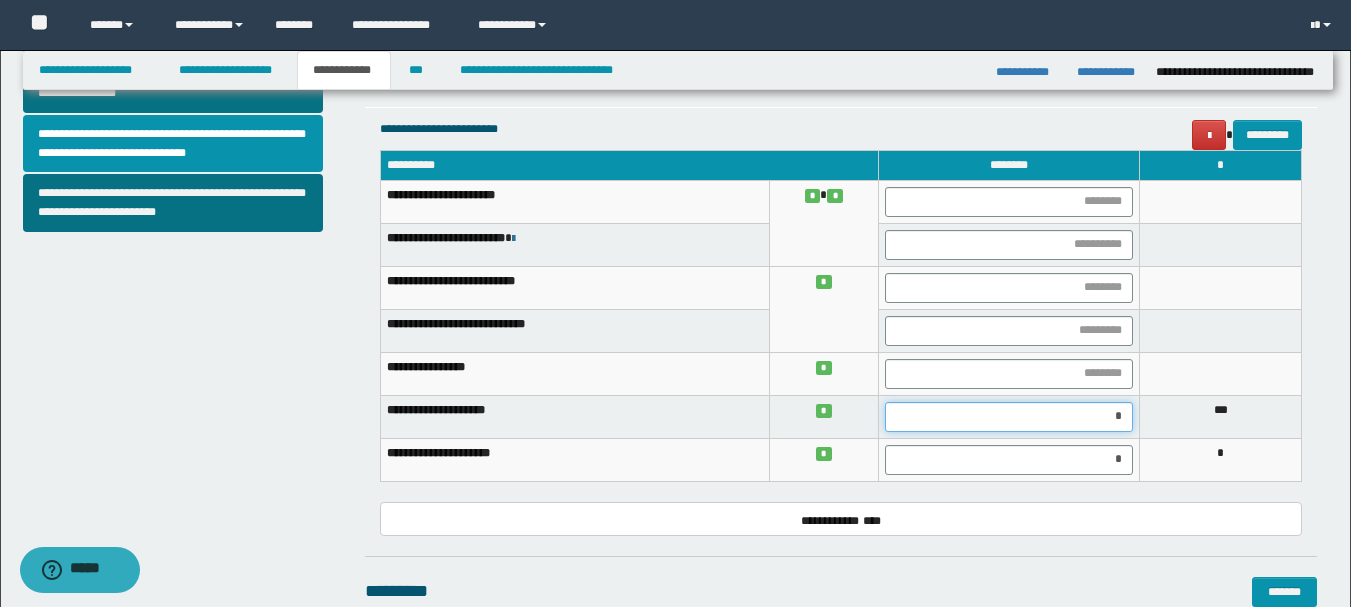 type 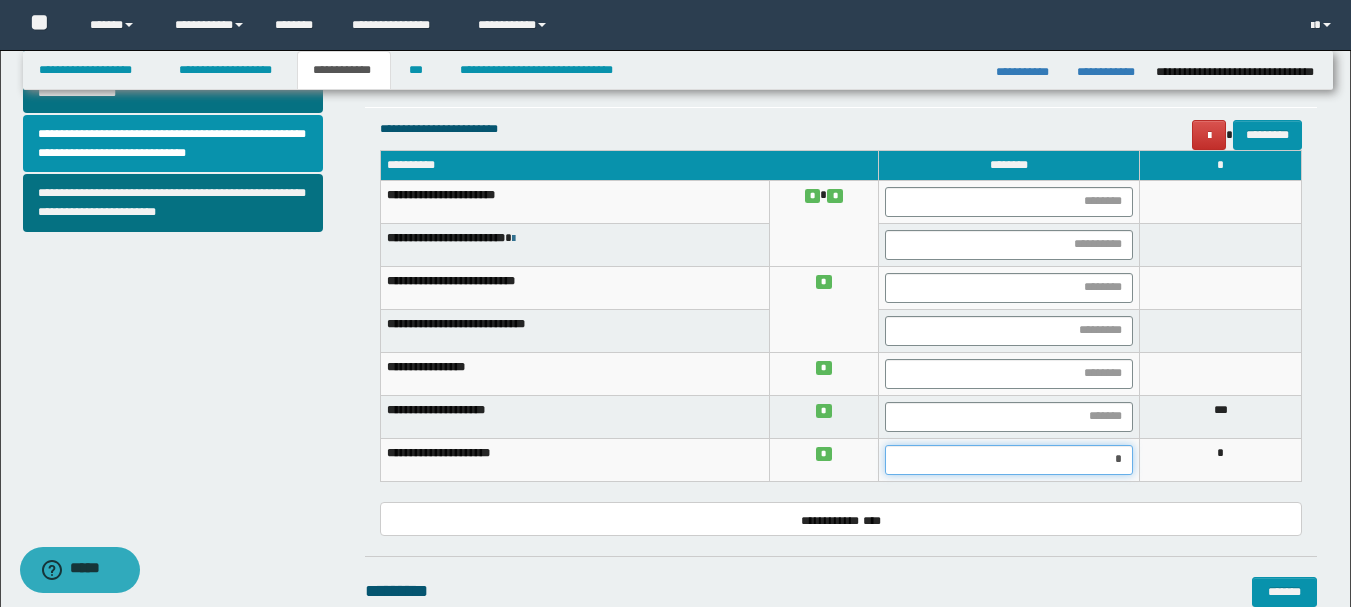 click on "*" at bounding box center [1009, 460] 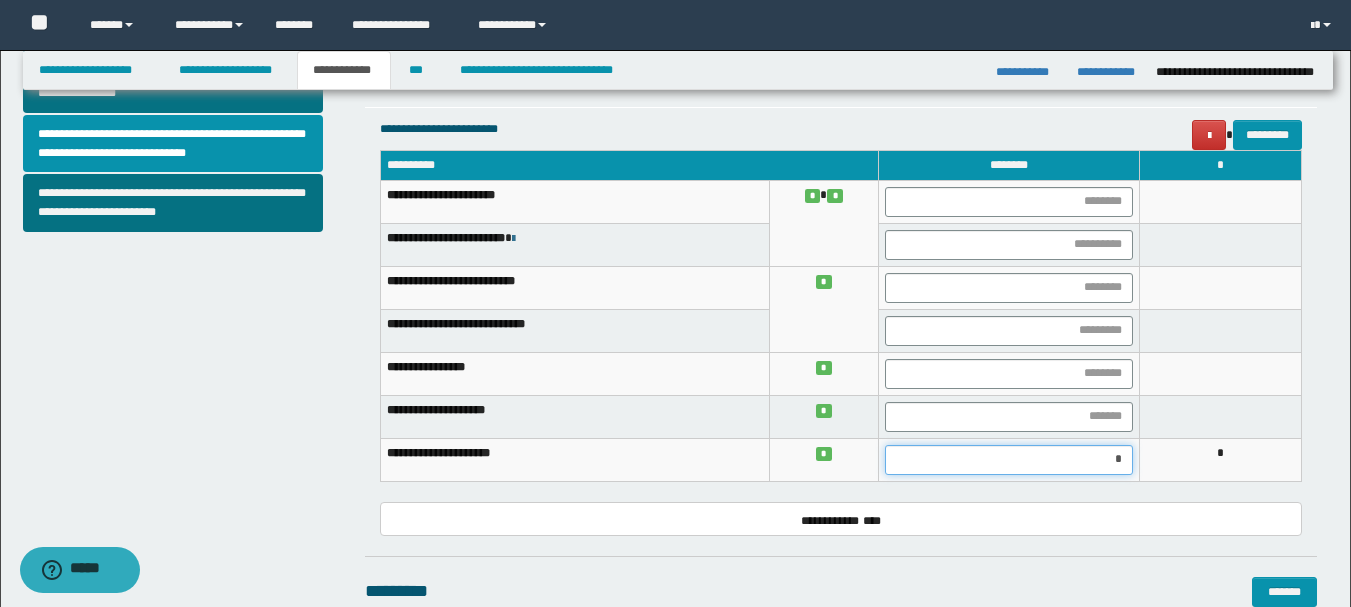 type 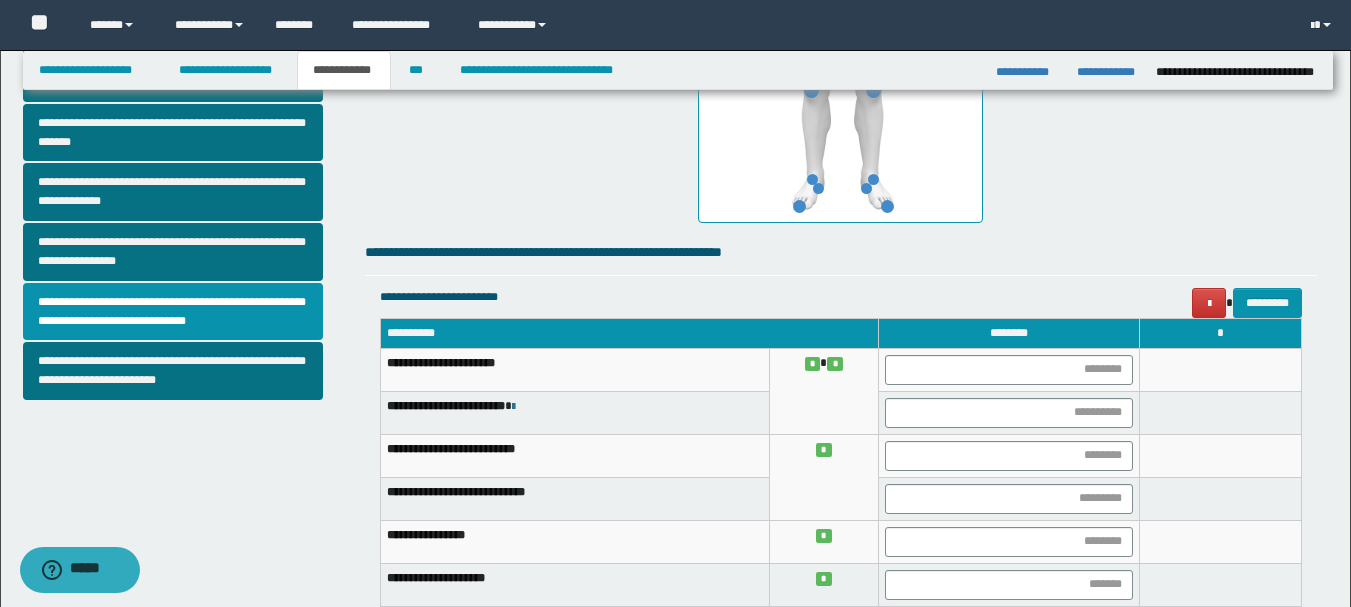 scroll, scrollTop: 708, scrollLeft: 0, axis: vertical 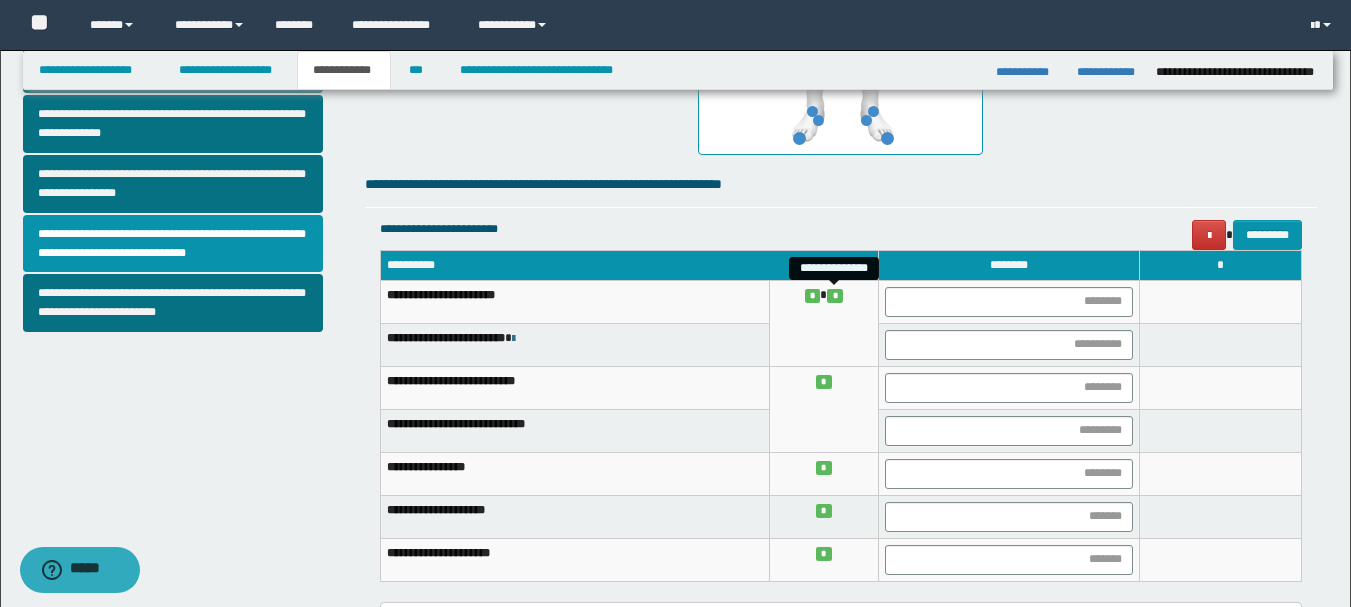 click on "*" at bounding box center (835, 295) 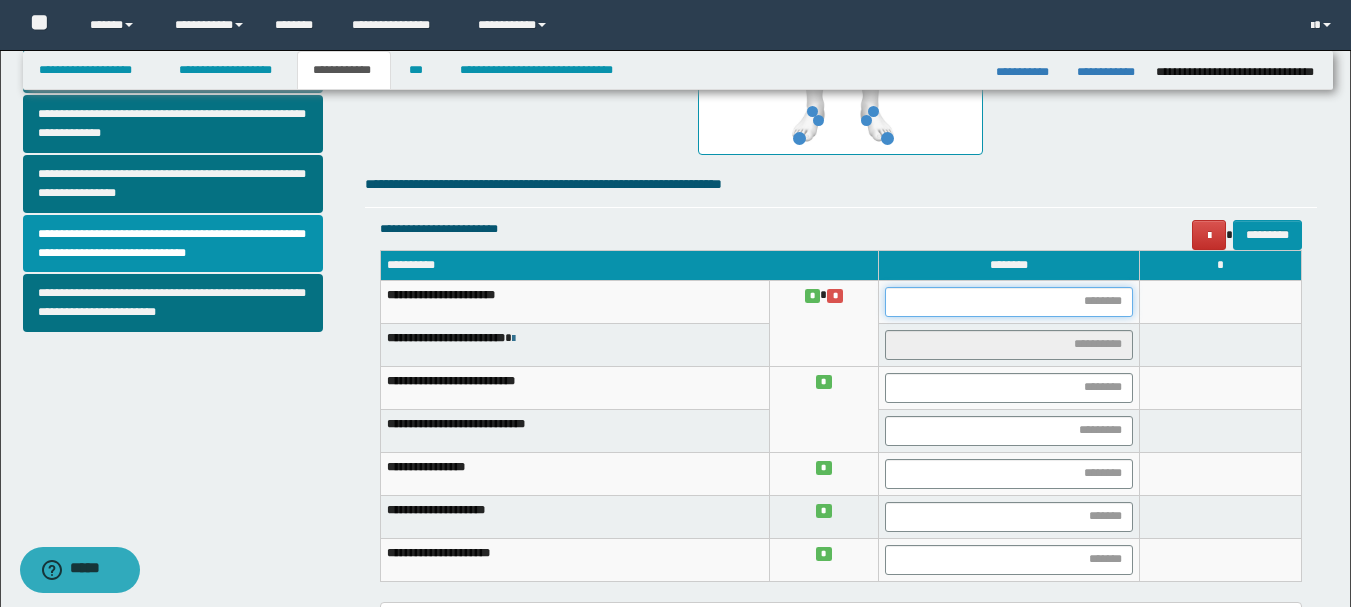 click at bounding box center [1009, 302] 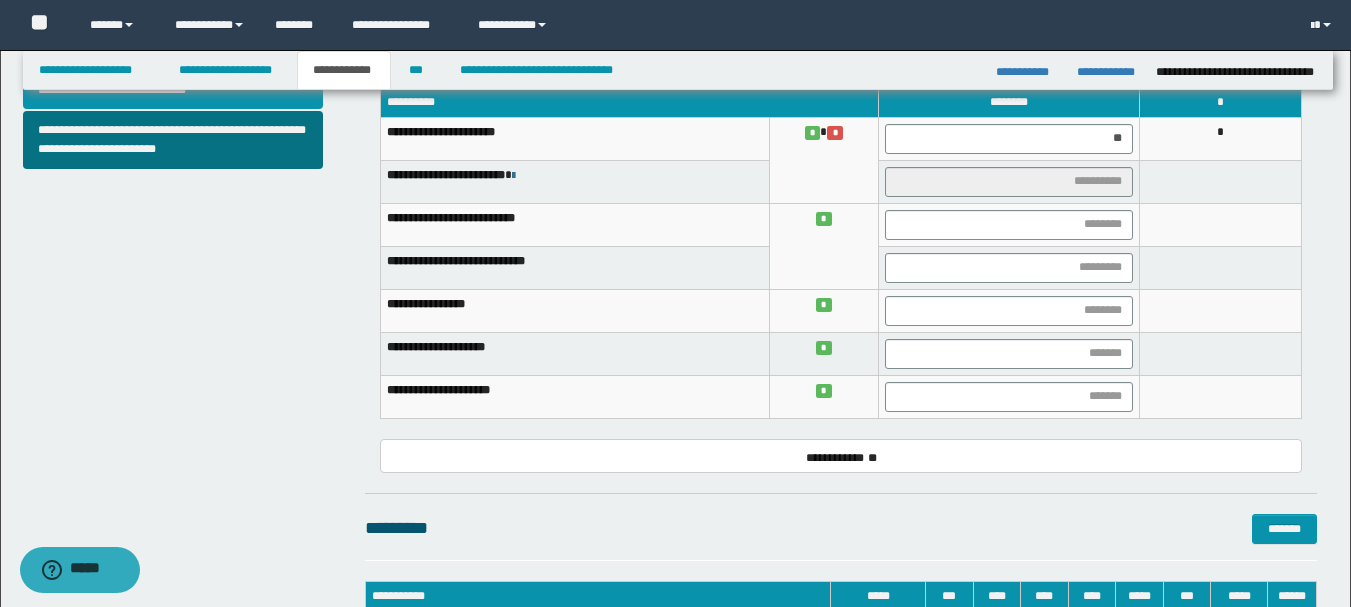 scroll, scrollTop: 808, scrollLeft: 0, axis: vertical 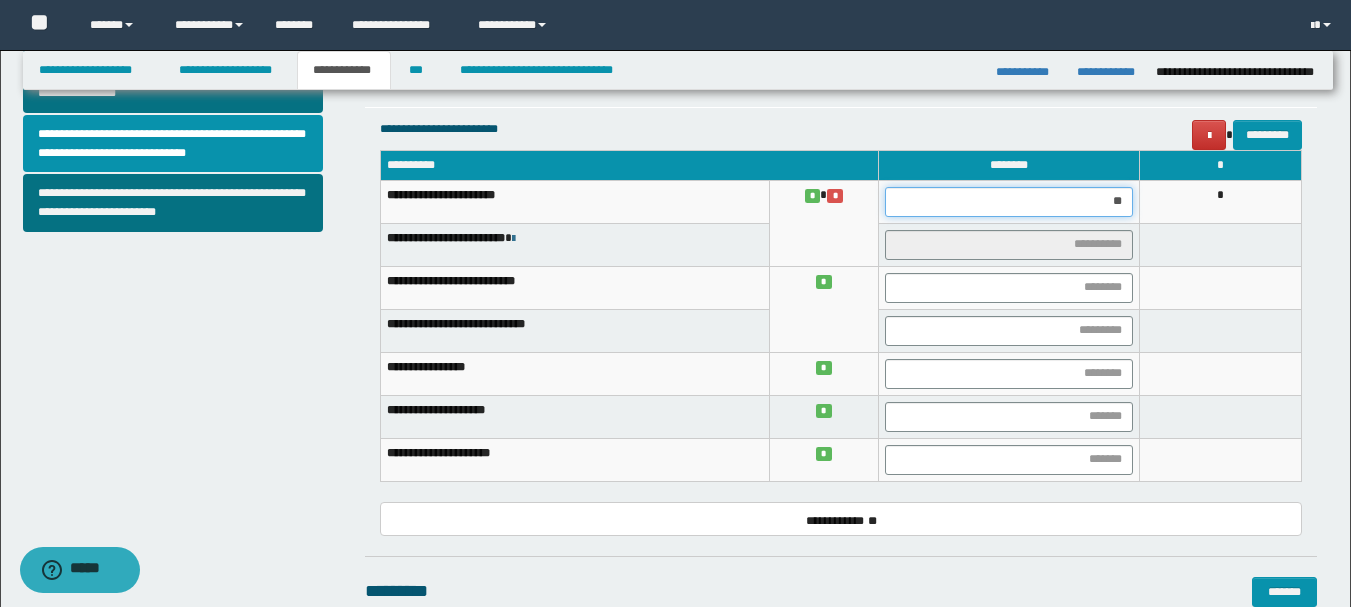 click on "**" at bounding box center [1009, 202] 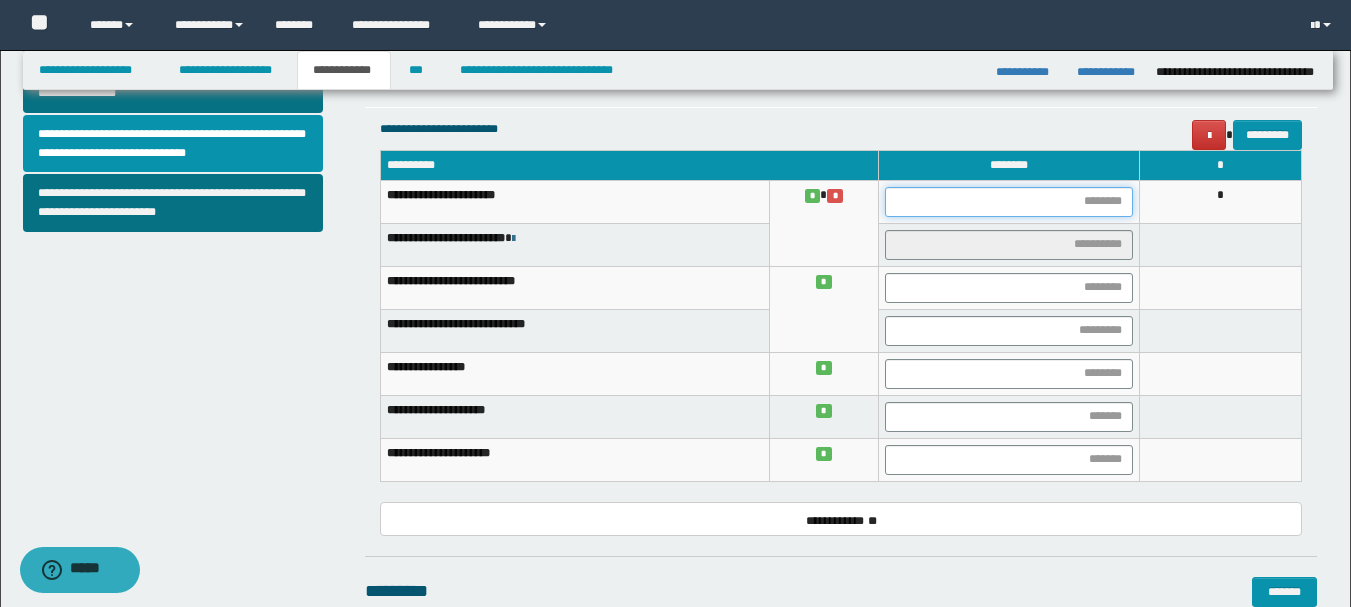 type on "*" 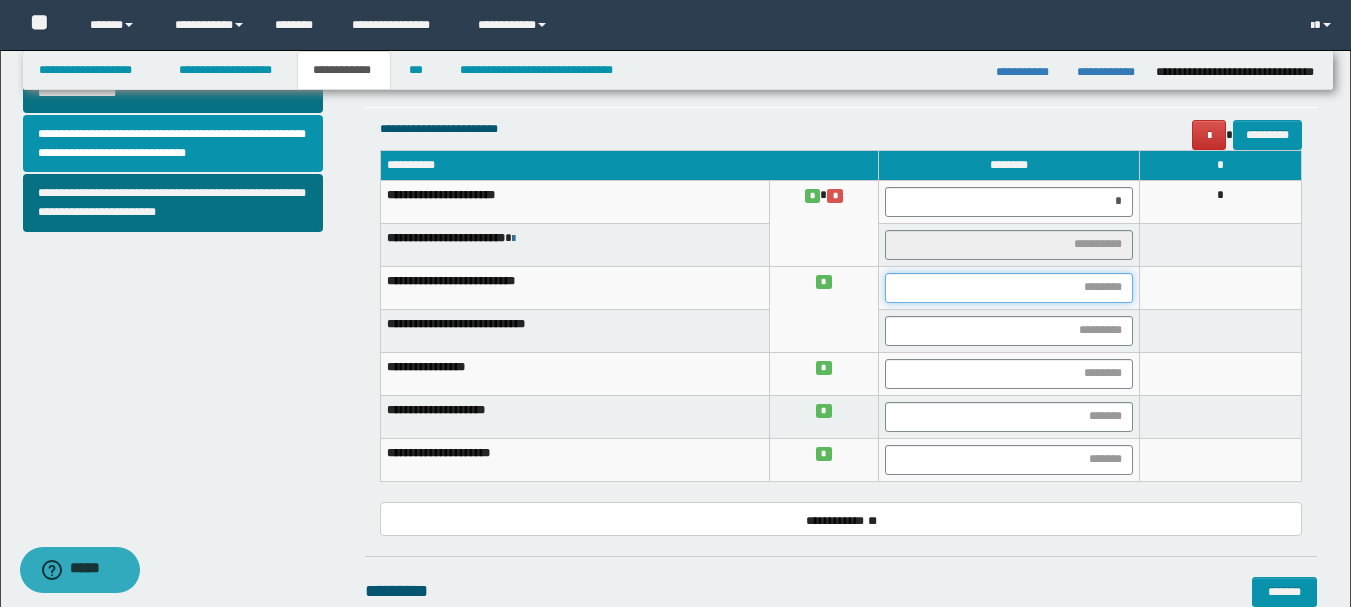 click at bounding box center (1009, 288) 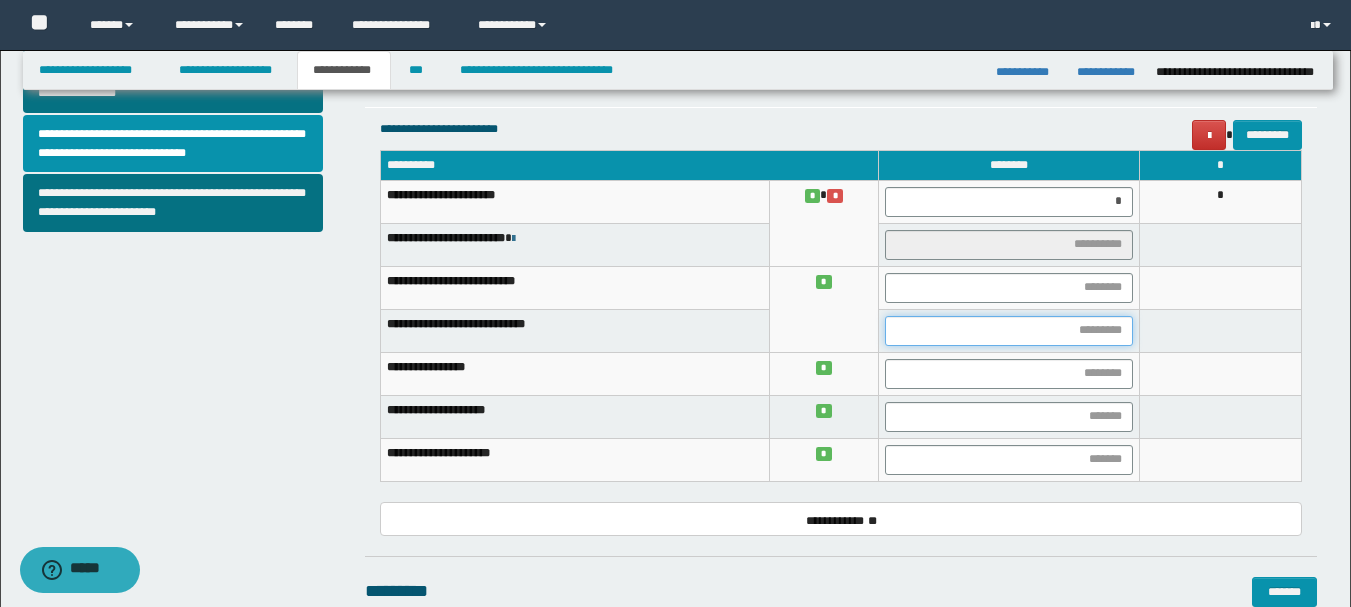 click at bounding box center (1009, 331) 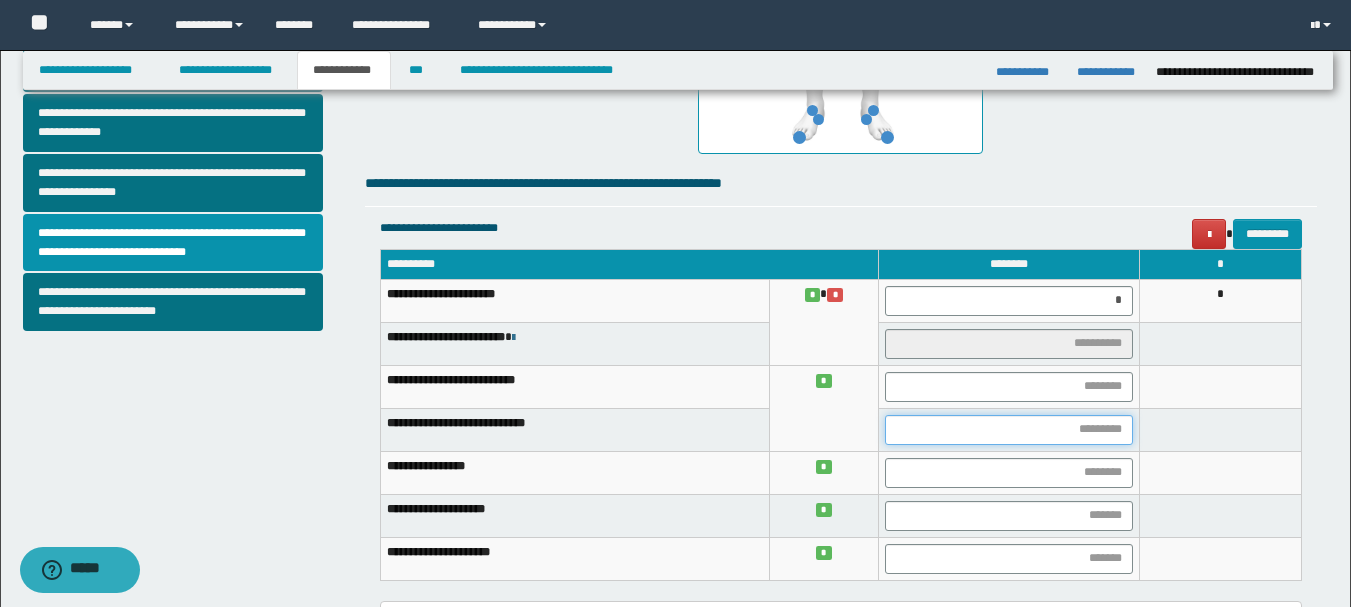 scroll, scrollTop: 708, scrollLeft: 0, axis: vertical 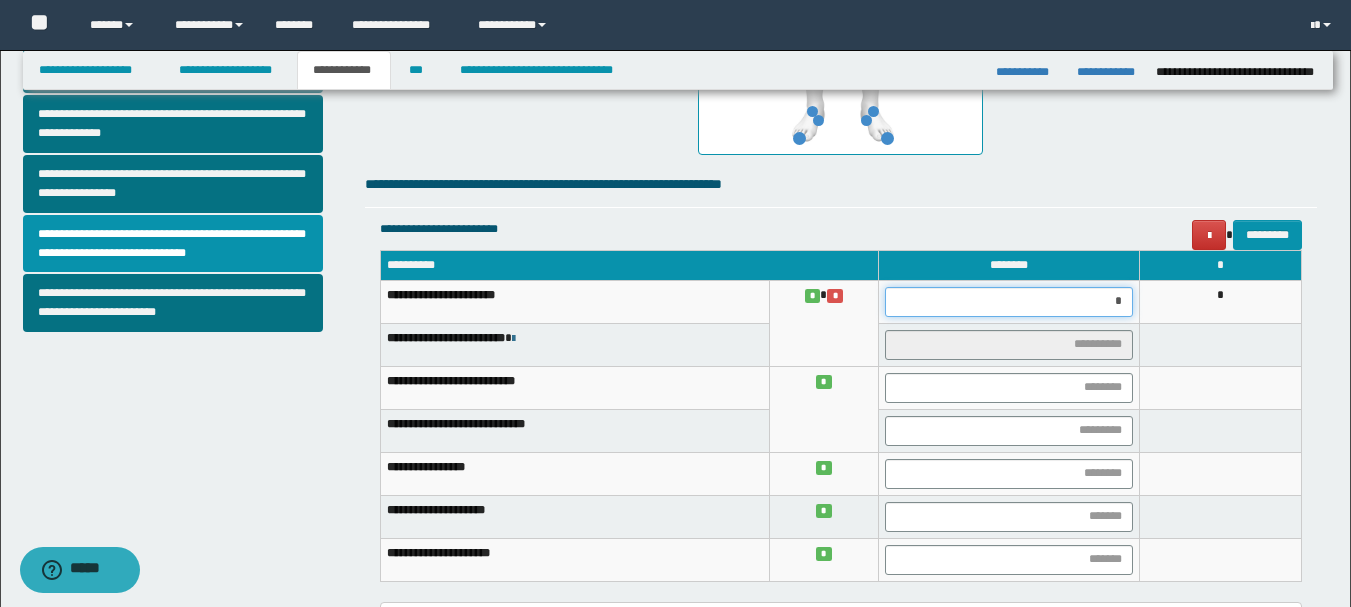 click on "*" at bounding box center (1009, 302) 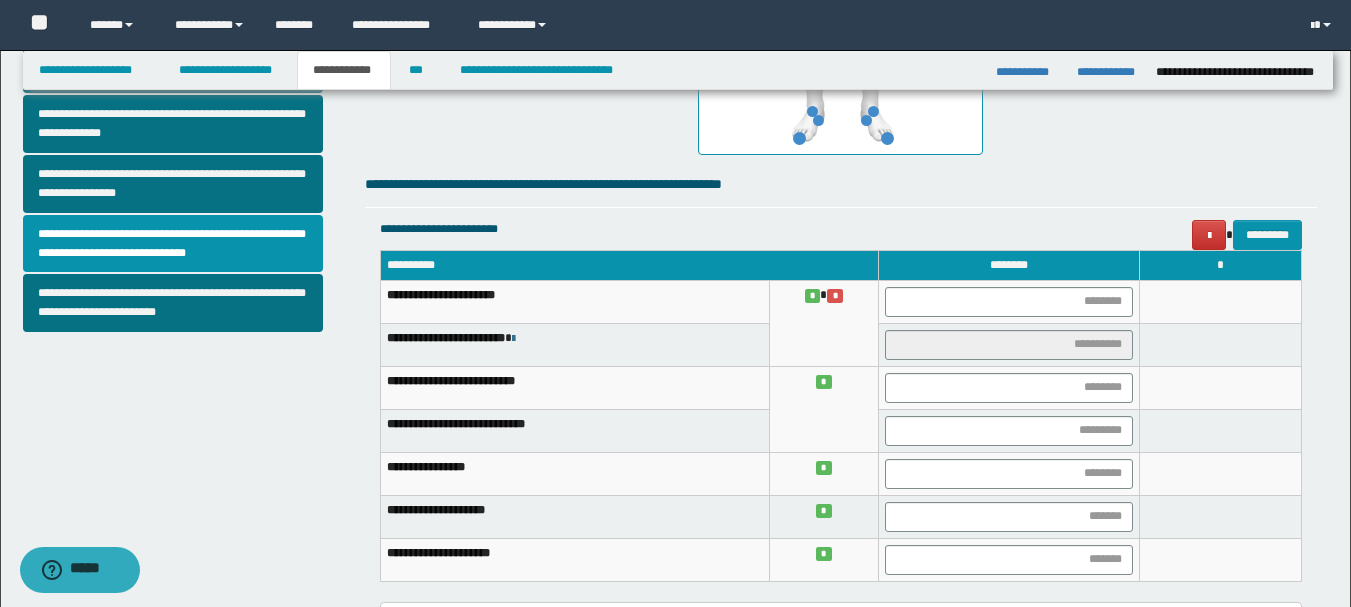 click at bounding box center [1221, 301] 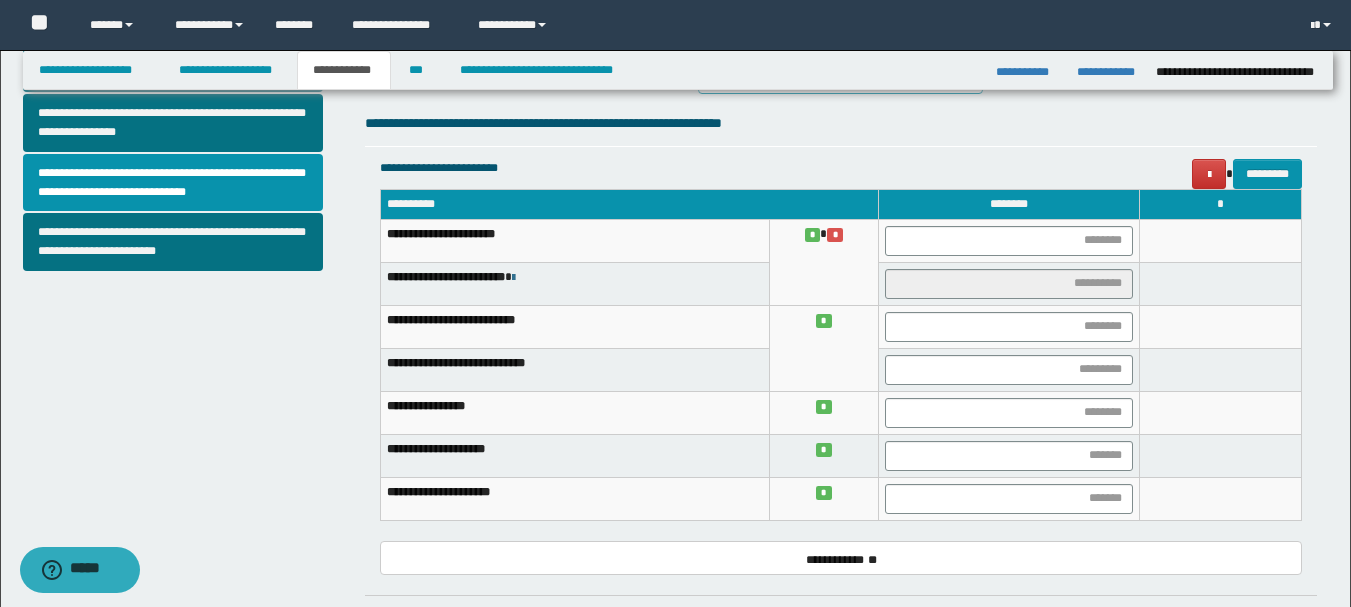 scroll, scrollTop: 1008, scrollLeft: 0, axis: vertical 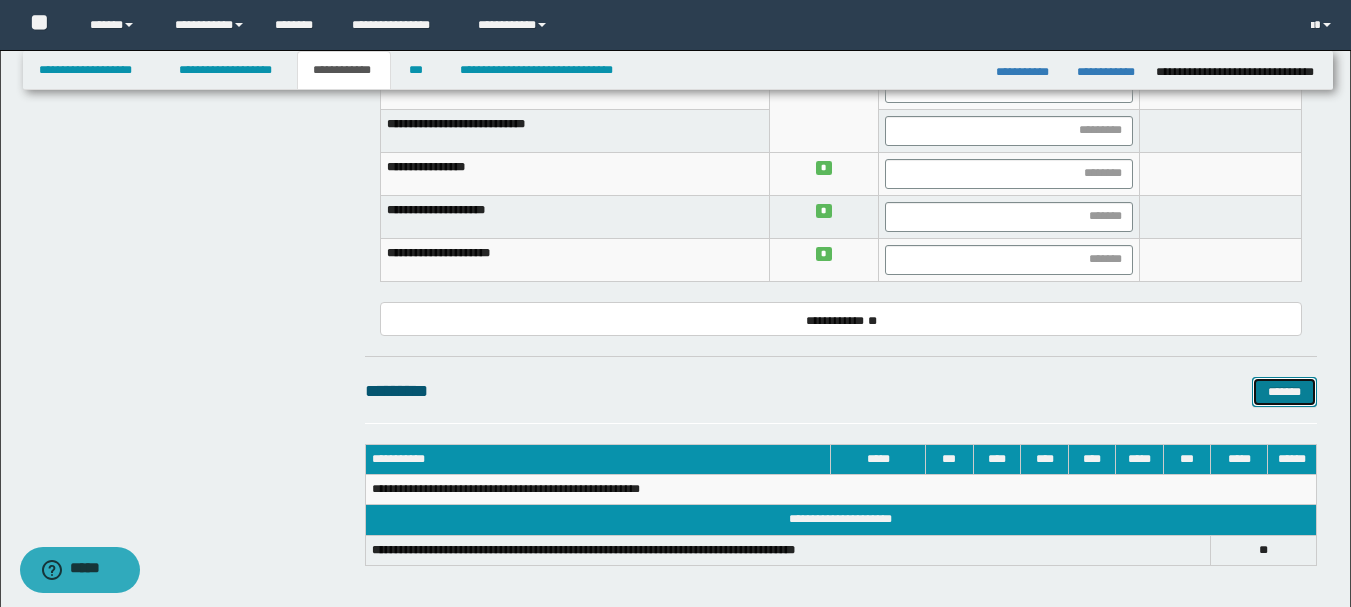 click on "*******" at bounding box center (1284, 392) 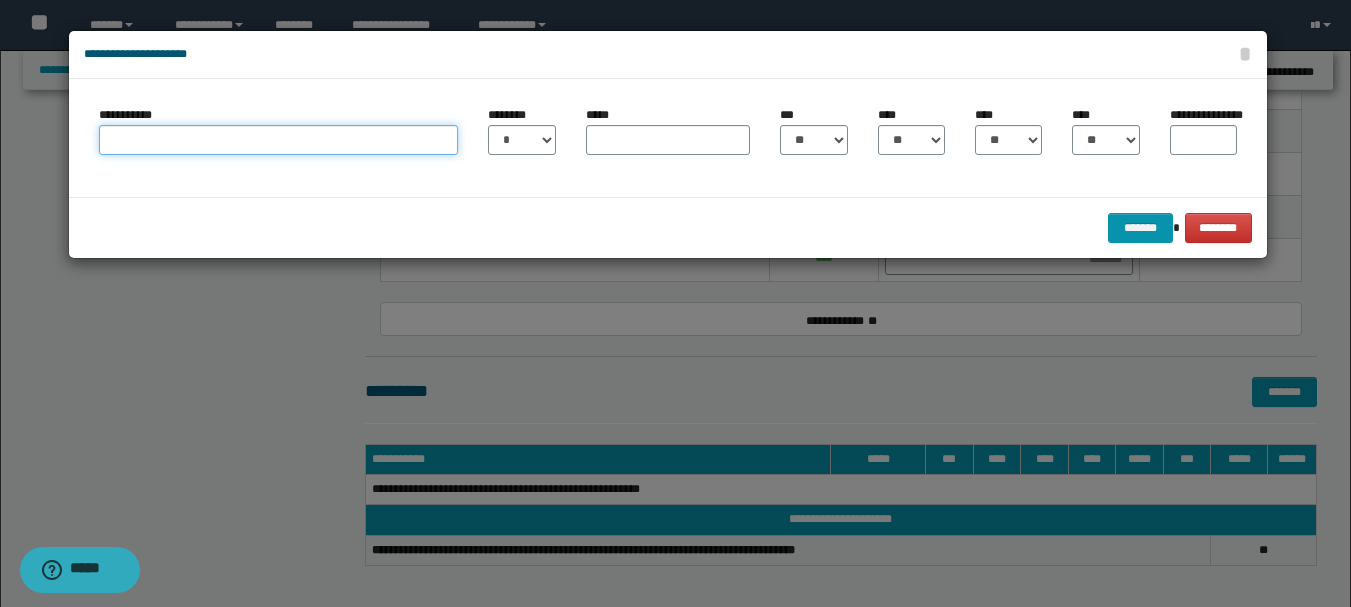 click on "**********" at bounding box center [278, 140] 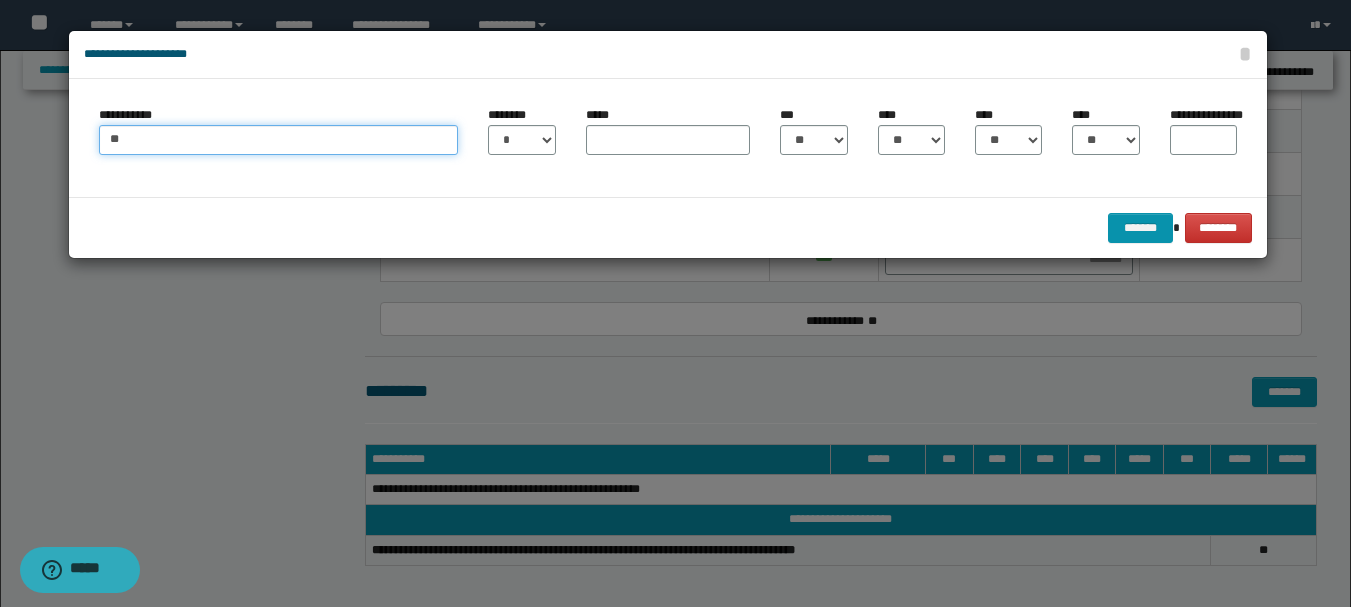 type on "*" 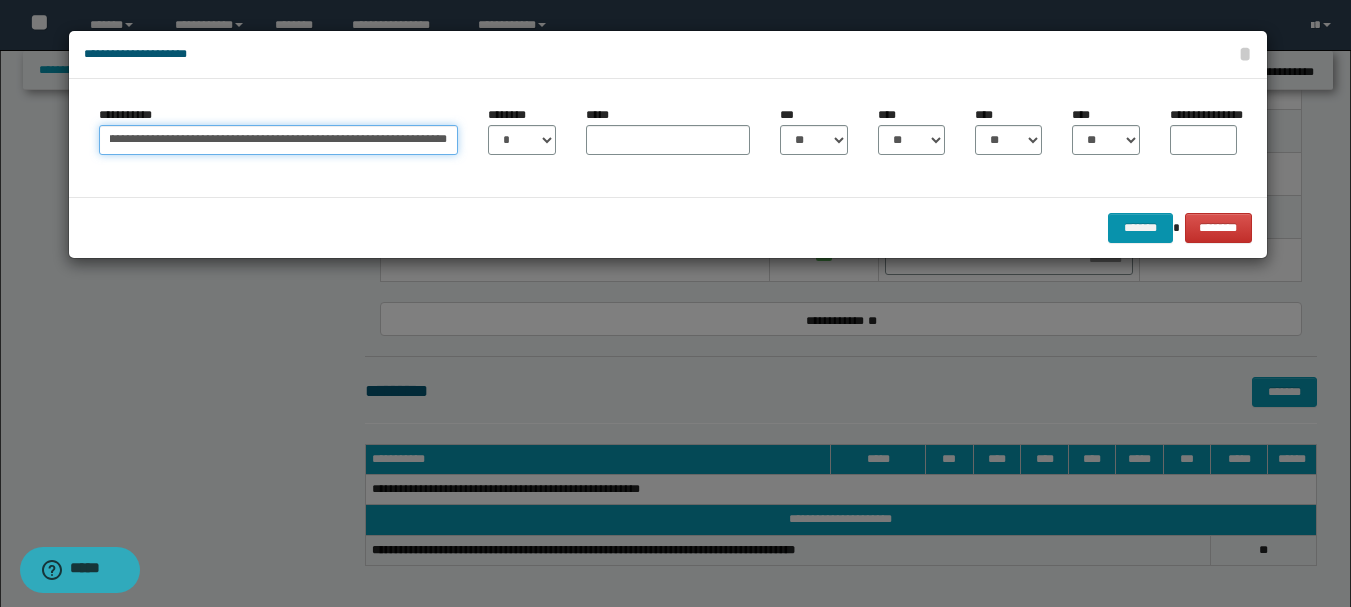 scroll, scrollTop: 0, scrollLeft: 259, axis: horizontal 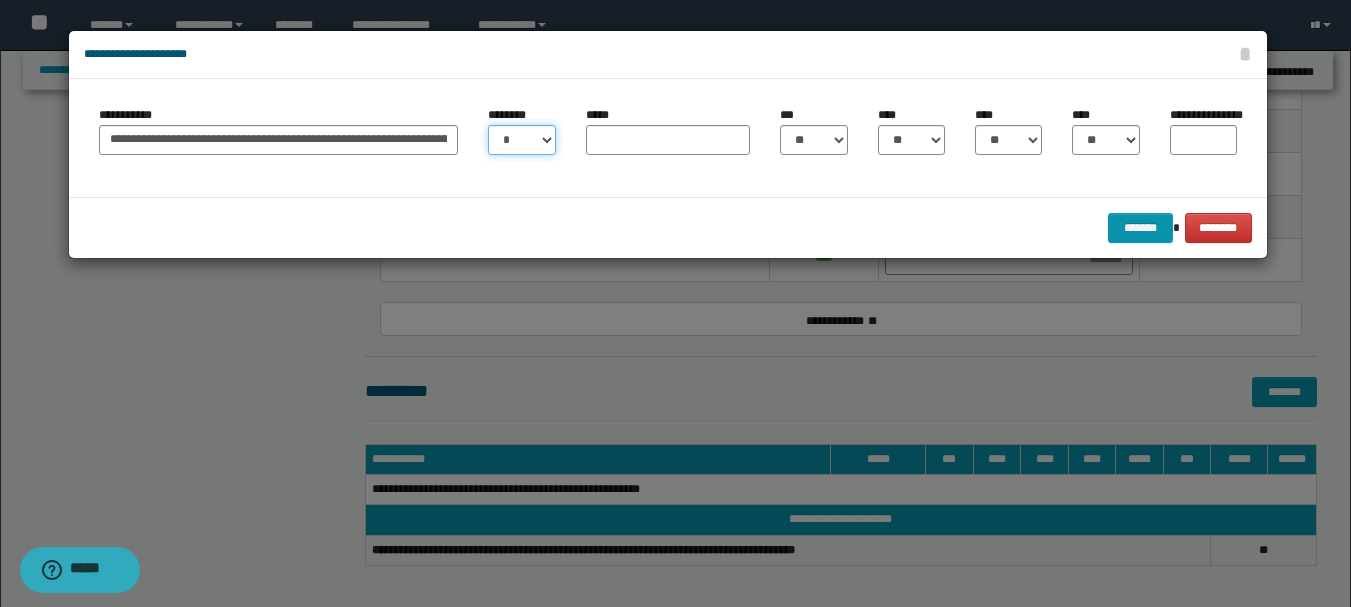 click on "*
*
*
*
*
*
*
*
*
**
**
**
**
**
**" at bounding box center [521, 140] 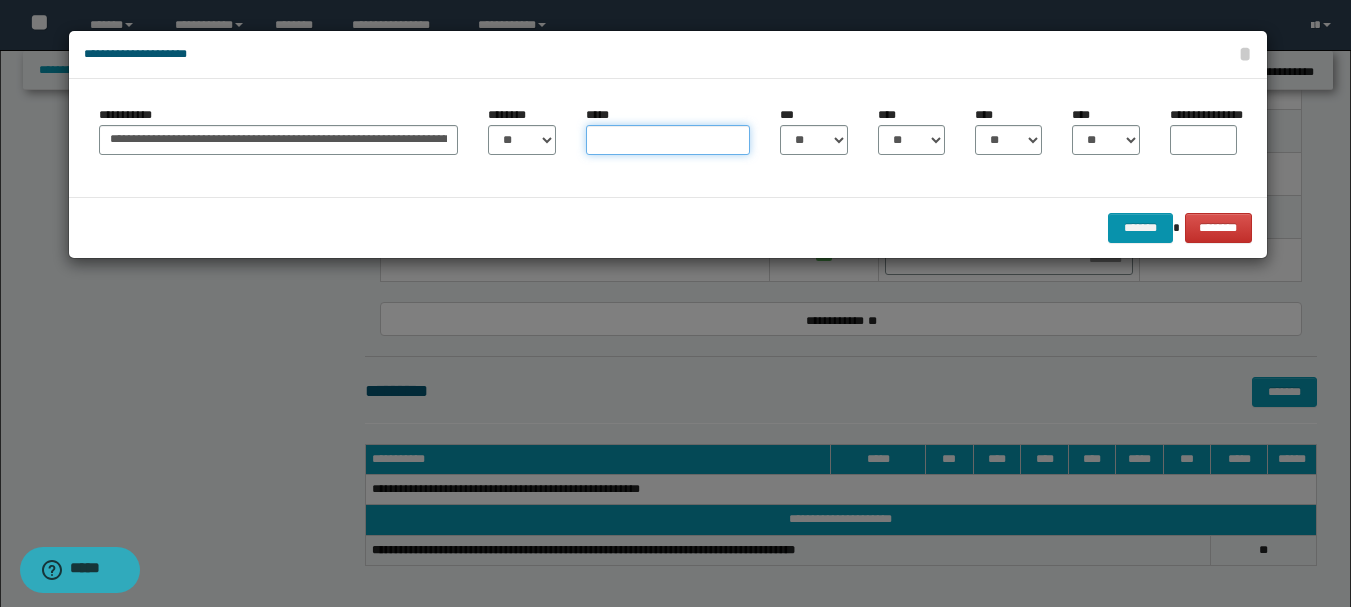 click on "*****" at bounding box center [668, 140] 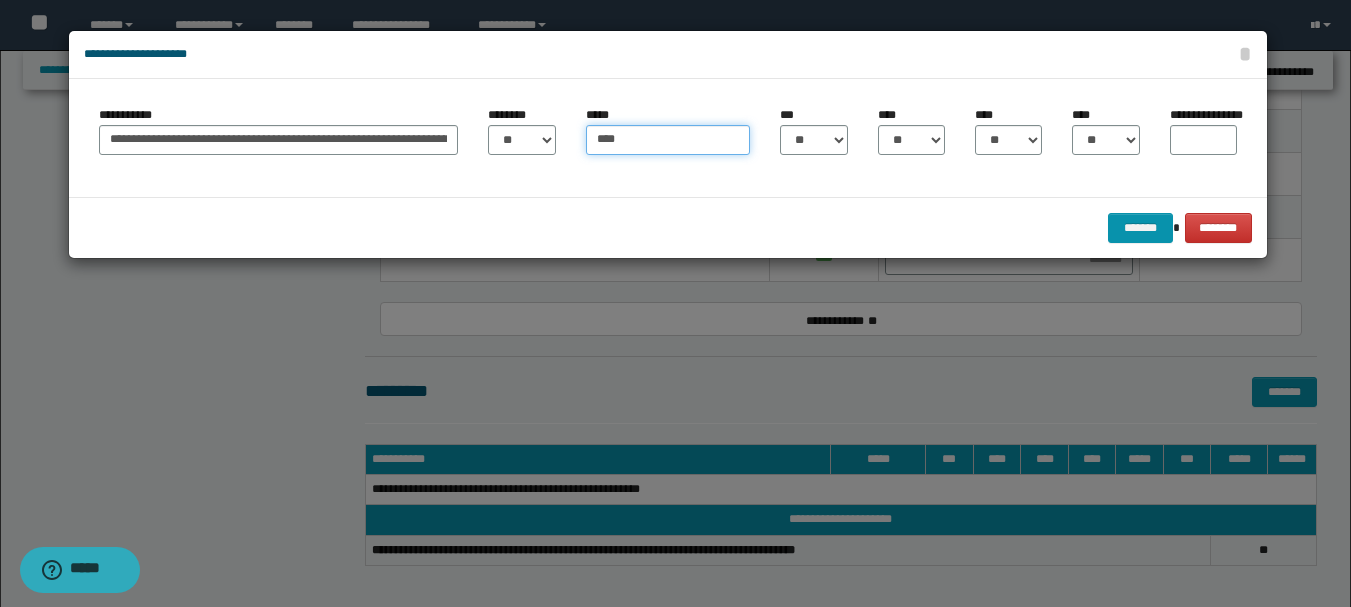 type on "****" 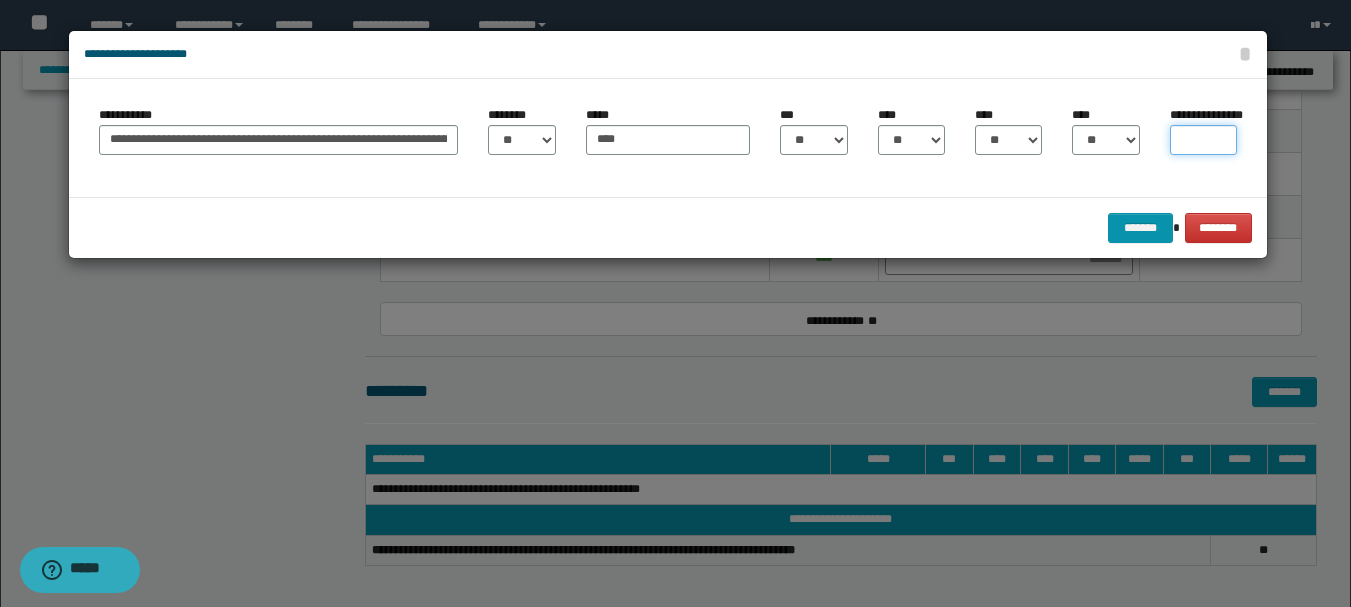click on "**********" at bounding box center (1203, 140) 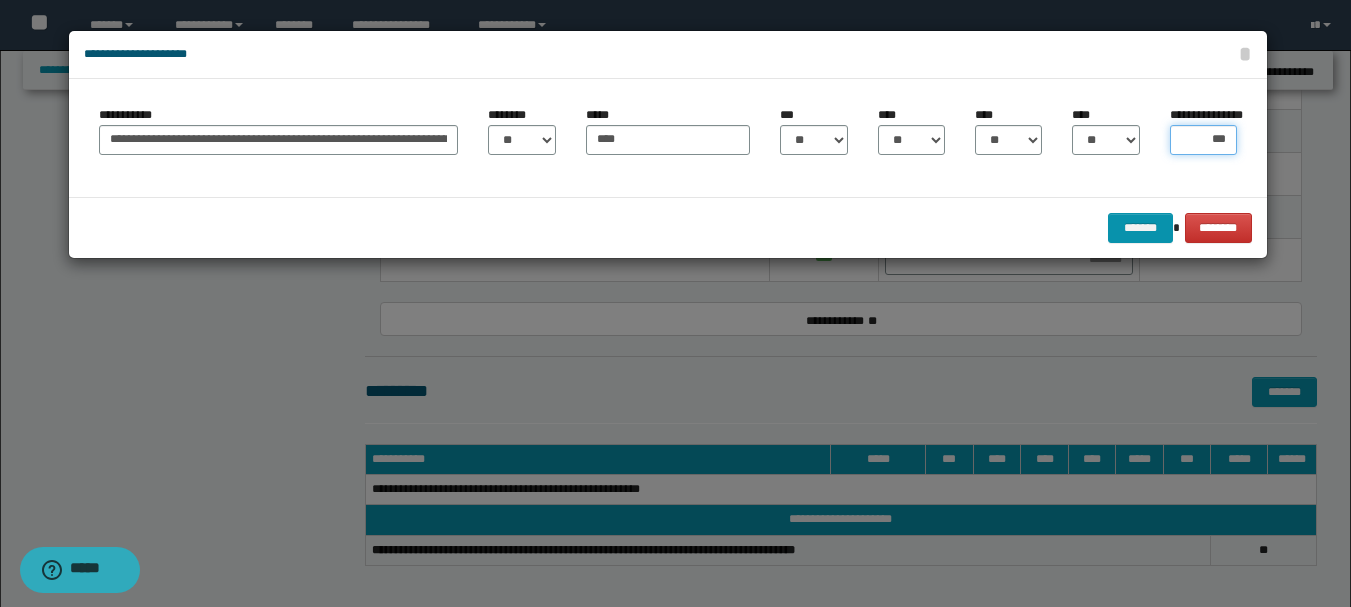 type on "****" 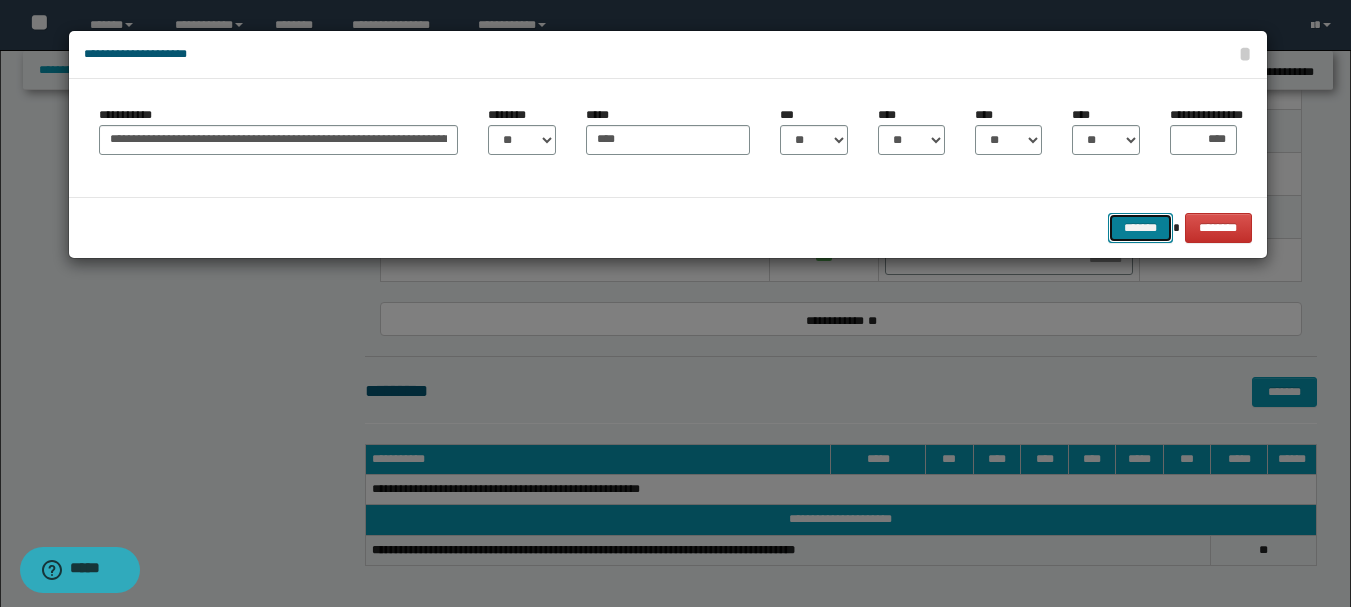 click on "*******" at bounding box center (1140, 228) 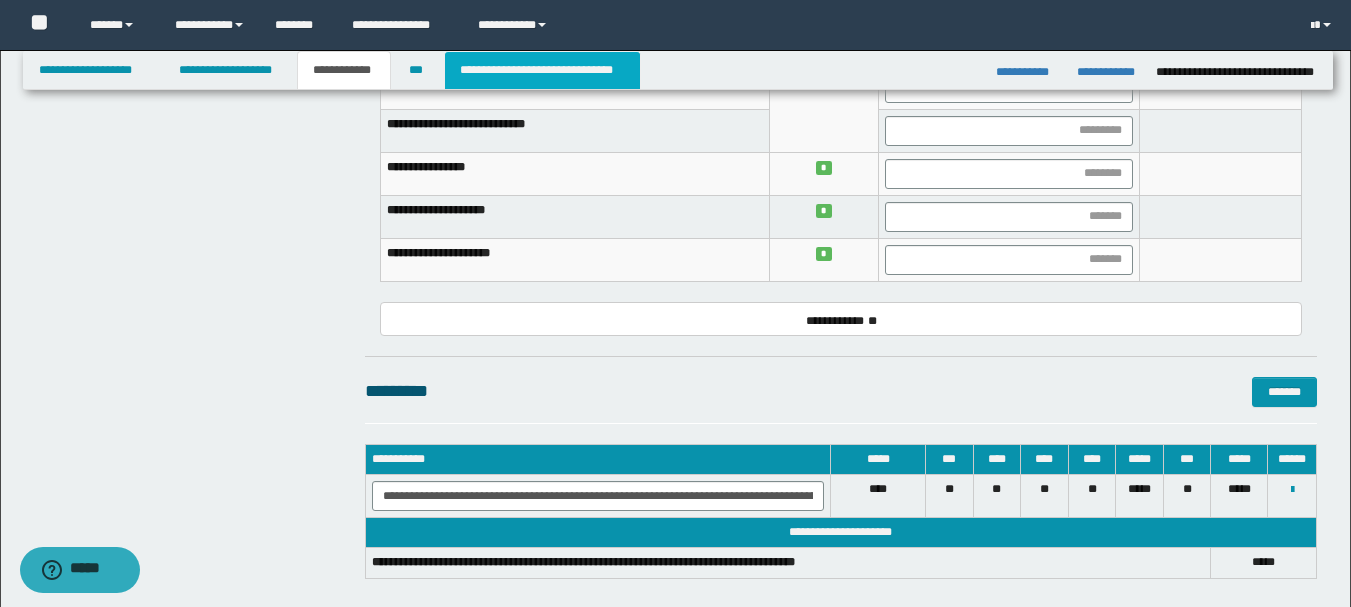 click on "**********" at bounding box center [542, 70] 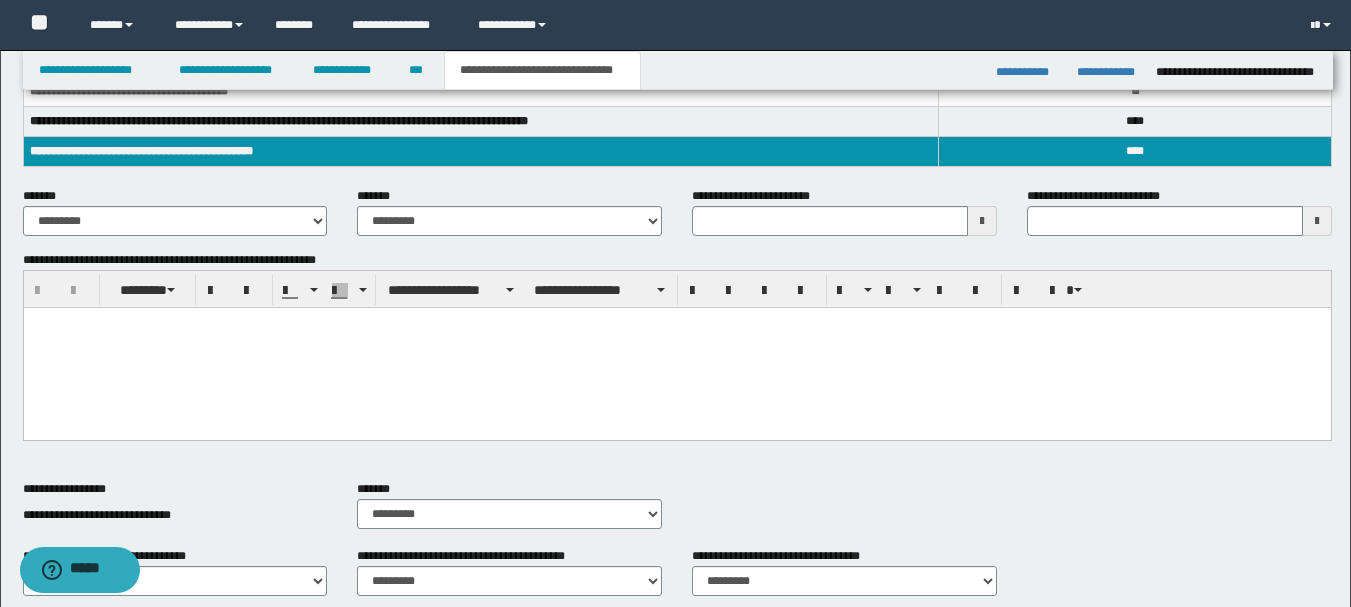 scroll, scrollTop: 400, scrollLeft: 0, axis: vertical 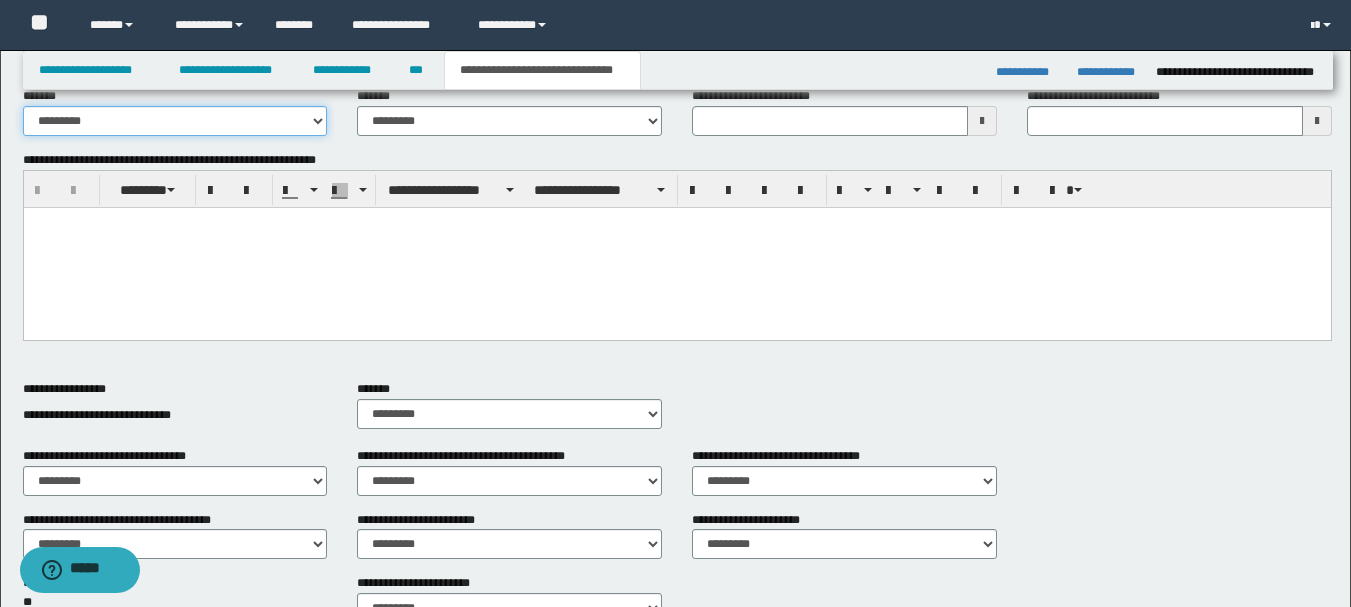 click on "**********" at bounding box center (175, 121) 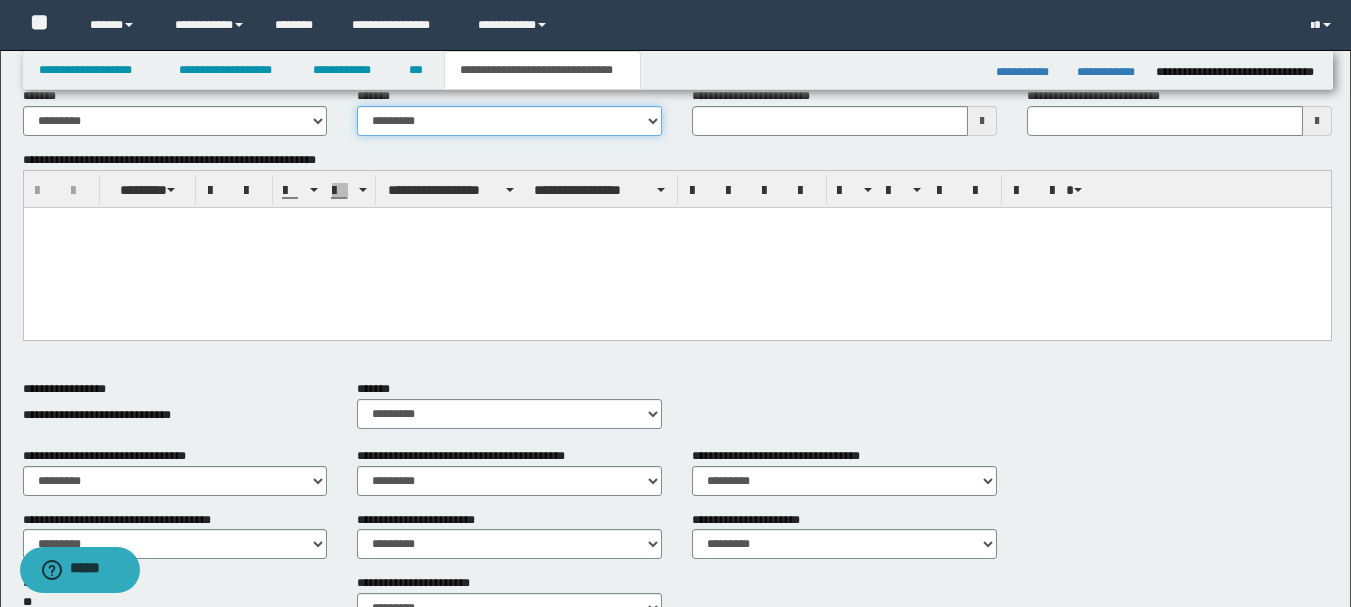click on "**********" at bounding box center [509, 121] 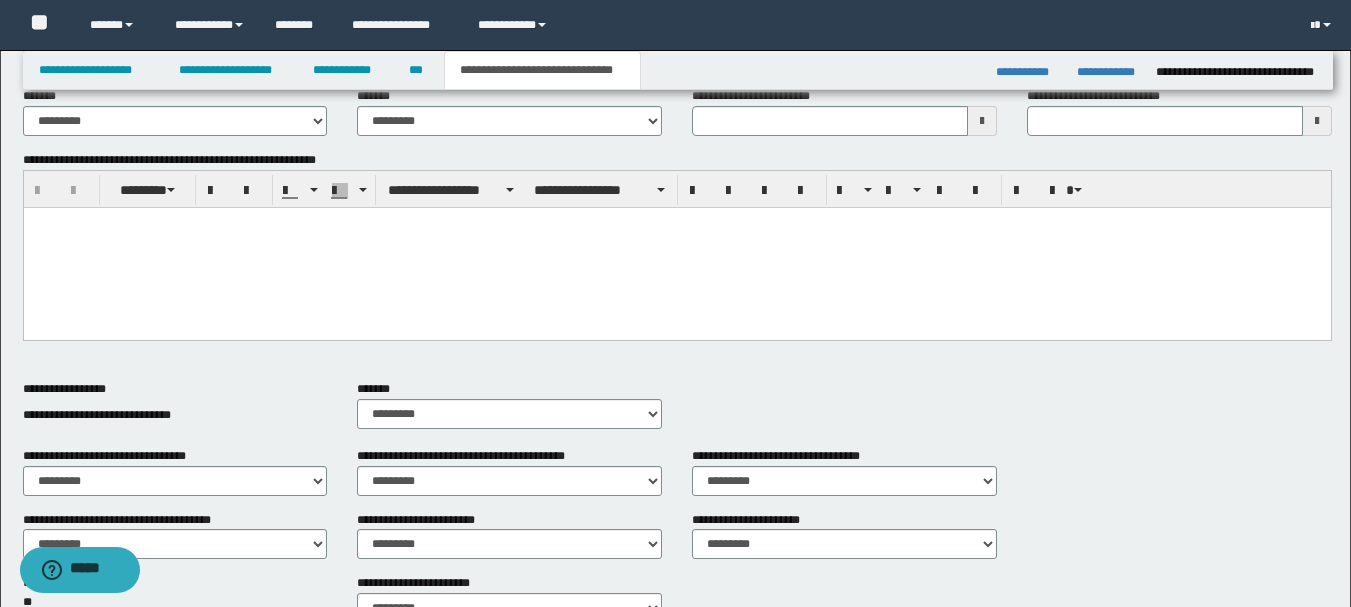 click at bounding box center [982, 121] 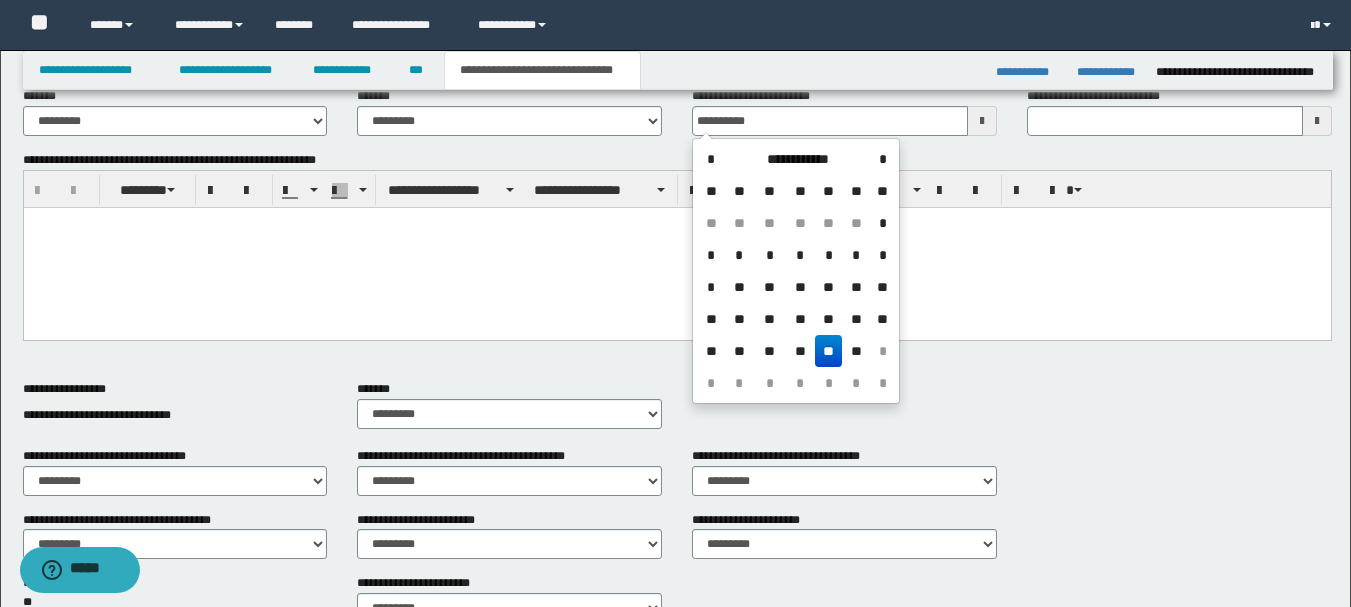 click on "**" at bounding box center (829, 351) 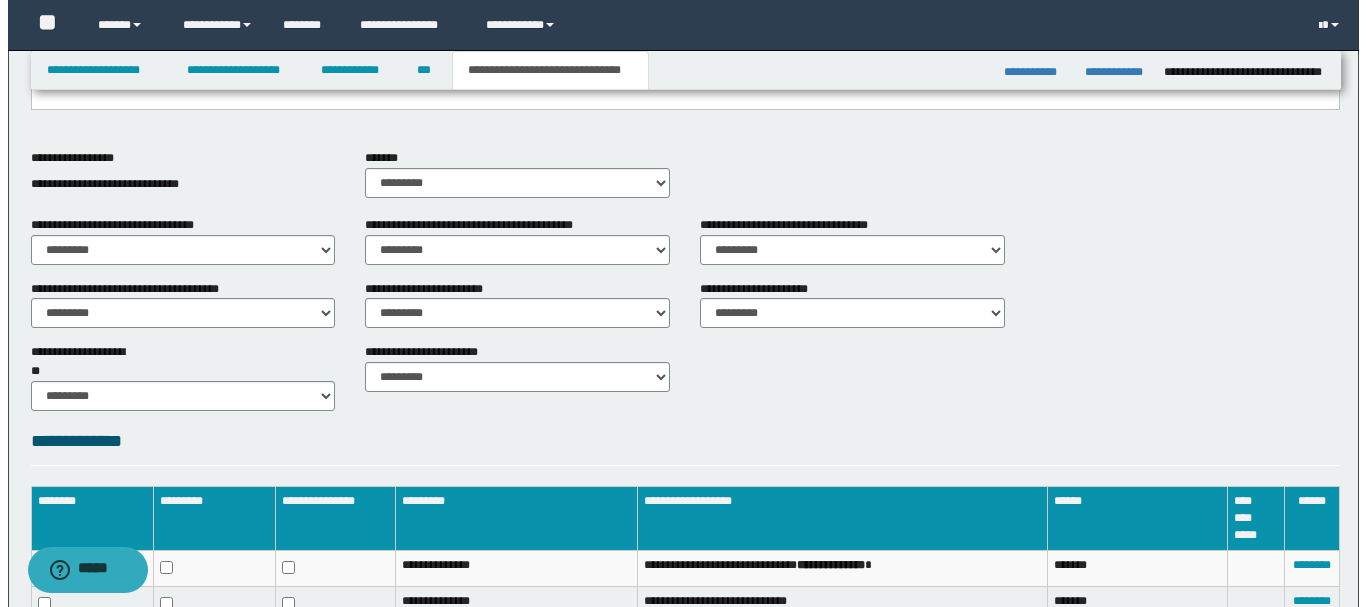 scroll, scrollTop: 800, scrollLeft: 0, axis: vertical 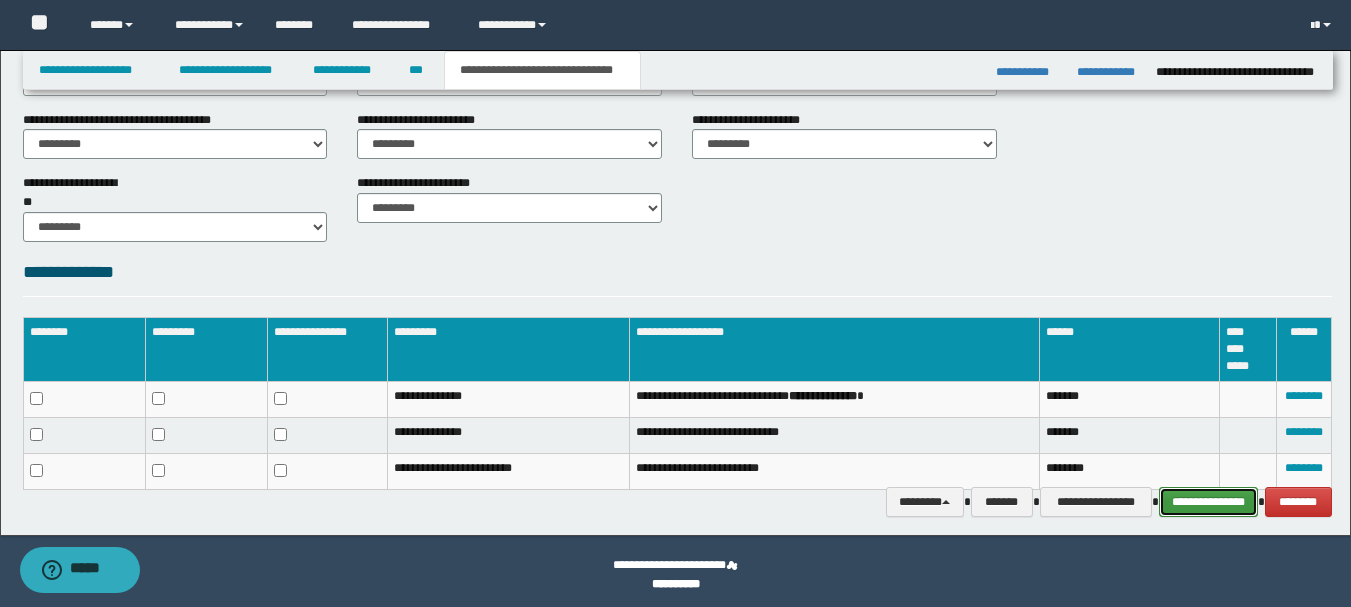 click on "**********" at bounding box center [1208, 502] 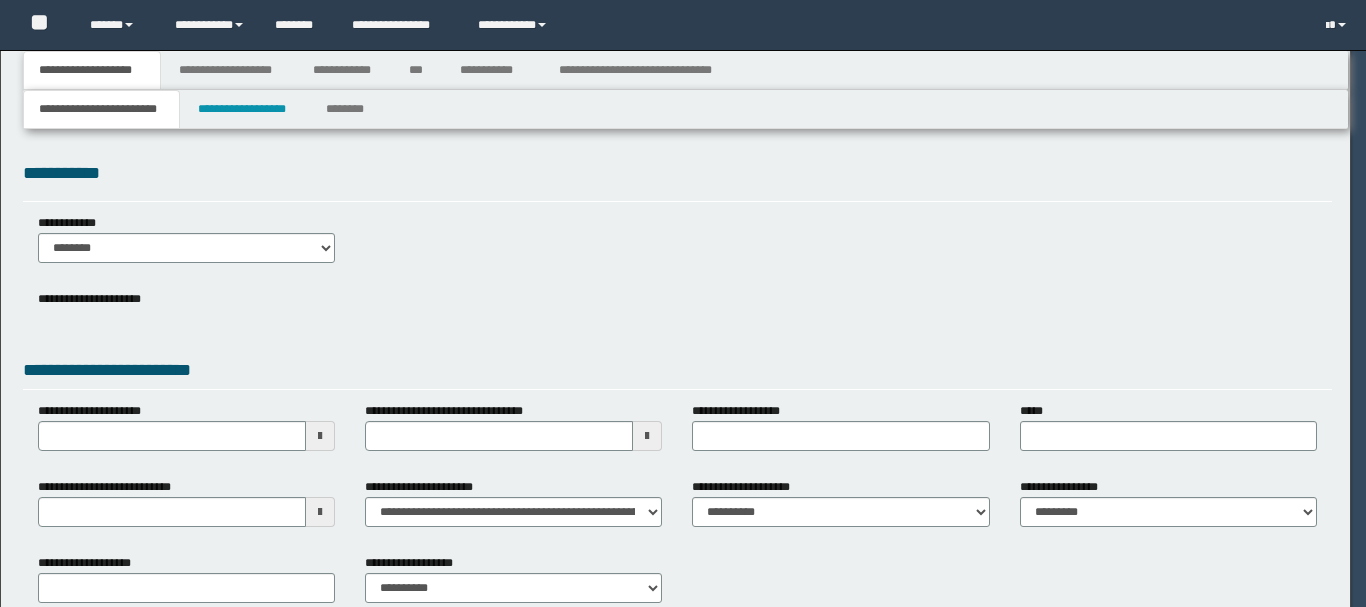 scroll, scrollTop: 0, scrollLeft: 0, axis: both 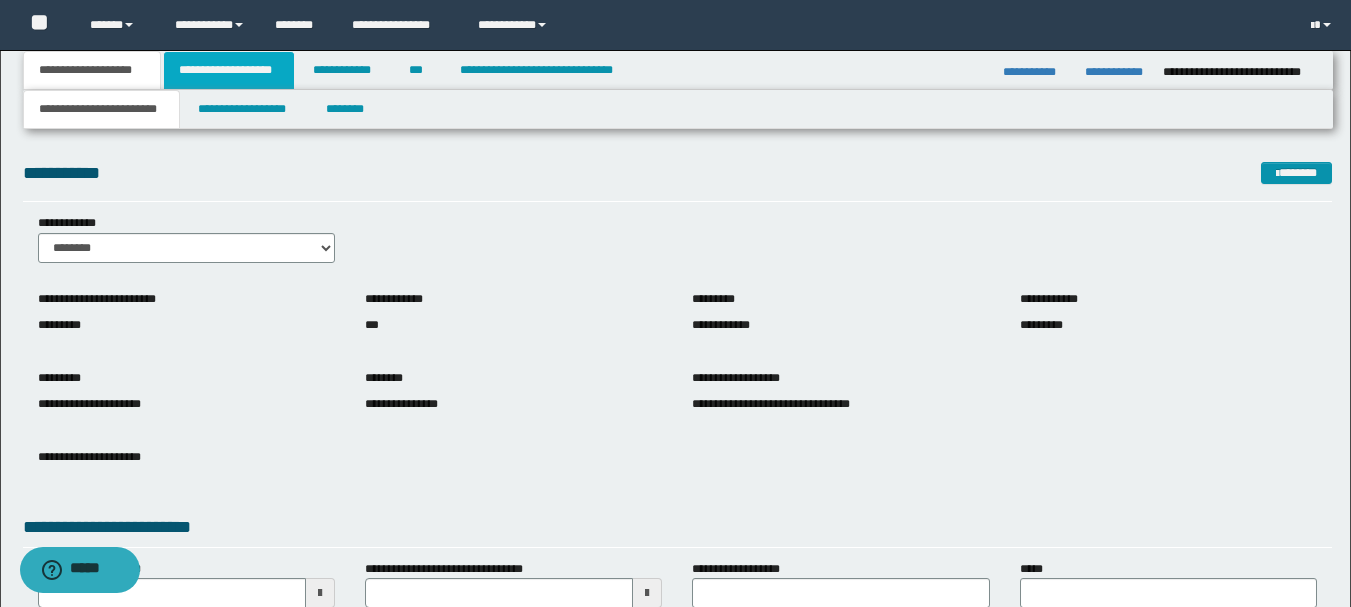 click on "**********" at bounding box center [229, 70] 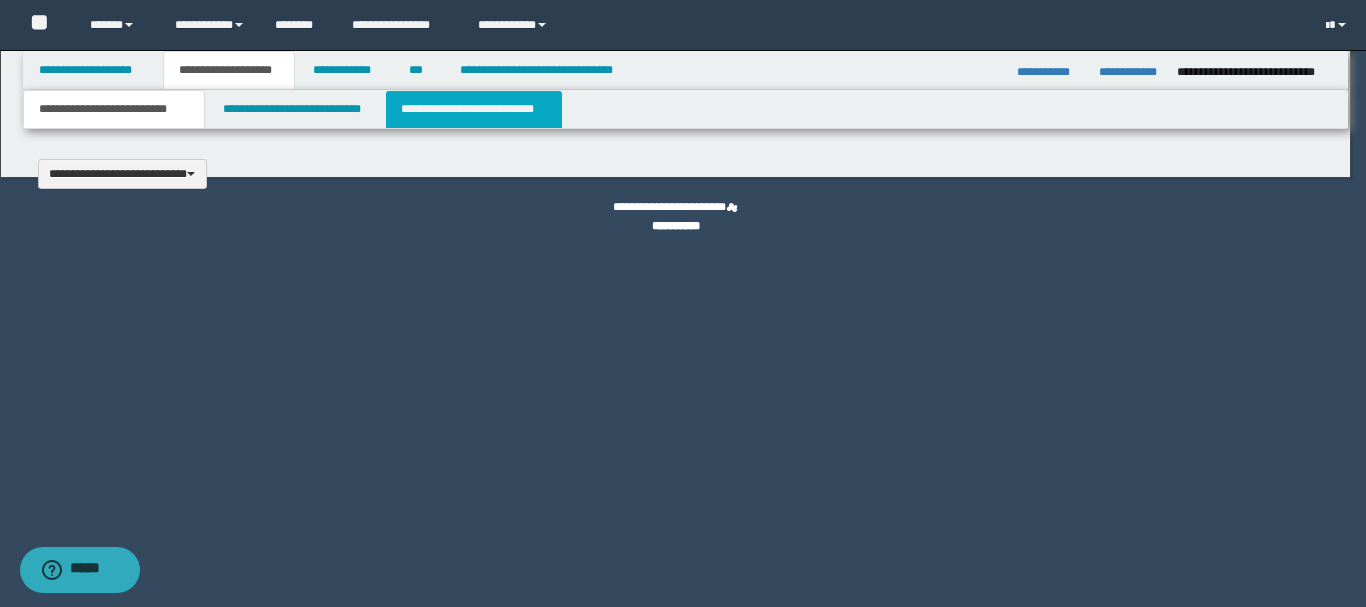 type 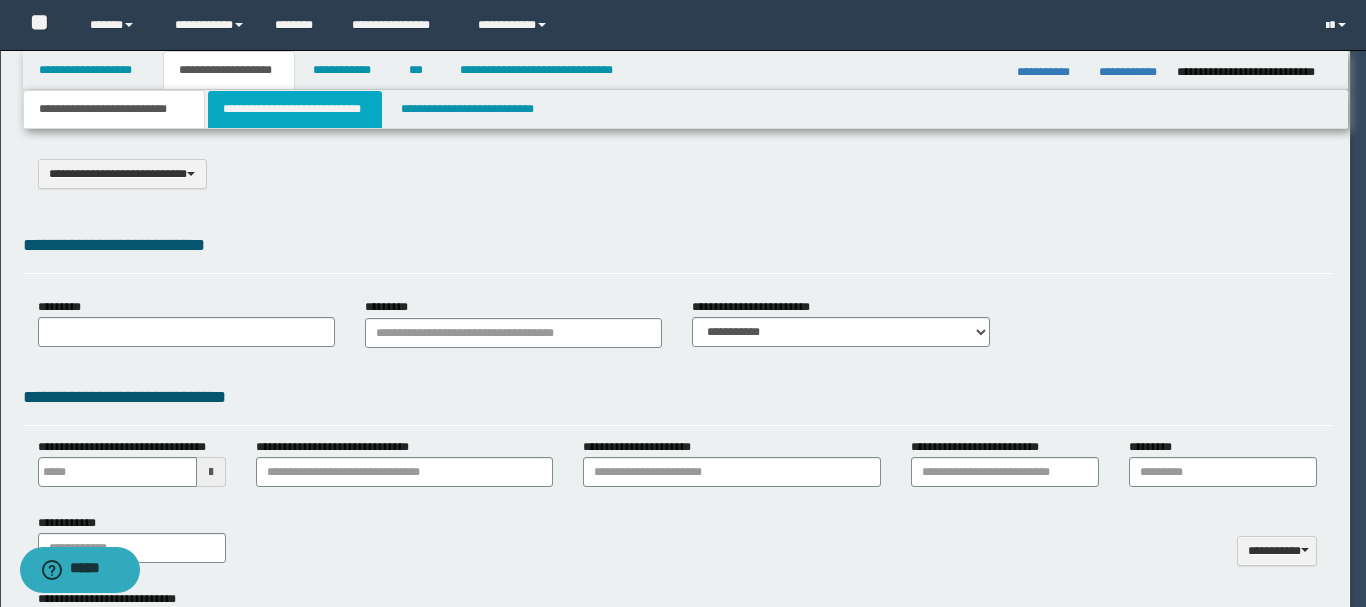 select on "*" 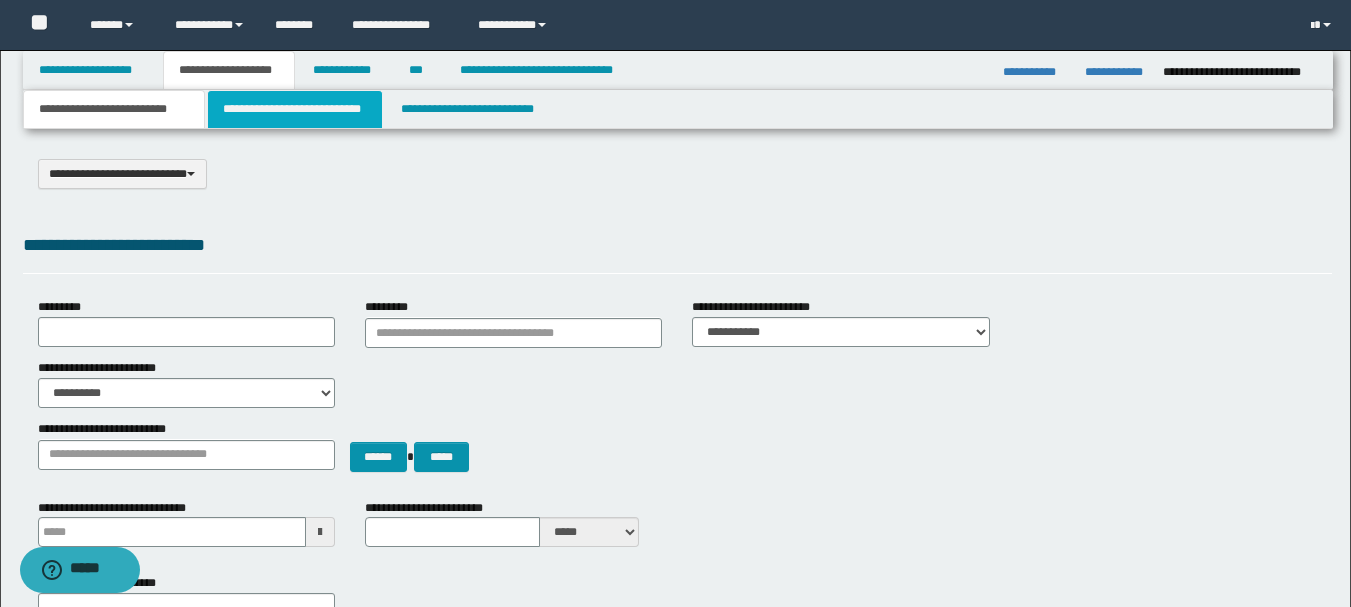 click on "**********" at bounding box center [295, 109] 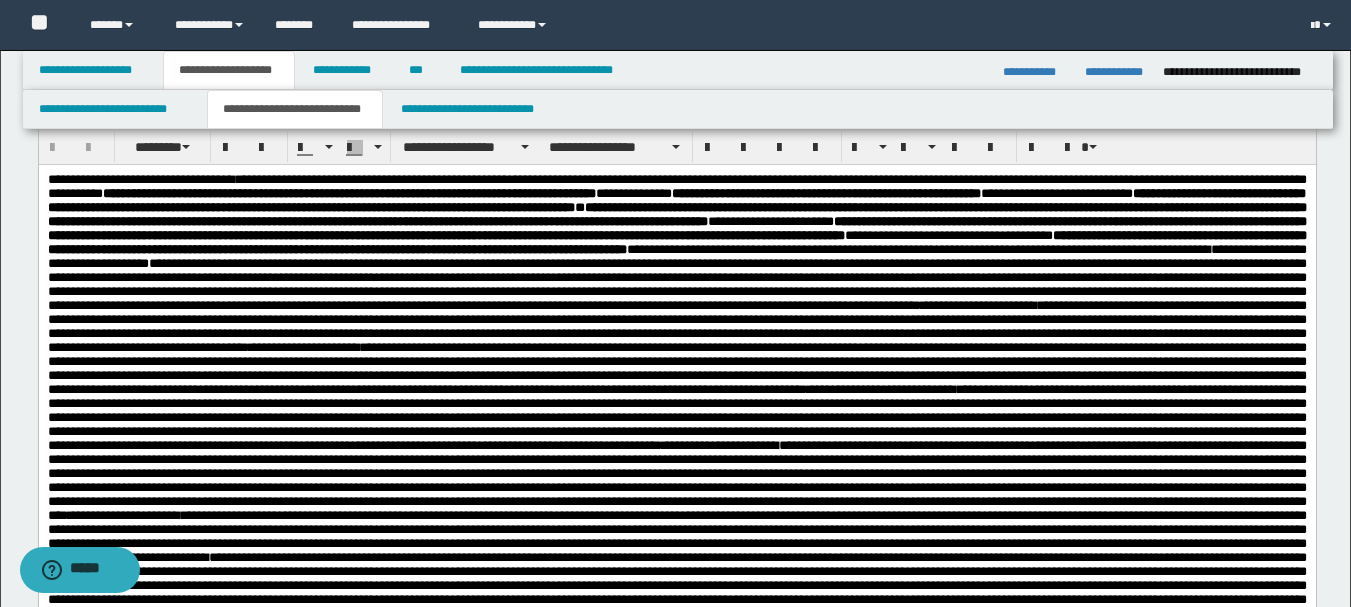 scroll, scrollTop: 400, scrollLeft: 0, axis: vertical 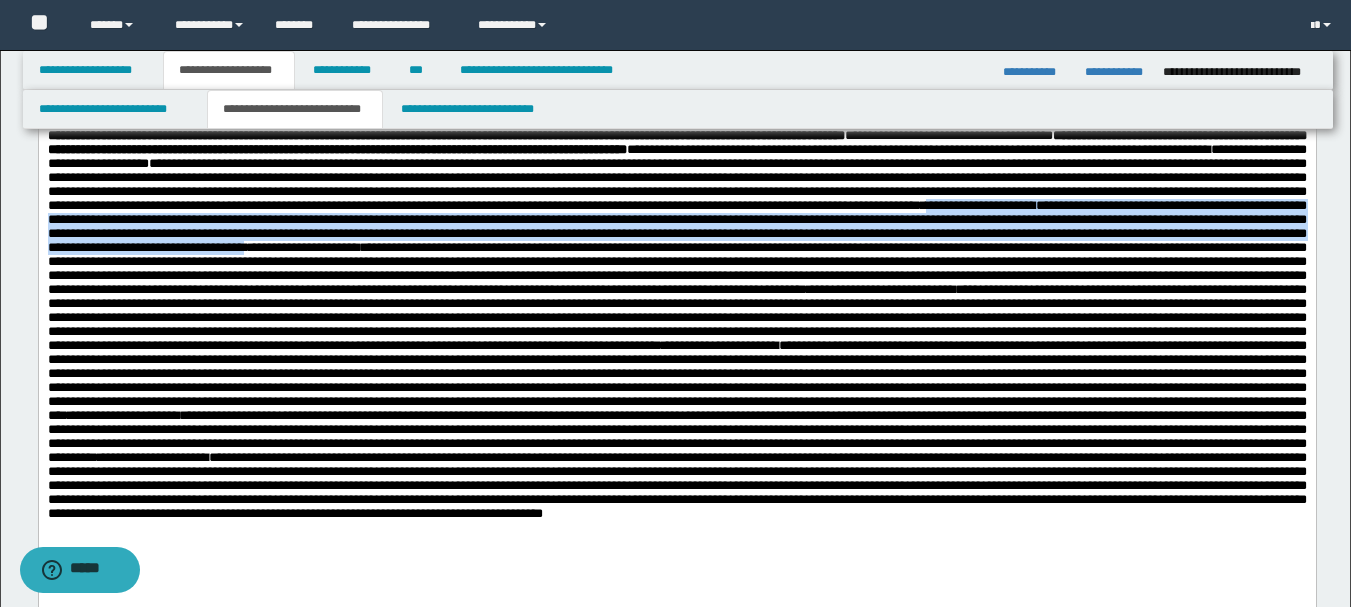 drag, startPoint x: 206, startPoint y: 273, endPoint x: 282, endPoint y: 317, distance: 87.81799 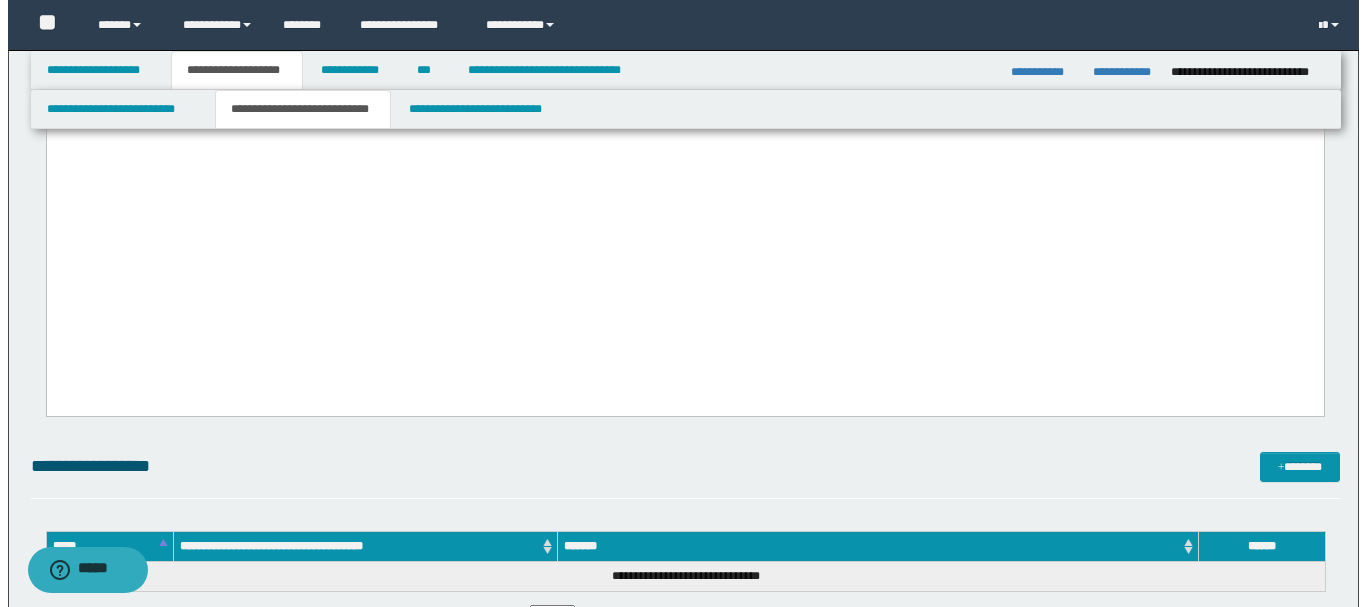 scroll, scrollTop: 800, scrollLeft: 0, axis: vertical 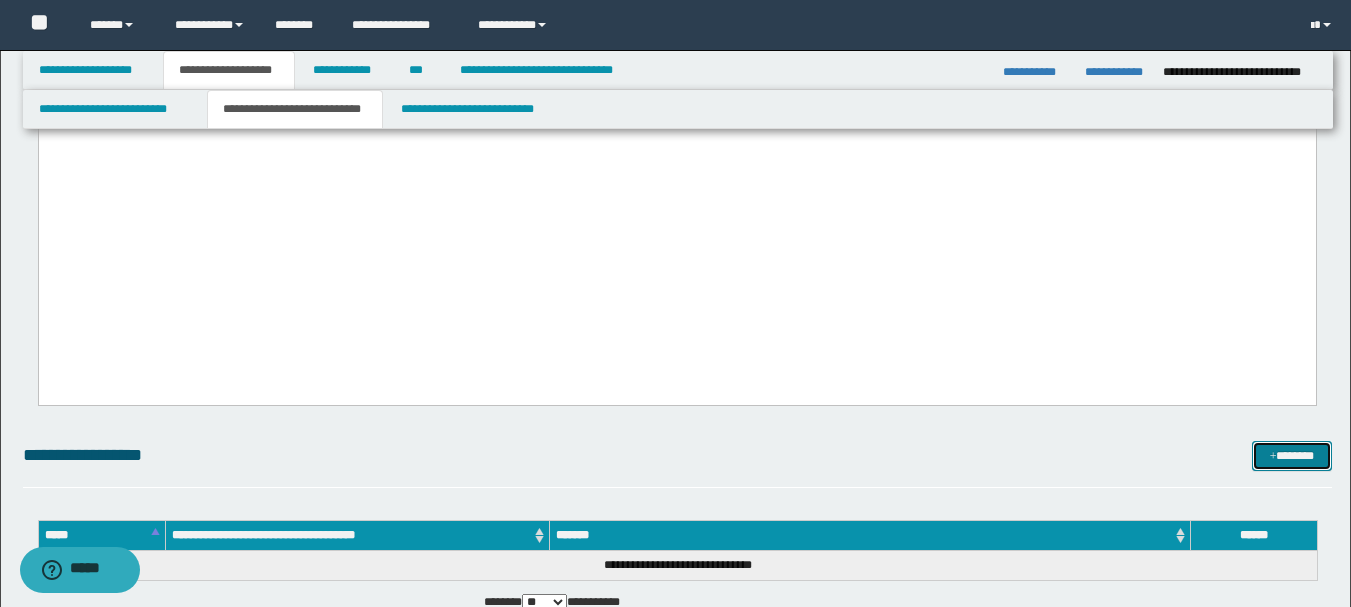 click on "*******" at bounding box center [1292, 456] 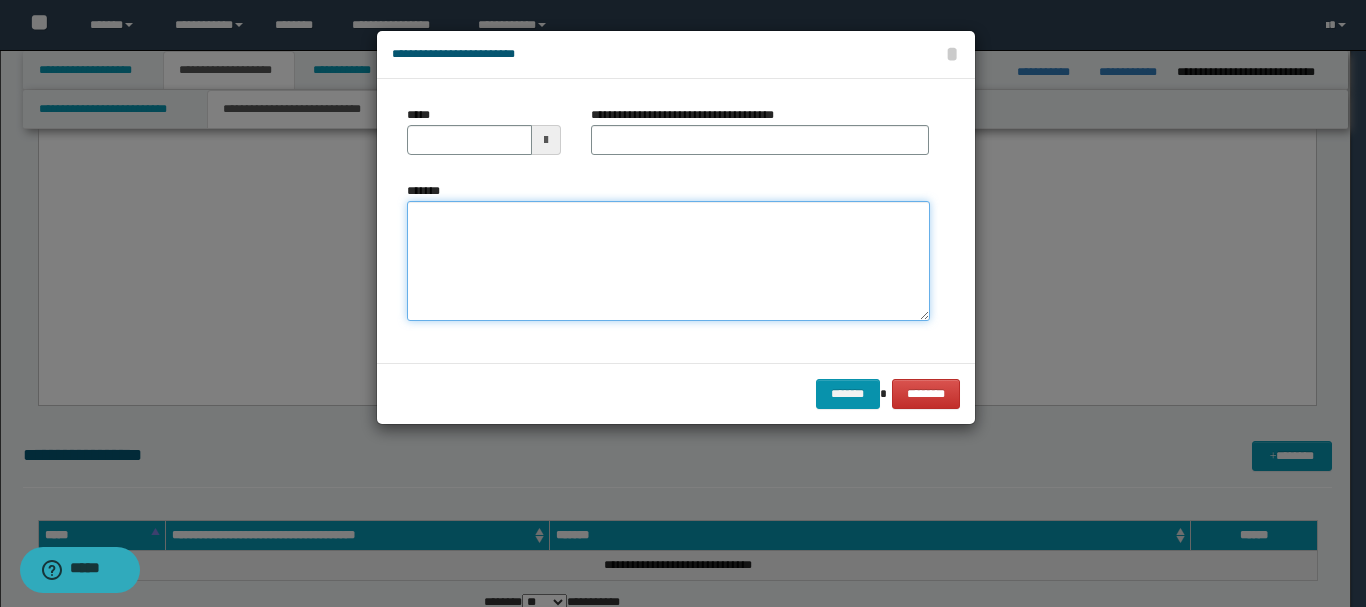 paste on "**********" 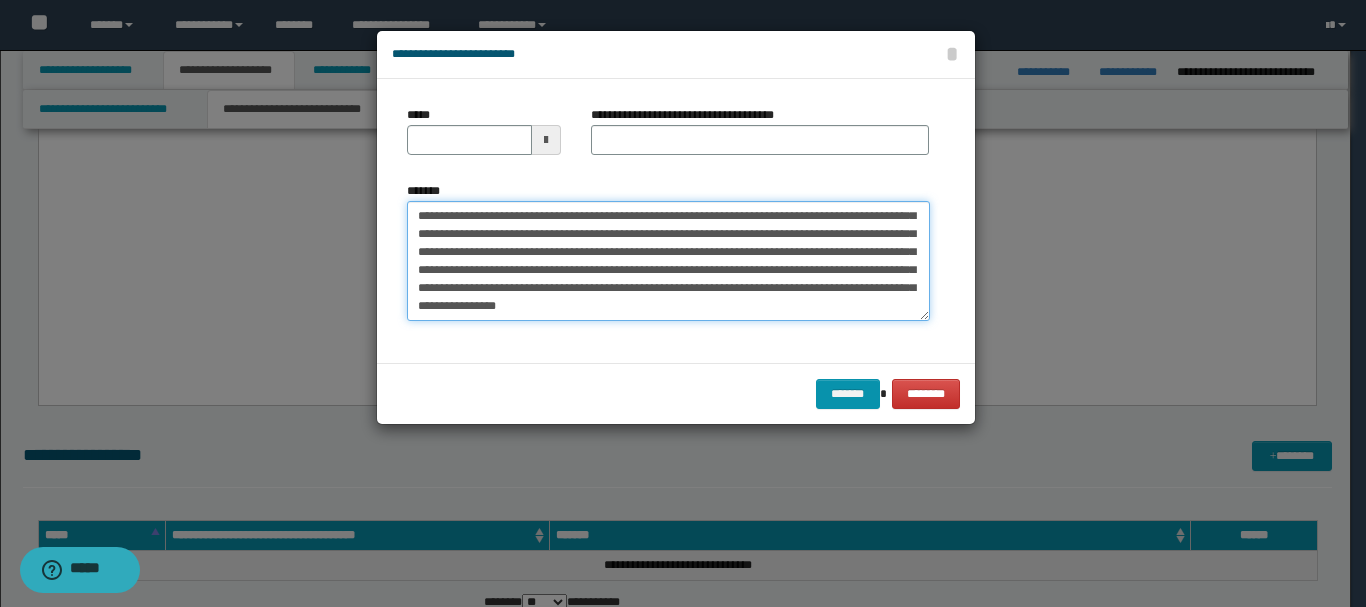 scroll, scrollTop: 0, scrollLeft: 0, axis: both 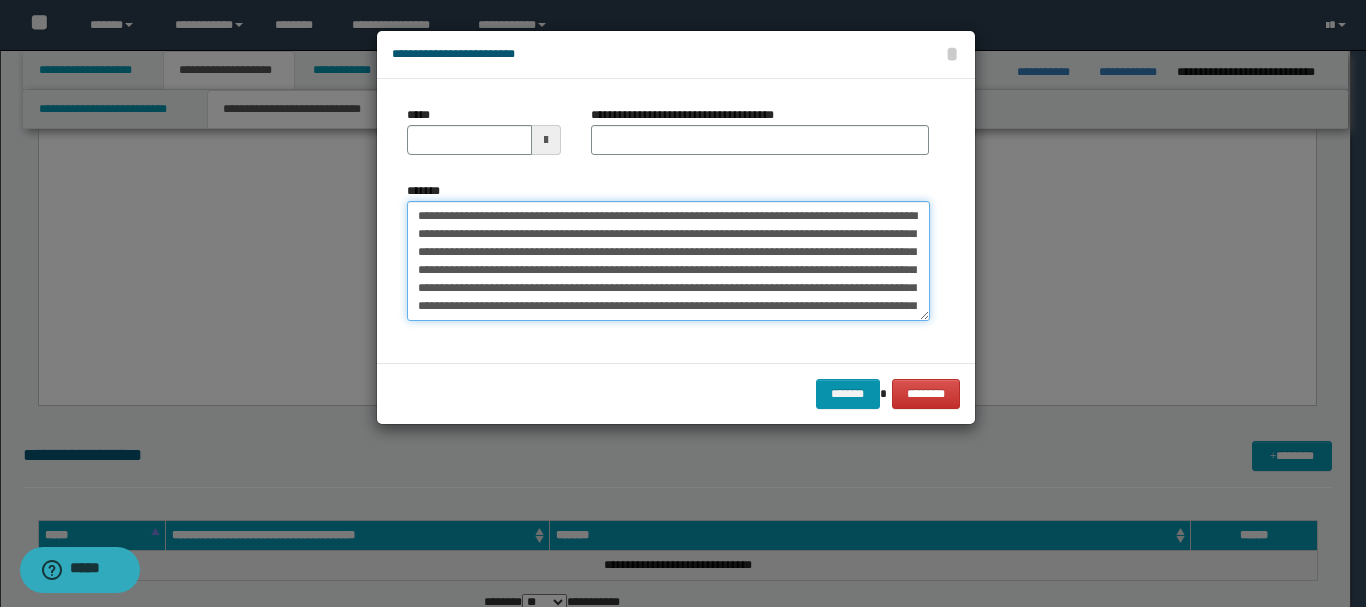 type on "**********" 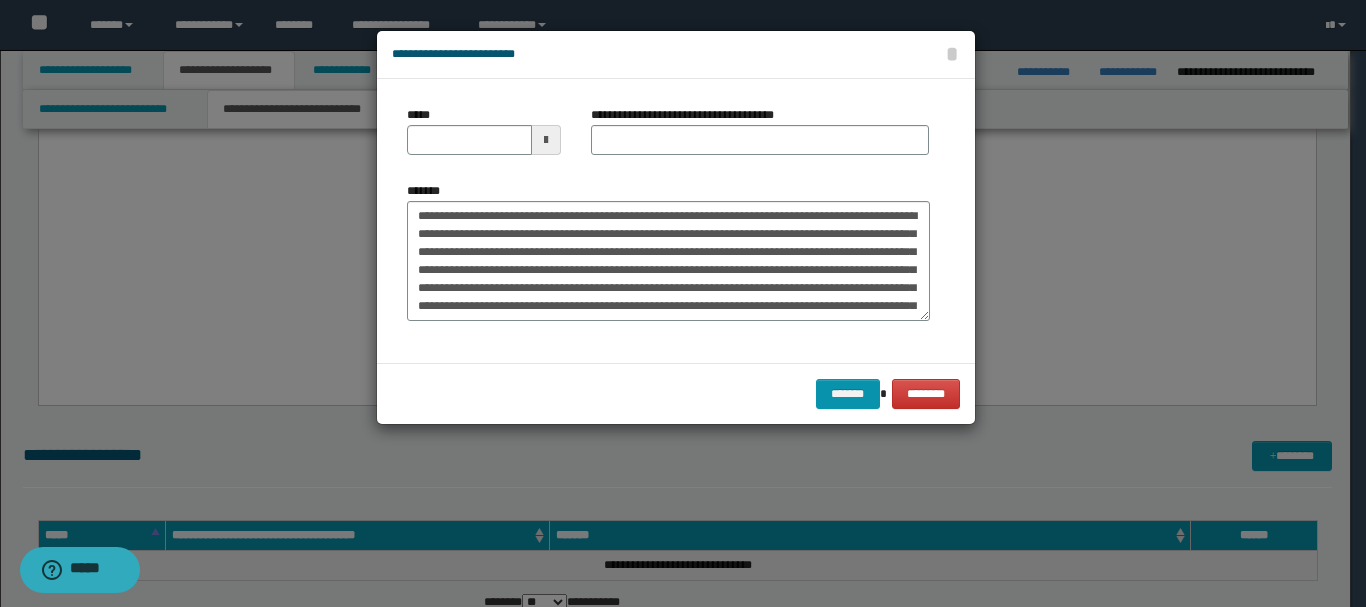 click at bounding box center (546, 140) 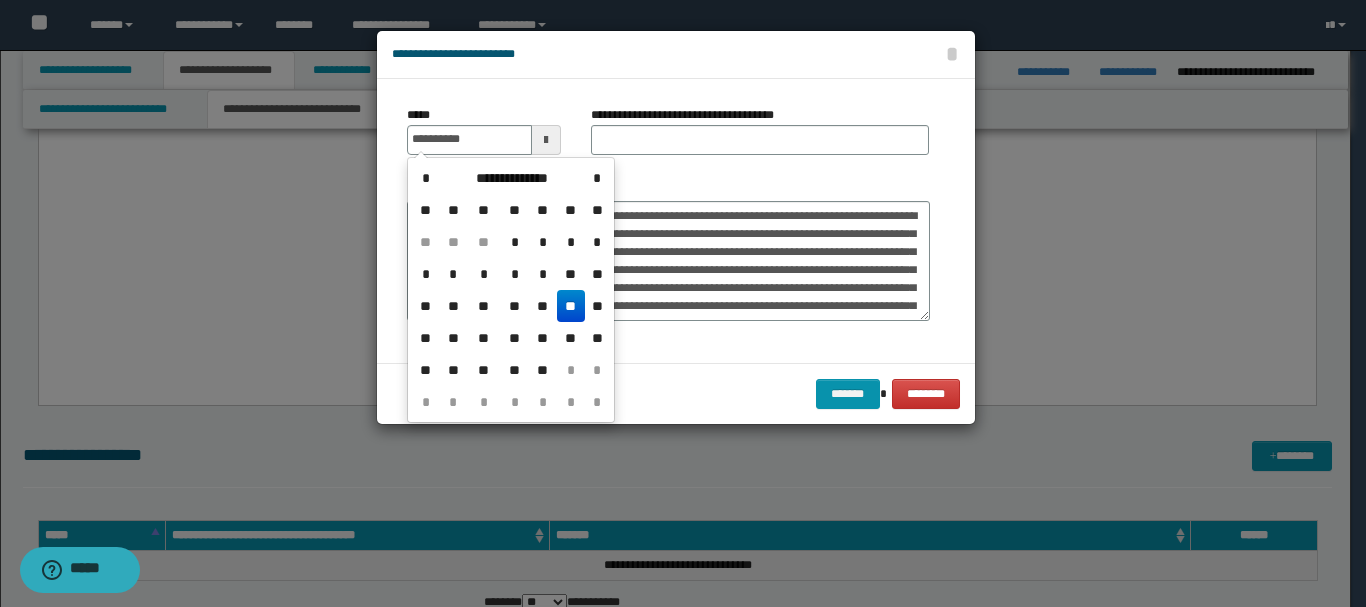 click on "**" at bounding box center [571, 306] 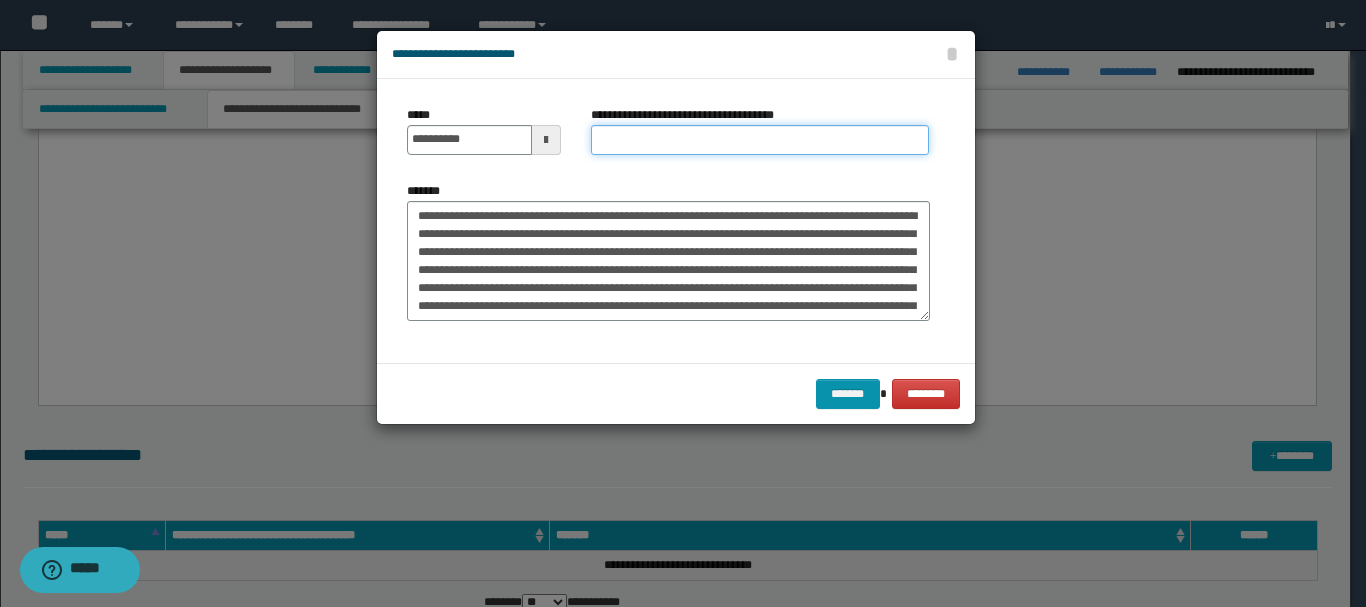 click on "**********" at bounding box center [760, 140] 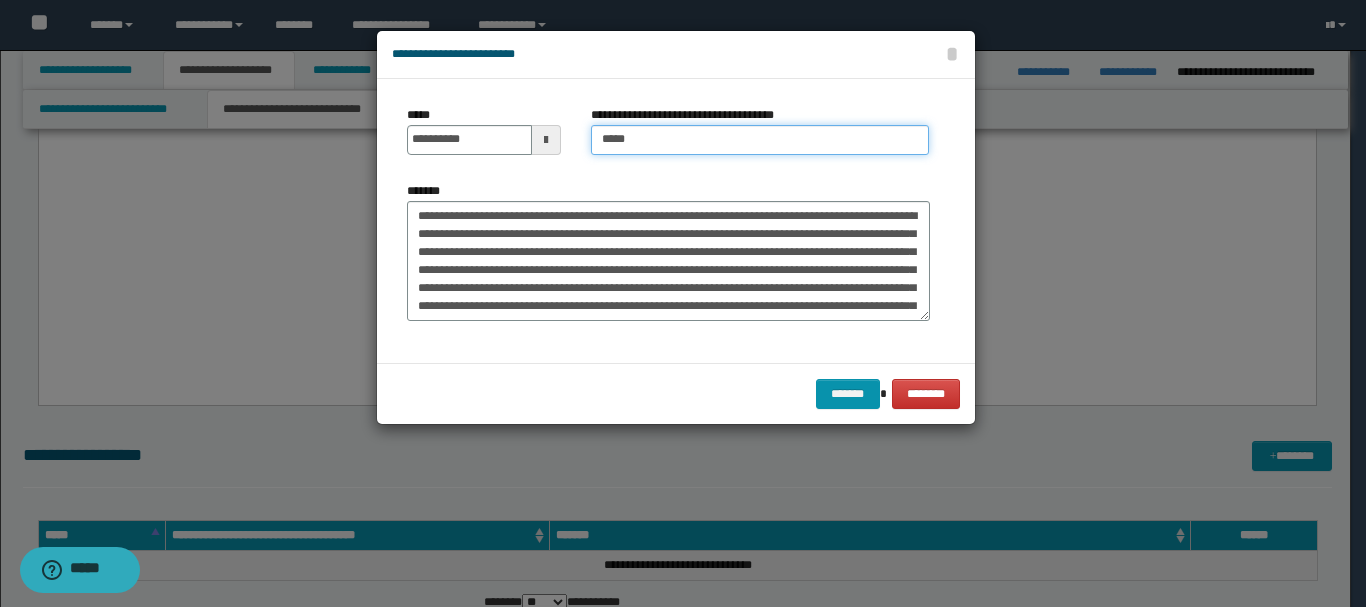 type on "**********" 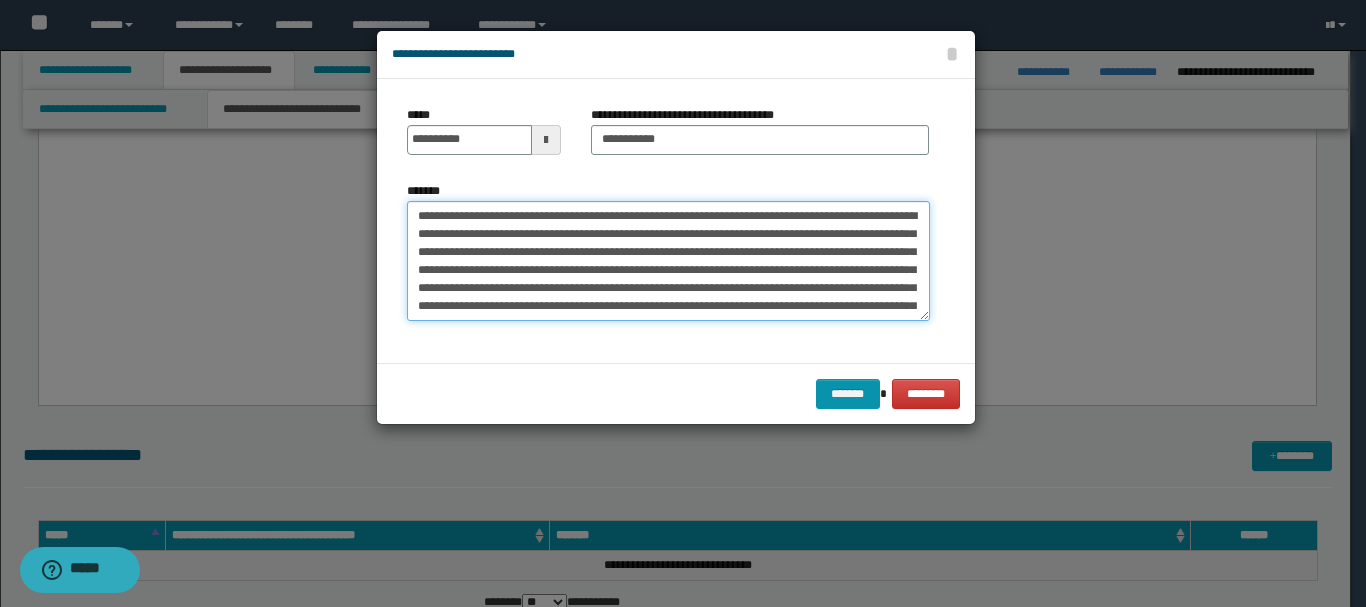 click on "**********" at bounding box center [668, 261] 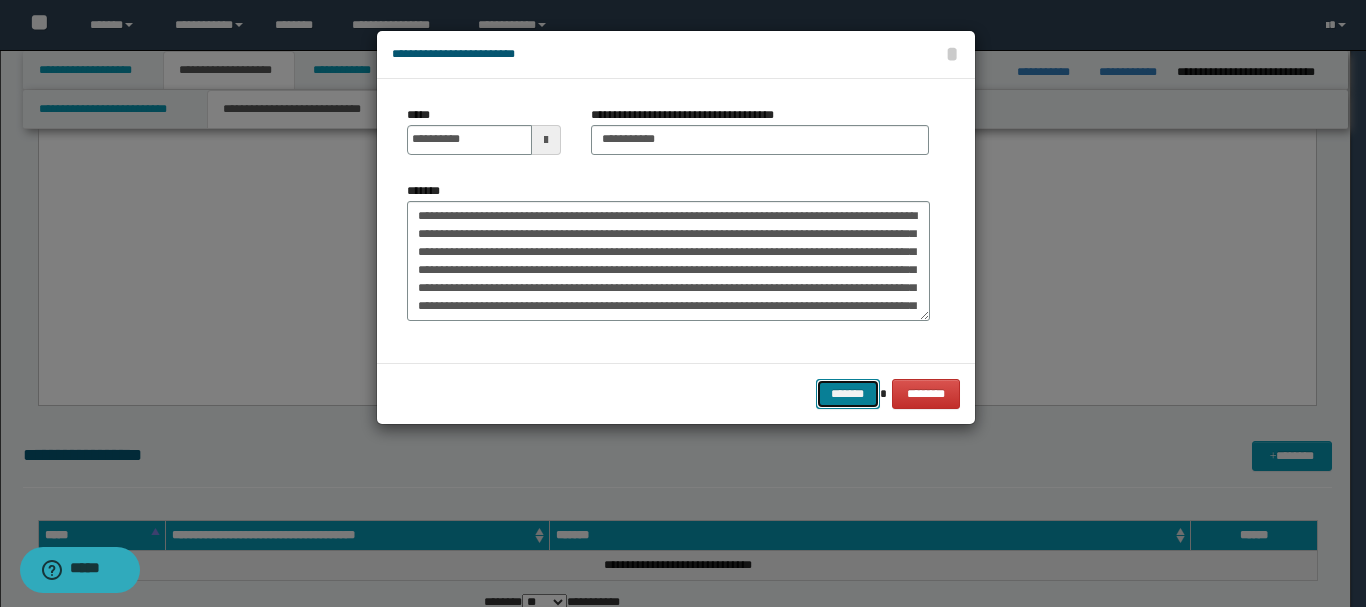 click on "*******" at bounding box center (848, 394) 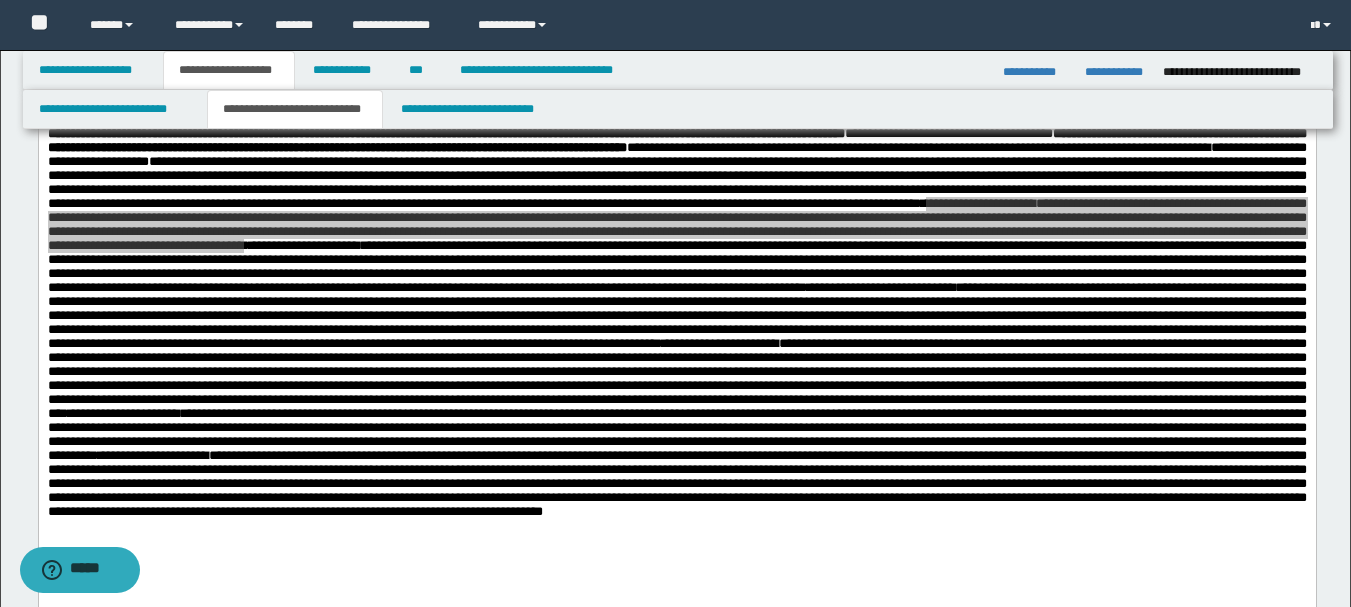 scroll, scrollTop: 400, scrollLeft: 0, axis: vertical 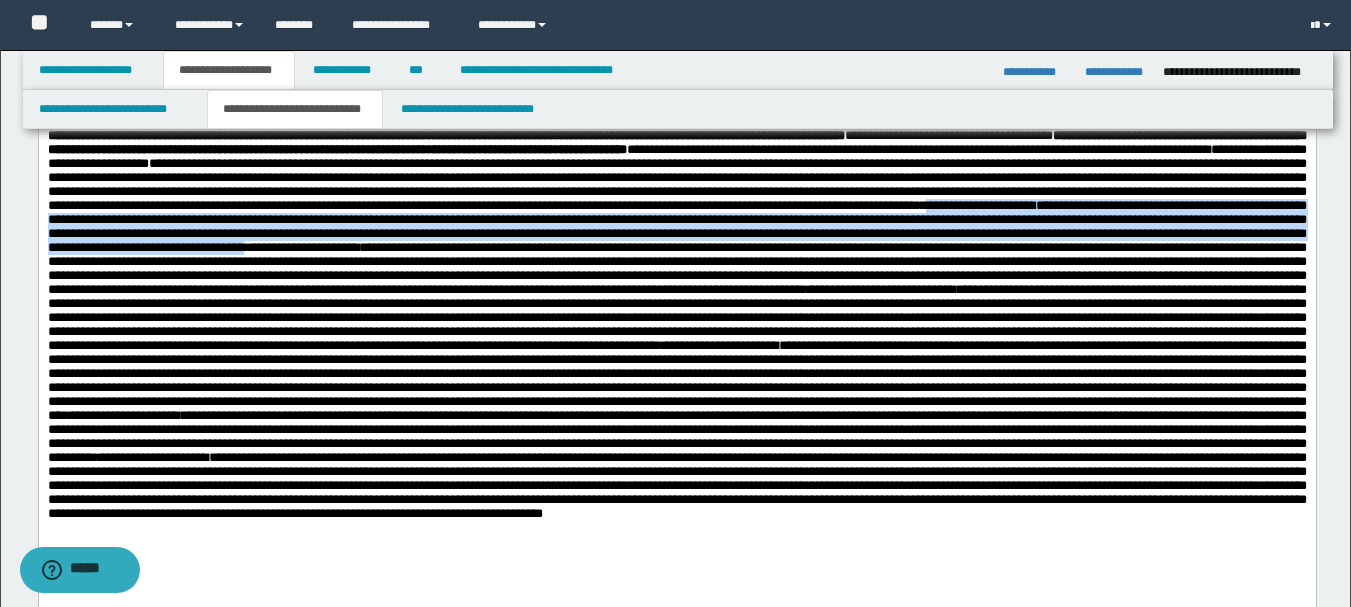 click on "**********" at bounding box center [676, 225] 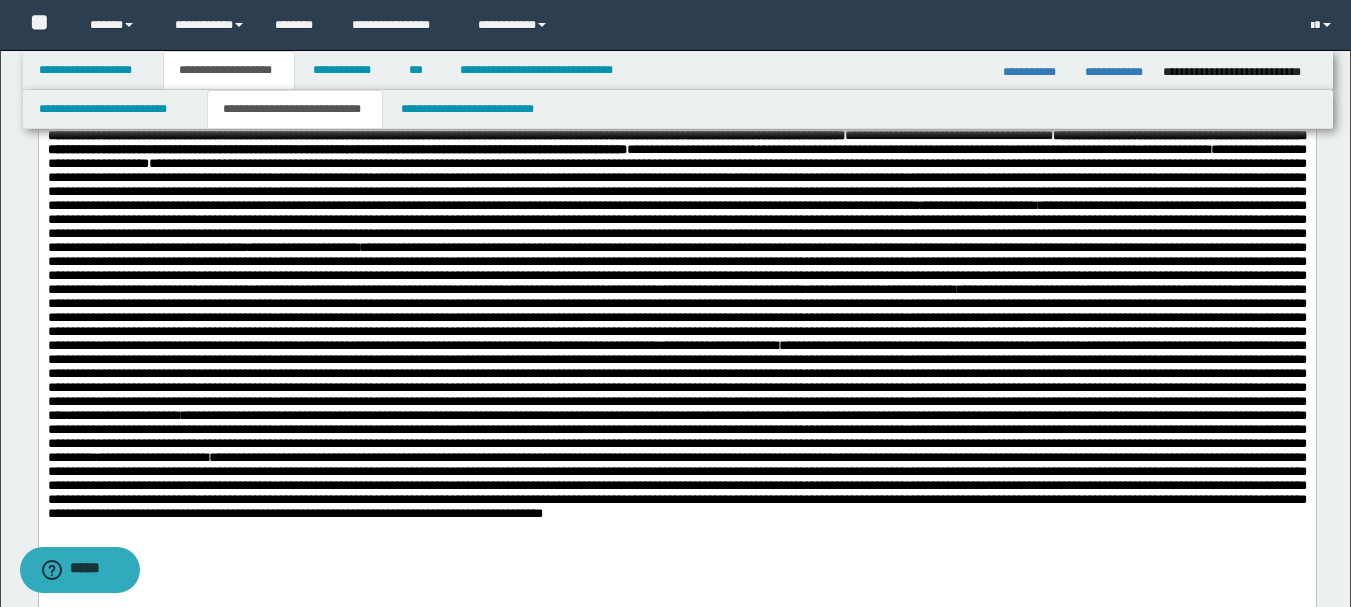 drag, startPoint x: 283, startPoint y: 320, endPoint x: 334, endPoint y: 336, distance: 53.450912 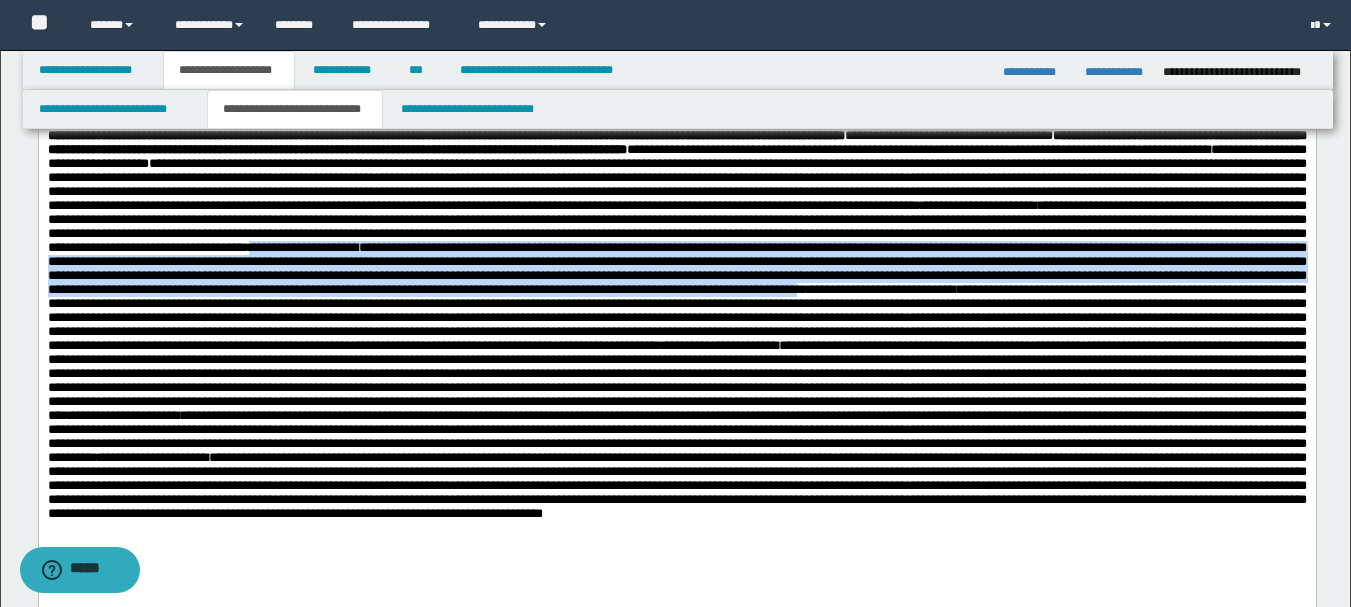 drag, startPoint x: 288, startPoint y: 318, endPoint x: 442, endPoint y: 370, distance: 162.5423 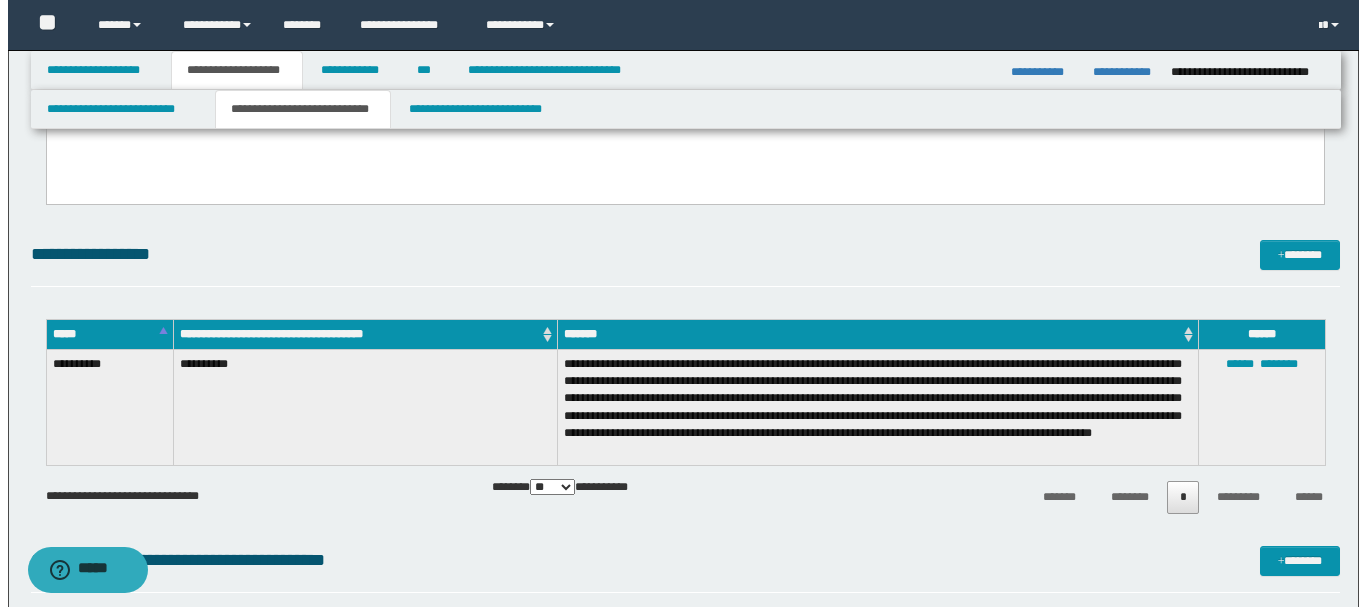 scroll, scrollTop: 1000, scrollLeft: 0, axis: vertical 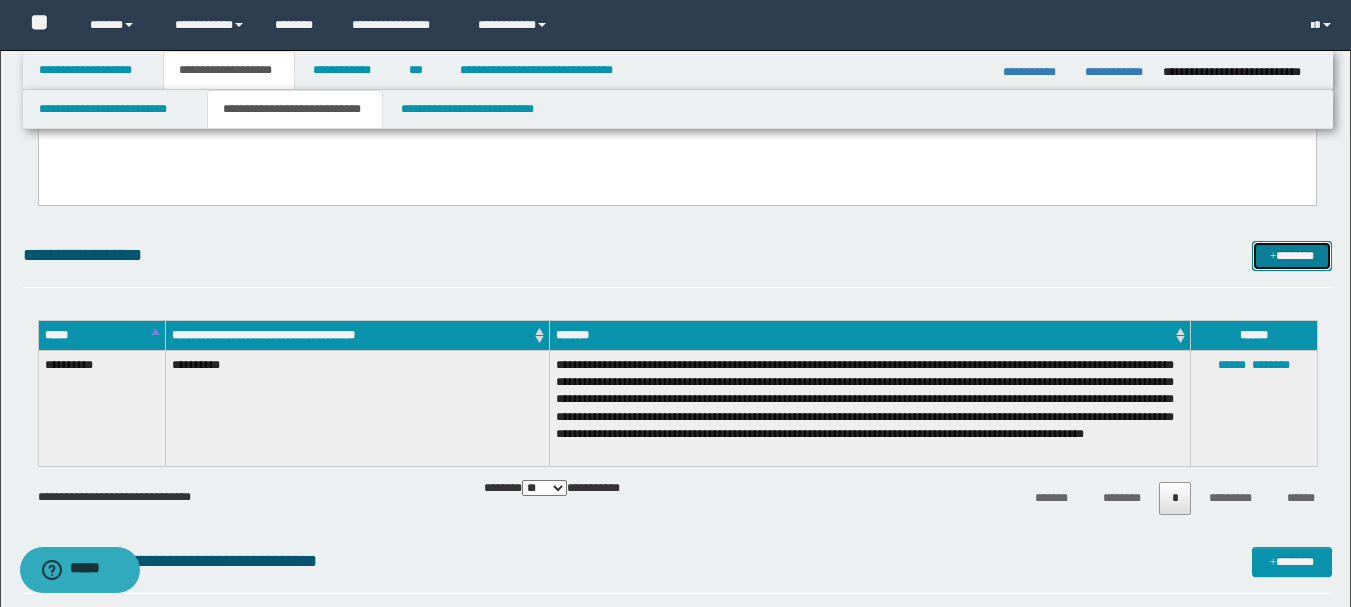 click on "*******" at bounding box center [1292, 256] 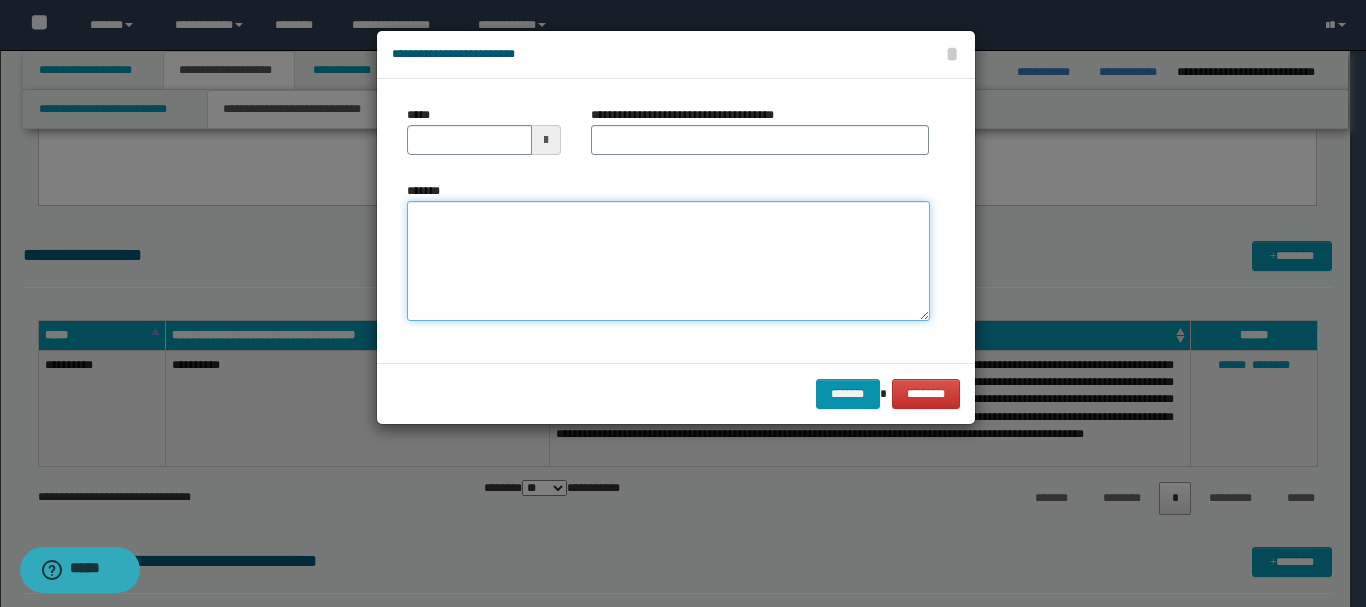paste on "**********" 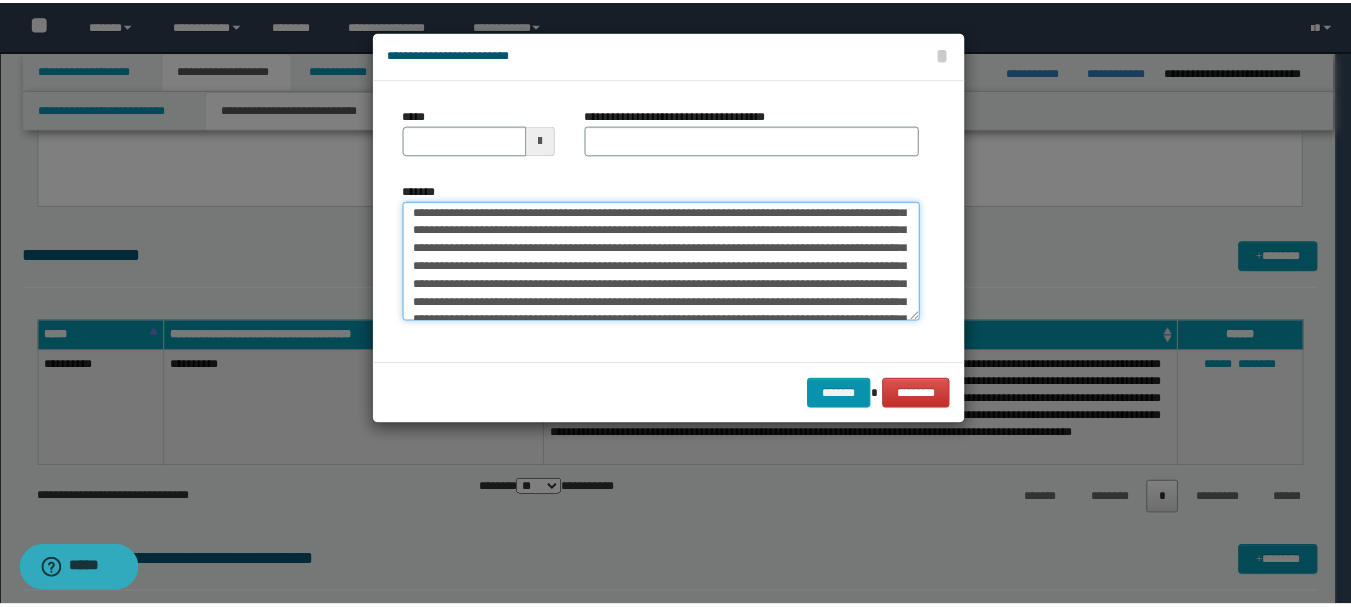 scroll, scrollTop: 0, scrollLeft: 0, axis: both 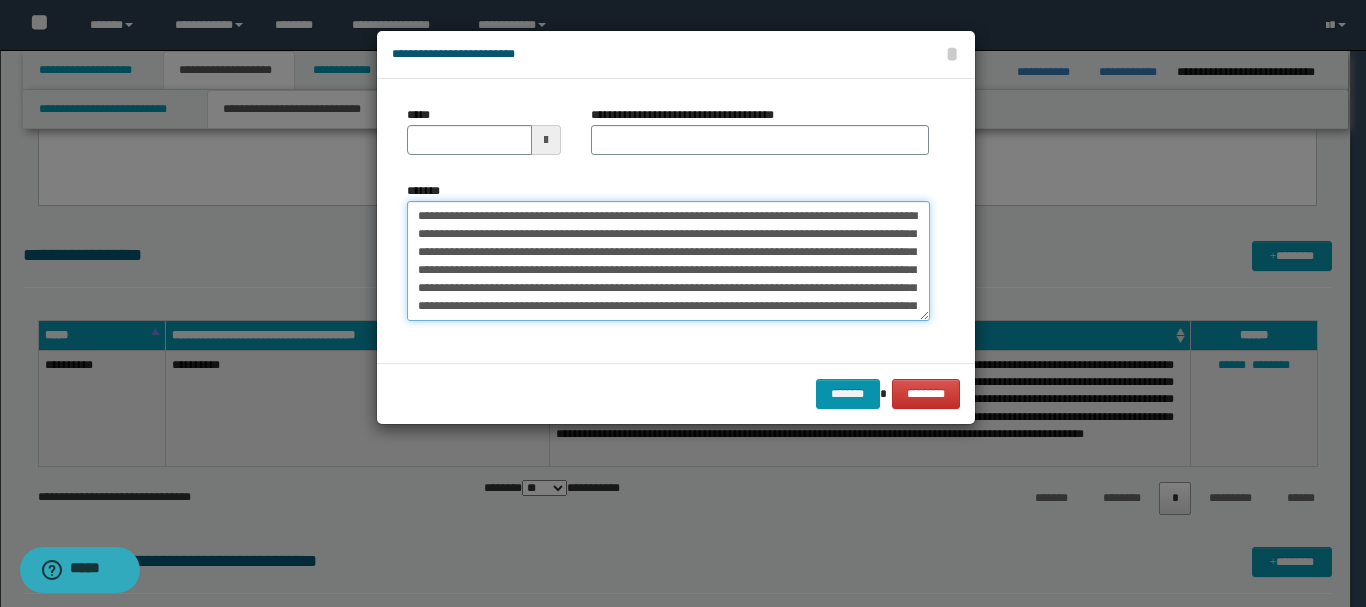 type on "**********" 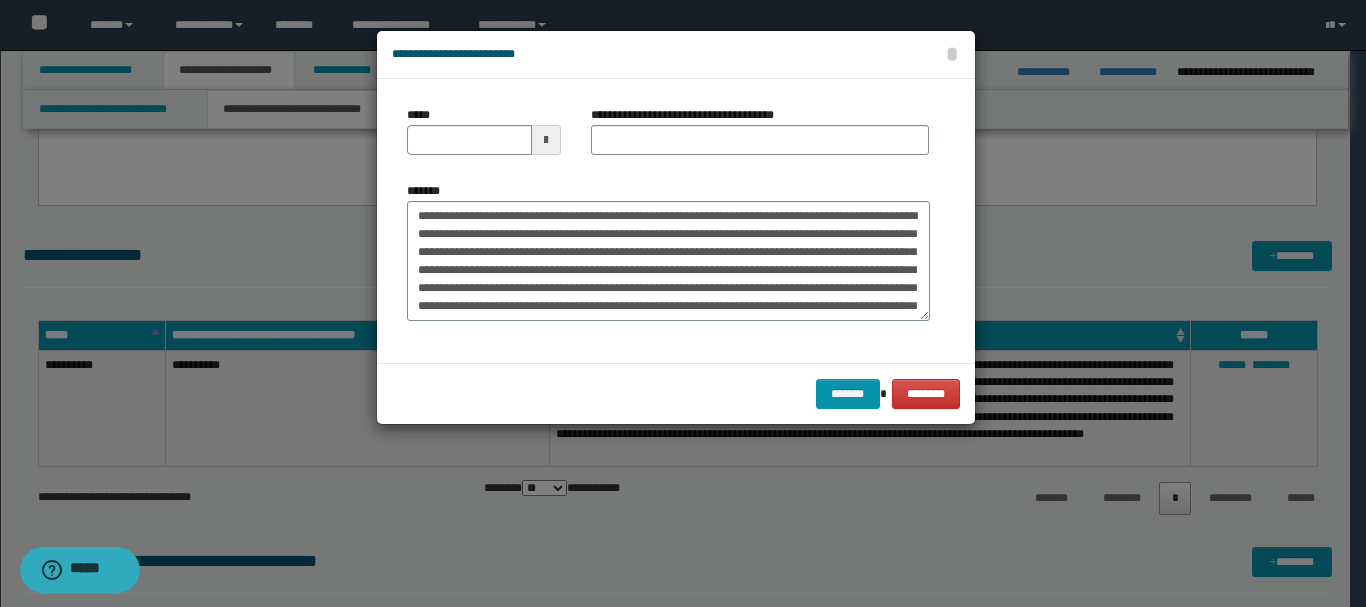 click at bounding box center [546, 140] 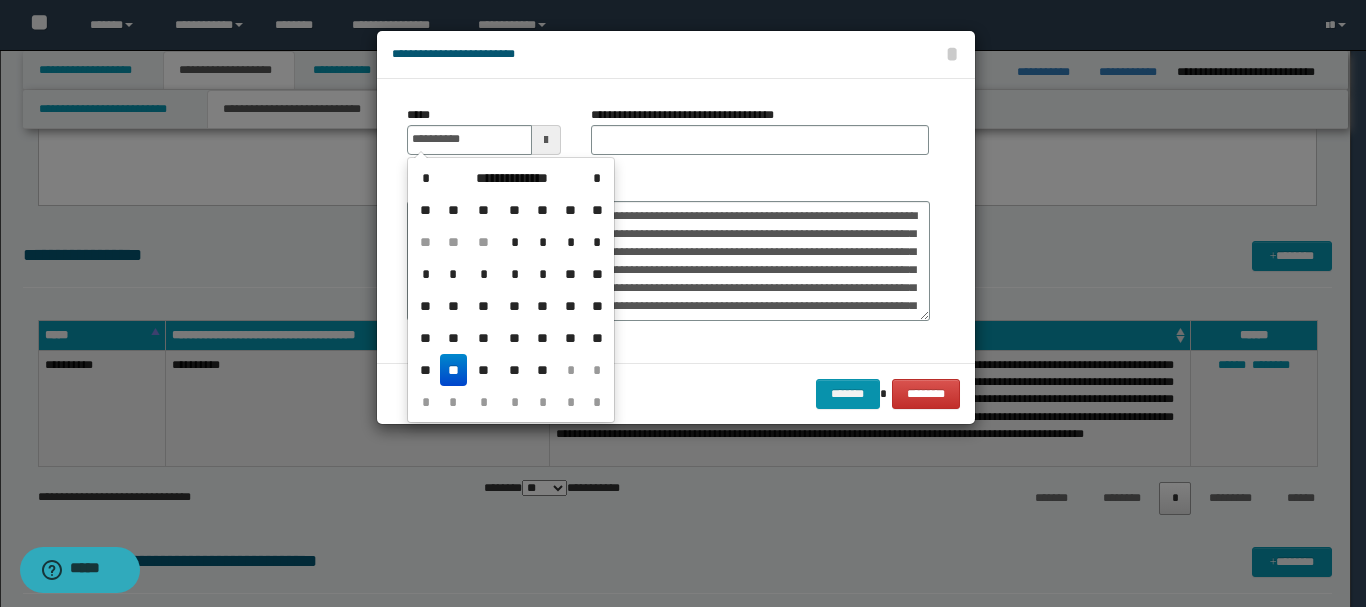 click on "**" at bounding box center (454, 370) 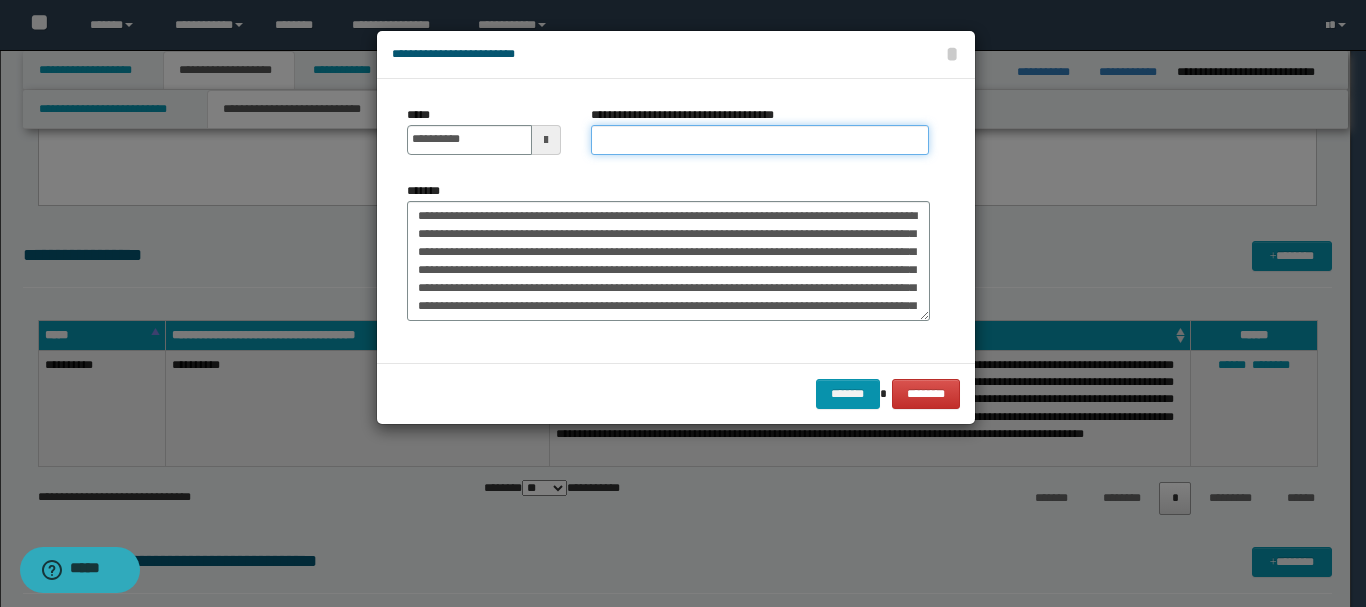 click on "**********" at bounding box center (760, 140) 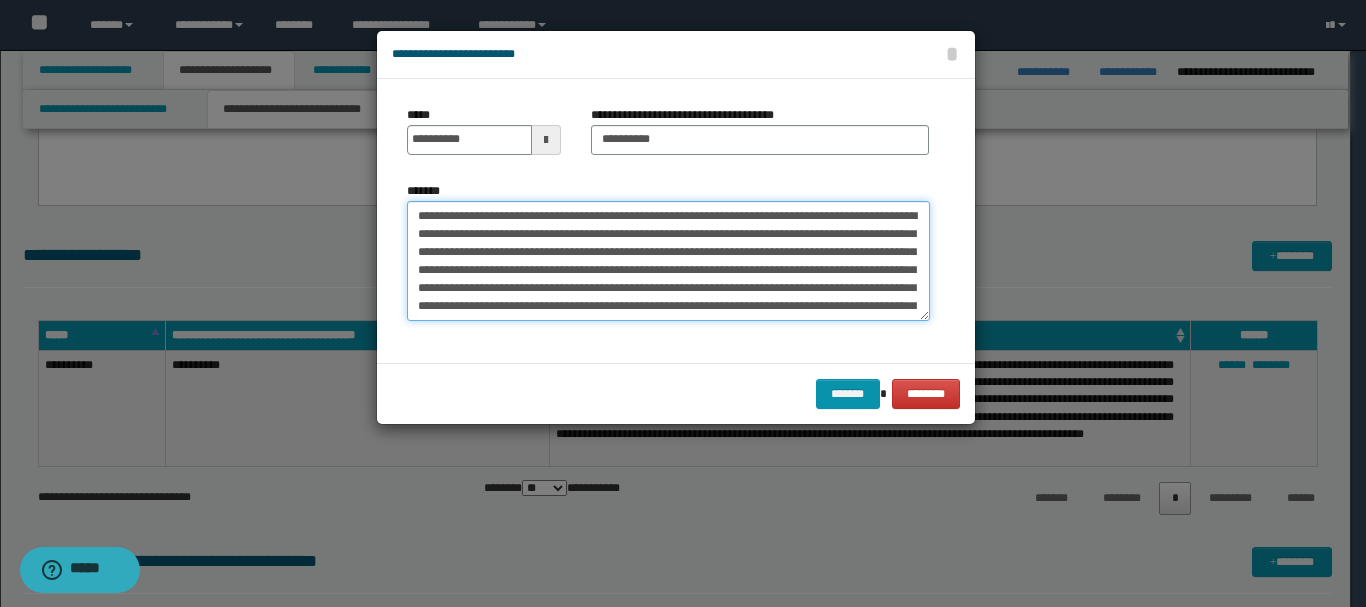 click on "**********" at bounding box center (668, 261) 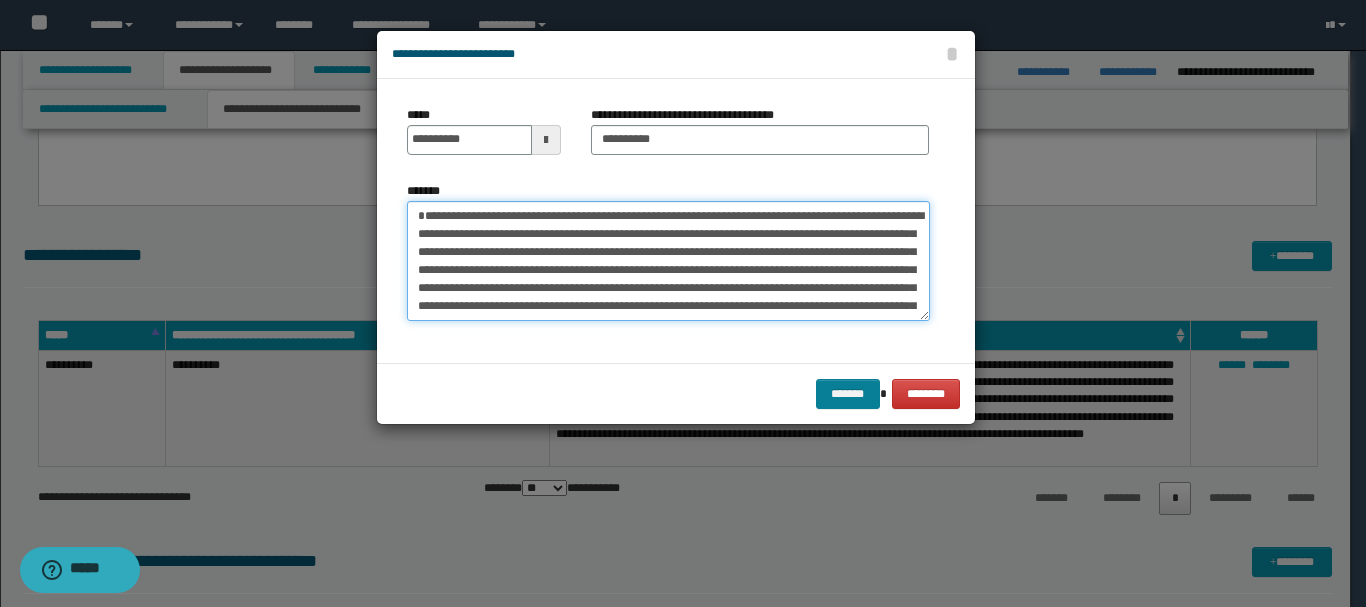 type on "**********" 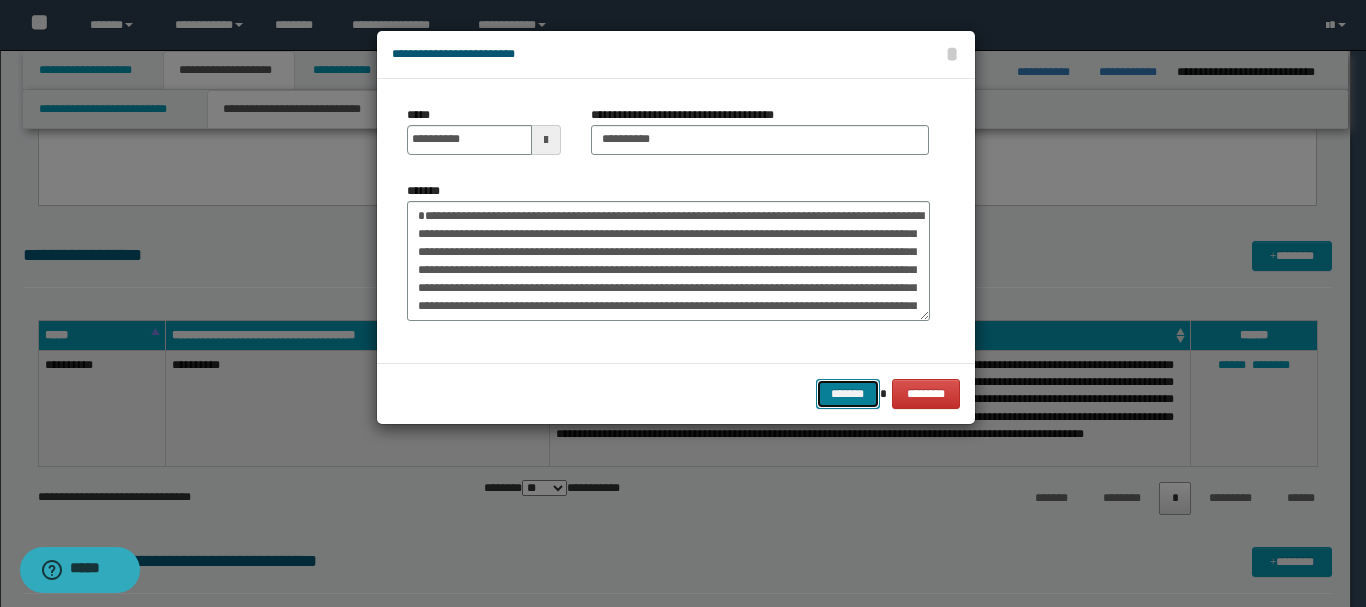 click on "*******" at bounding box center [848, 394] 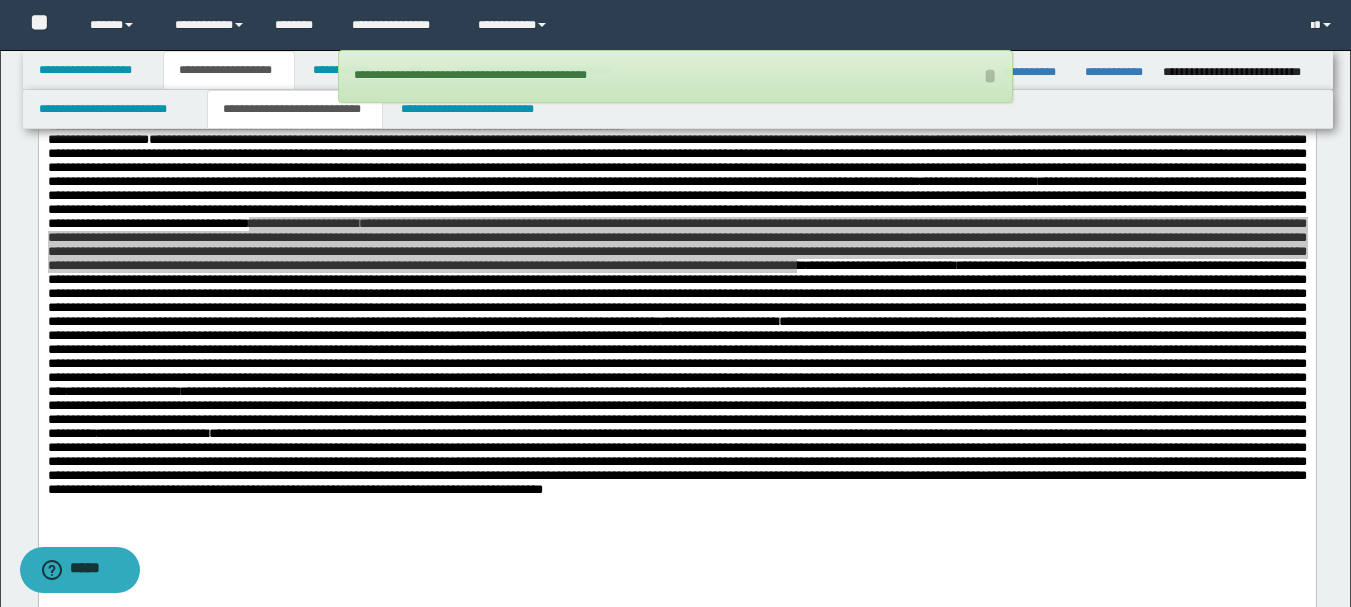 scroll, scrollTop: 500, scrollLeft: 0, axis: vertical 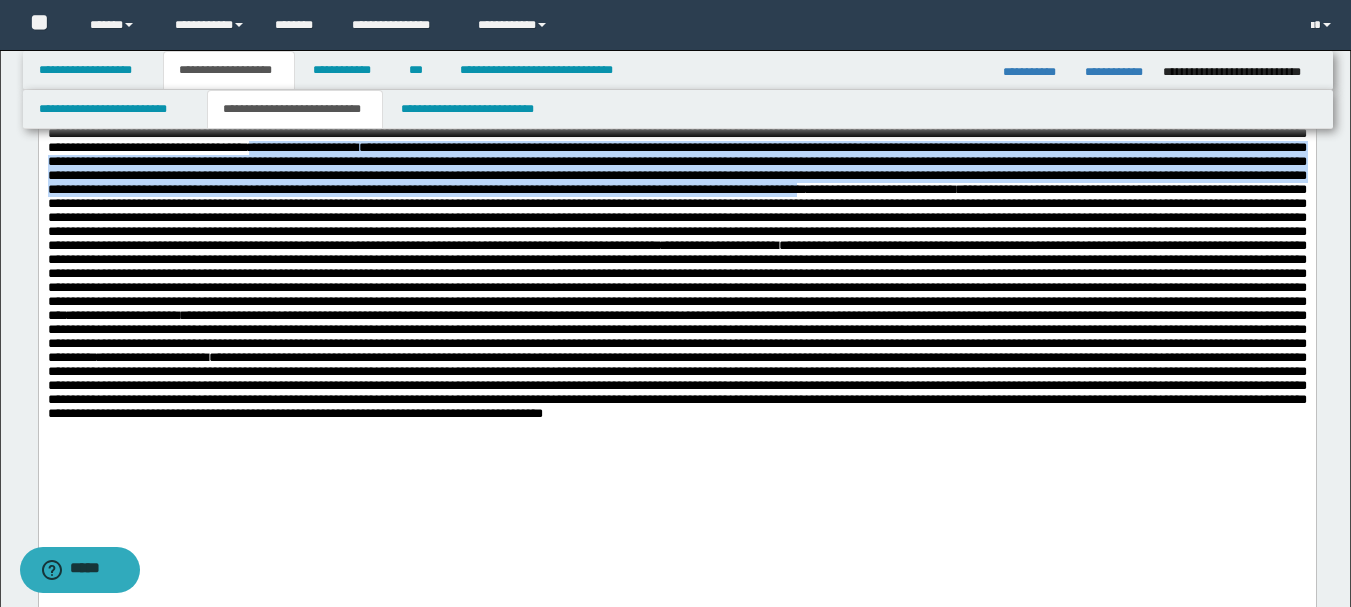 click on "**********" at bounding box center [880, 189] 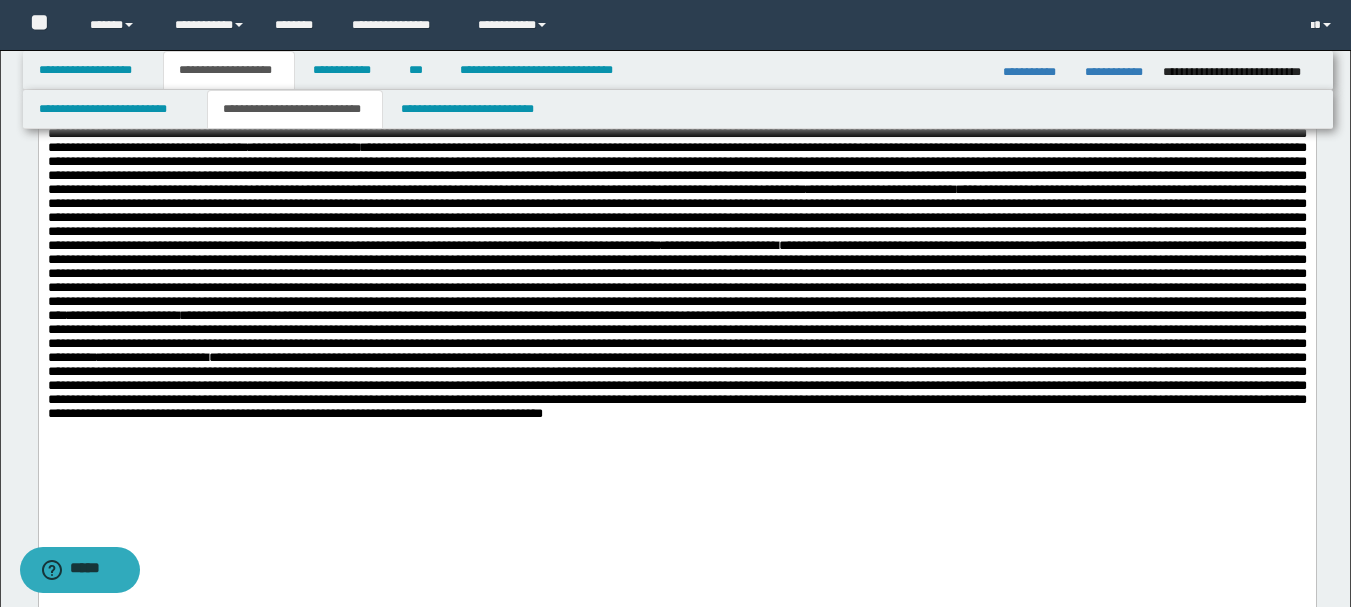 click on "**********" at bounding box center [880, 189] 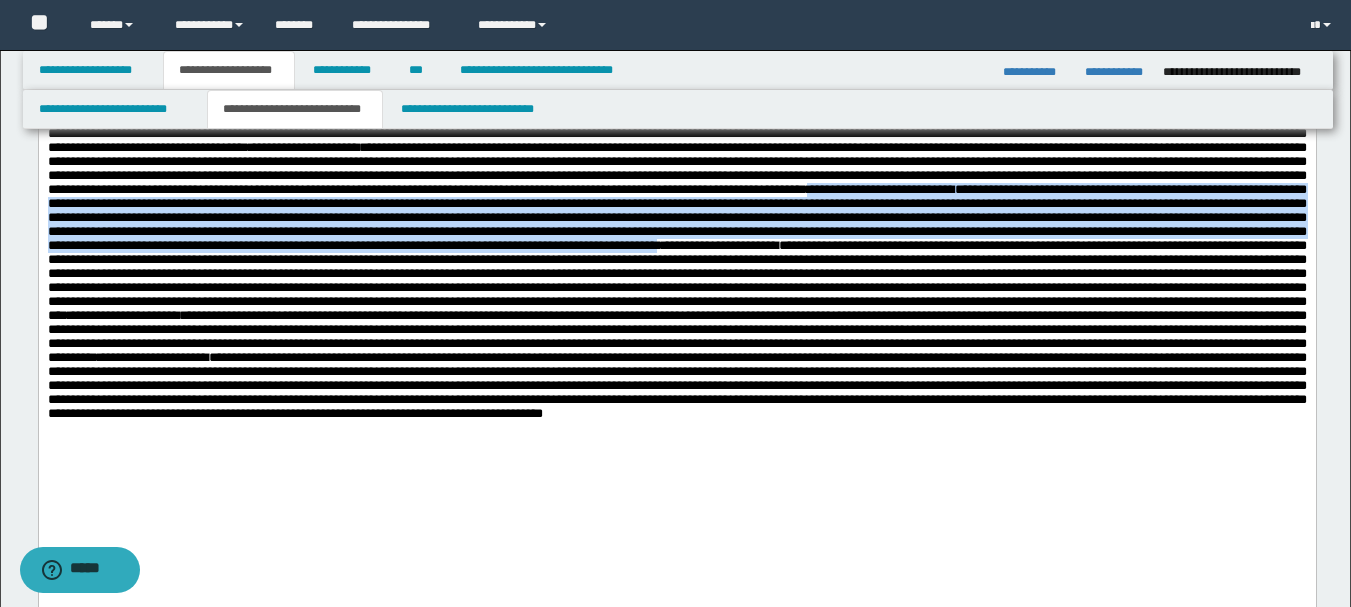 drag, startPoint x: 477, startPoint y: 280, endPoint x: 111, endPoint y: 356, distance: 373.80743 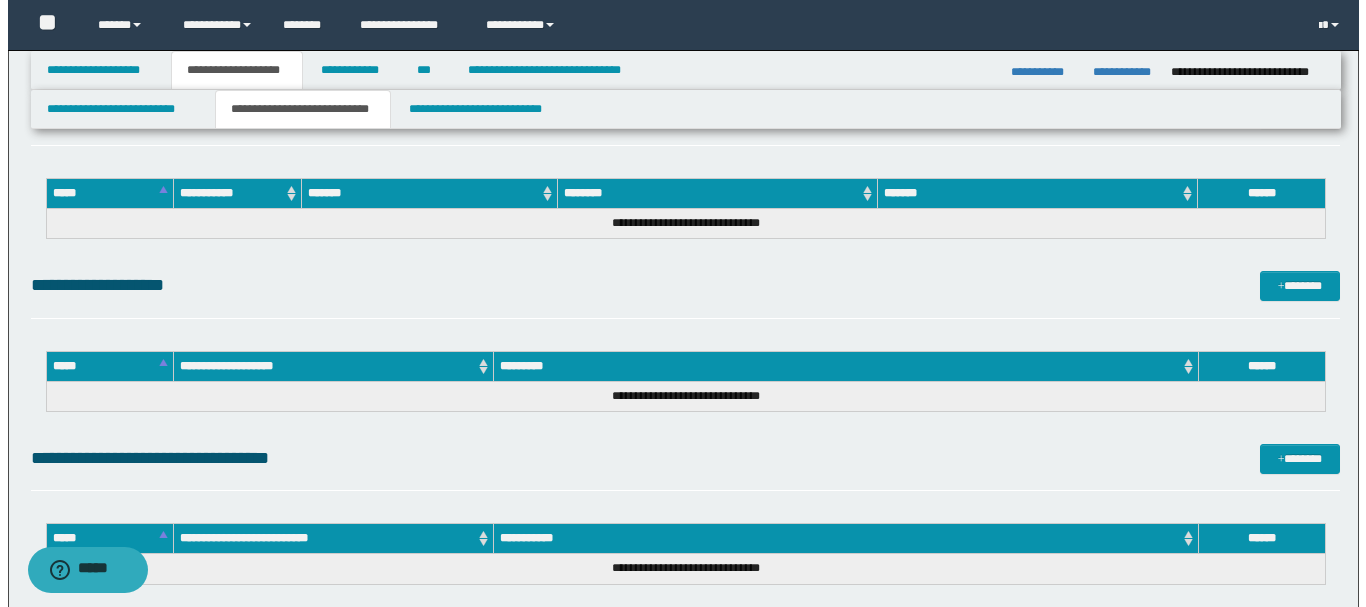 scroll, scrollTop: 1600, scrollLeft: 0, axis: vertical 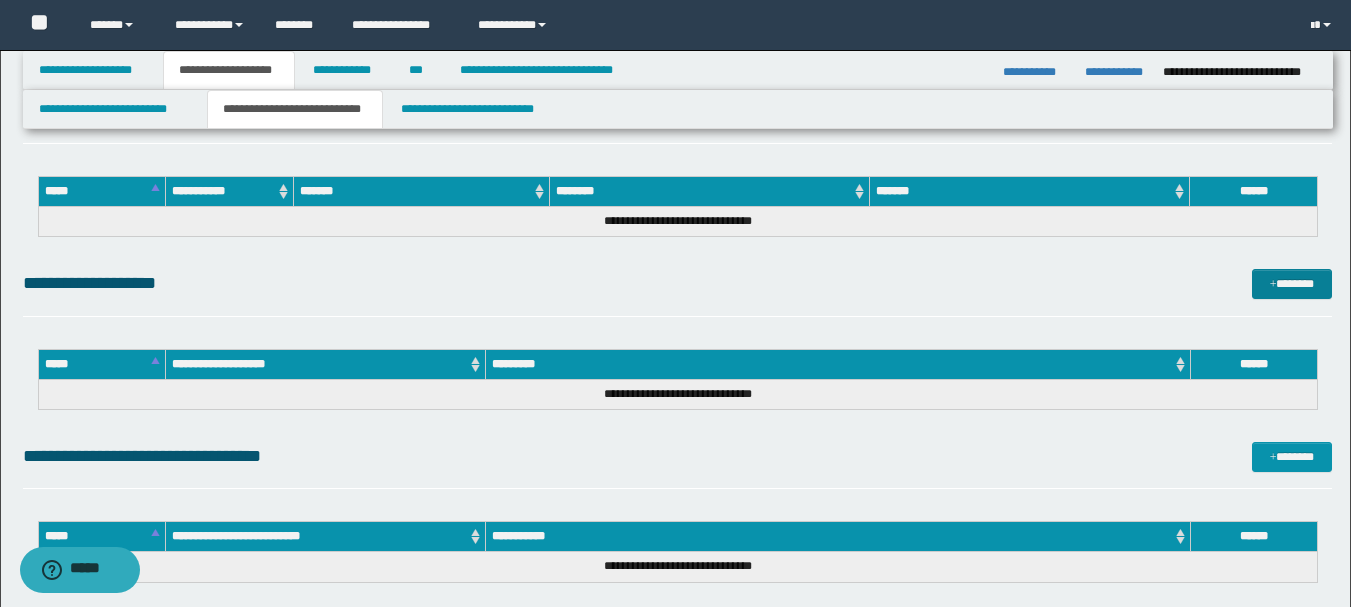 drag, startPoint x: 1301, startPoint y: 281, endPoint x: 1252, endPoint y: 280, distance: 49.010204 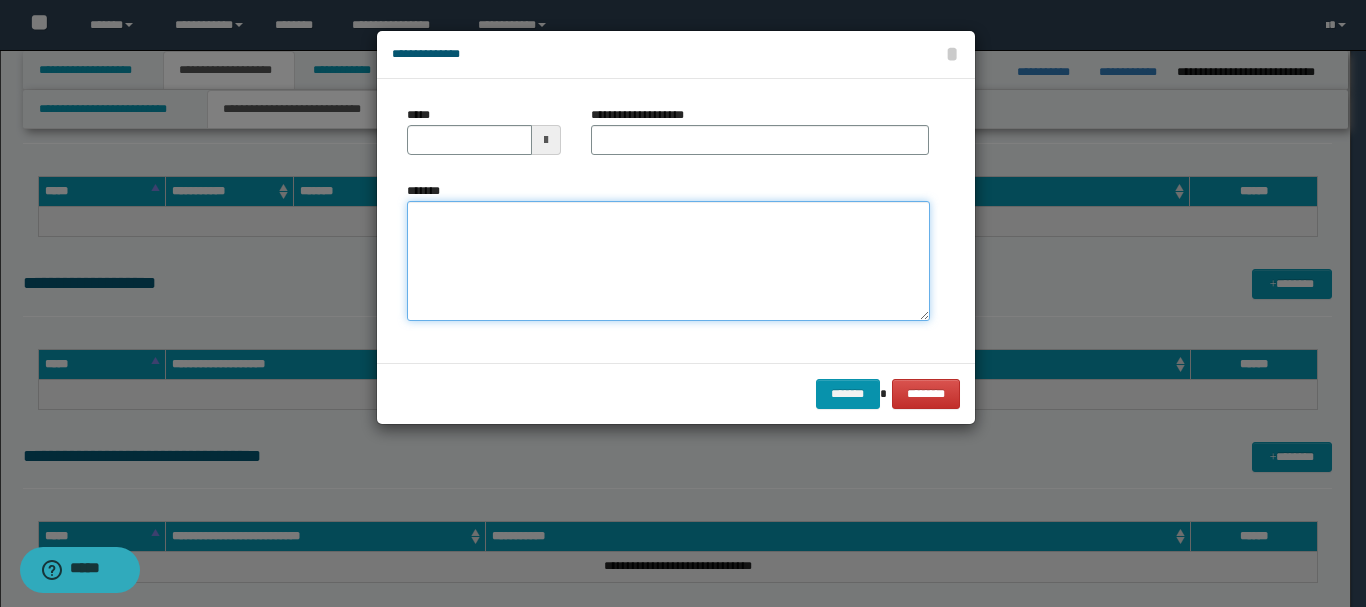 paste on "**********" 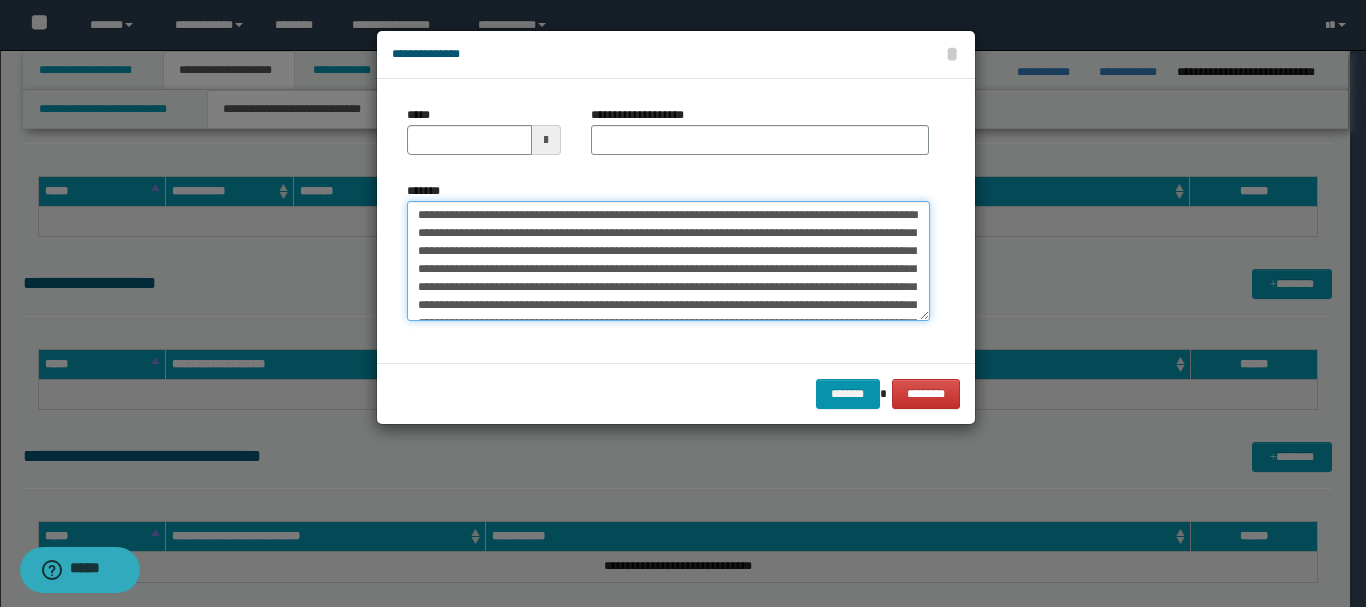 scroll, scrollTop: 0, scrollLeft: 0, axis: both 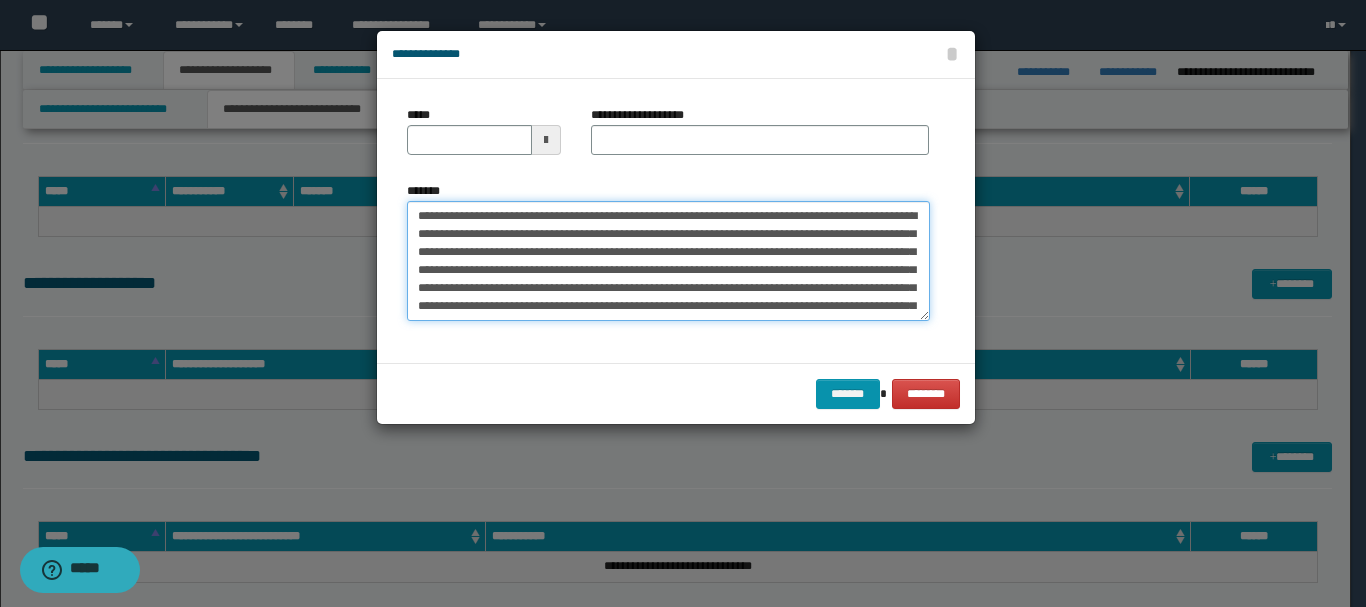 type on "**********" 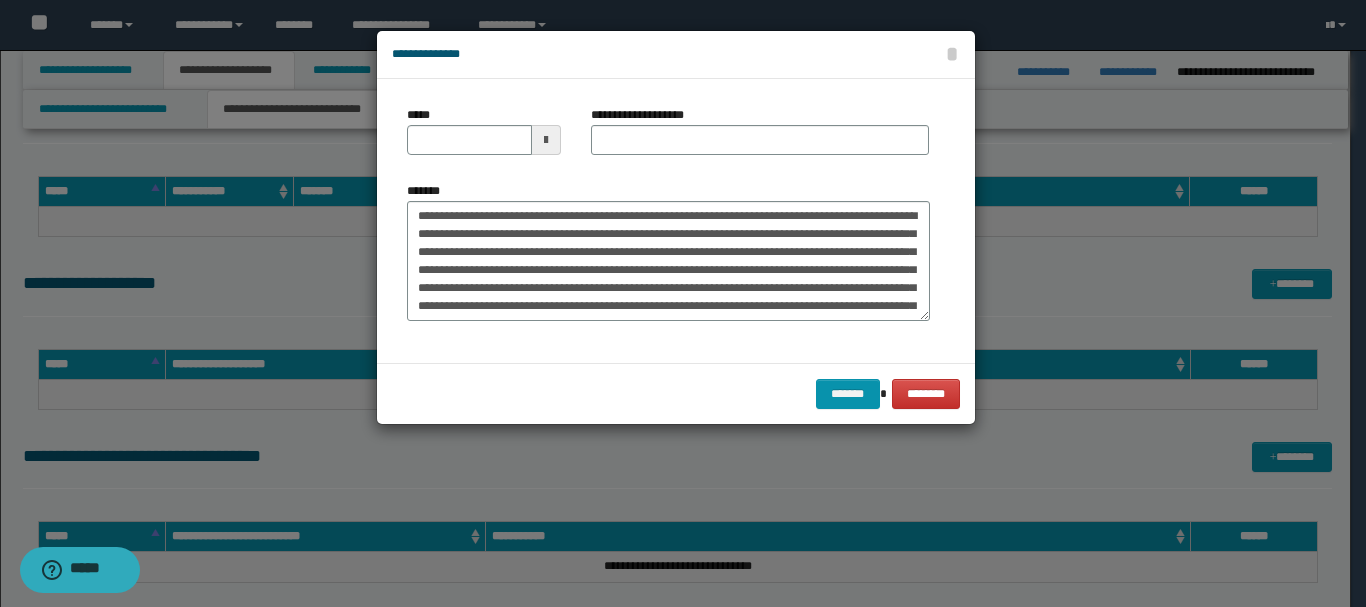 click at bounding box center [546, 140] 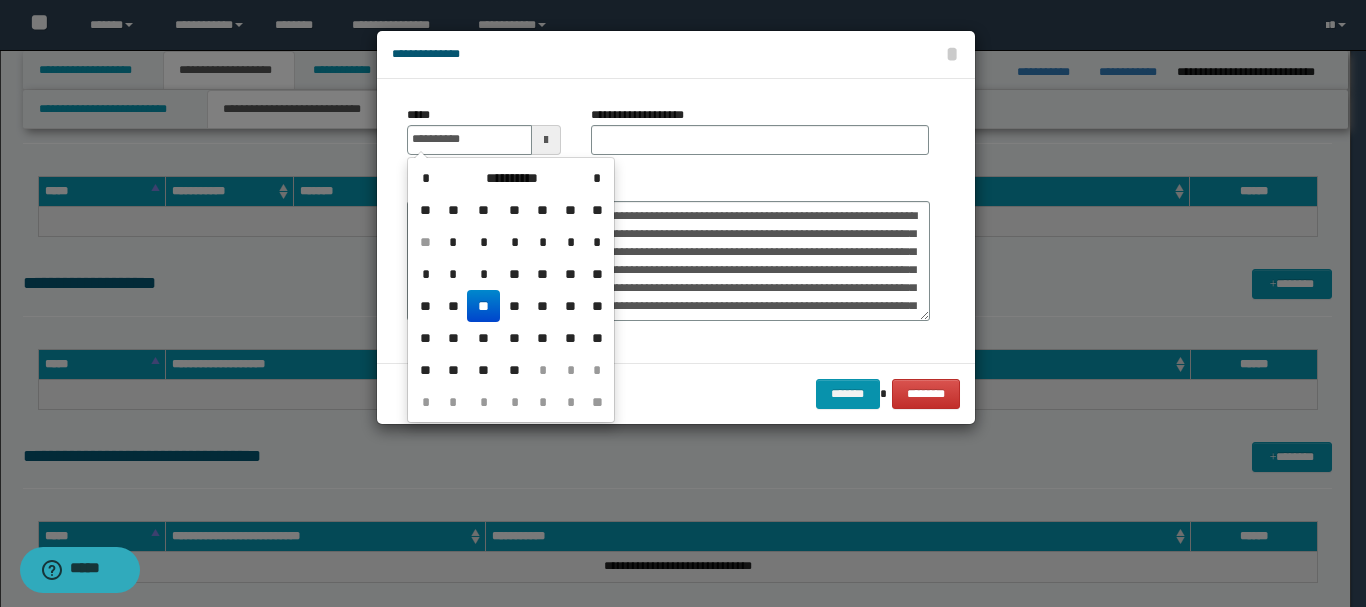 drag, startPoint x: 480, startPoint y: 306, endPoint x: 592, endPoint y: 209, distance: 148.16545 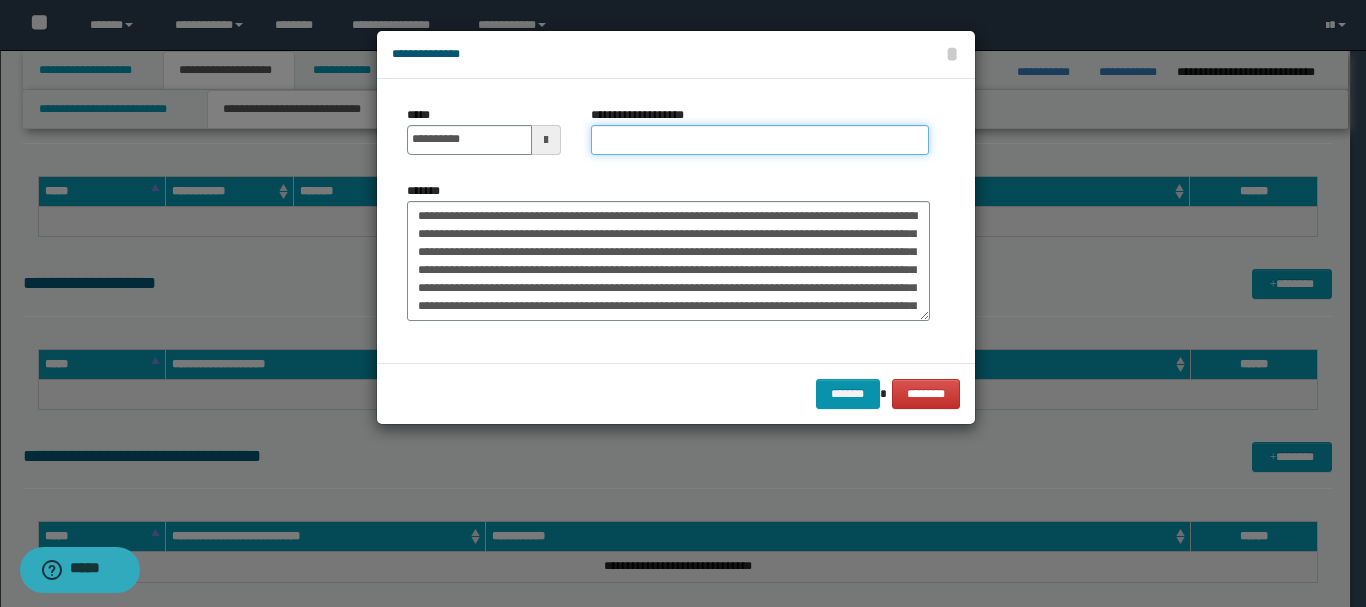 click on "**********" at bounding box center (760, 140) 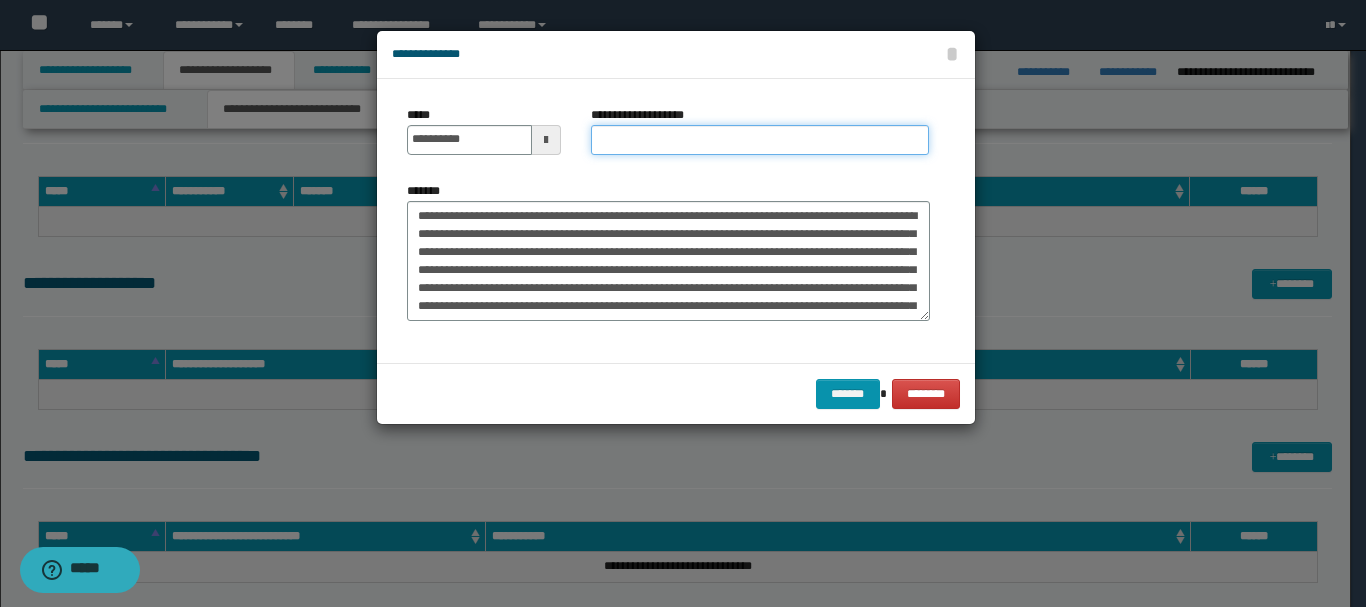 type on "*********" 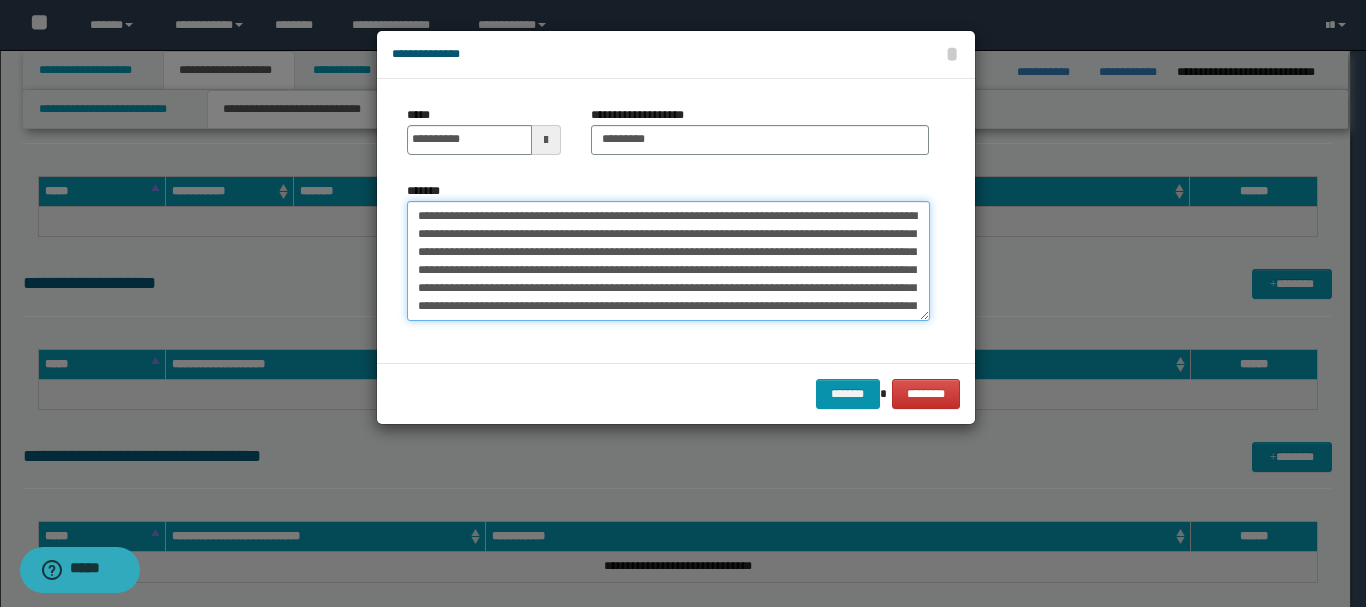 click on "**********" at bounding box center [668, 261] 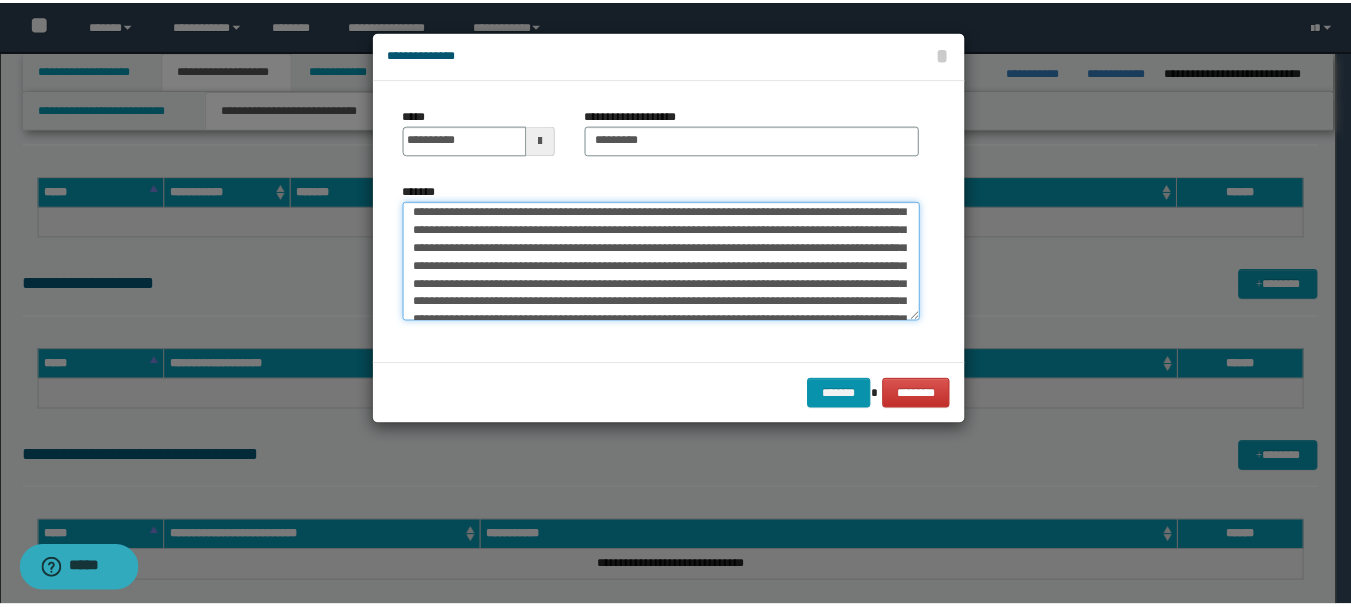 scroll, scrollTop: 90, scrollLeft: 0, axis: vertical 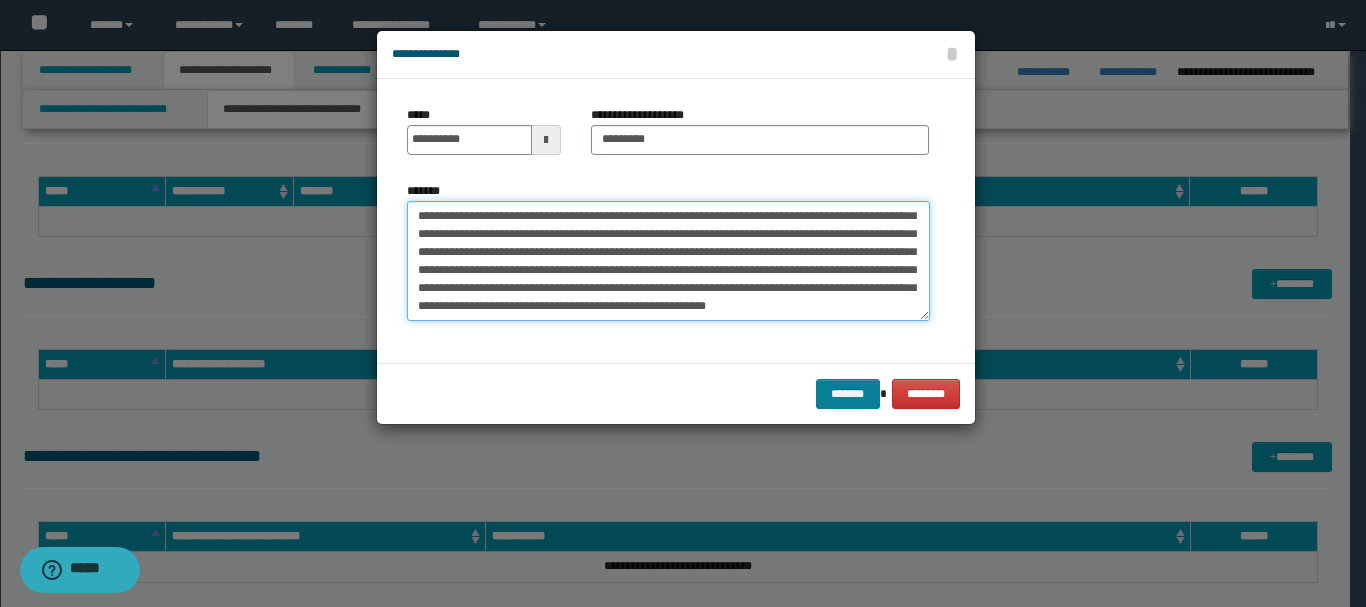 type on "**********" 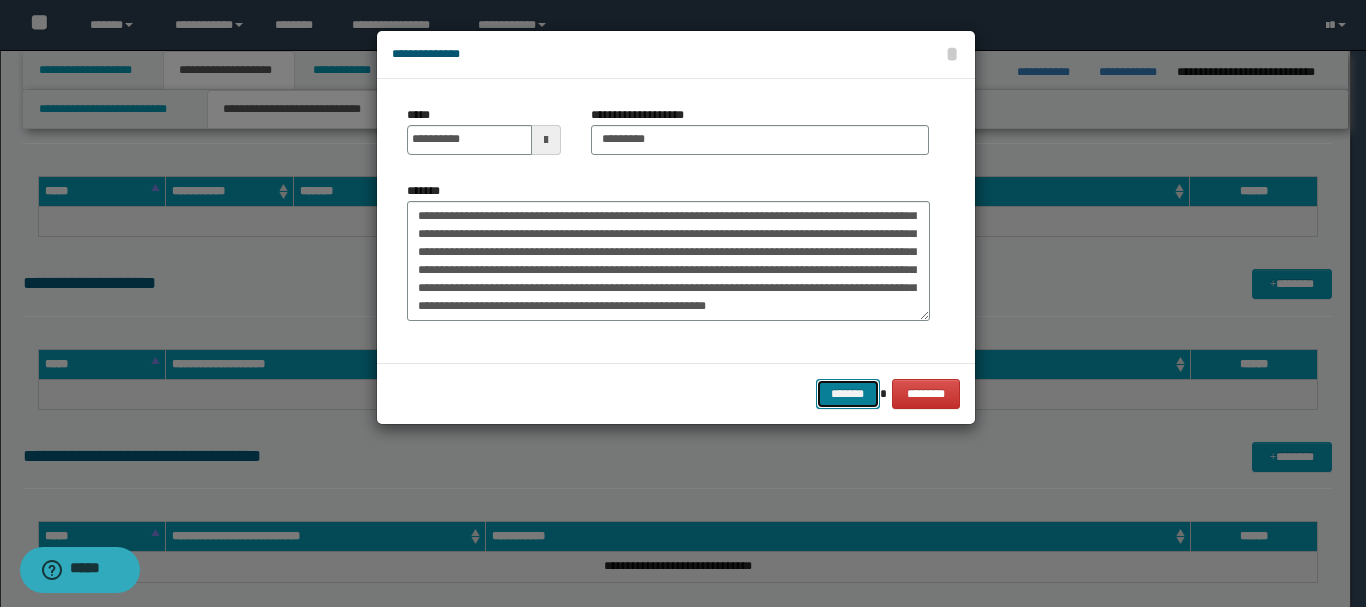 click on "*******" at bounding box center [848, 394] 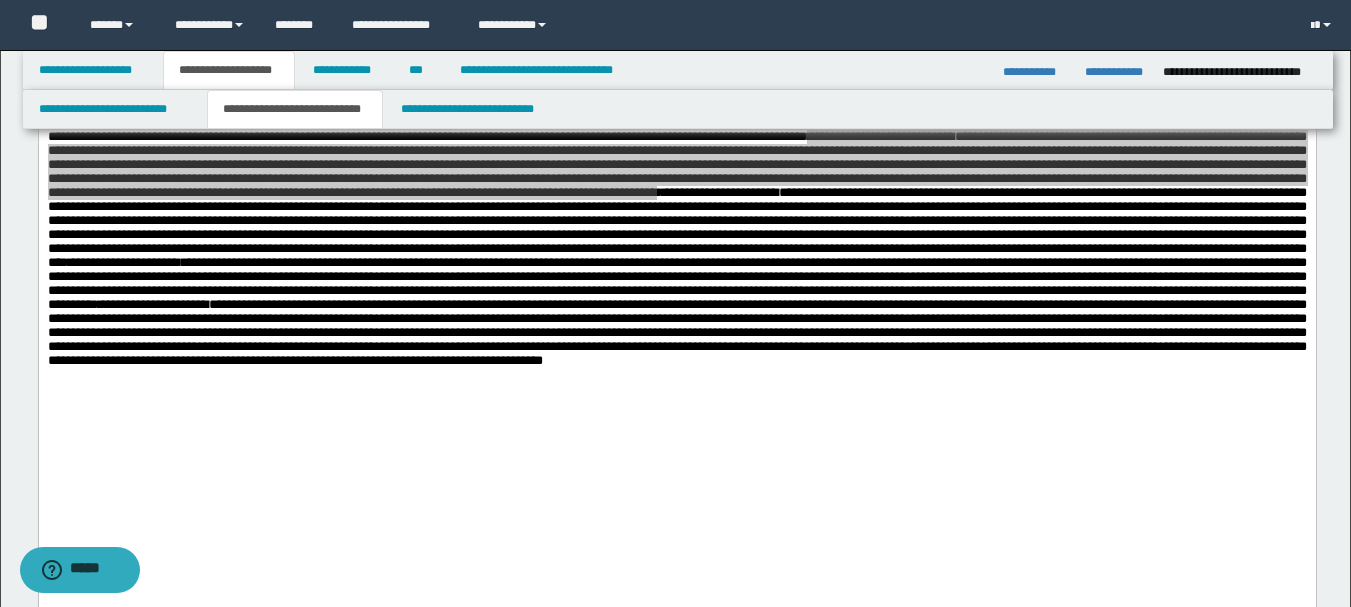 scroll, scrollTop: 600, scrollLeft: 0, axis: vertical 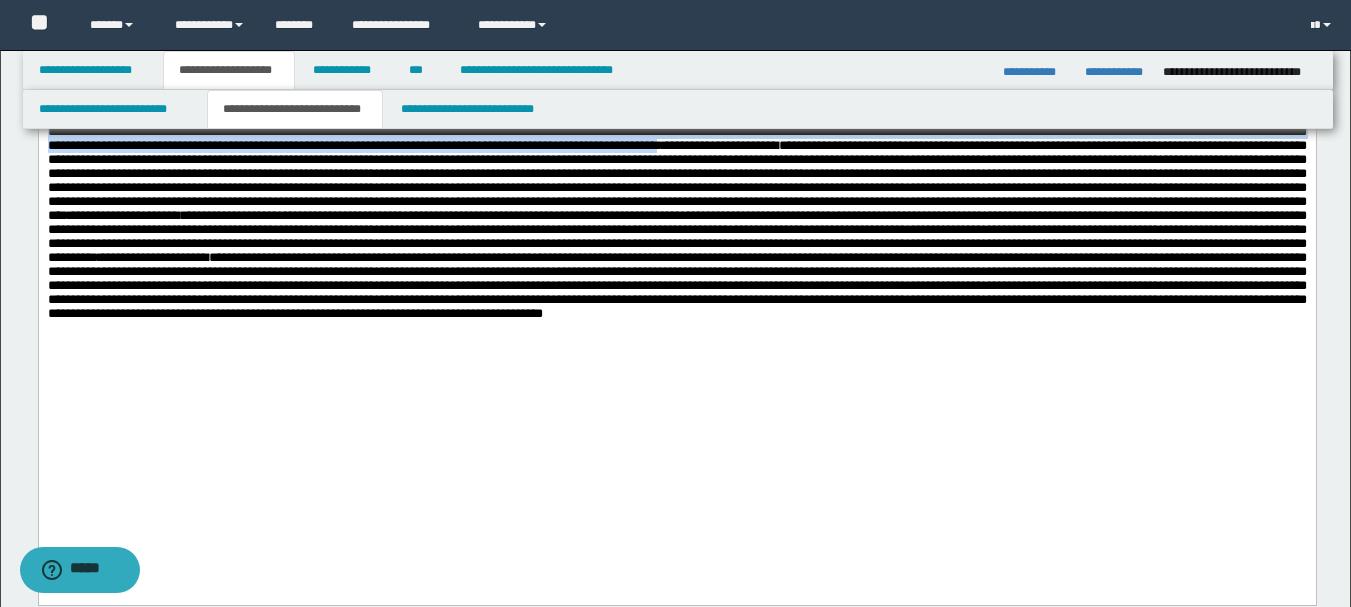 click on "**********" at bounding box center [676, 117] 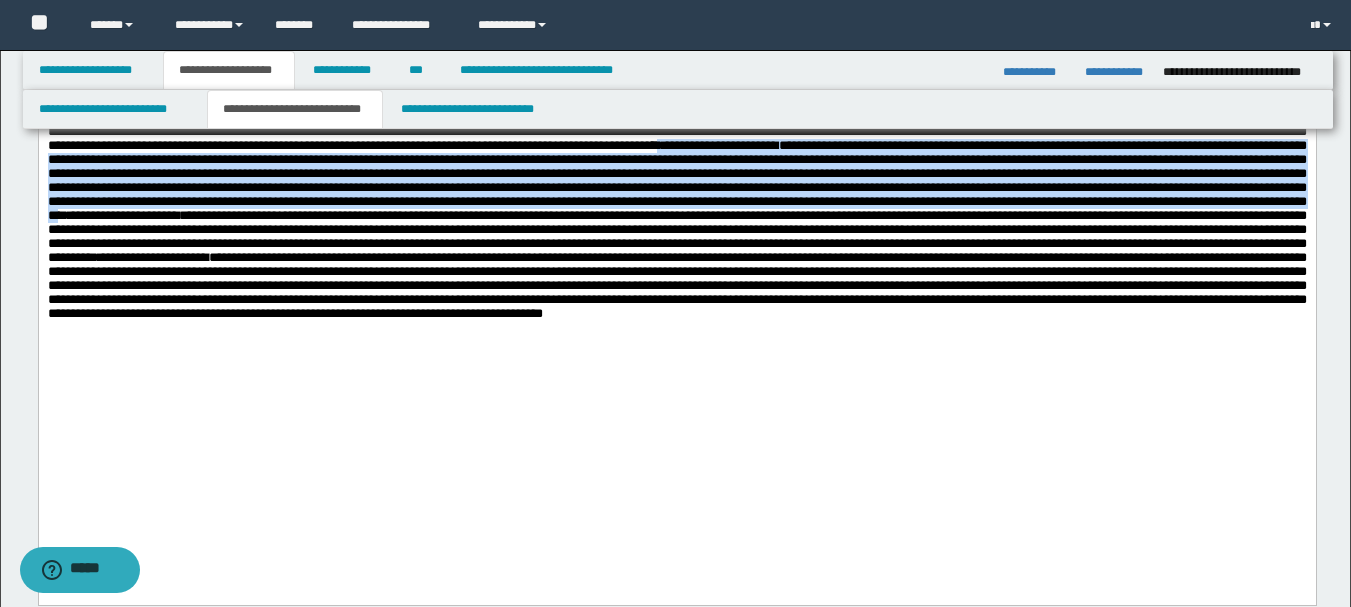 drag, startPoint x: 82, startPoint y: 264, endPoint x: 662, endPoint y: 346, distance: 585.7679 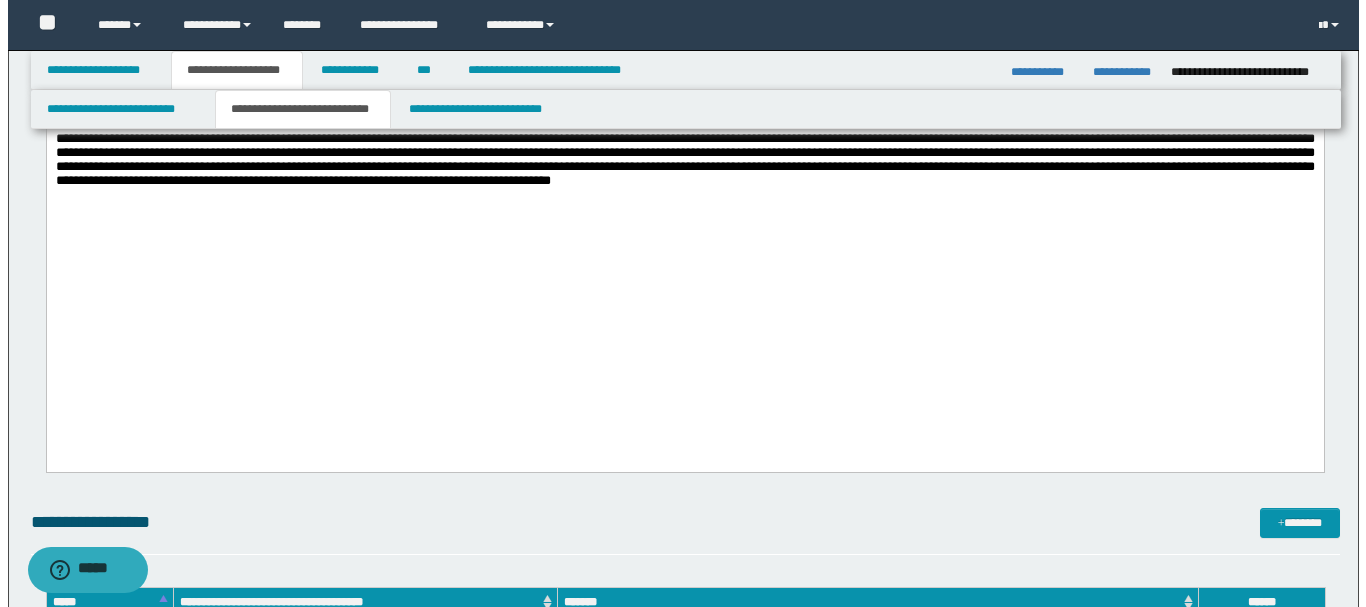 scroll, scrollTop: 1000, scrollLeft: 0, axis: vertical 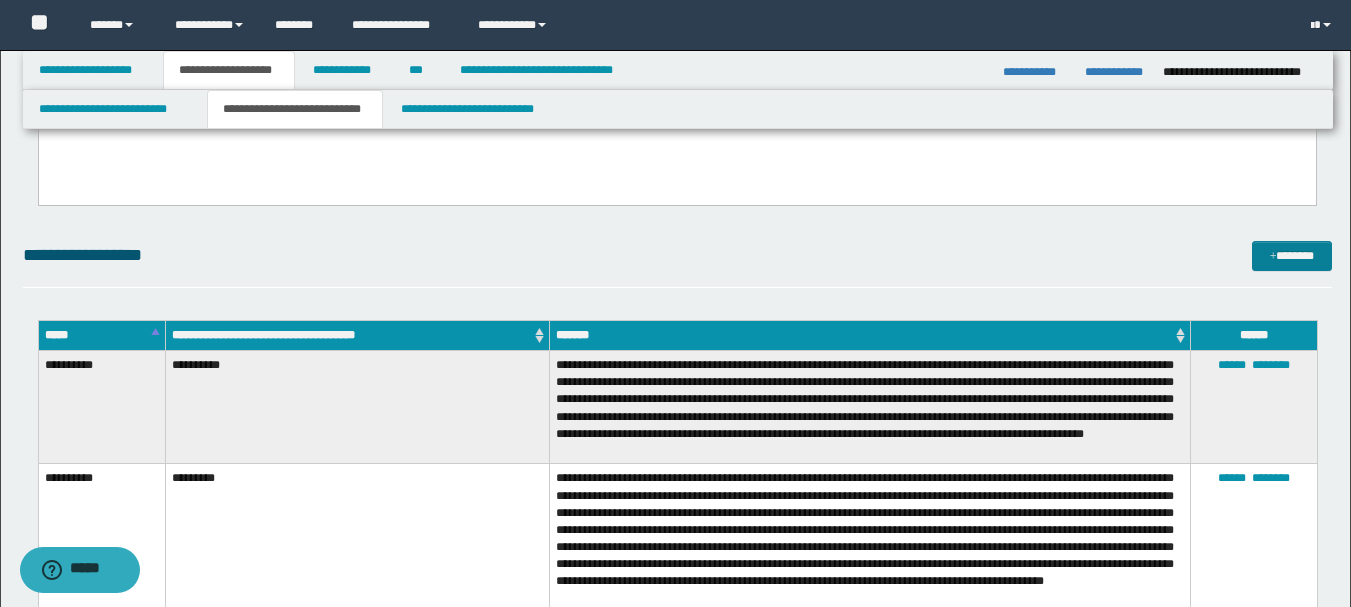 click on "*******" at bounding box center [1292, 256] 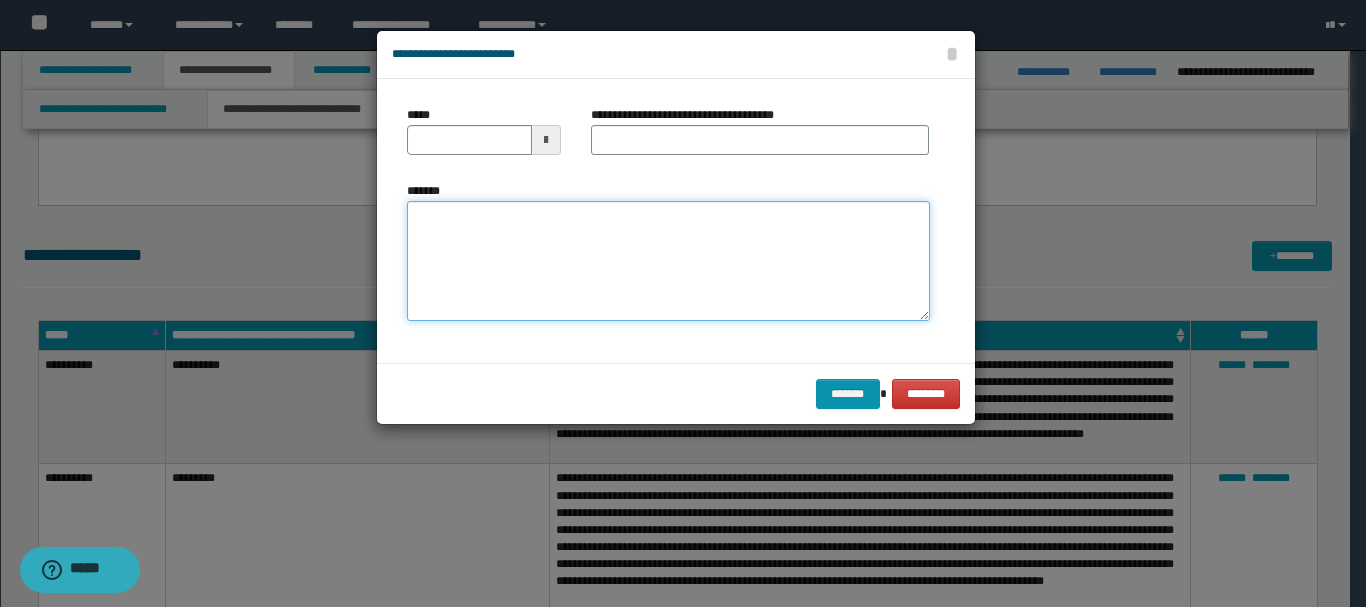 paste on "**********" 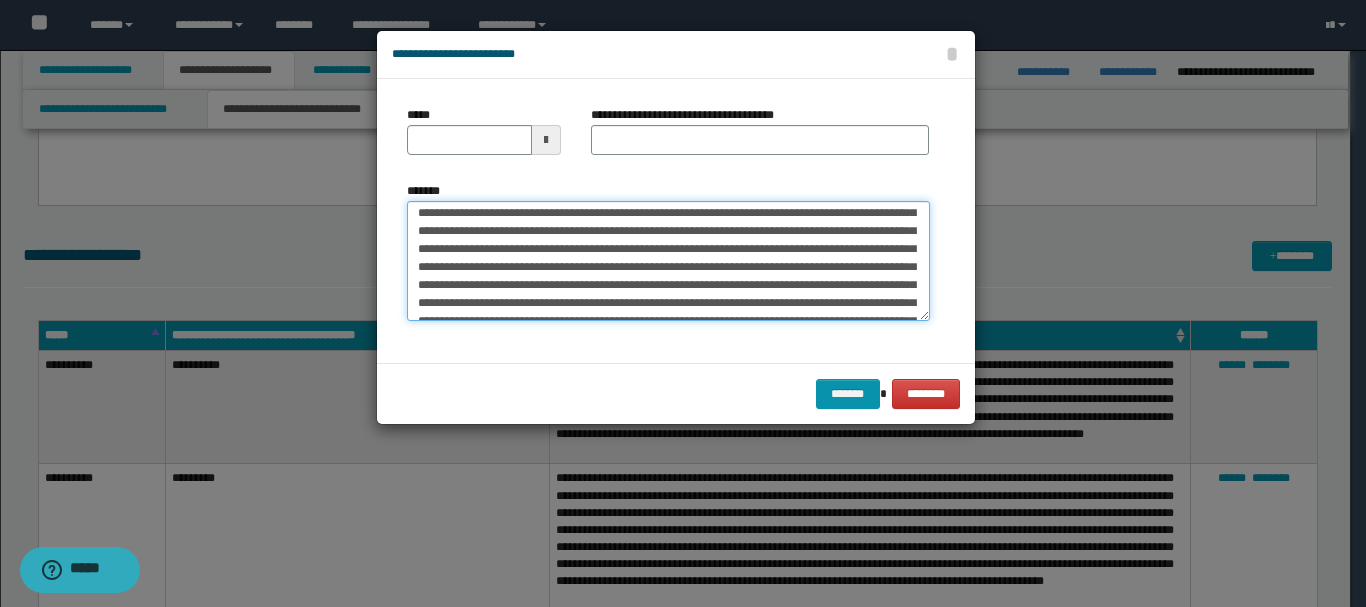 scroll, scrollTop: 0, scrollLeft: 0, axis: both 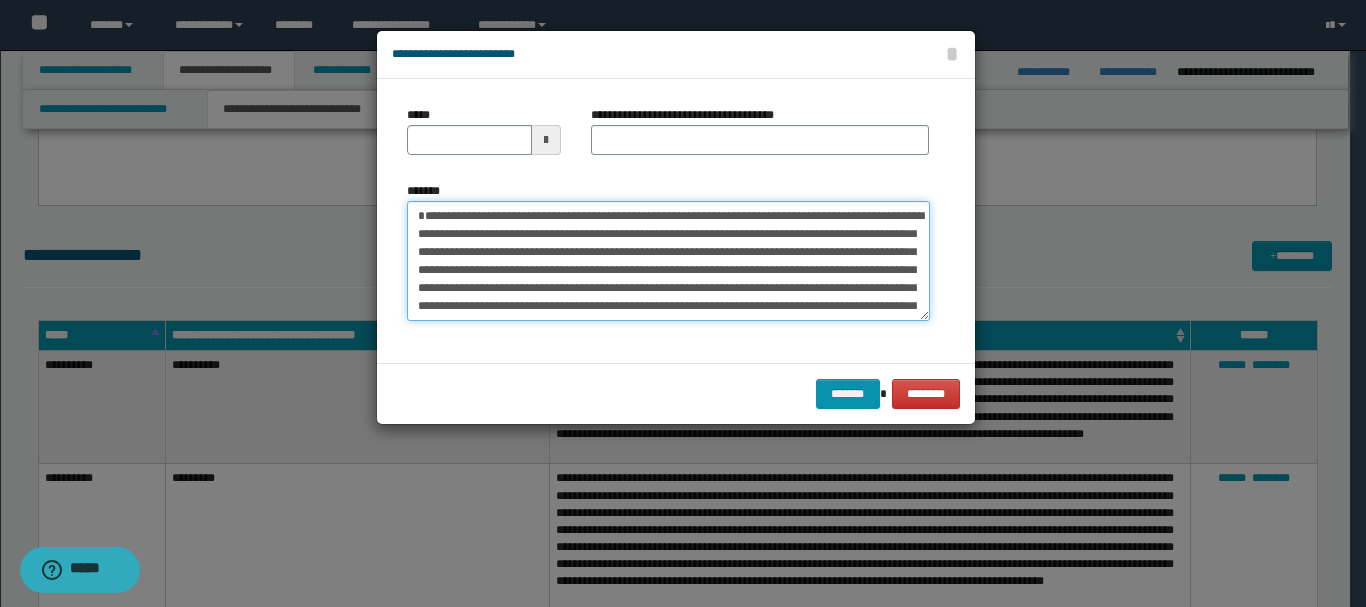 type on "**********" 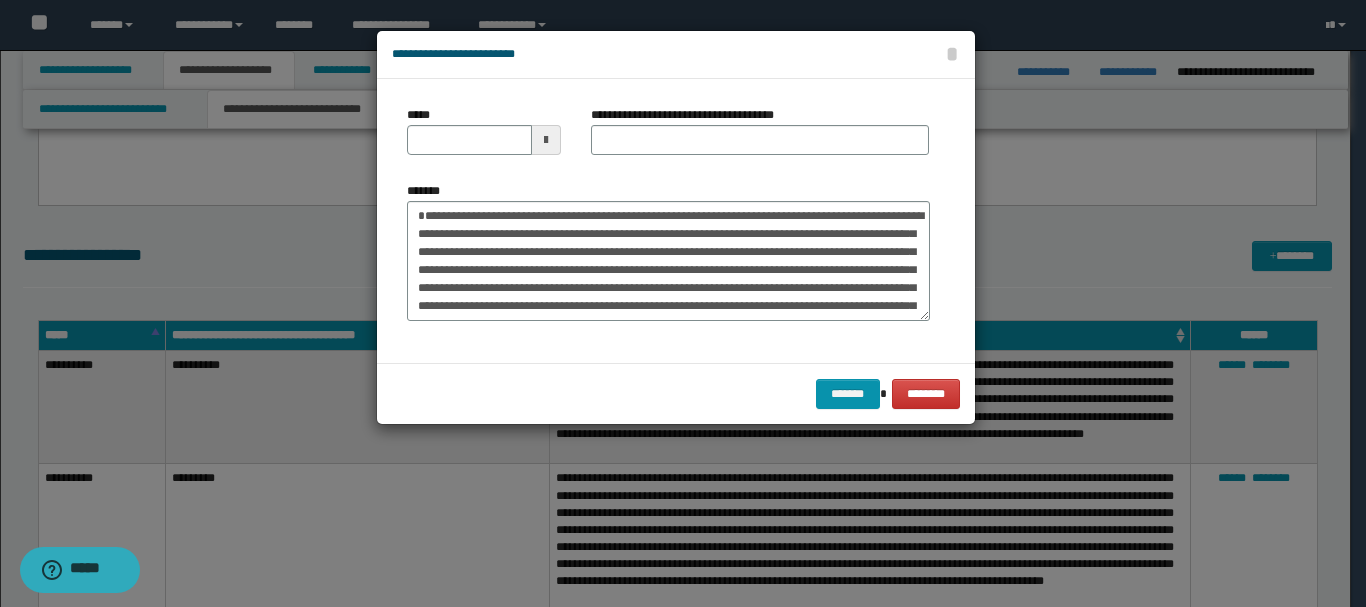 click at bounding box center (546, 140) 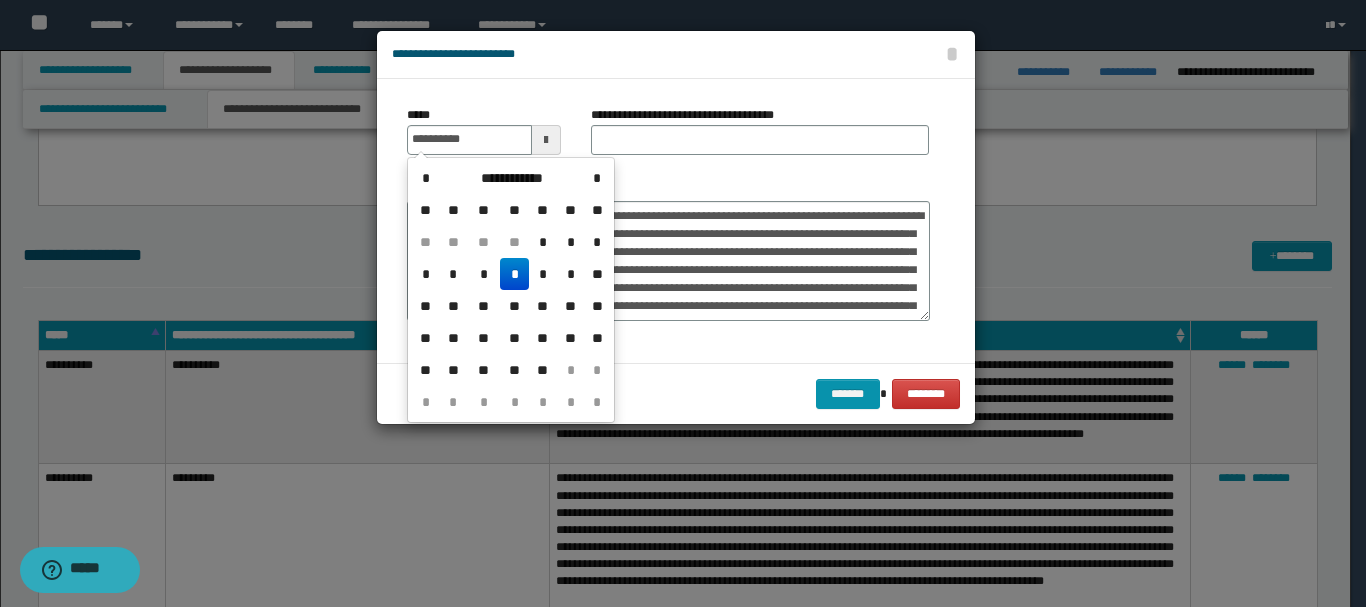 drag, startPoint x: 509, startPoint y: 273, endPoint x: 571, endPoint y: 190, distance: 103.6002 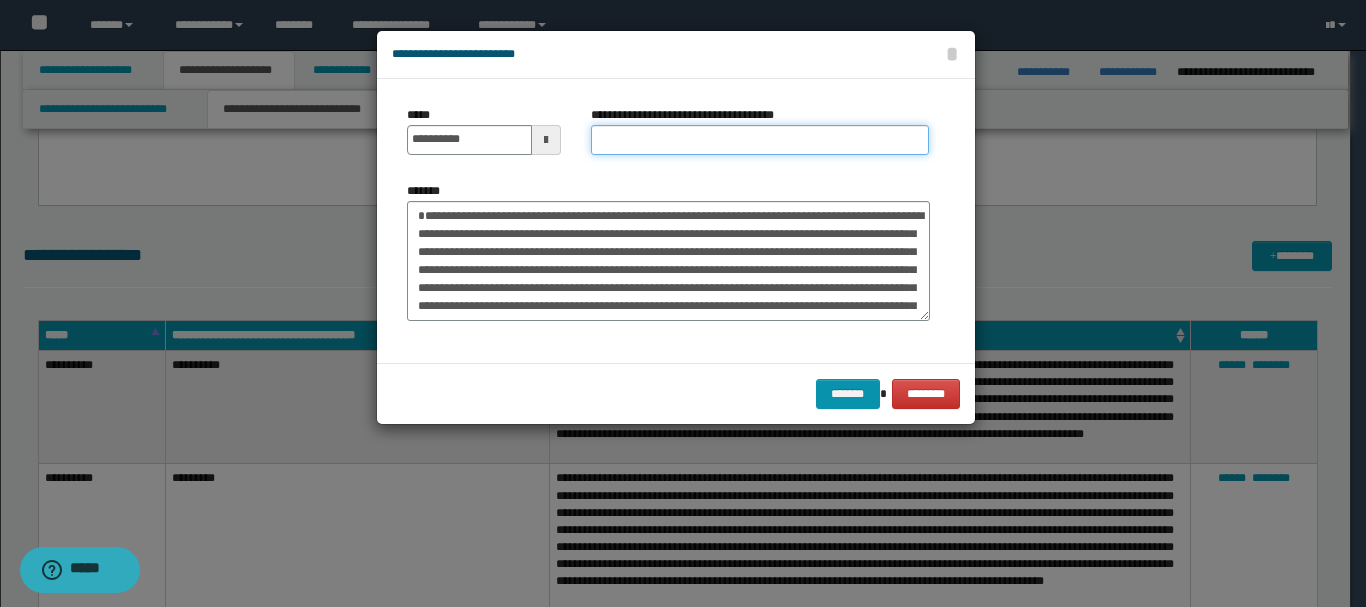 click on "**********" at bounding box center [760, 140] 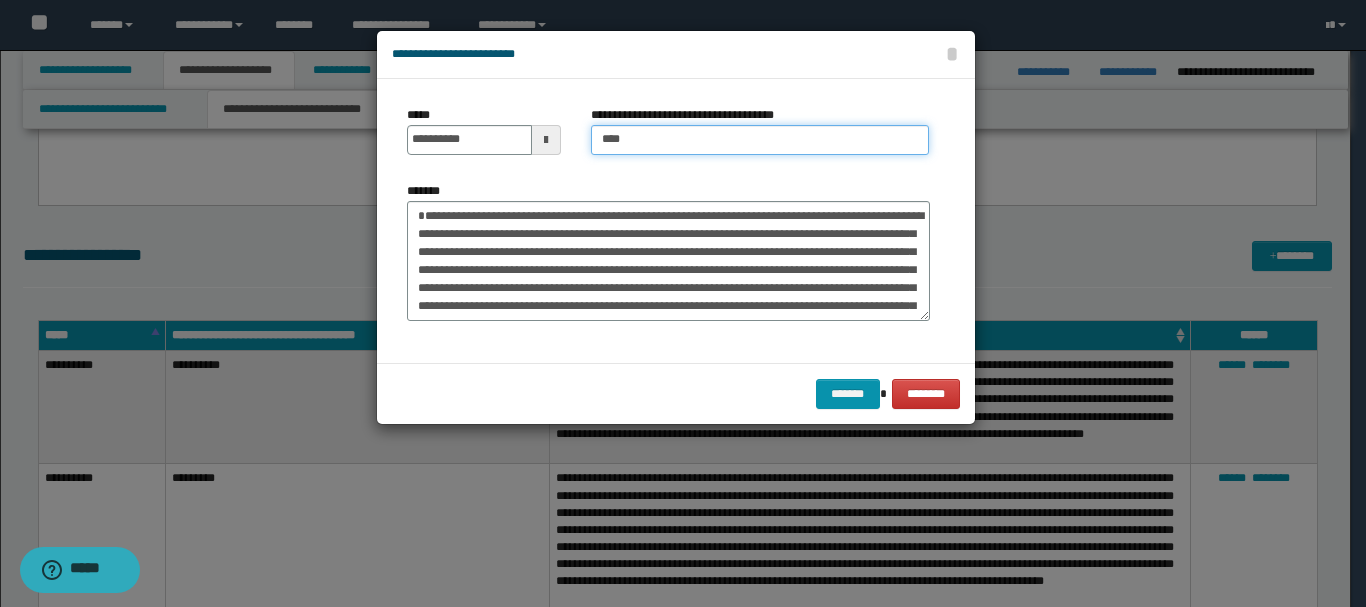 type on "**********" 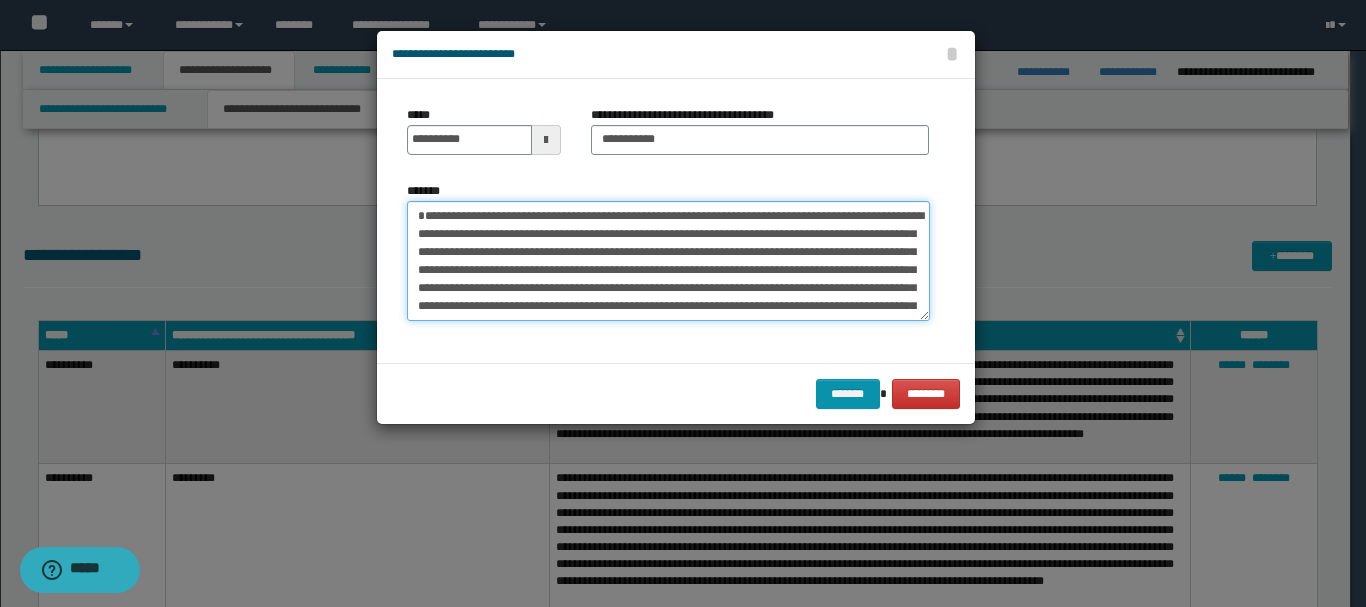 click on "*******" at bounding box center [668, 261] 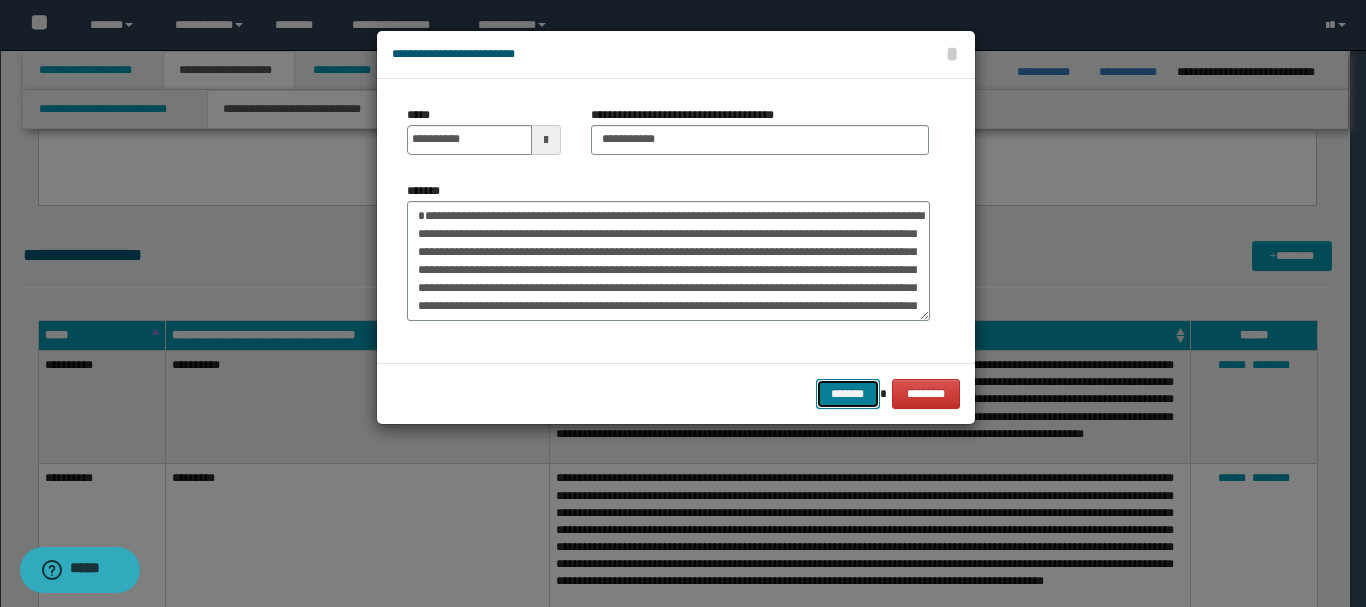 click on "*******" at bounding box center (848, 394) 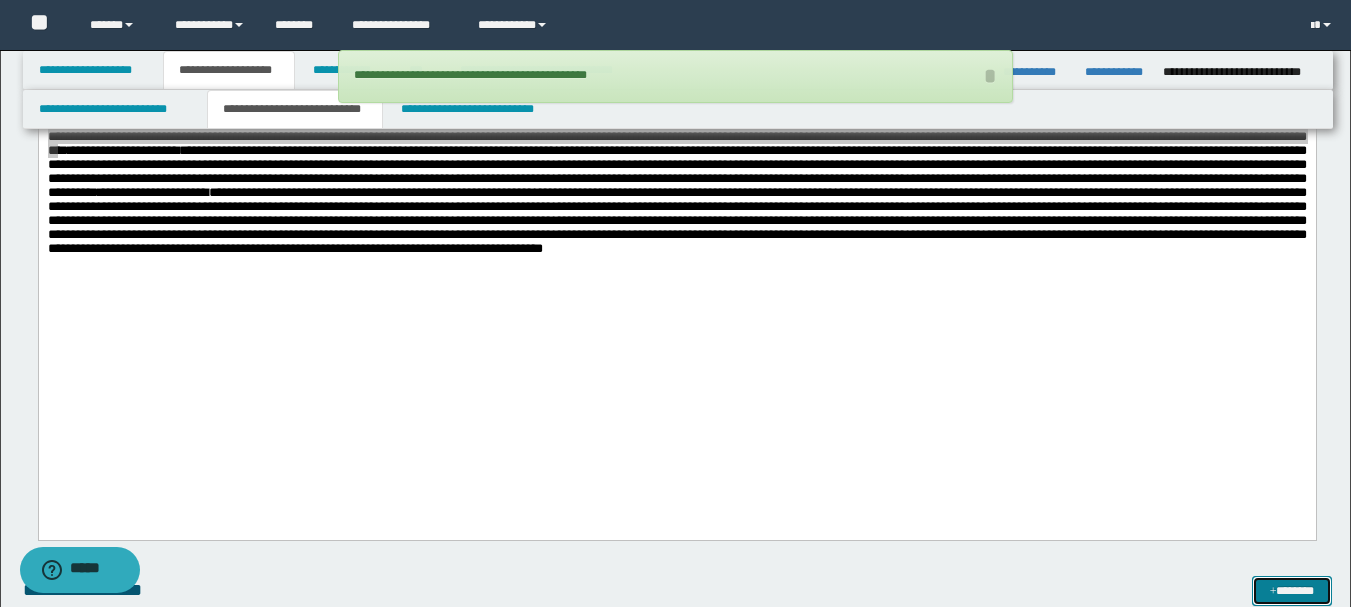 scroll, scrollTop: 700, scrollLeft: 0, axis: vertical 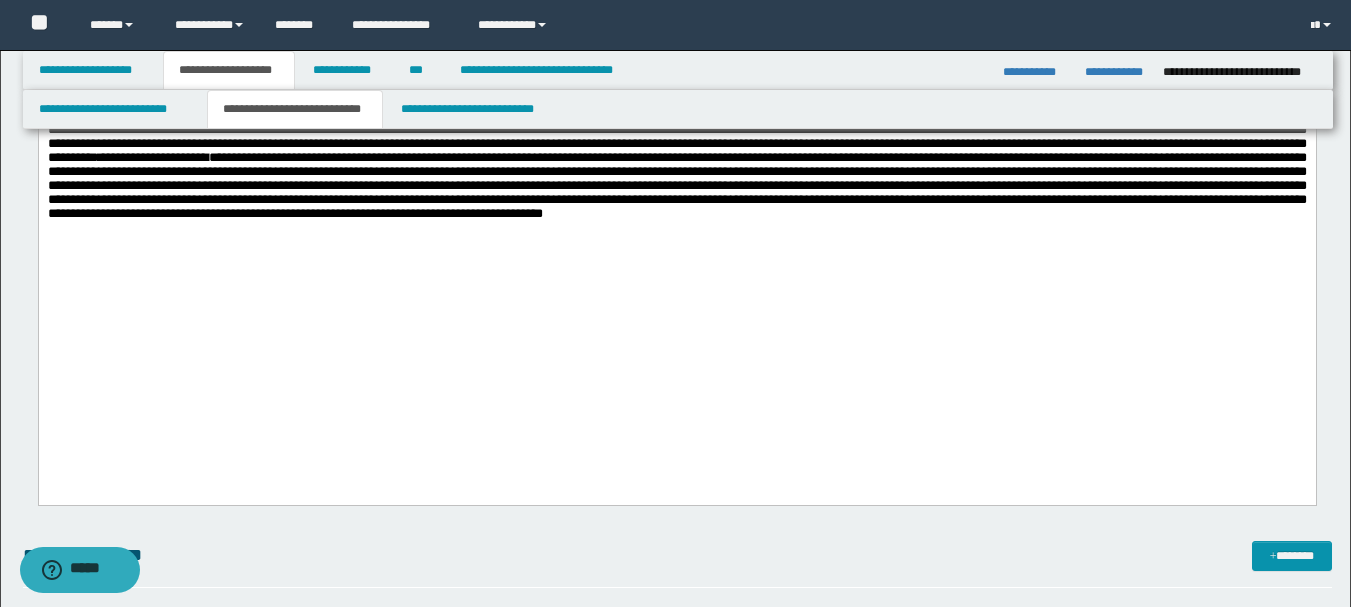 click on "**********" at bounding box center [677, 755] 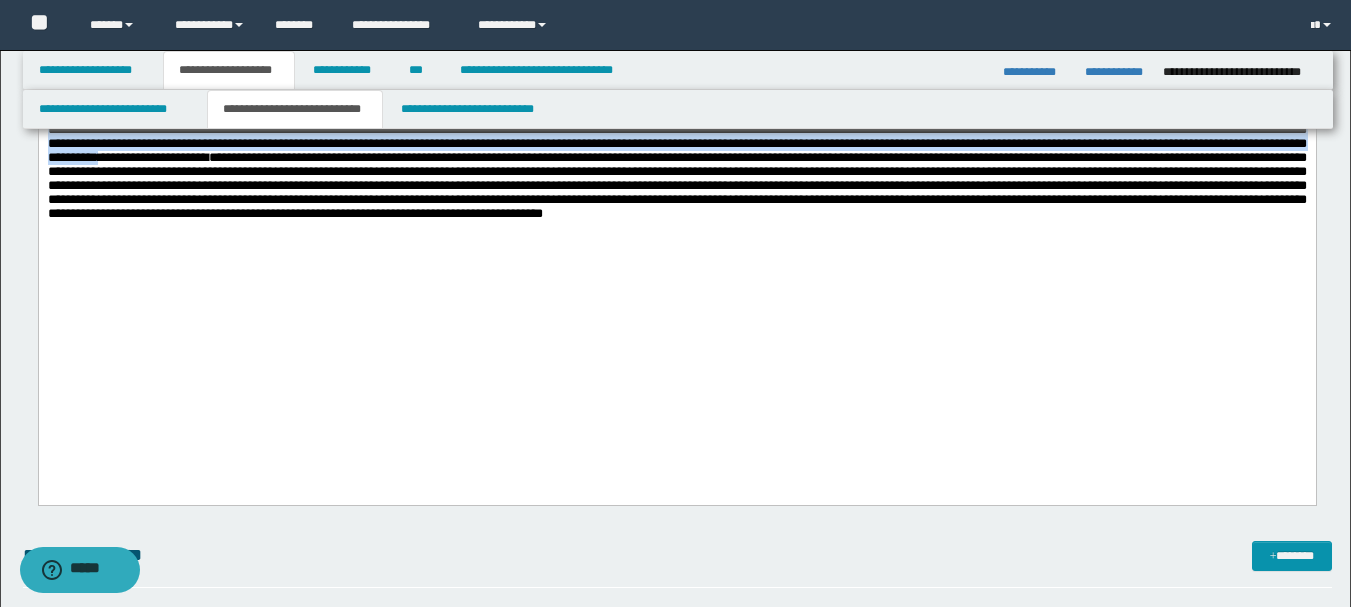 drag, startPoint x: 670, startPoint y: 244, endPoint x: 210, endPoint y: 295, distance: 462.81854 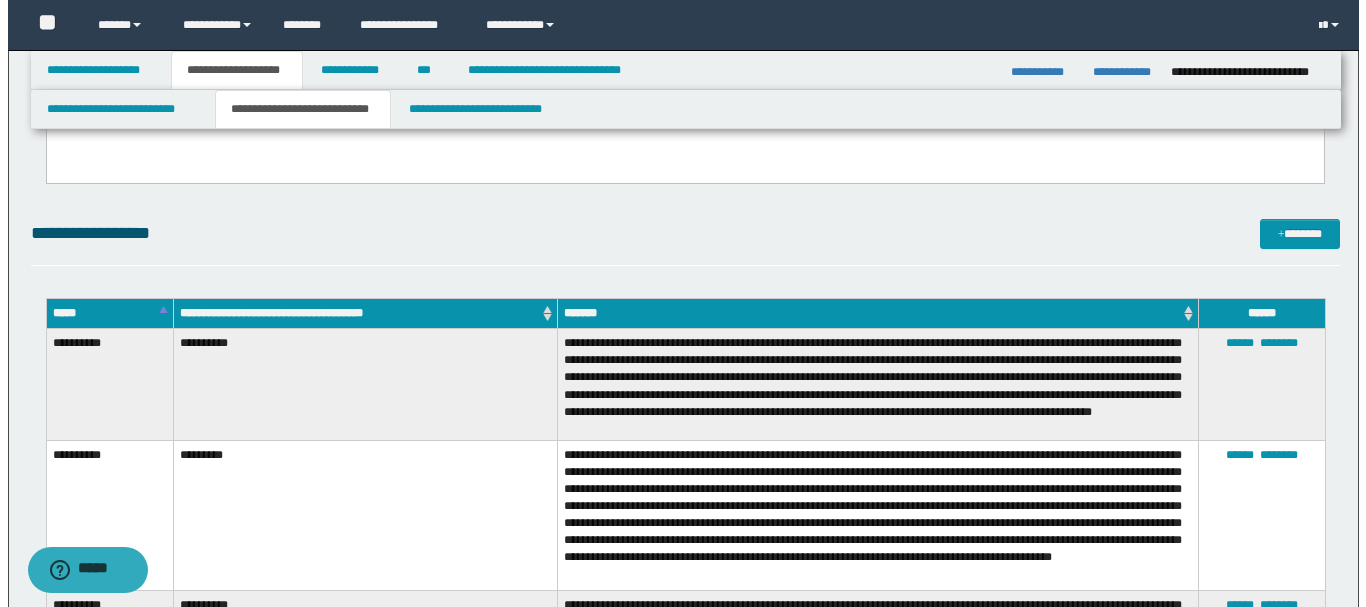 scroll, scrollTop: 1100, scrollLeft: 0, axis: vertical 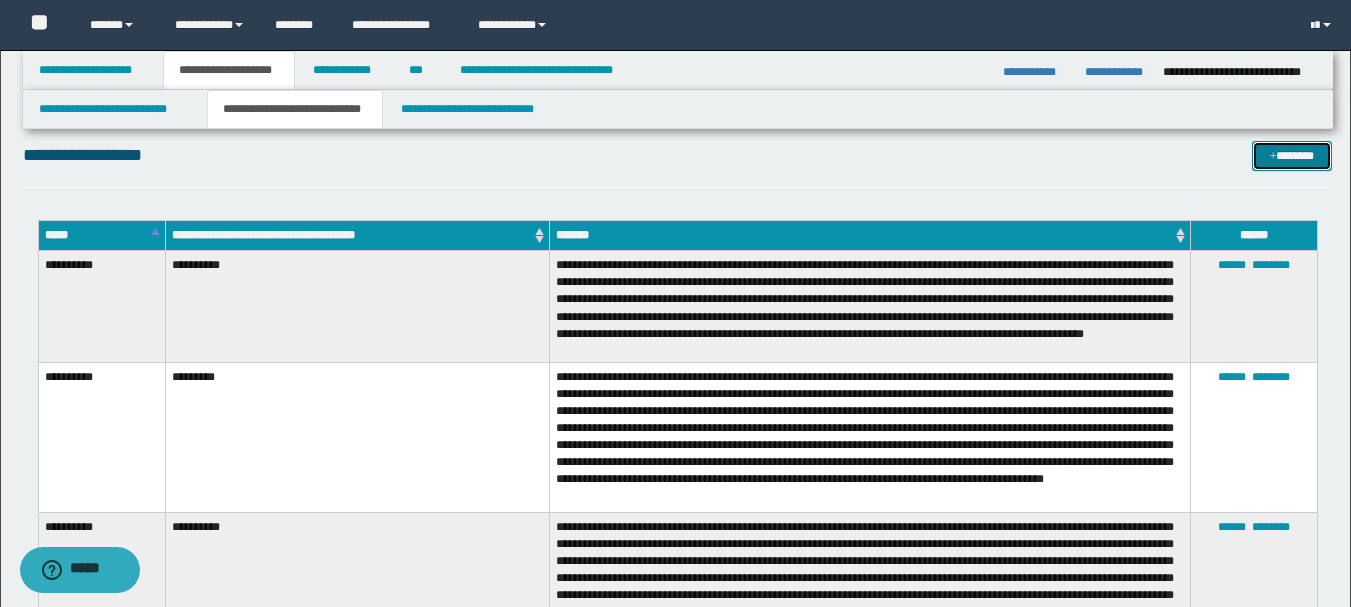 click on "*******" at bounding box center (1292, 156) 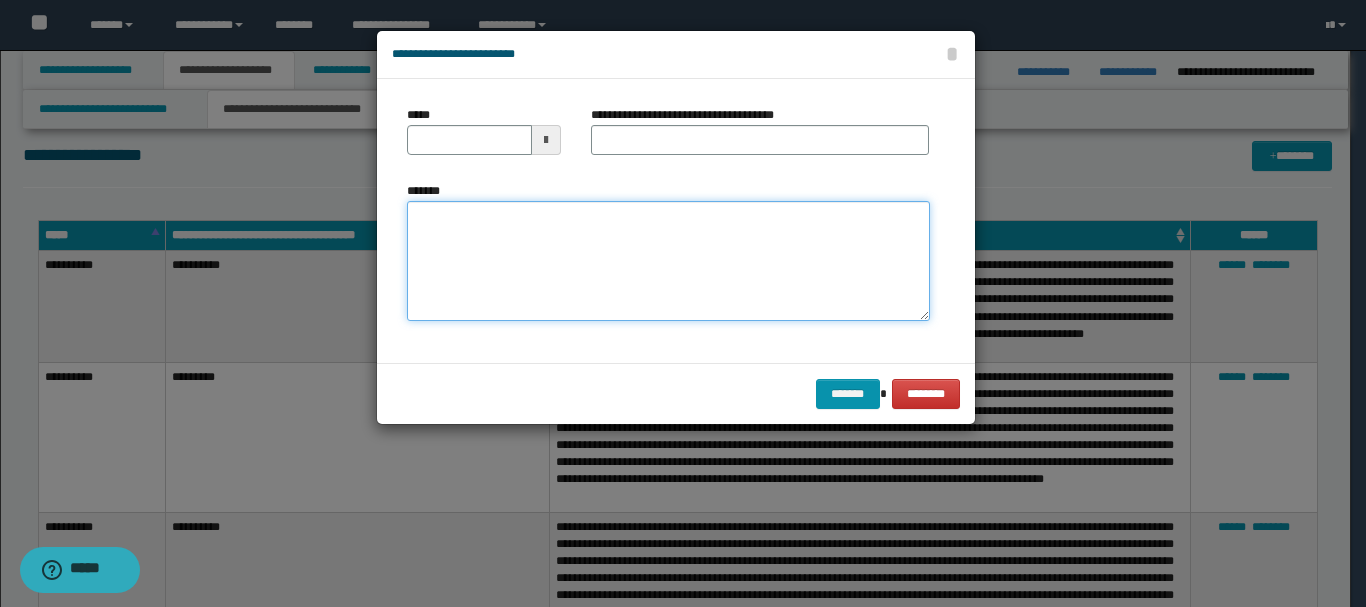 paste on "**********" 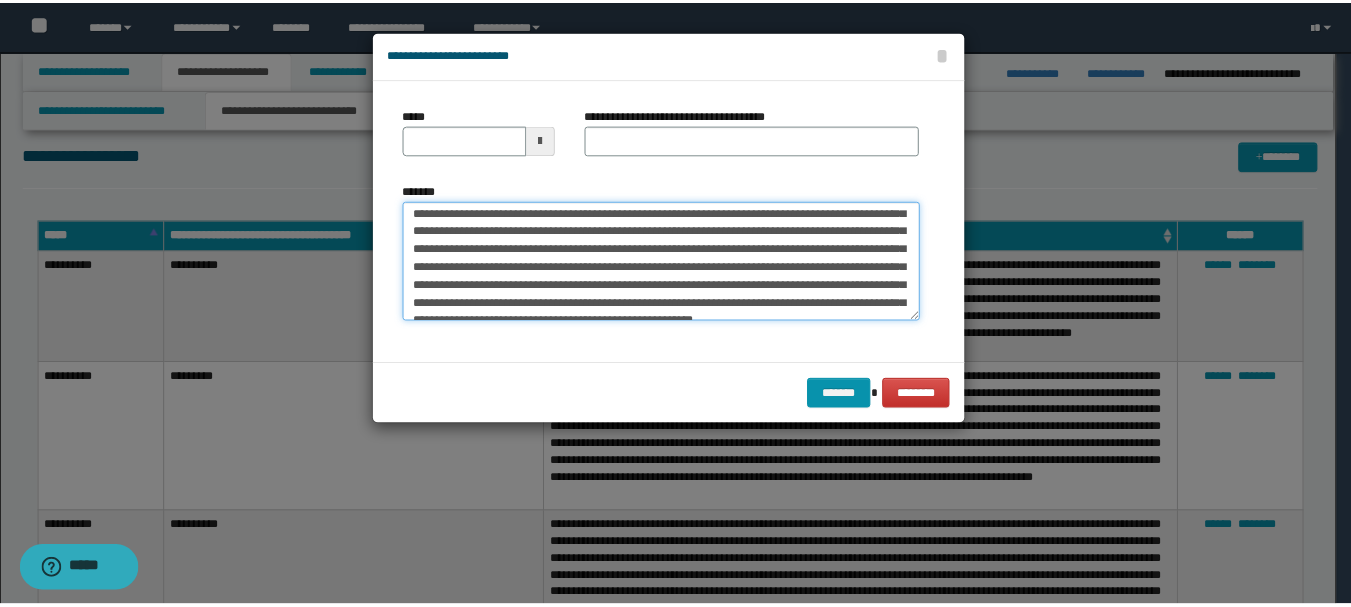 scroll, scrollTop: 0, scrollLeft: 0, axis: both 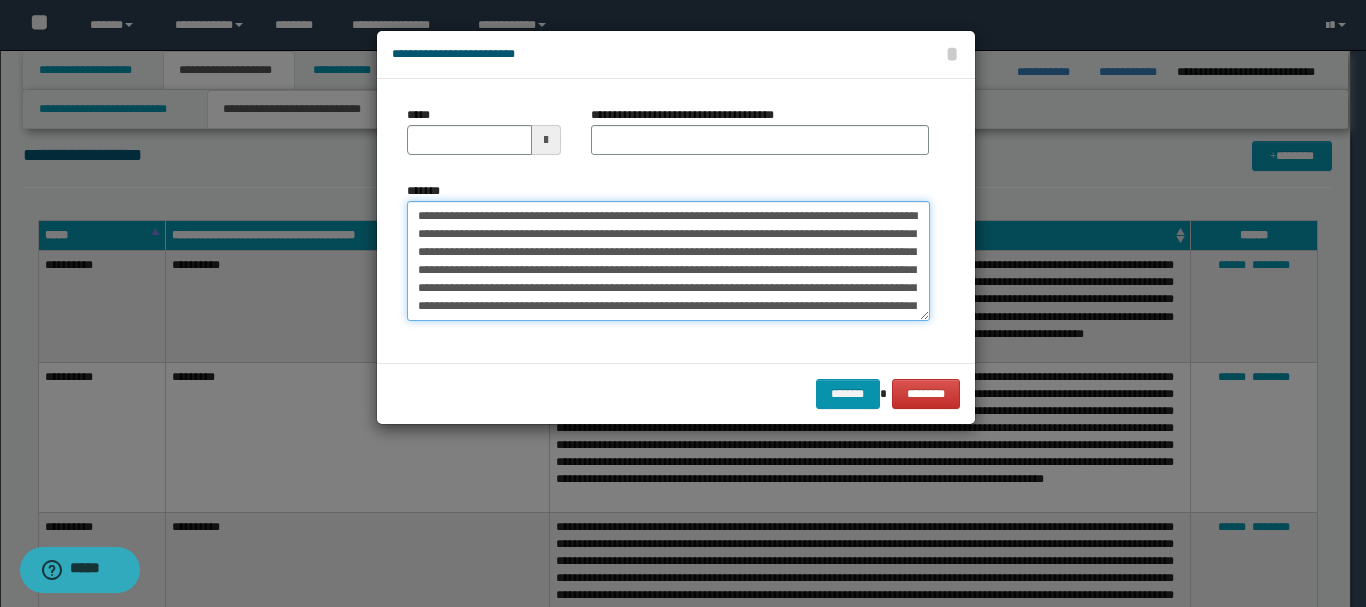 type on "**********" 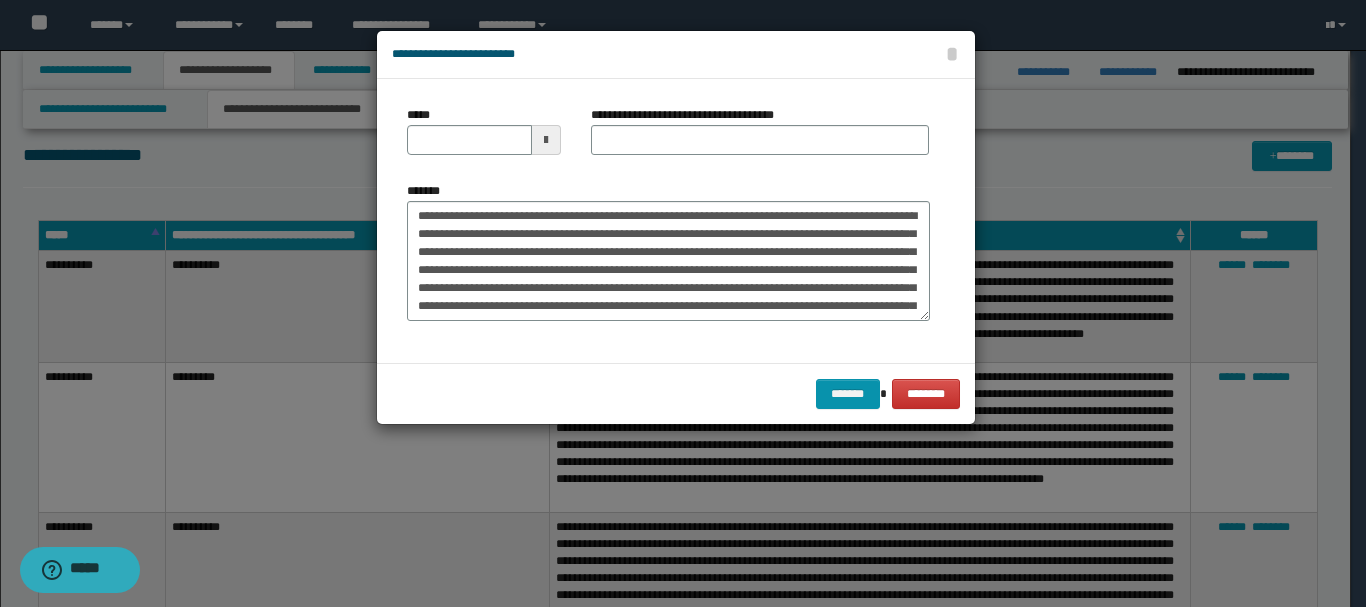 click at bounding box center (546, 140) 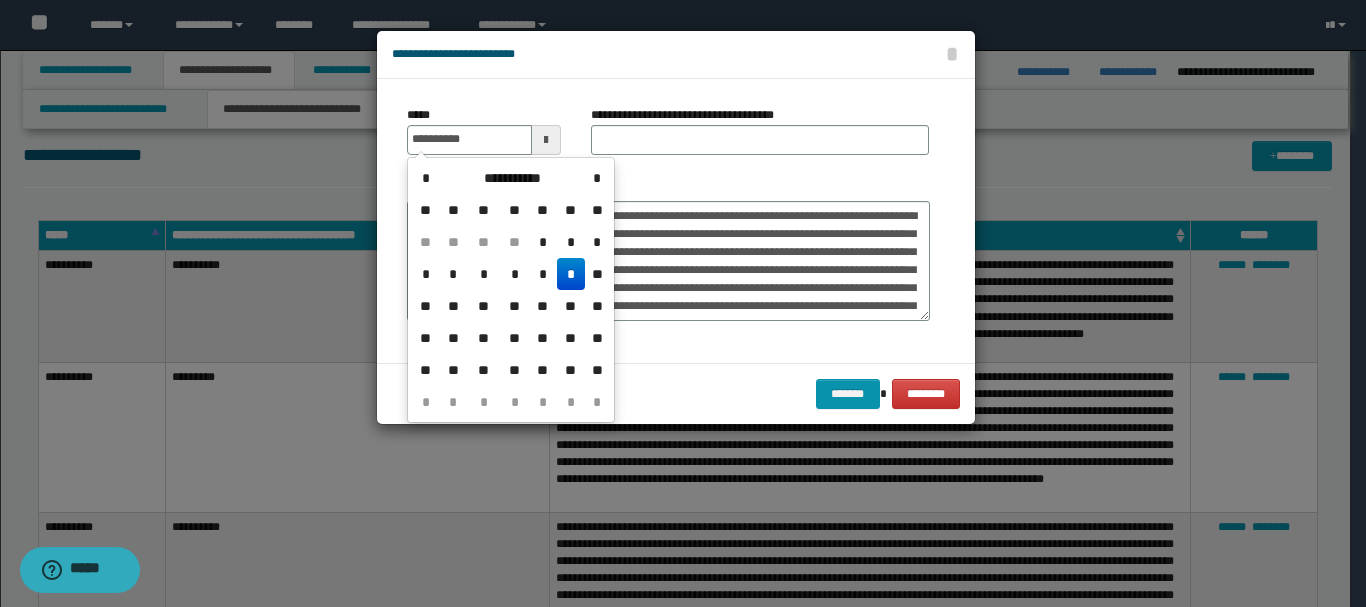 click on "*" at bounding box center [571, 274] 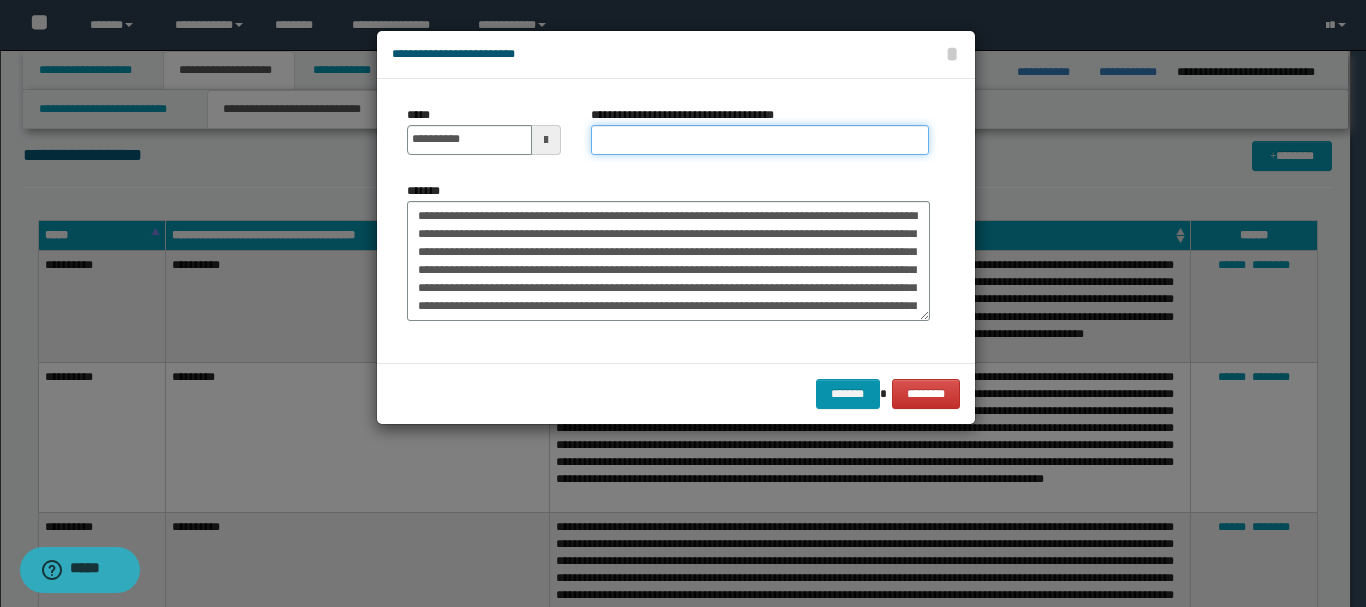 click on "**********" at bounding box center [760, 140] 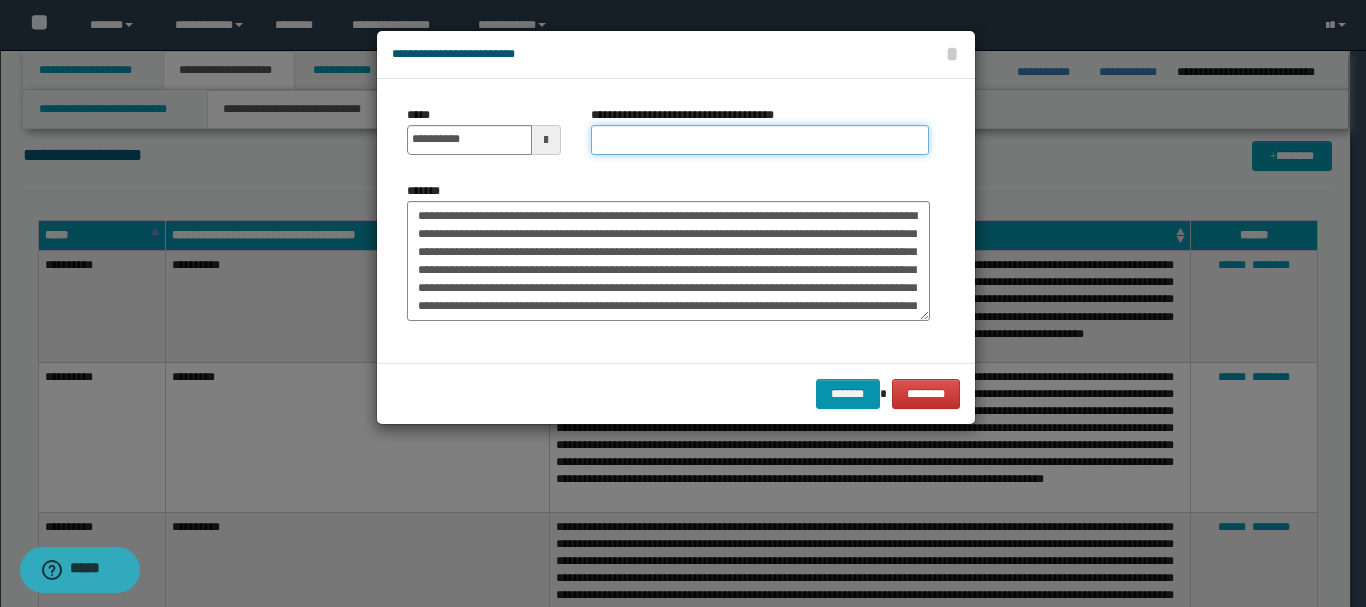 type on "*********" 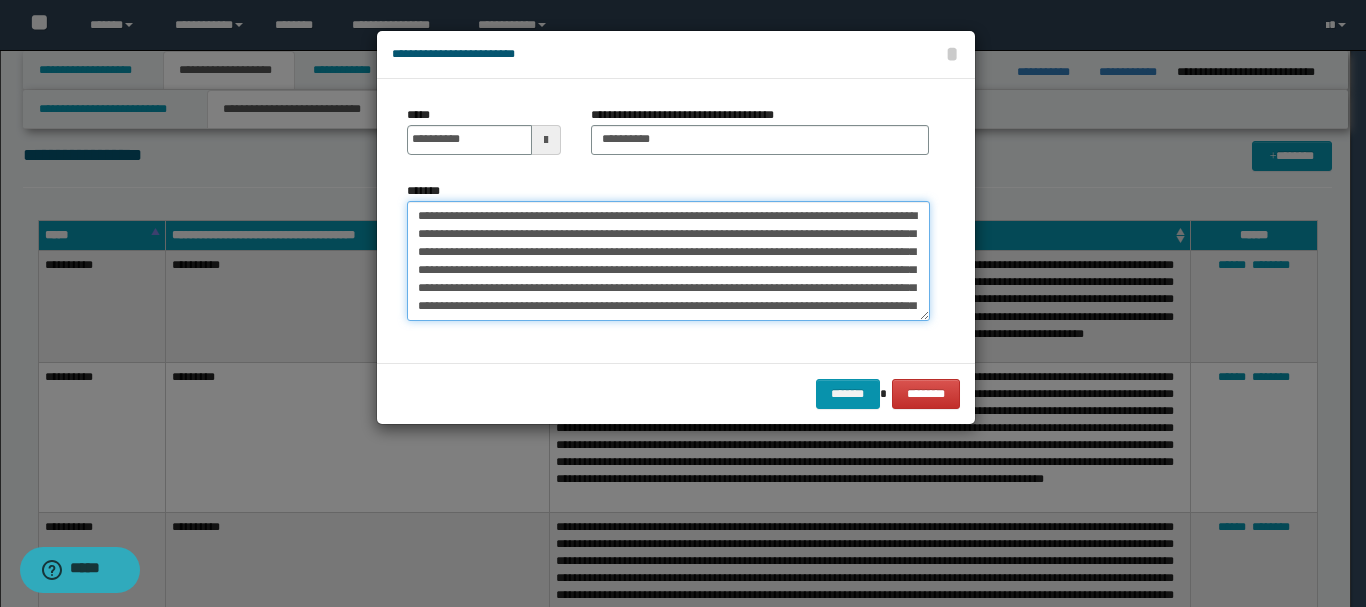 click on "**********" at bounding box center [668, 261] 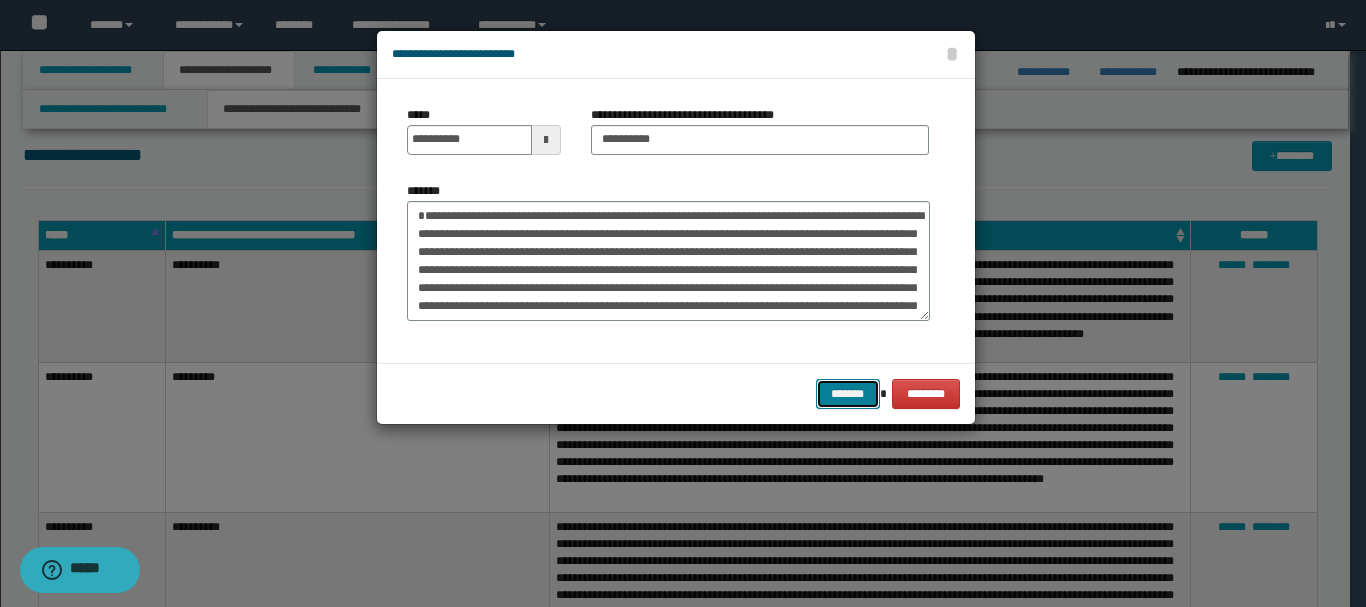 click on "*******" at bounding box center [848, 394] 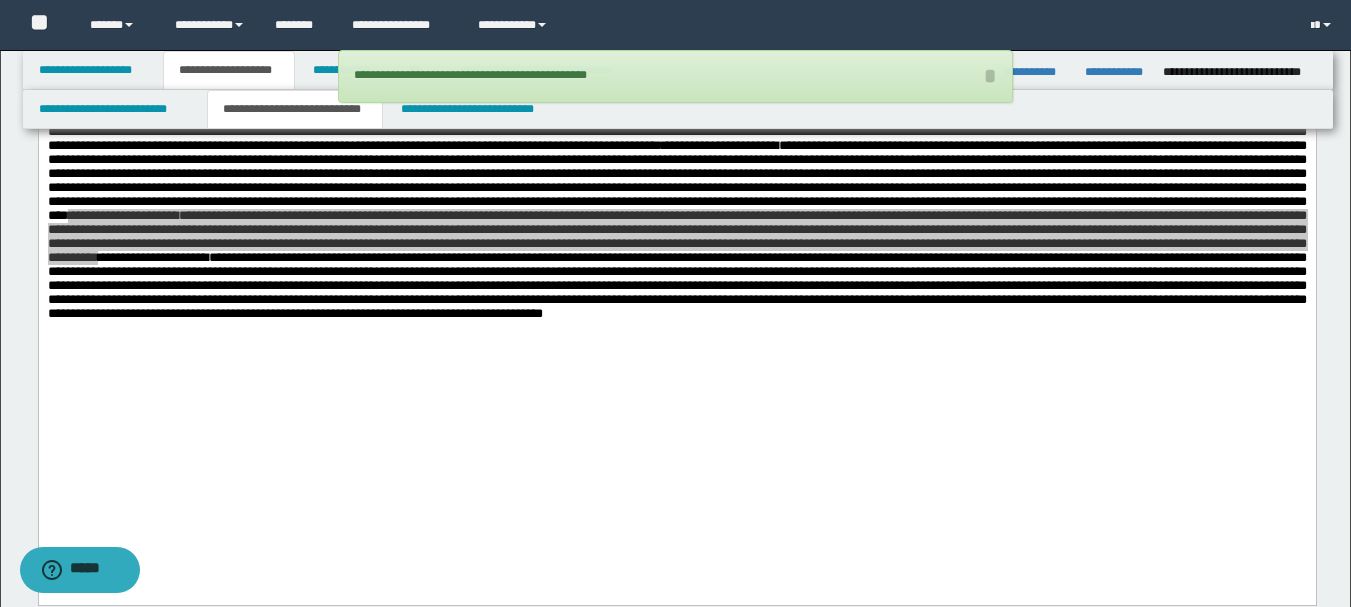 scroll, scrollTop: 700, scrollLeft: 0, axis: vertical 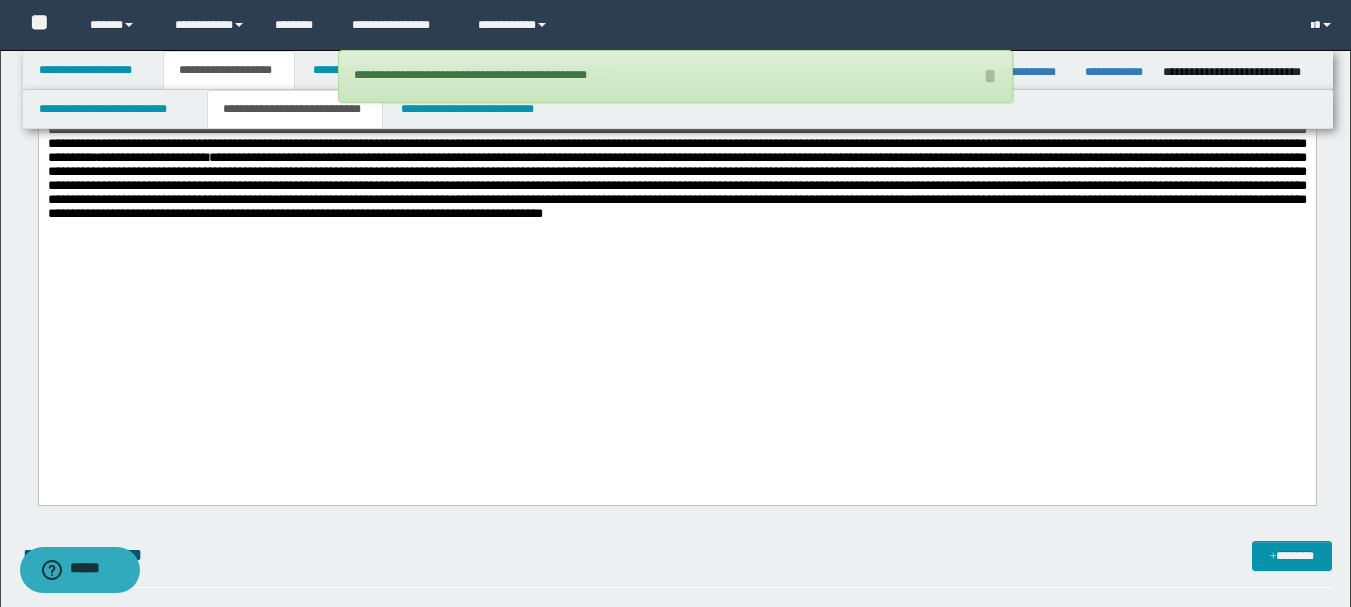 click on "**********" at bounding box center [676, 110] 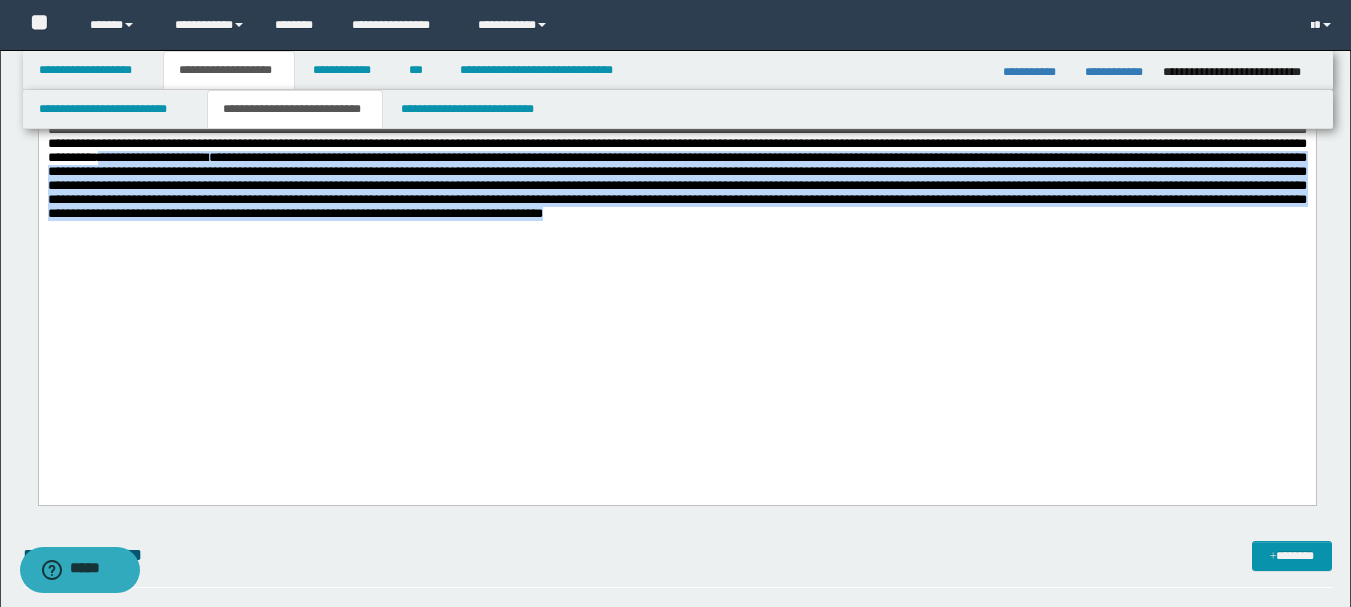 drag, startPoint x: 197, startPoint y: 308, endPoint x: 493, endPoint y: 381, distance: 304.86884 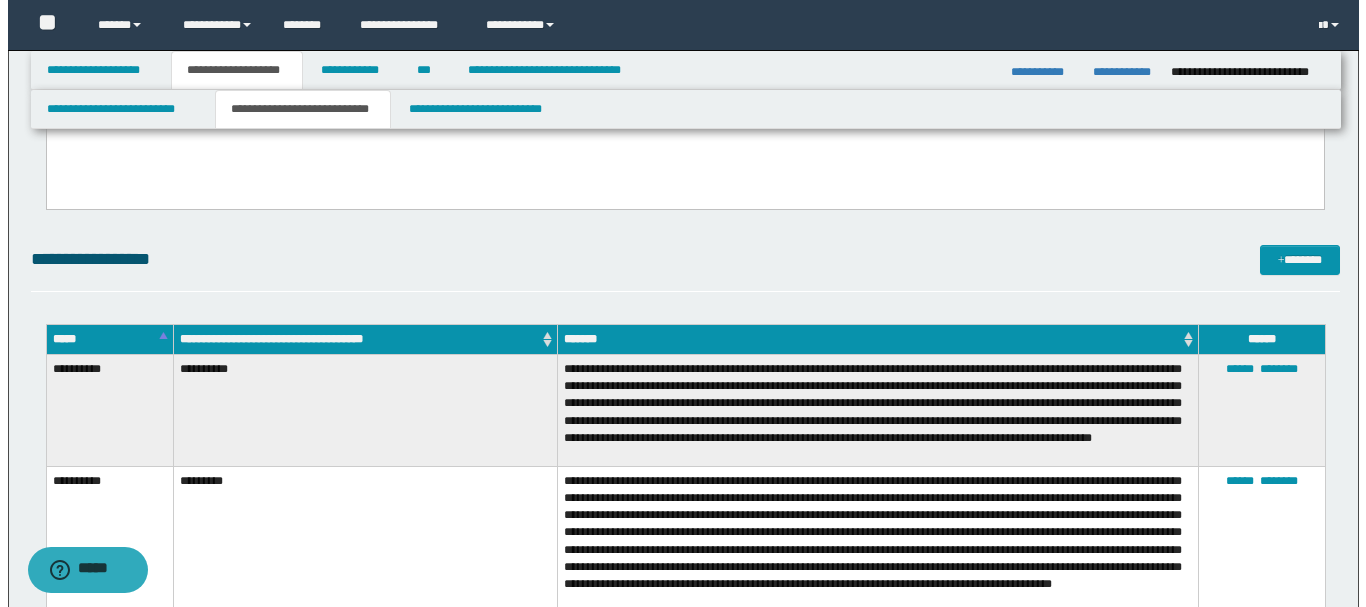 scroll, scrollTop: 1000, scrollLeft: 0, axis: vertical 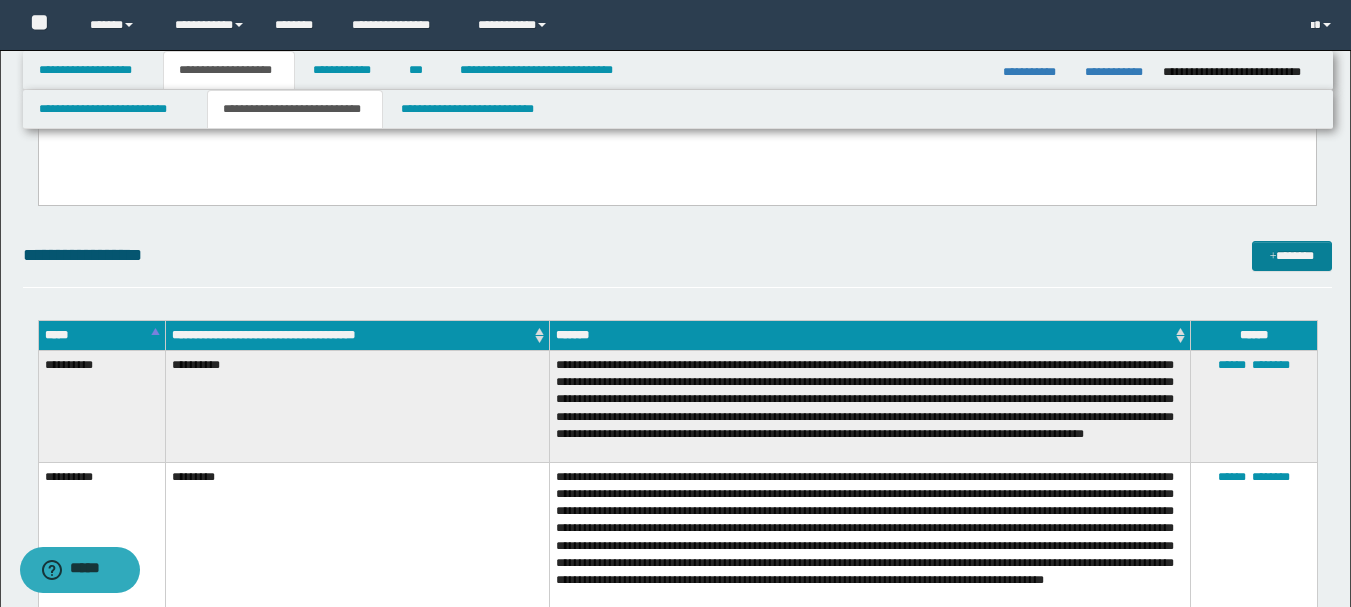 click on "*******" at bounding box center (1292, 256) 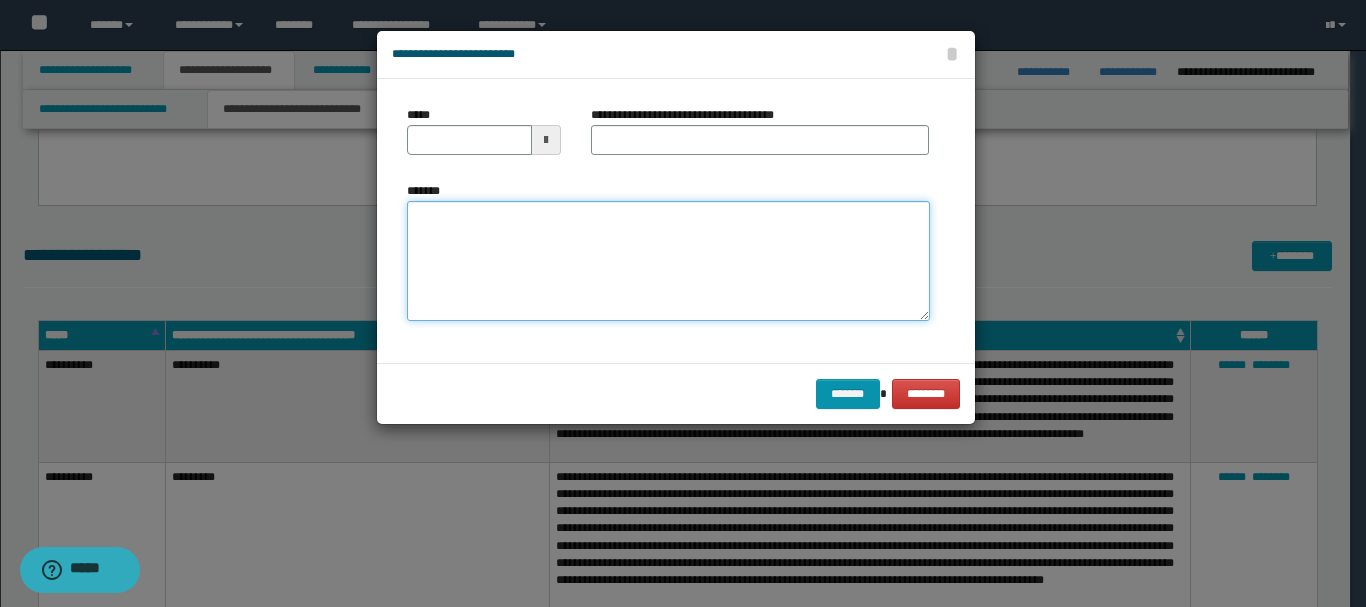 paste on "**********" 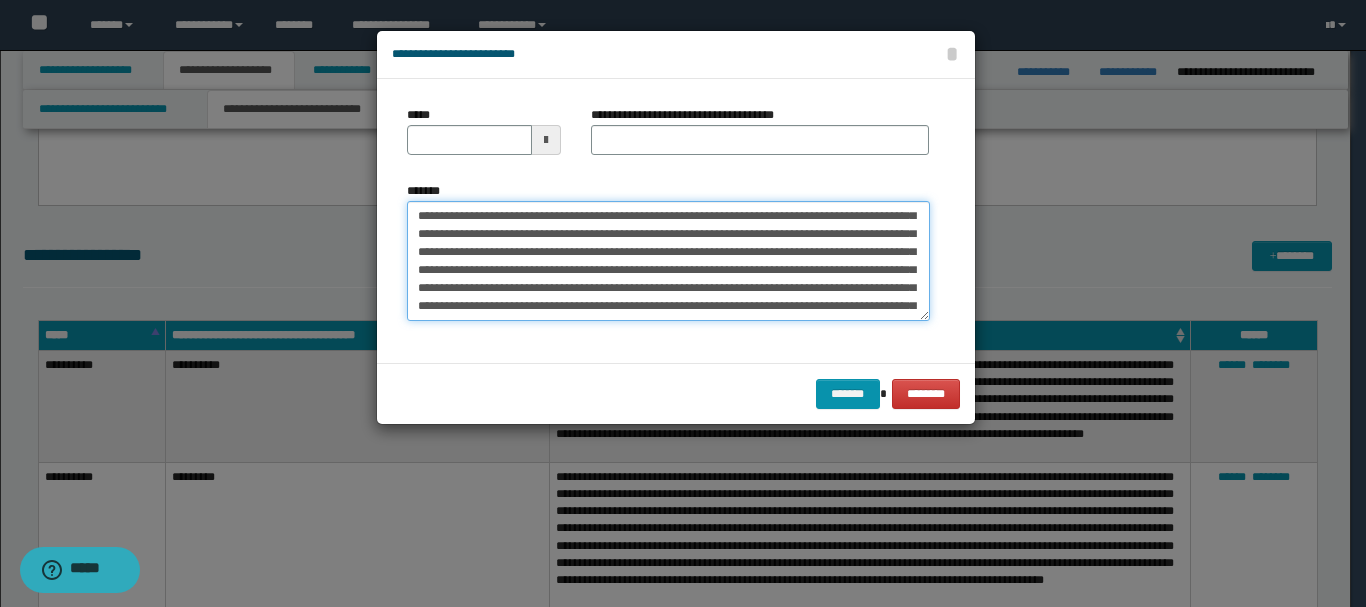 scroll, scrollTop: 0, scrollLeft: 0, axis: both 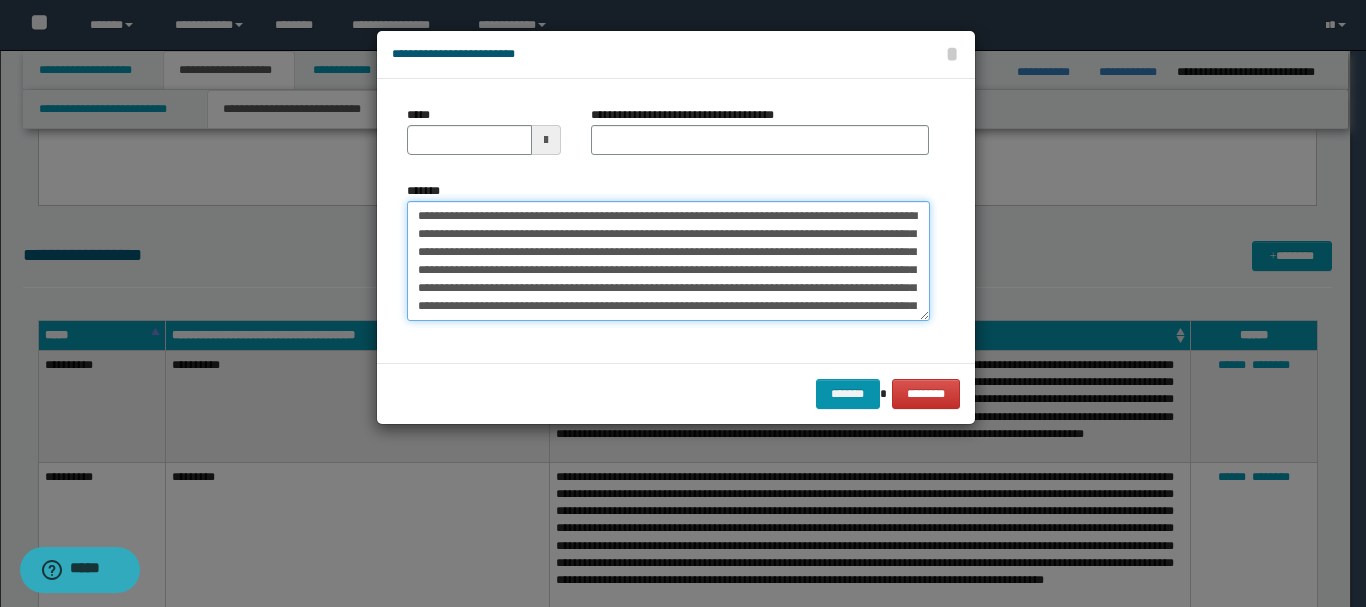type 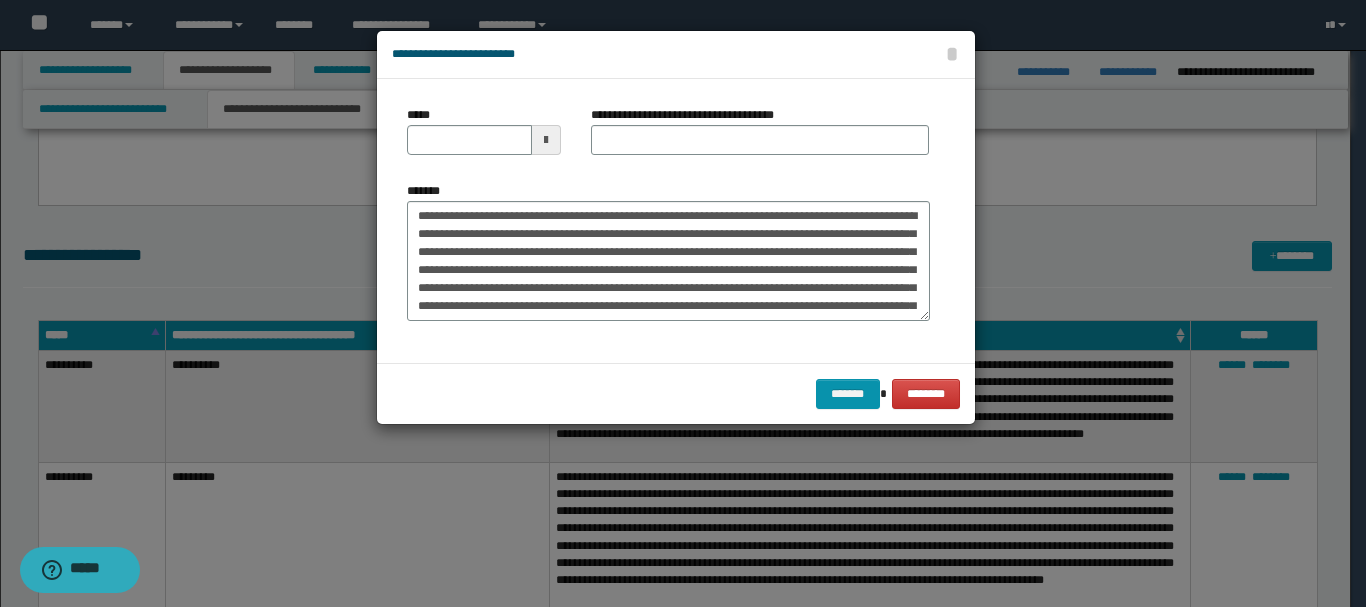 click at bounding box center [546, 140] 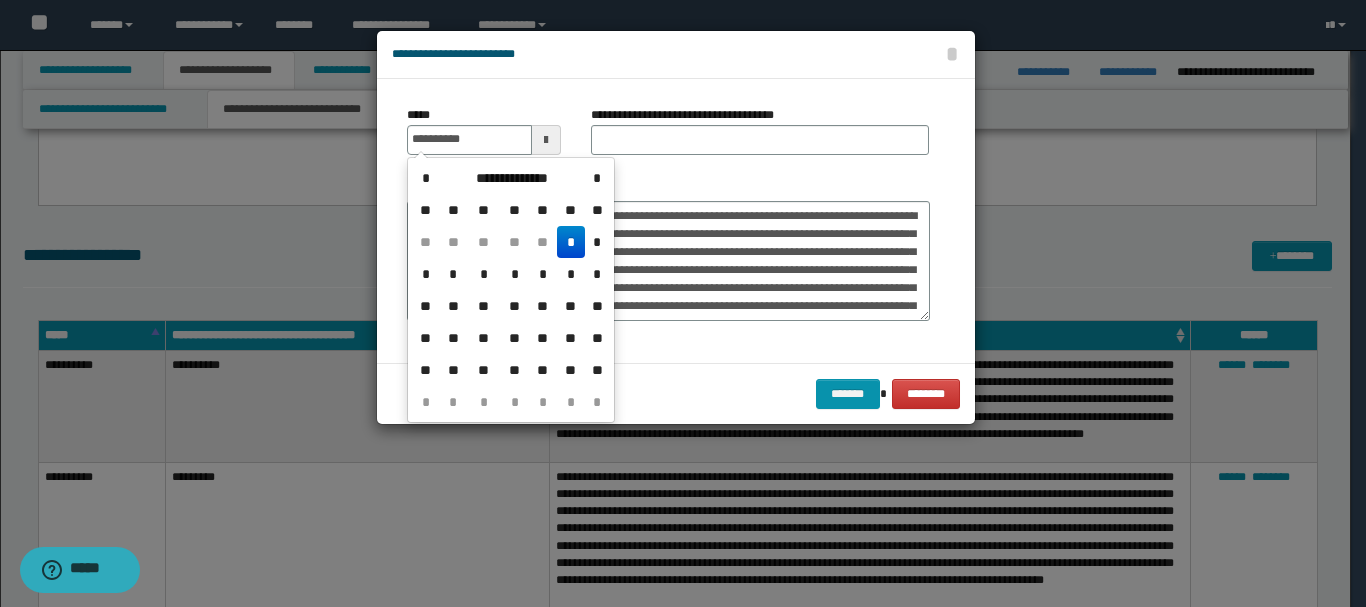 click on "*" at bounding box center [571, 242] 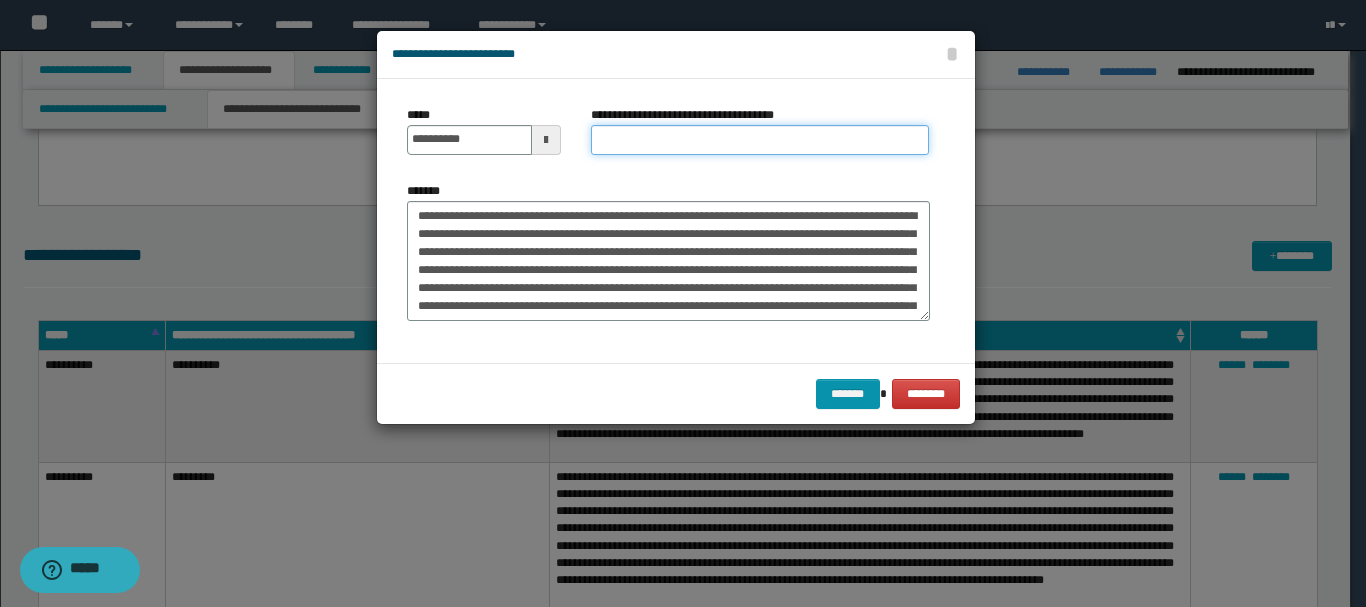click on "**********" at bounding box center (760, 140) 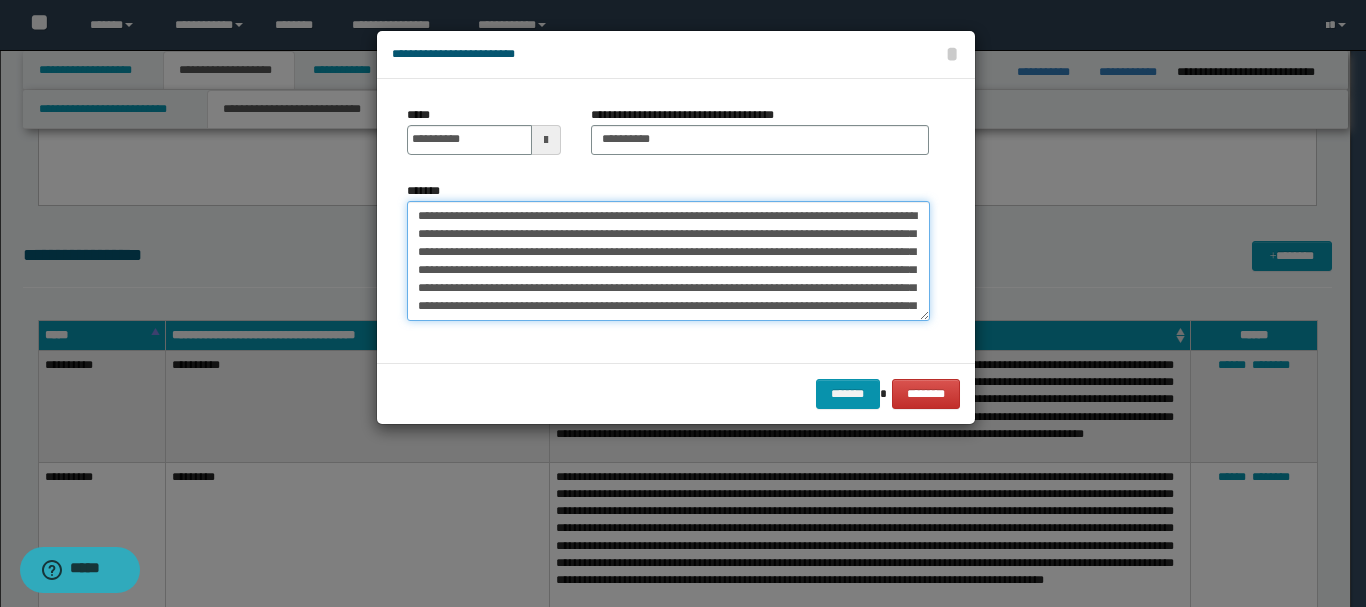 click on "*******" at bounding box center (668, 261) 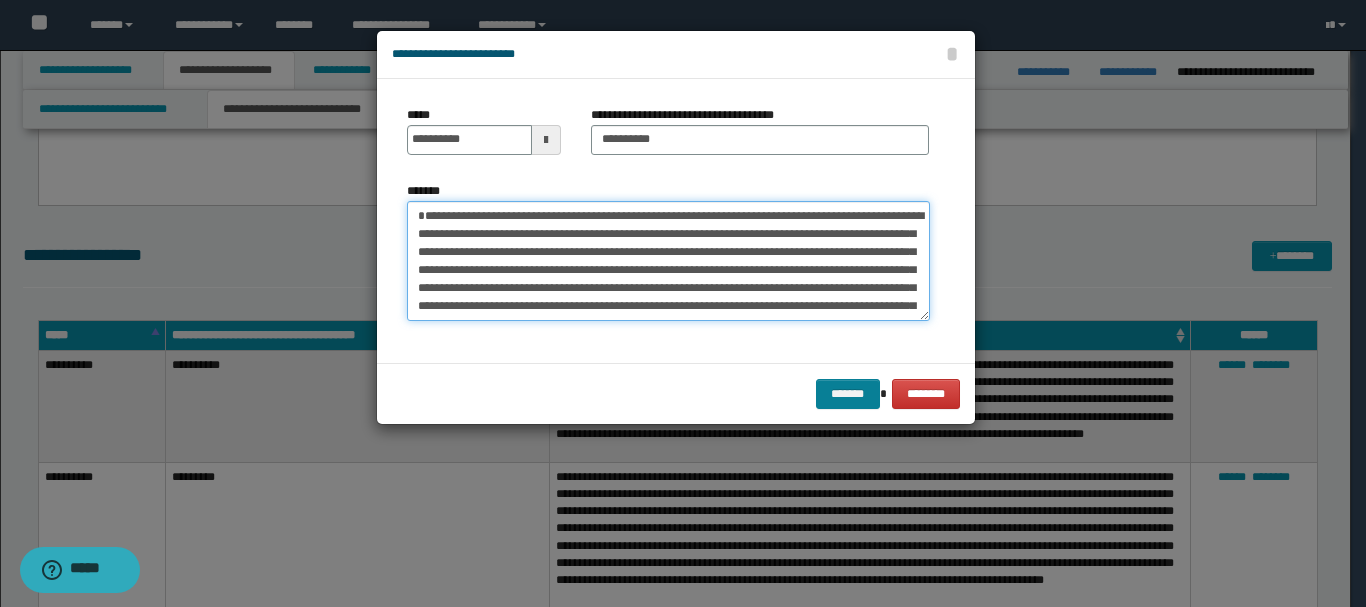 type on "**********" 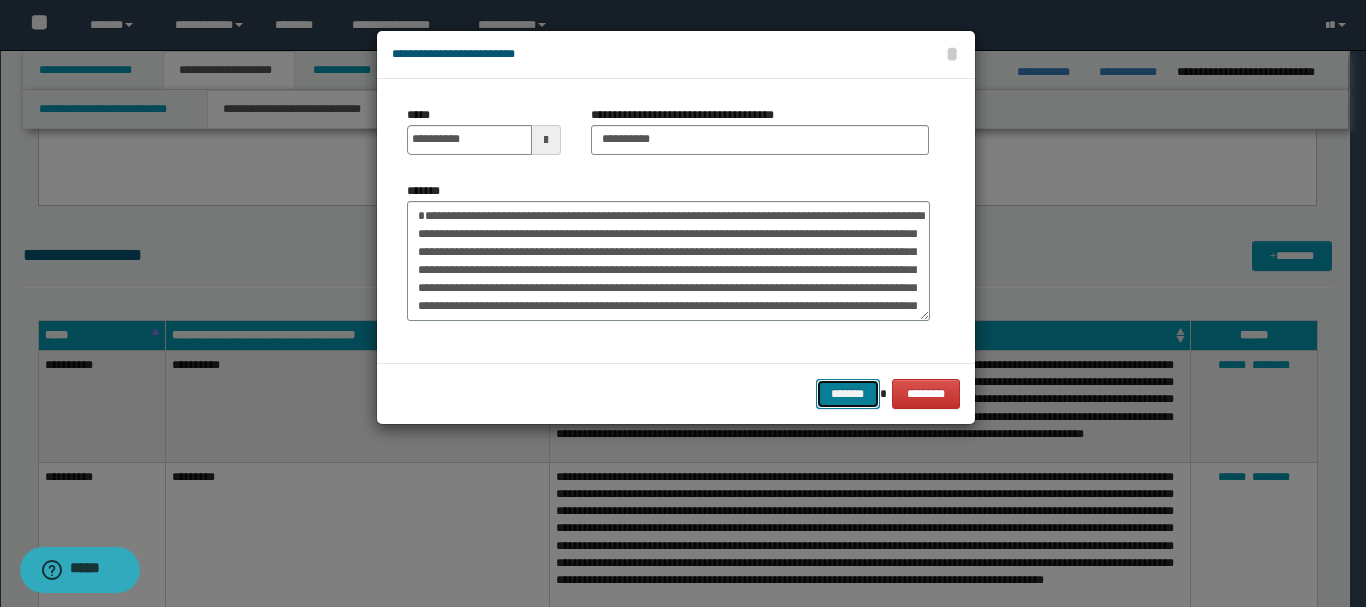 click on "*******" at bounding box center (848, 394) 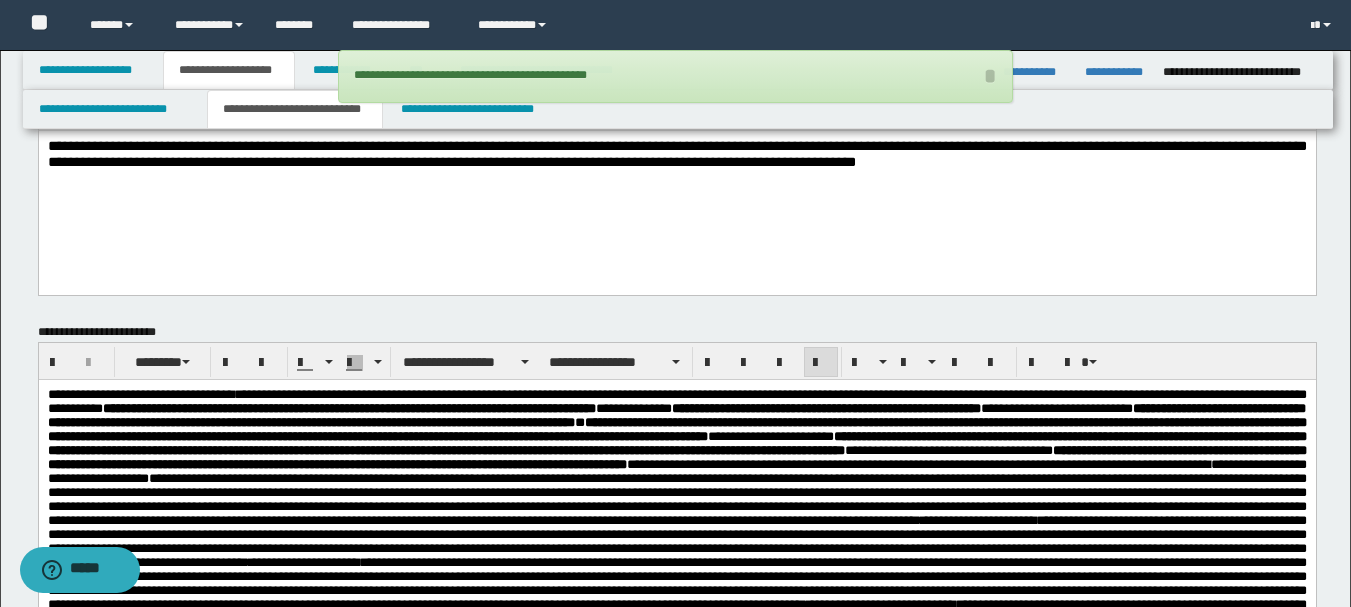 scroll, scrollTop: 0, scrollLeft: 0, axis: both 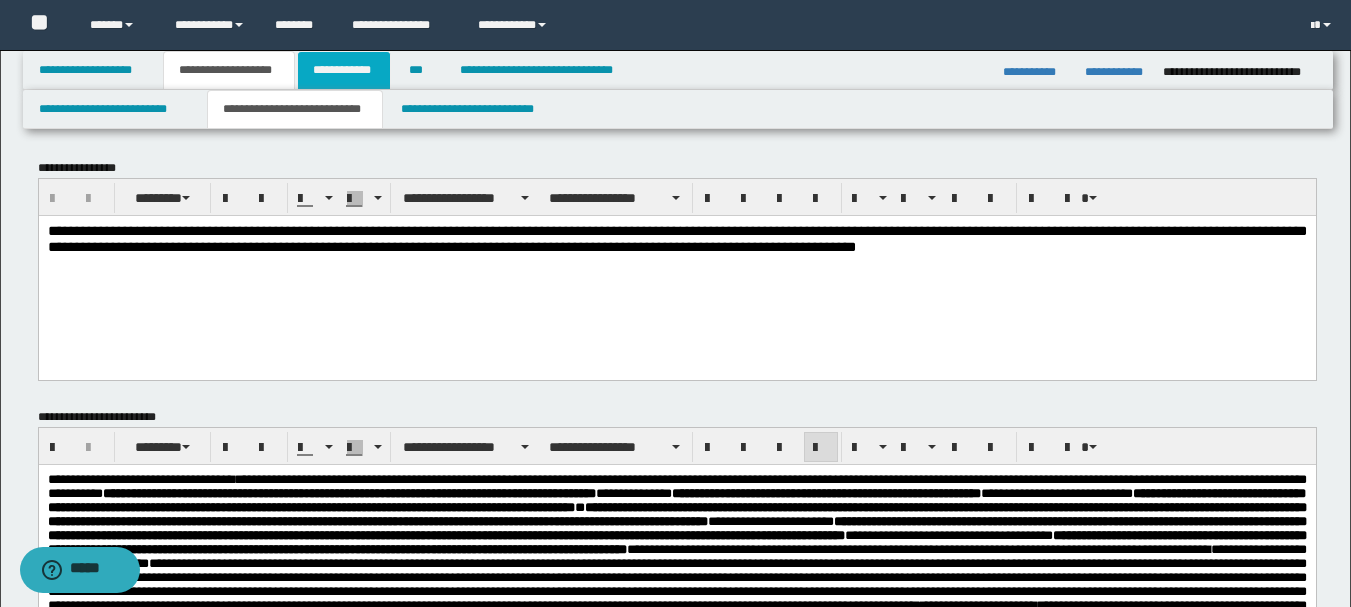 click on "**********" at bounding box center [344, 70] 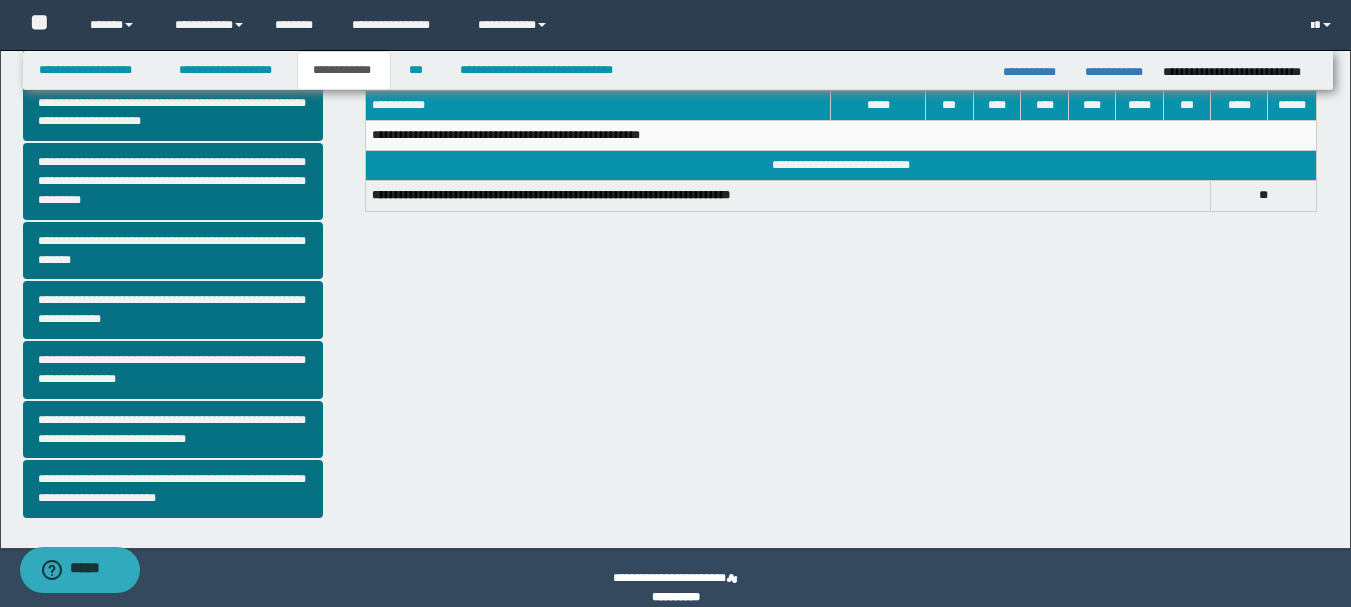 scroll, scrollTop: 542, scrollLeft: 0, axis: vertical 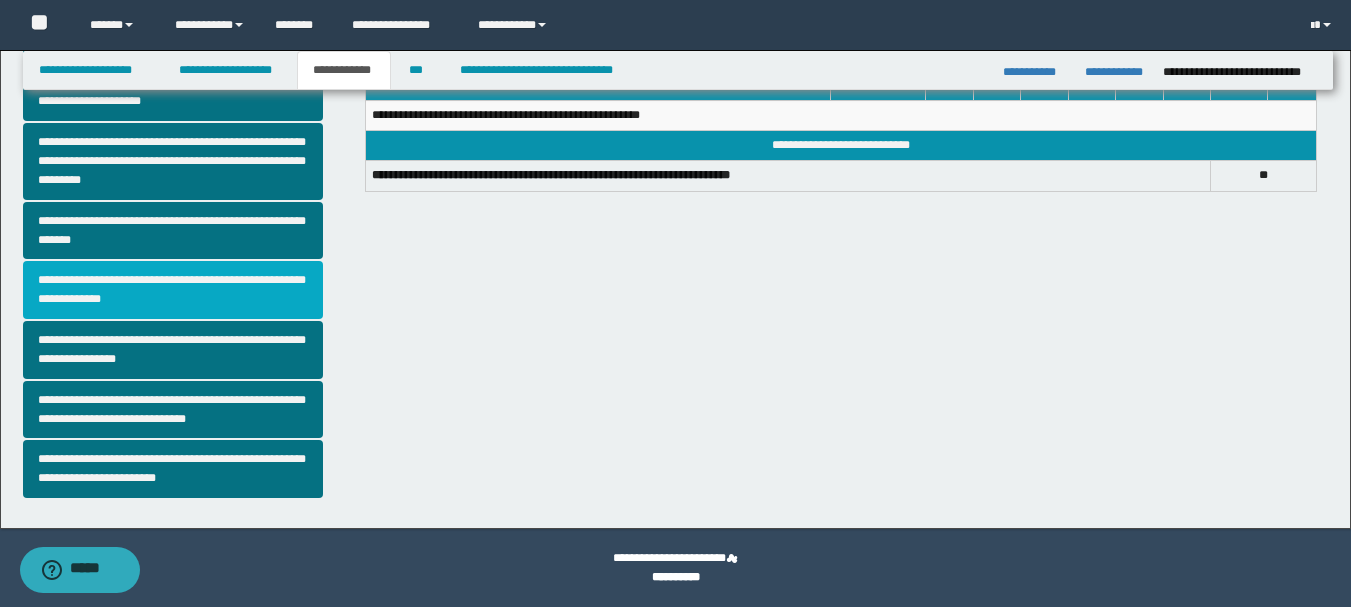 click on "**********" at bounding box center (173, 290) 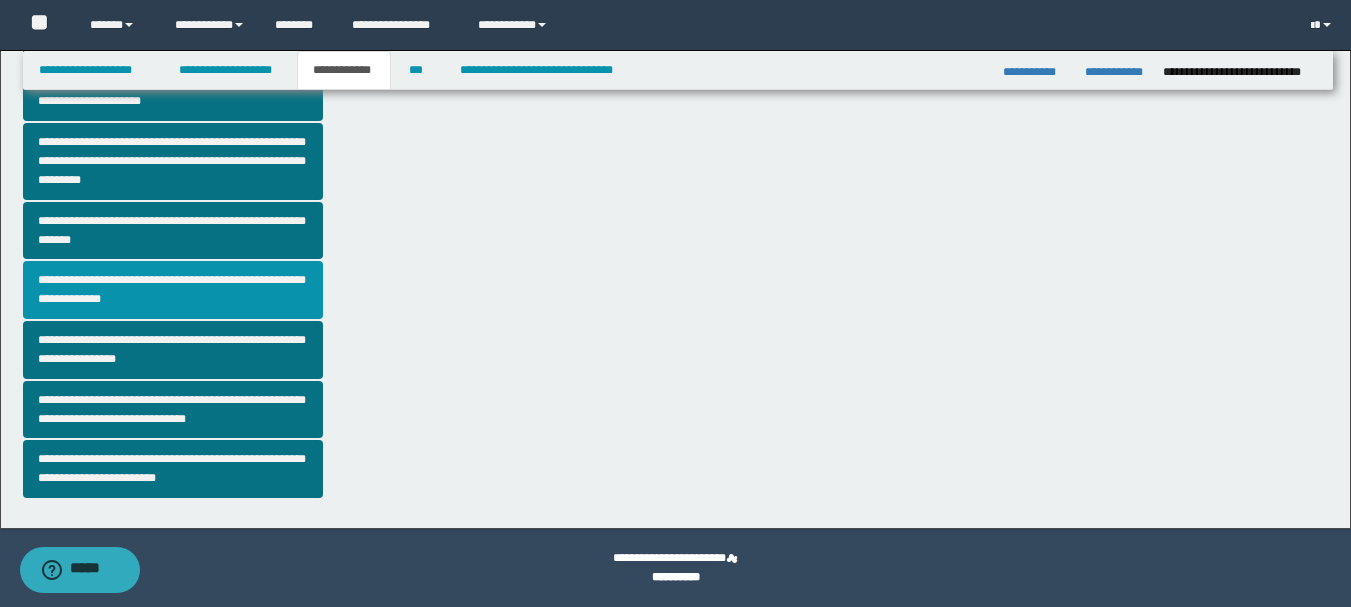 scroll, scrollTop: 0, scrollLeft: 0, axis: both 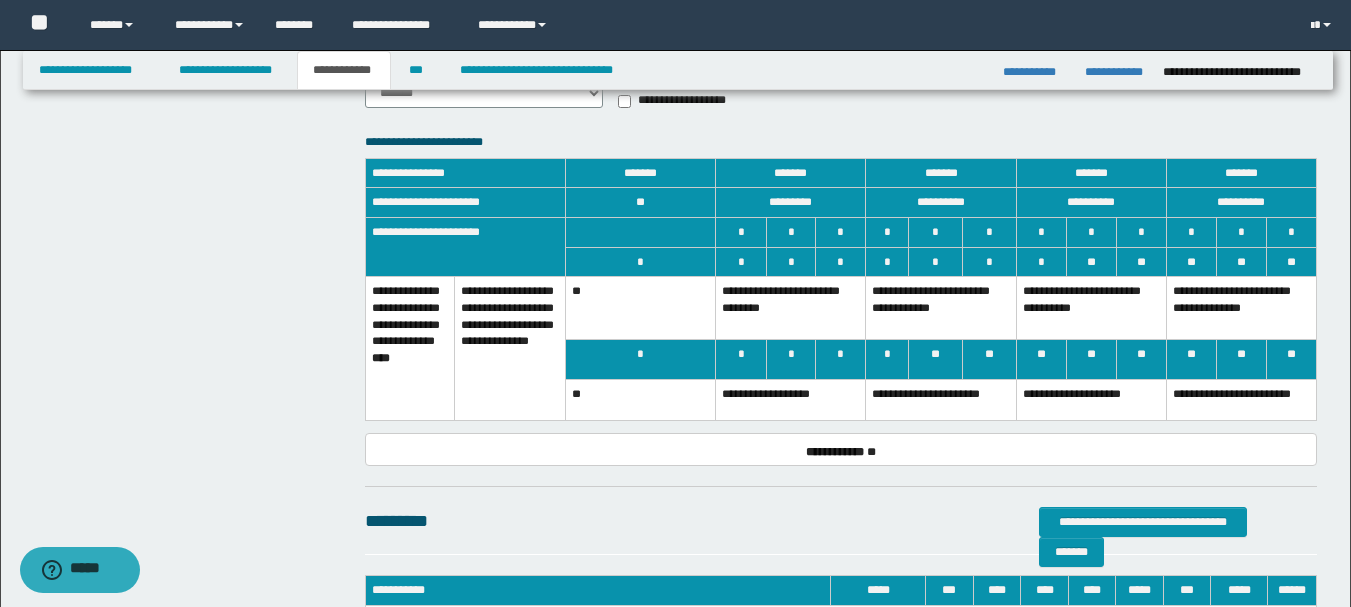 click on "**********" at bounding box center (1091, 308) 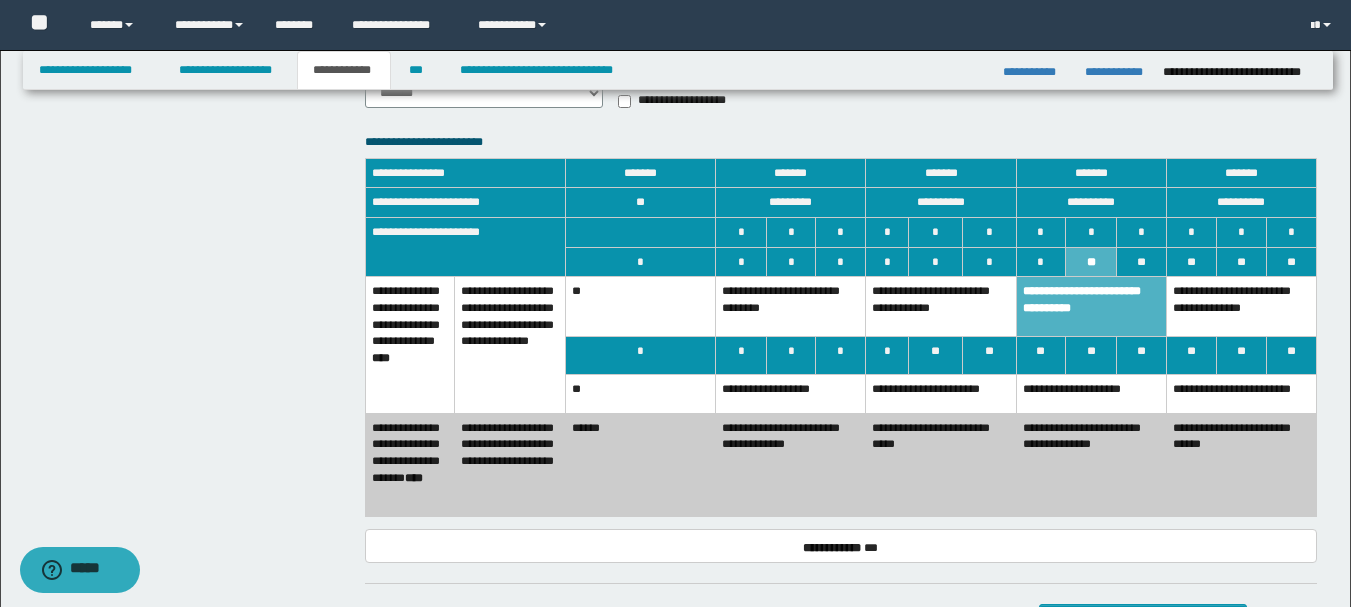 click on "**********" at bounding box center [1241, 307] 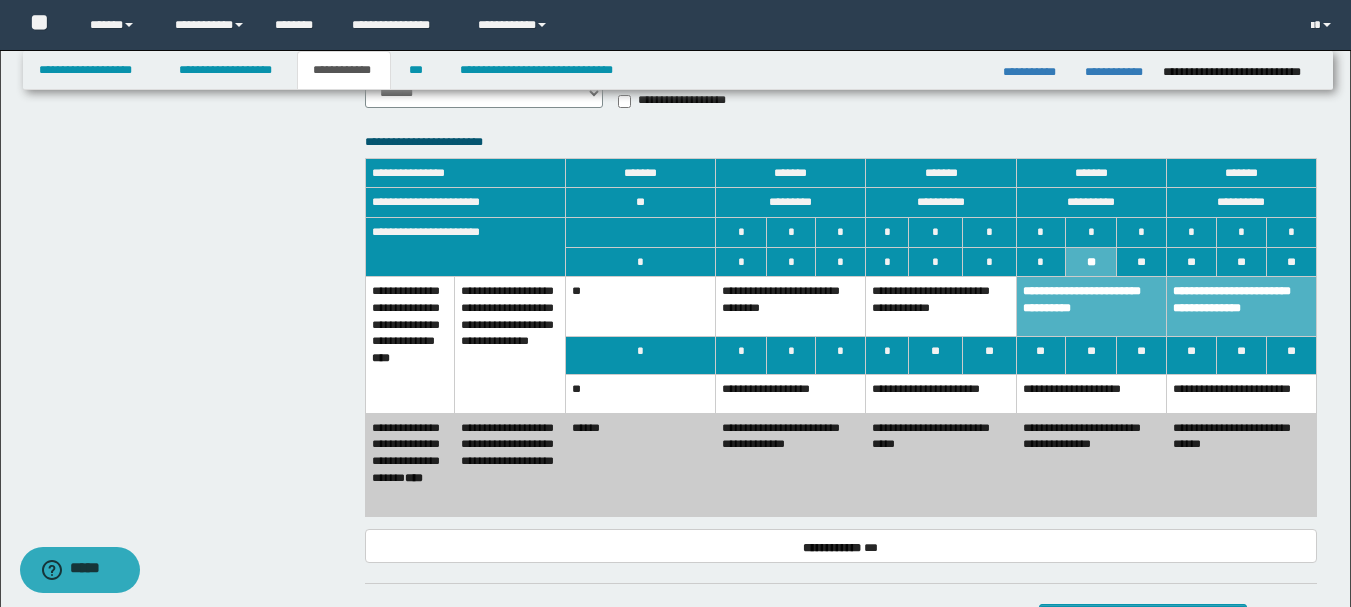 click on "**********" at bounding box center [1241, 464] 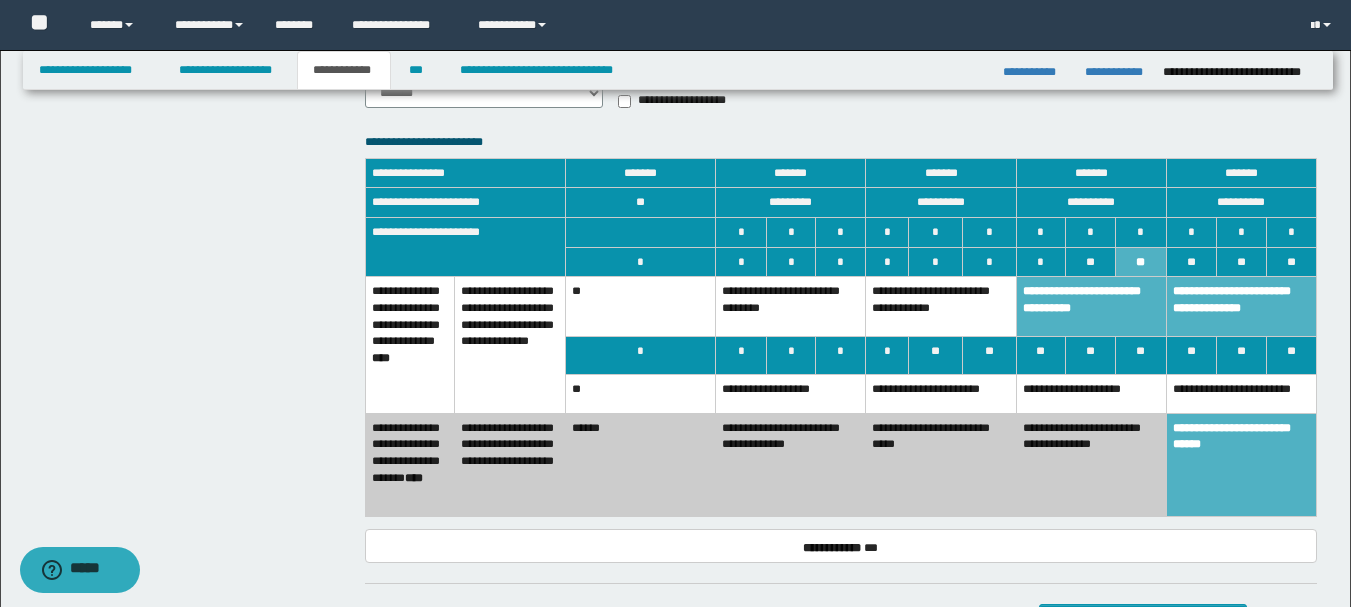 click on "**********" at bounding box center (1091, 307) 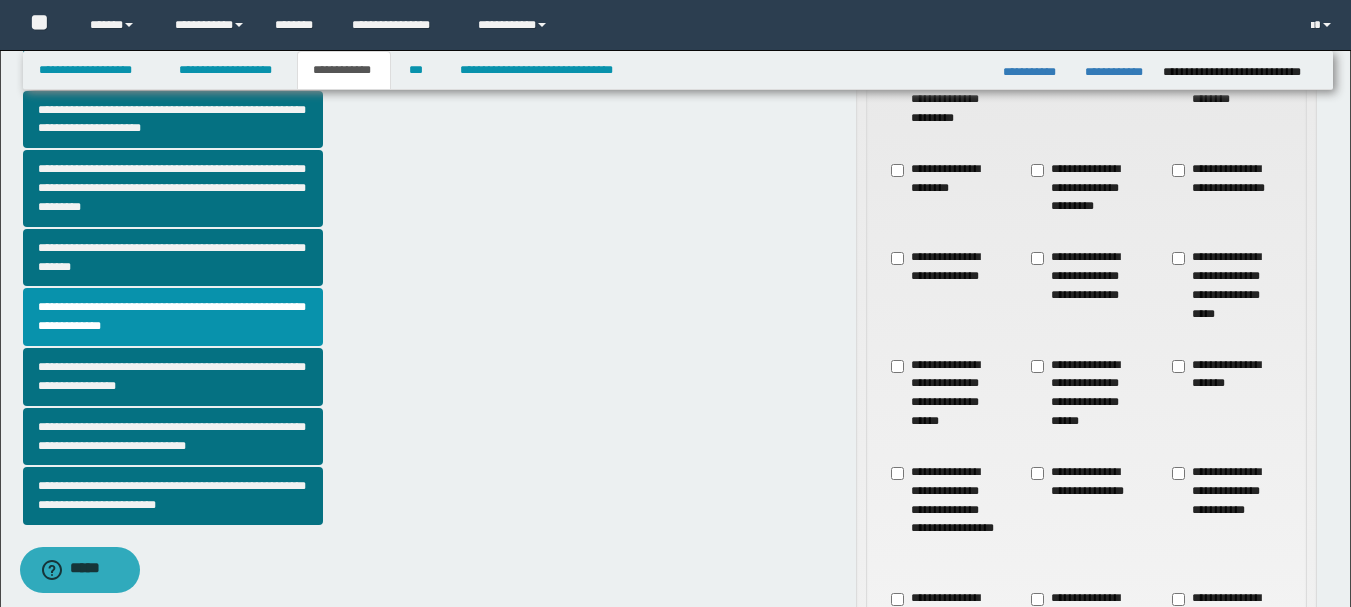 scroll, scrollTop: 400, scrollLeft: 0, axis: vertical 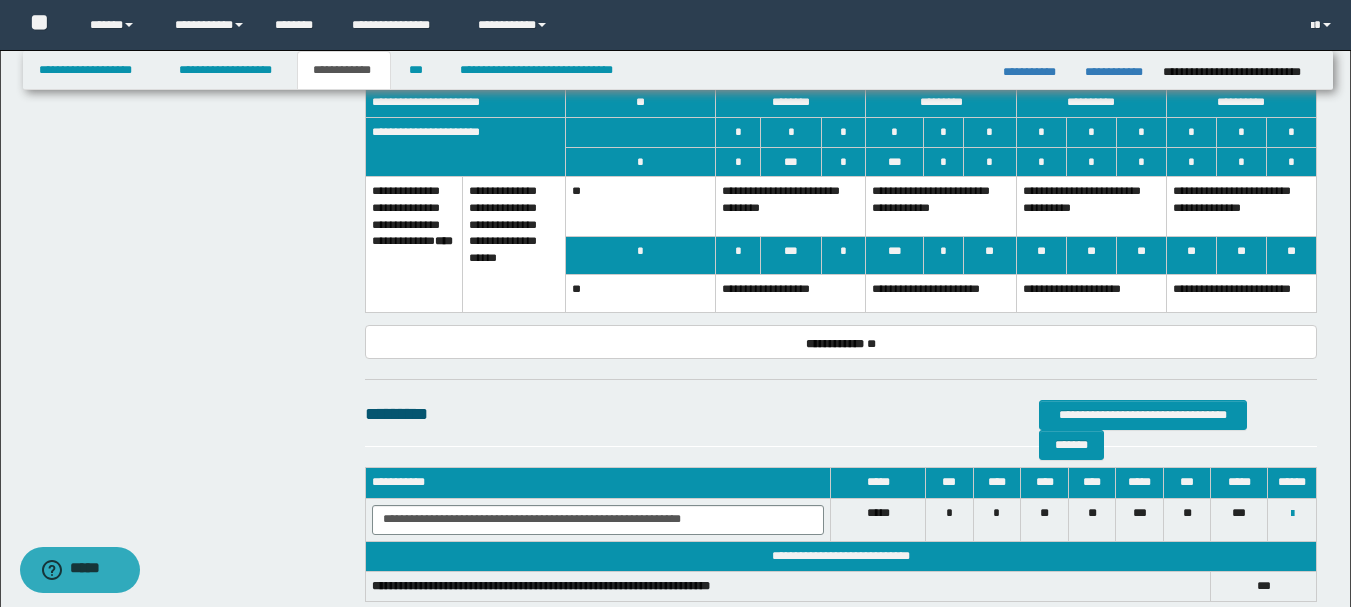 click on "**********" at bounding box center [1091, 294] 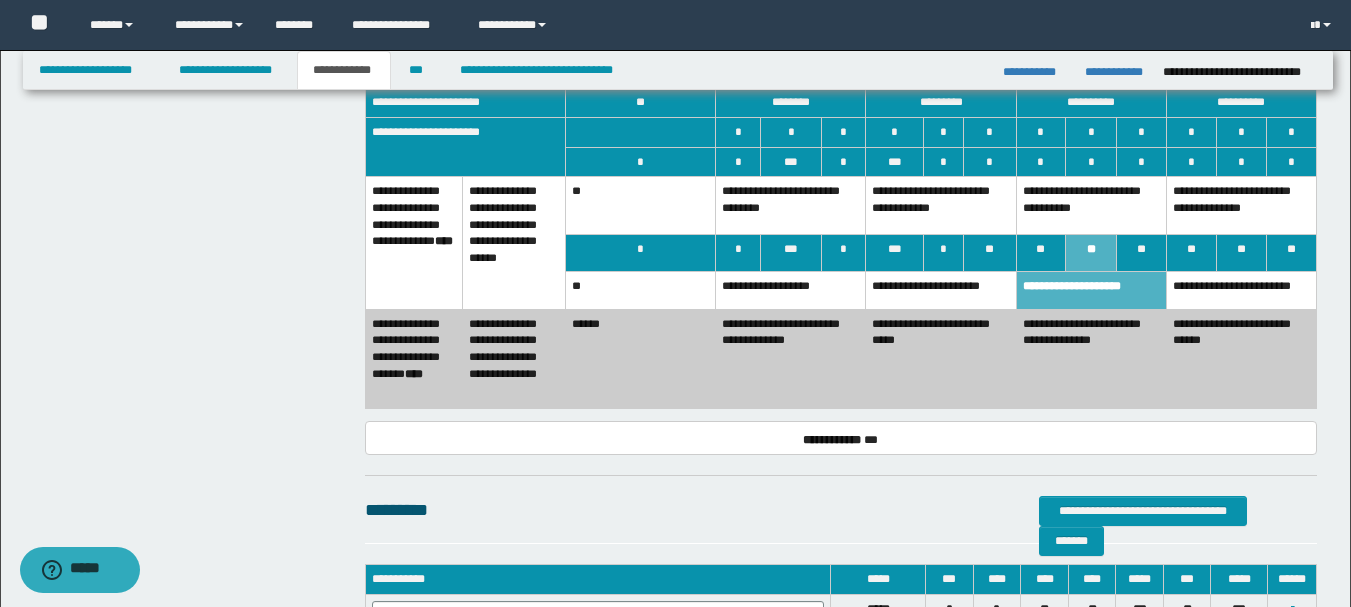click on "**********" at bounding box center (1091, 206) 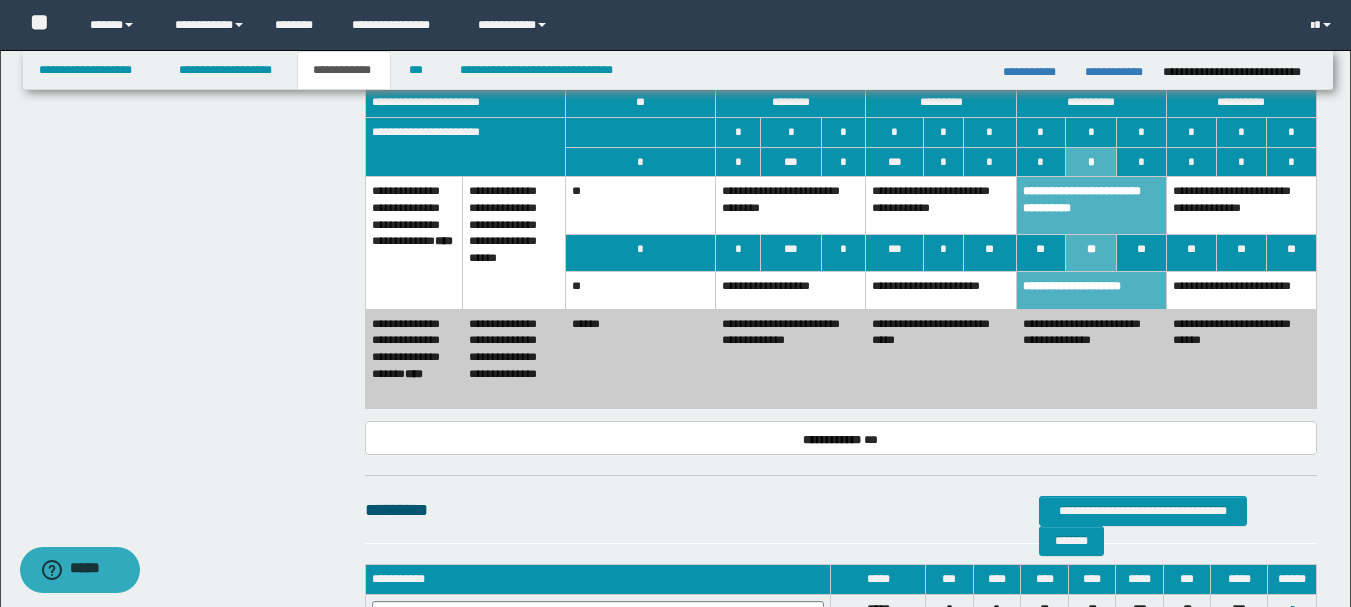 click on "**********" at bounding box center (1241, 206) 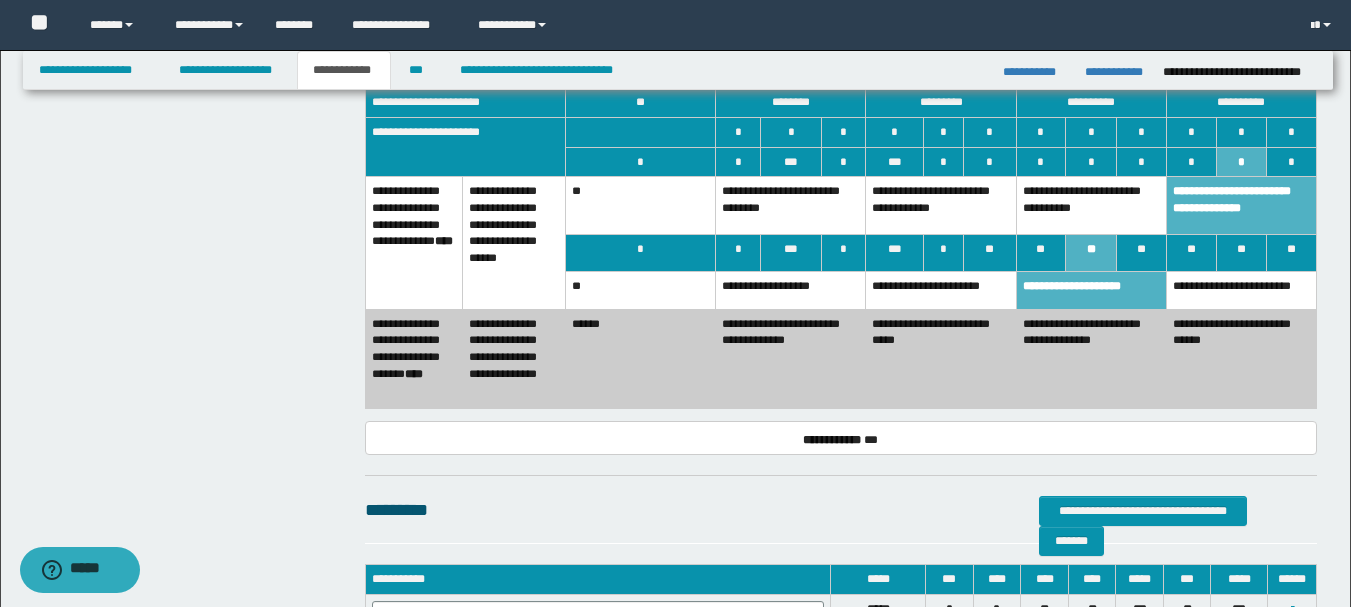 click on "**********" at bounding box center [1241, 359] 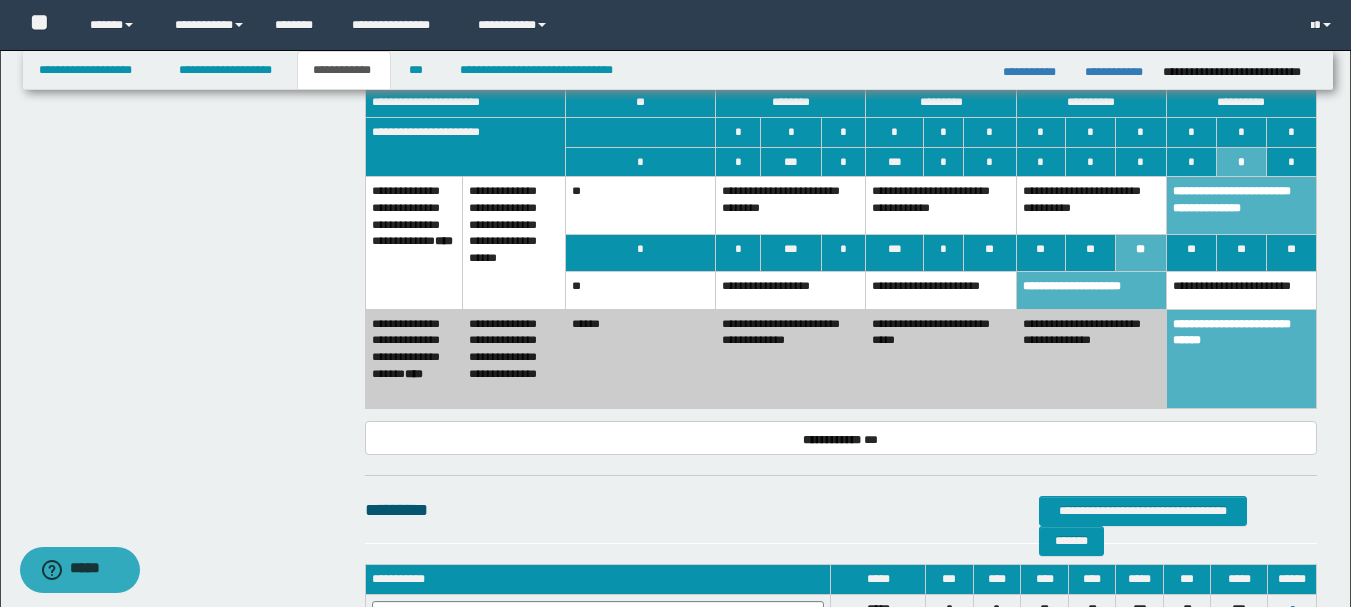 click on "**********" at bounding box center [1091, 206] 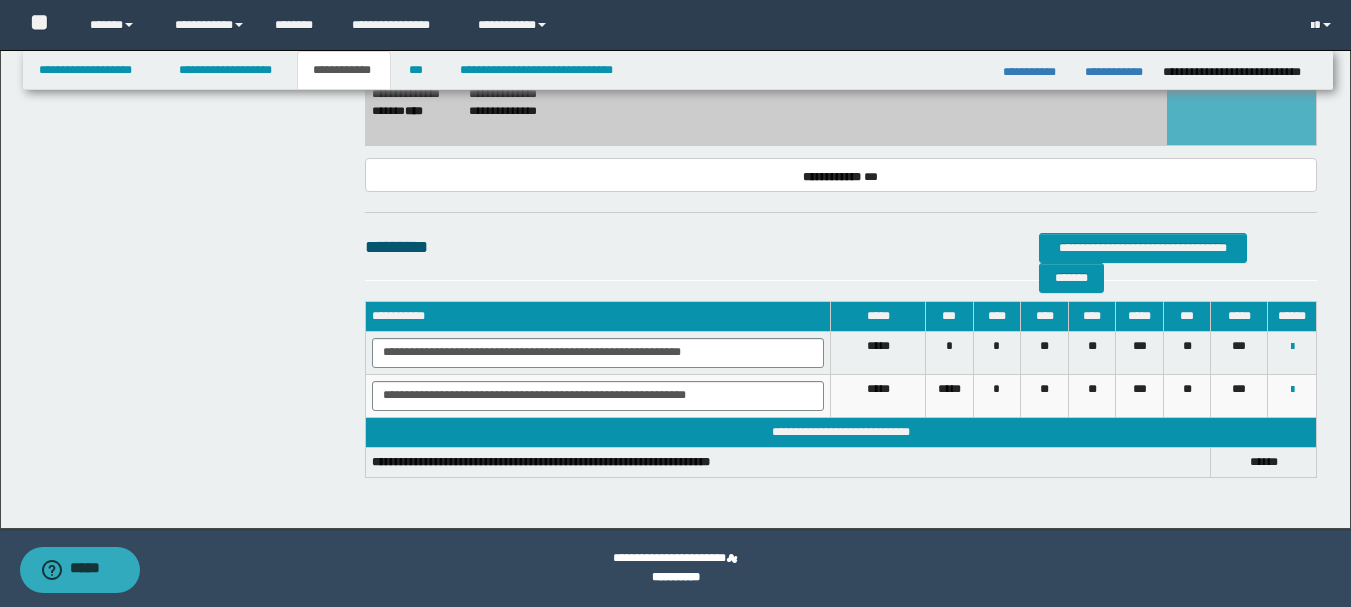 scroll, scrollTop: 1763, scrollLeft: 0, axis: vertical 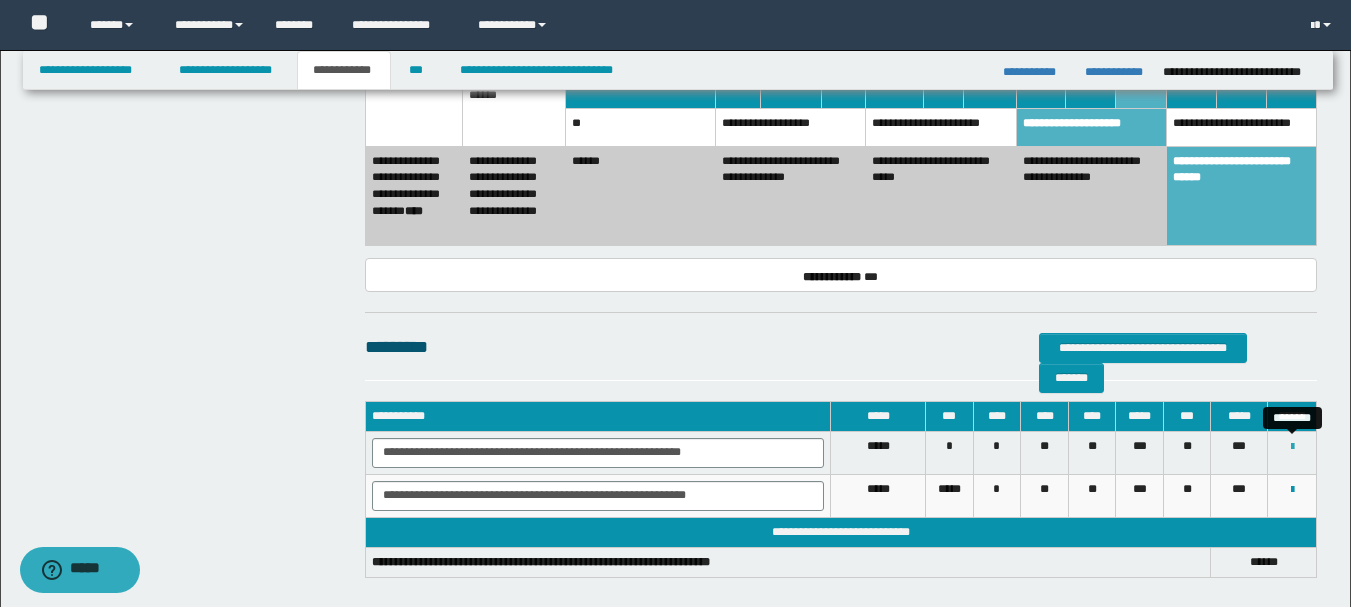 click at bounding box center (1292, 447) 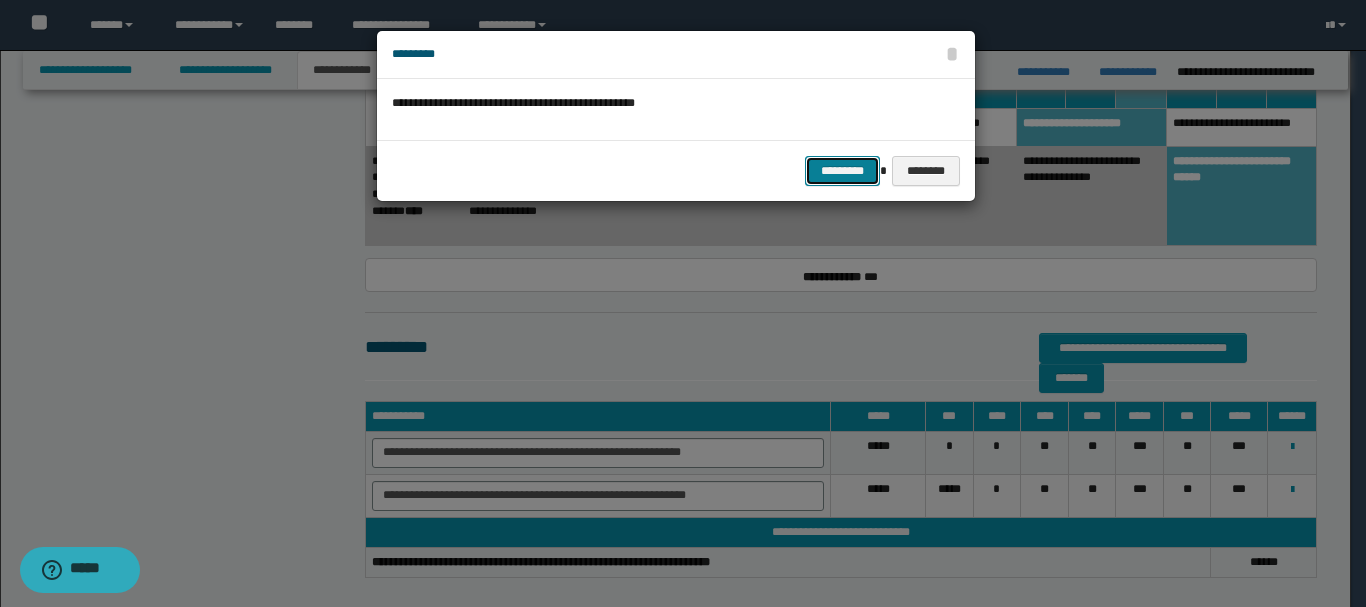 click on "*********" at bounding box center (842, 171) 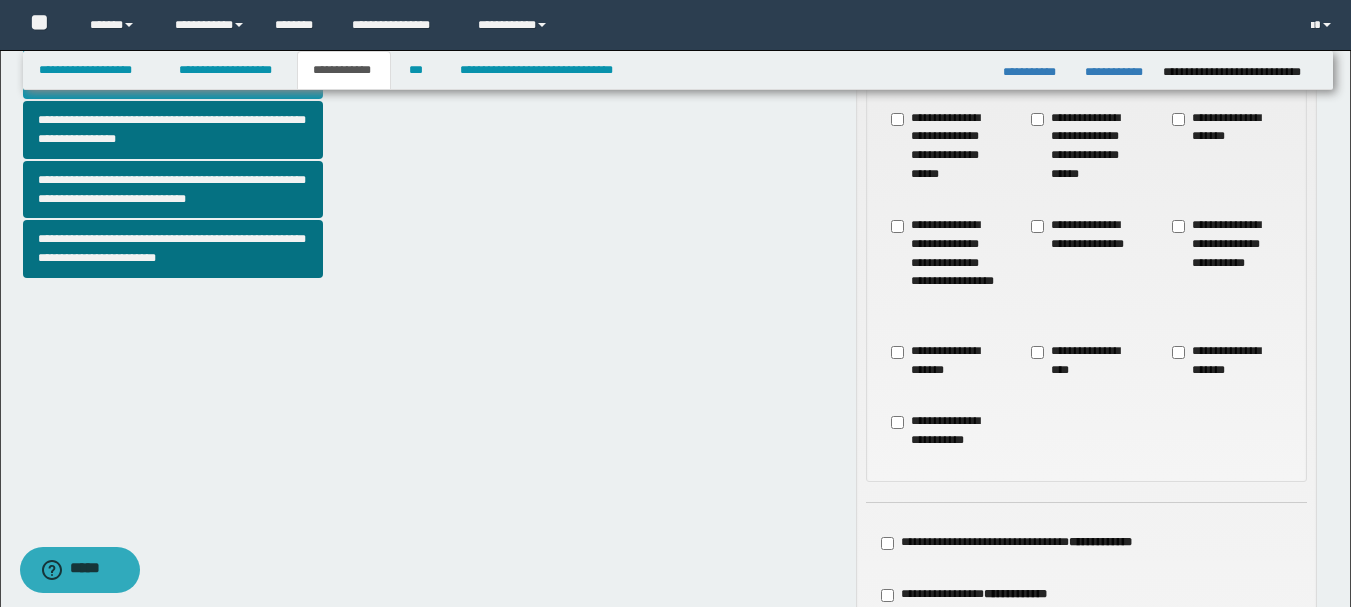 scroll, scrollTop: 763, scrollLeft: 0, axis: vertical 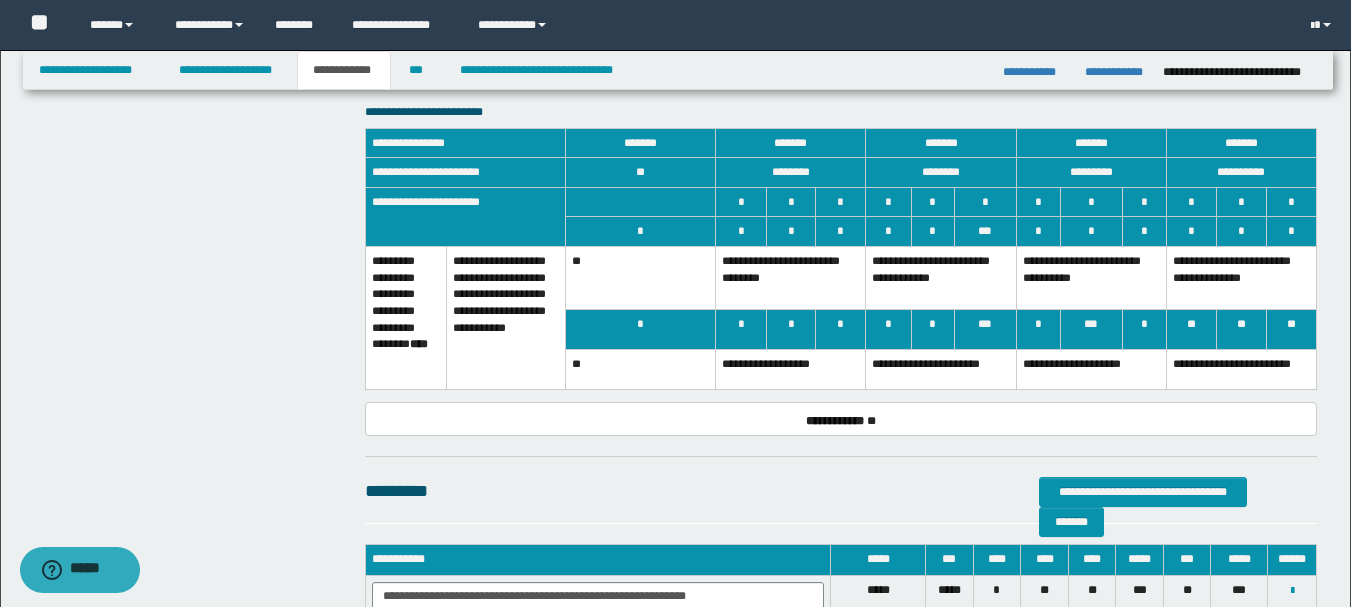 click on "**********" at bounding box center [1241, 278] 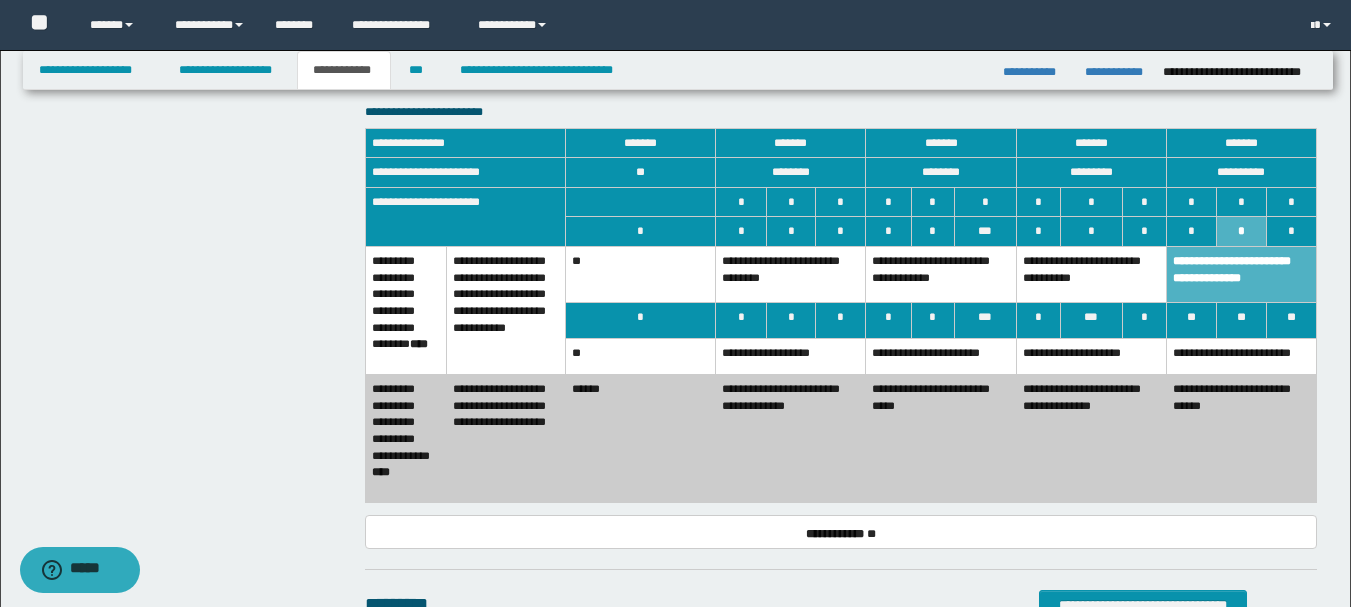 click on "**********" at bounding box center [1091, 275] 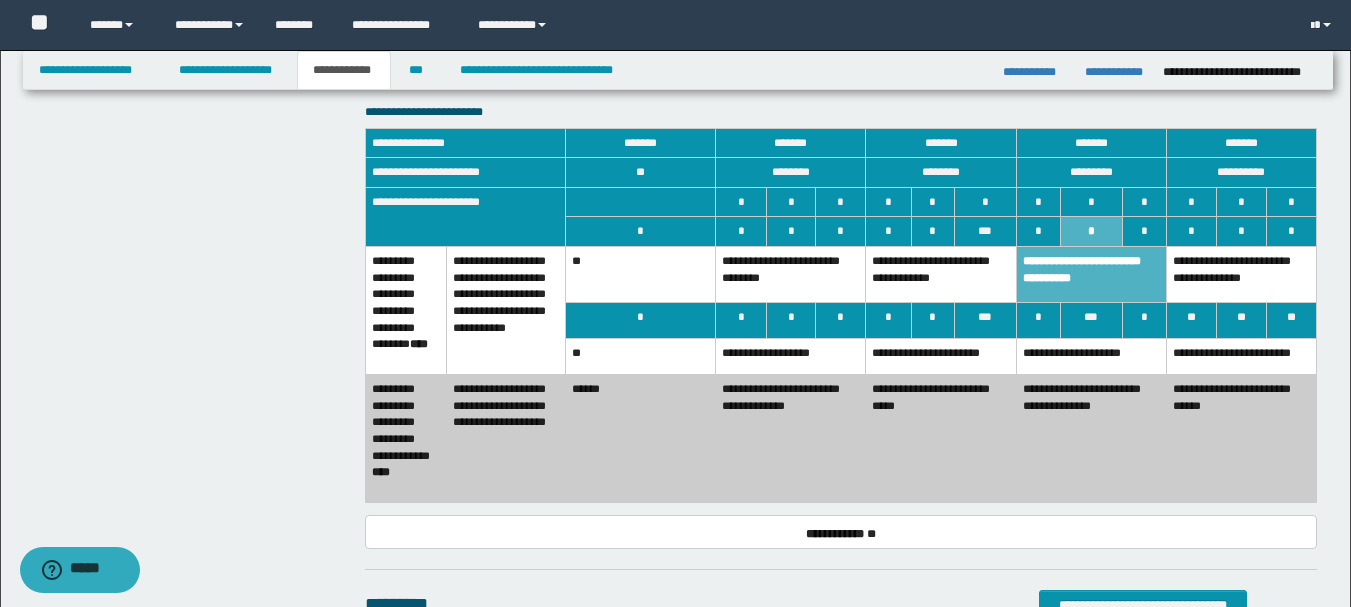 click on "**********" at bounding box center [1091, 357] 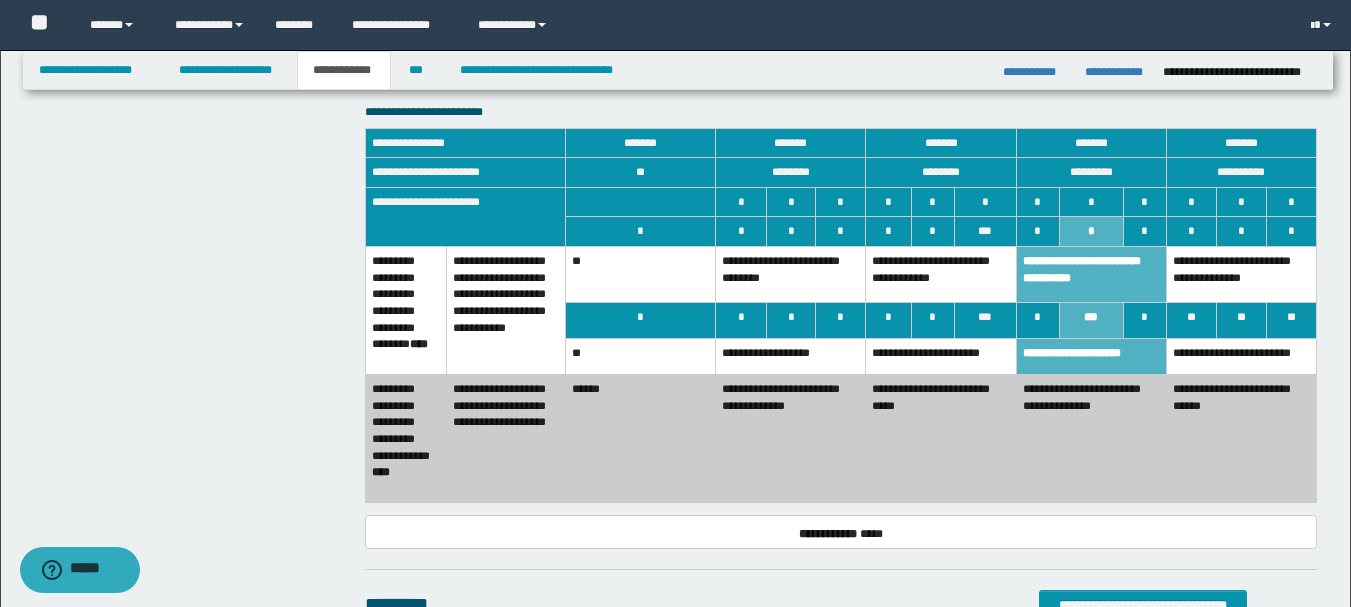 click on "**********" at bounding box center (1241, 275) 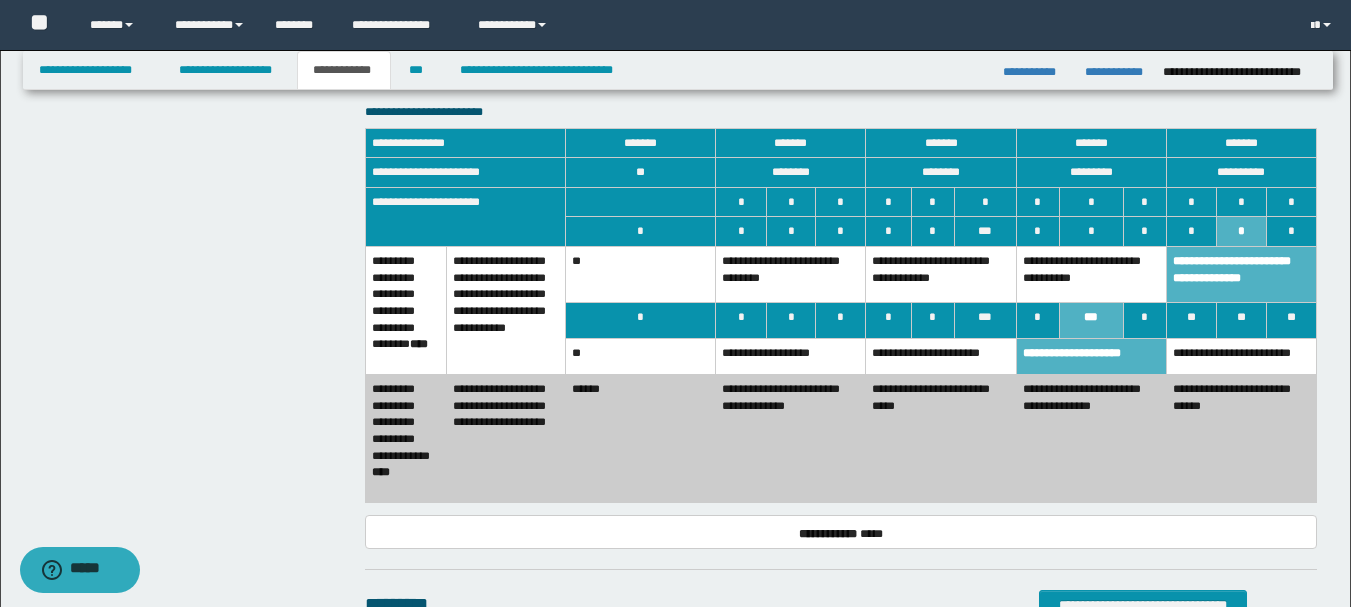click on "**********" at bounding box center [1241, 357] 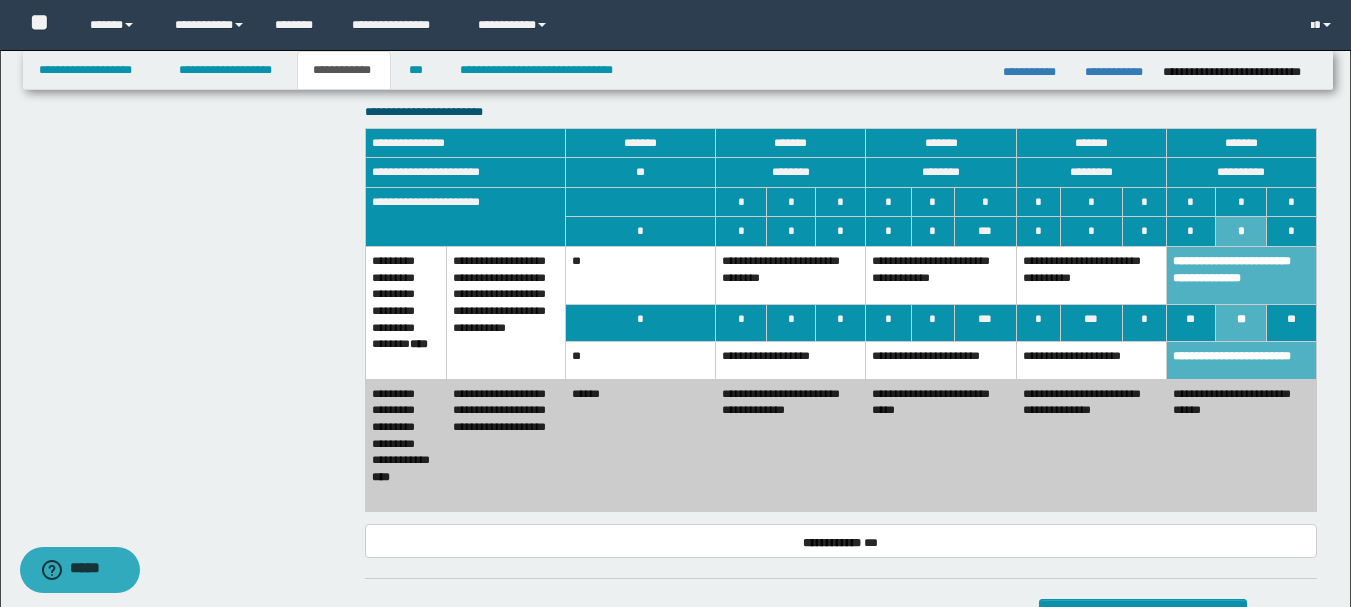 click on "**********" at bounding box center (1091, 276) 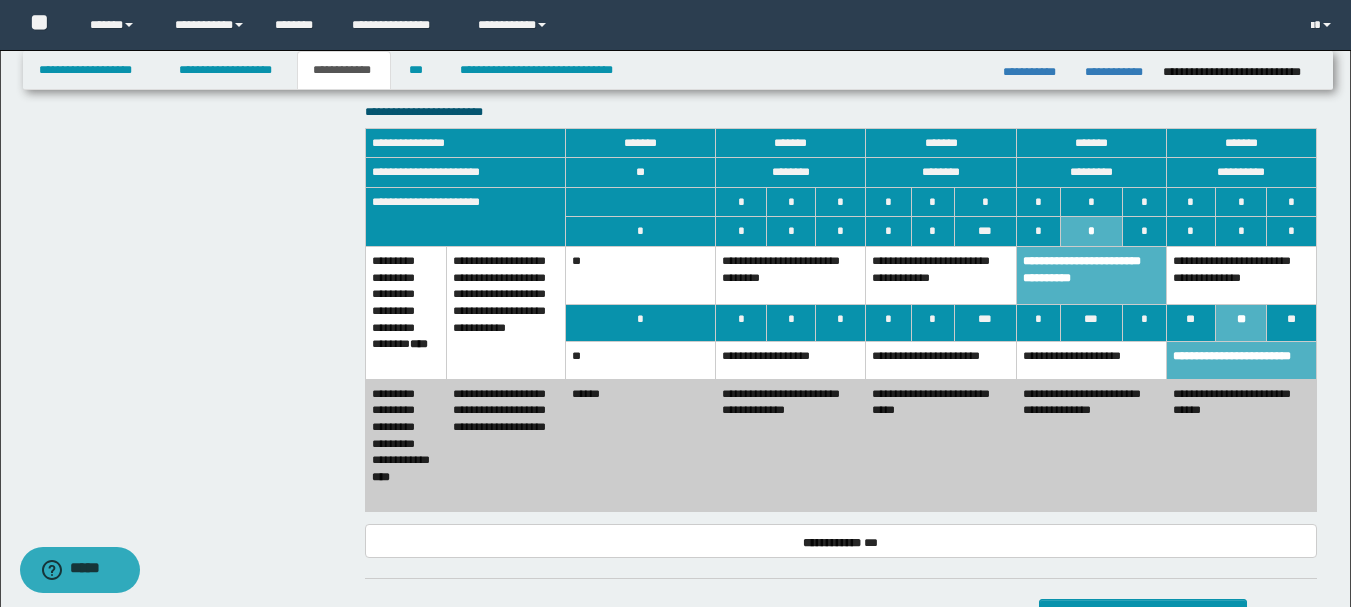 click on "**********" at bounding box center (1091, 360) 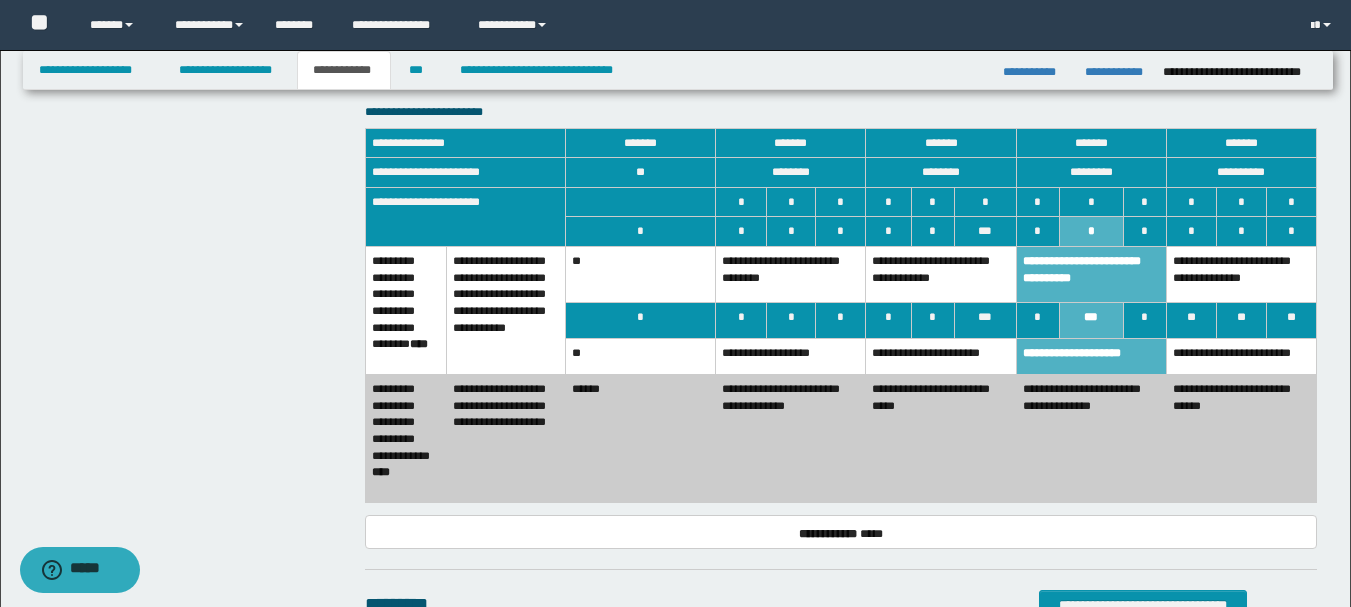 click on "**********" at bounding box center (1241, 439) 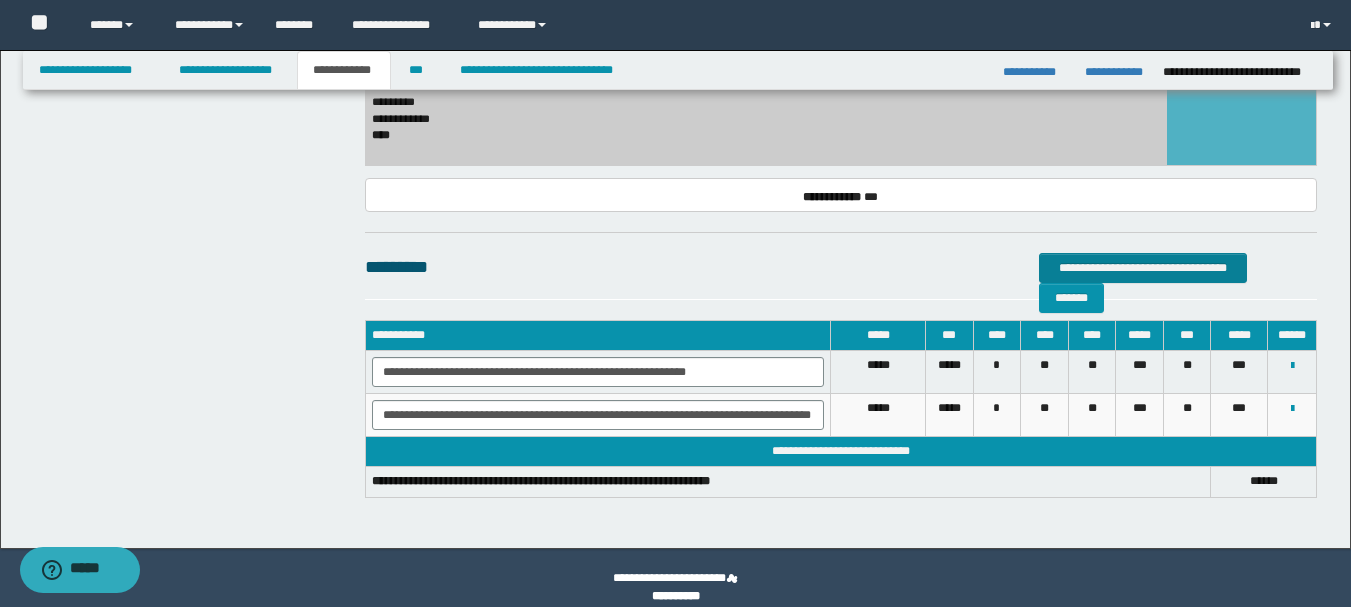 scroll, scrollTop: 2419, scrollLeft: 0, axis: vertical 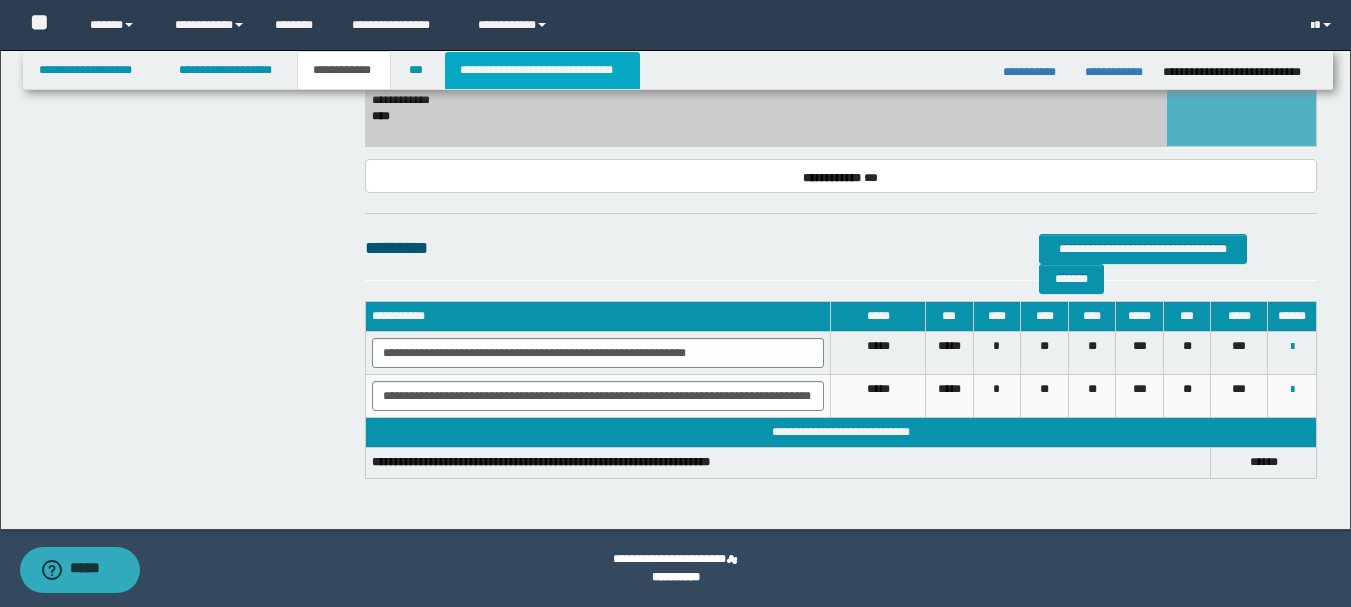 click on "**********" at bounding box center [542, 70] 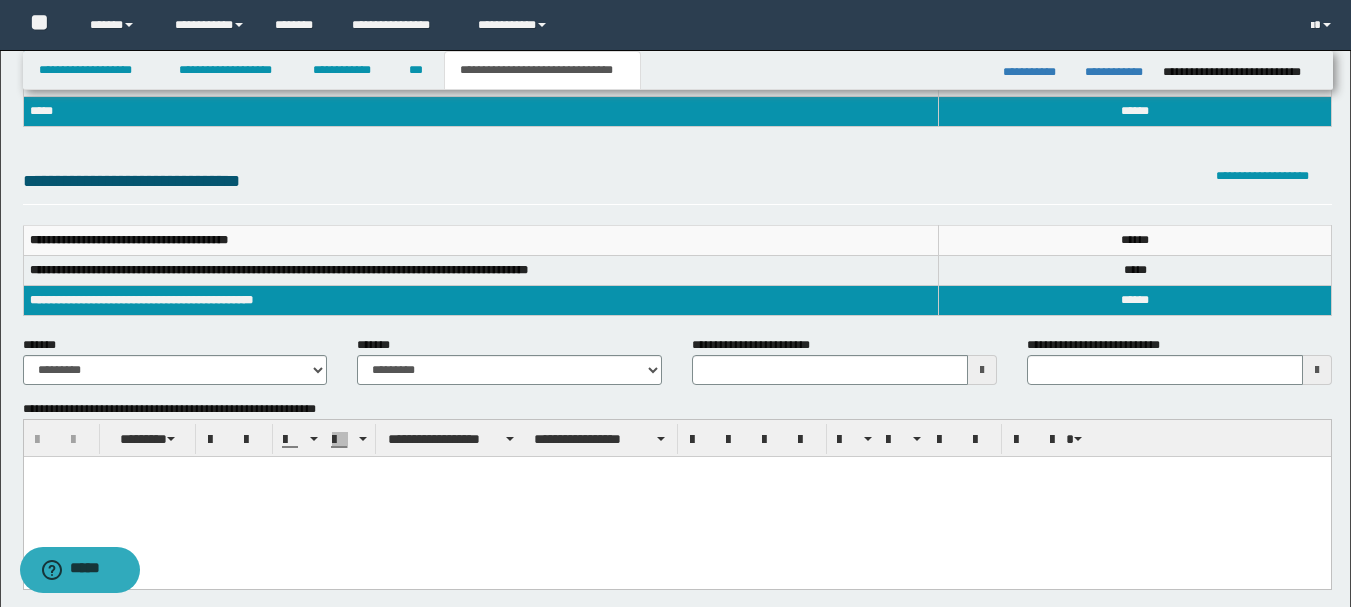 scroll, scrollTop: 200, scrollLeft: 0, axis: vertical 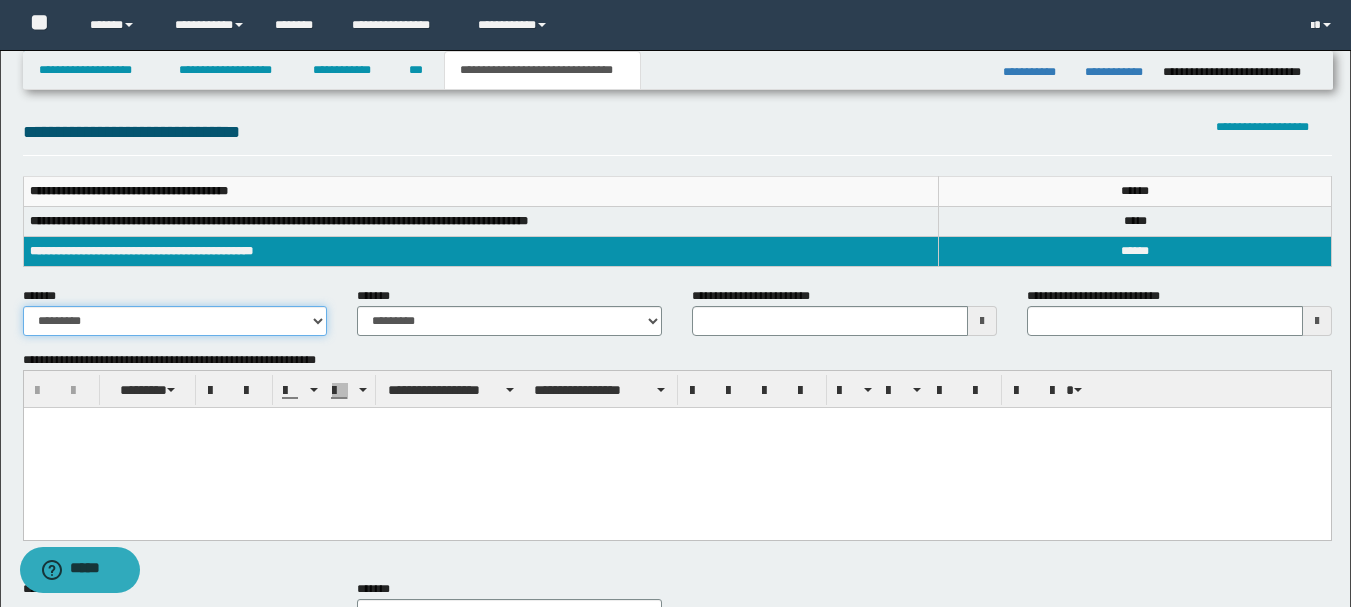 click on "**********" at bounding box center [175, 321] 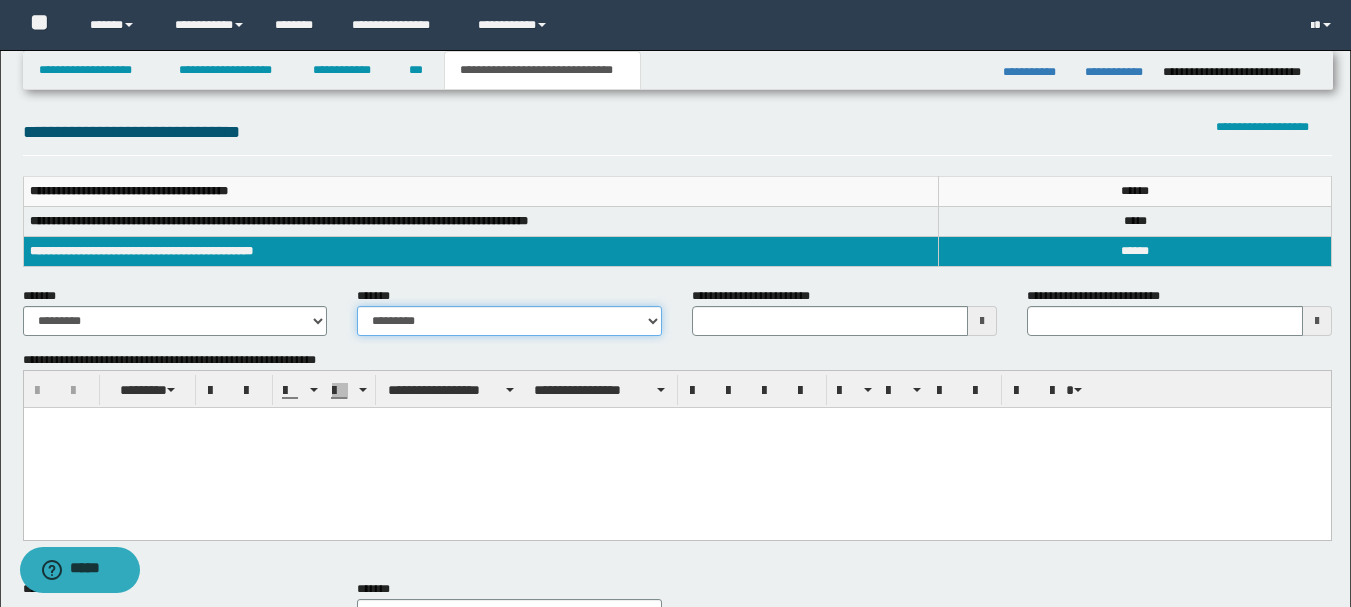 click on "**********" at bounding box center (509, 321) 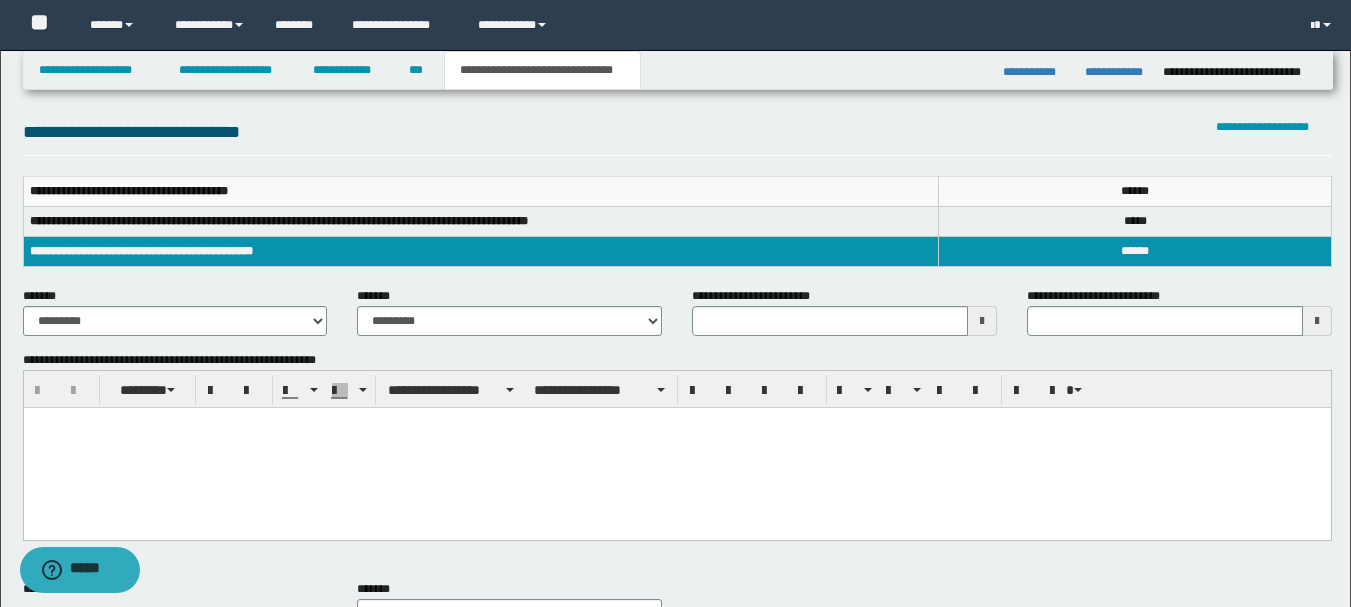 click at bounding box center (982, 321) 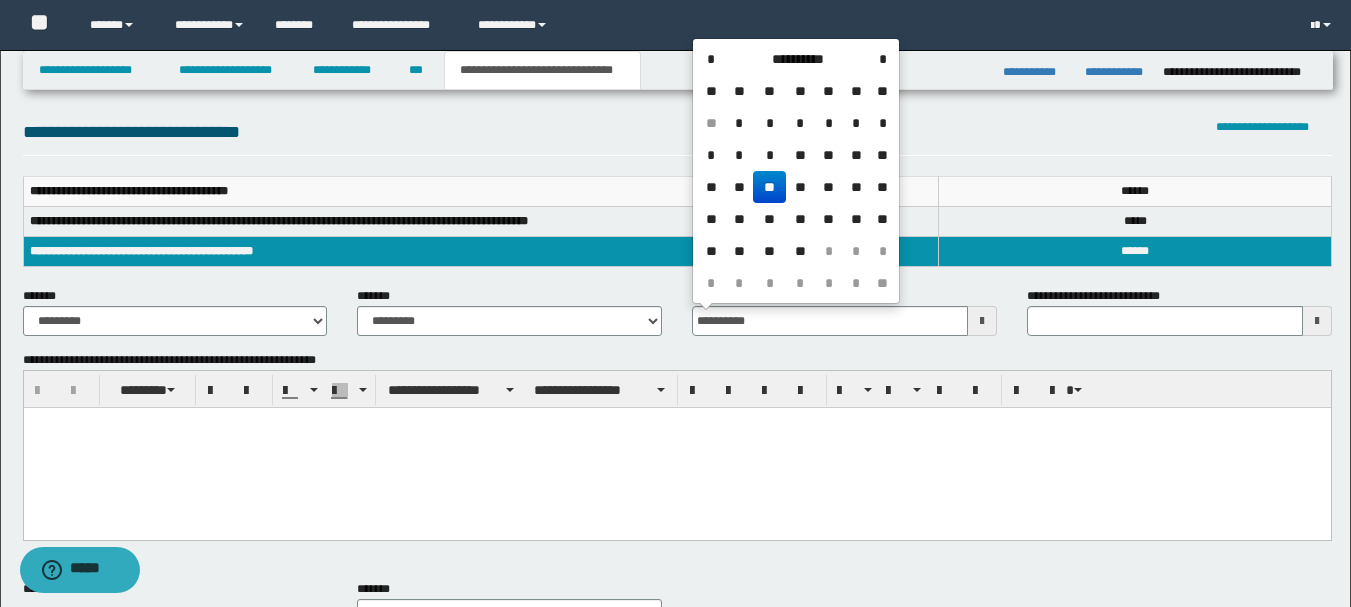 click on "**" at bounding box center (769, 187) 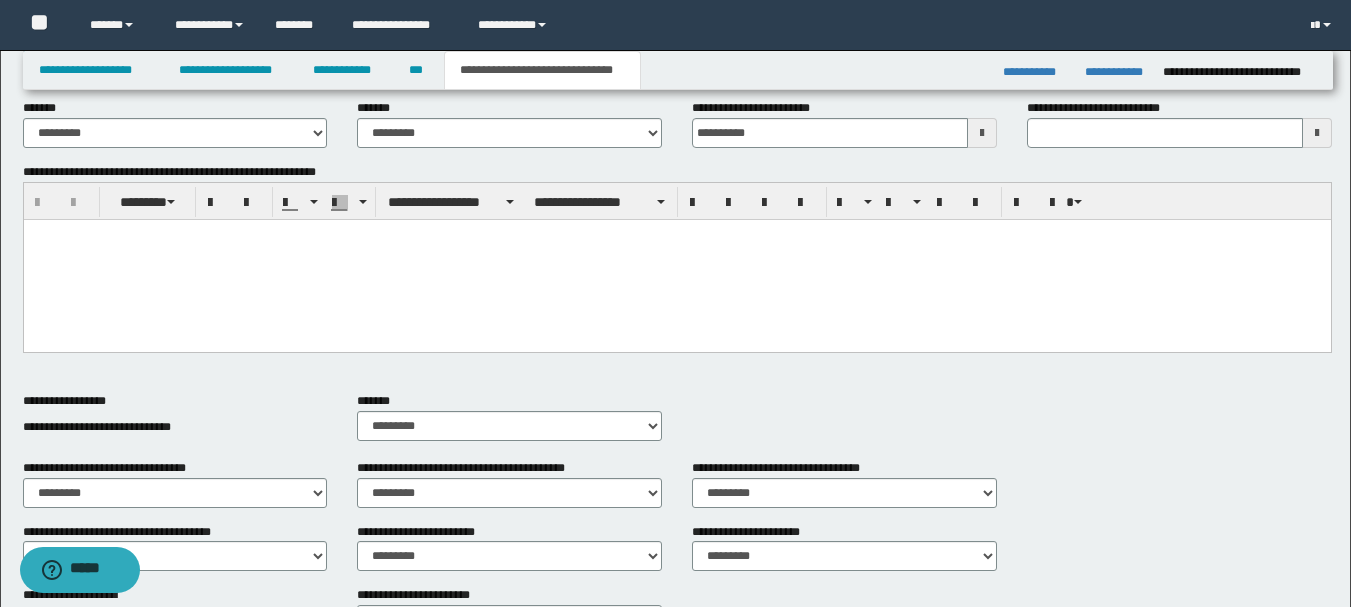 scroll, scrollTop: 400, scrollLeft: 0, axis: vertical 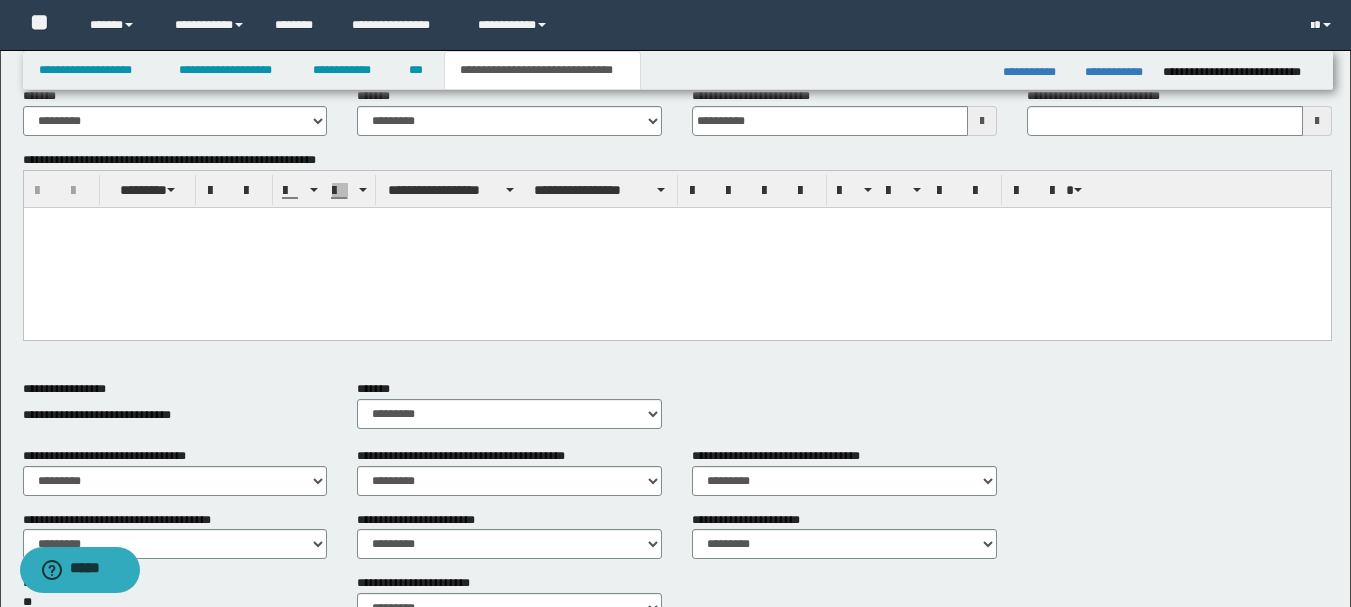 click at bounding box center [676, 248] 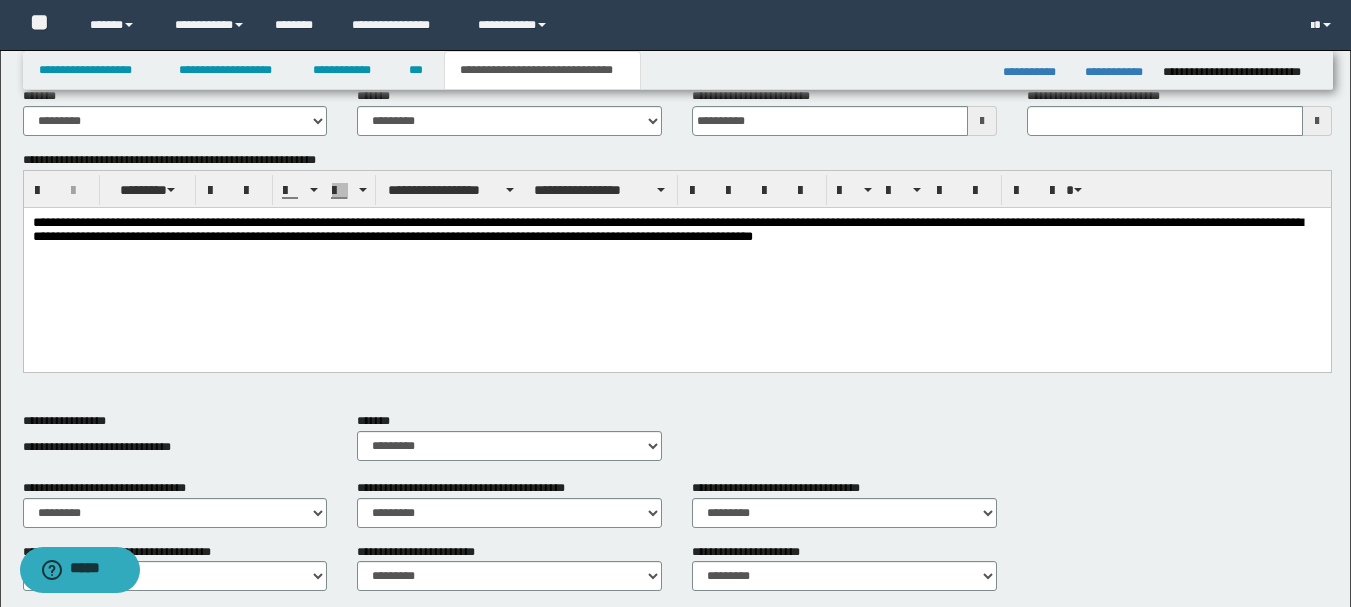 click on "**********" at bounding box center (676, 240) 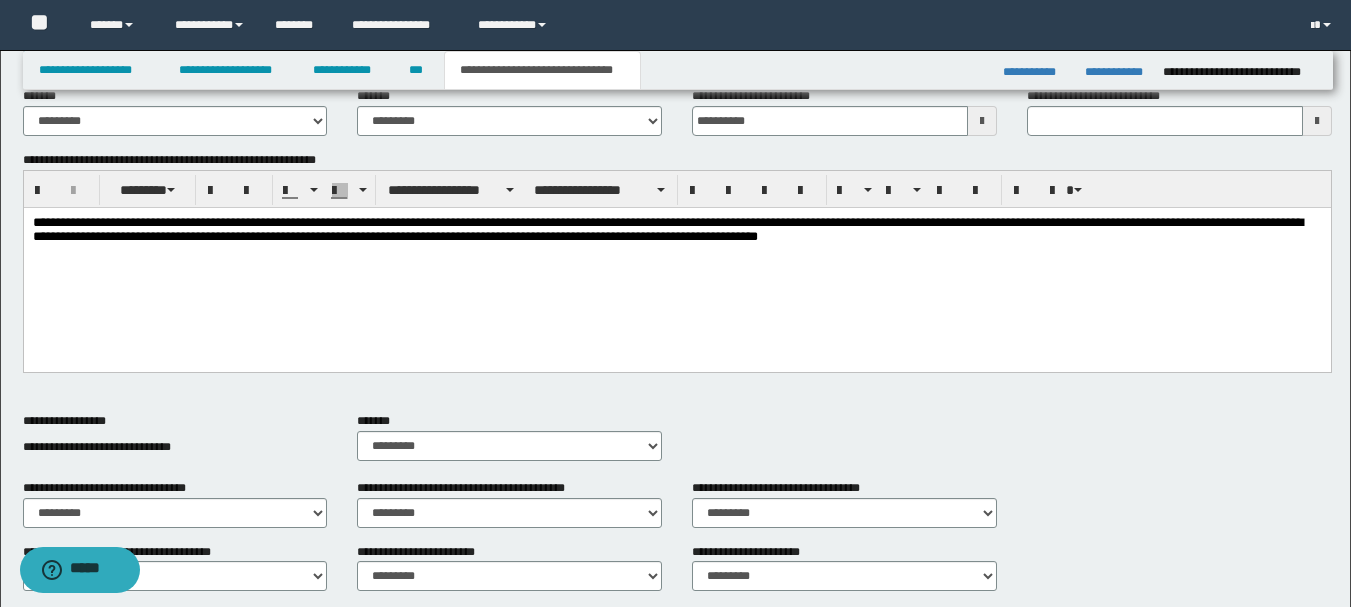 click on "**********" at bounding box center [676, 240] 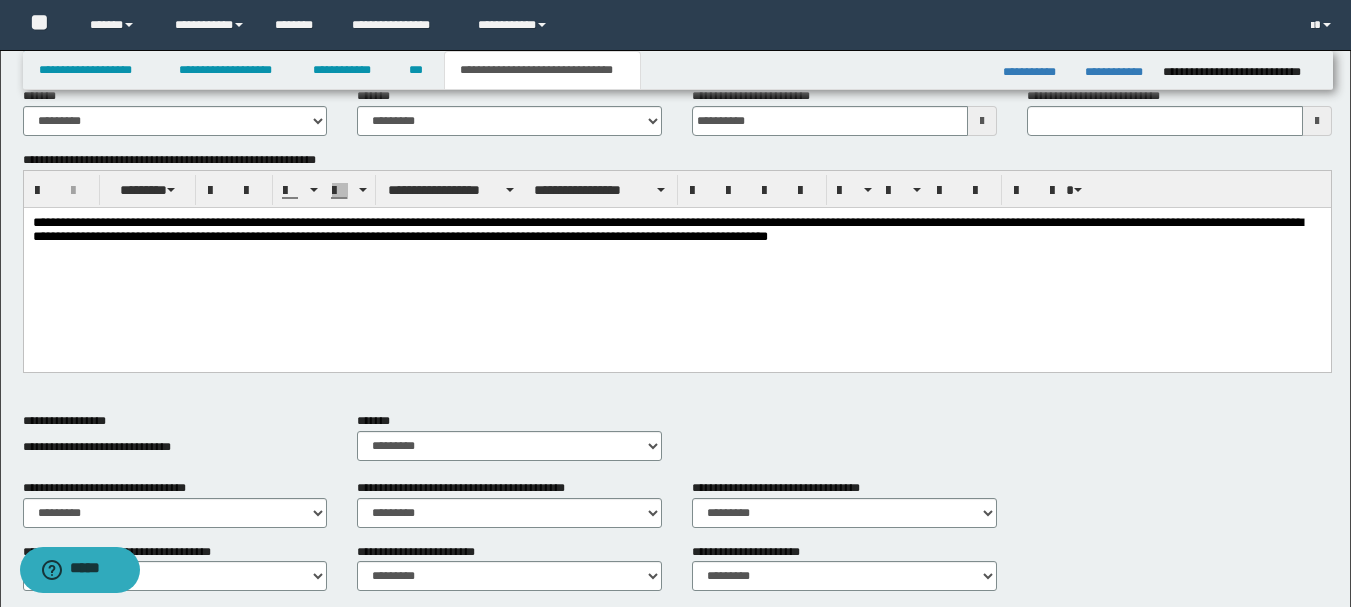 click on "**********" at bounding box center (676, 240) 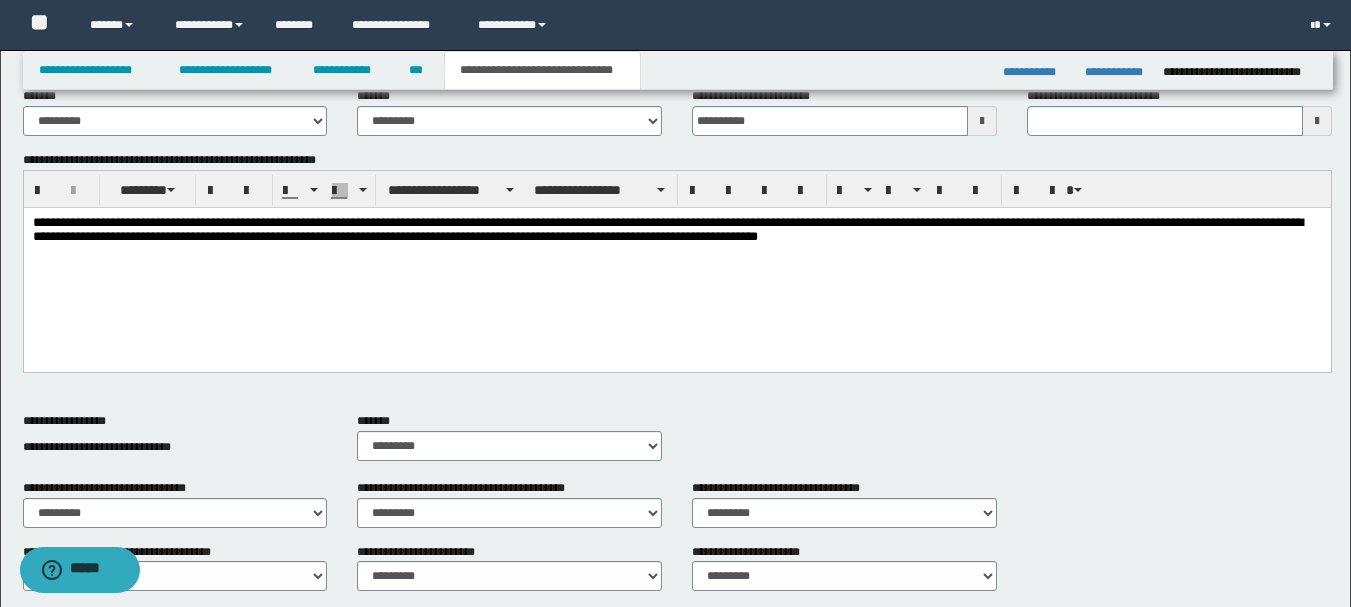 click on "**********" at bounding box center (676, 240) 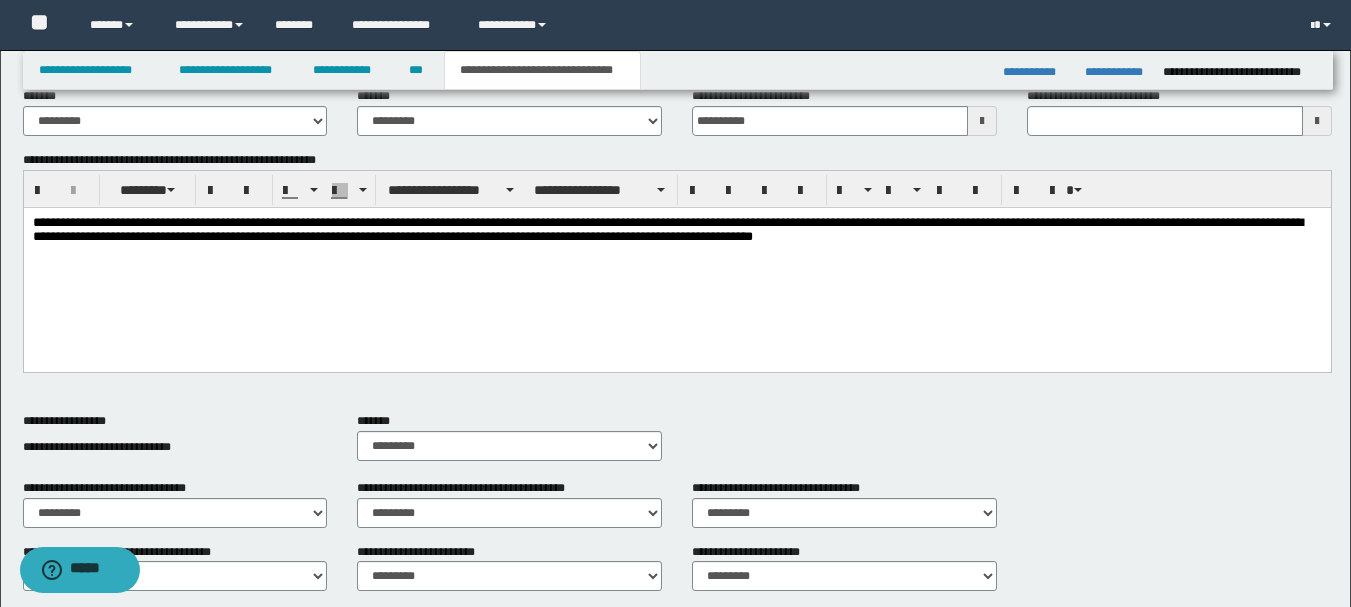 click on "**********" at bounding box center [676, 240] 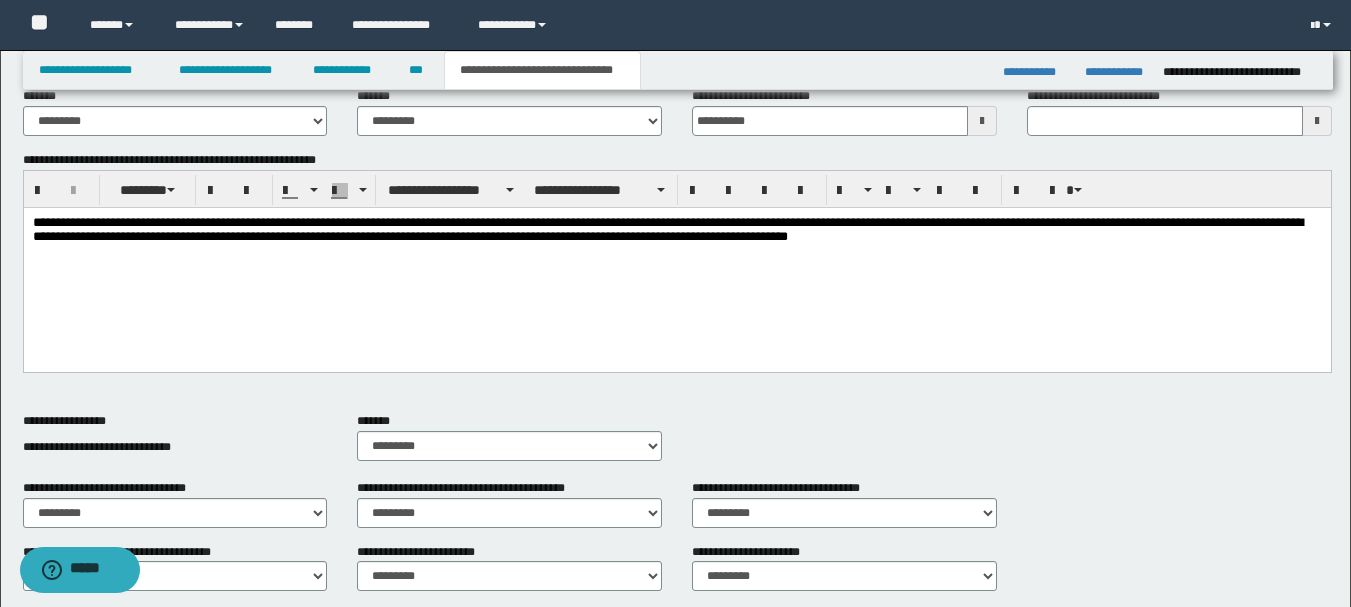 click on "**********" at bounding box center [676, 240] 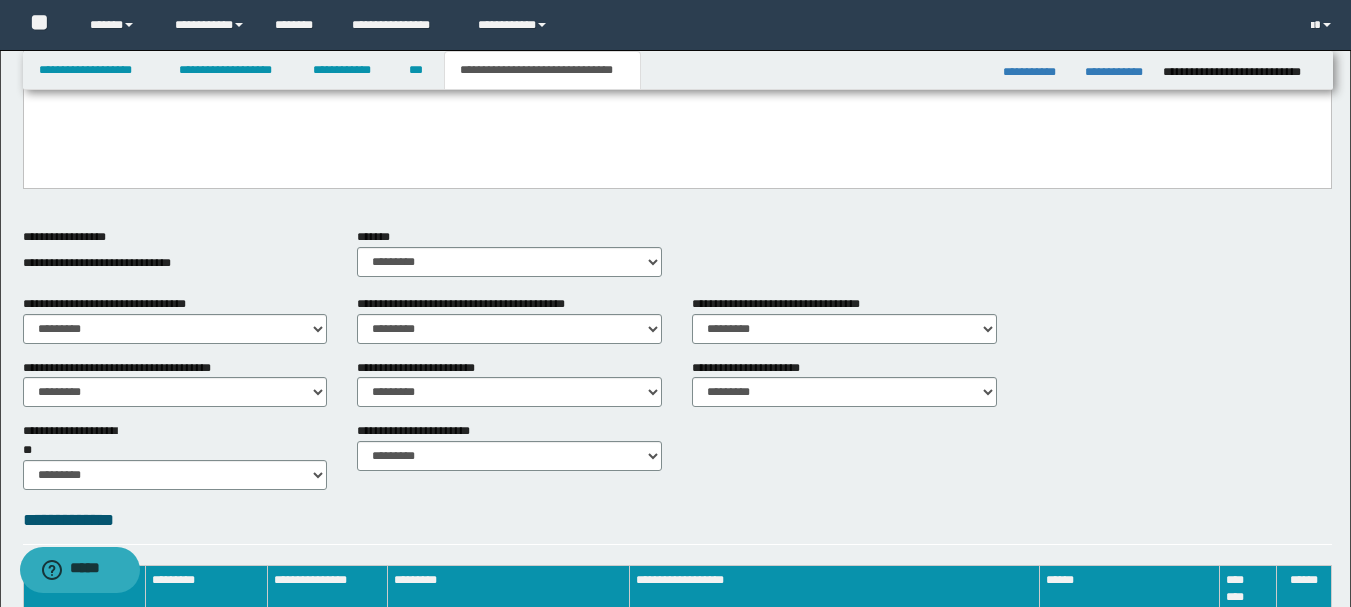 scroll, scrollTop: 855, scrollLeft: 0, axis: vertical 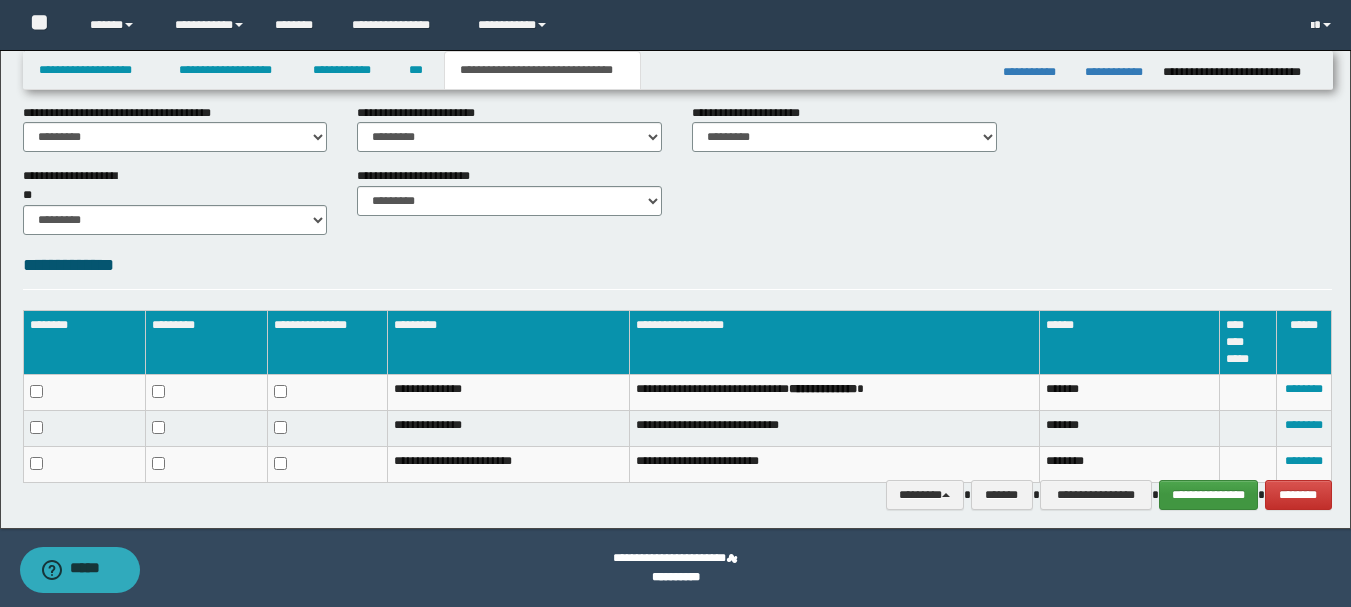 click on "**********" at bounding box center (1208, 495) 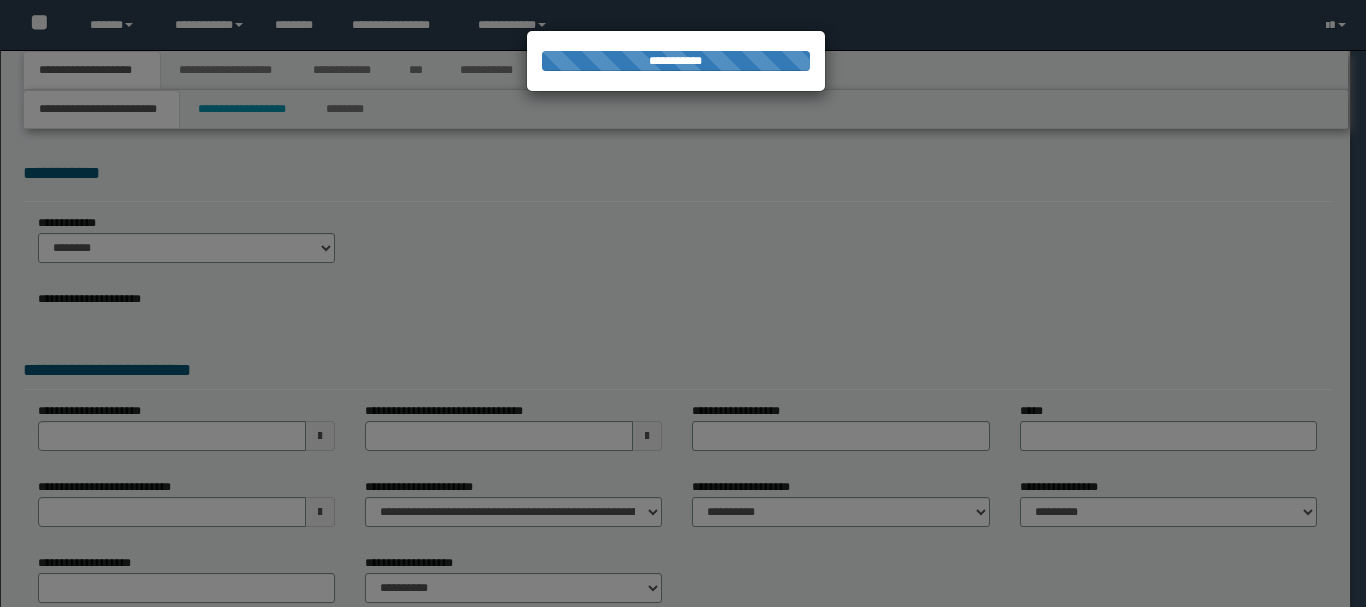 scroll, scrollTop: 0, scrollLeft: 0, axis: both 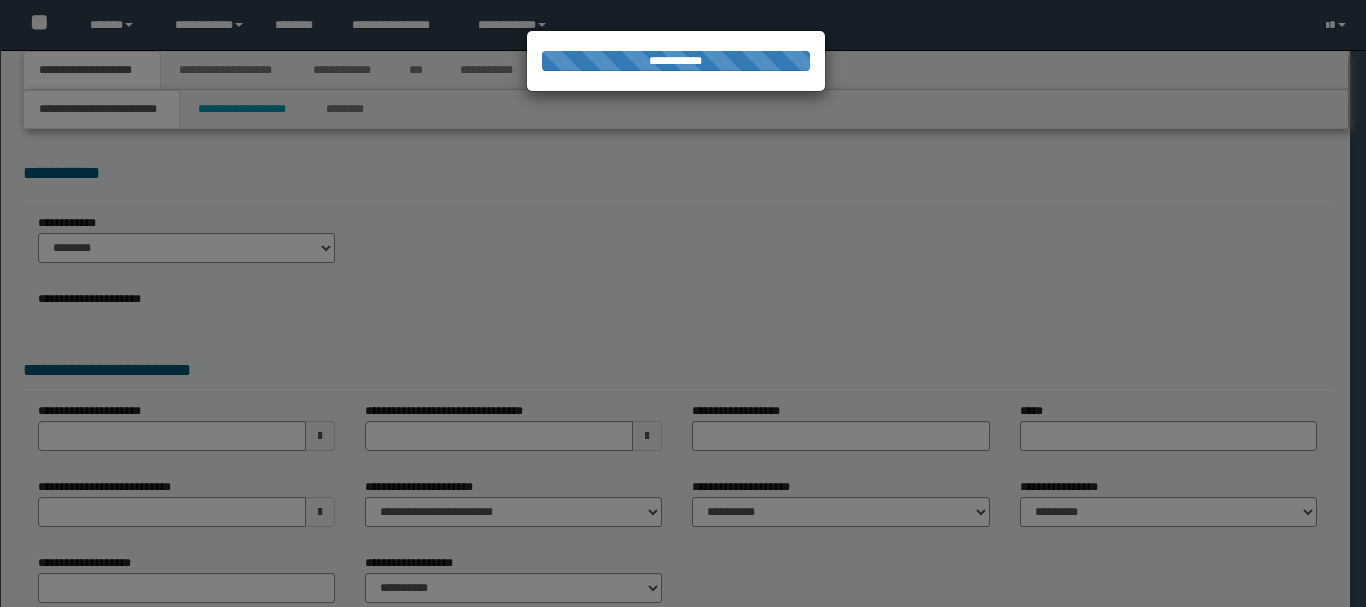select on "*" 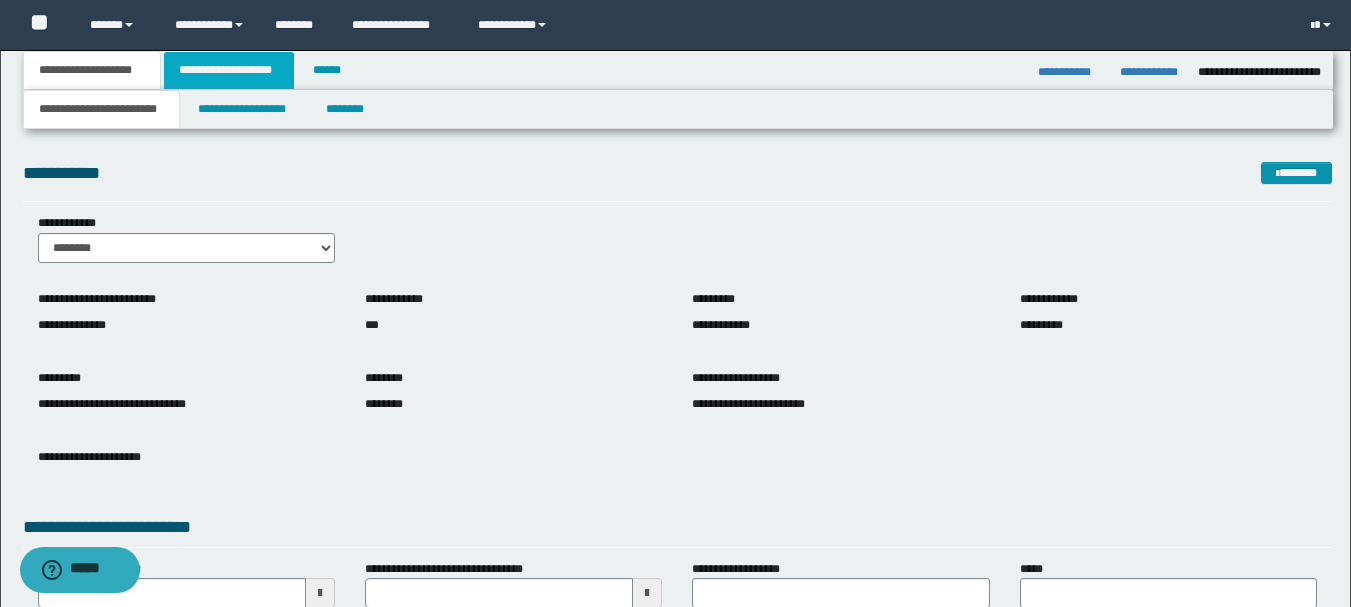 click on "**********" at bounding box center (229, 70) 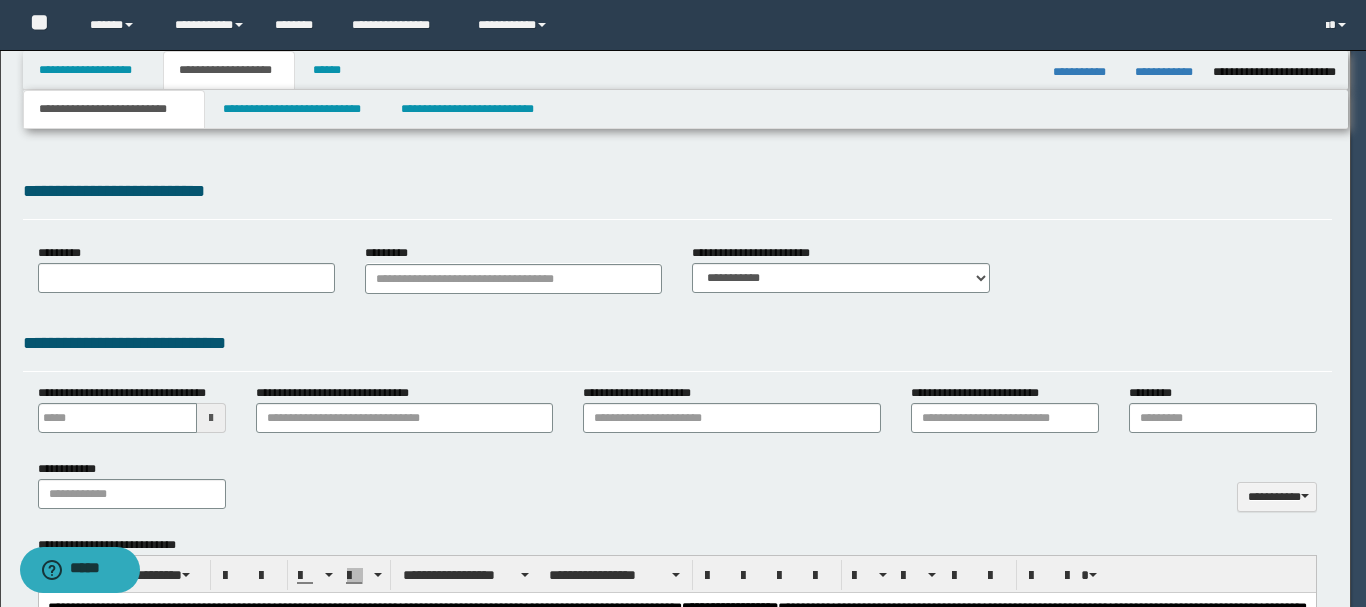 scroll, scrollTop: 0, scrollLeft: 0, axis: both 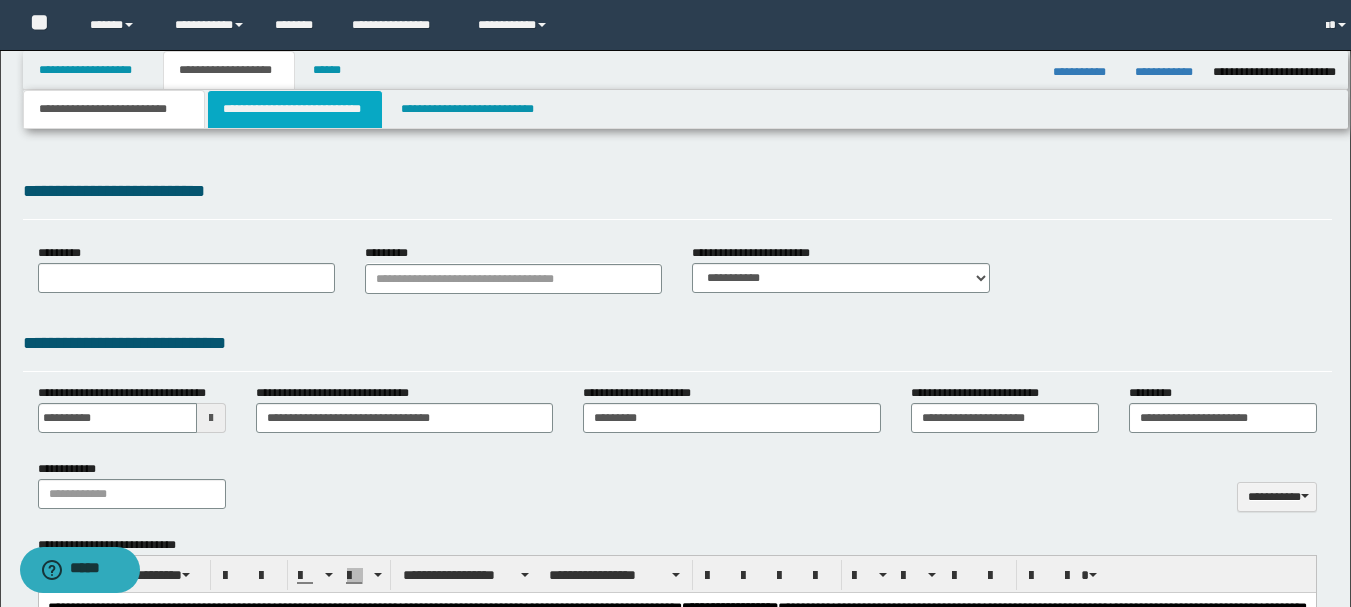 select on "*" 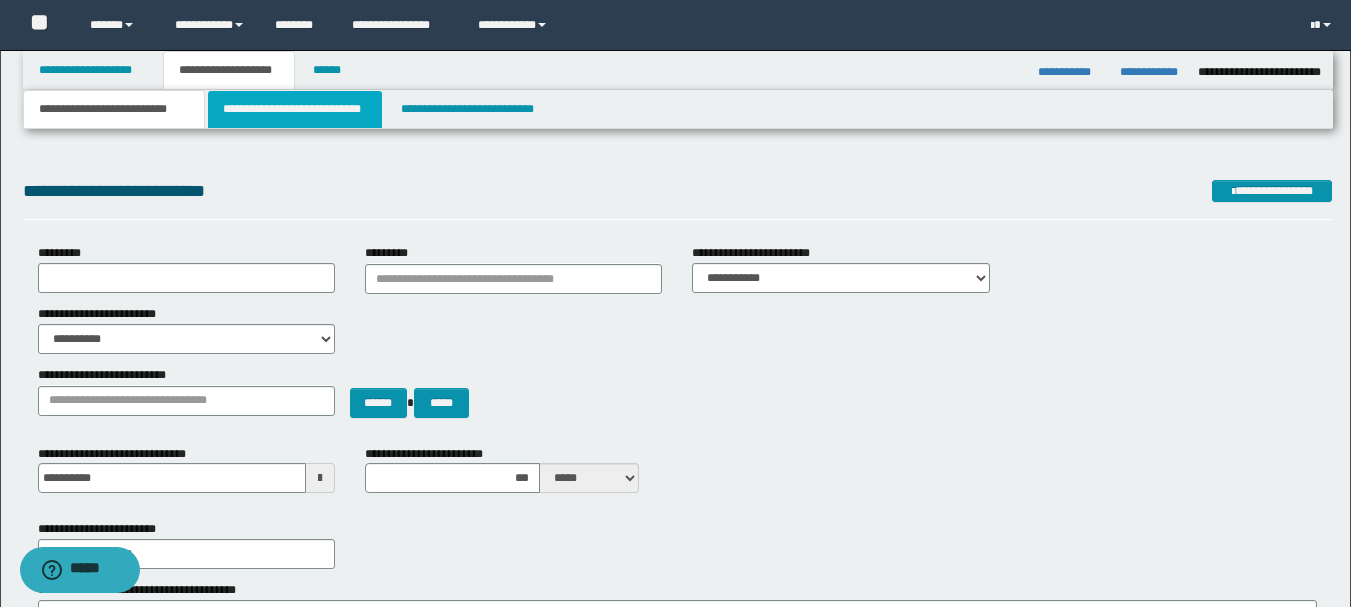 click on "**********" at bounding box center (295, 109) 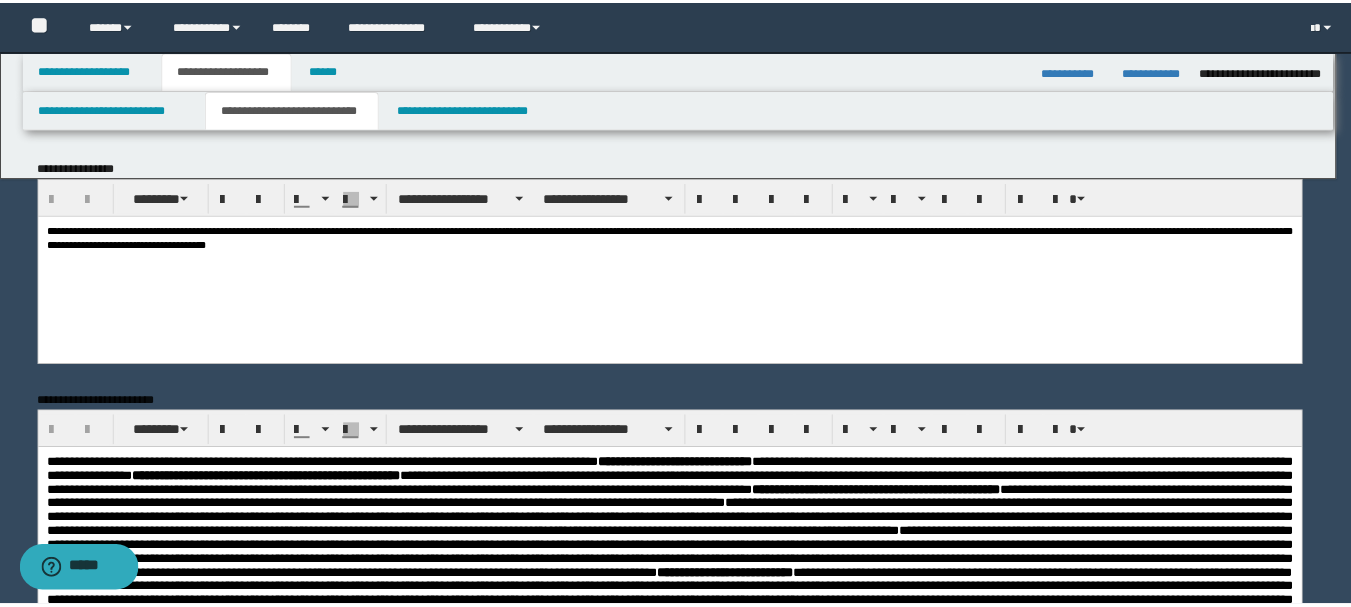 scroll, scrollTop: 0, scrollLeft: 0, axis: both 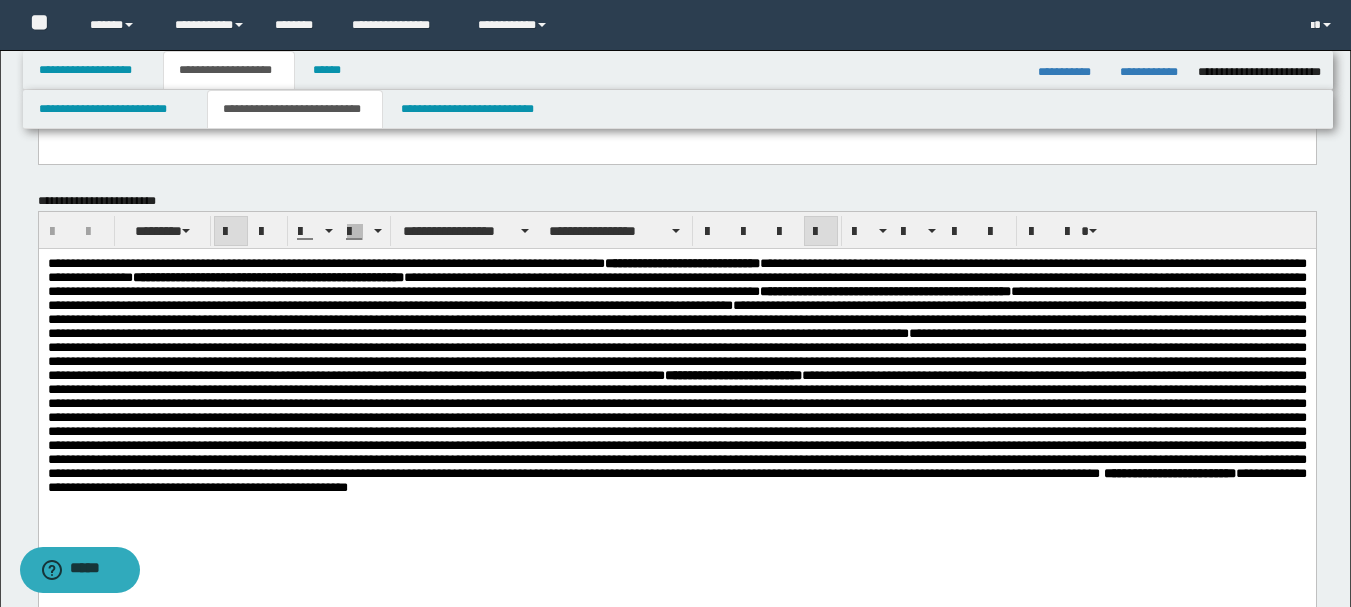click on "**********" at bounding box center [884, 290] 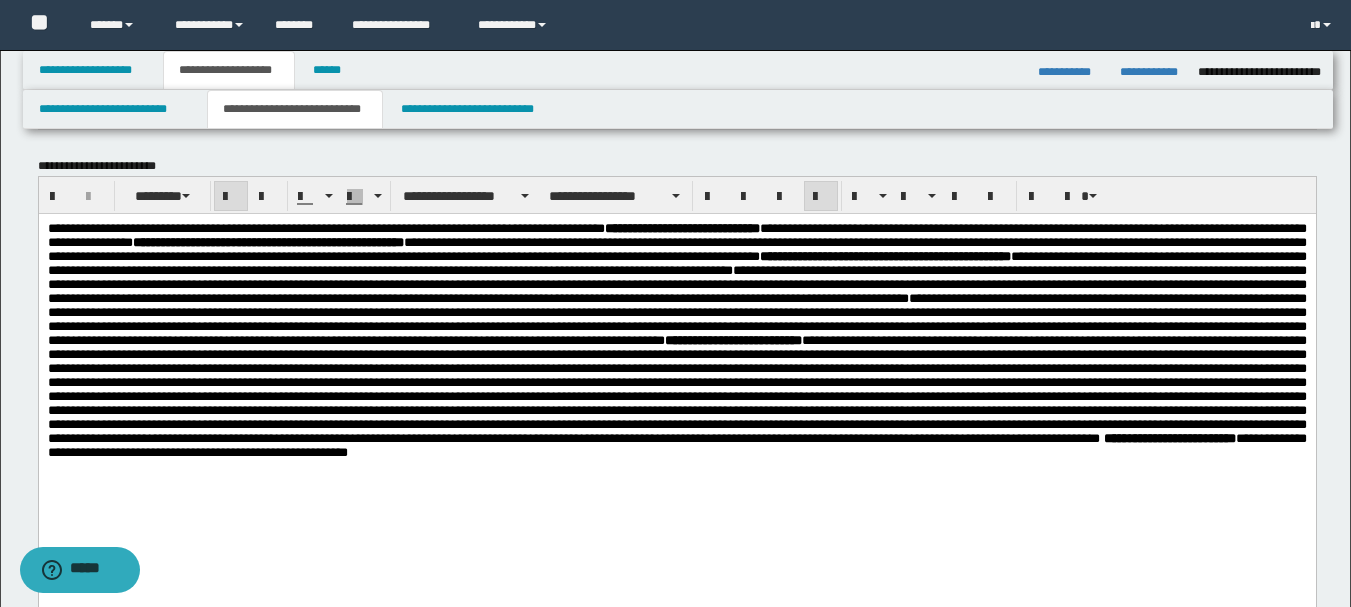 scroll, scrollTop: 200, scrollLeft: 0, axis: vertical 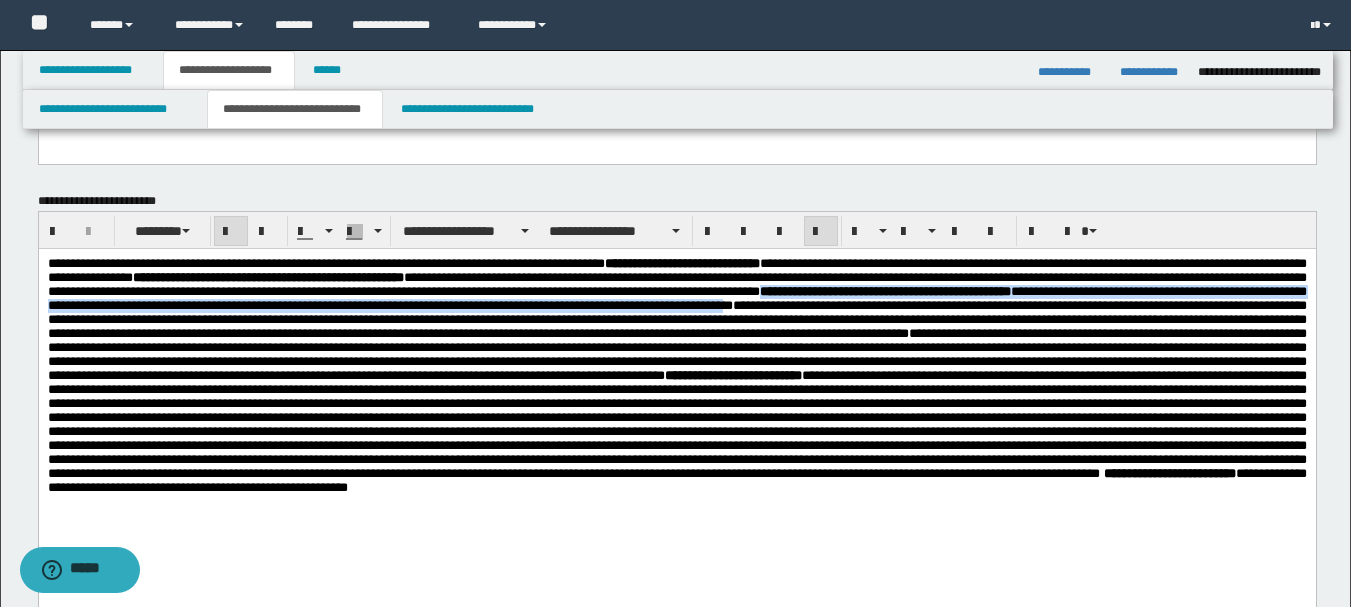 drag, startPoint x: 232, startPoint y: 311, endPoint x: 511, endPoint y: 329, distance: 279.58005 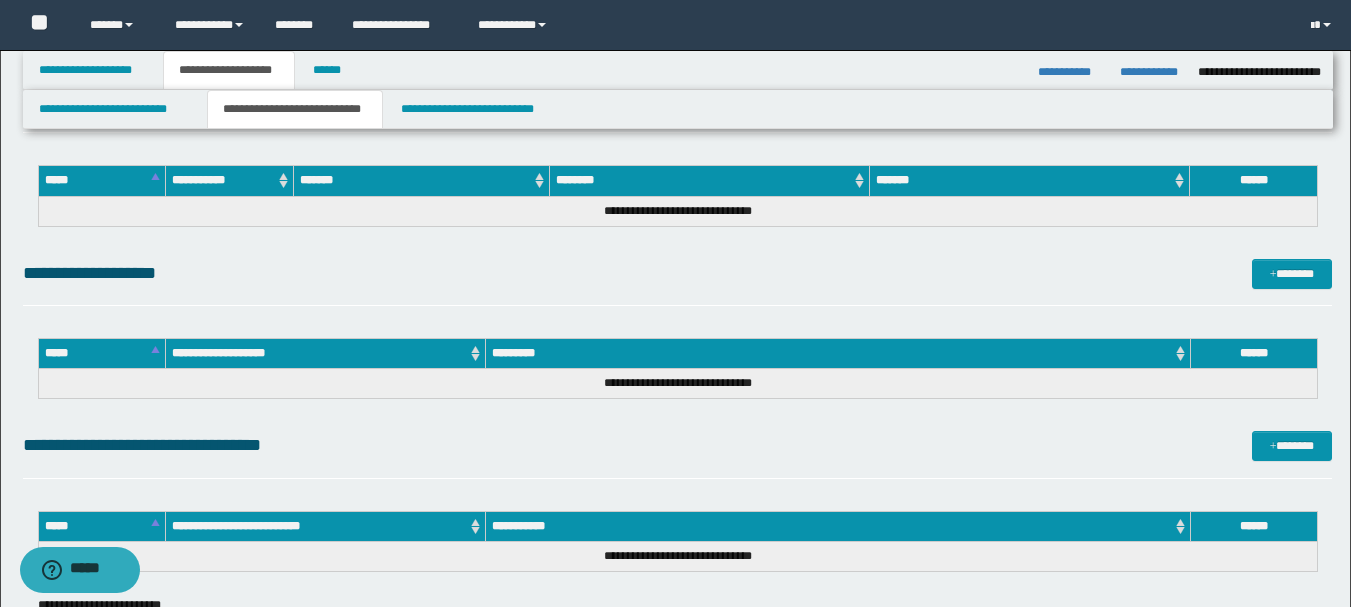 scroll, scrollTop: 1100, scrollLeft: 0, axis: vertical 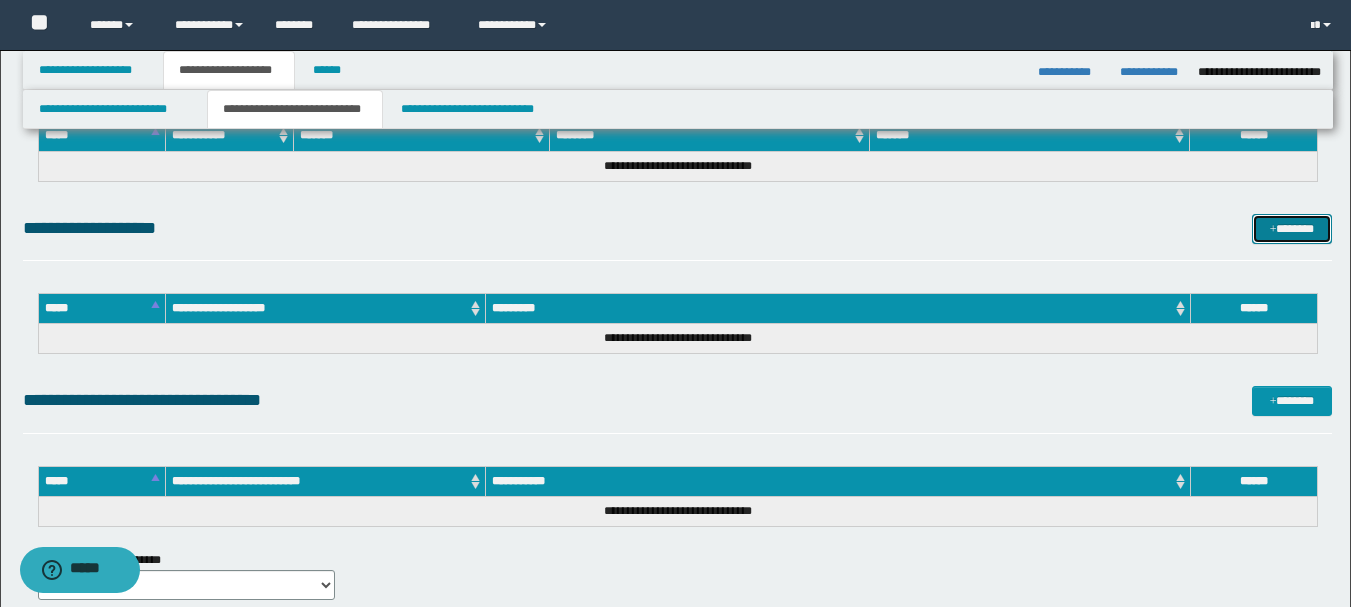 click on "*******" at bounding box center (1292, 229) 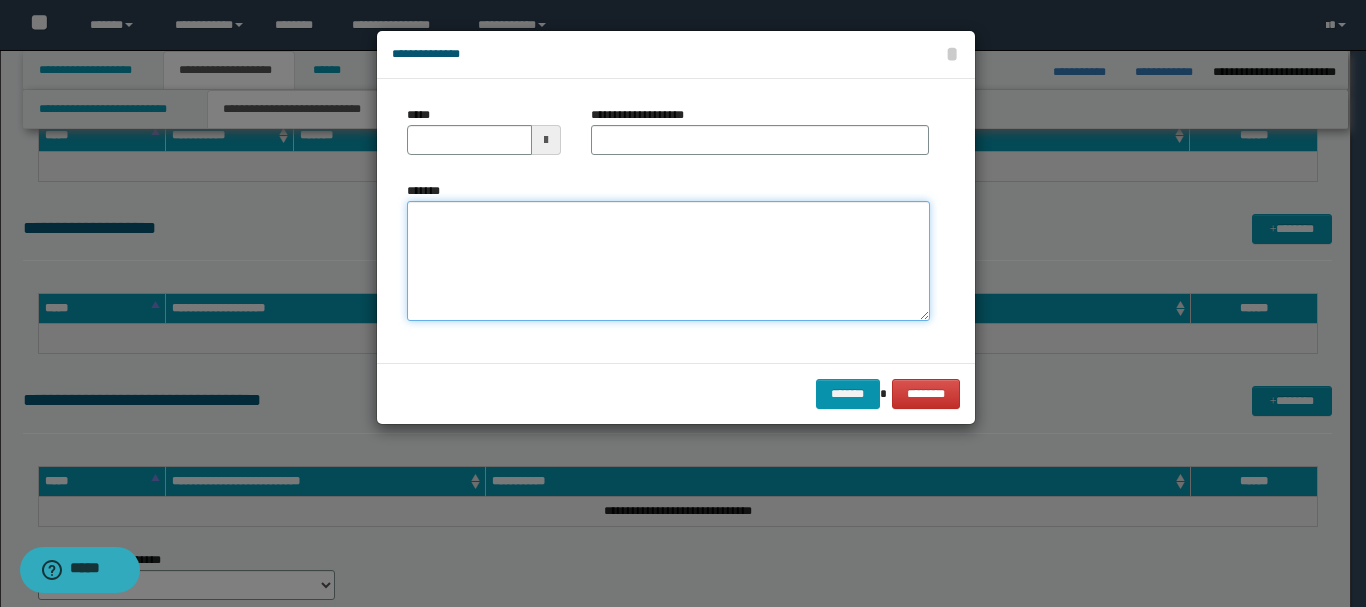 paste on "**********" 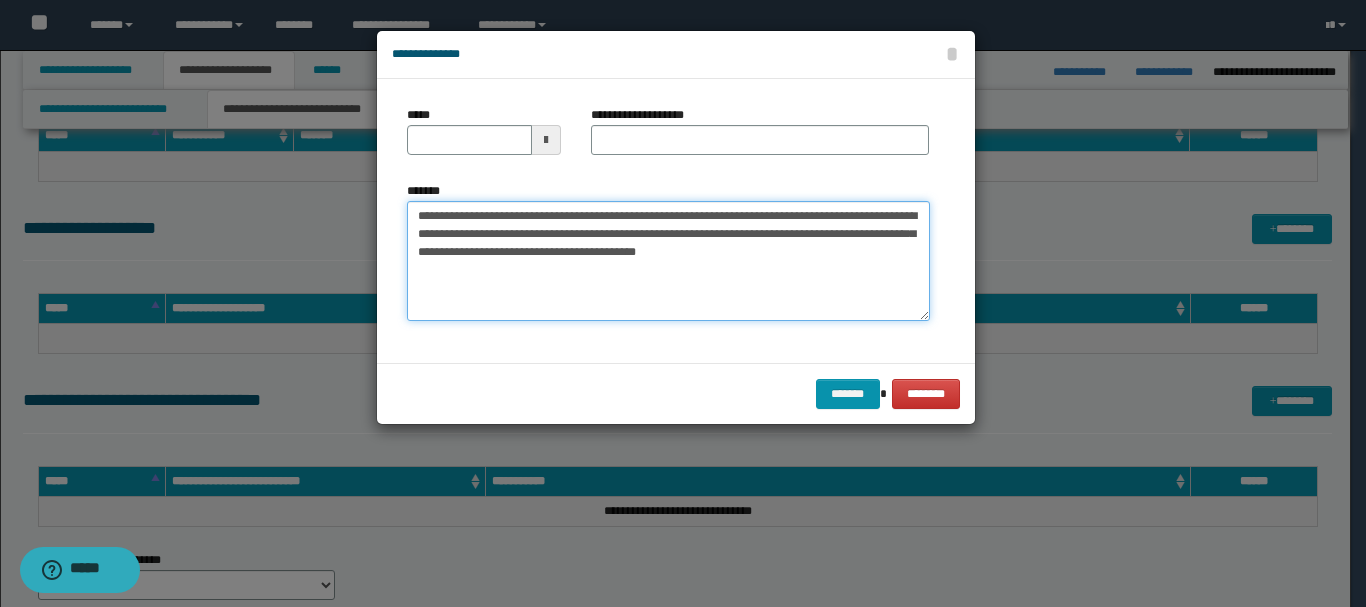 type 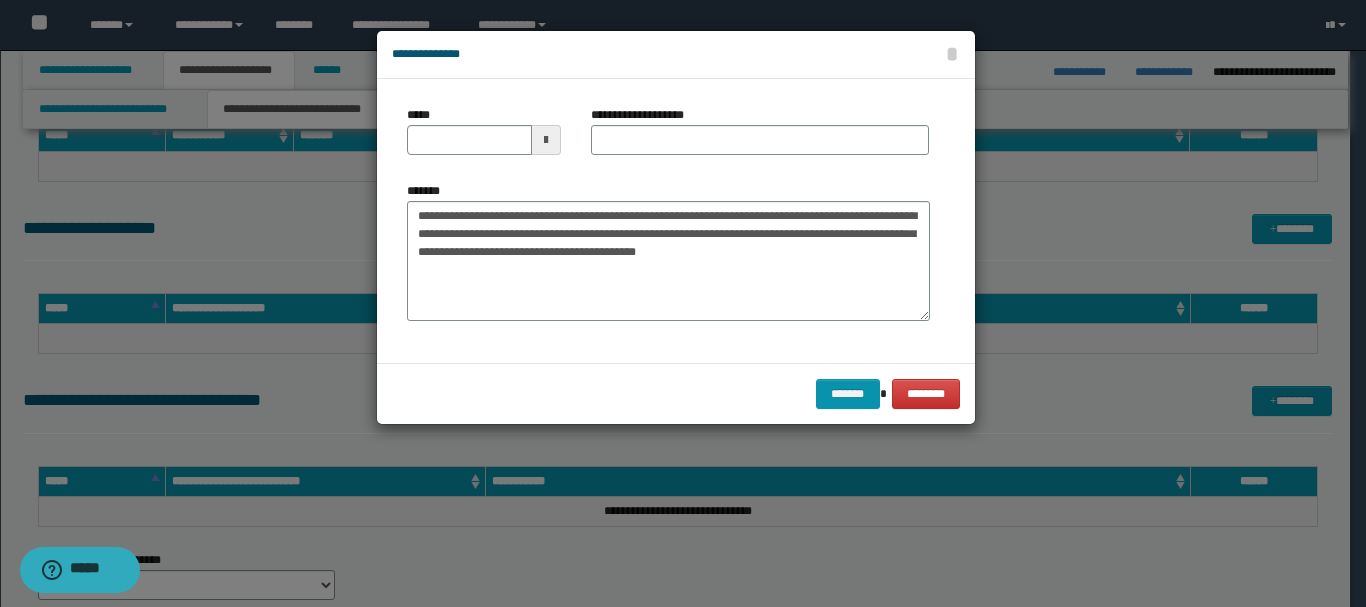 click at bounding box center [546, 140] 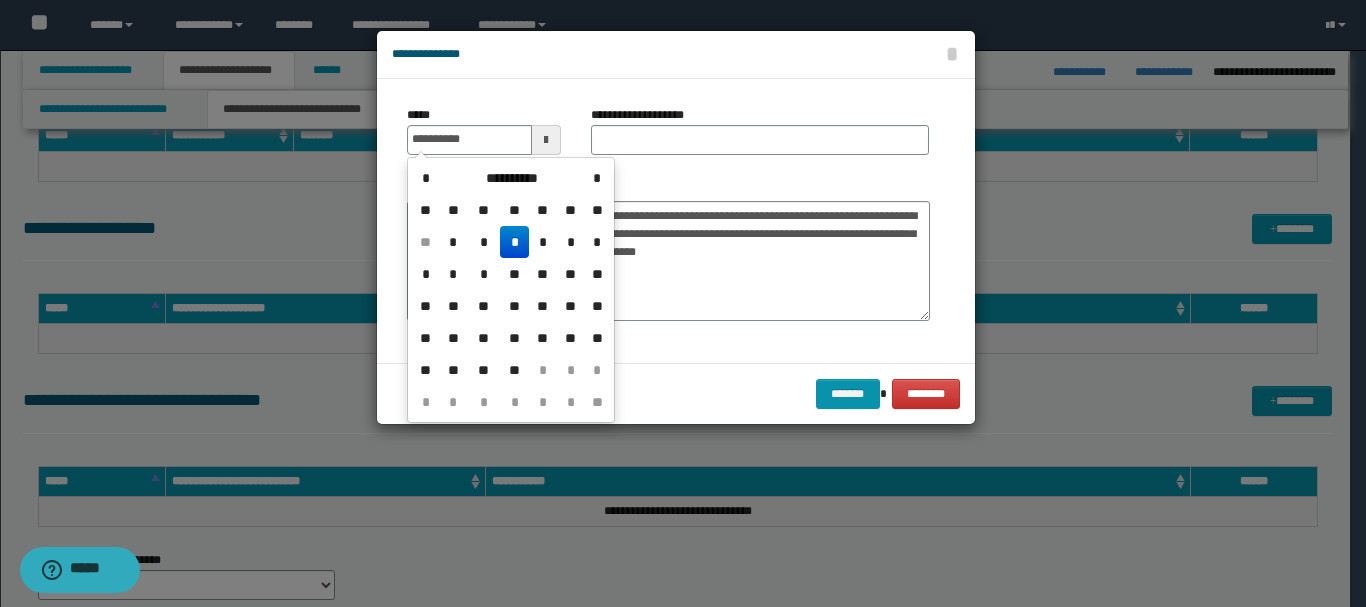 click on "*" at bounding box center (514, 242) 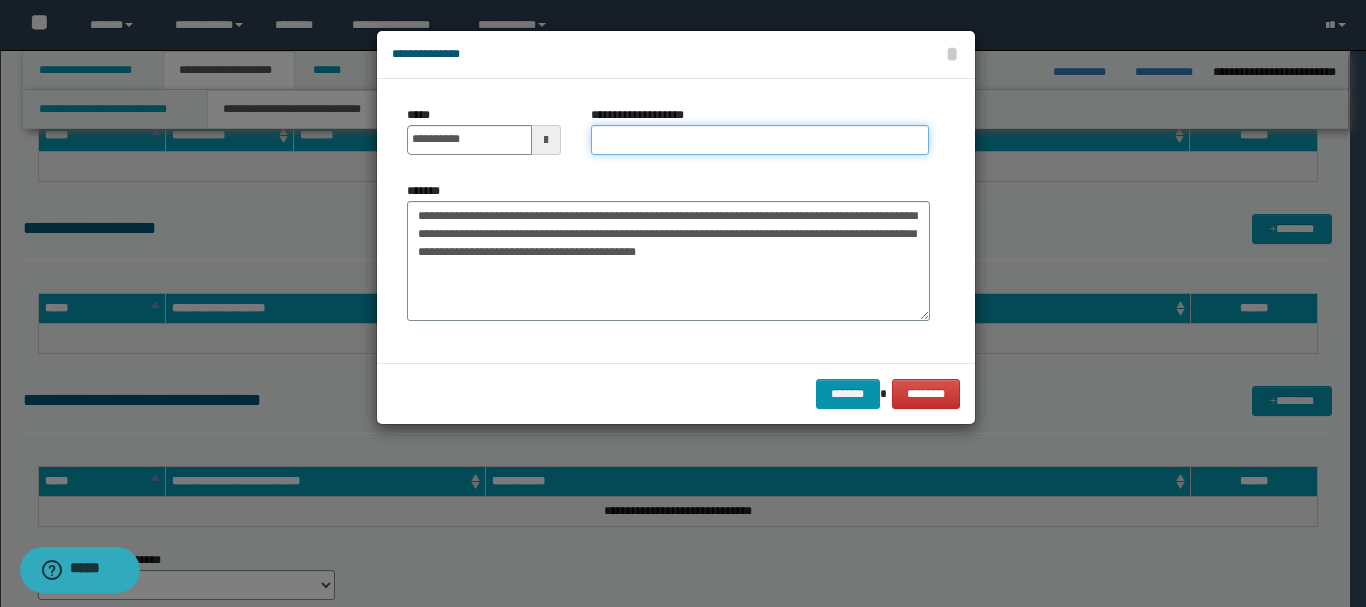 click on "**********" at bounding box center [760, 140] 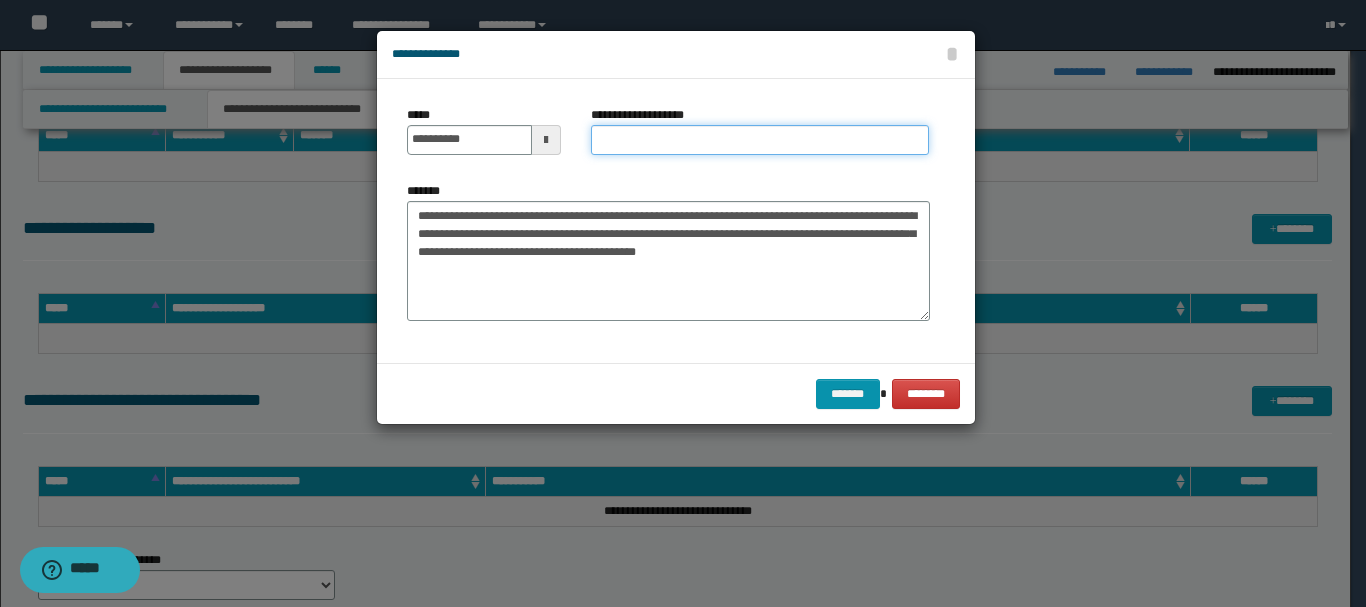 type on "*********" 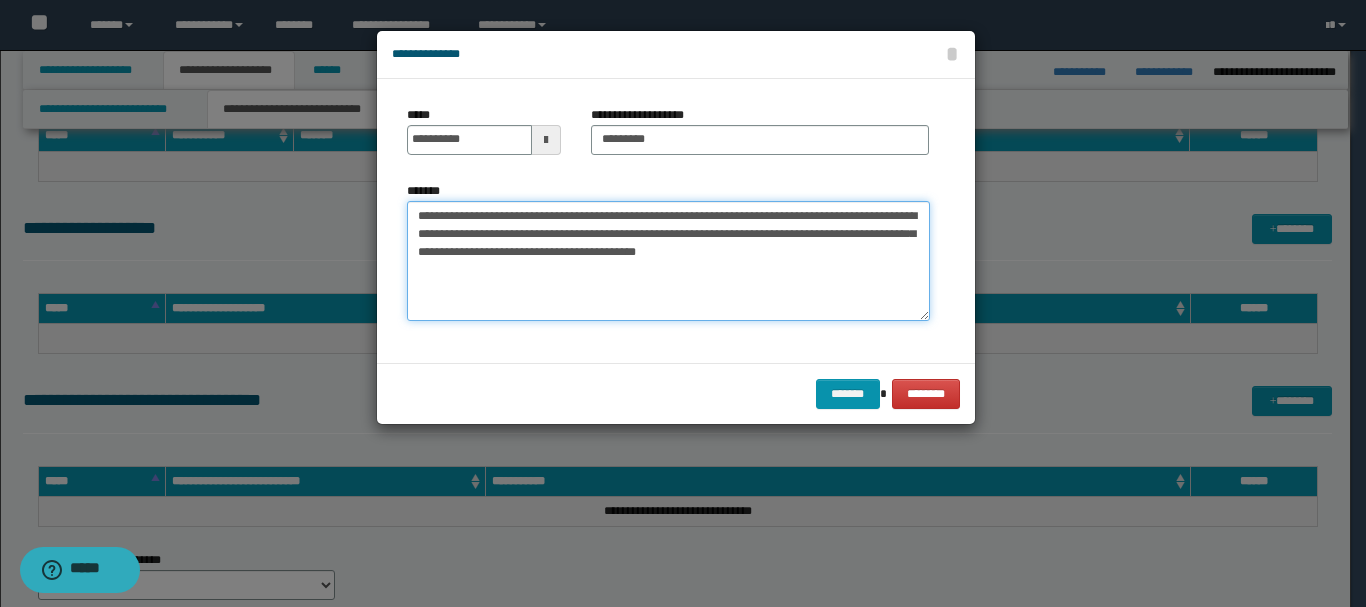 click on "**********" at bounding box center (668, 261) 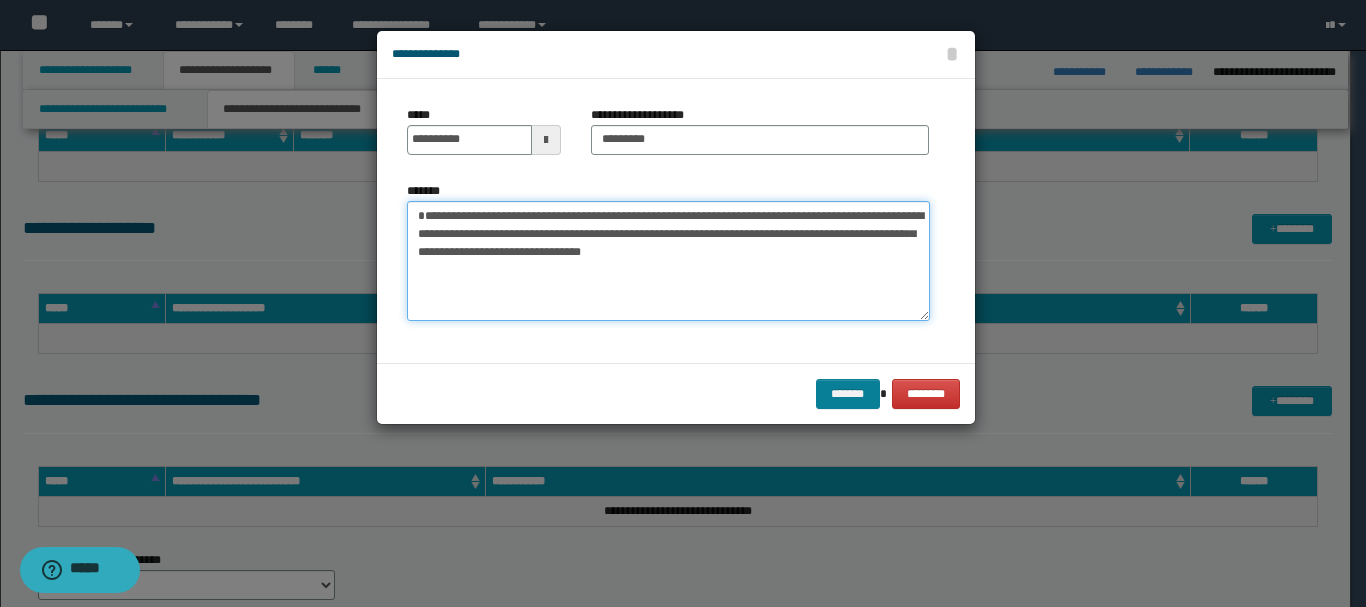 type on "**********" 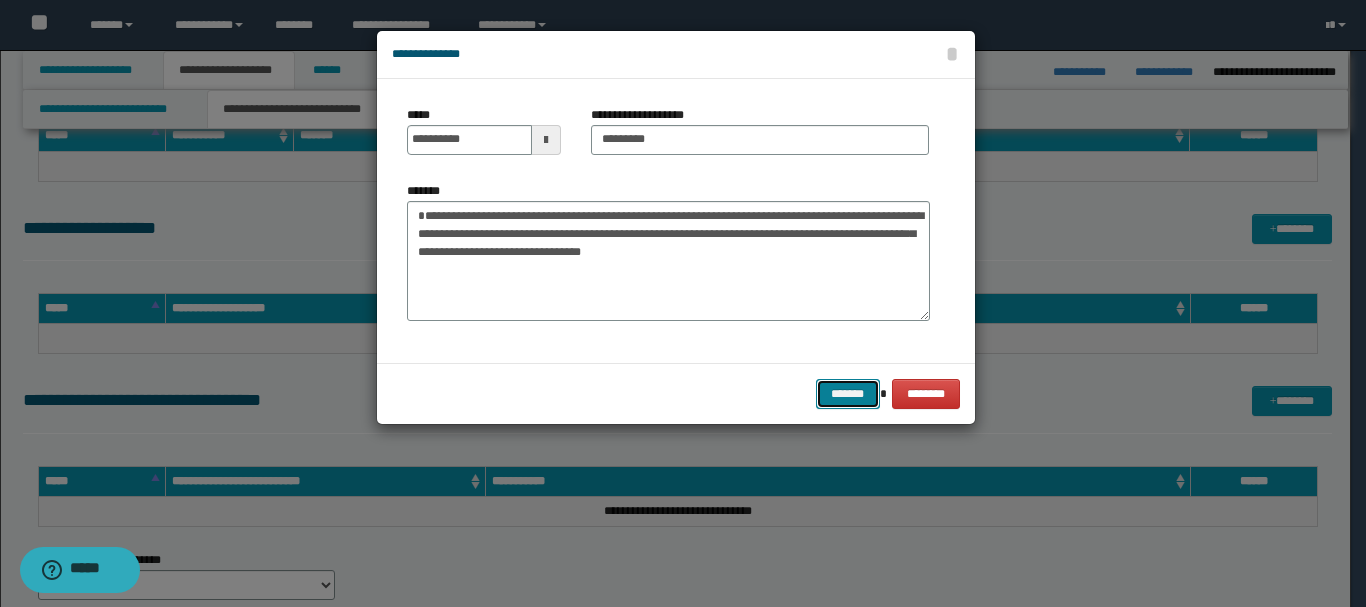 click on "*******" at bounding box center [848, 394] 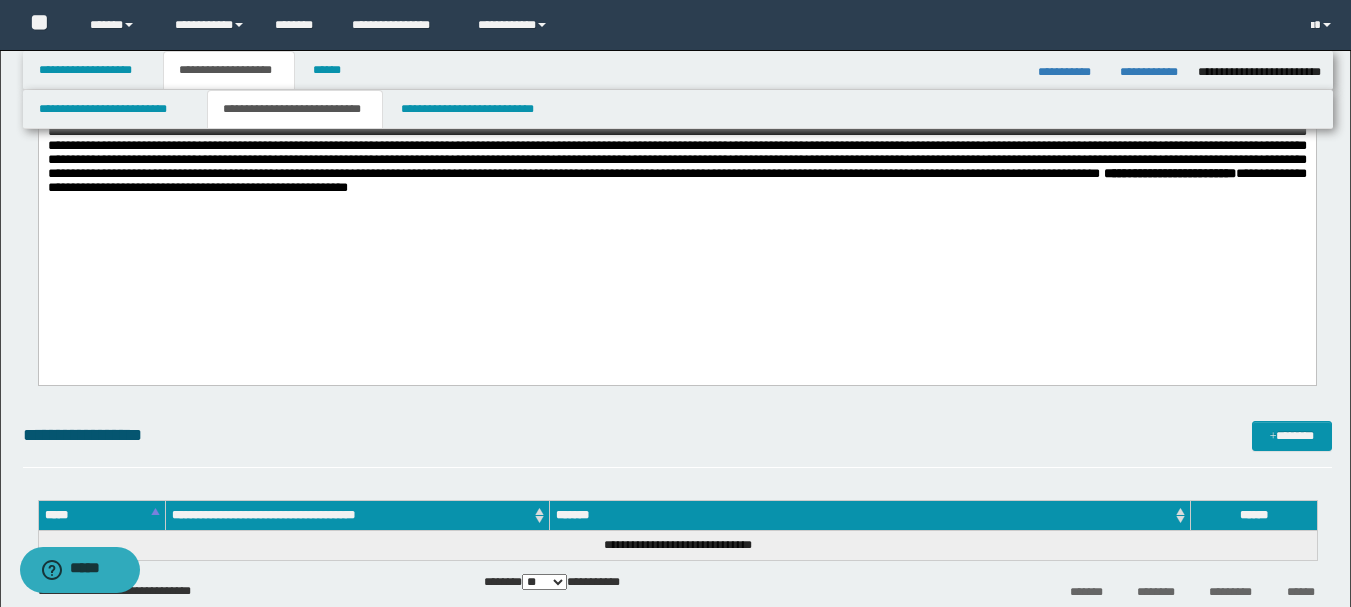 scroll, scrollTop: 300, scrollLeft: 0, axis: vertical 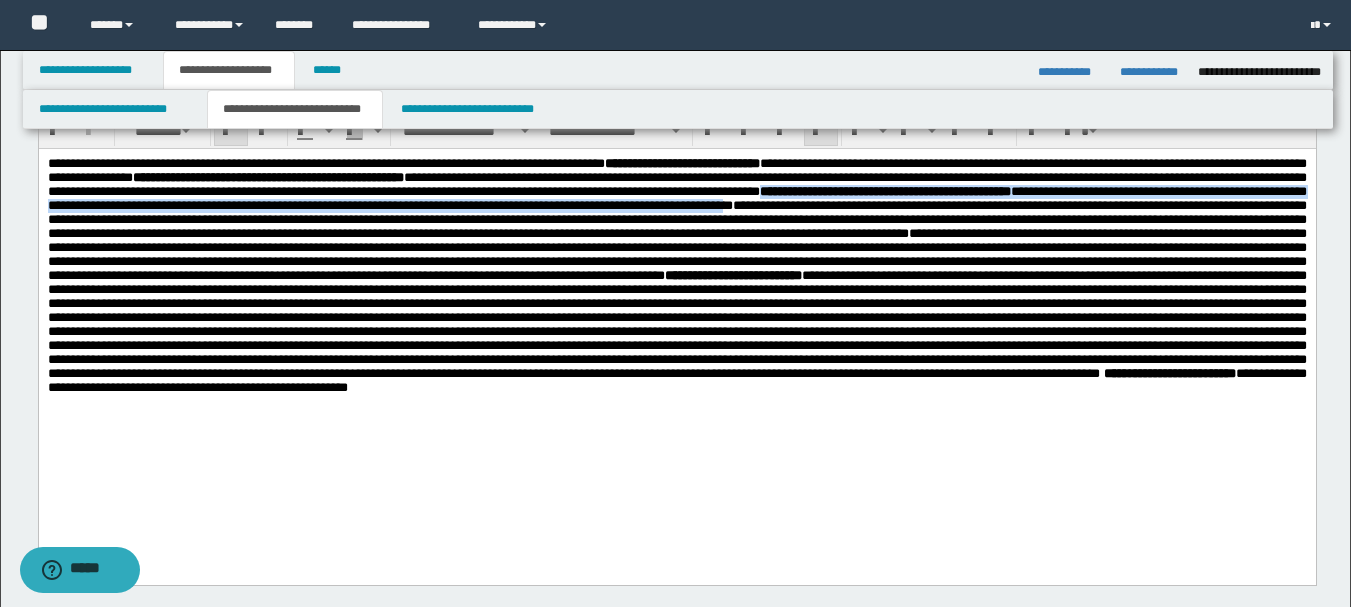 click on "**********" at bounding box center [676, 197] 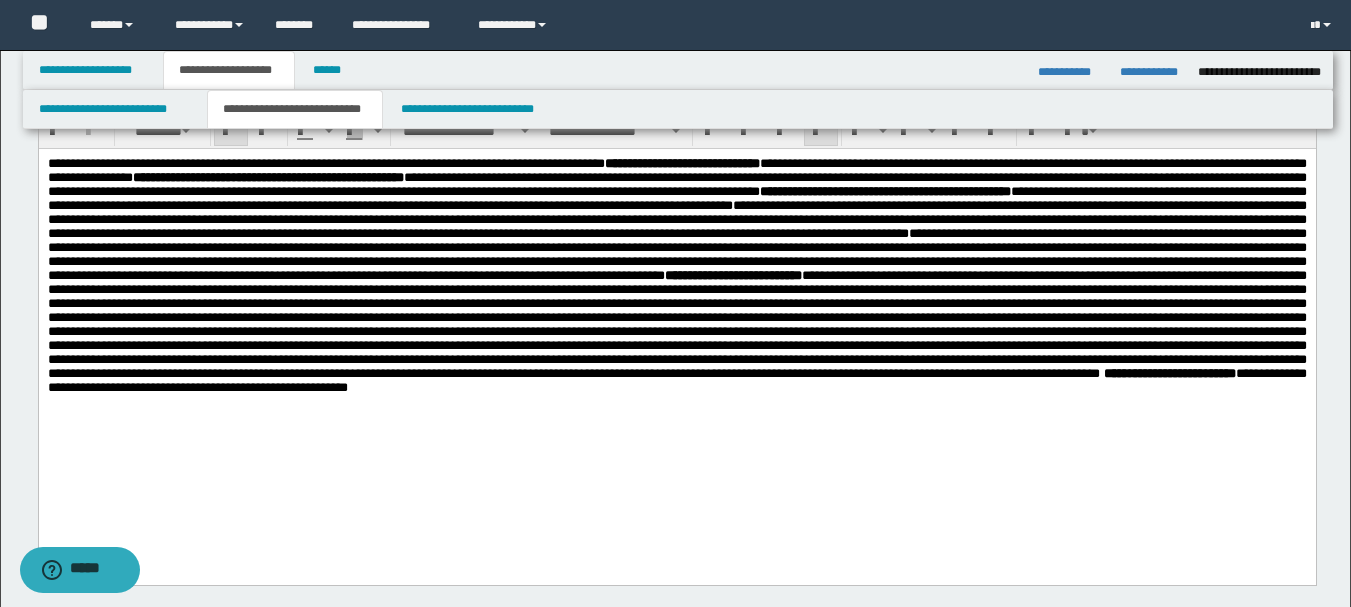 click on "**********" at bounding box center (676, 218) 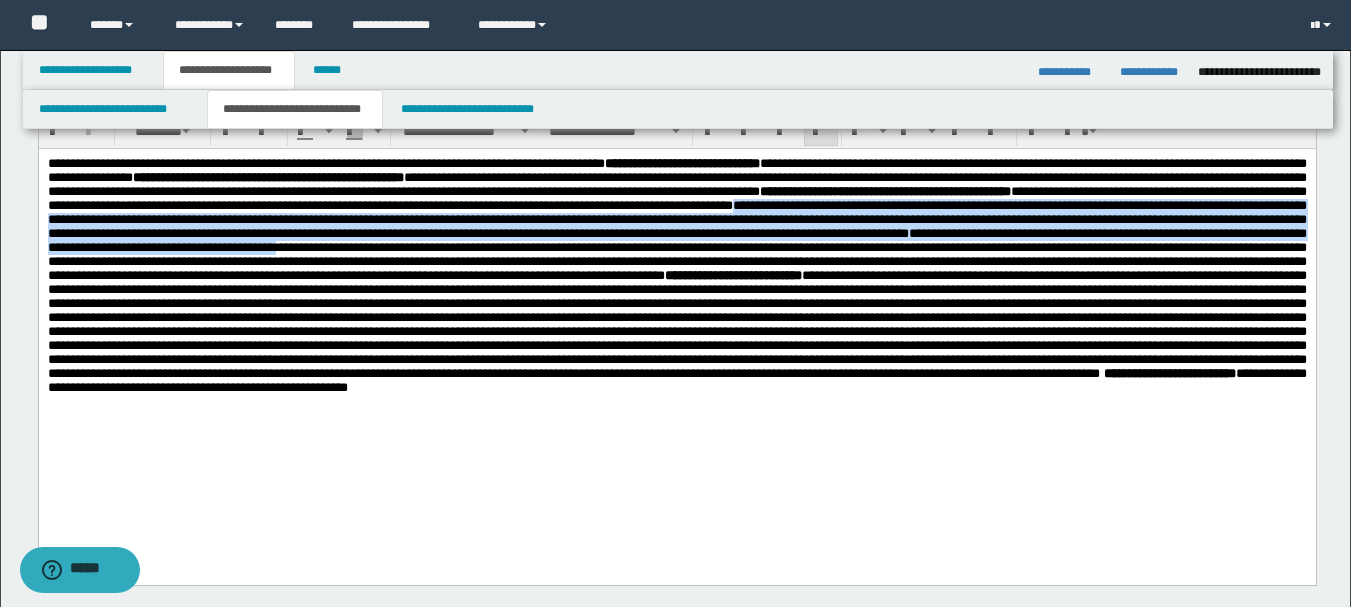 drag, startPoint x: 522, startPoint y: 229, endPoint x: 753, endPoint y: 273, distance: 235.15314 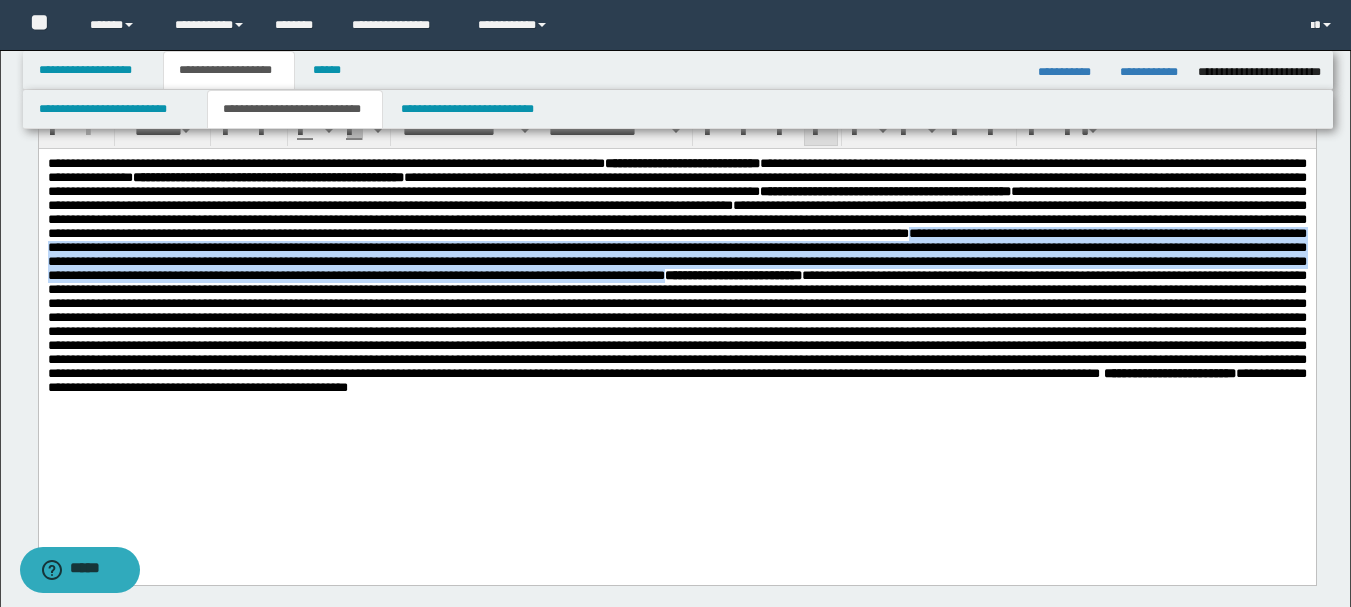 drag, startPoint x: 1241, startPoint y: 258, endPoint x: 375, endPoint y: 321, distance: 868.2886 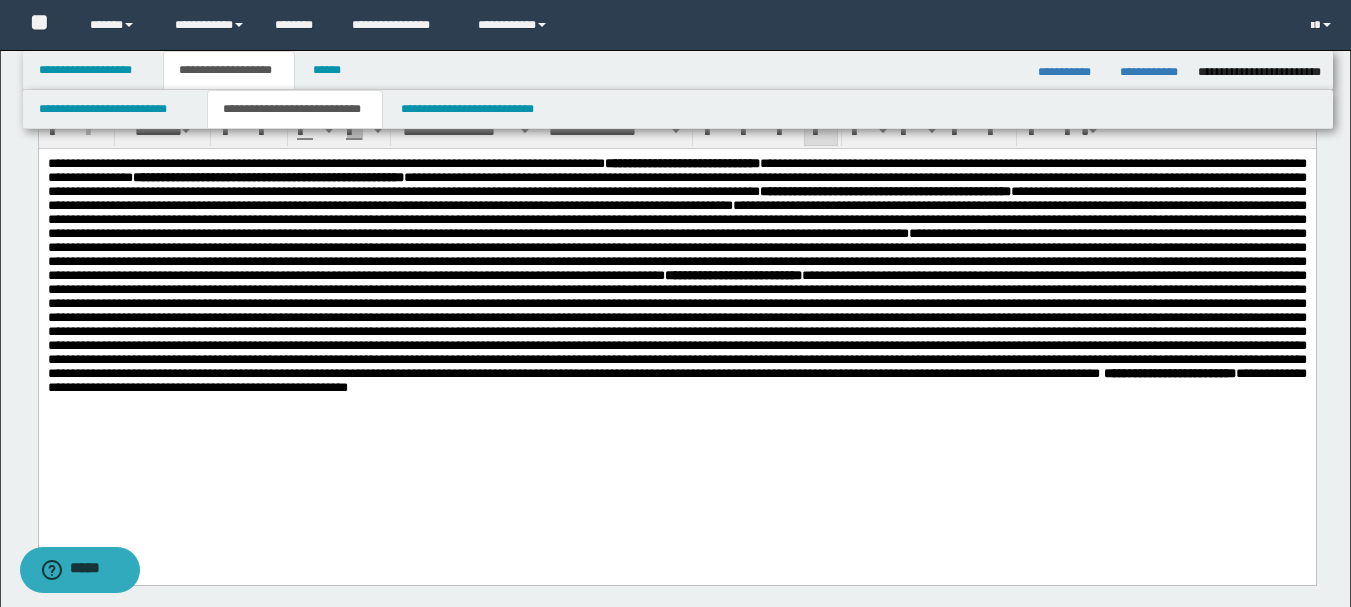 click on "**********" at bounding box center (676, 218) 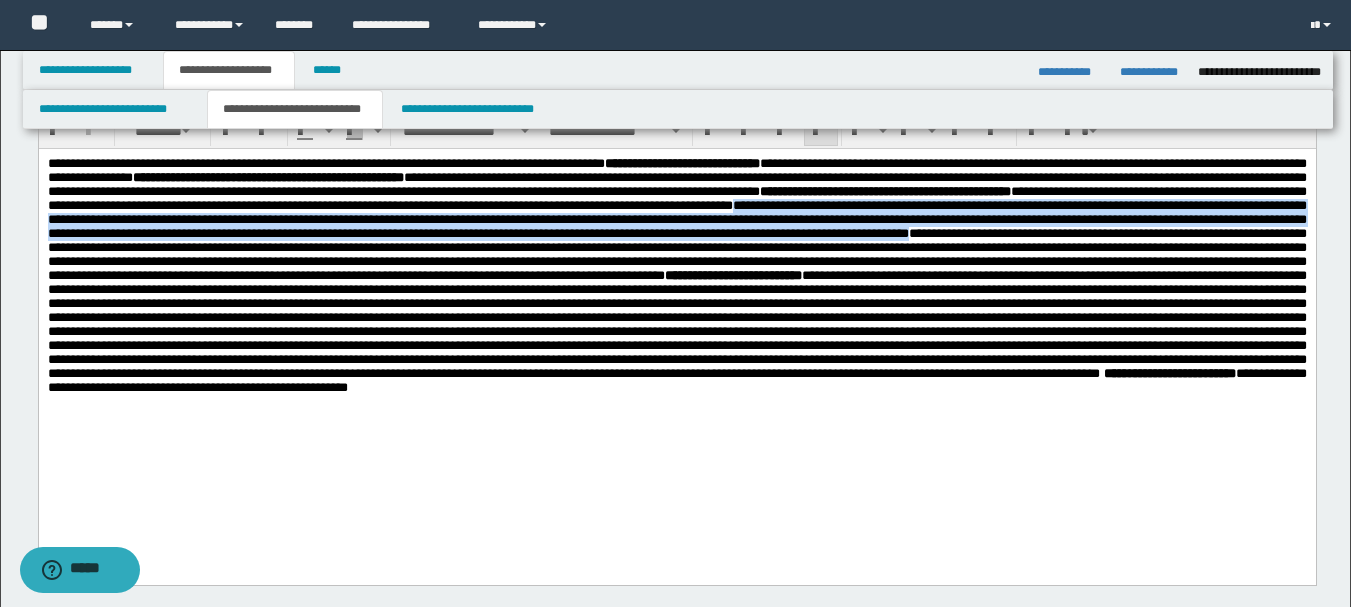 drag, startPoint x: 521, startPoint y: 227, endPoint x: 1238, endPoint y: 256, distance: 717.58624 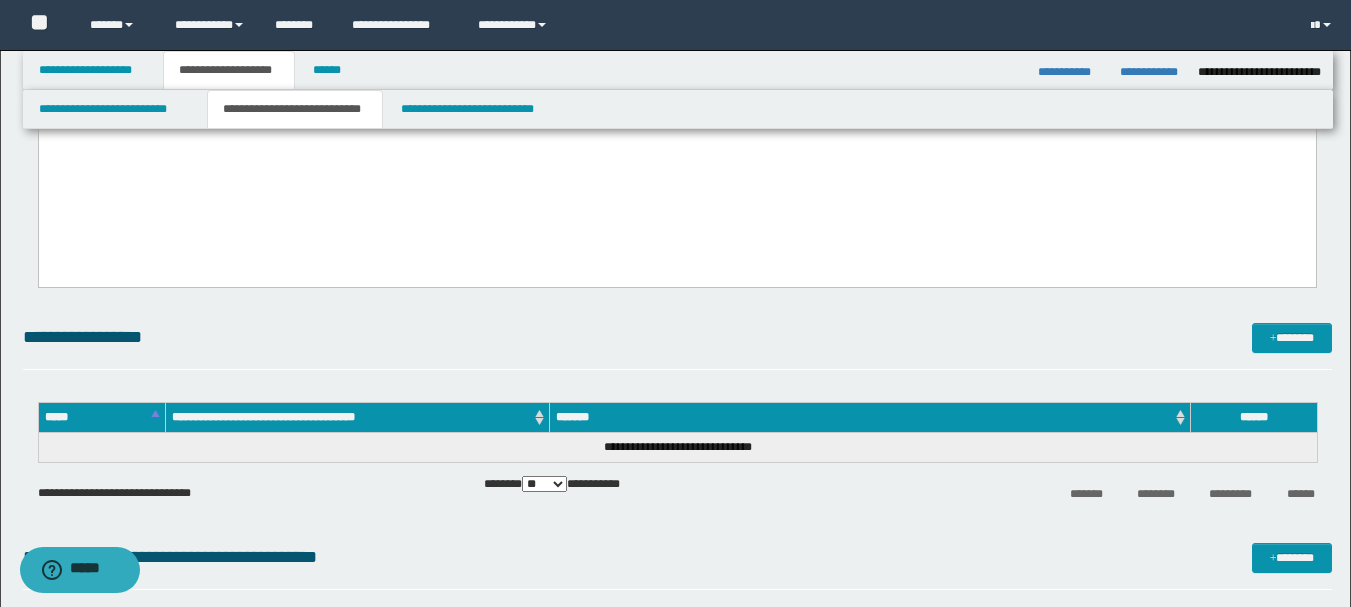 scroll, scrollTop: 600, scrollLeft: 0, axis: vertical 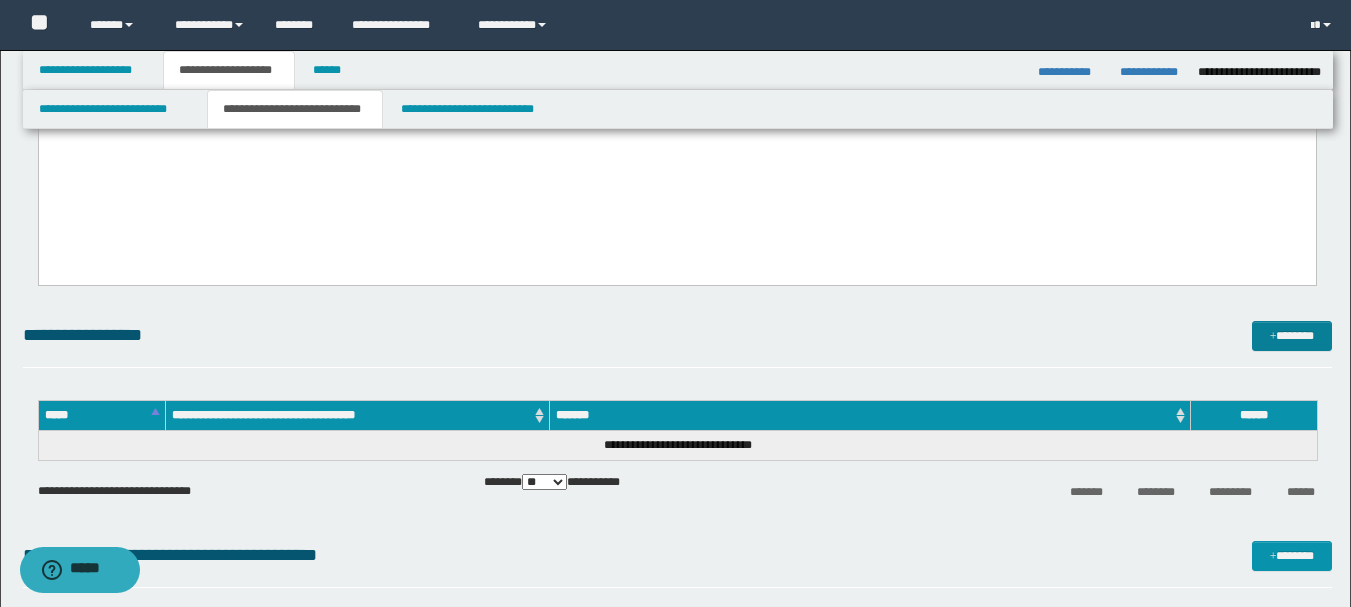 click on "*******" at bounding box center [1292, 336] 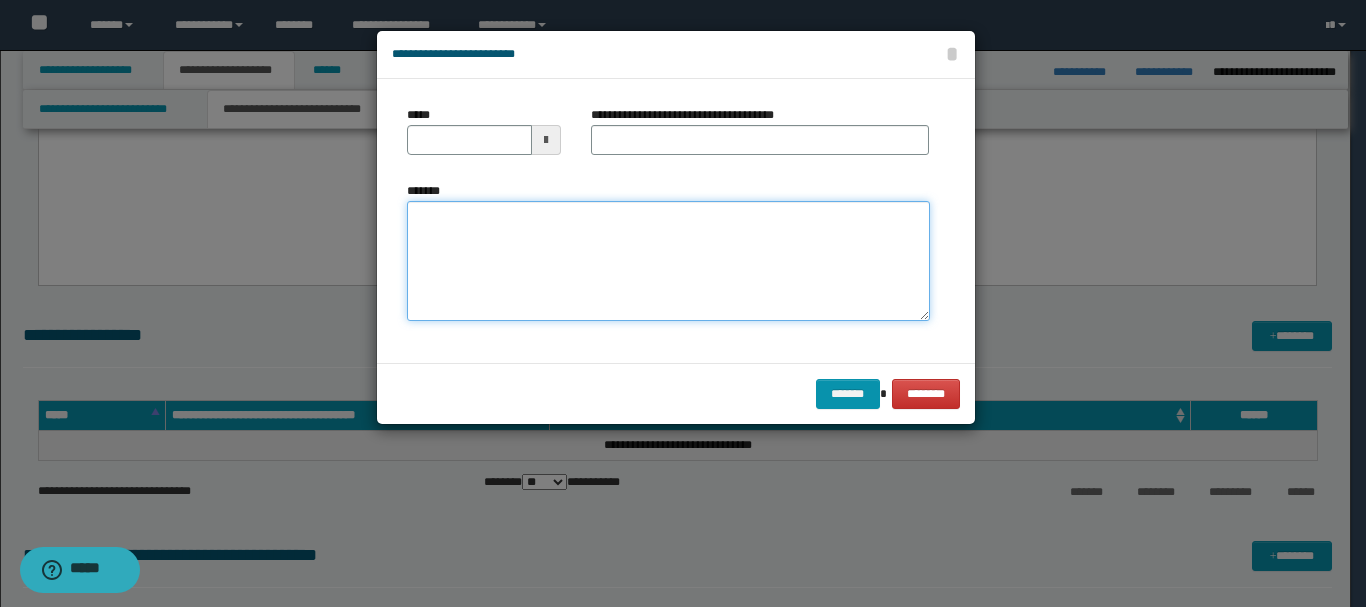 paste on "**********" 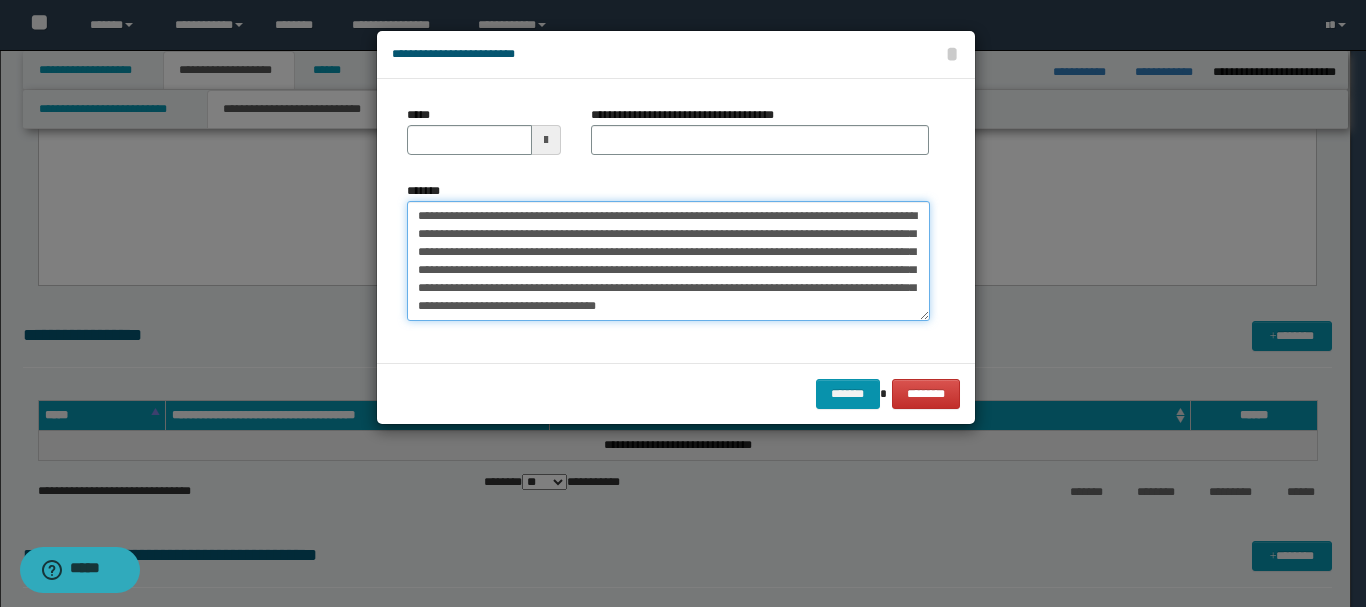 type on "**********" 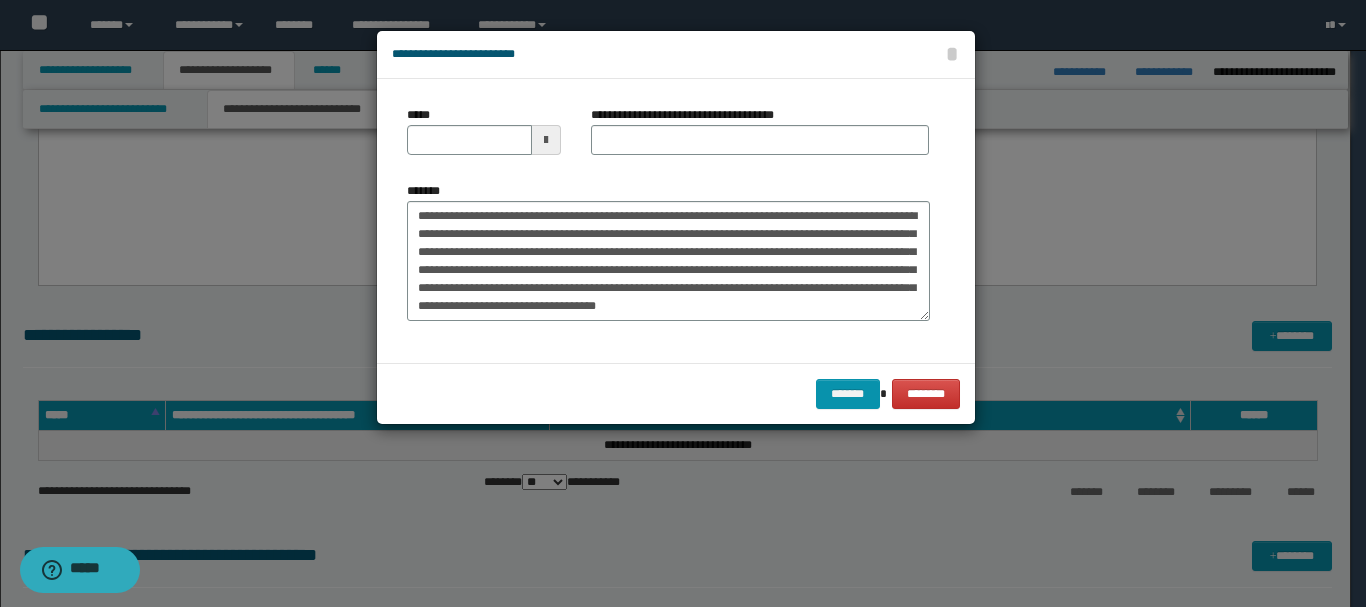 click at bounding box center [546, 140] 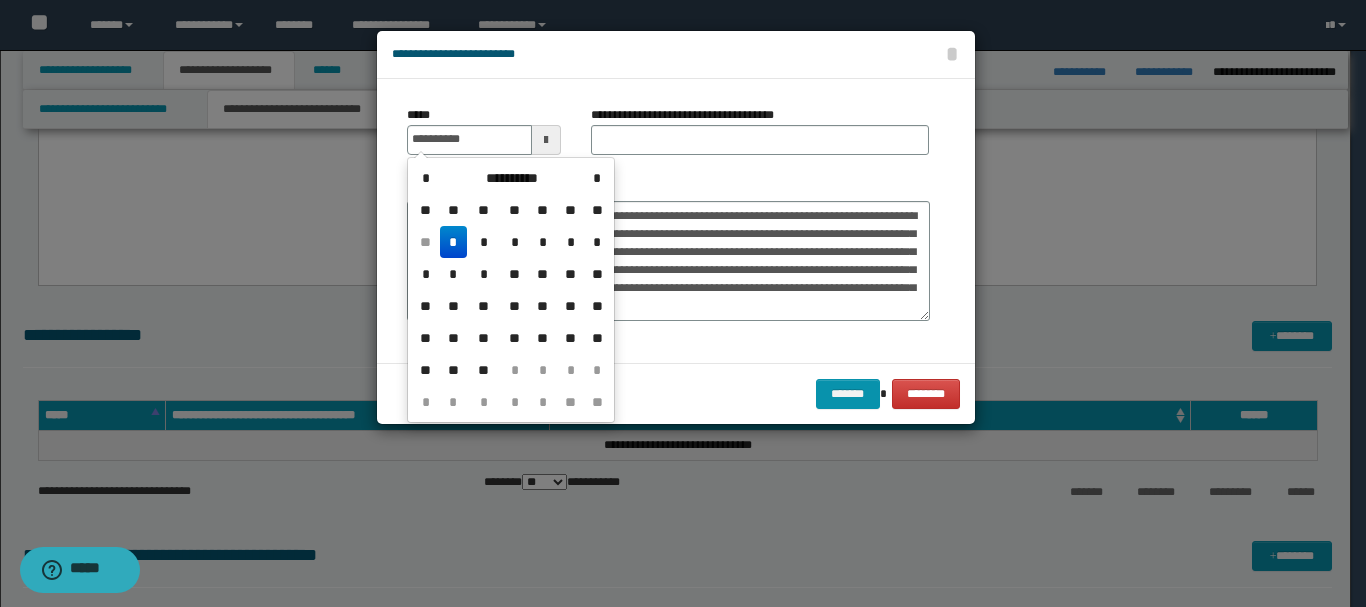 click on "*" at bounding box center [454, 242] 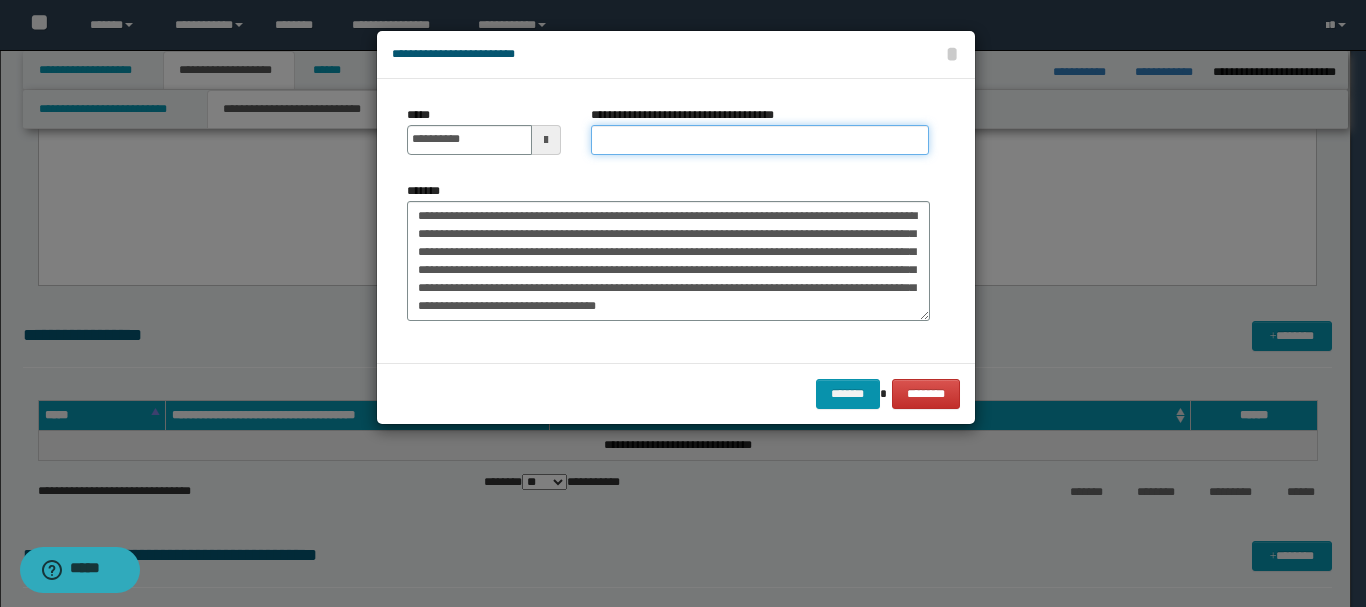 click on "**********" at bounding box center [760, 140] 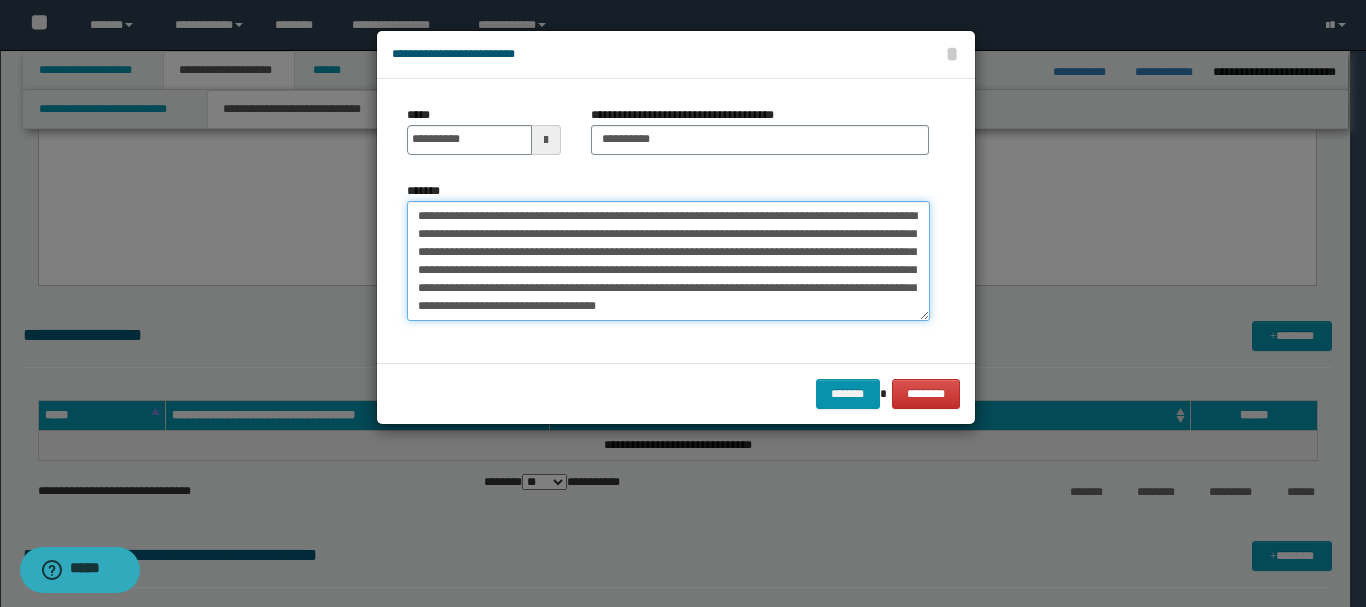 click on "**********" at bounding box center (668, 261) 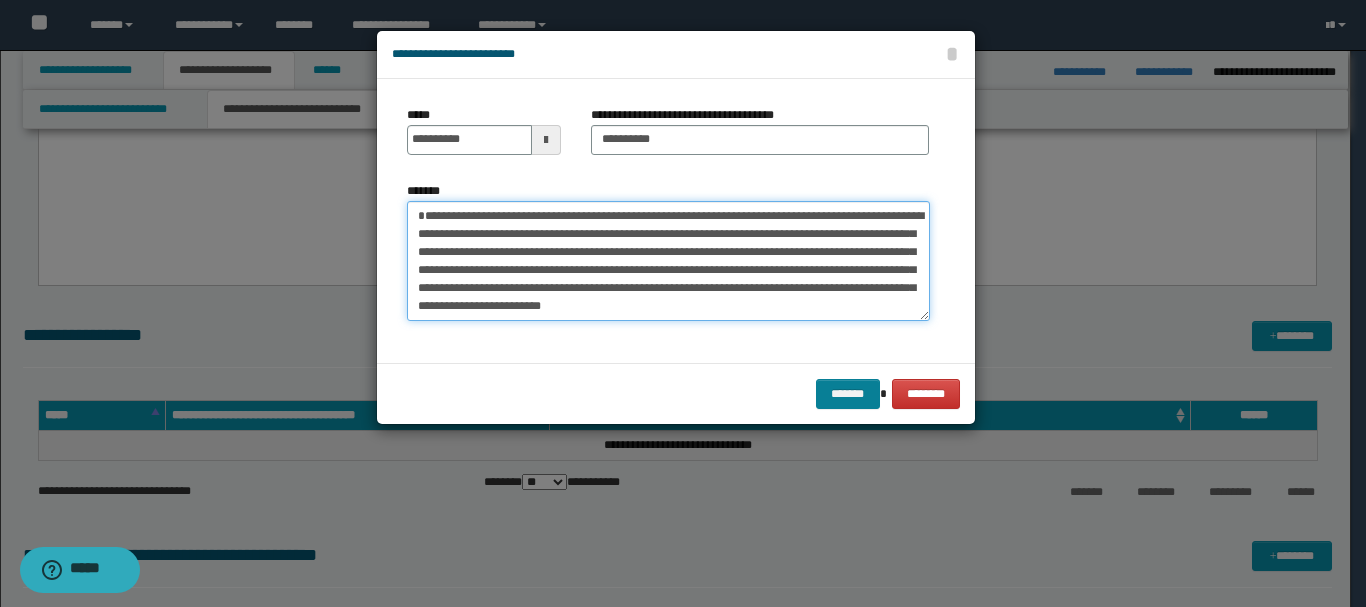type on "**********" 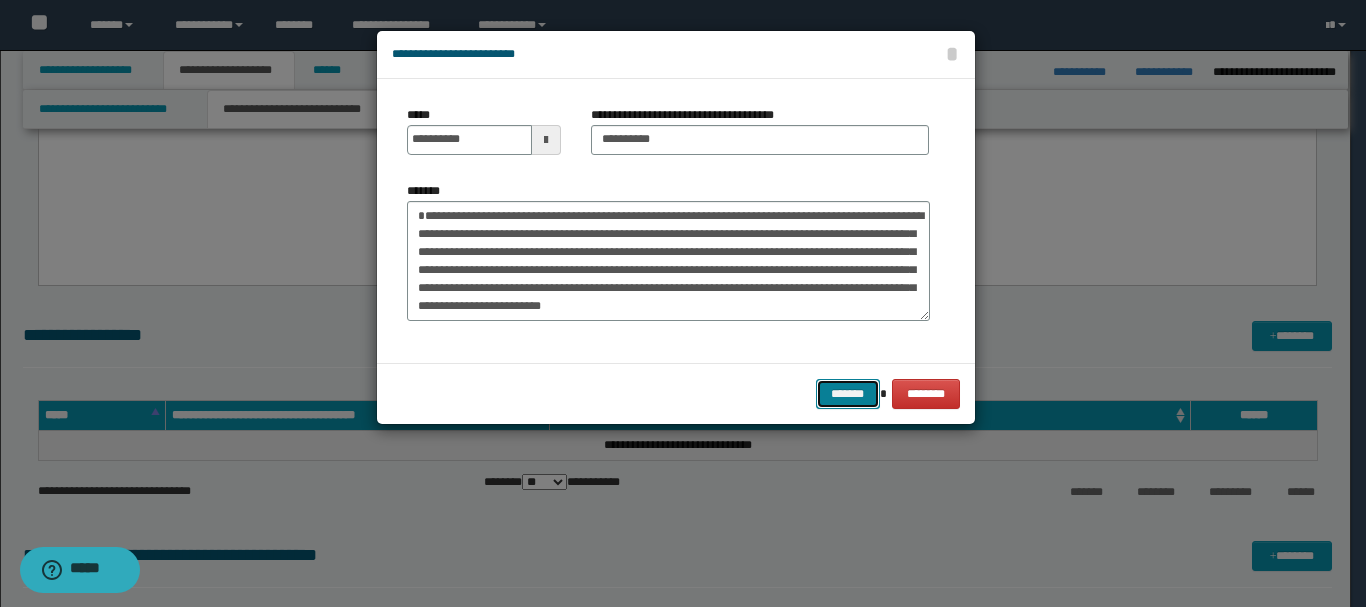 drag, startPoint x: 847, startPoint y: 390, endPoint x: 873, endPoint y: 391, distance: 26.019224 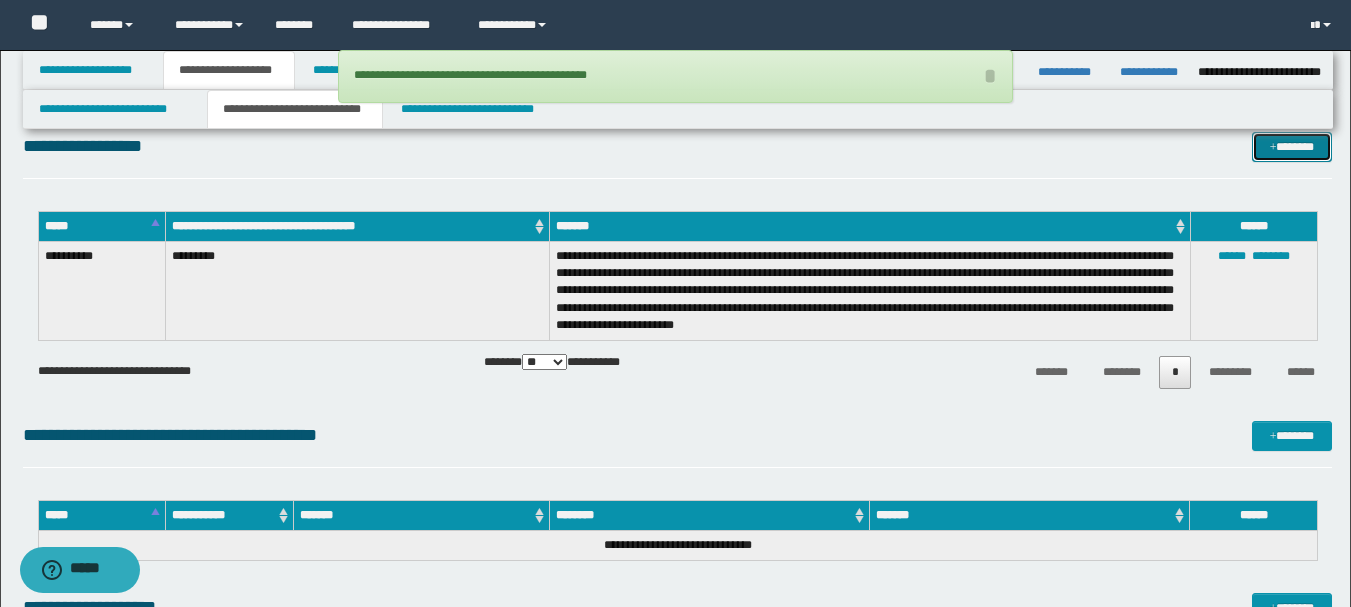 scroll, scrollTop: 1200, scrollLeft: 0, axis: vertical 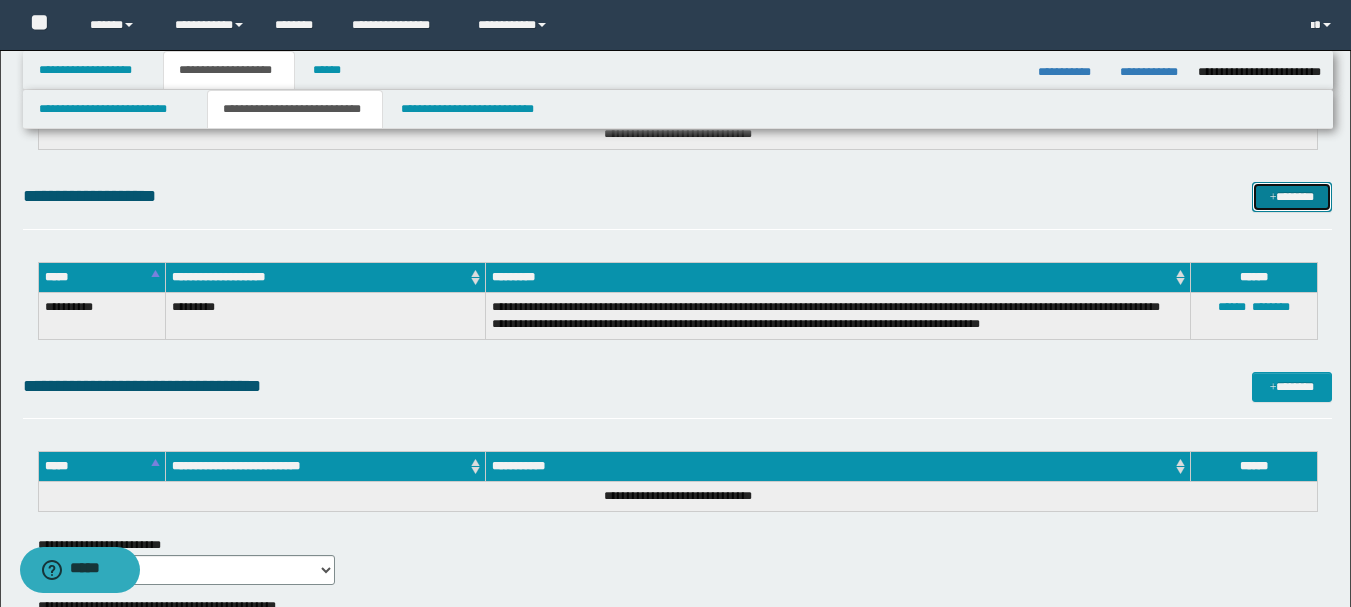 drag, startPoint x: 1298, startPoint y: 198, endPoint x: 1104, endPoint y: 227, distance: 196.15555 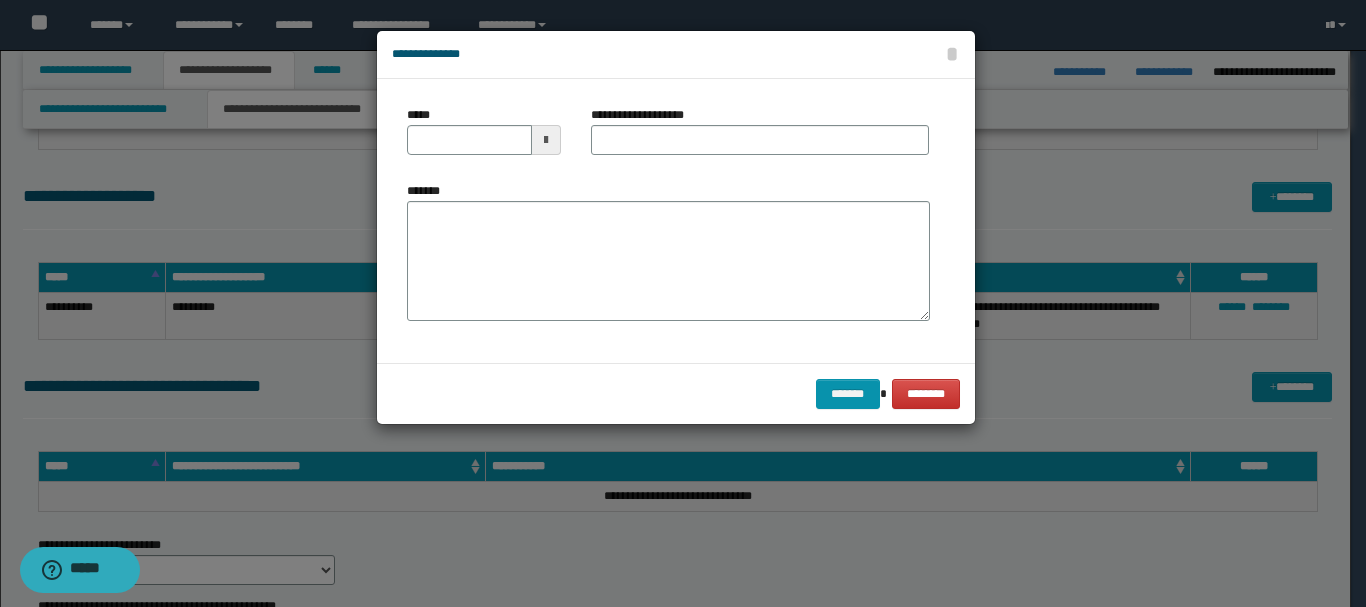 click at bounding box center (546, 140) 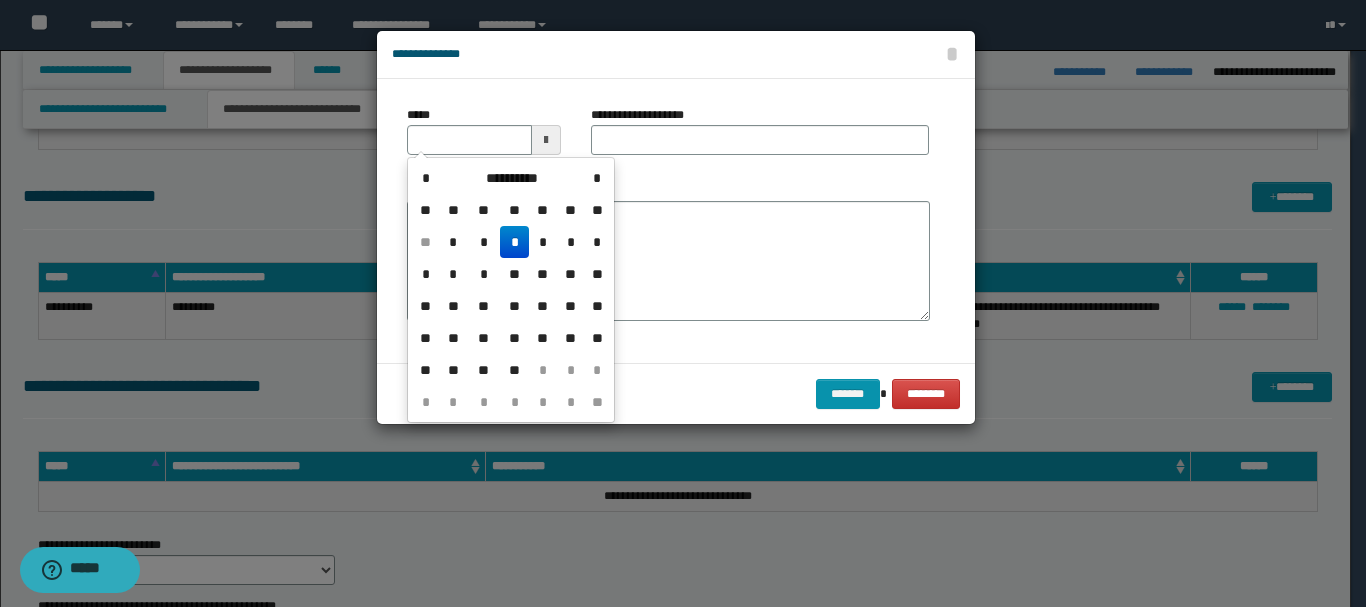 click at bounding box center (546, 140) 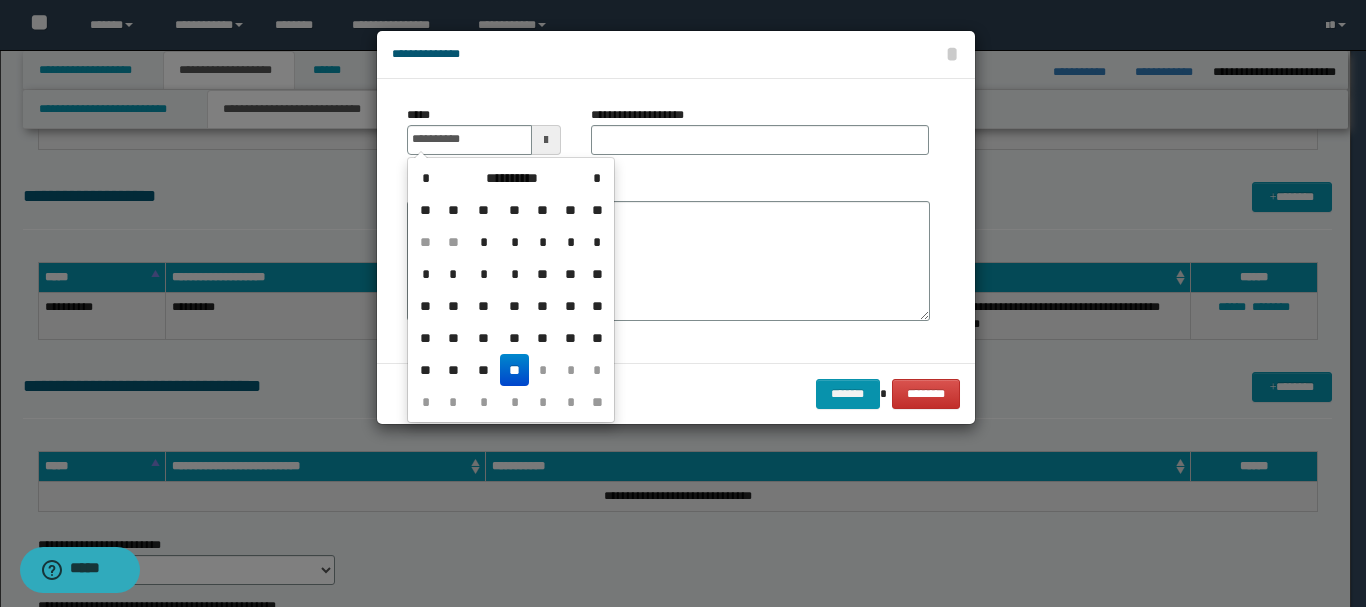 drag, startPoint x: 514, startPoint y: 373, endPoint x: 586, endPoint y: 243, distance: 148.60686 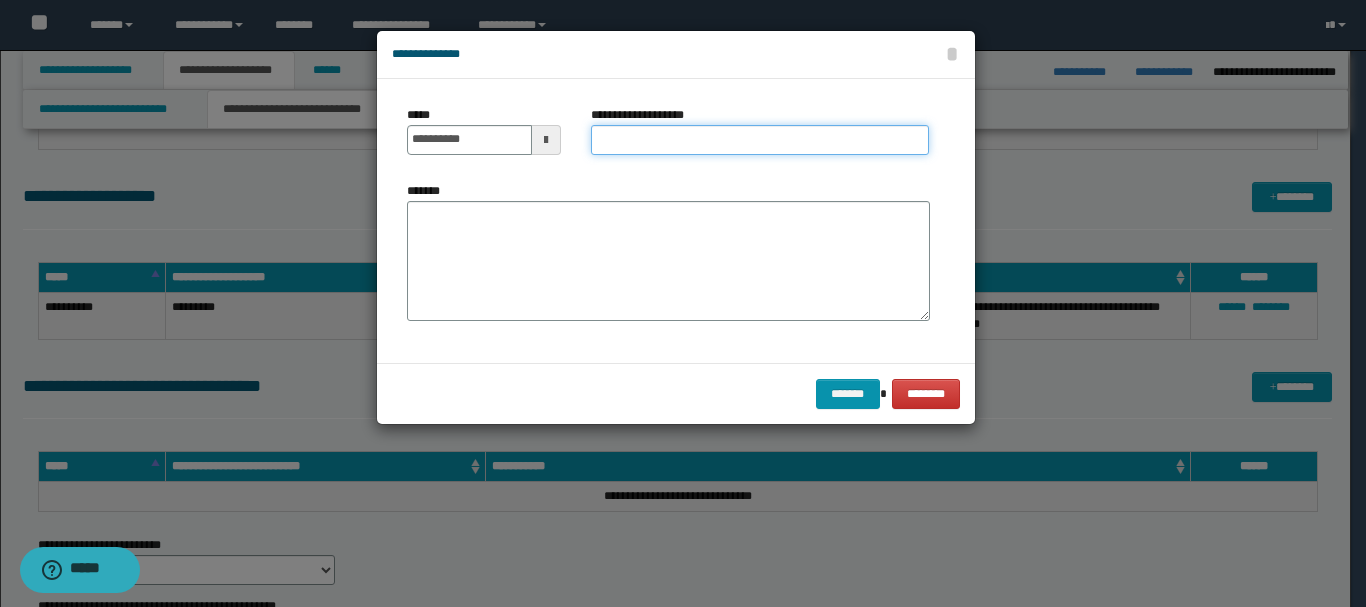 click on "**********" at bounding box center [760, 140] 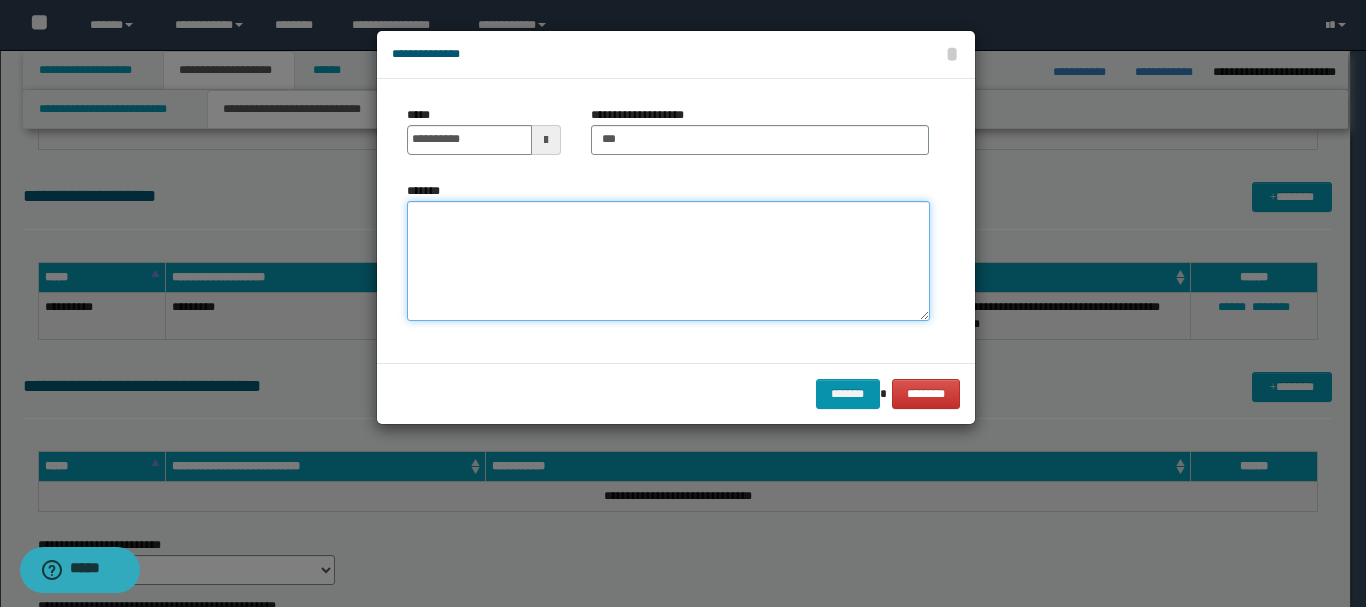 click on "*******" at bounding box center [668, 261] 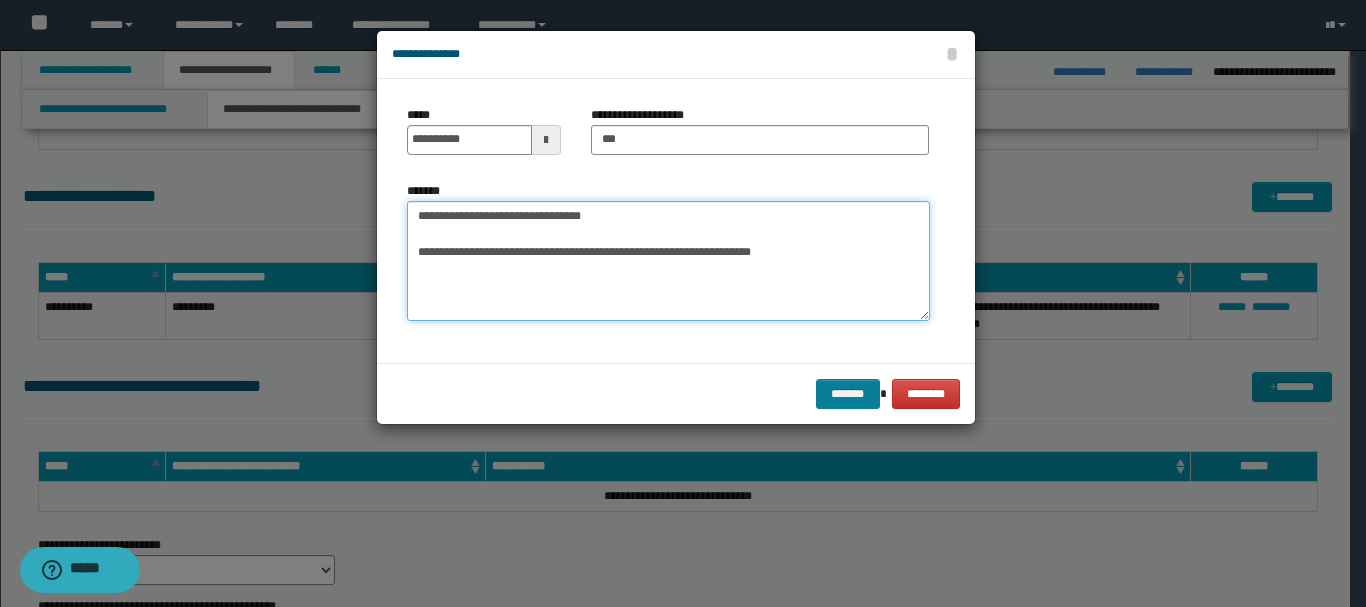 type on "**********" 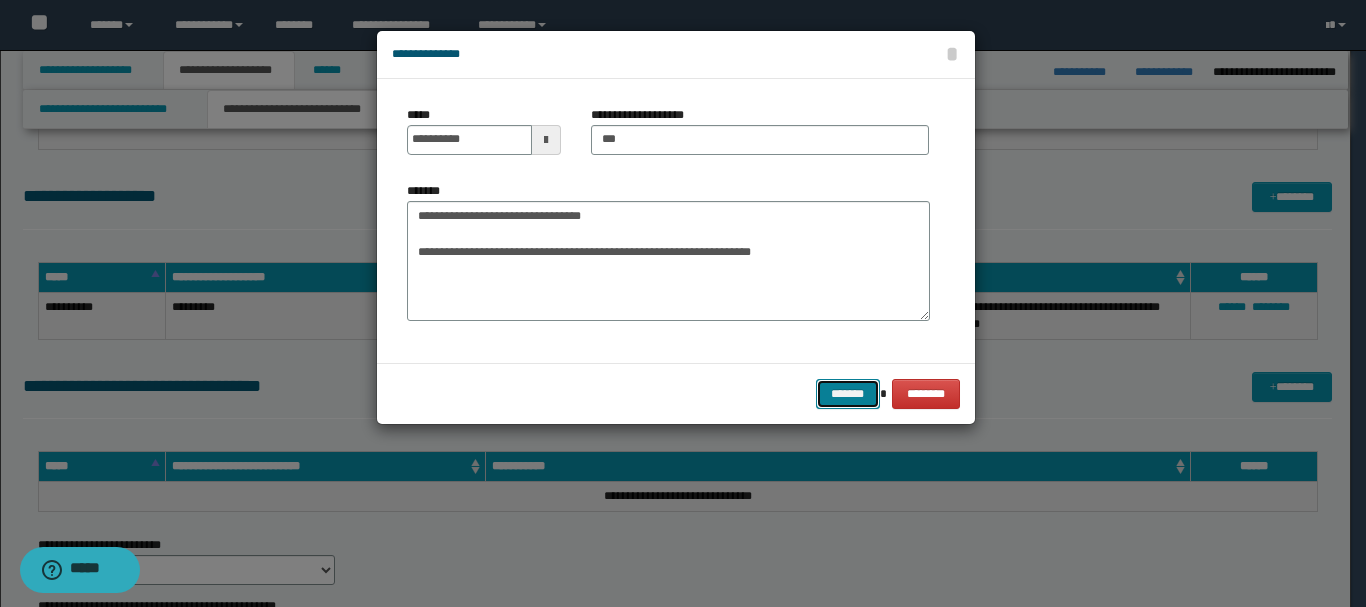 click on "*******" at bounding box center [848, 394] 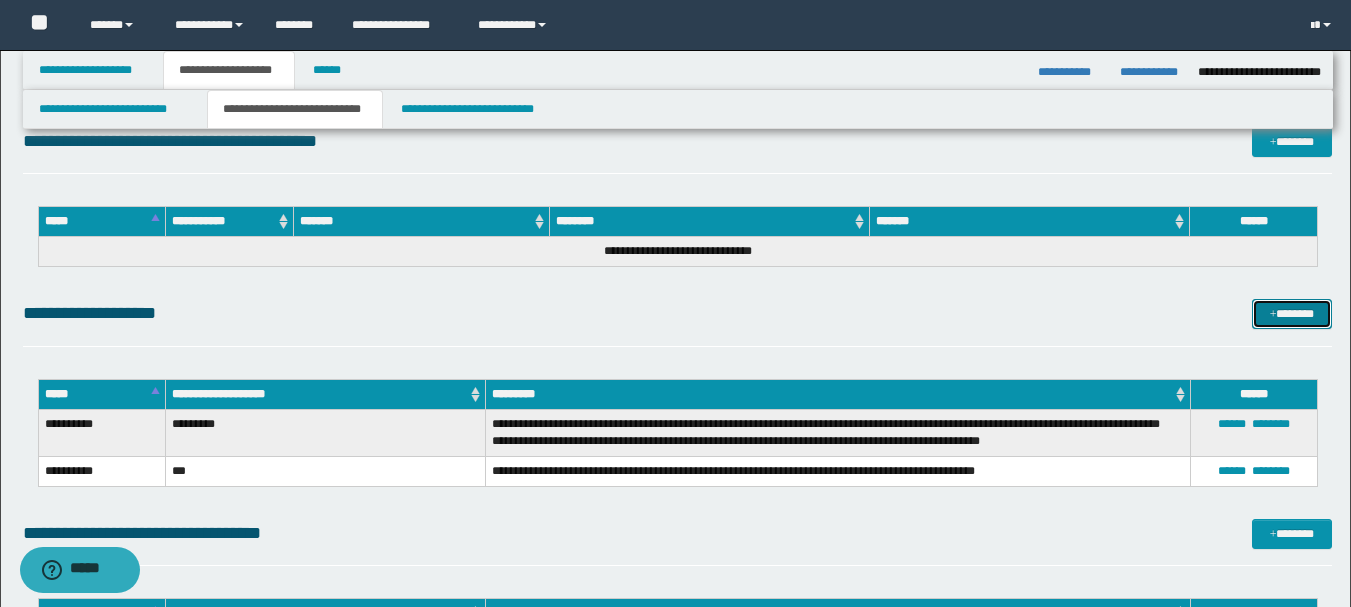 scroll, scrollTop: 1100, scrollLeft: 0, axis: vertical 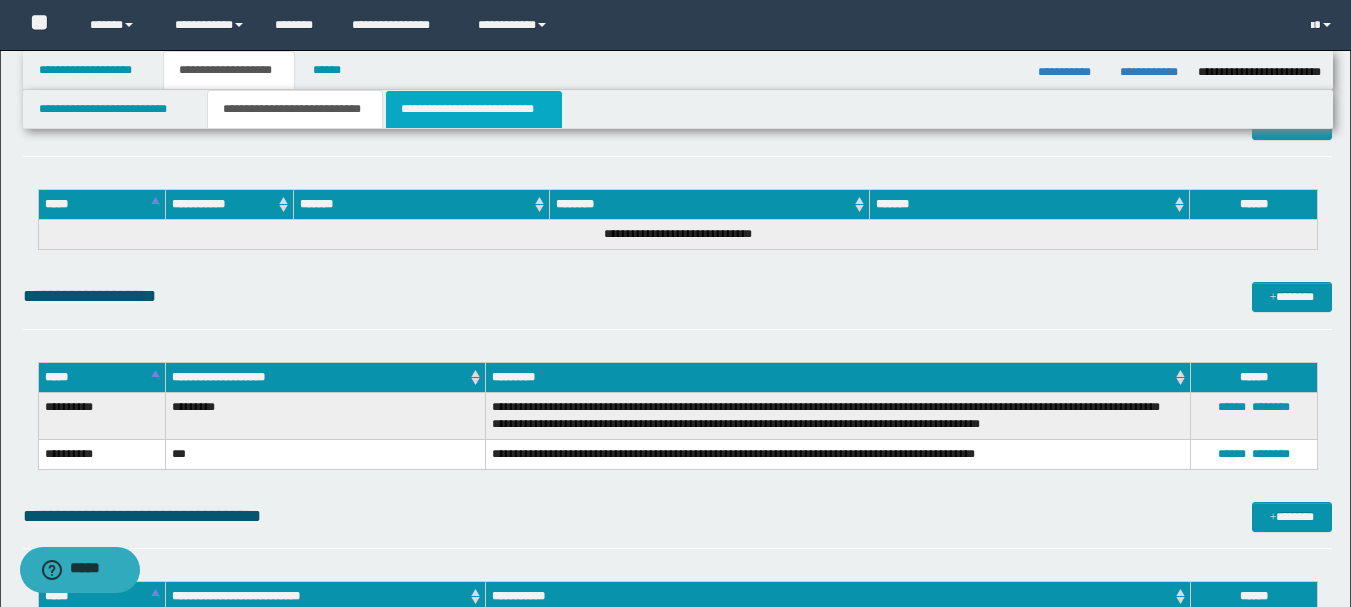 click on "**********" at bounding box center [474, 109] 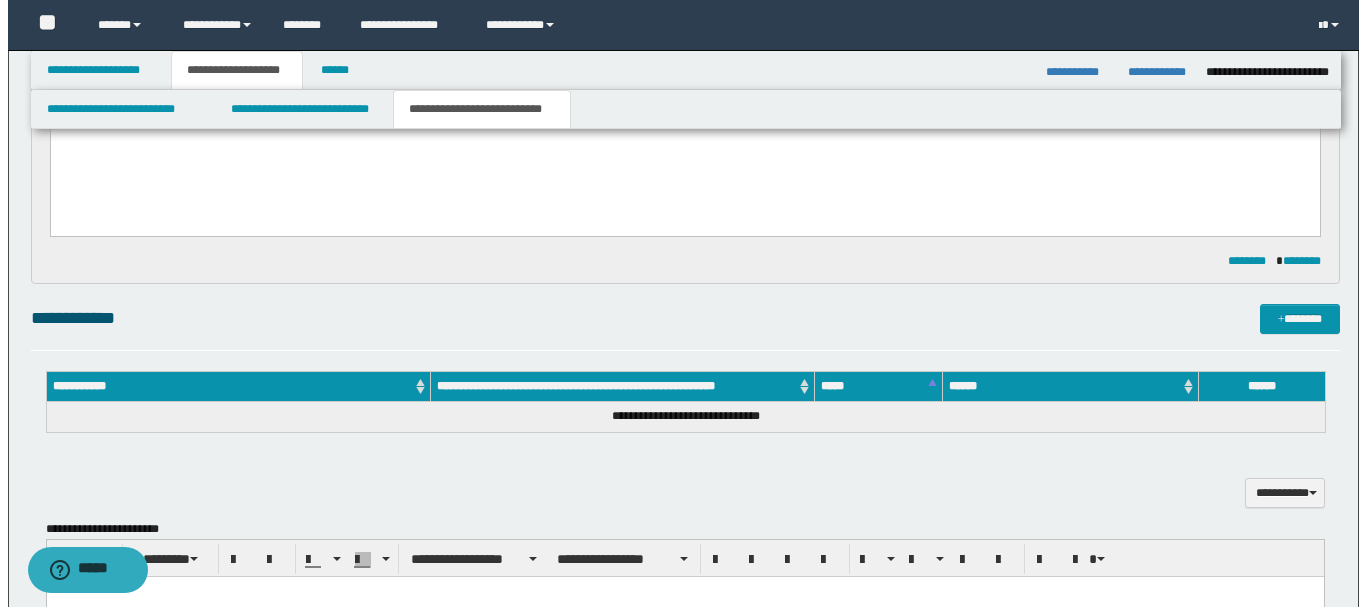 scroll, scrollTop: 300, scrollLeft: 0, axis: vertical 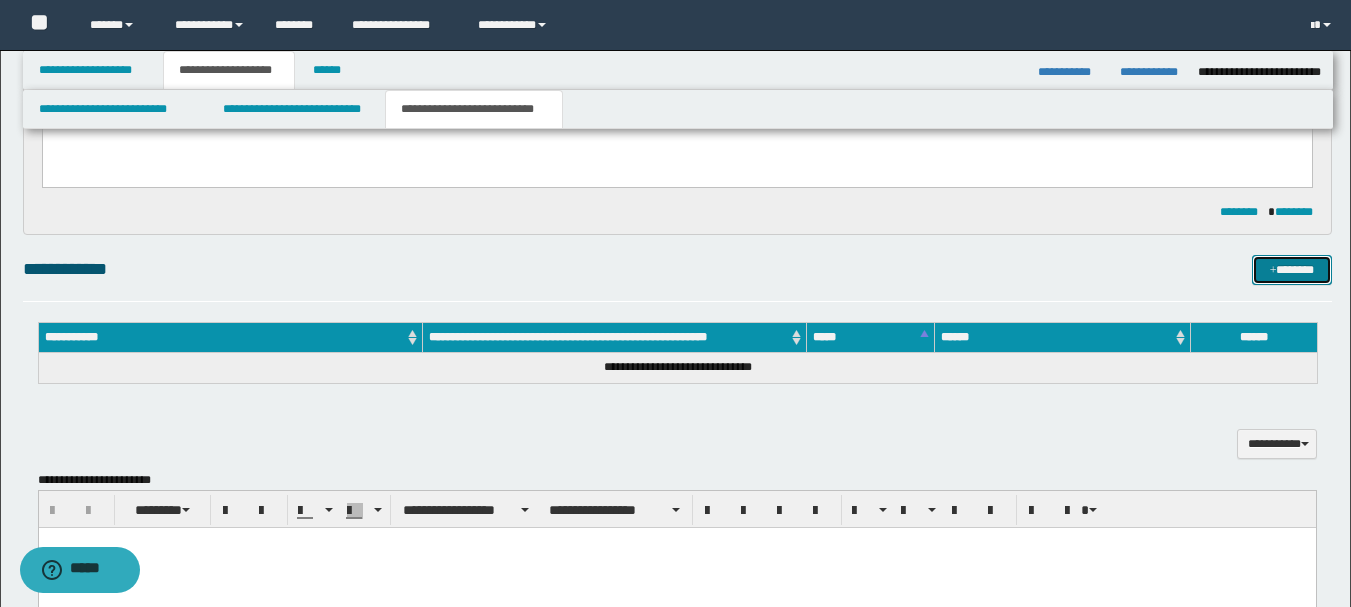 click on "*******" at bounding box center [1292, 270] 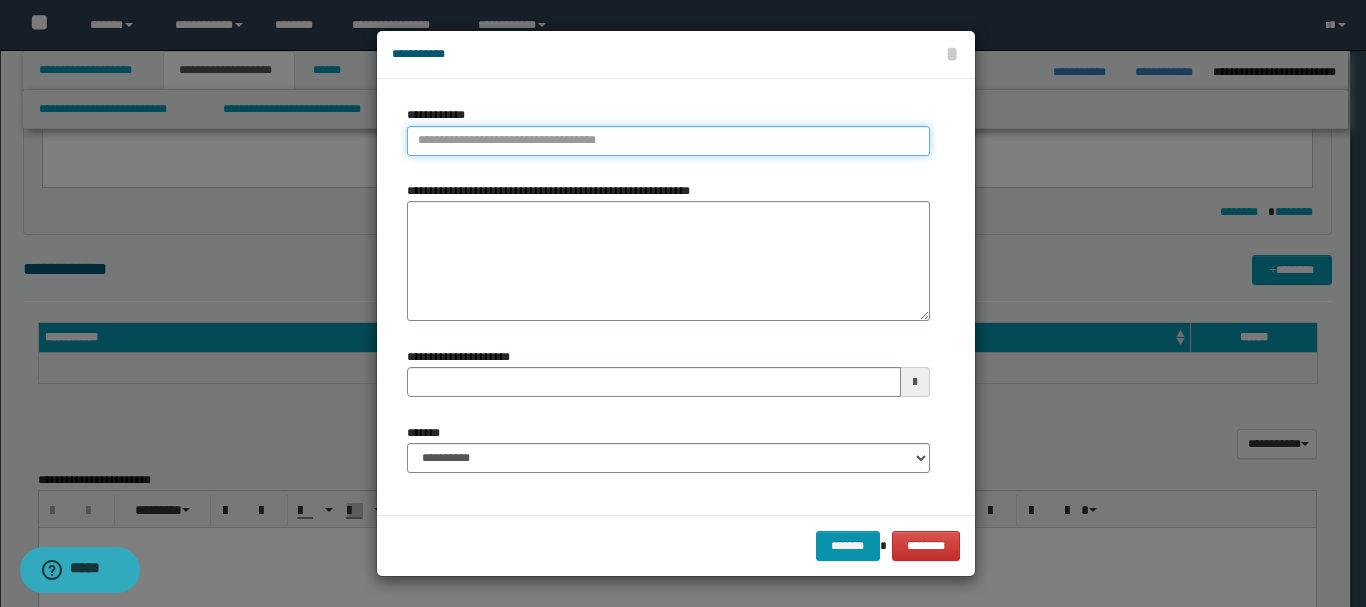 click on "**********" at bounding box center [668, 141] 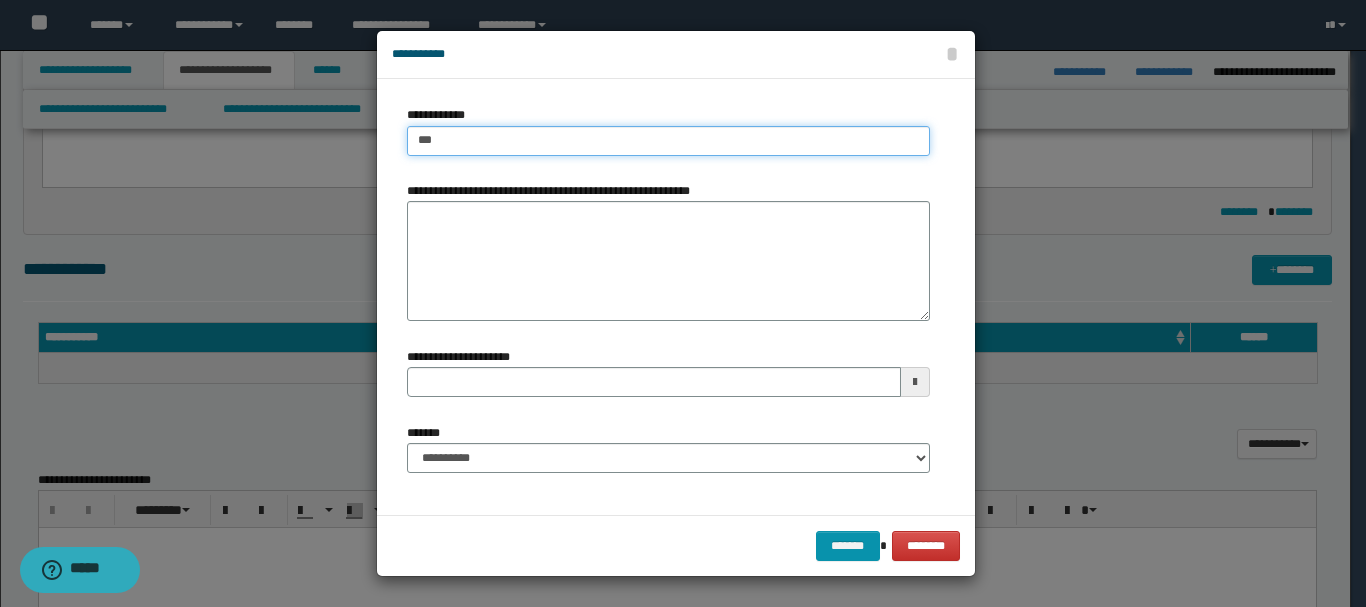 type on "****" 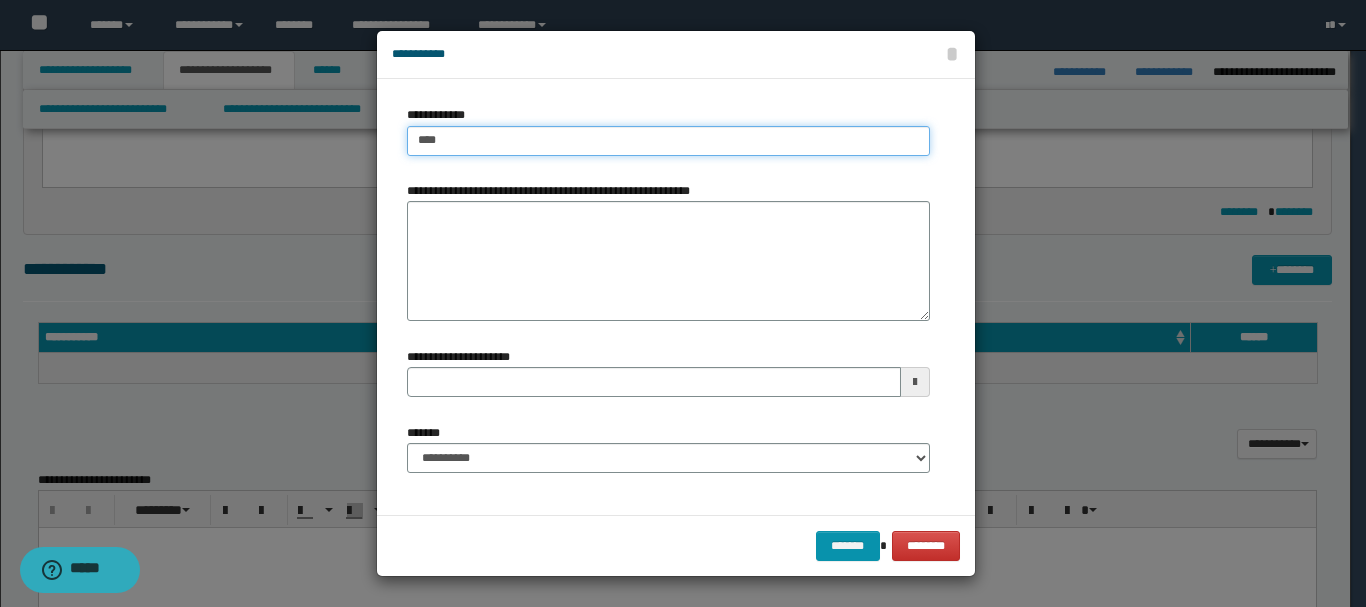 type on "****" 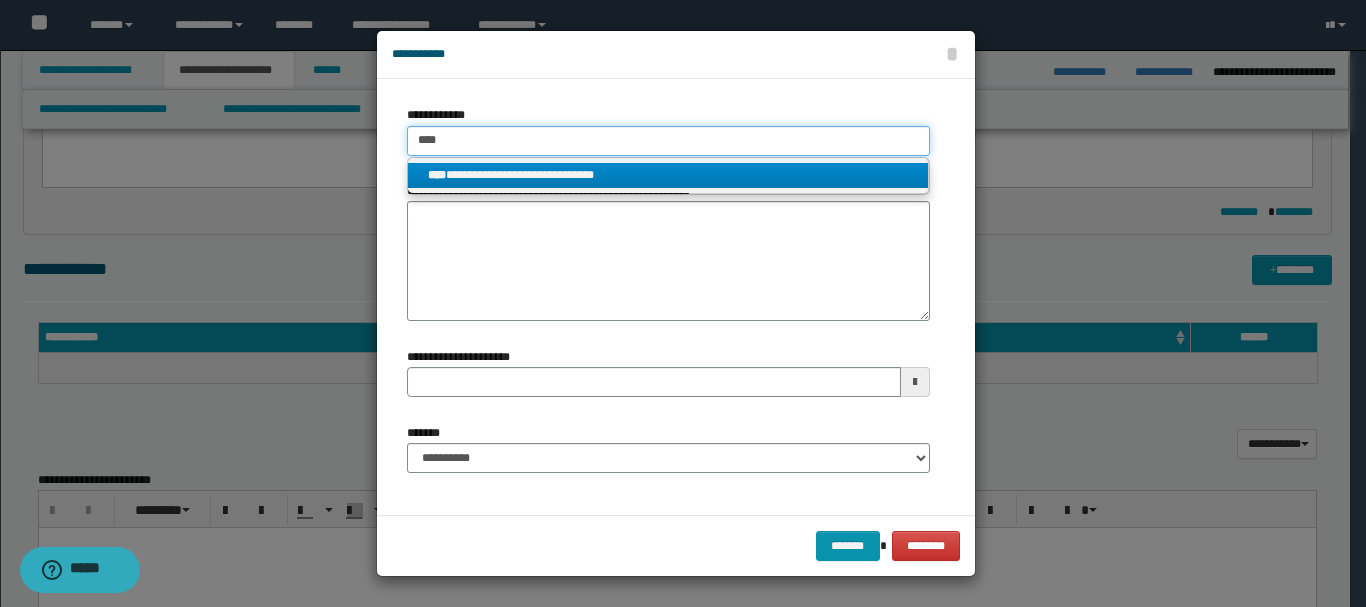 type on "****" 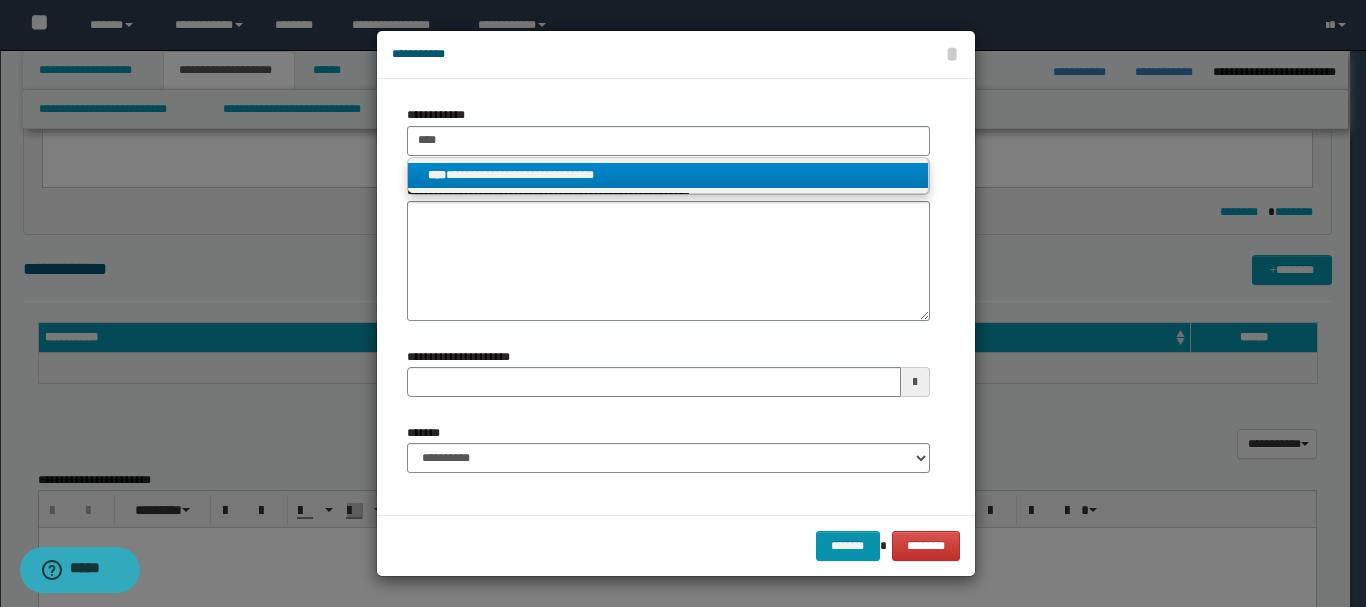 click on "**********" at bounding box center [668, 175] 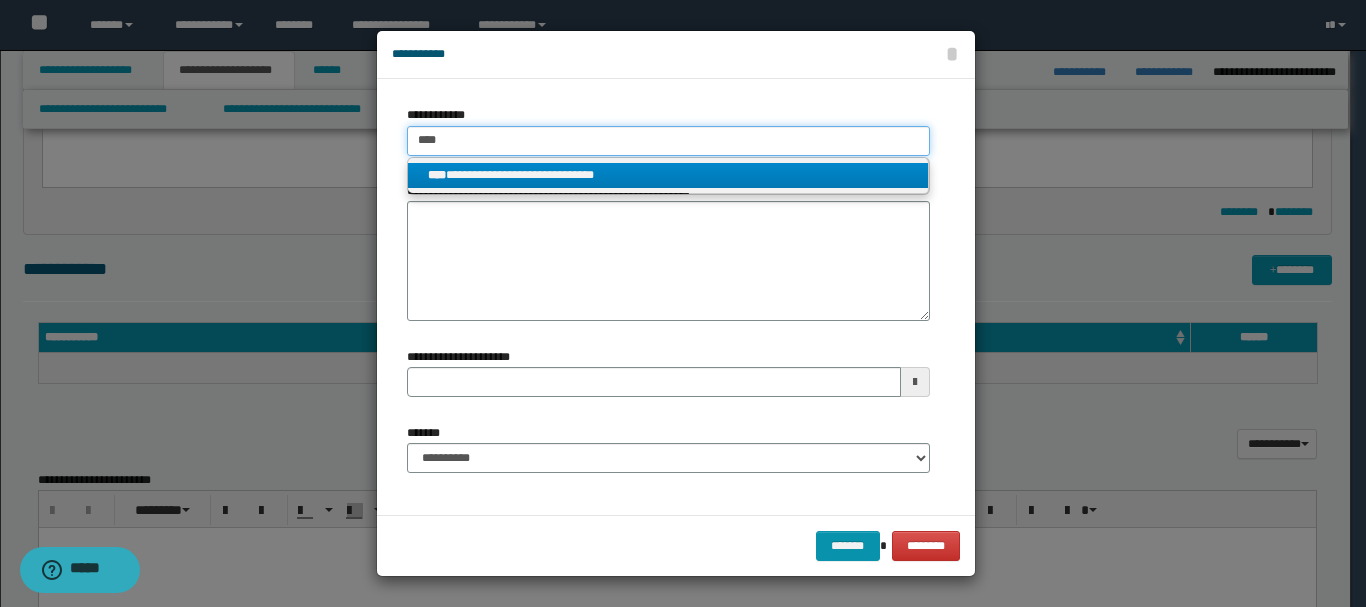 type 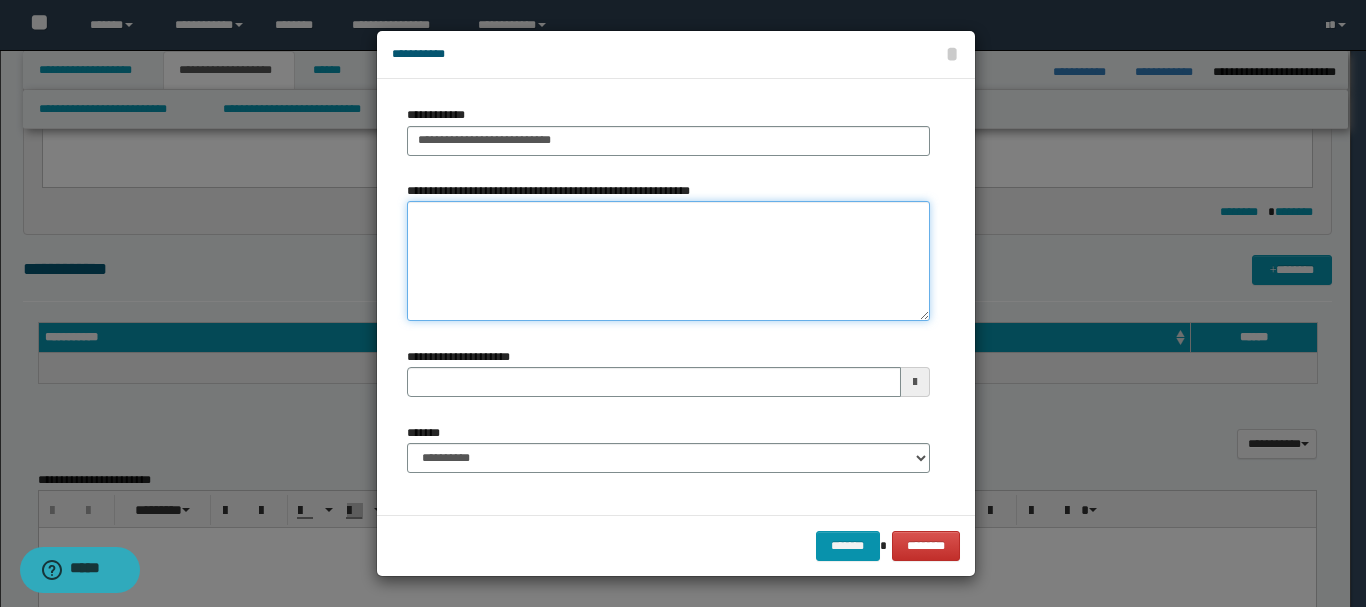 click on "**********" at bounding box center (668, 261) 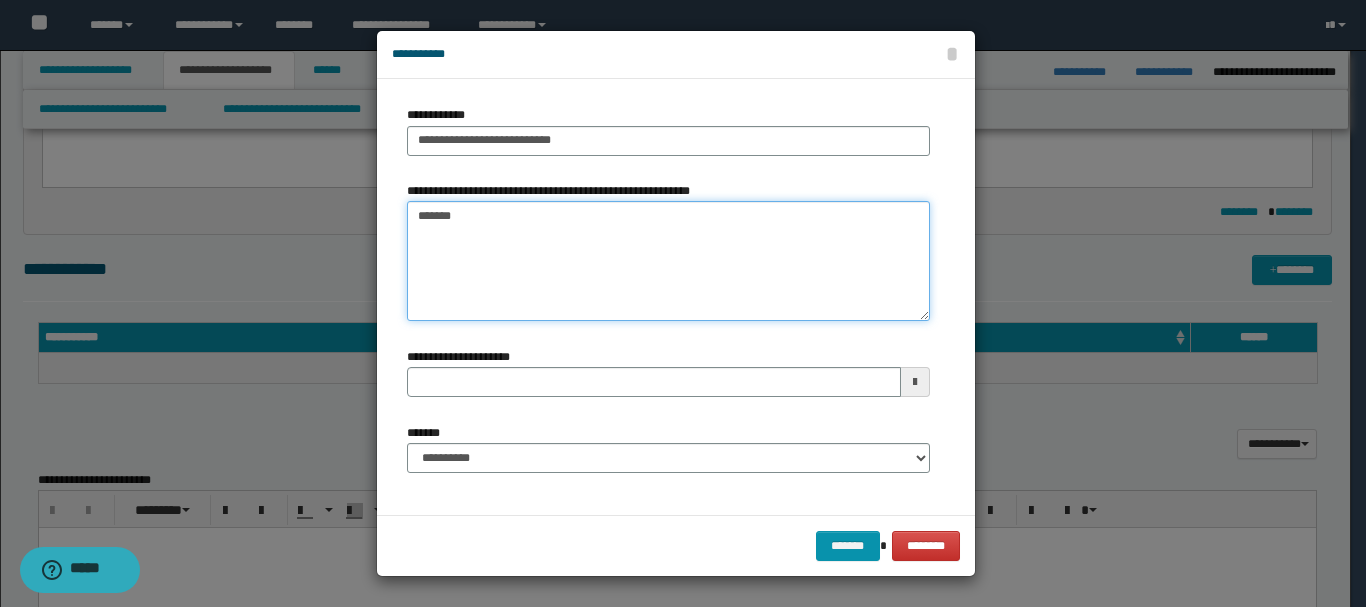 click on "******" at bounding box center [668, 261] 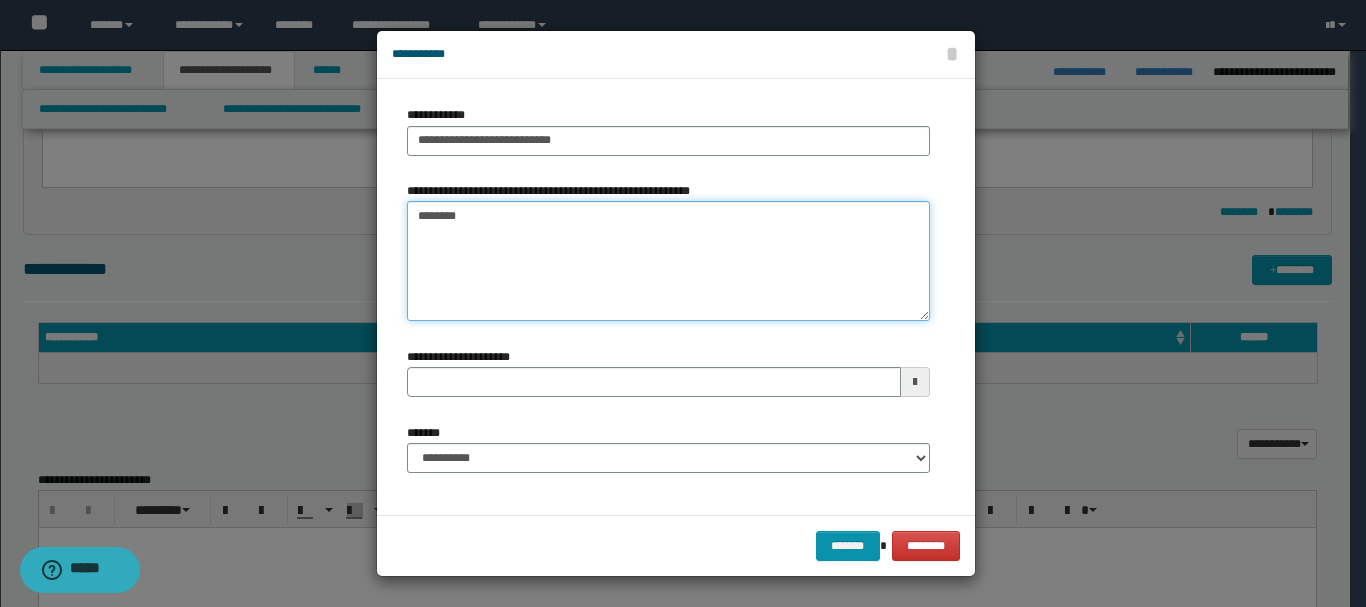 type 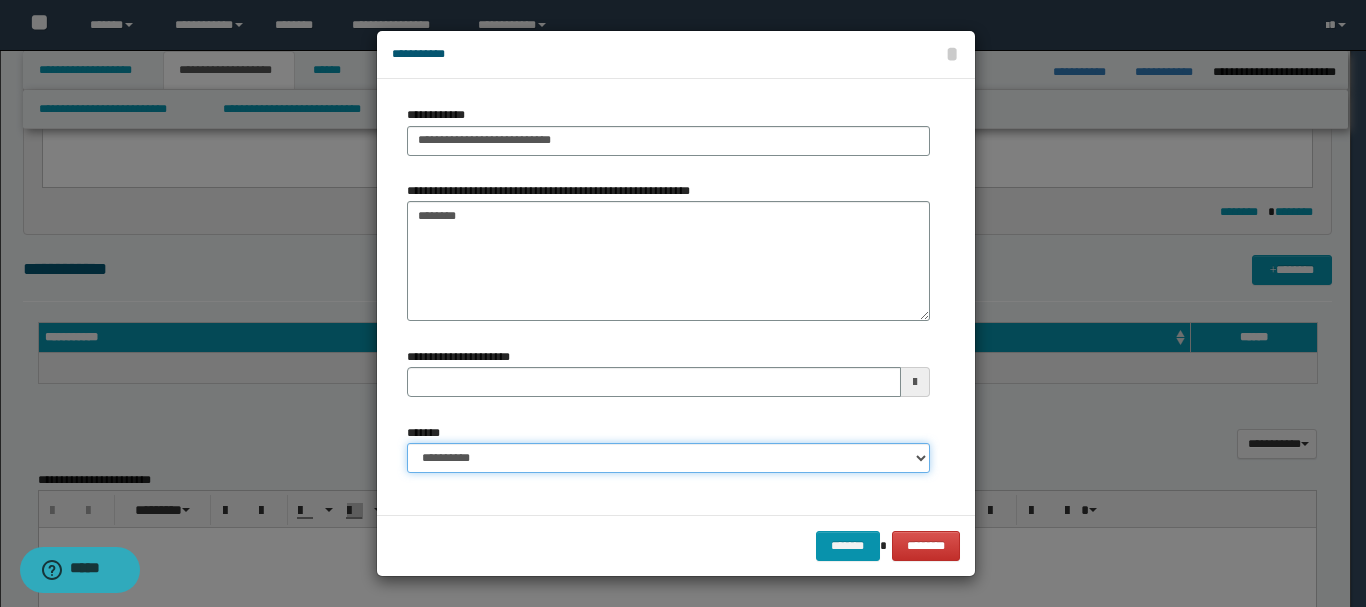 drag, startPoint x: 924, startPoint y: 462, endPoint x: 901, endPoint y: 451, distance: 25.495098 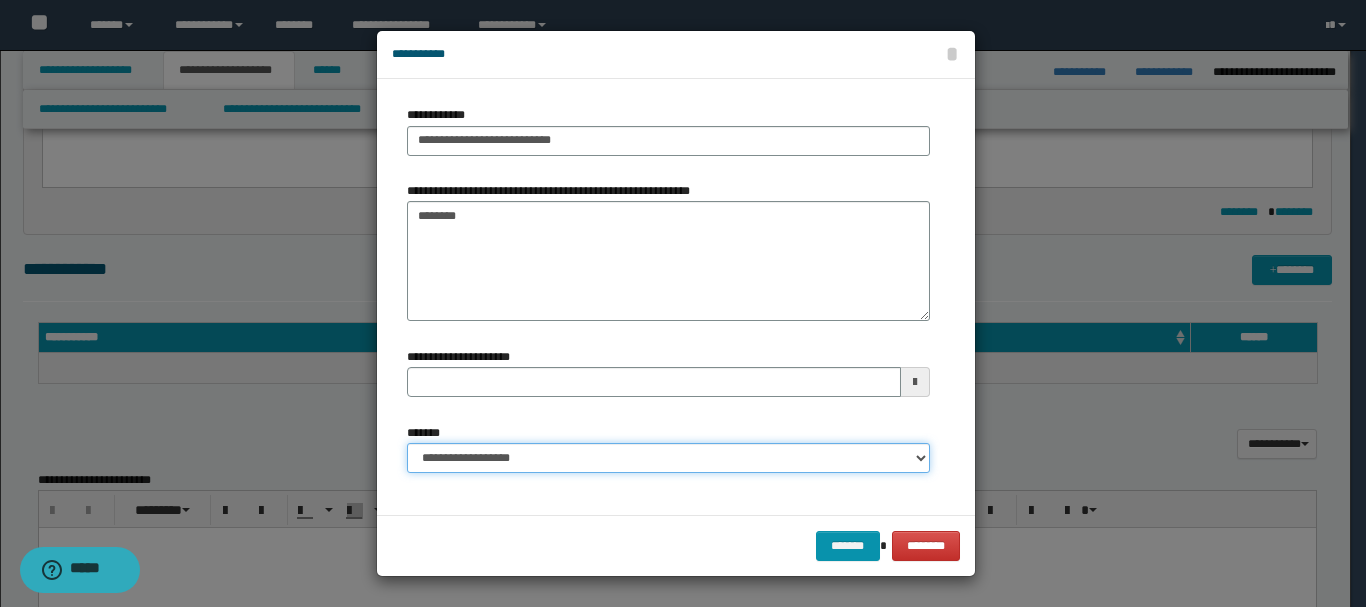 type 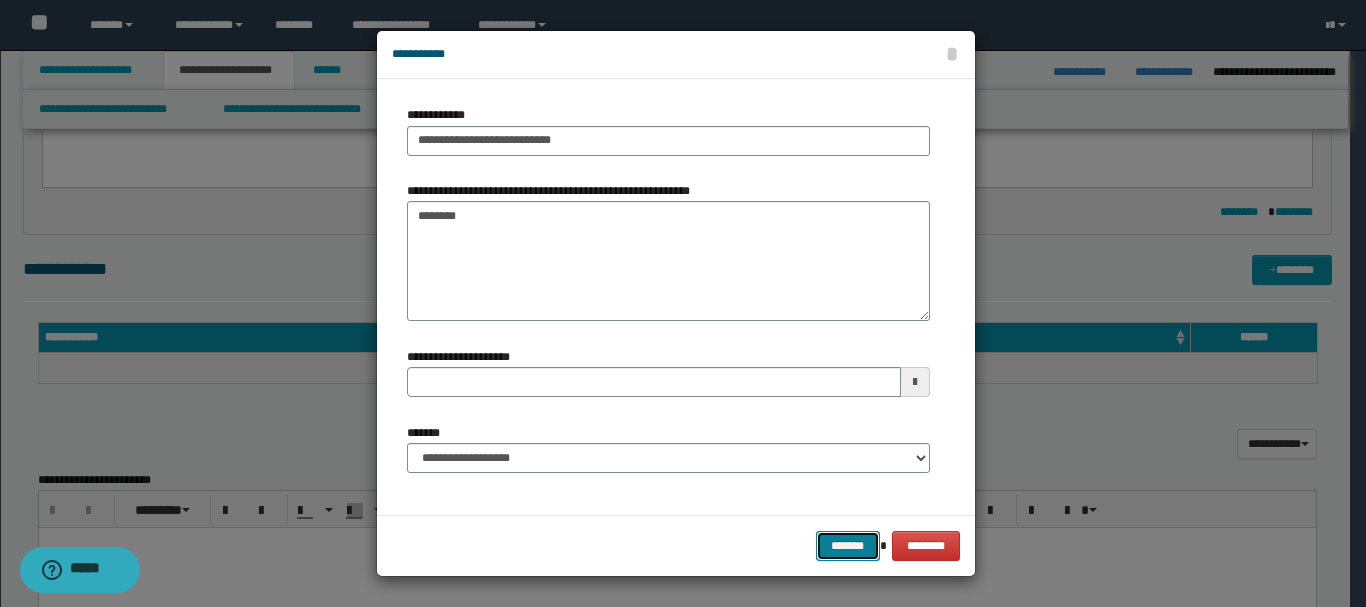 click on "*******" at bounding box center [848, 546] 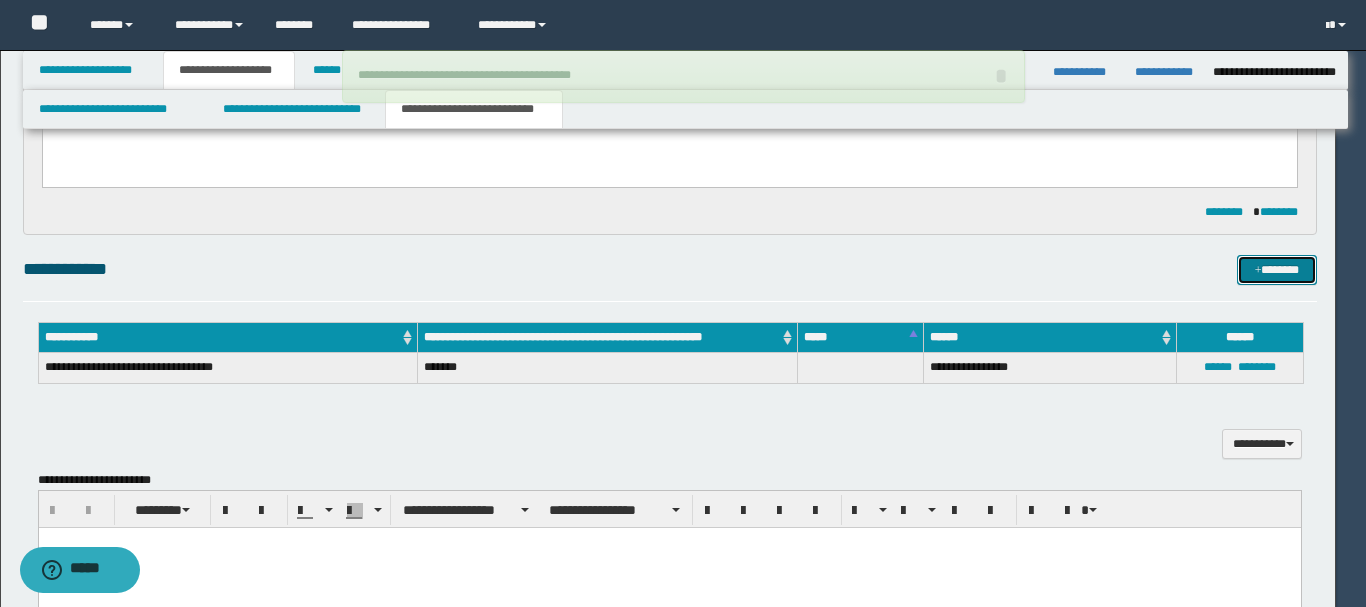 type 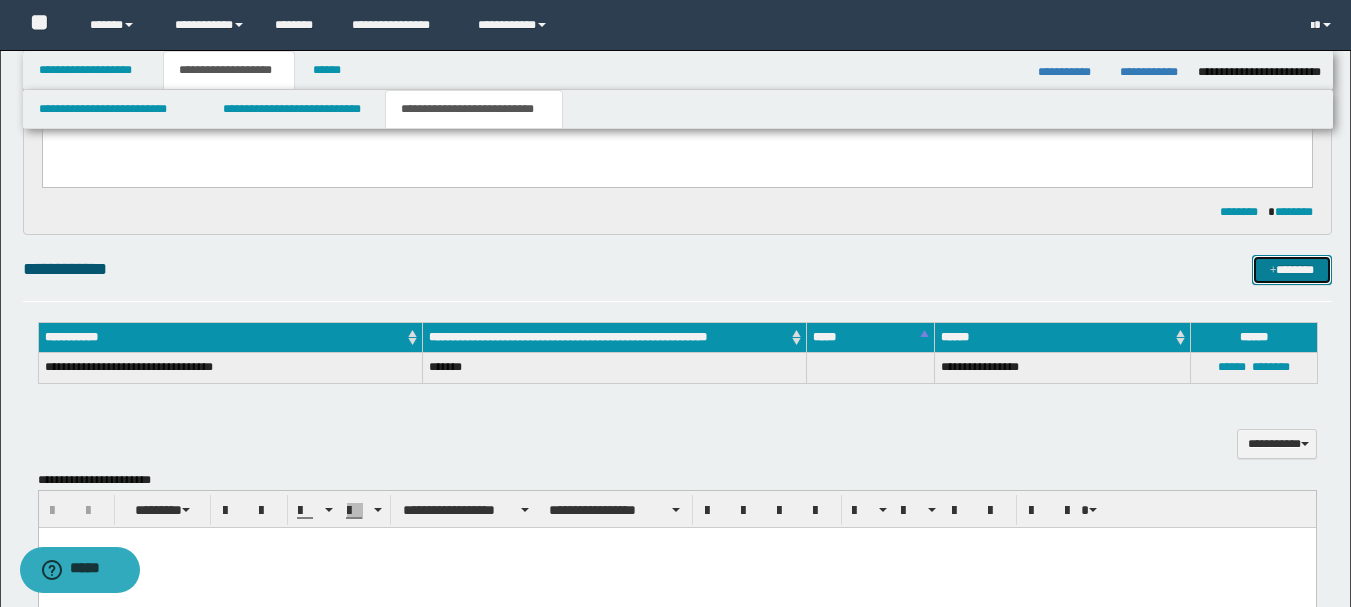click on "*******" at bounding box center (1292, 270) 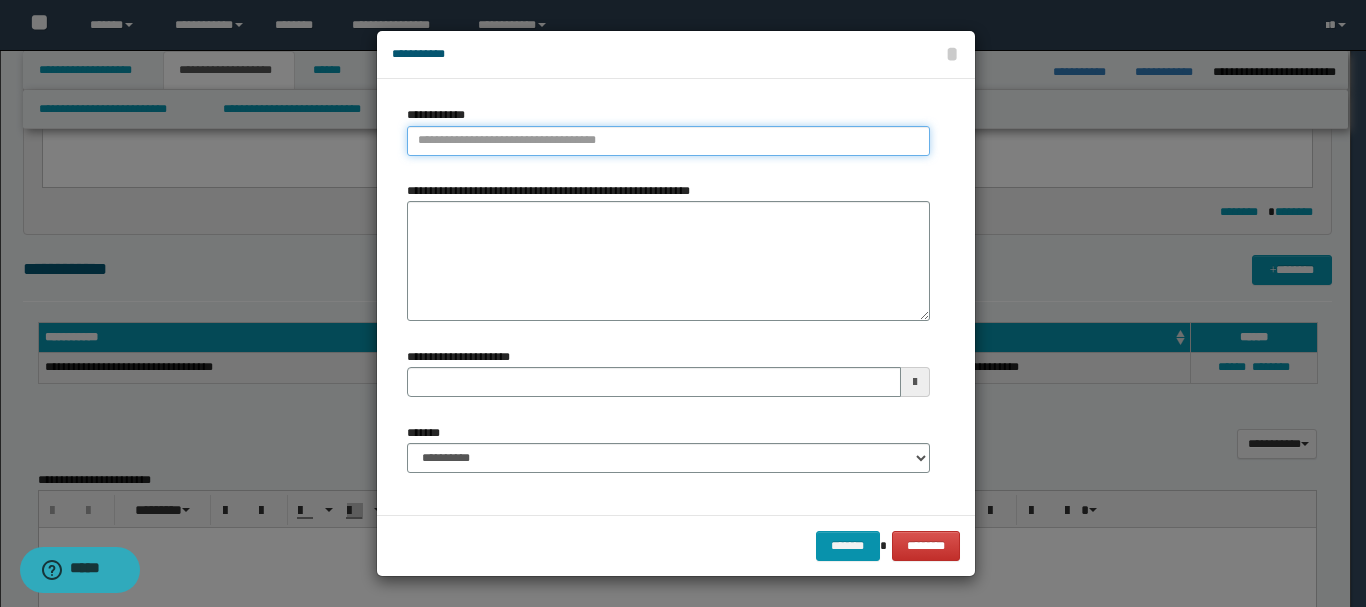 type on "**********" 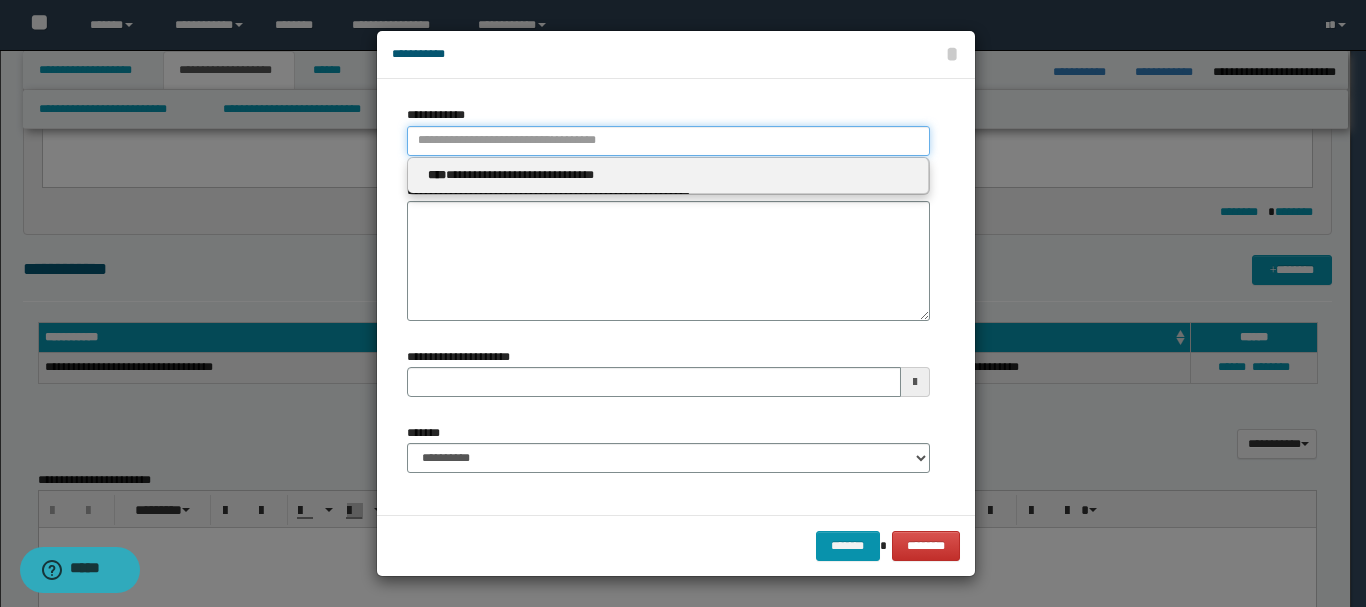 click on "**********" at bounding box center (668, 141) 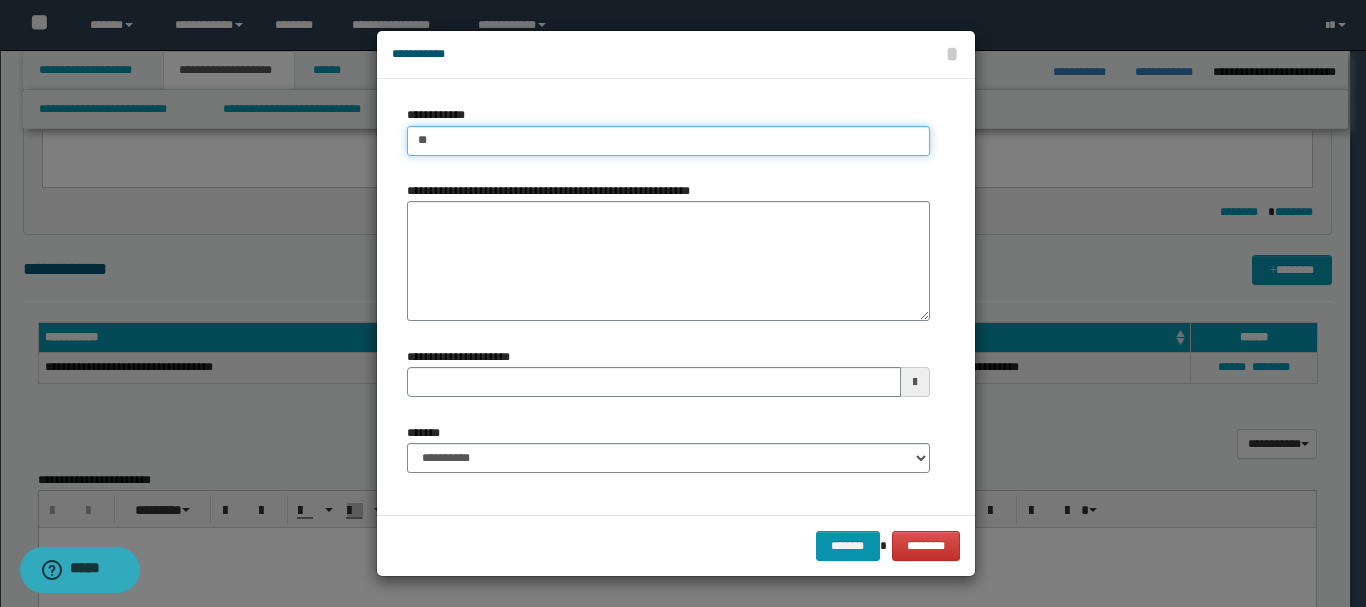 type on "***" 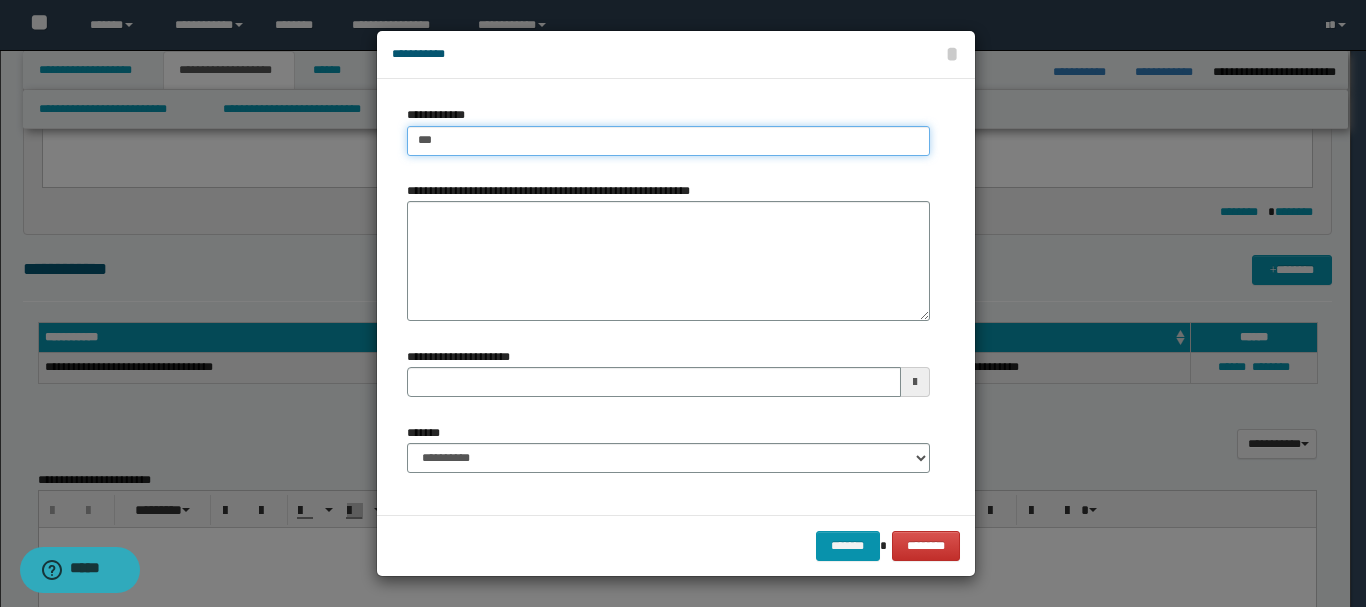 type 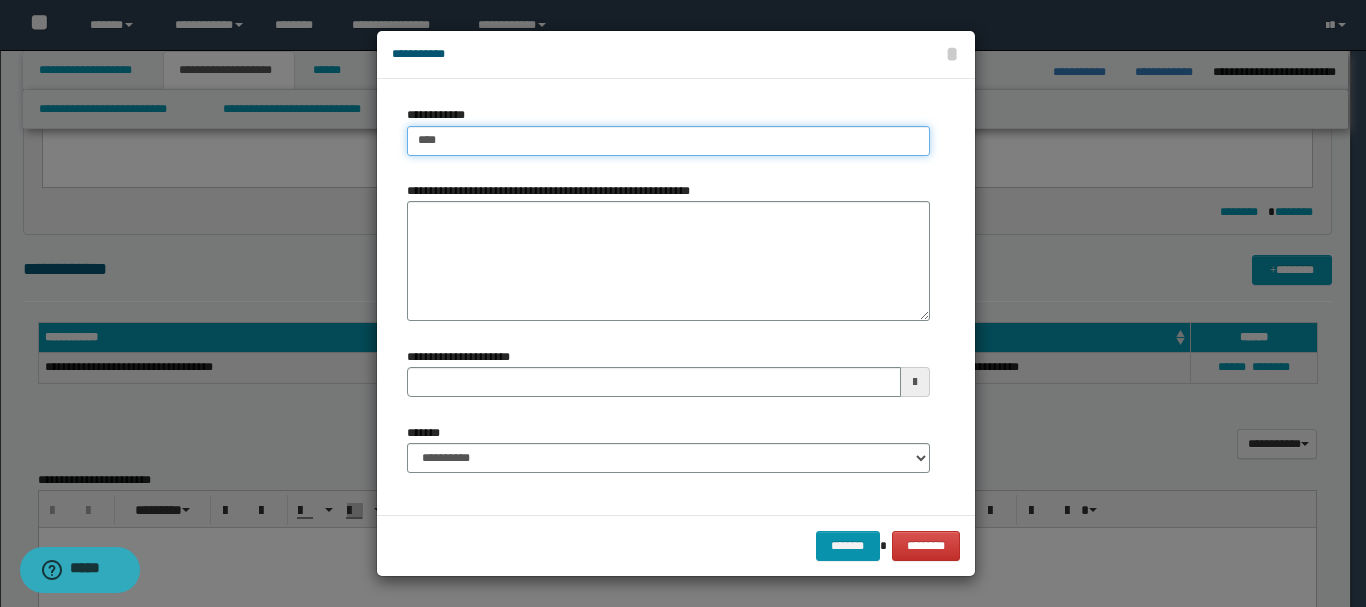 type on "****" 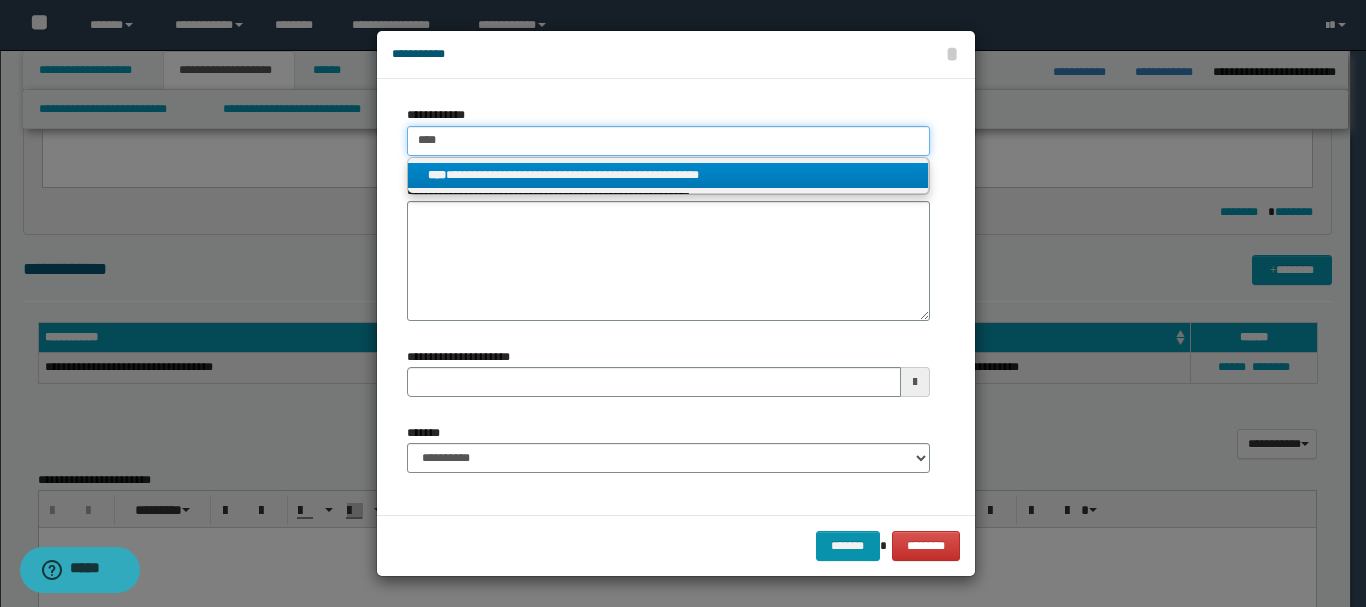 type on "****" 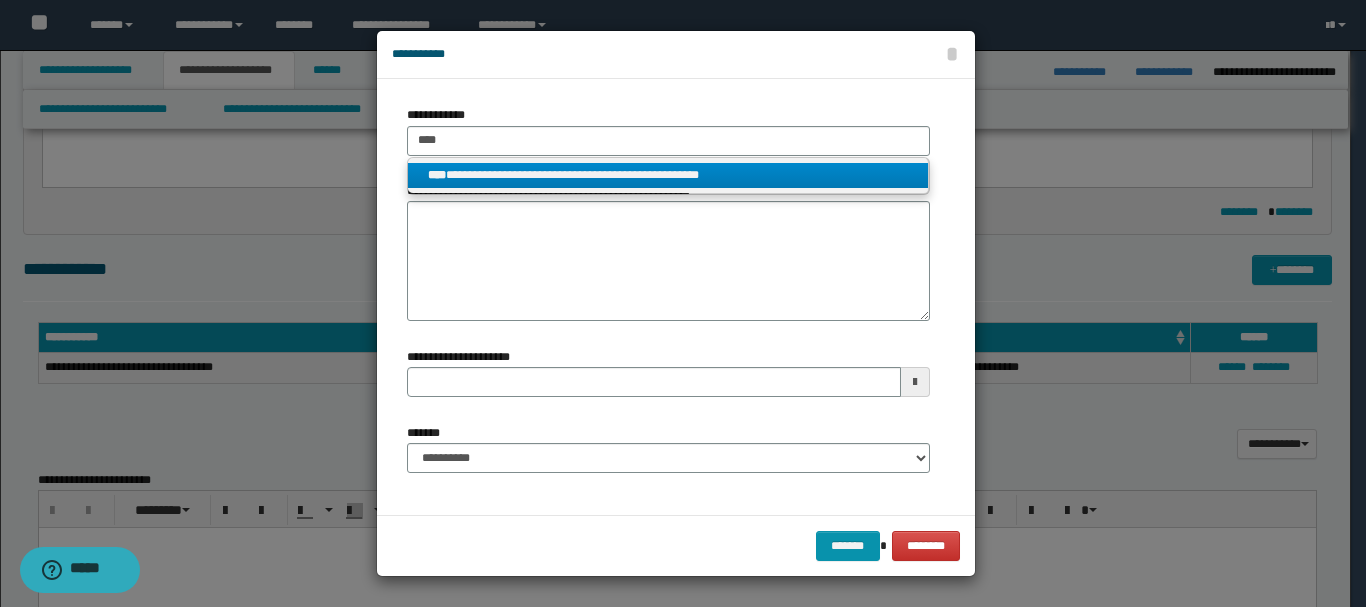 click on "**********" at bounding box center (668, 175) 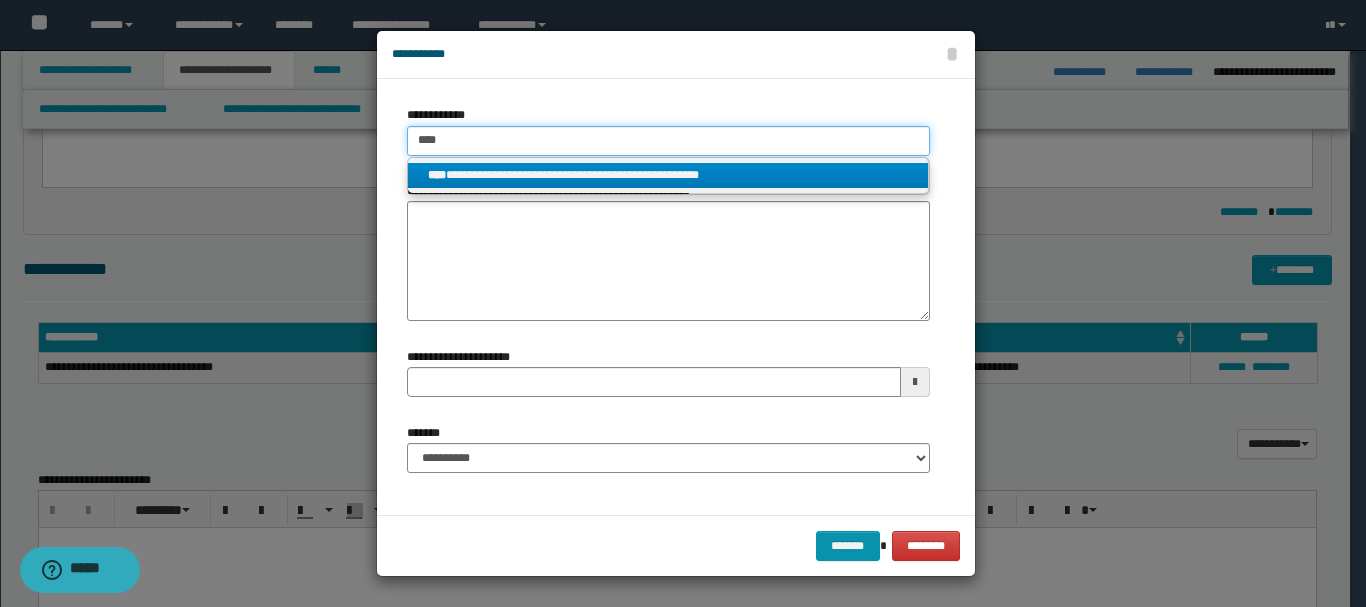type 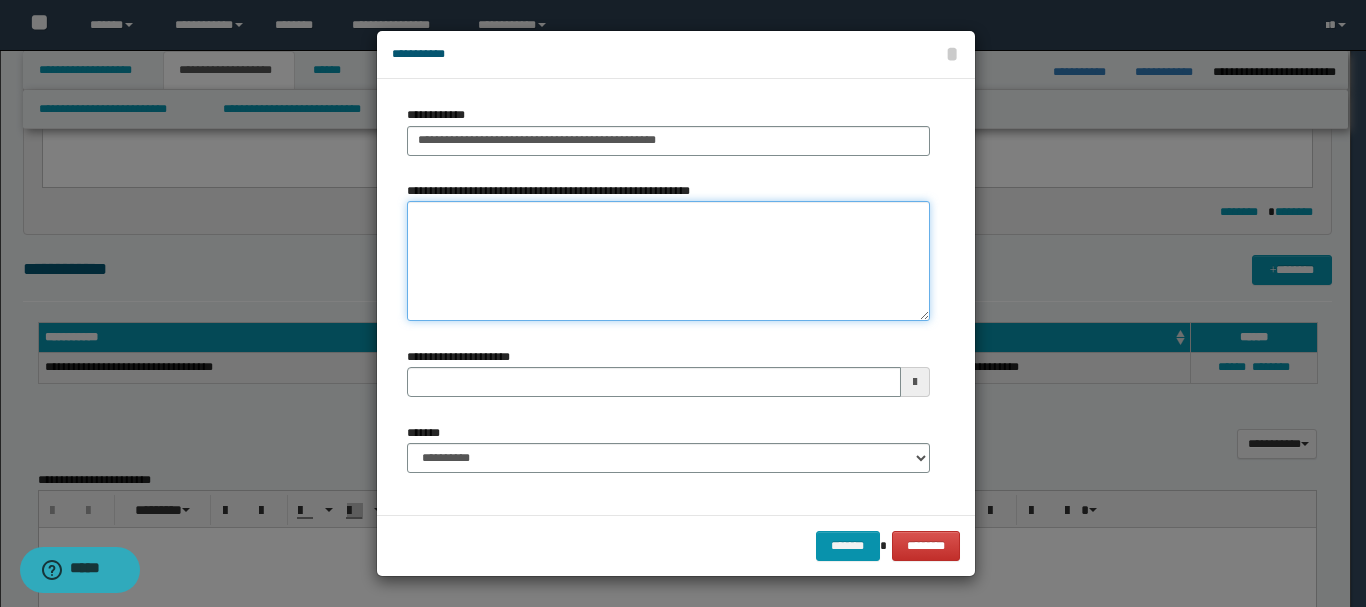 click on "**********" at bounding box center (668, 261) 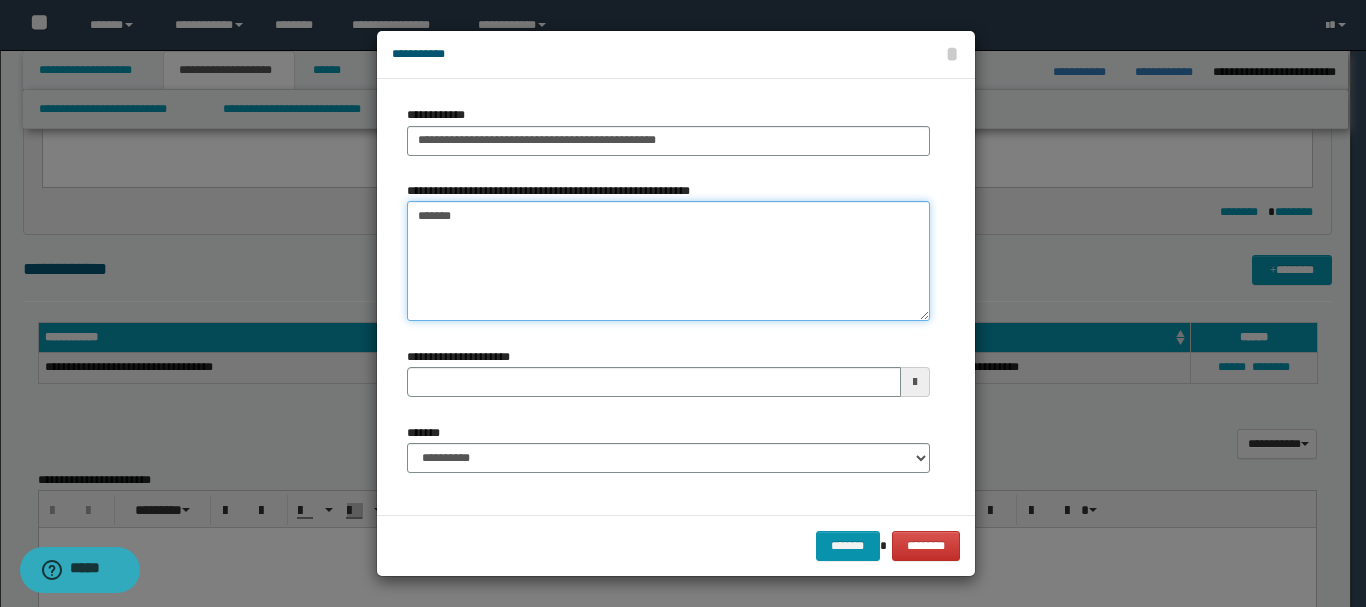type on "*******" 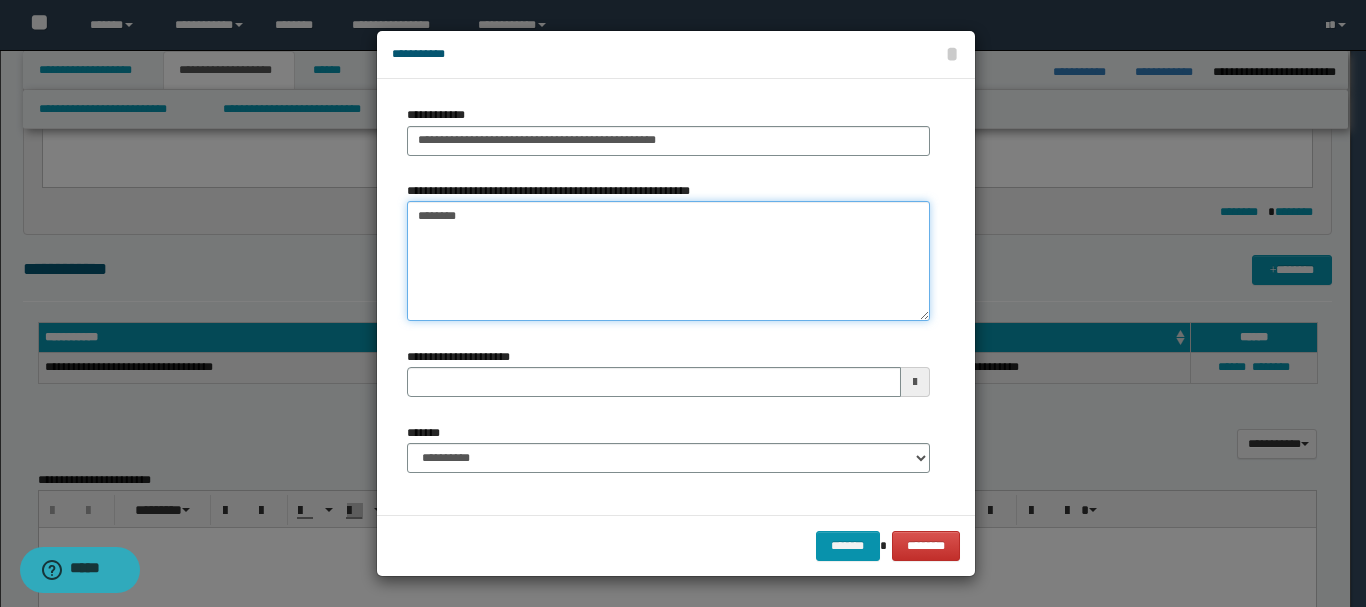 type 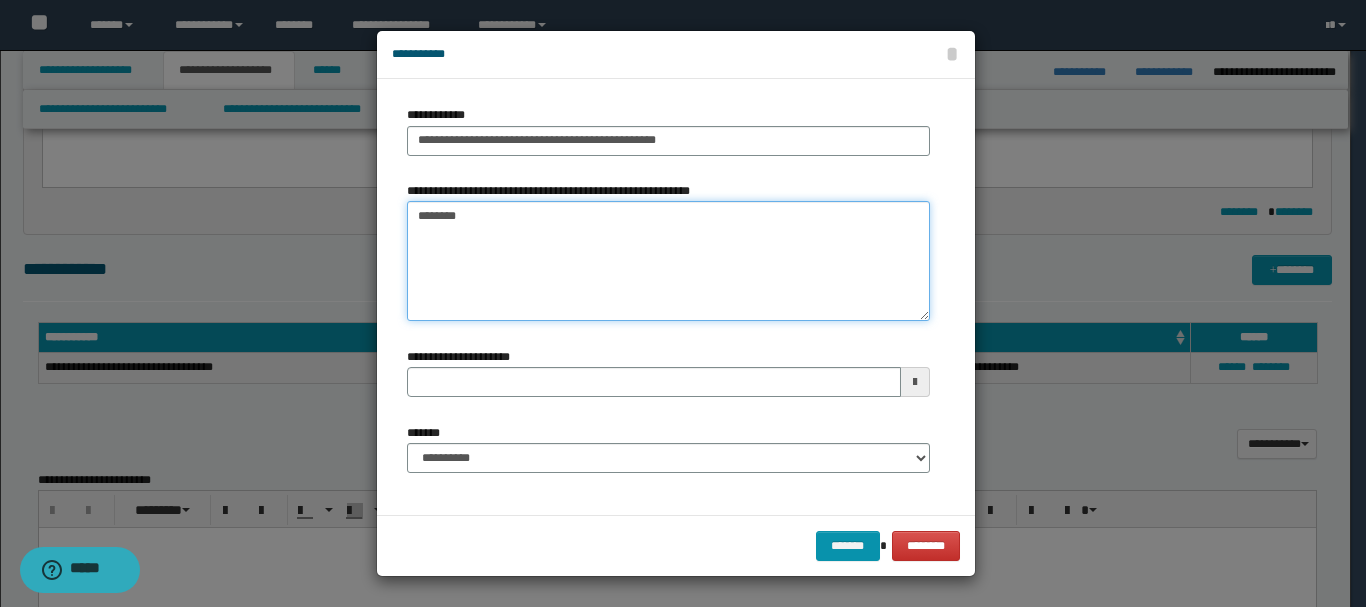type on "*******" 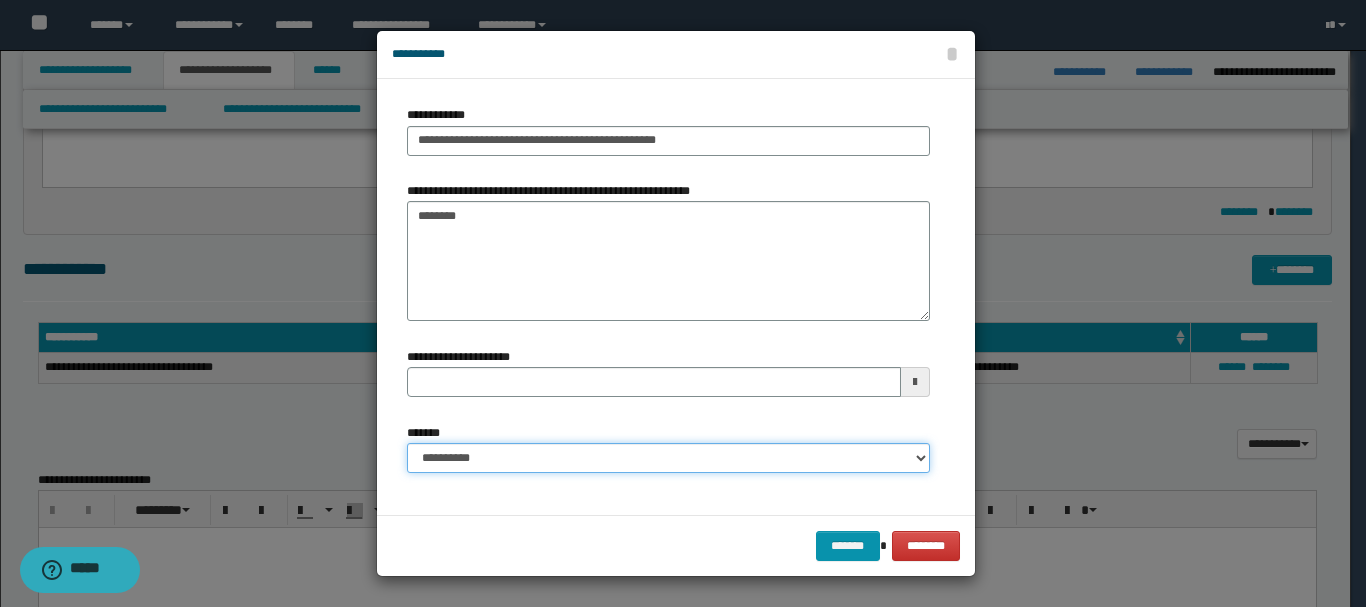 drag, startPoint x: 908, startPoint y: 450, endPoint x: 885, endPoint y: 444, distance: 23.769728 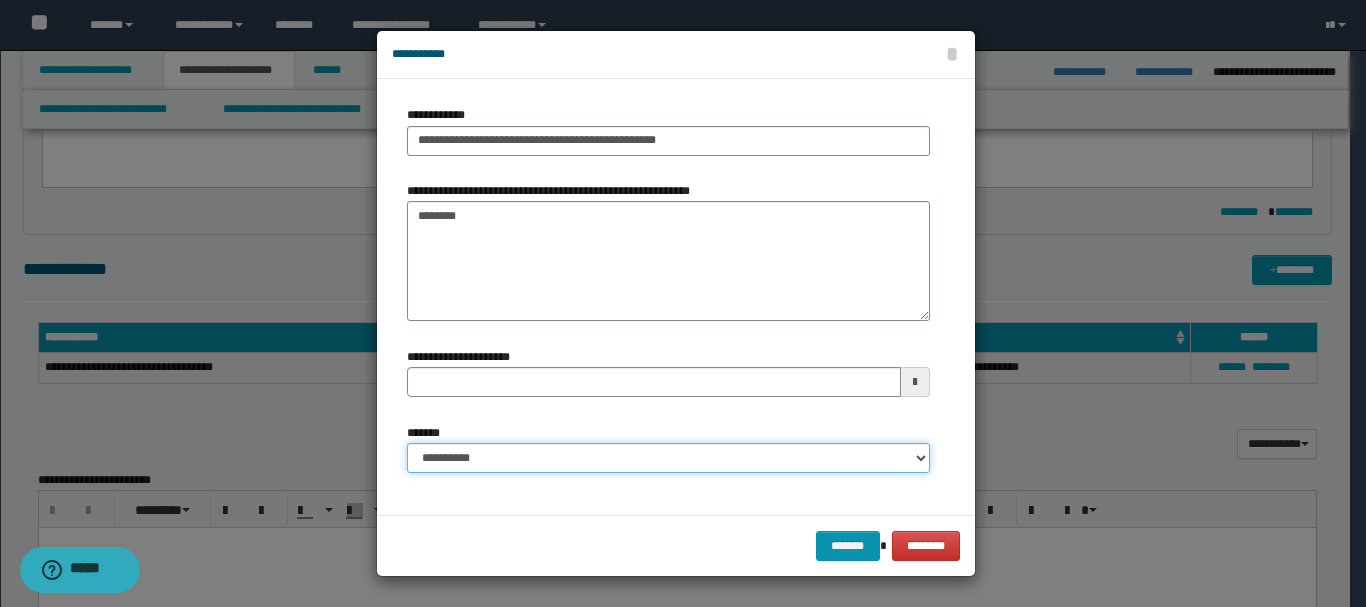 select on "*" 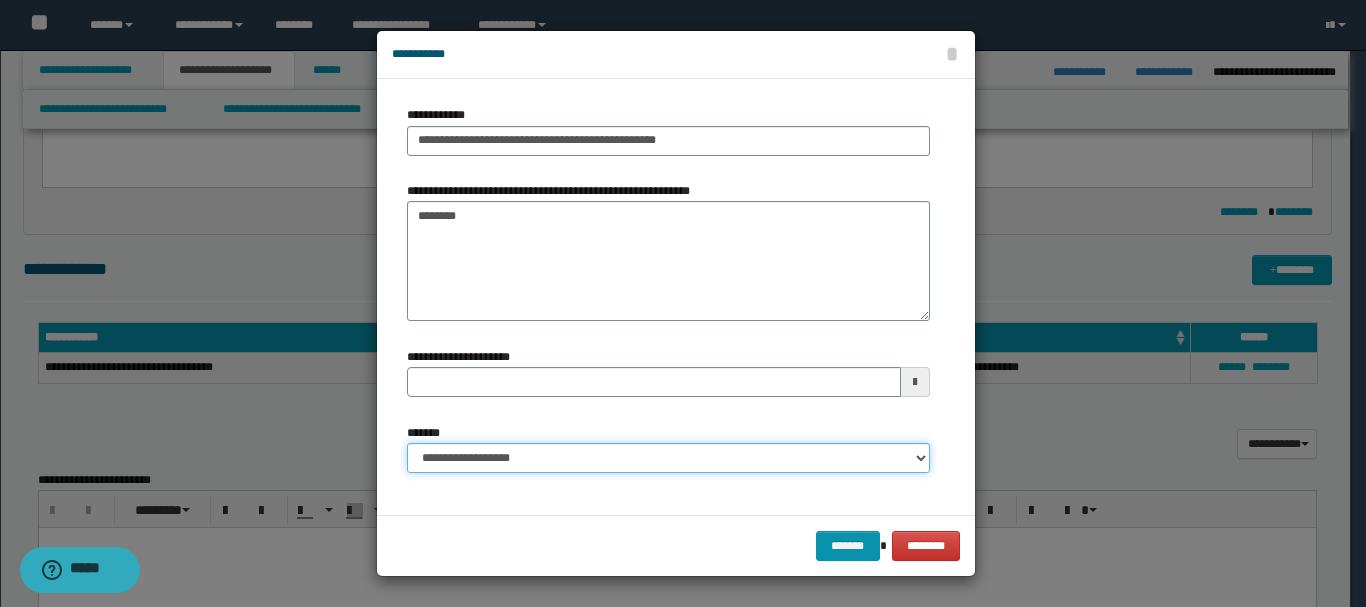 type 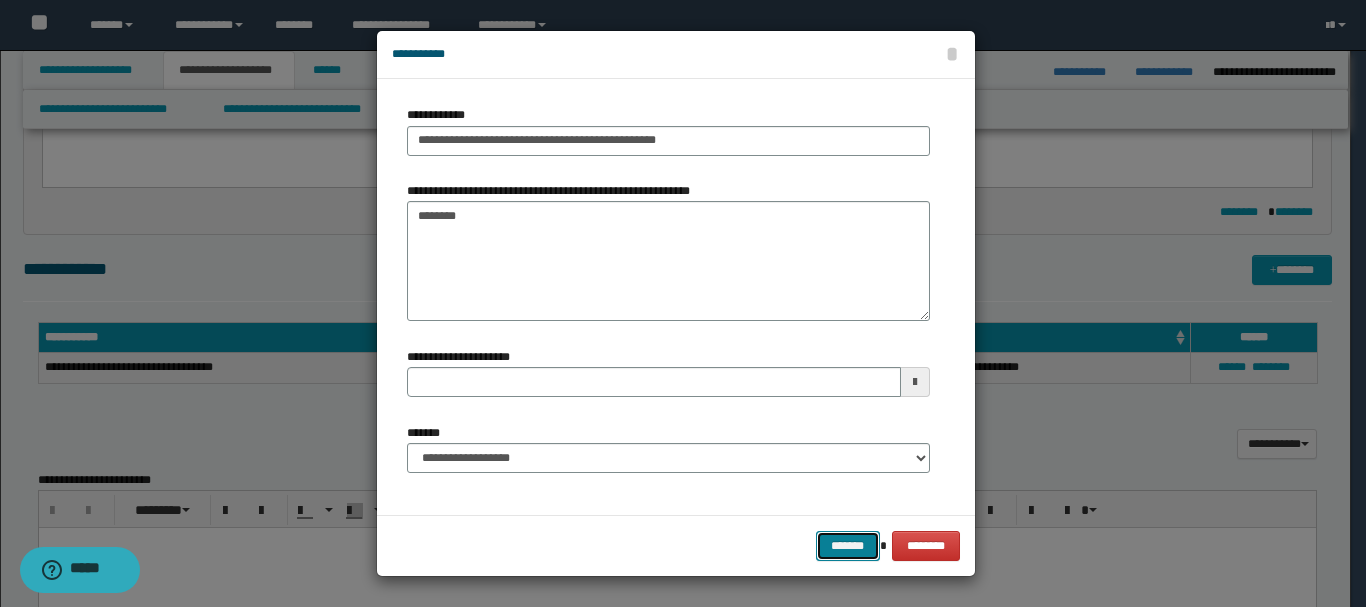 click on "*******" at bounding box center [848, 546] 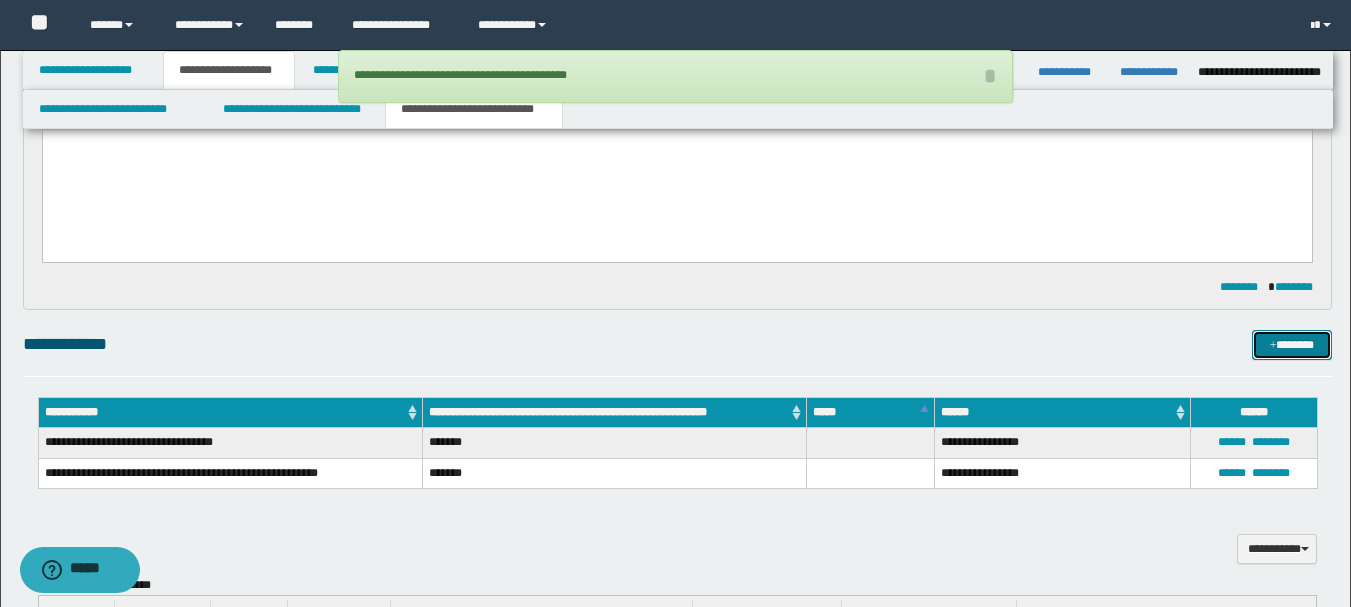 scroll, scrollTop: 0, scrollLeft: 0, axis: both 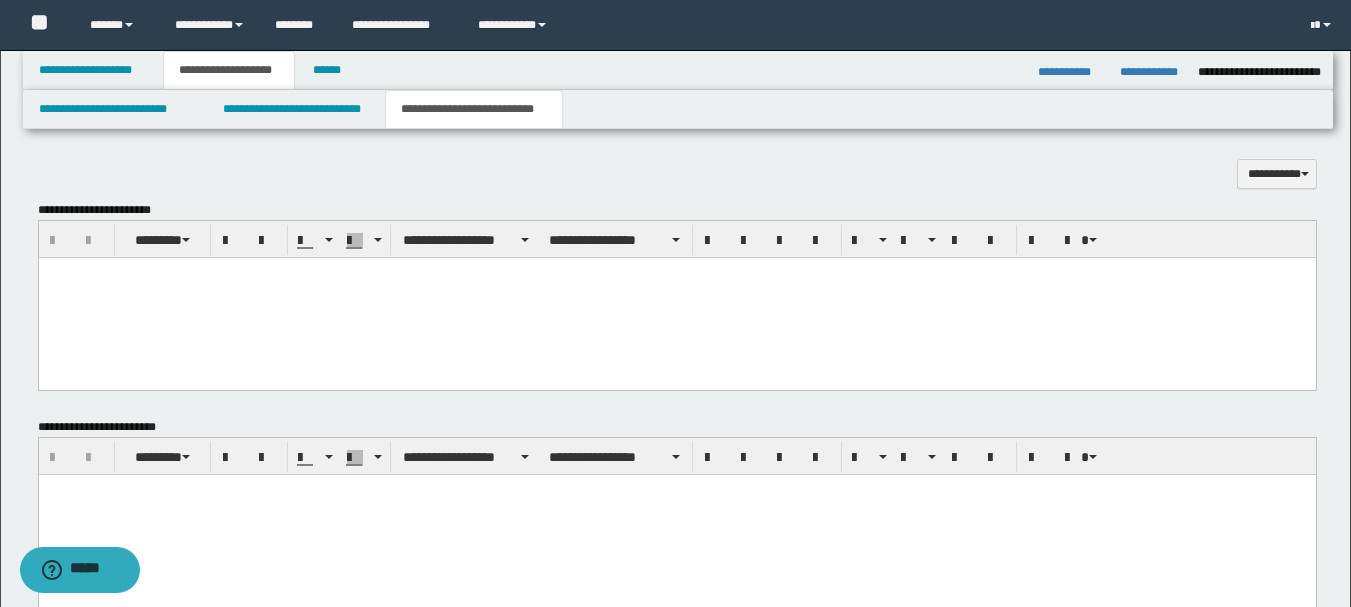 drag, startPoint x: 41, startPoint y: 262, endPoint x: 422, endPoint y: 298, distance: 382.69702 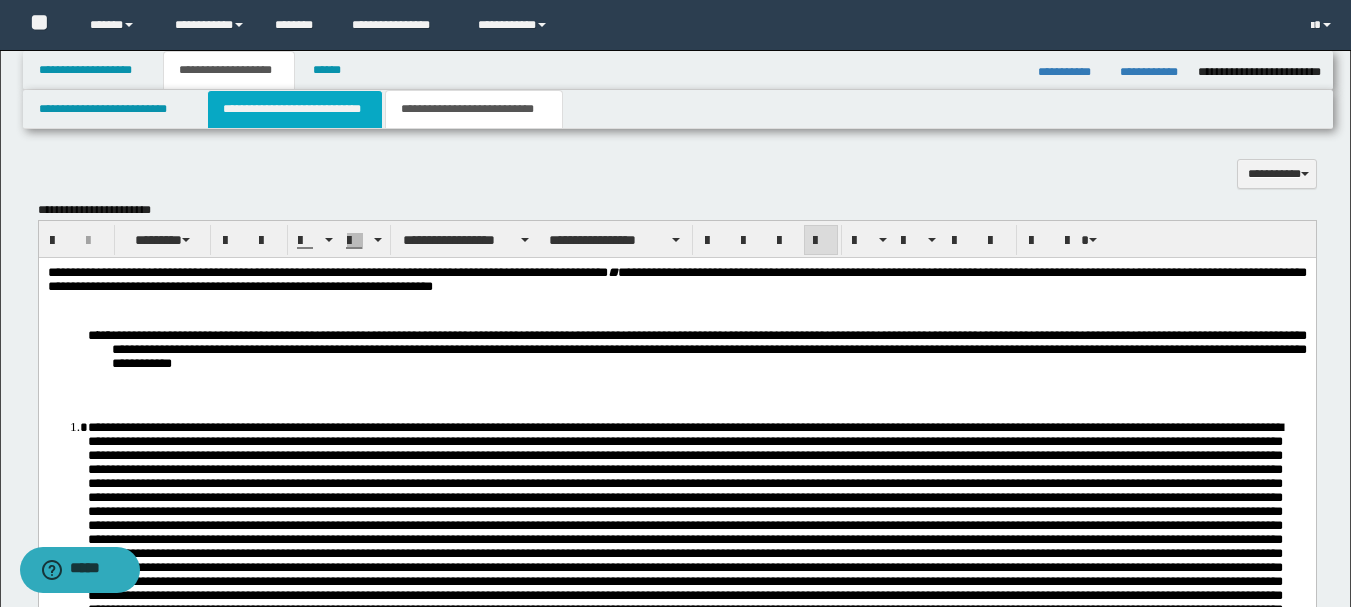 click on "**********" at bounding box center (295, 109) 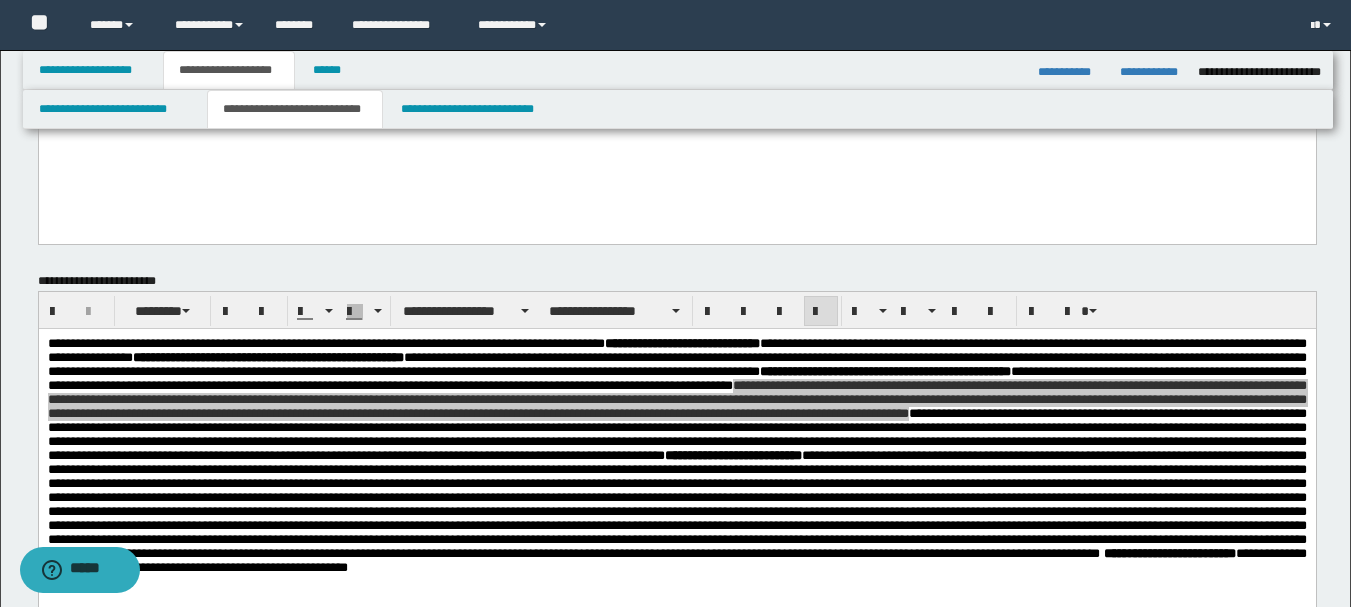 scroll, scrollTop: 0, scrollLeft: 0, axis: both 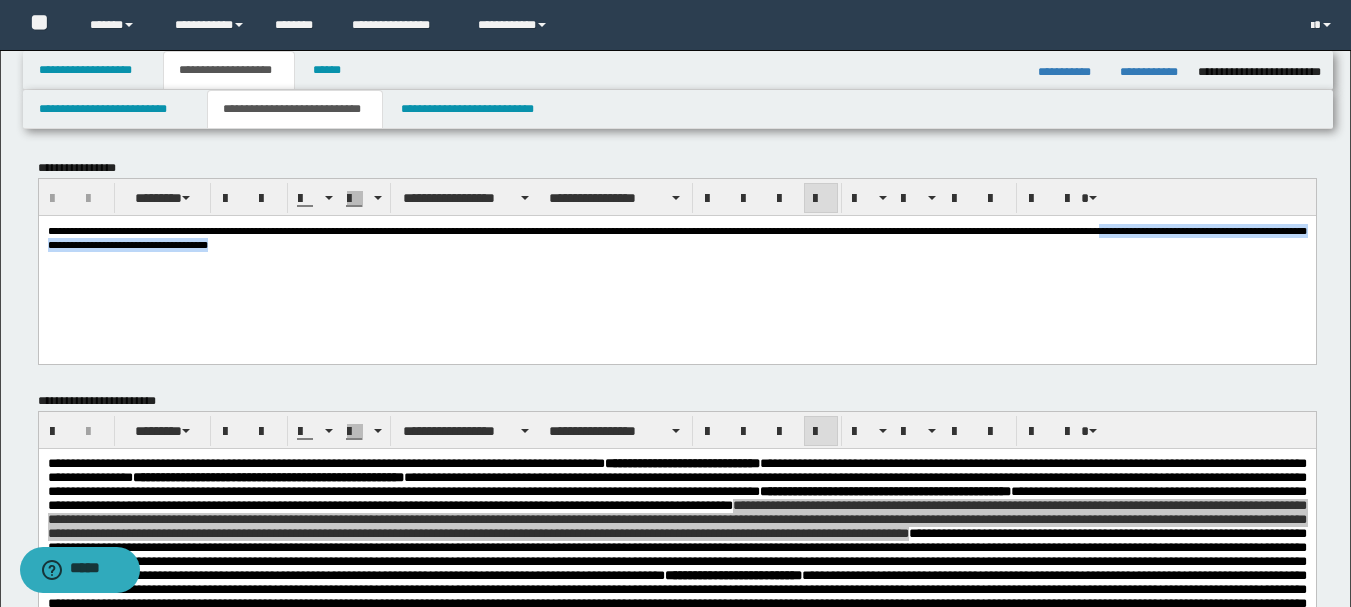 drag, startPoint x: 208, startPoint y: 244, endPoint x: 789, endPoint y: 271, distance: 581.627 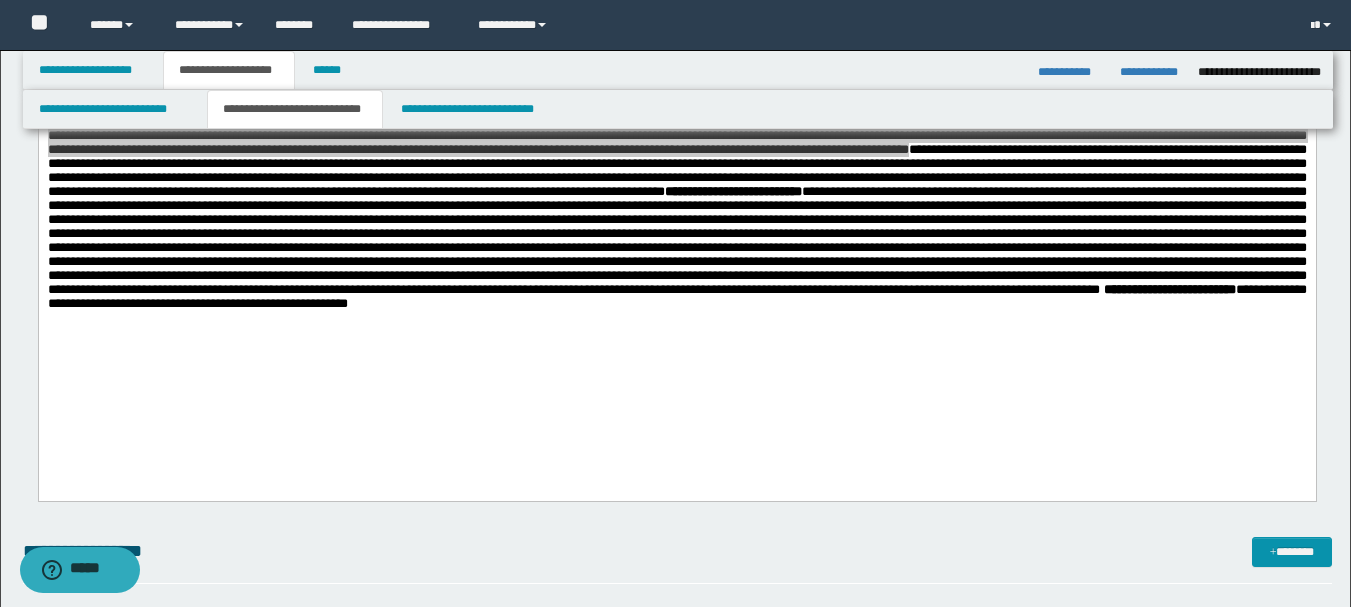 scroll, scrollTop: 400, scrollLeft: 0, axis: vertical 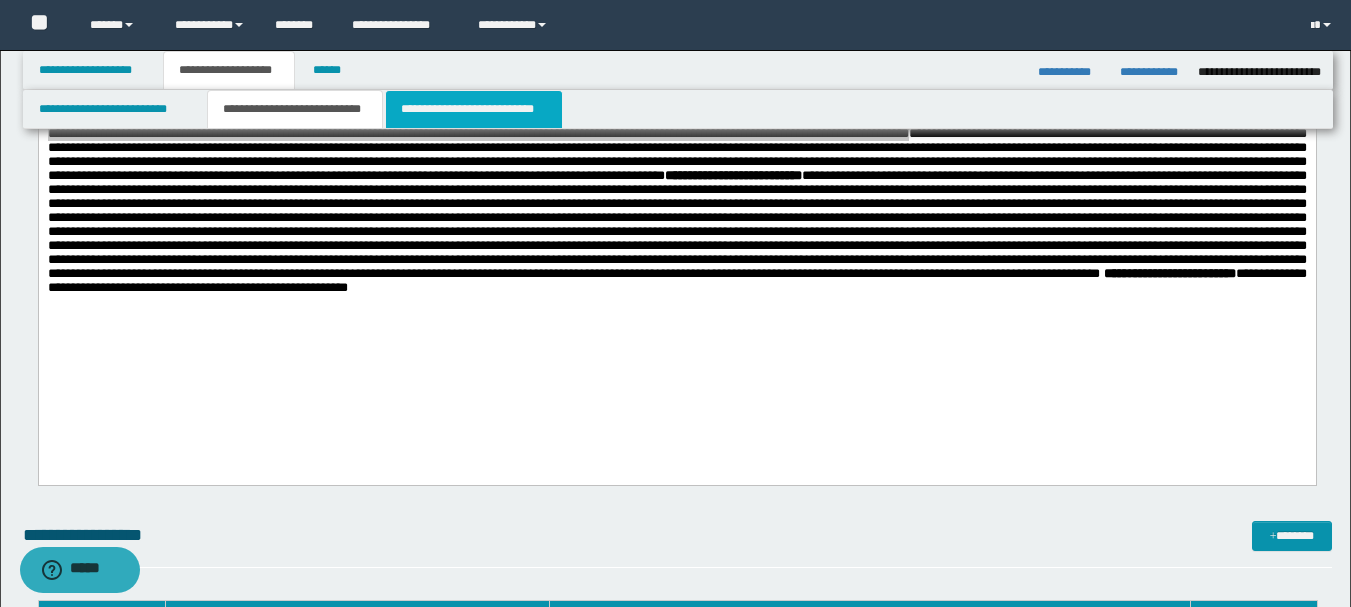 click on "**********" at bounding box center (474, 109) 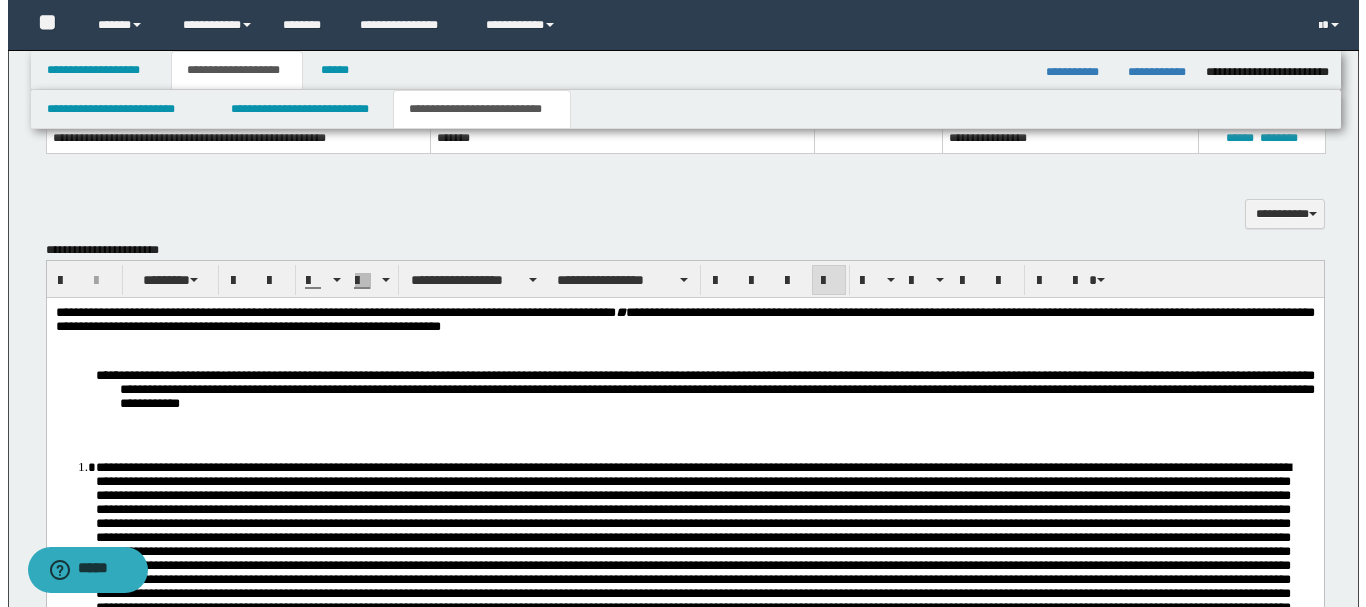 scroll, scrollTop: 600, scrollLeft: 0, axis: vertical 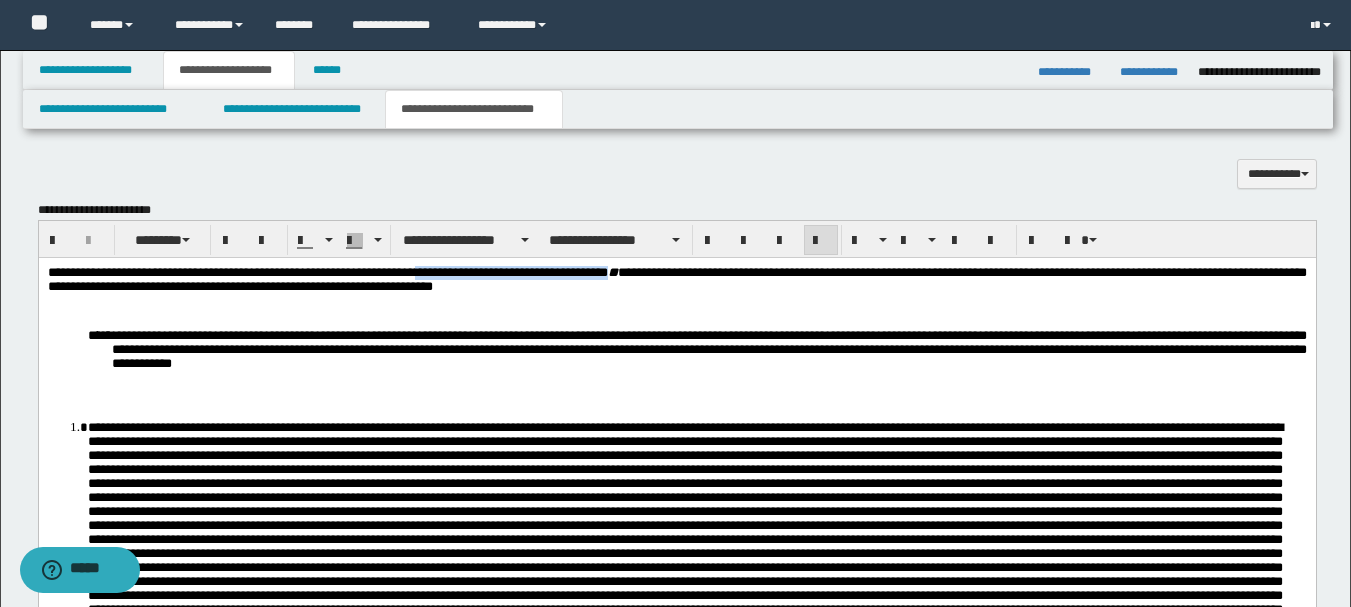 drag, startPoint x: 429, startPoint y: 269, endPoint x: 711, endPoint y: 273, distance: 282.02838 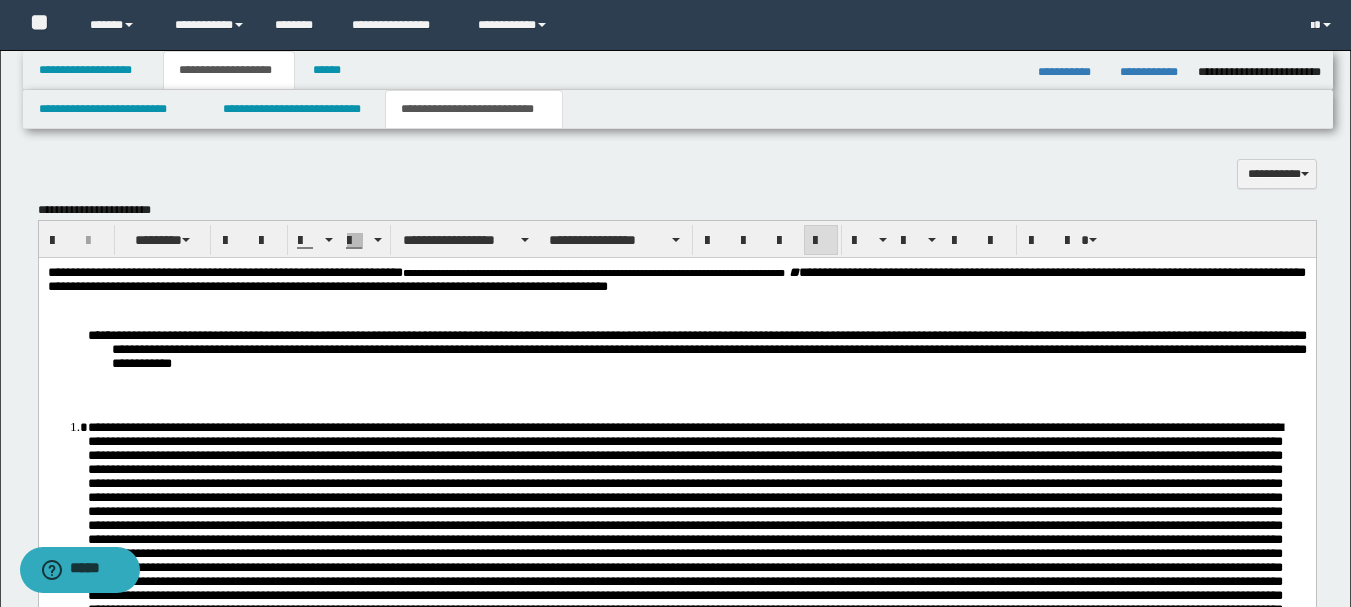click on "**********" at bounding box center (676, 282) 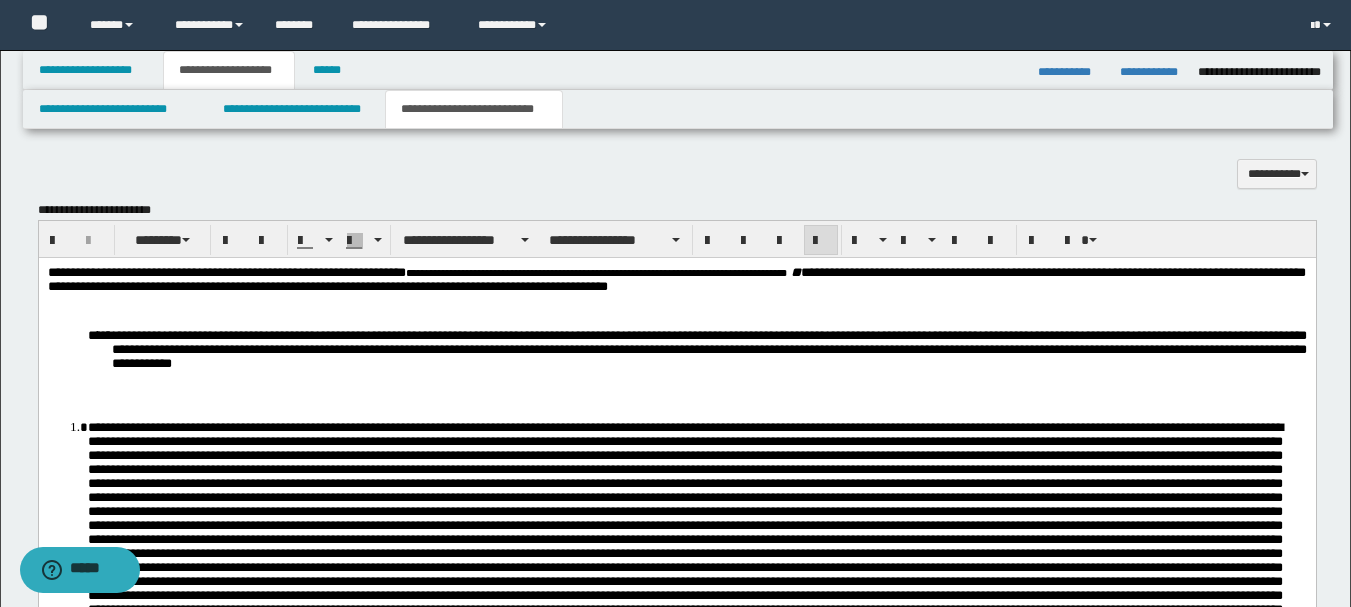 click on "**********" at bounding box center (676, 282) 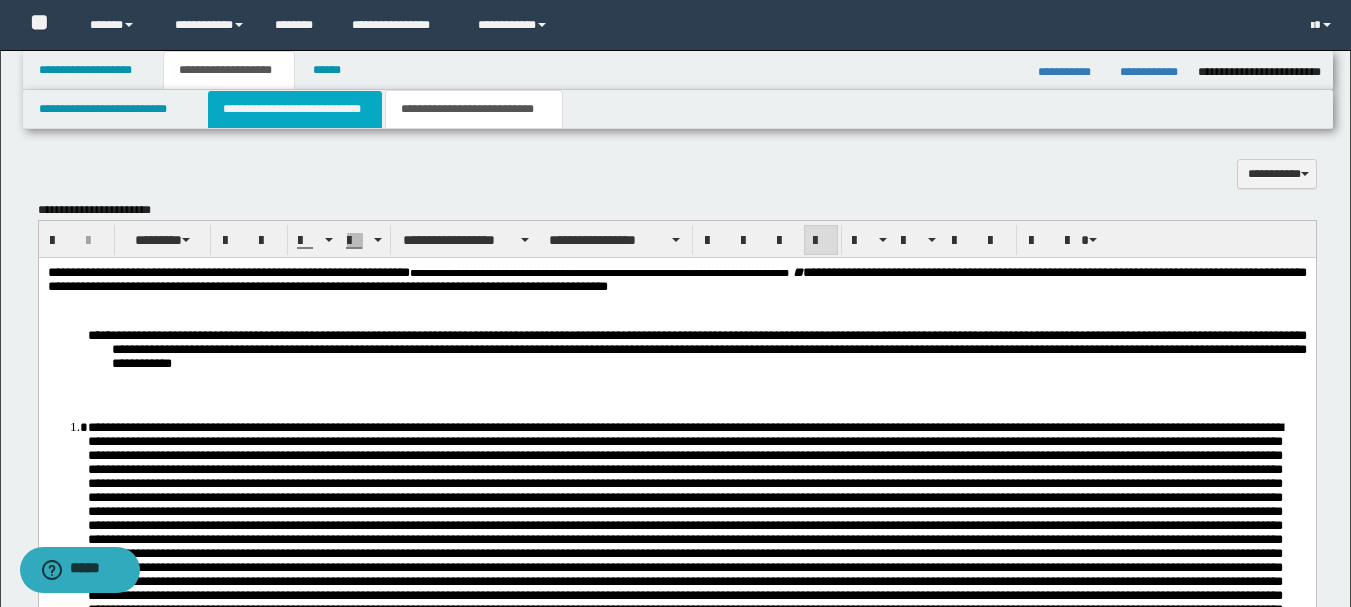 click on "**********" at bounding box center (295, 109) 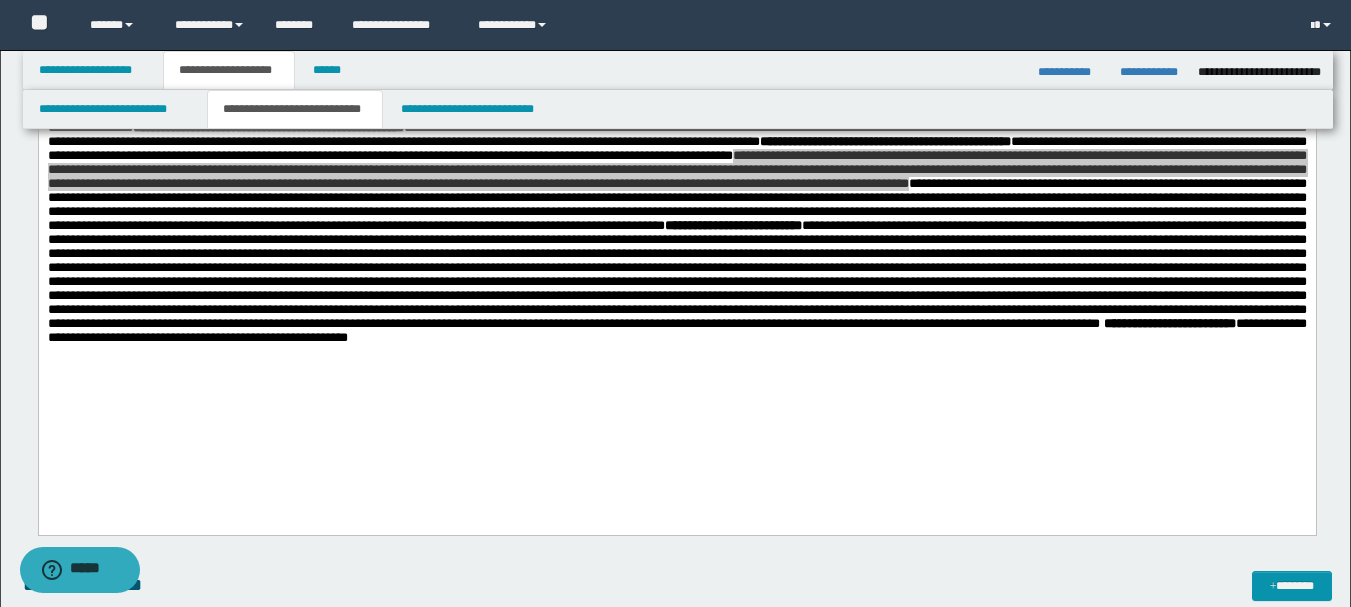 scroll, scrollTop: 200, scrollLeft: 0, axis: vertical 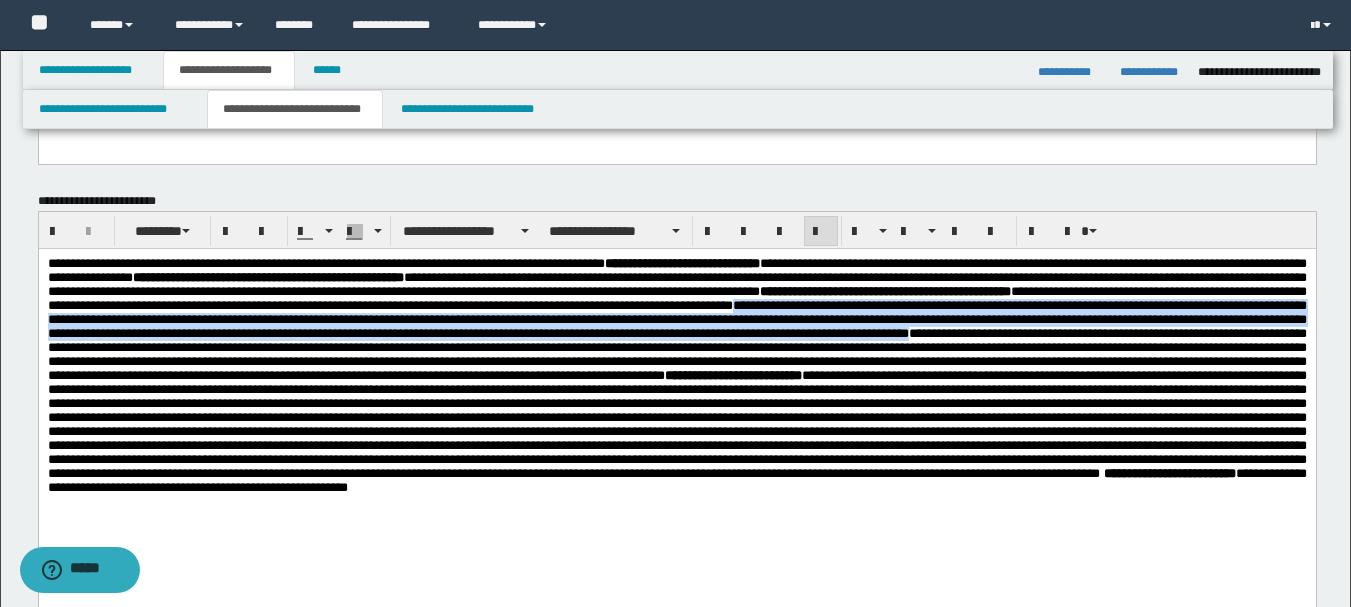 click on "**********" at bounding box center (676, 297) 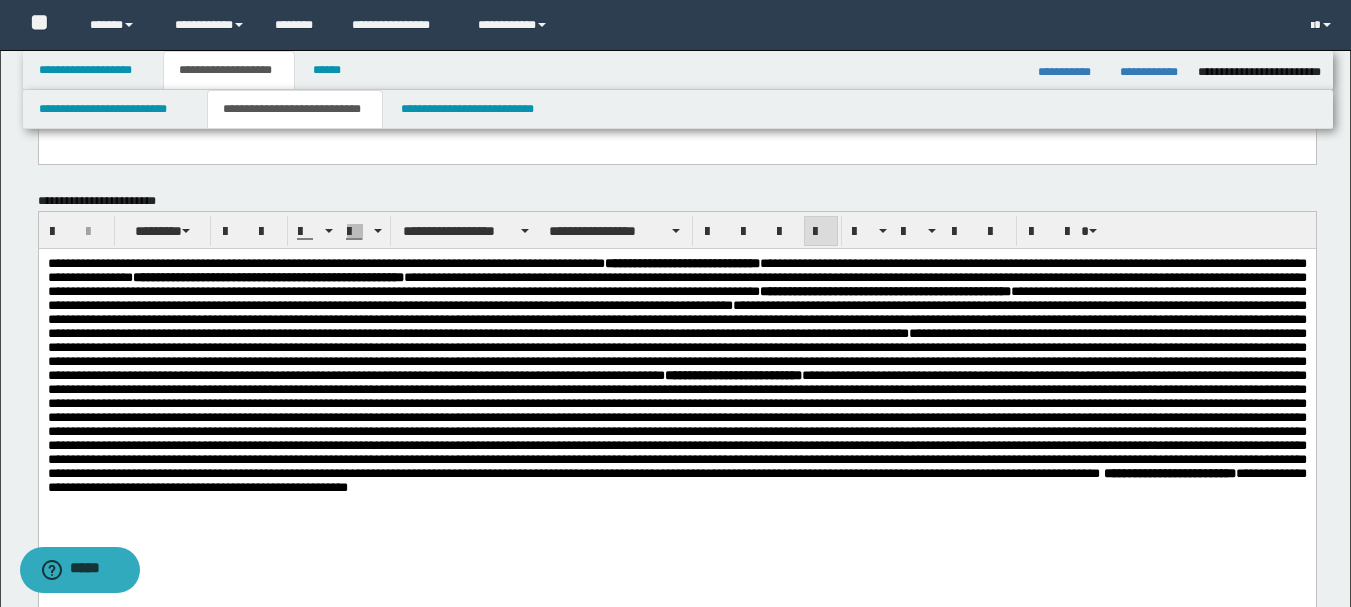 click on "**********" at bounding box center (140, 262) 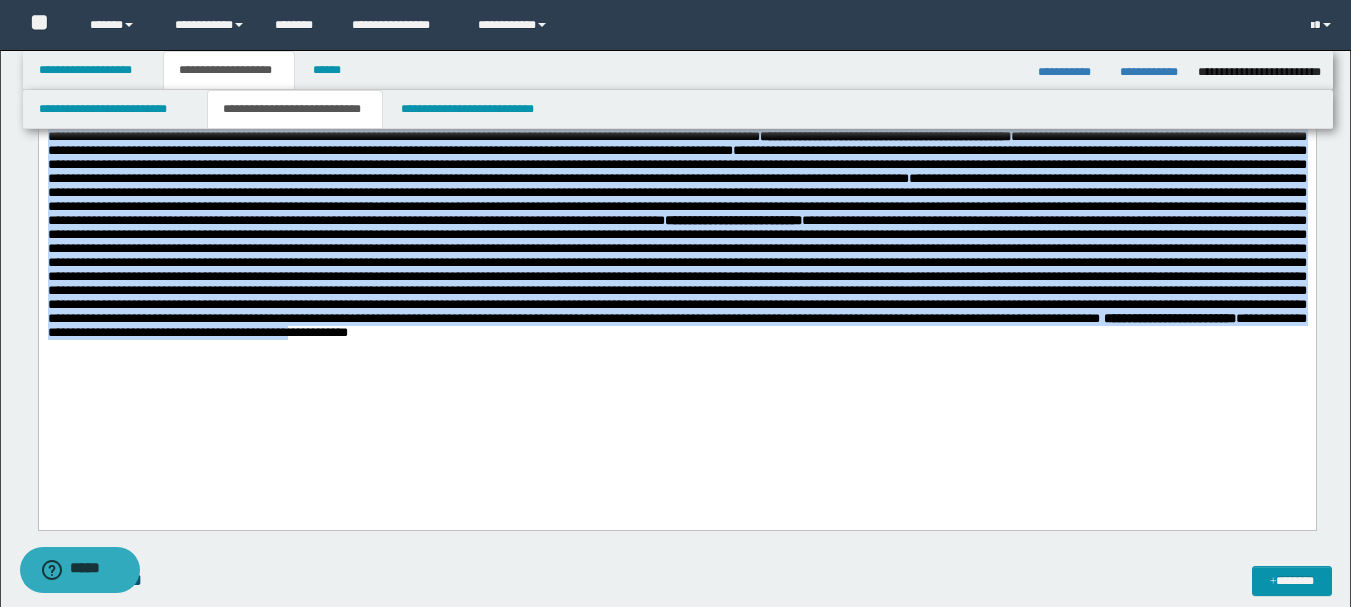 scroll, scrollTop: 366, scrollLeft: 0, axis: vertical 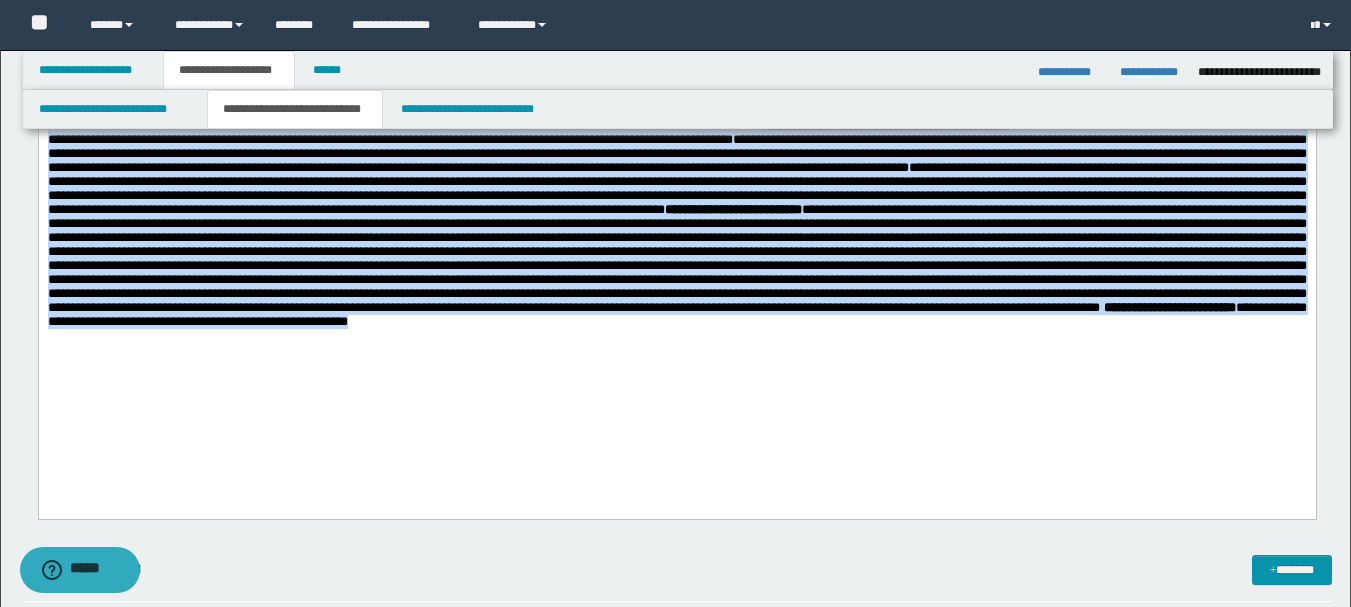 drag, startPoint x: 48, startPoint y: 99, endPoint x: 874, endPoint y: 433, distance: 890.9725 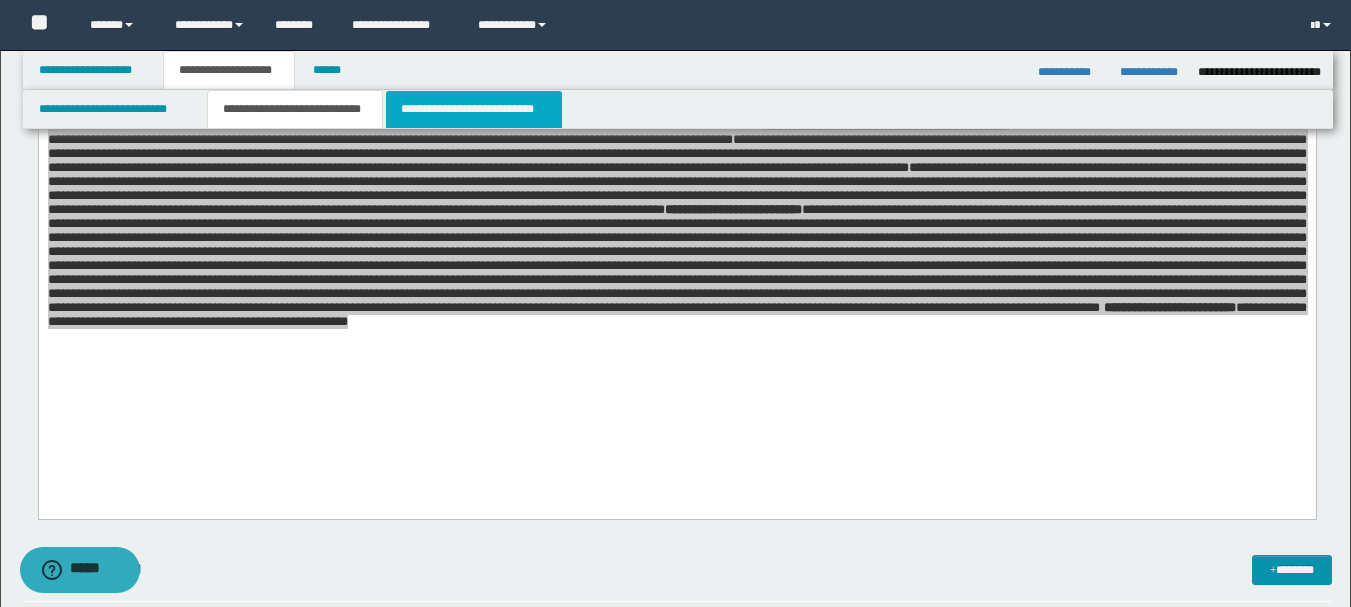 click on "**********" at bounding box center (474, 109) 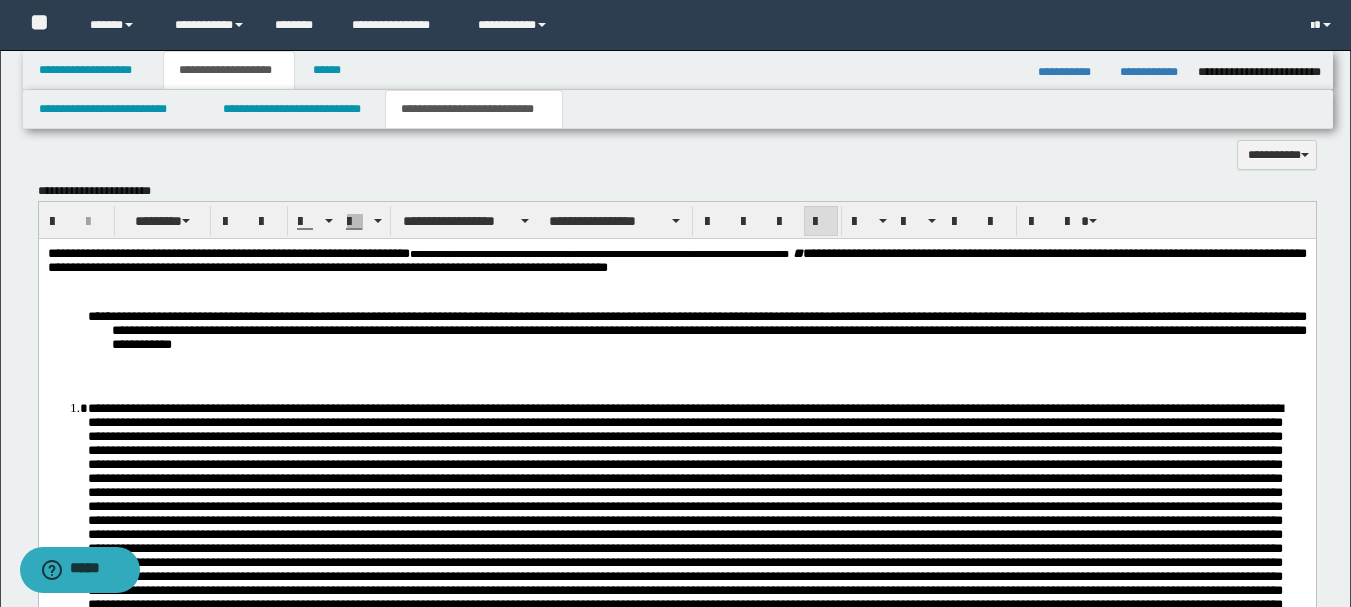scroll, scrollTop: 666, scrollLeft: 0, axis: vertical 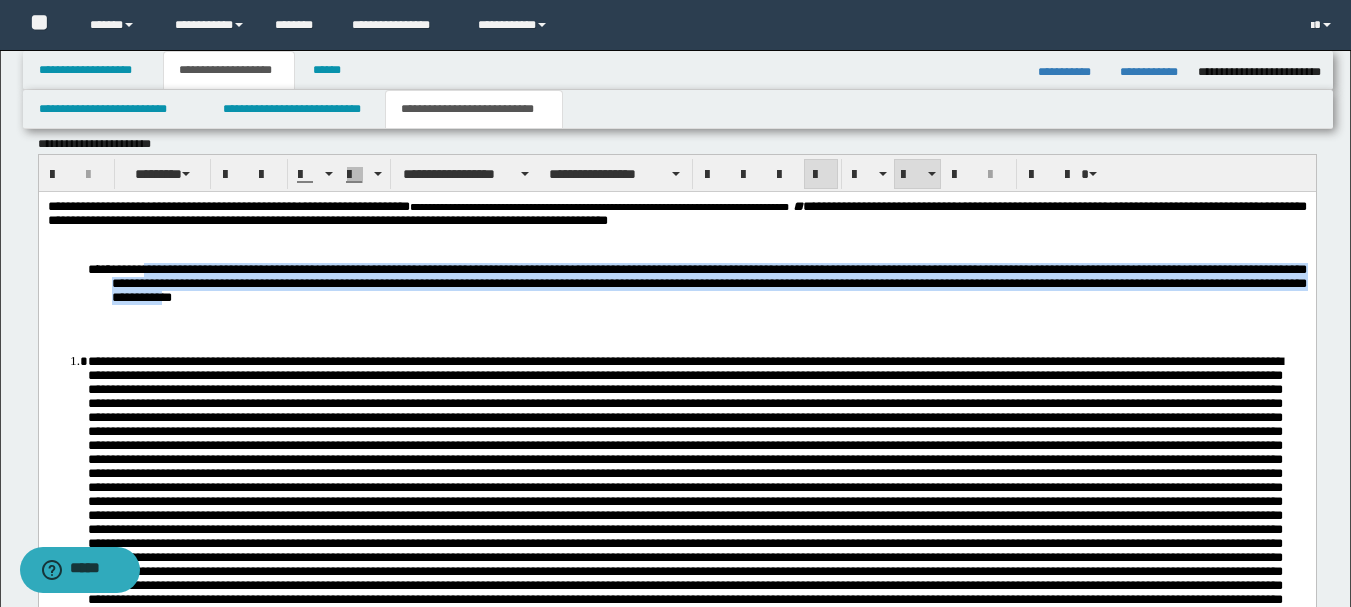 drag, startPoint x: 158, startPoint y: 268, endPoint x: 492, endPoint y: 304, distance: 335.9345 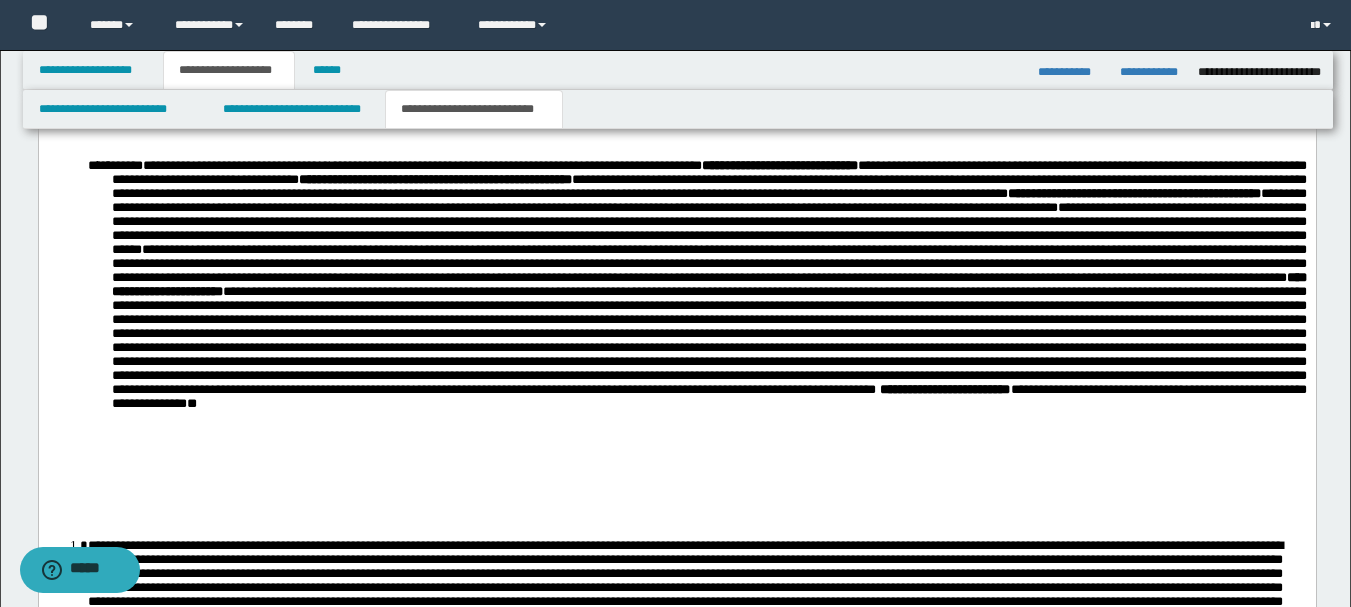 scroll, scrollTop: 766, scrollLeft: 0, axis: vertical 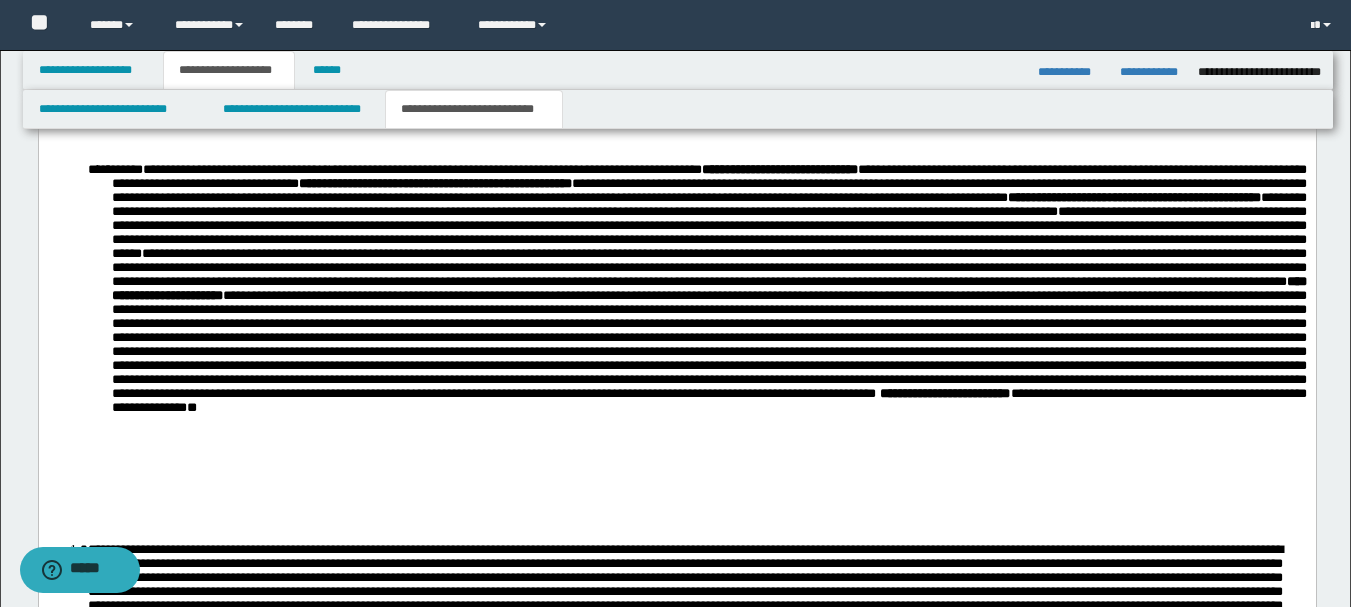 click on "**********" at bounding box center [676, 329] 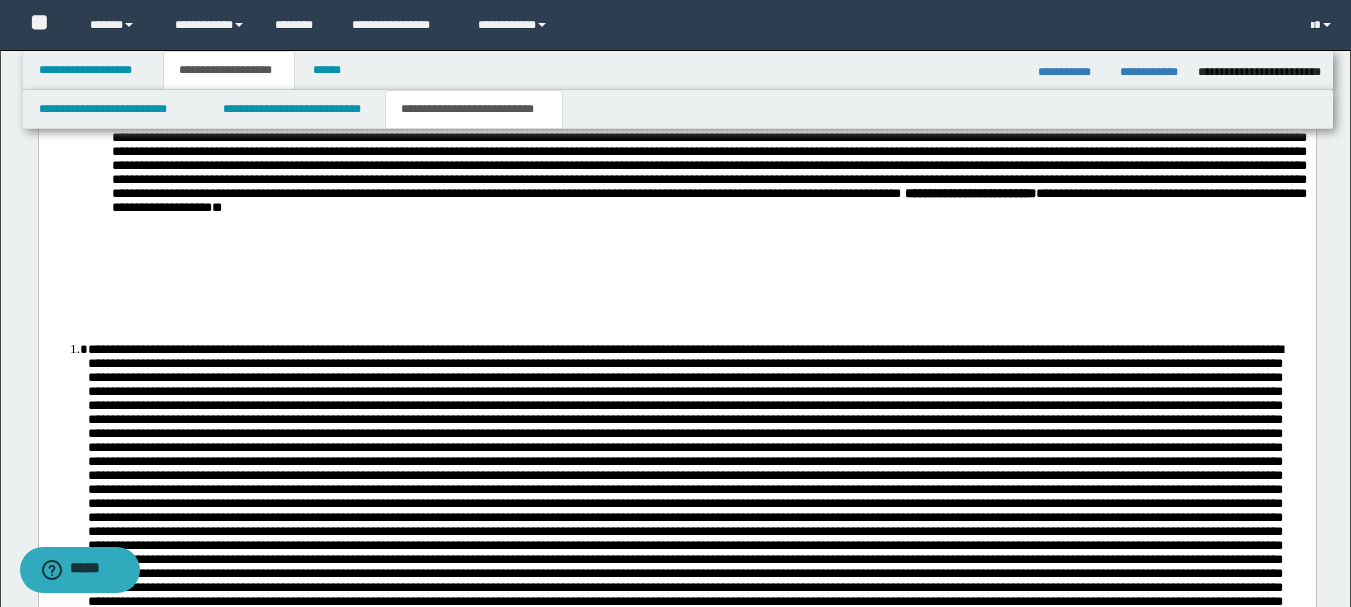 scroll, scrollTop: 866, scrollLeft: 0, axis: vertical 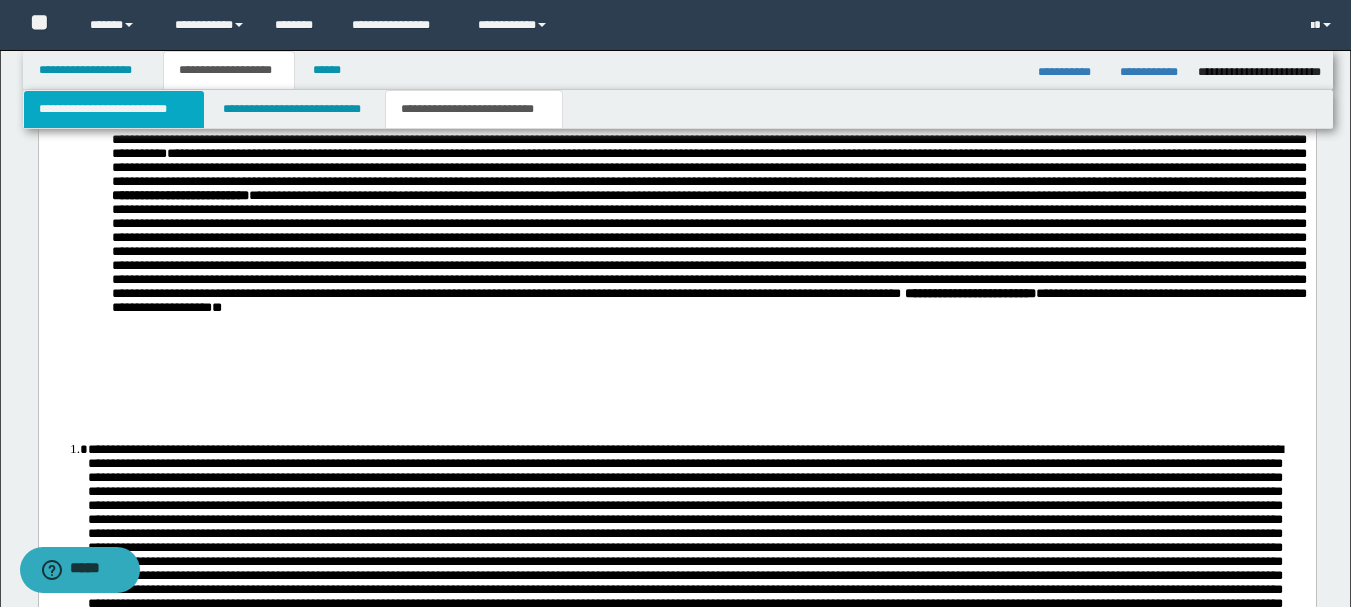 click on "**********" at bounding box center (114, 109) 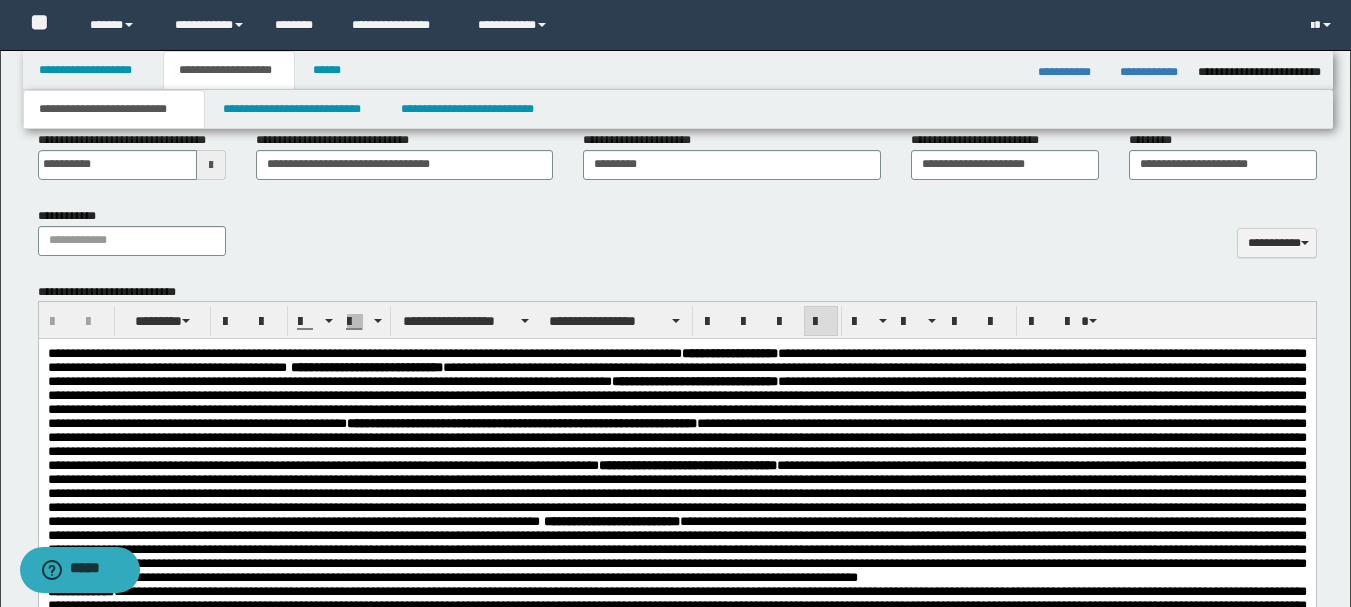 click on "**********" at bounding box center (676, 519) 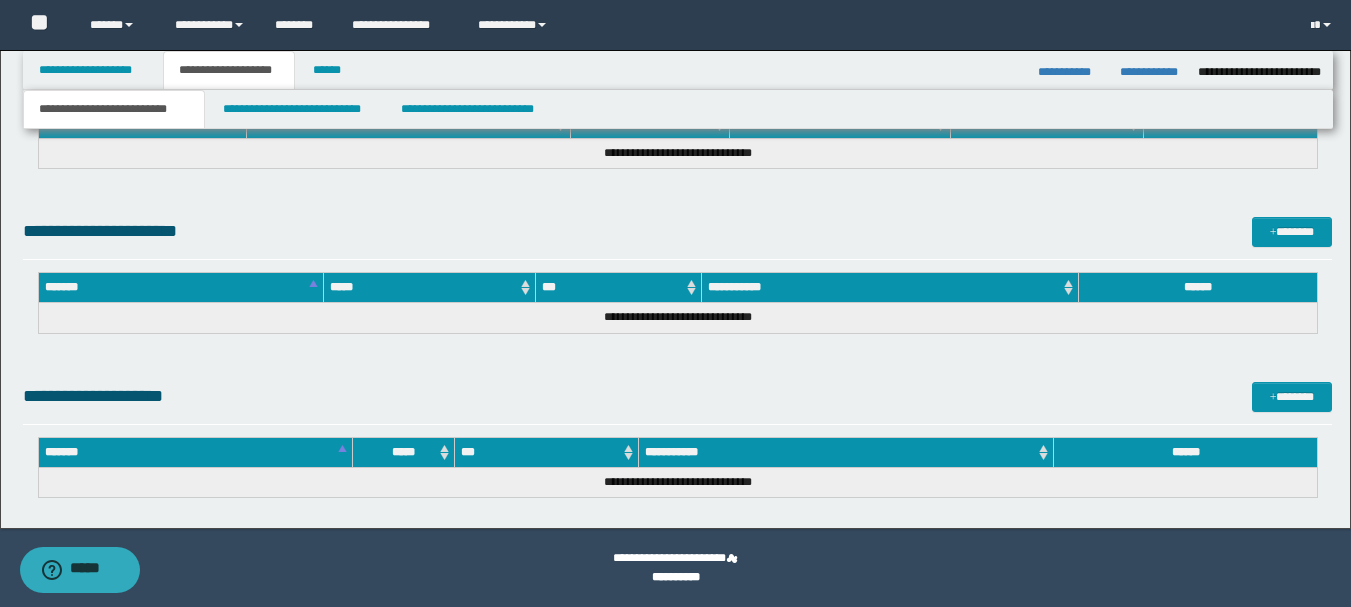 drag, startPoint x: 46, startPoint y: -516, endPoint x: 673, endPoint y: 628, distance: 1304.5554 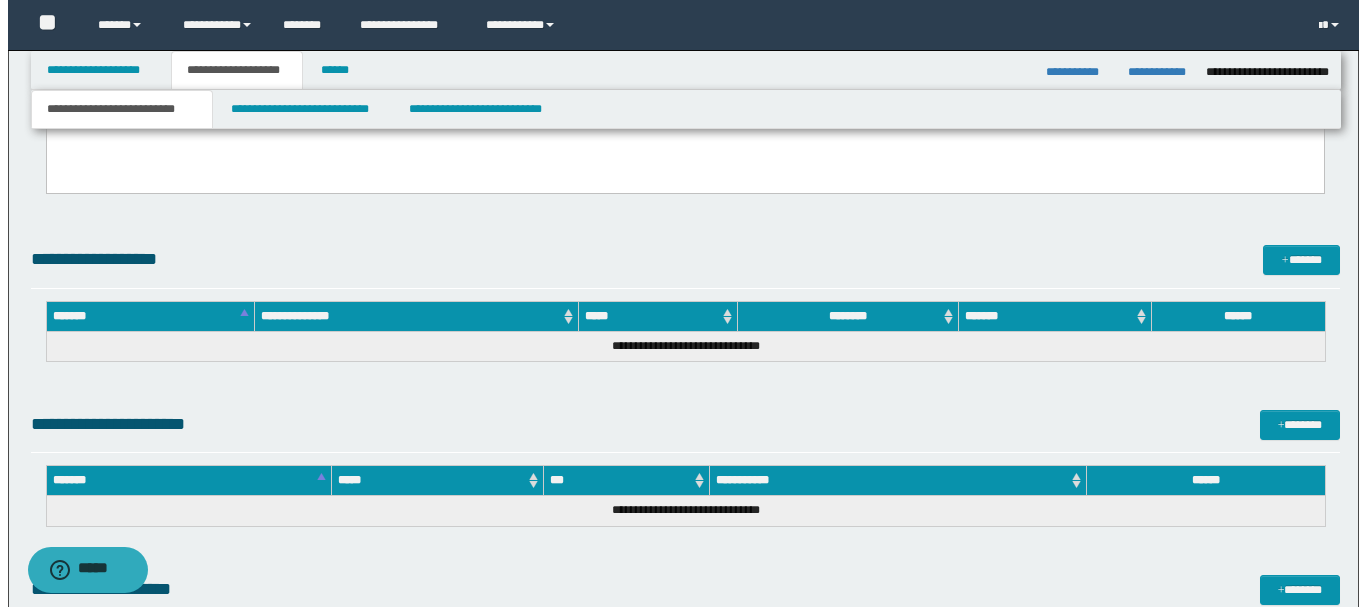 scroll, scrollTop: 1237, scrollLeft: 0, axis: vertical 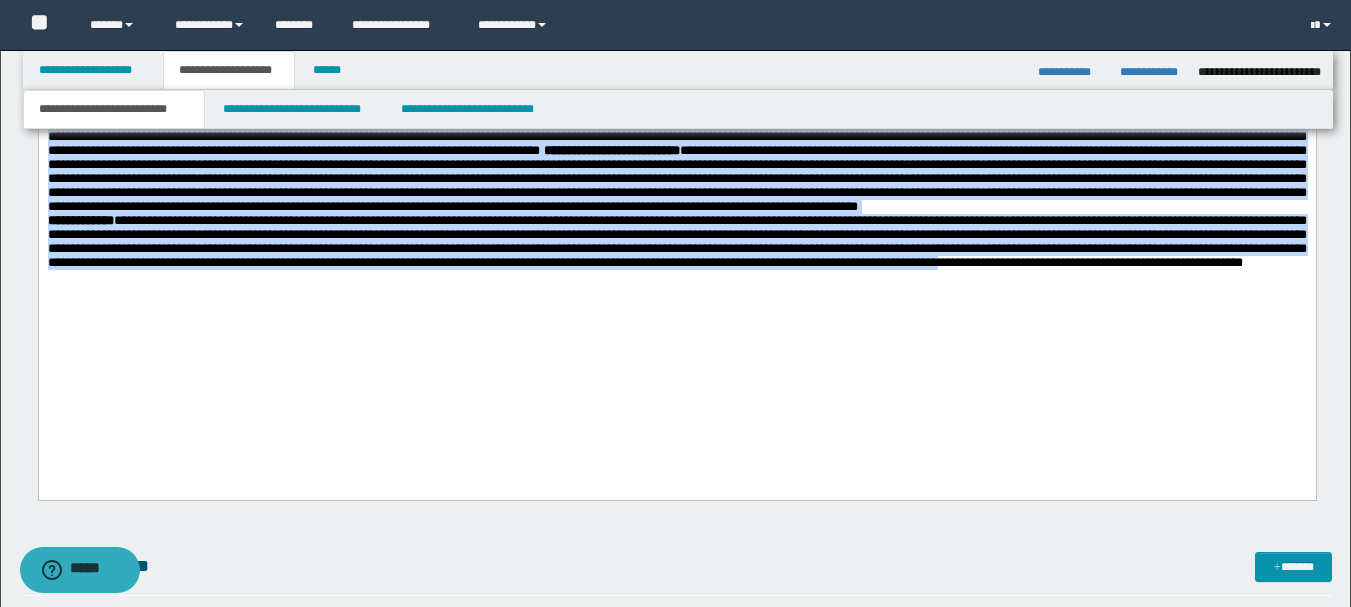 copy on "**********" 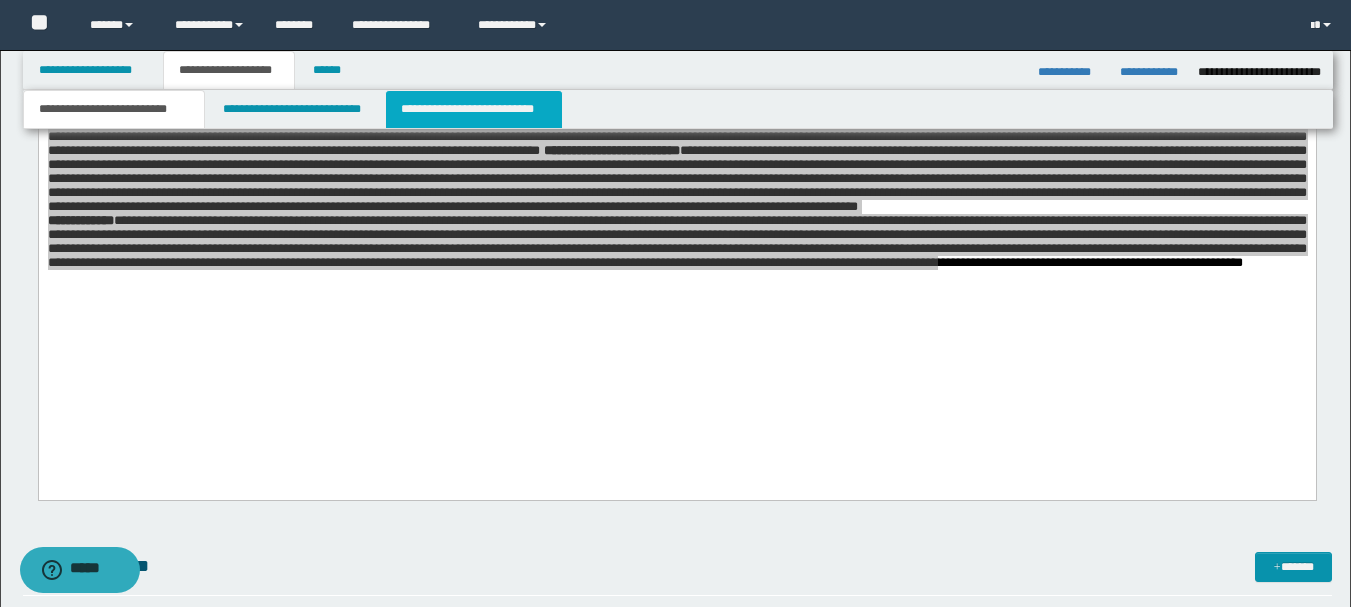 click on "**********" at bounding box center (474, 109) 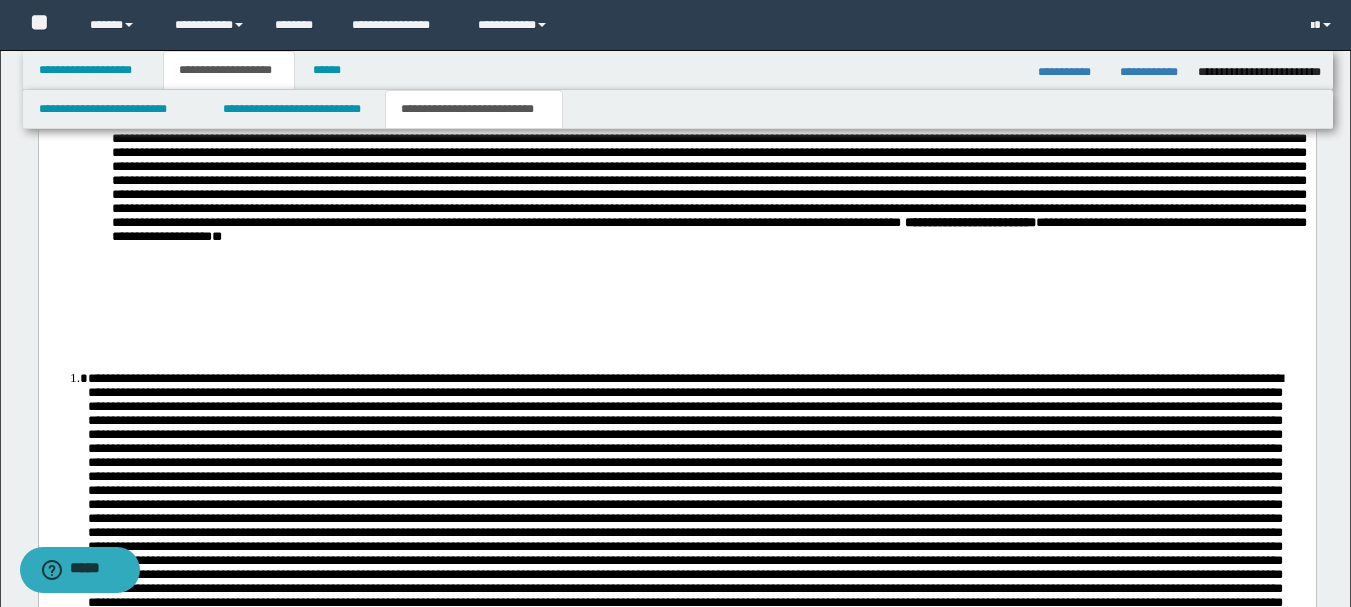 scroll, scrollTop: 1037, scrollLeft: 0, axis: vertical 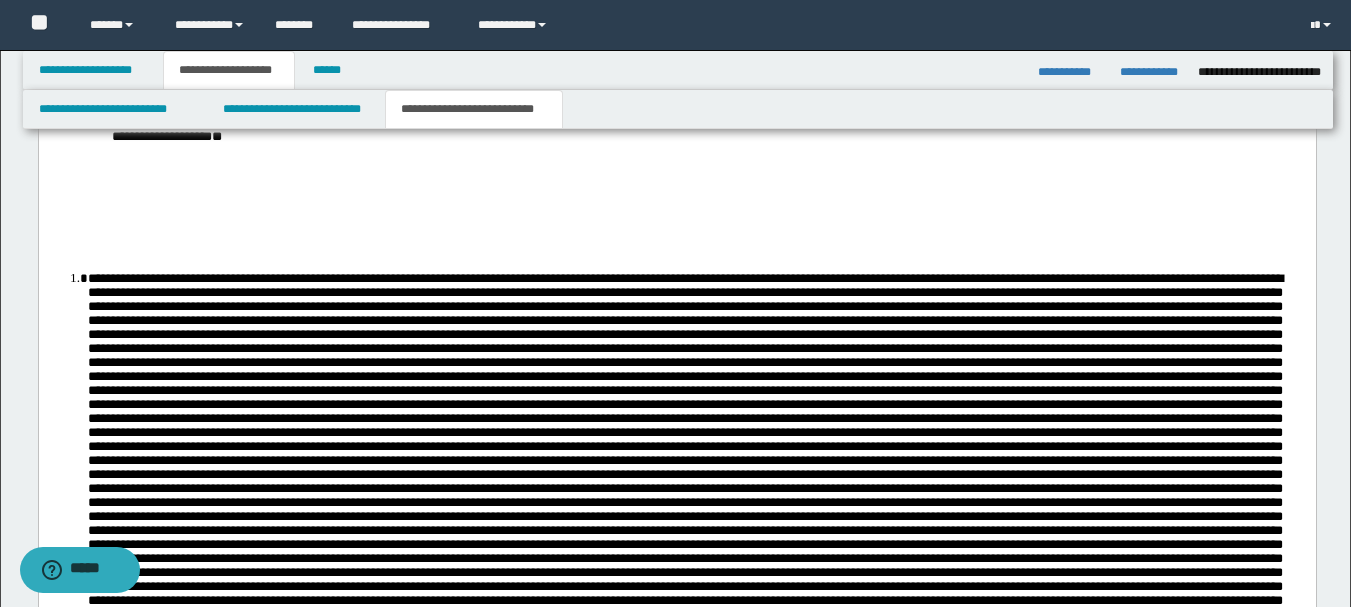 drag, startPoint x: 269, startPoint y: 282, endPoint x: 587, endPoint y: 506, distance: 388.973 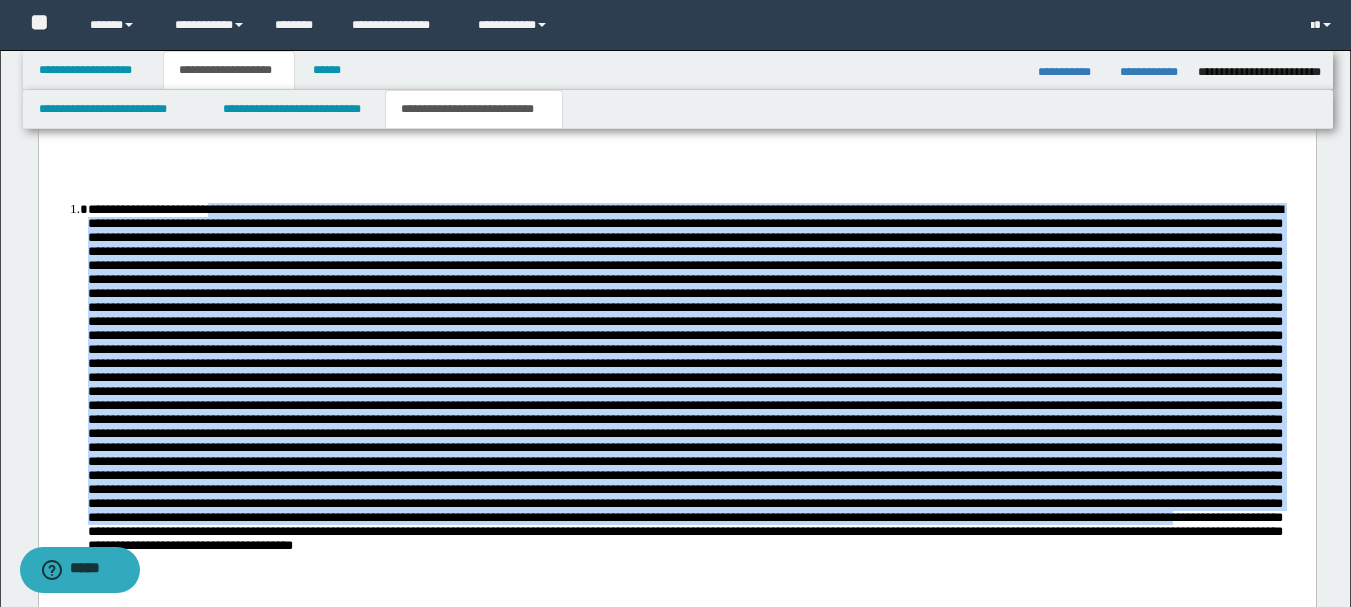 scroll, scrollTop: 1192, scrollLeft: 0, axis: vertical 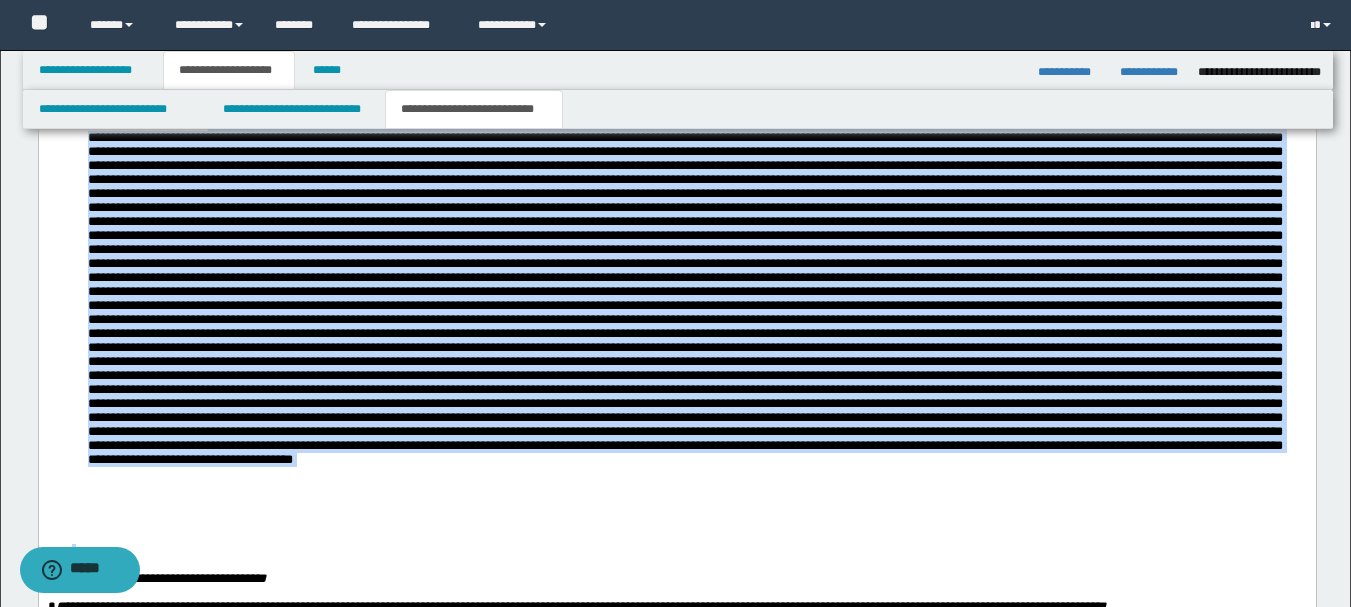 drag, startPoint x: 272, startPoint y: 123, endPoint x: 950, endPoint y: 523, distance: 787.2001 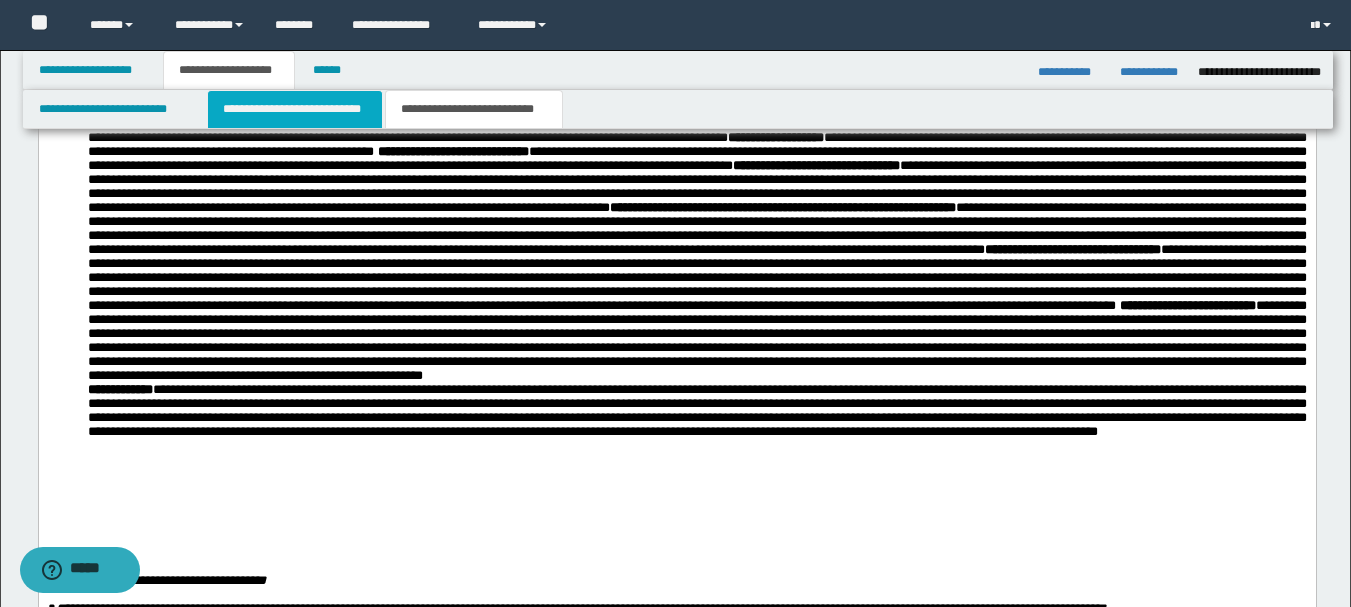 click on "**********" at bounding box center (295, 109) 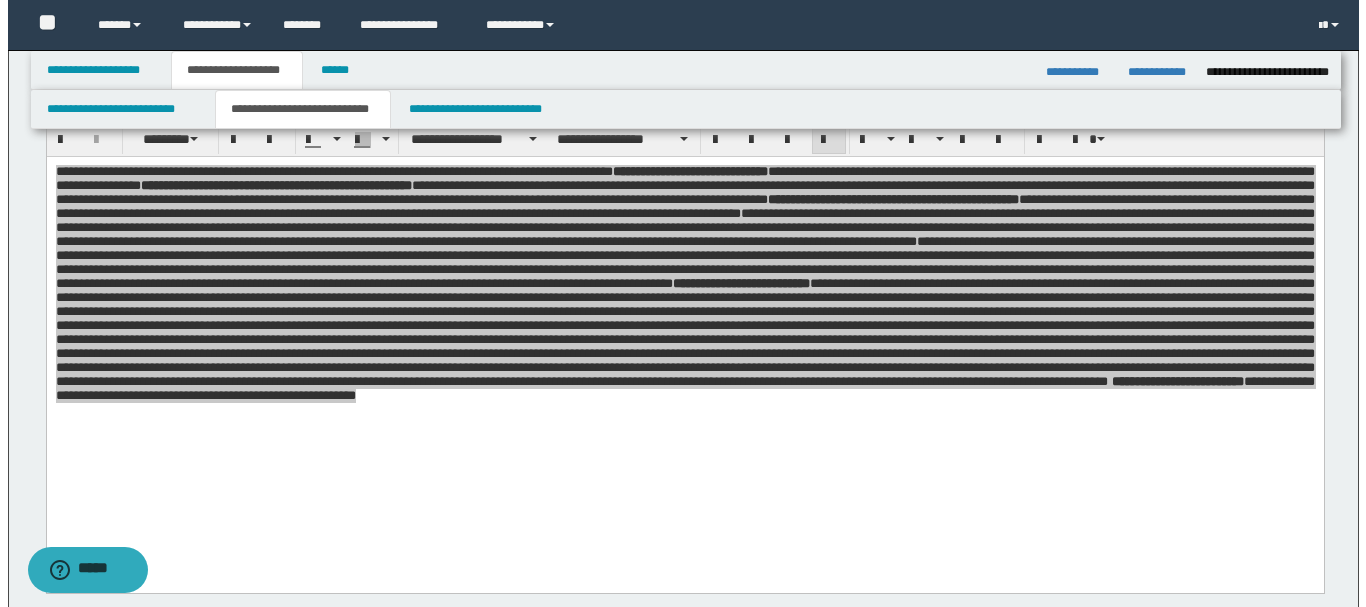 scroll, scrollTop: 0, scrollLeft: 0, axis: both 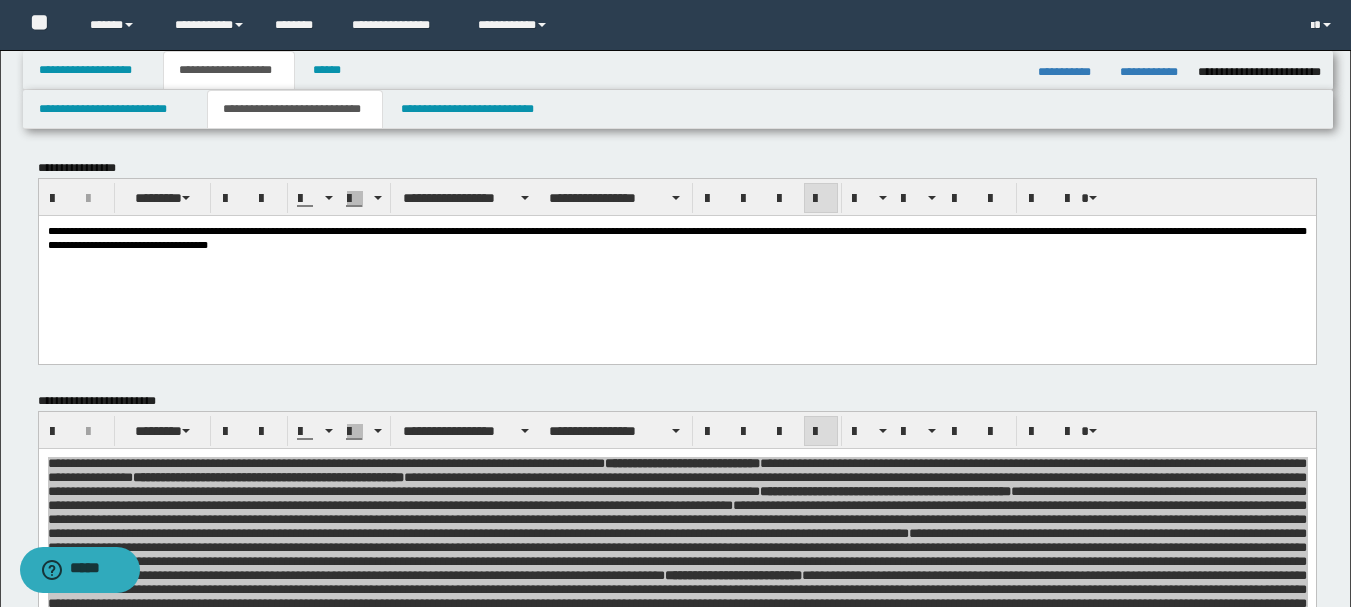 click on "**********" at bounding box center [676, 262] 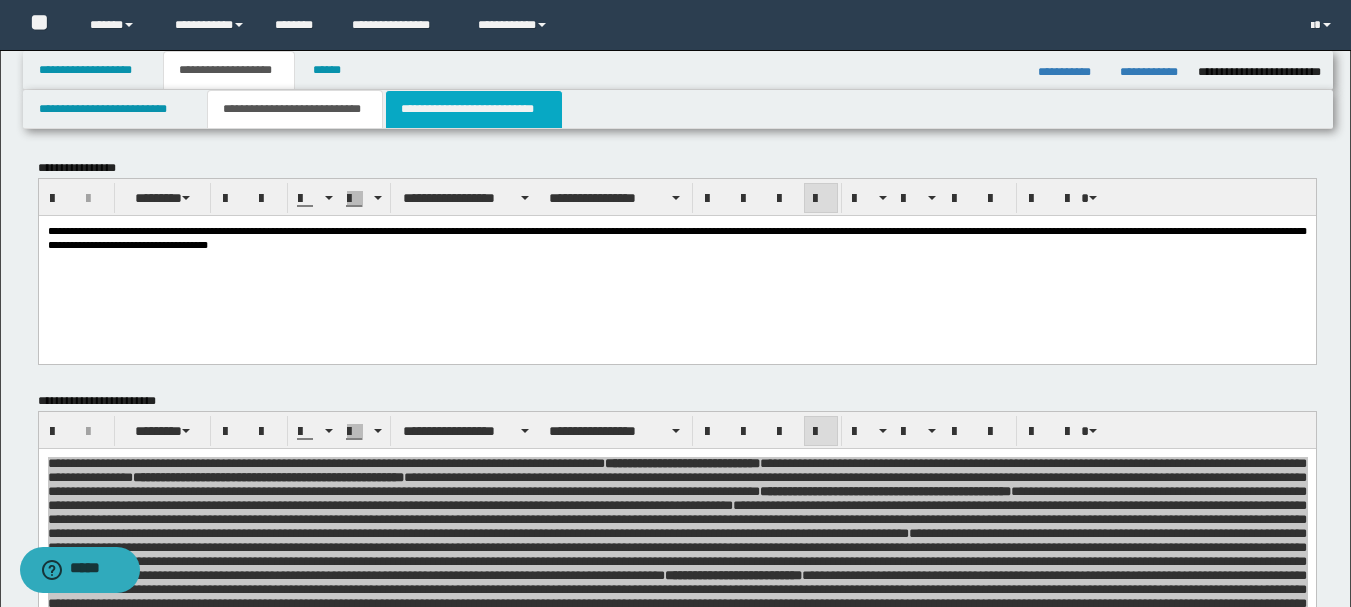 click on "**********" at bounding box center [474, 109] 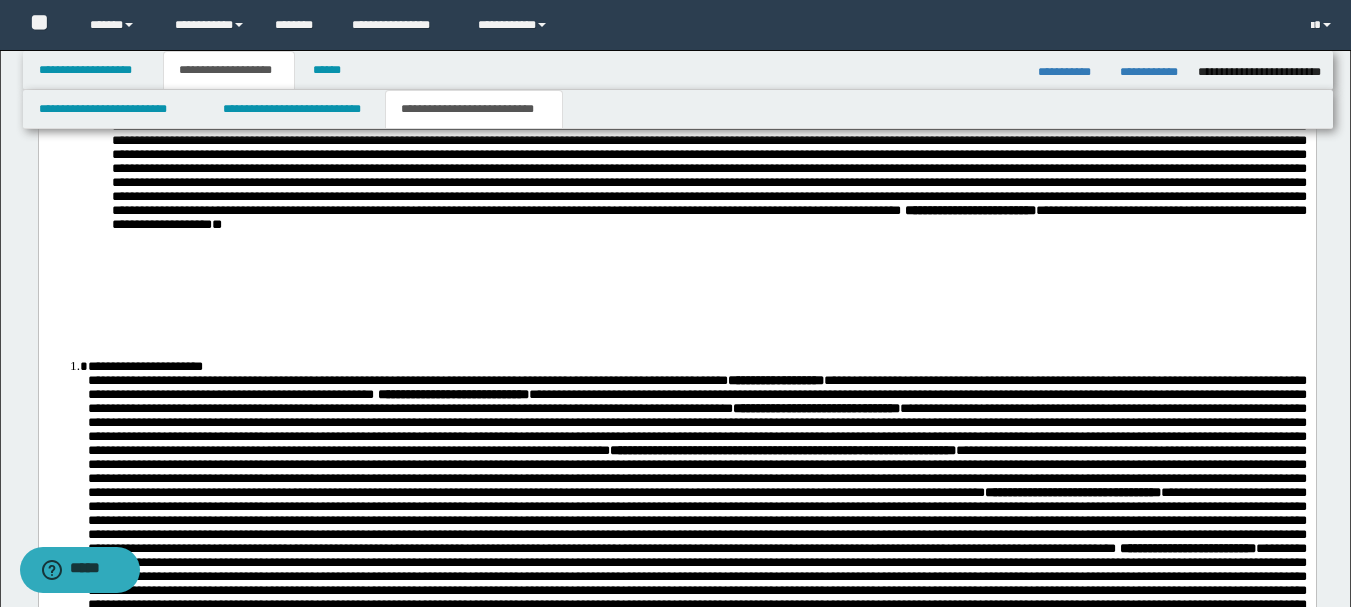 scroll, scrollTop: 1000, scrollLeft: 0, axis: vertical 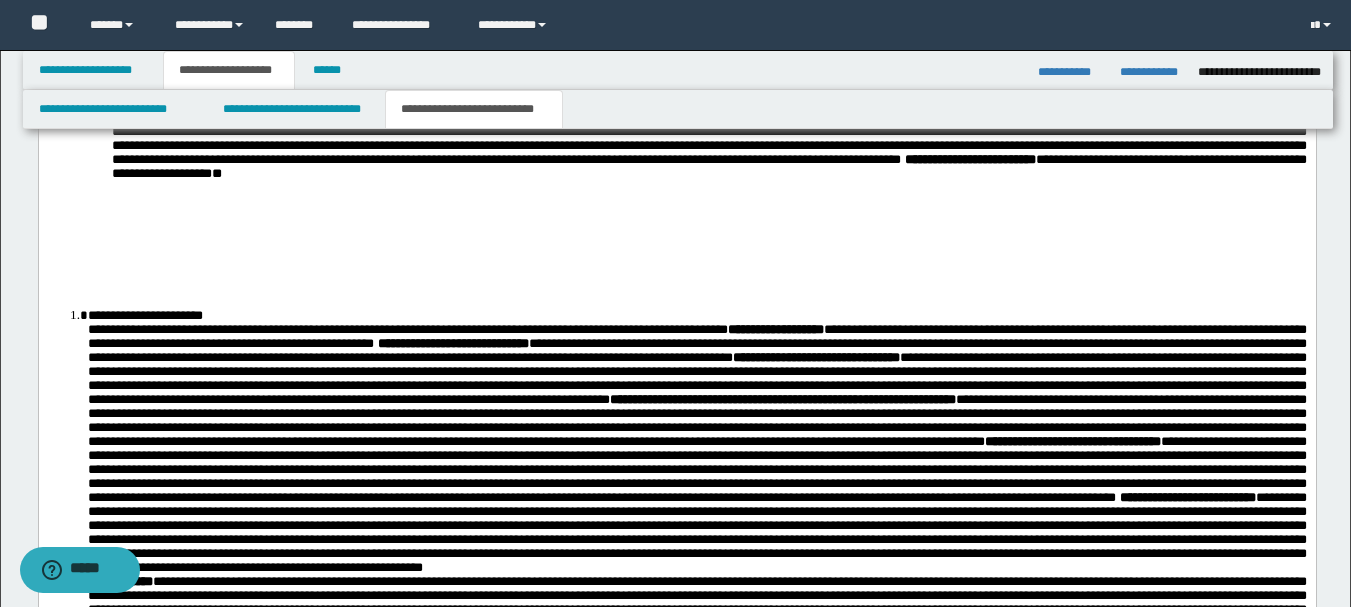 click on "**********" at bounding box center (696, 524) 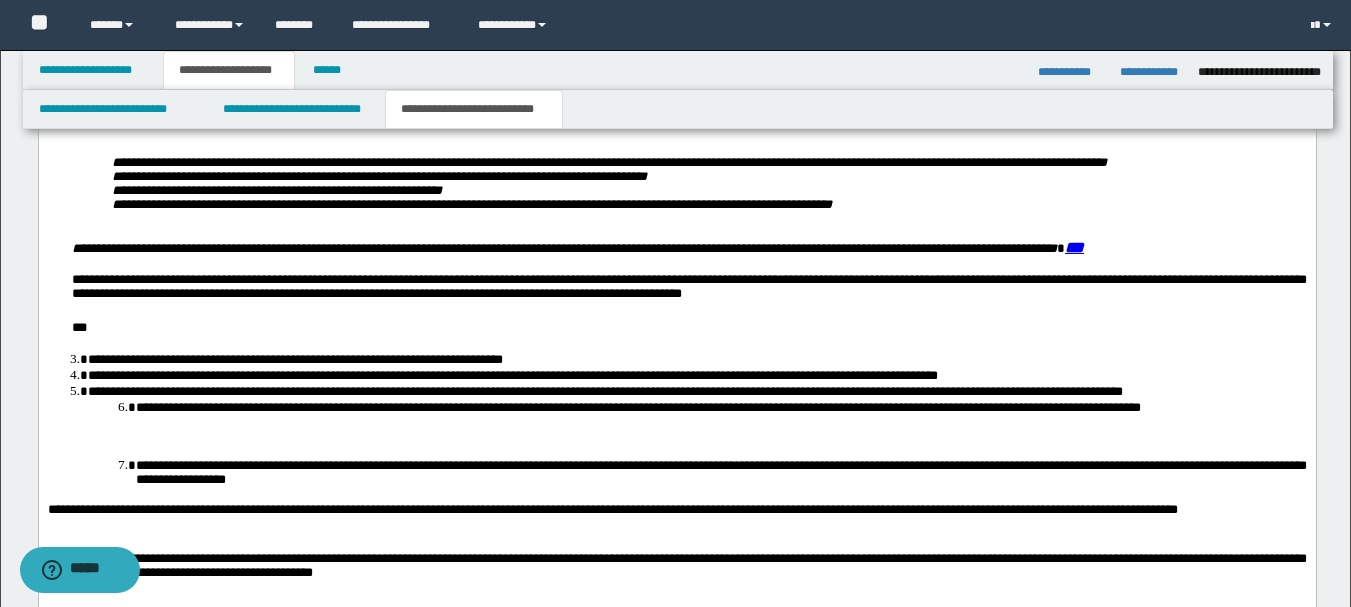 scroll, scrollTop: 1600, scrollLeft: 0, axis: vertical 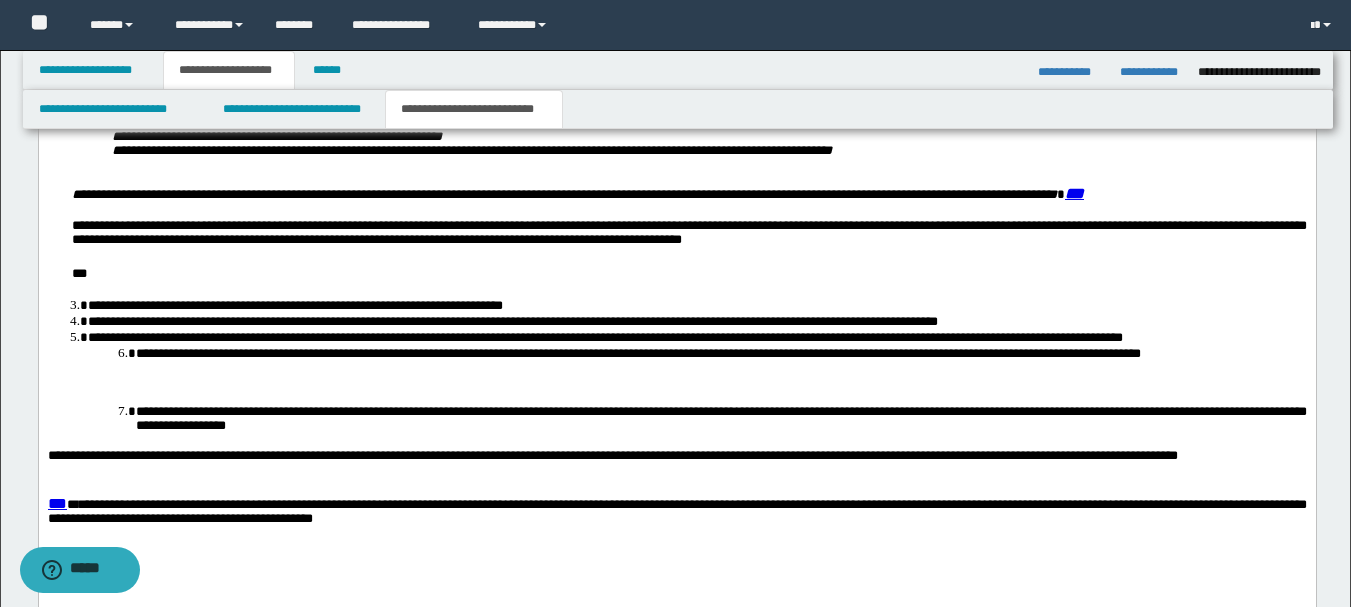 click on "**********" at bounding box center [688, 236] 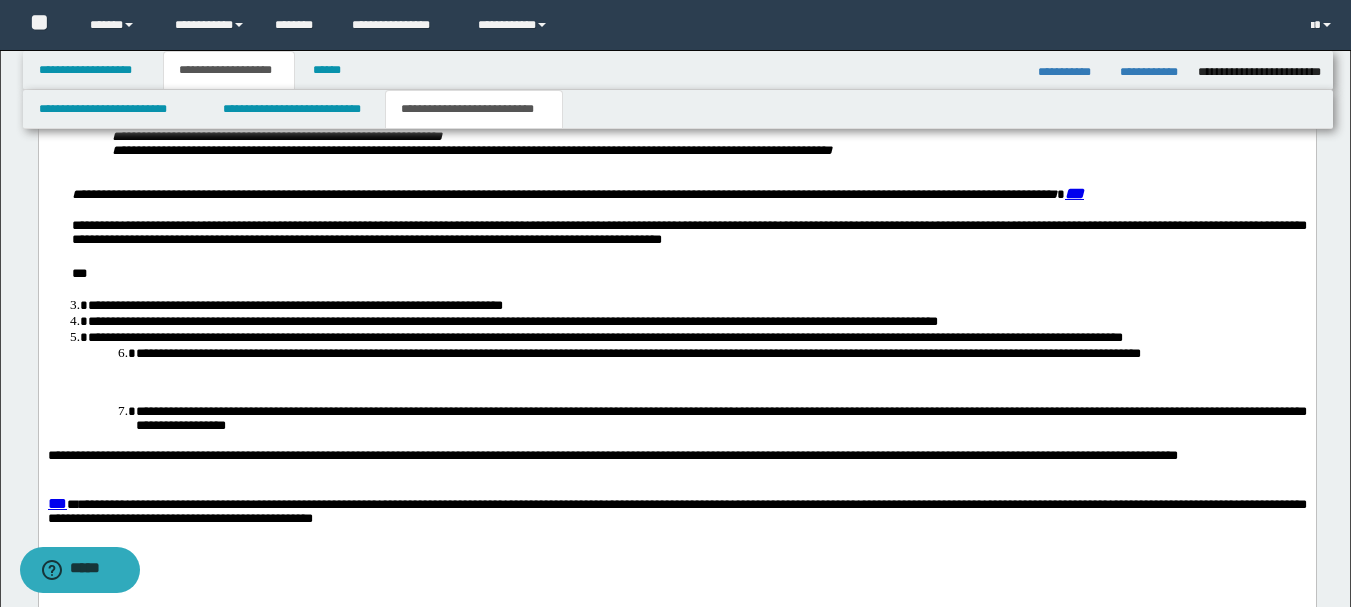 click on "**********" at bounding box center [688, 236] 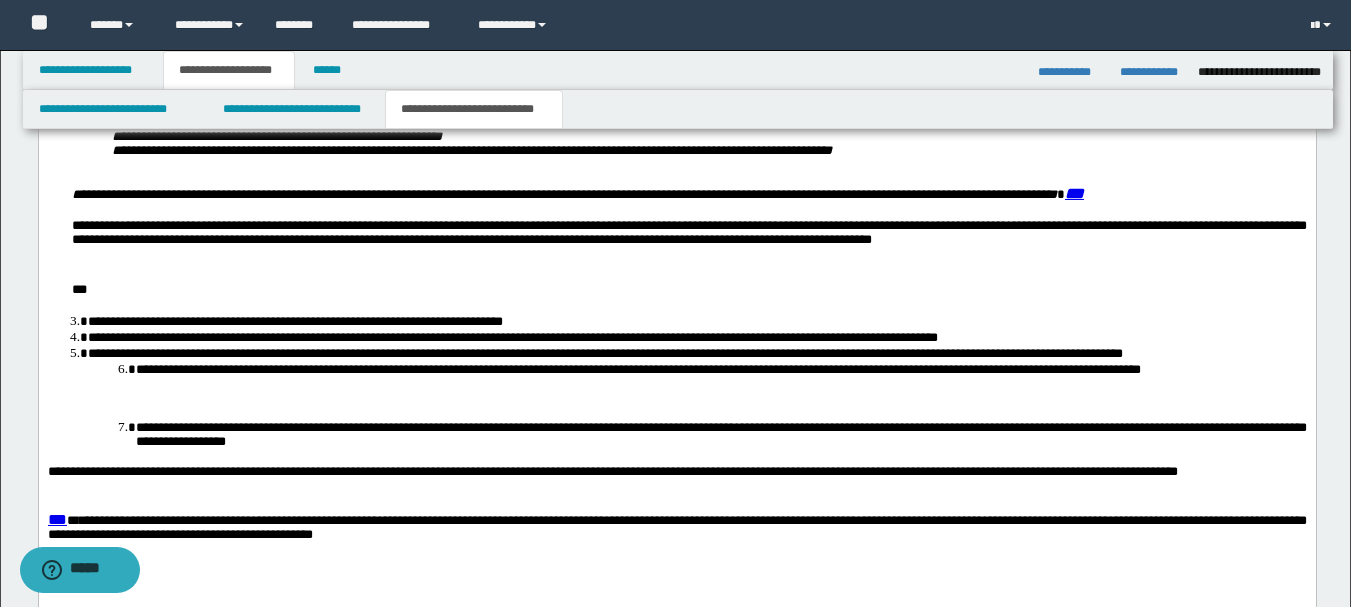 click on "**********" at bounding box center (688, 244) 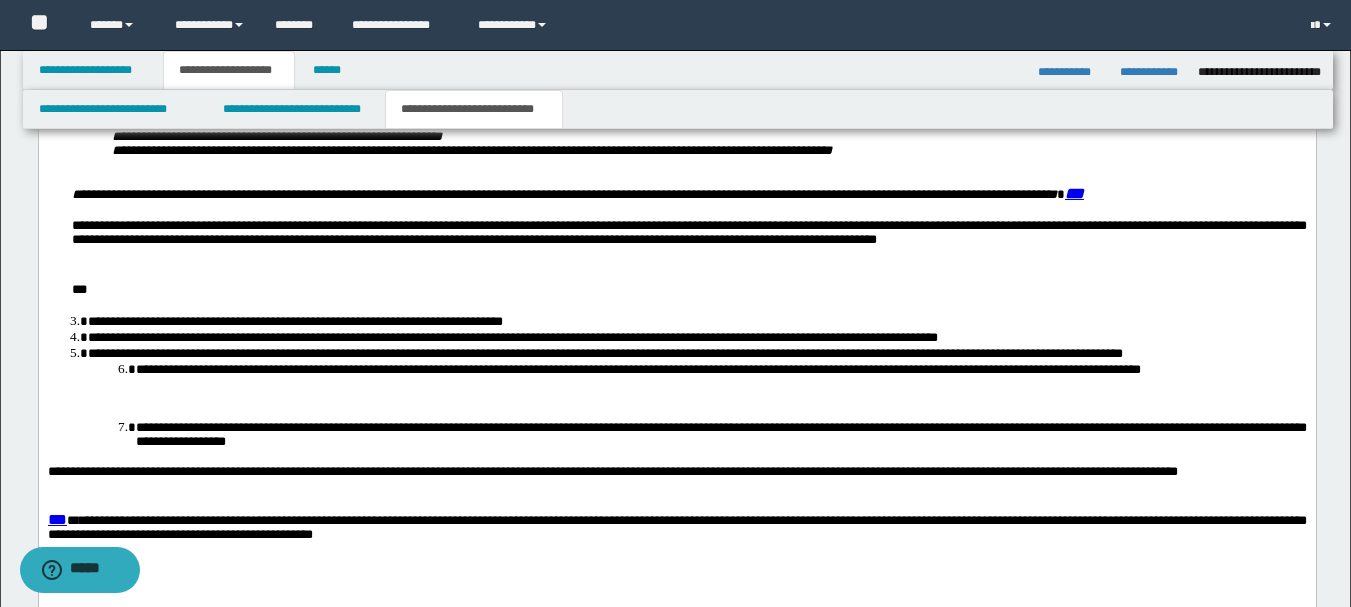 click on "**********" at bounding box center [688, 244] 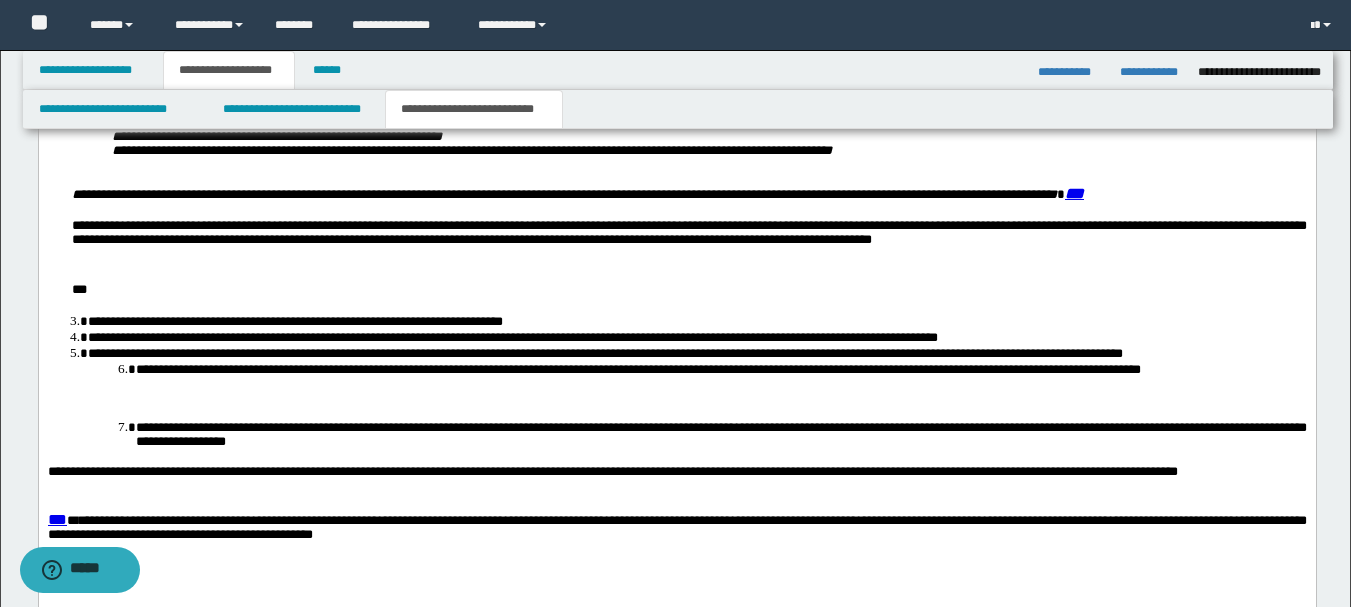 click on "**********" at bounding box center (688, 244) 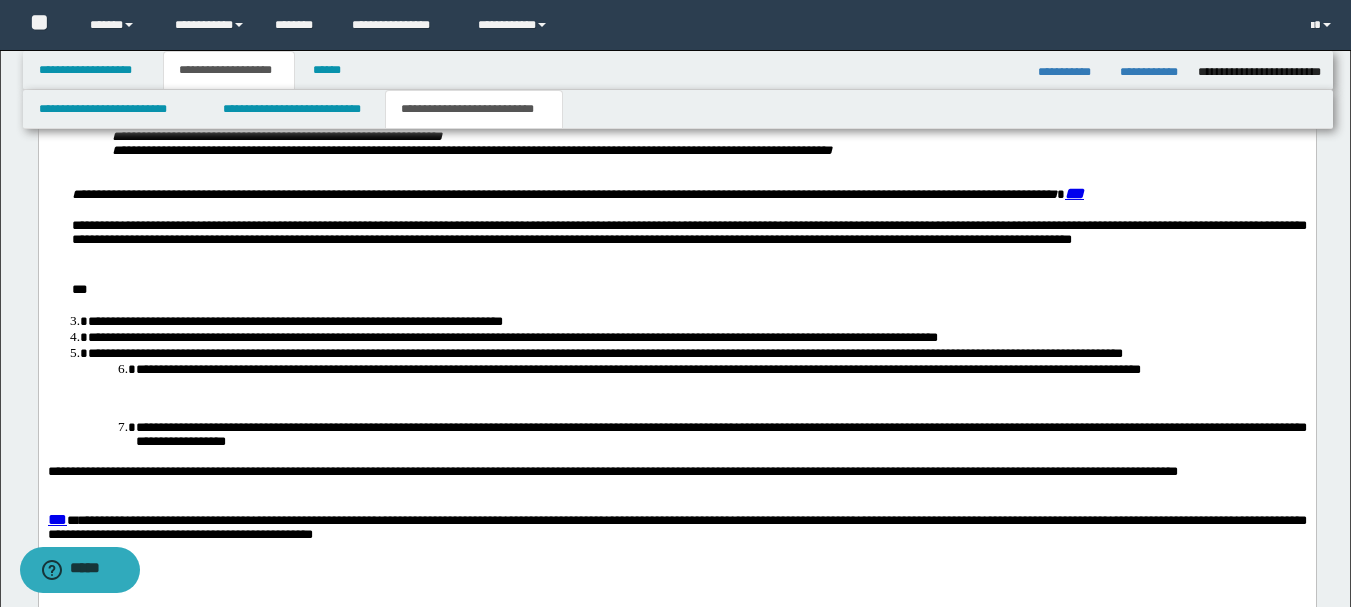 click on "***" at bounding box center (688, 292) 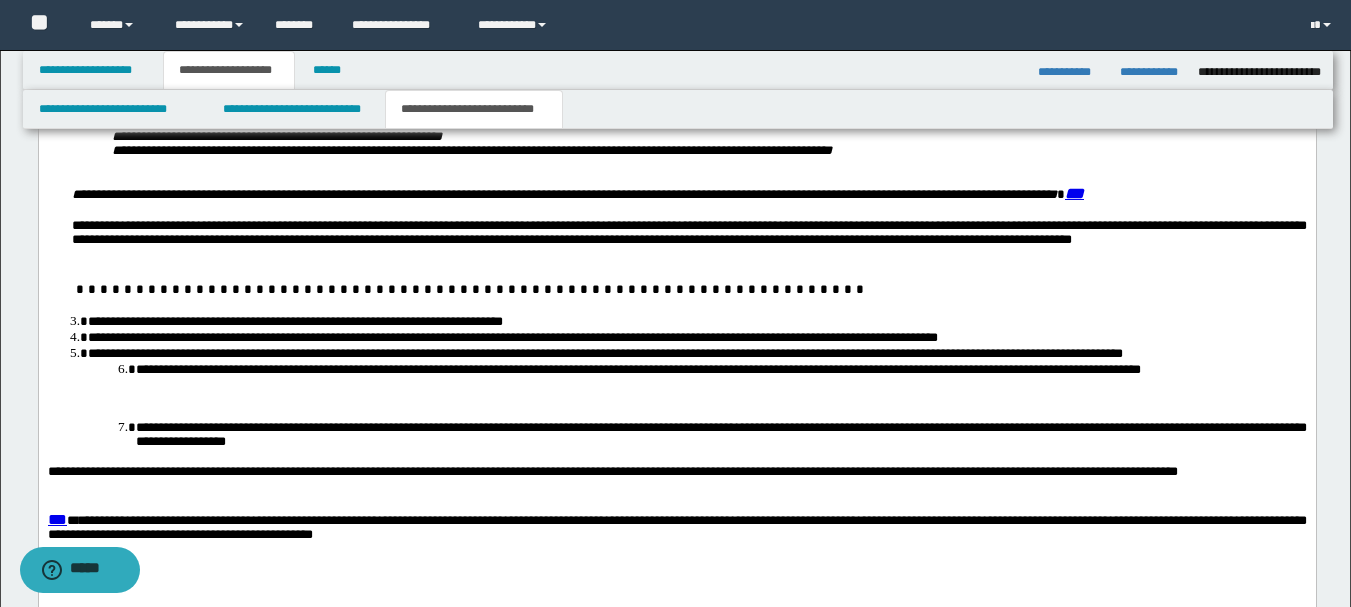 click on "**********" at bounding box center [696, 322] 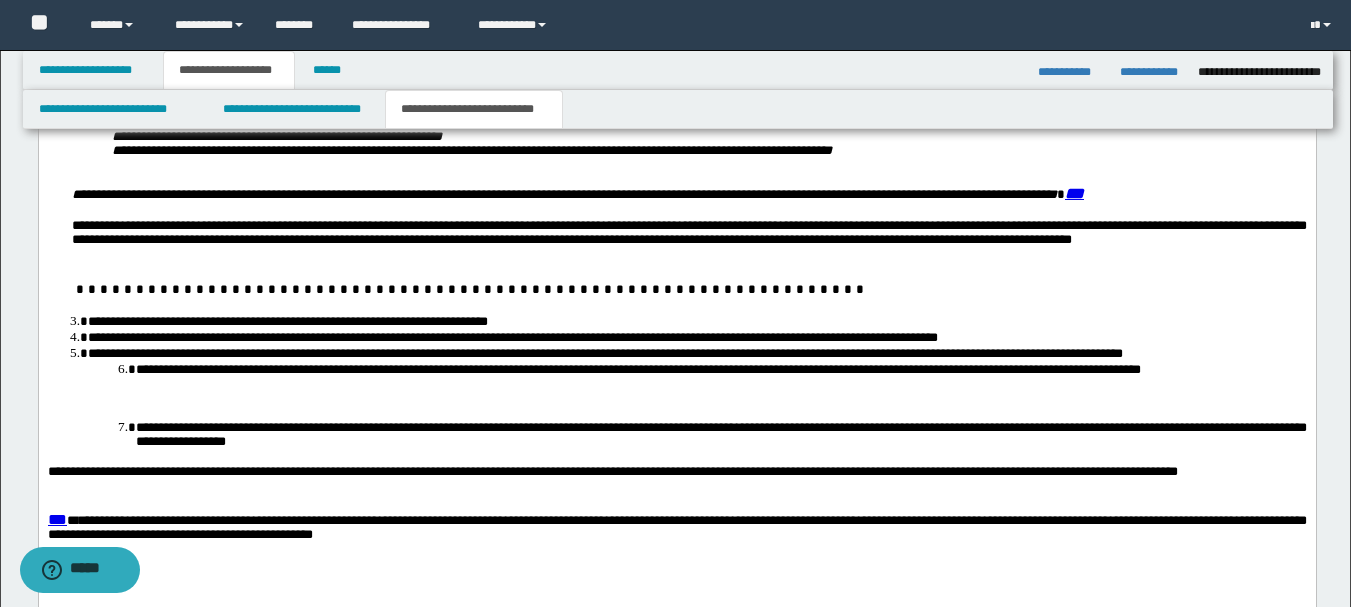 click on "**********" at bounding box center (696, 322) 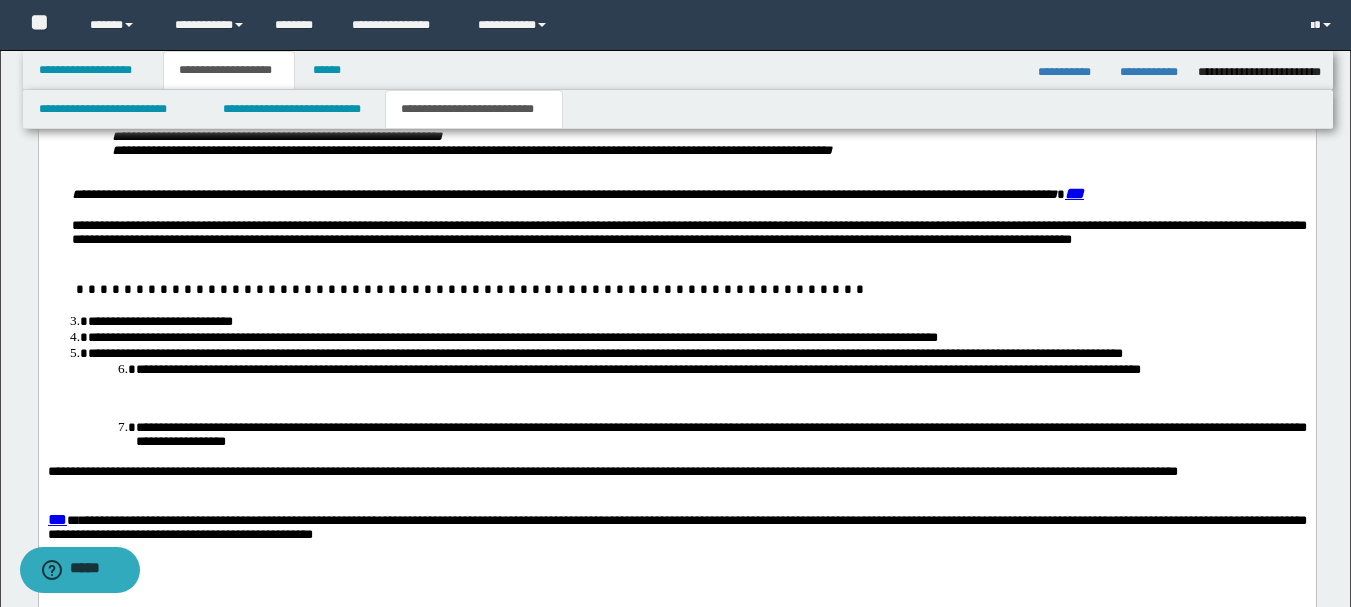 click on "**********" at bounding box center [696, 338] 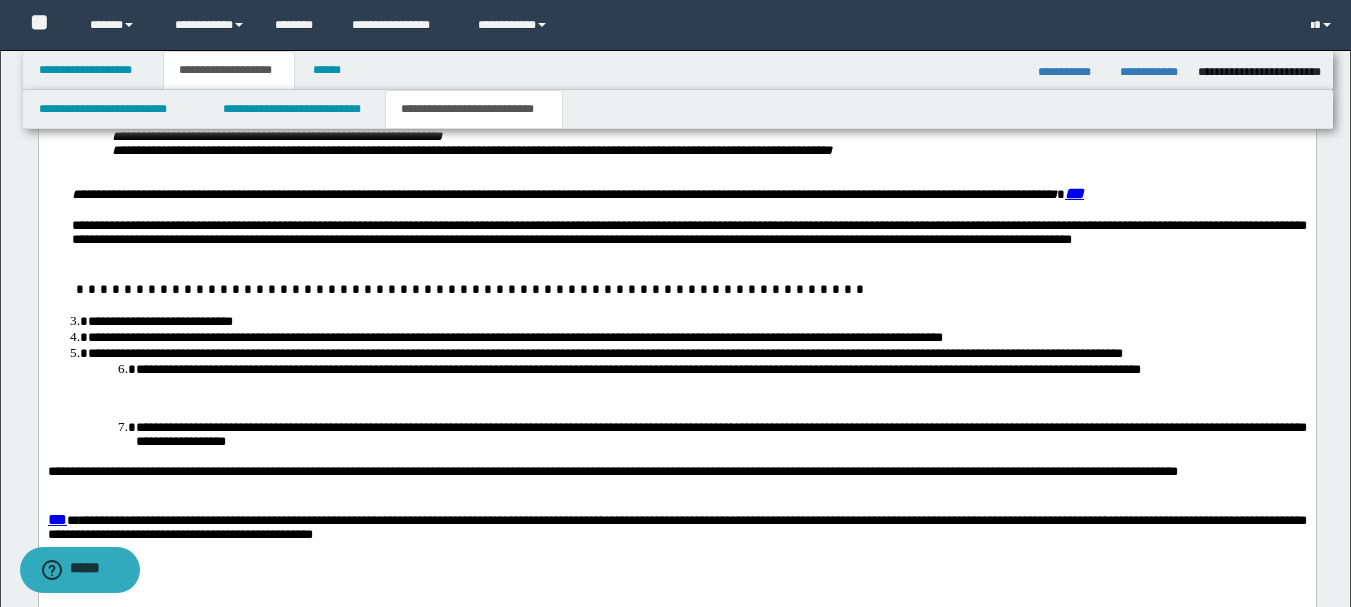 click on "**********" at bounding box center (696, 338) 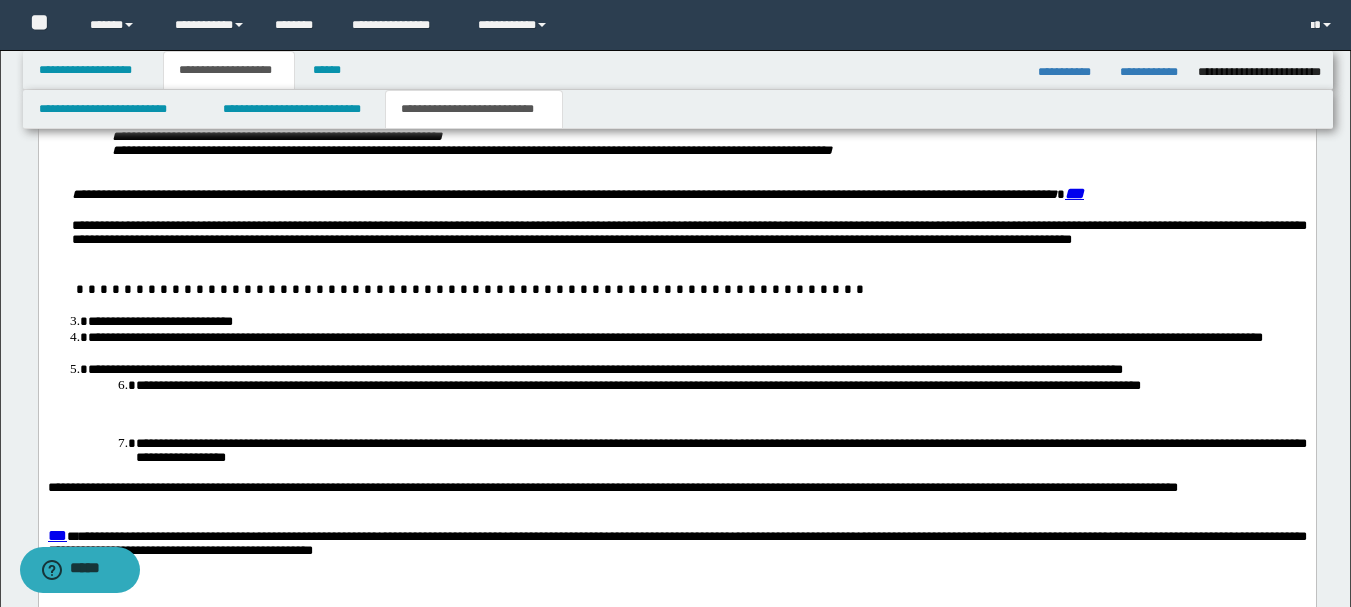 click on "**********" at bounding box center (696, 346) 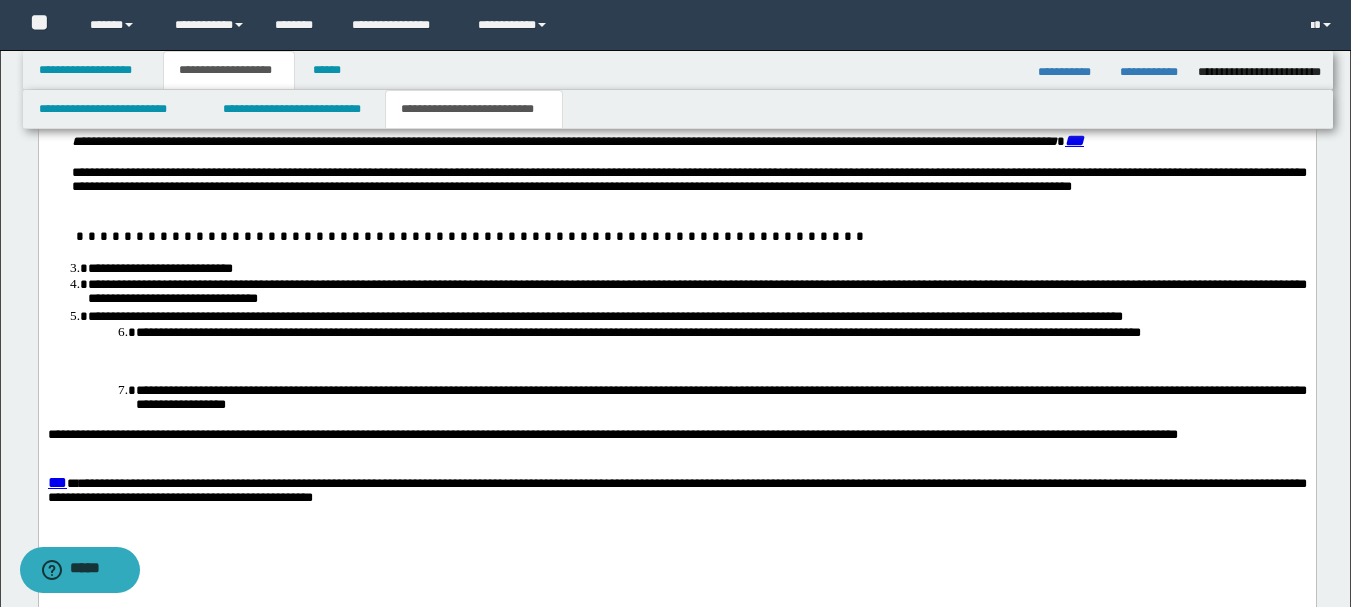 scroll, scrollTop: 1700, scrollLeft: 0, axis: vertical 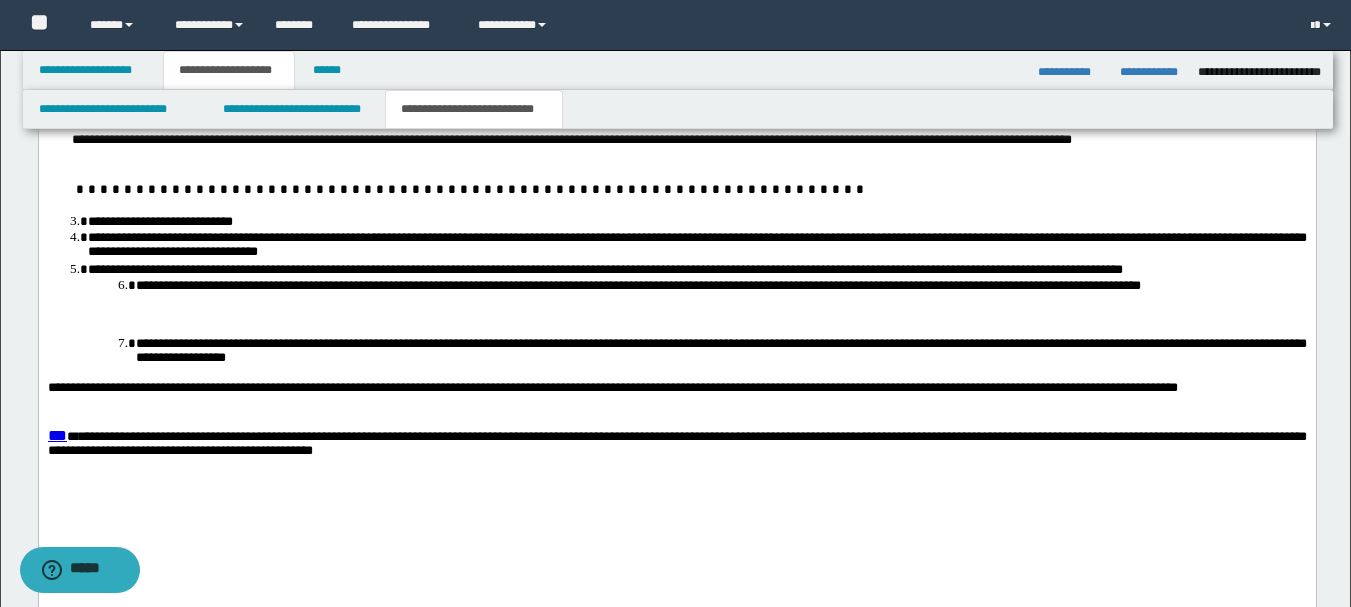 click on "**********" at bounding box center (696, 246) 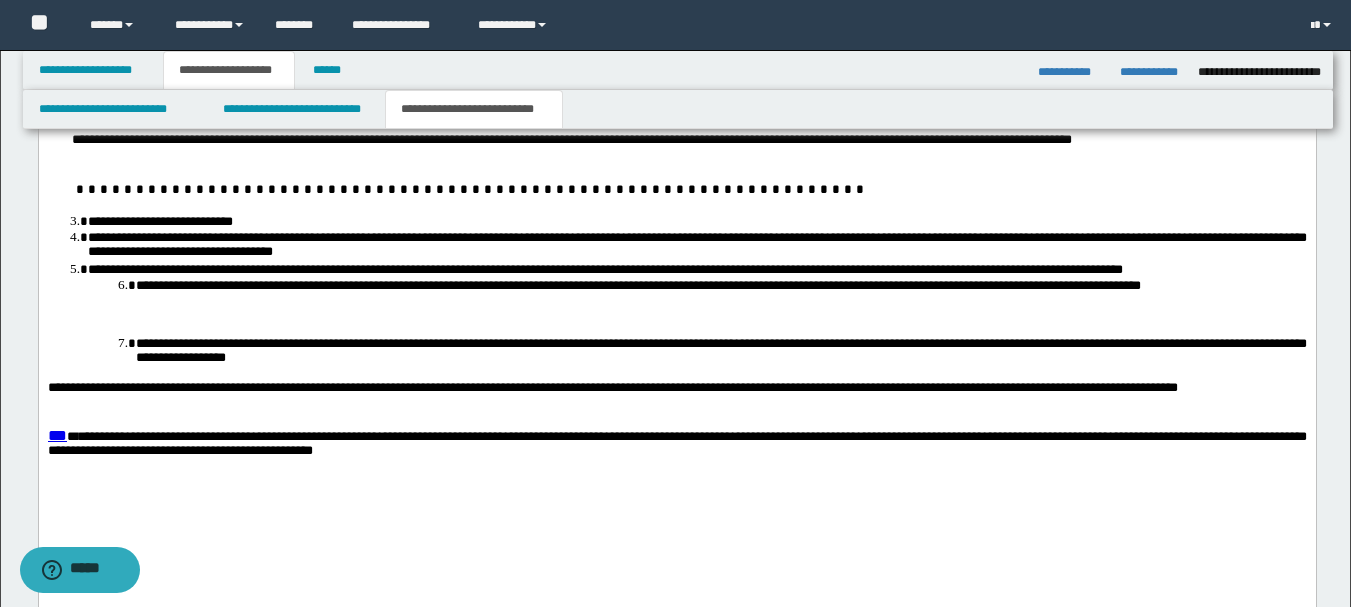 click on "**********" at bounding box center (696, 246) 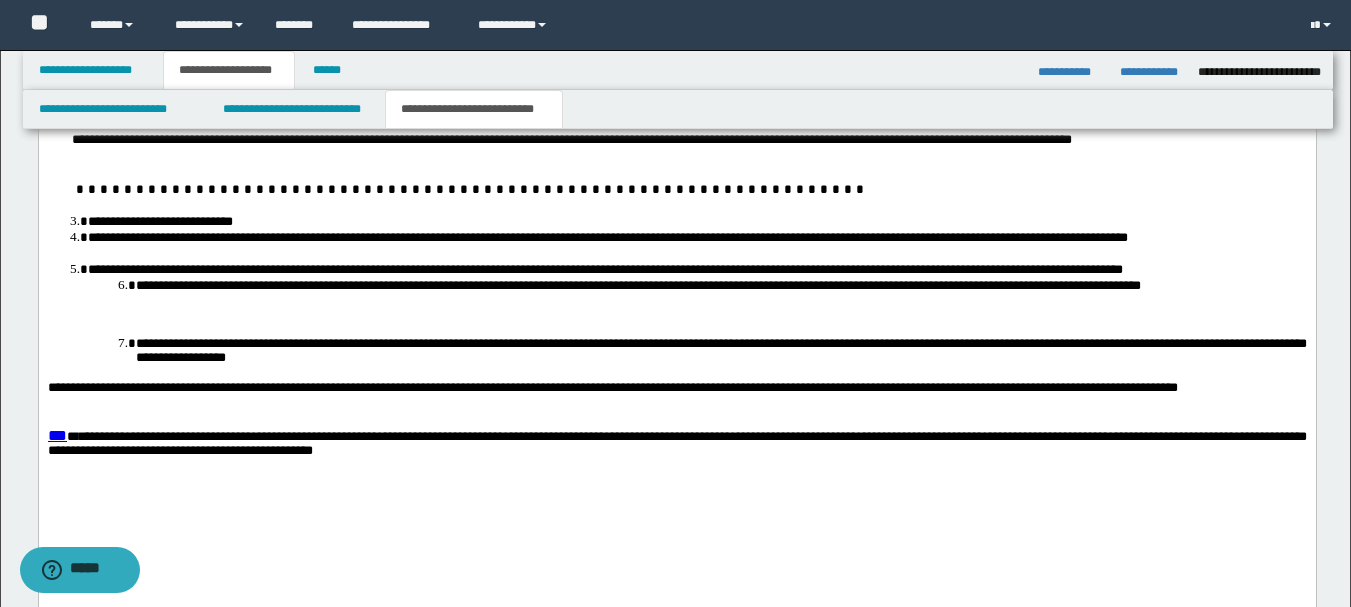 click on "**********" at bounding box center [696, 270] 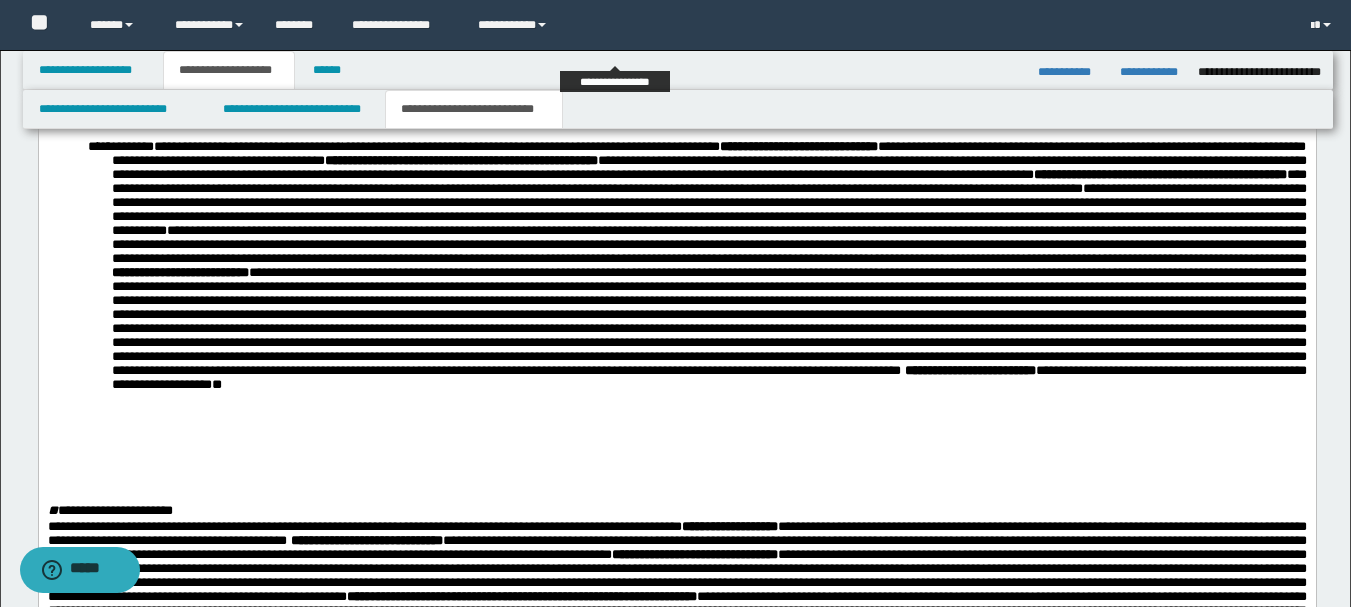 scroll, scrollTop: 800, scrollLeft: 0, axis: vertical 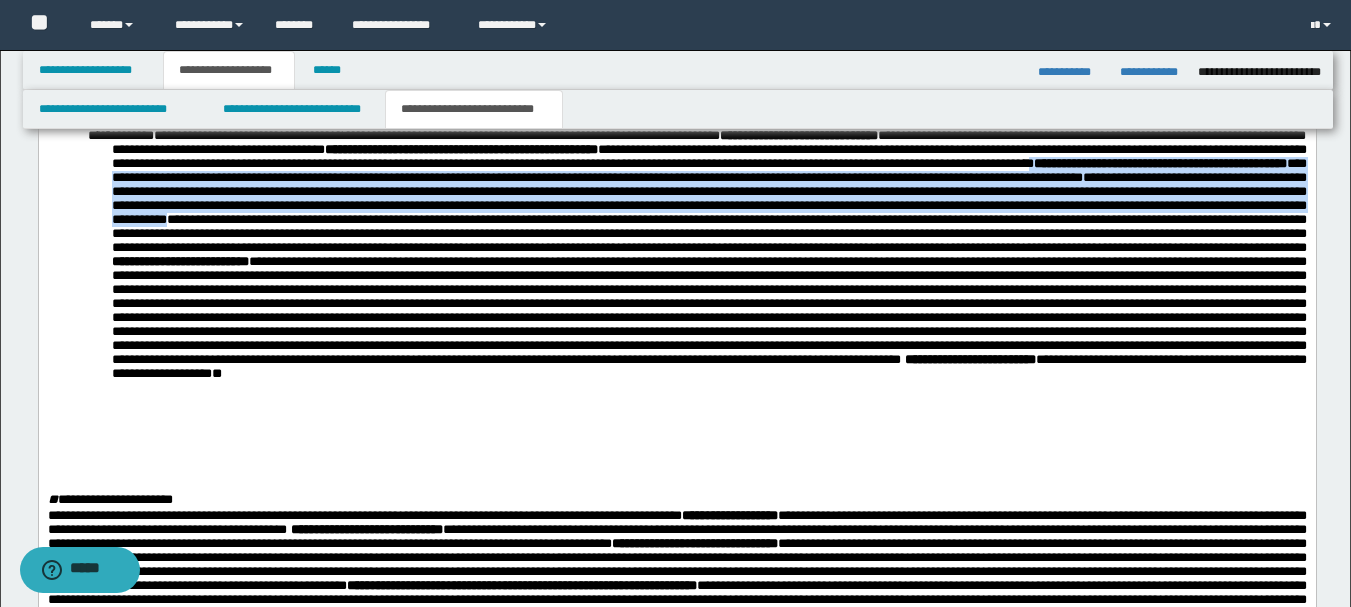 drag, startPoint x: 613, startPoint y: 181, endPoint x: 634, endPoint y: 244, distance: 66.40783 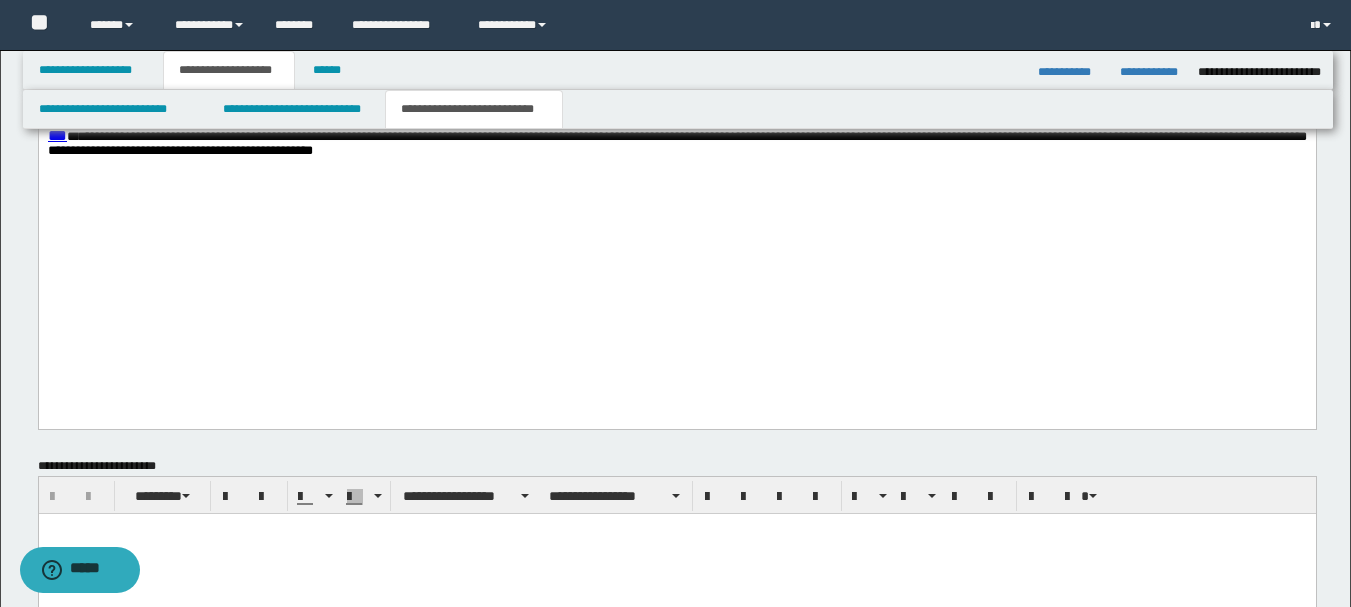 scroll, scrollTop: 1800, scrollLeft: 0, axis: vertical 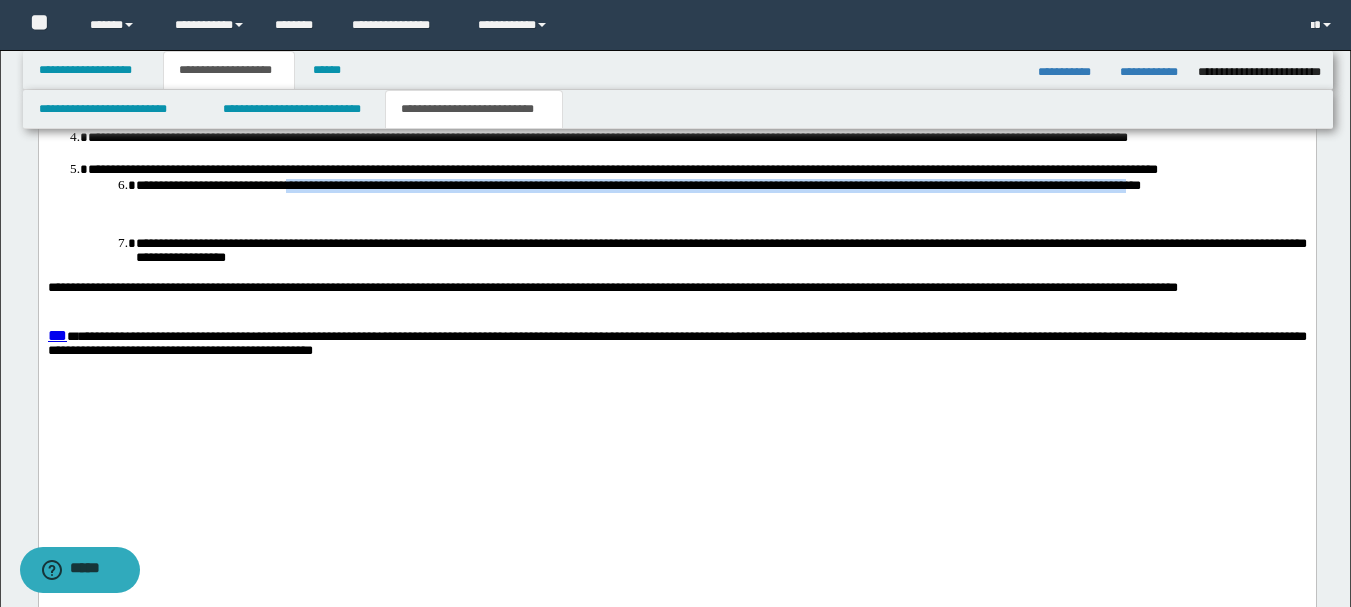 drag, startPoint x: 368, startPoint y: 329, endPoint x: 1280, endPoint y: 327, distance: 912.0022 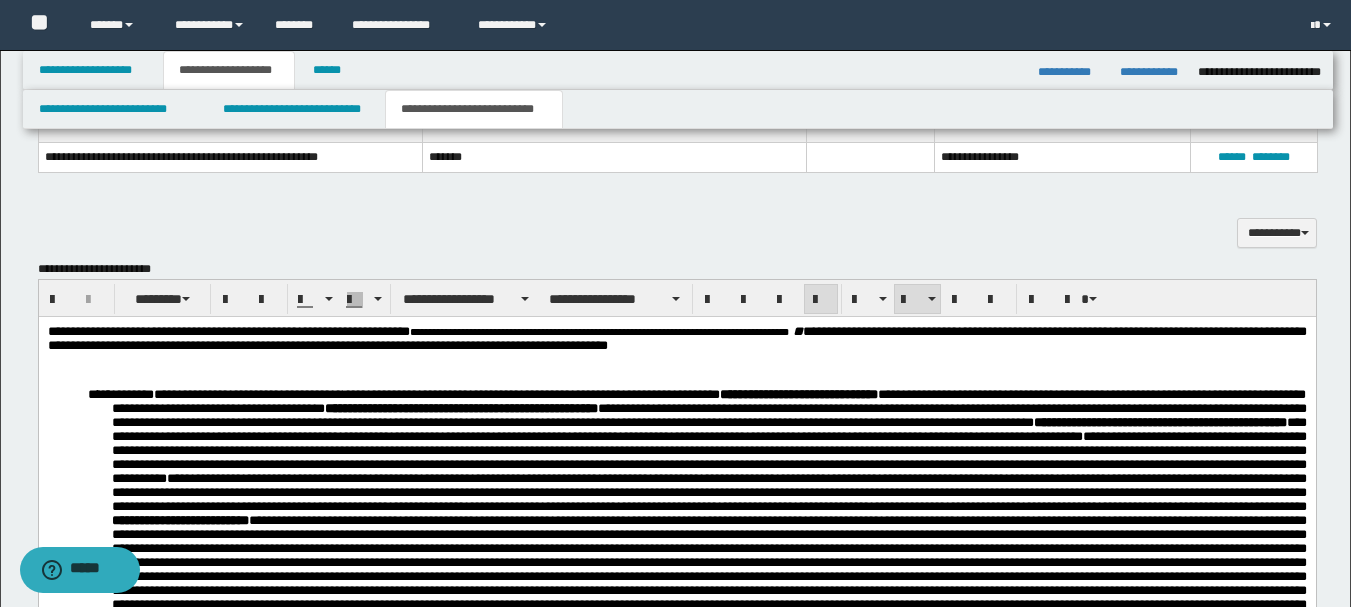 scroll, scrollTop: 500, scrollLeft: 0, axis: vertical 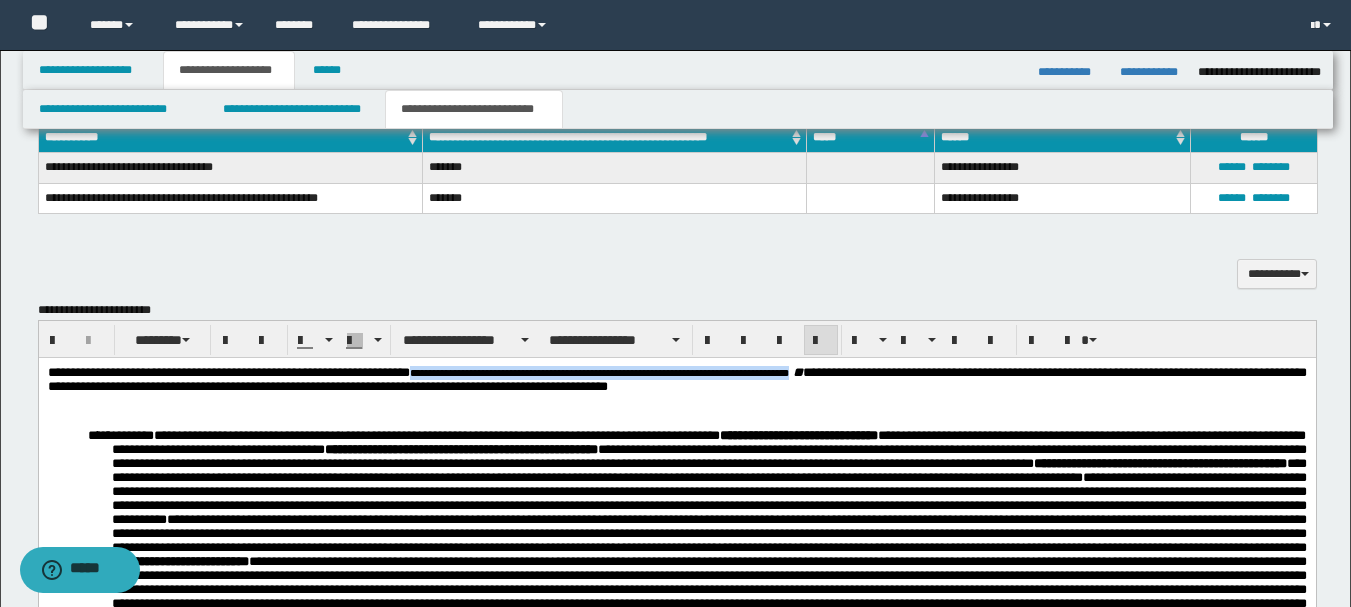 drag, startPoint x: 431, startPoint y: 370, endPoint x: 1023, endPoint y: 378, distance: 592.0541 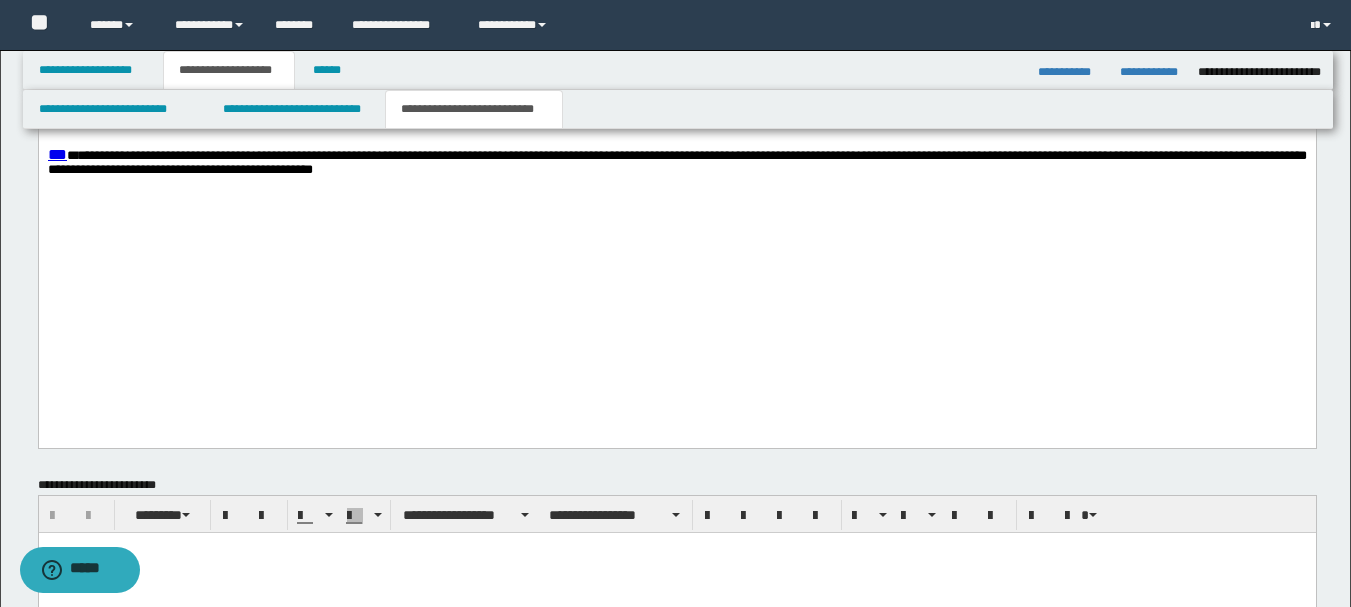 scroll, scrollTop: 2000, scrollLeft: 0, axis: vertical 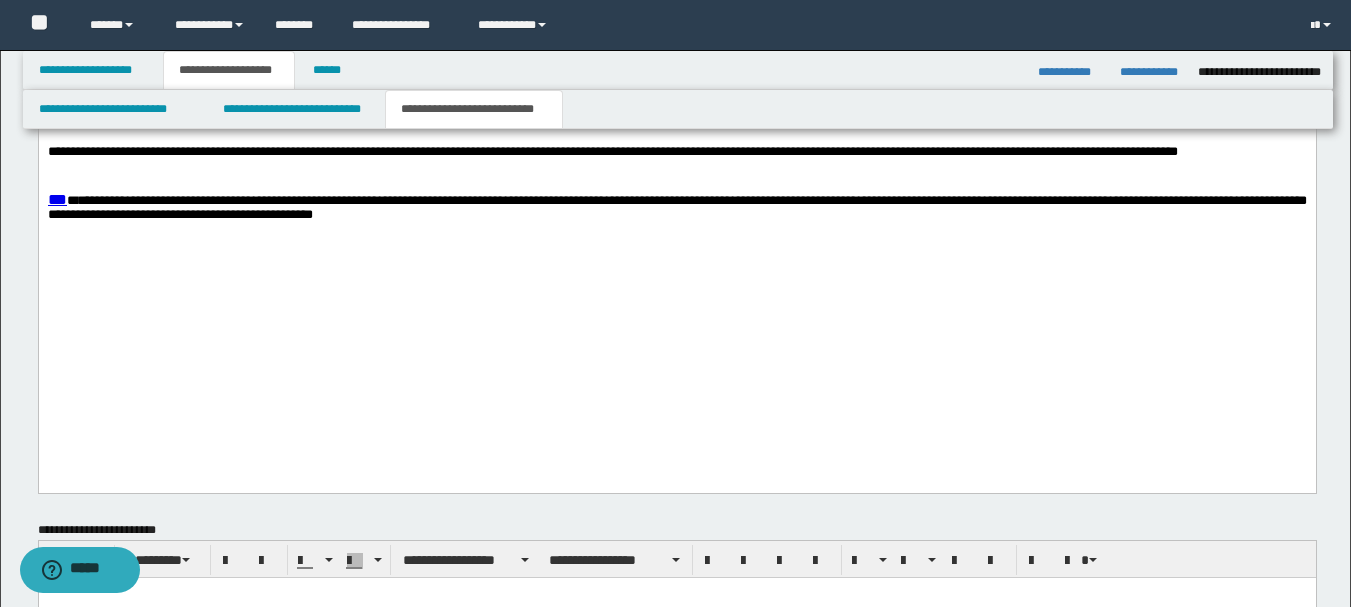 drag, startPoint x: 385, startPoint y: 252, endPoint x: 688, endPoint y: 251, distance: 303.00165 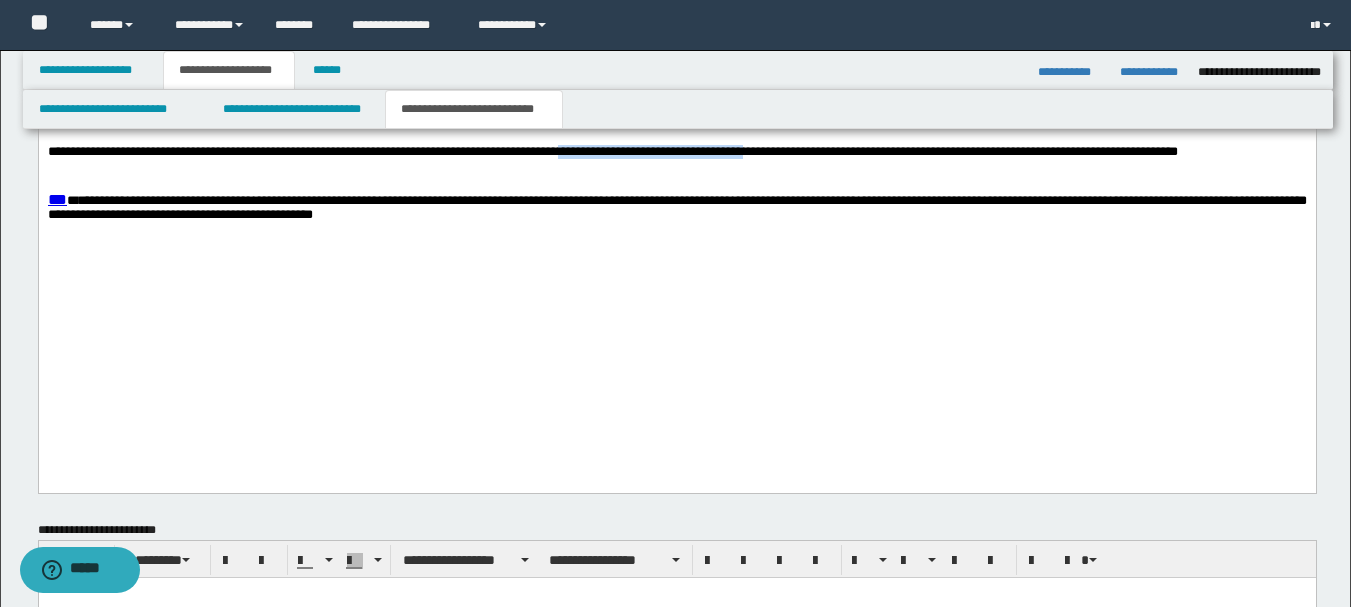 drag, startPoint x: 643, startPoint y: 291, endPoint x: 935, endPoint y: 297, distance: 292.06165 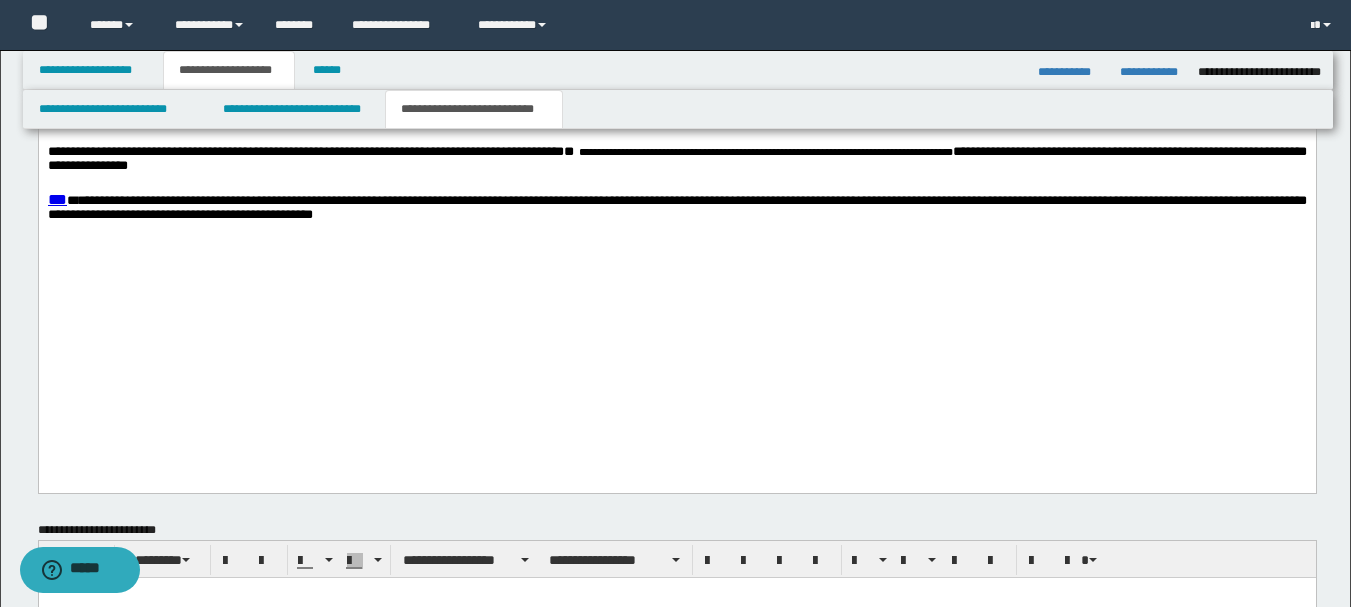click on "**********" at bounding box center (676, 162) 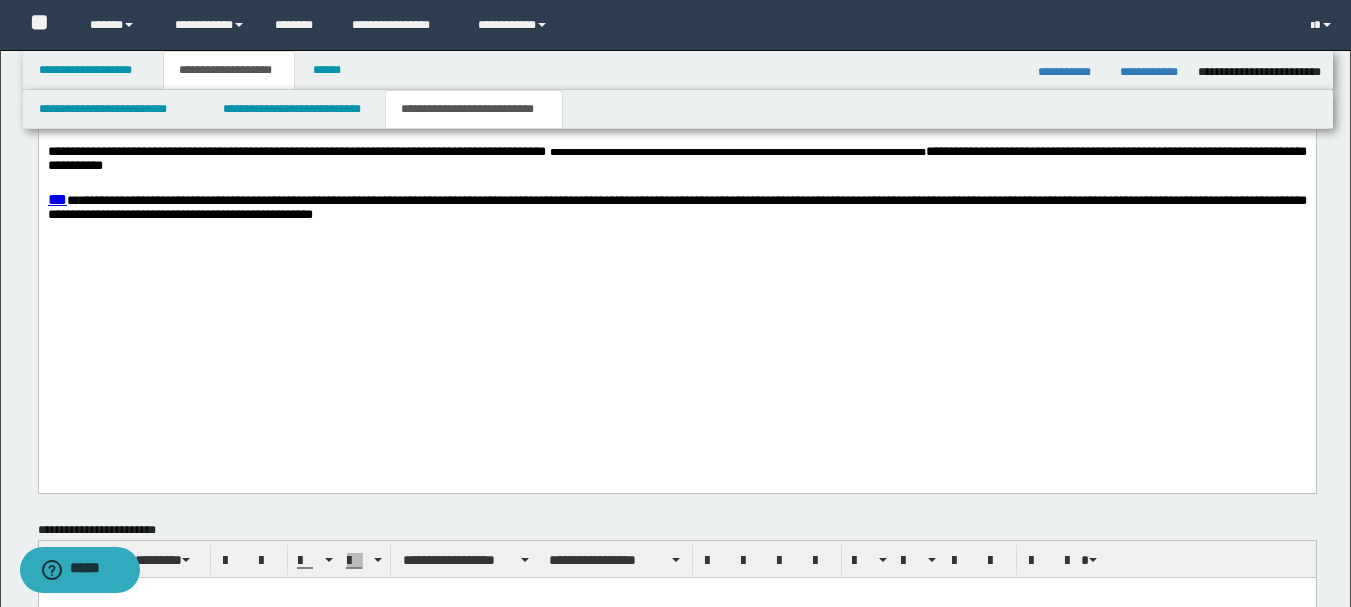 click on "**********" at bounding box center [676, 162] 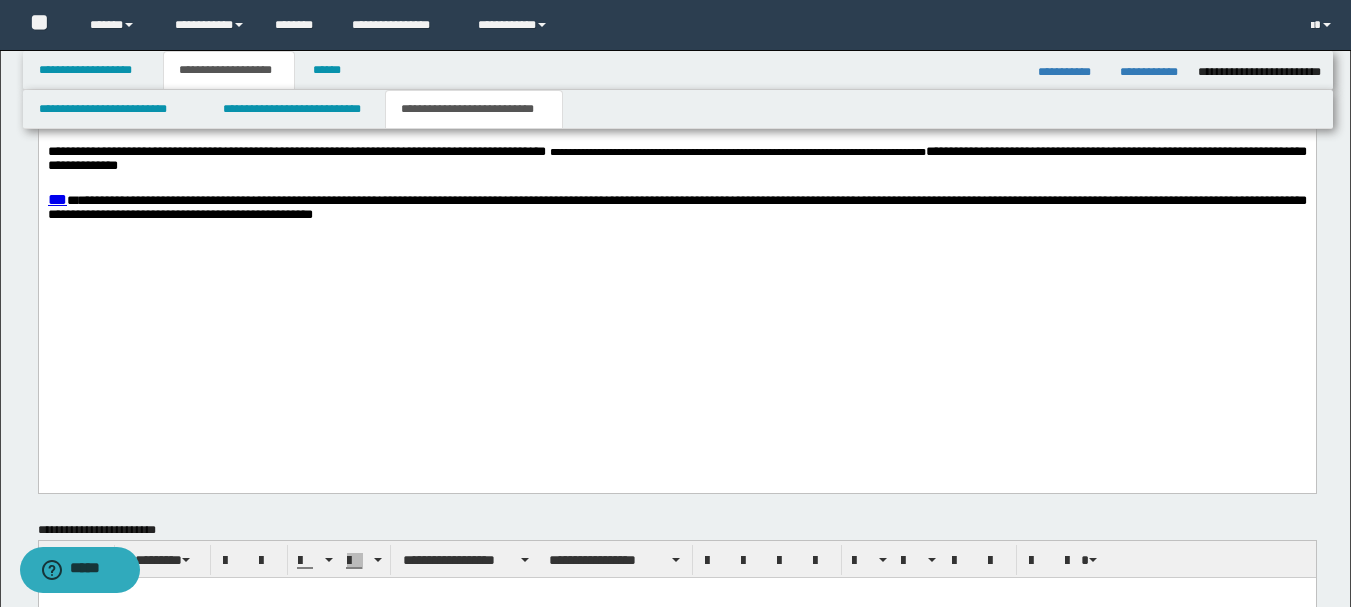 click on "**********" at bounding box center [676, 162] 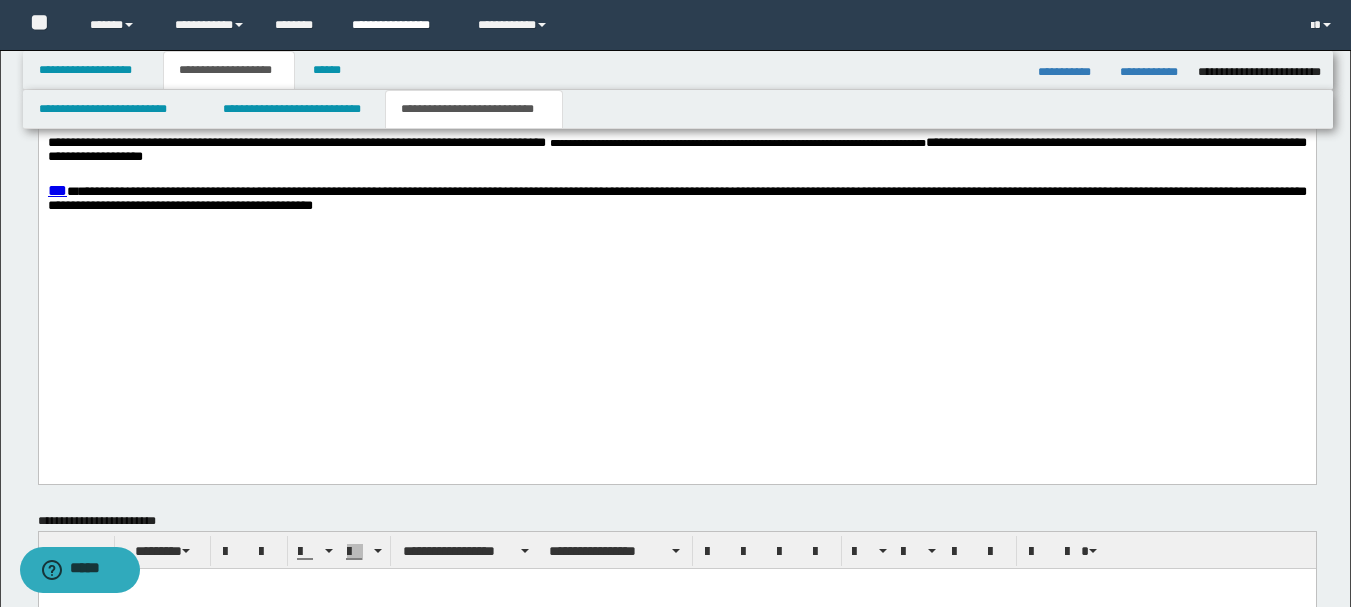 scroll, scrollTop: 1997, scrollLeft: 0, axis: vertical 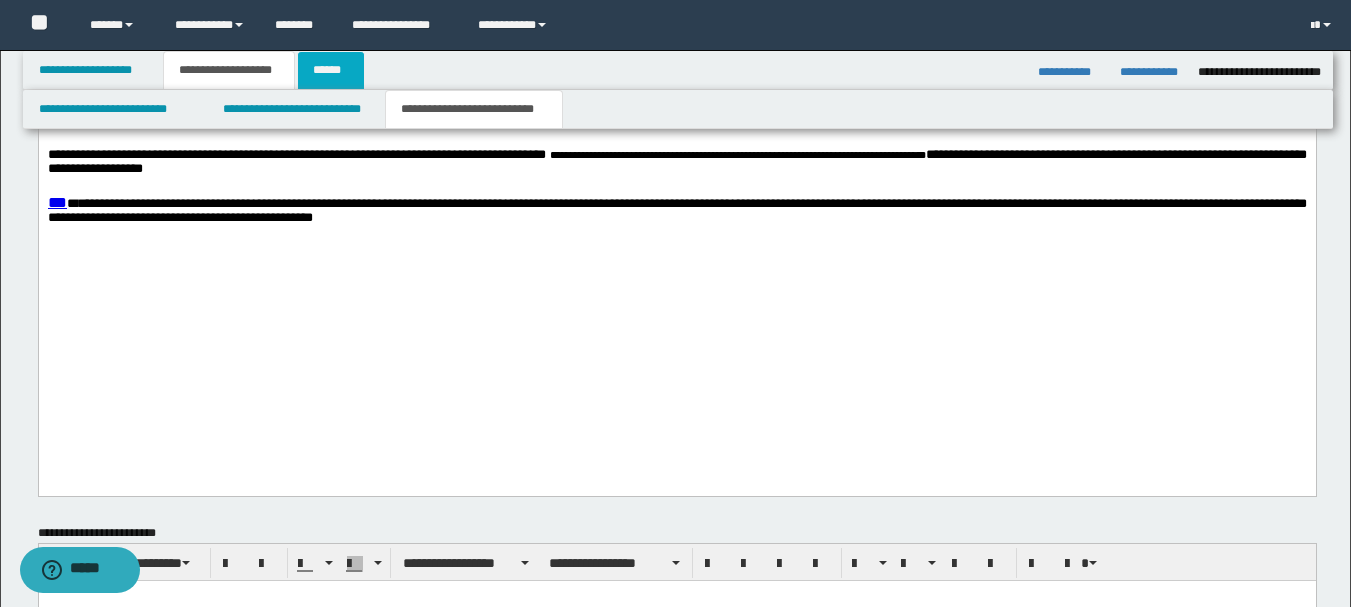 click on "******" at bounding box center [331, 70] 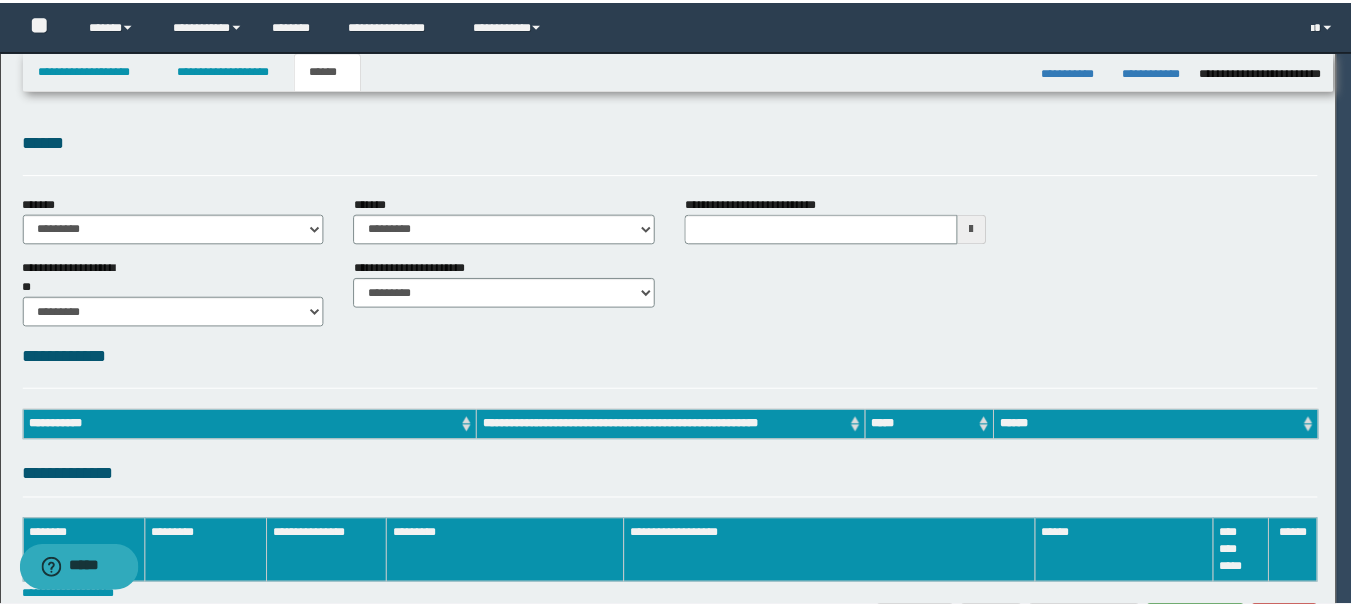 scroll, scrollTop: 0, scrollLeft: 0, axis: both 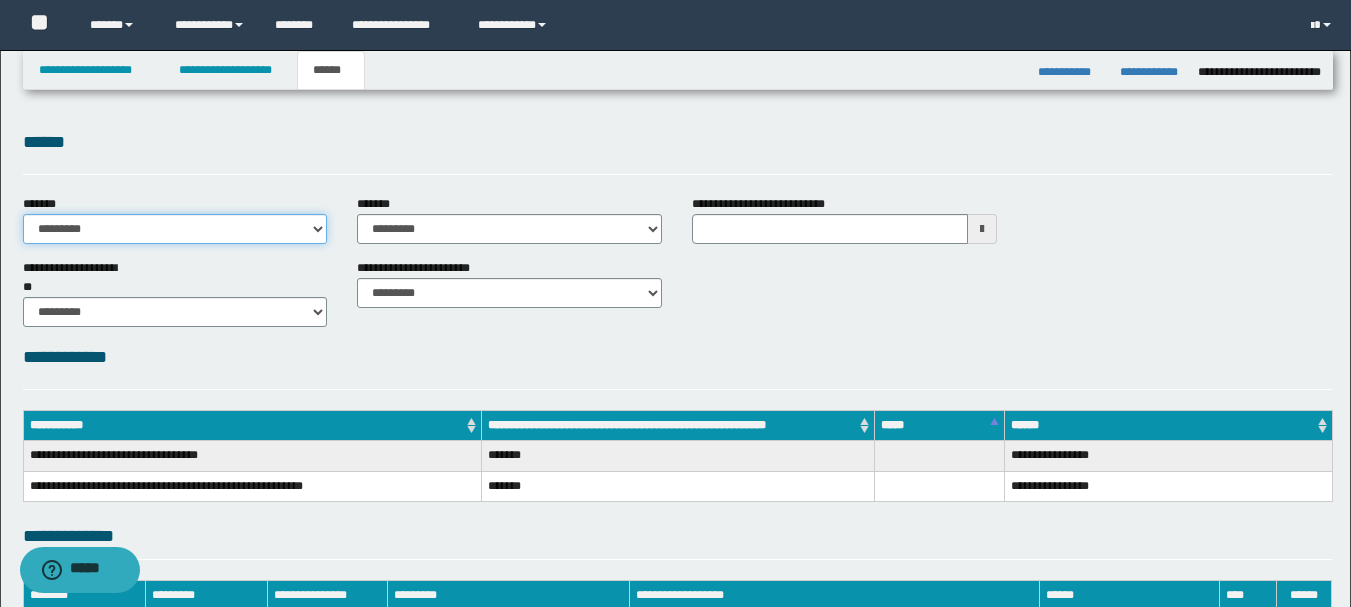 click on "**********" at bounding box center [175, 229] 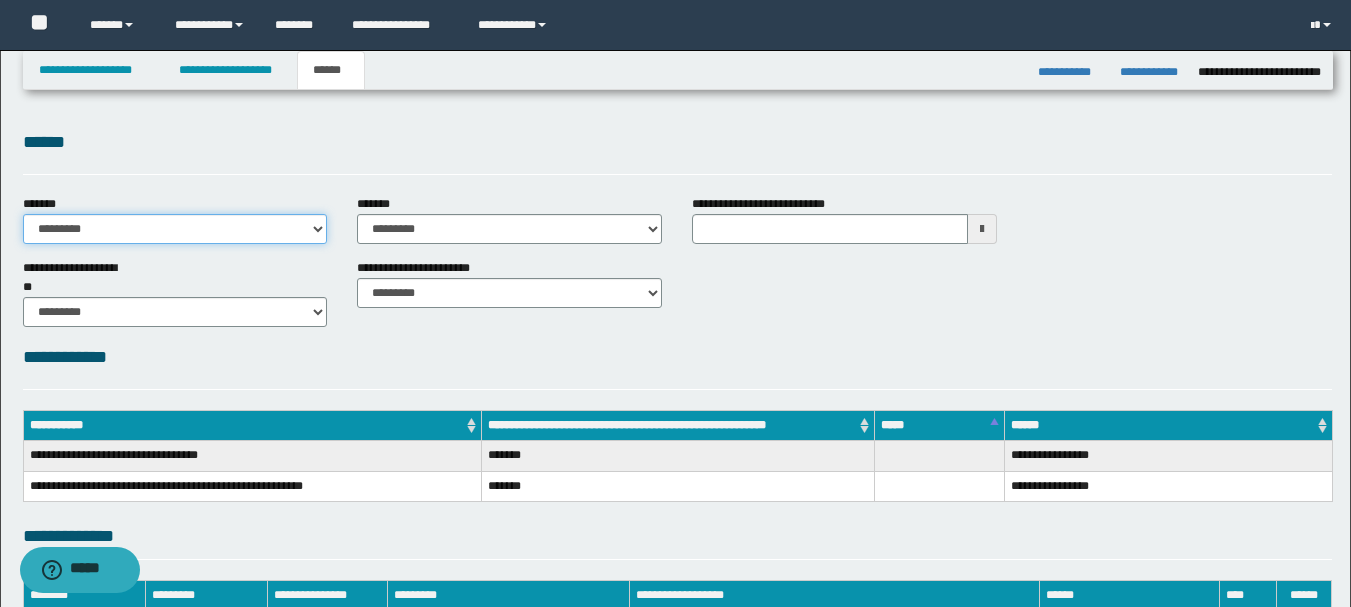 select on "*" 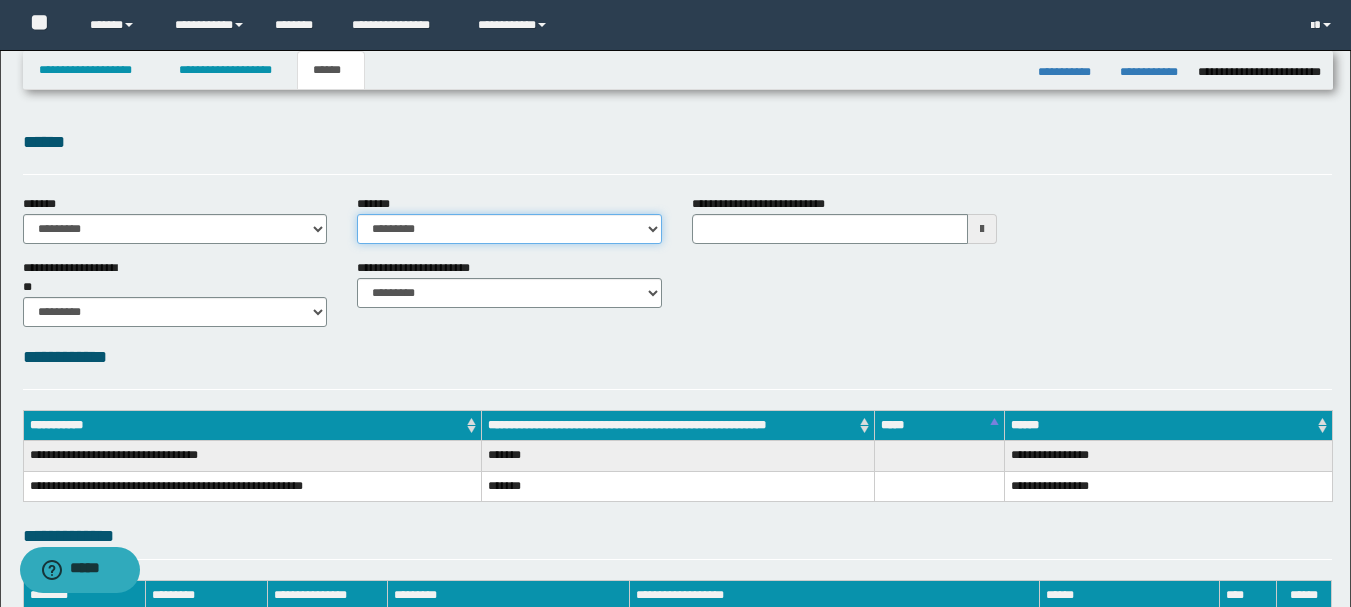click on "**********" at bounding box center [509, 229] 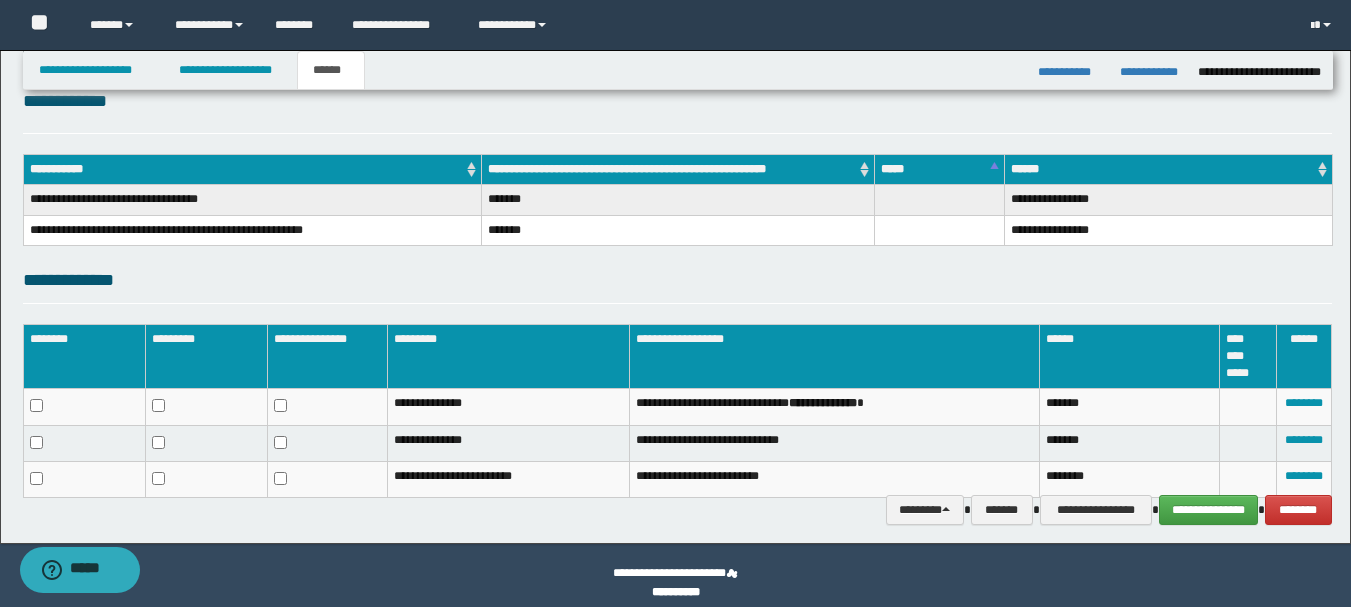 scroll, scrollTop: 270, scrollLeft: 0, axis: vertical 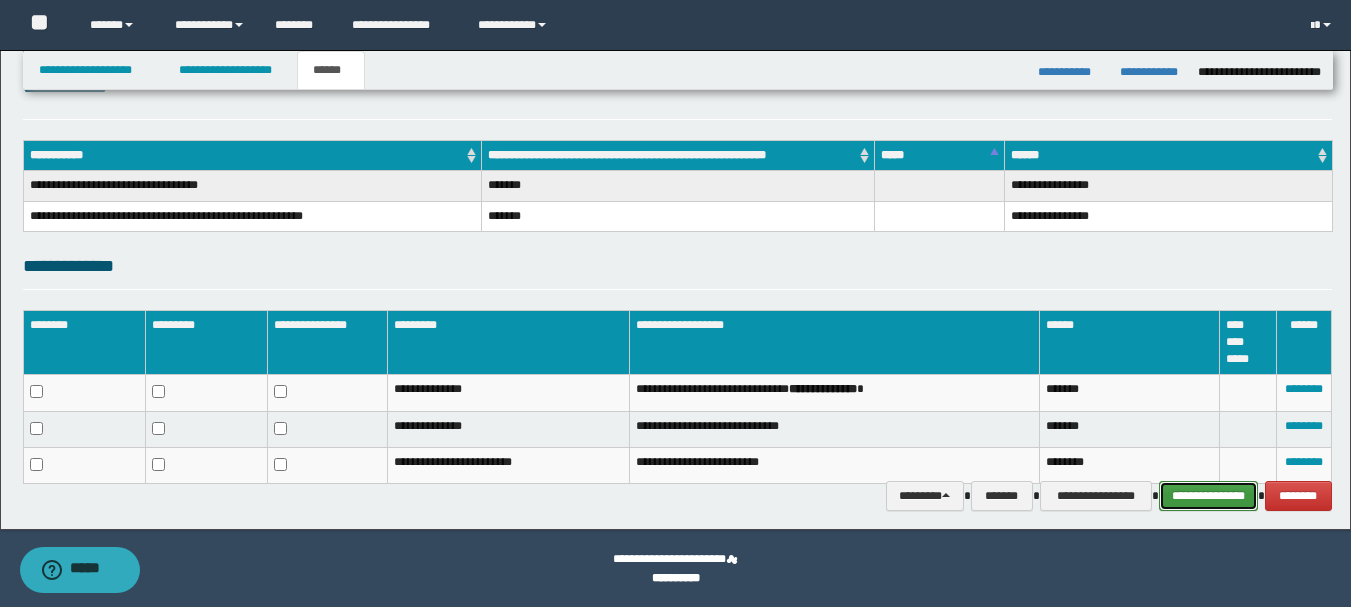 click on "**********" at bounding box center (1208, 496) 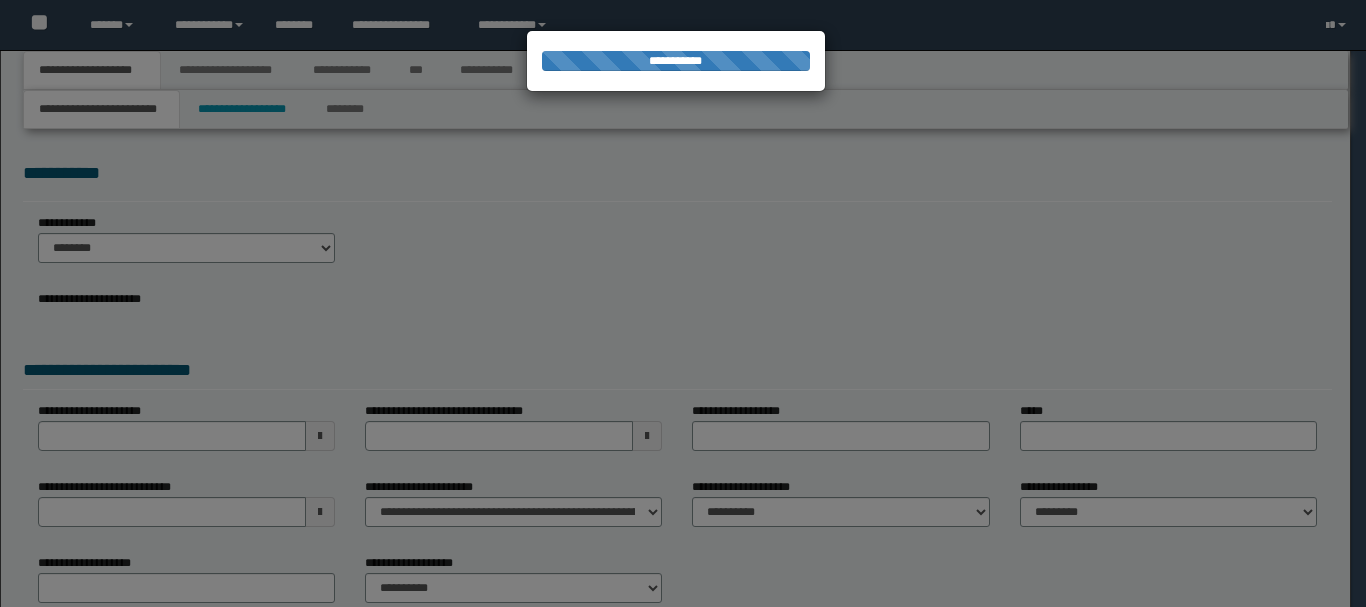 scroll, scrollTop: 0, scrollLeft: 0, axis: both 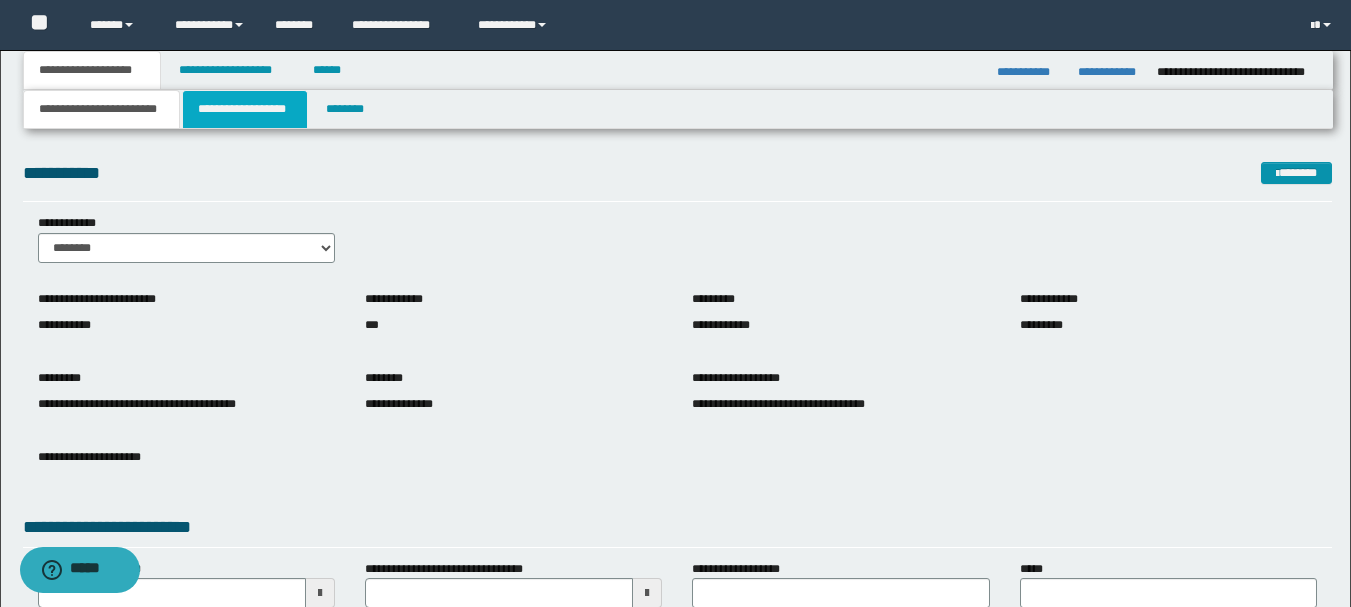 click on "**********" at bounding box center [245, 109] 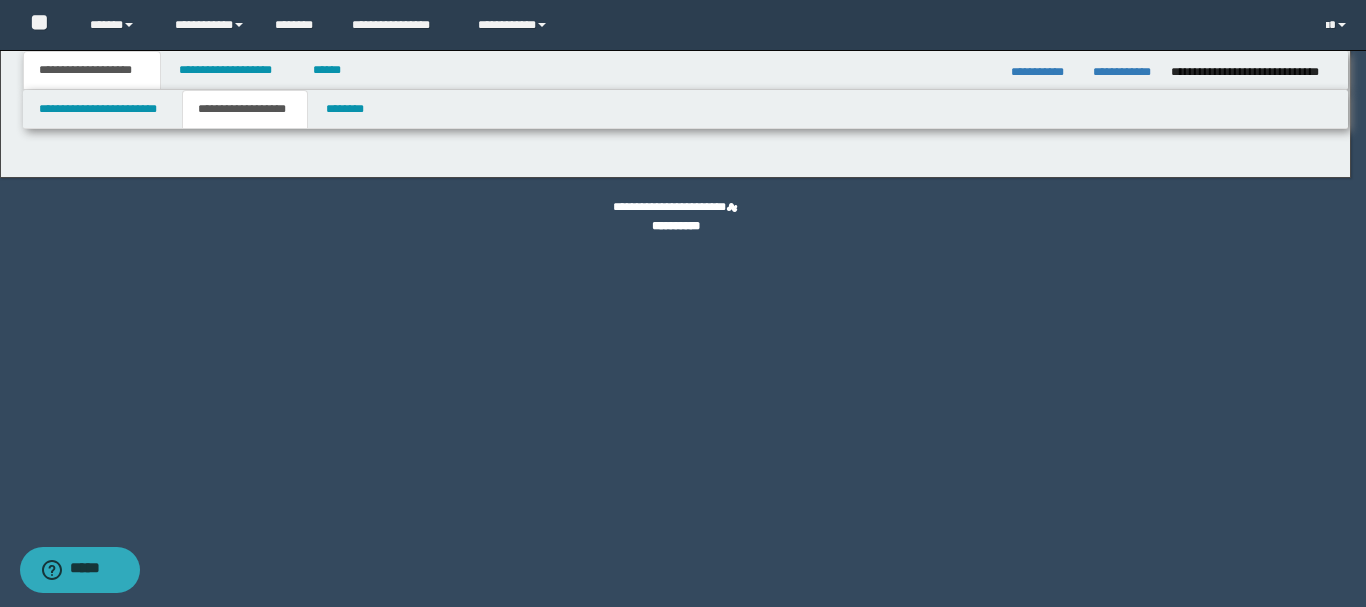 type on "********" 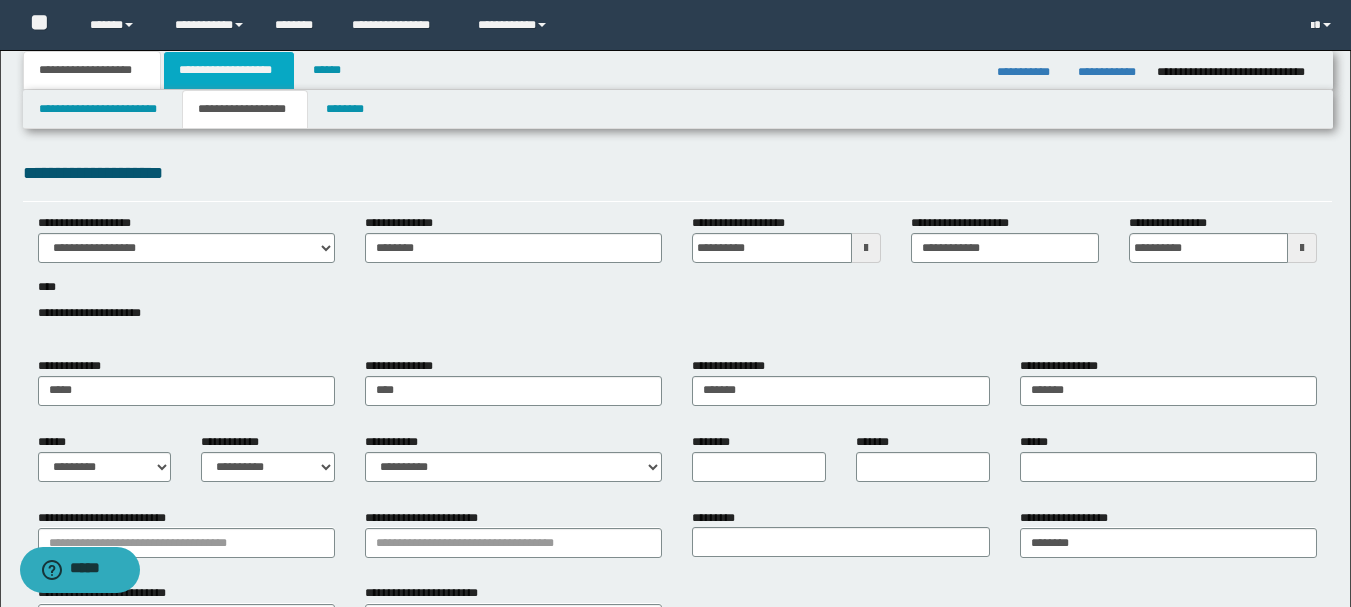 click on "**********" at bounding box center (229, 70) 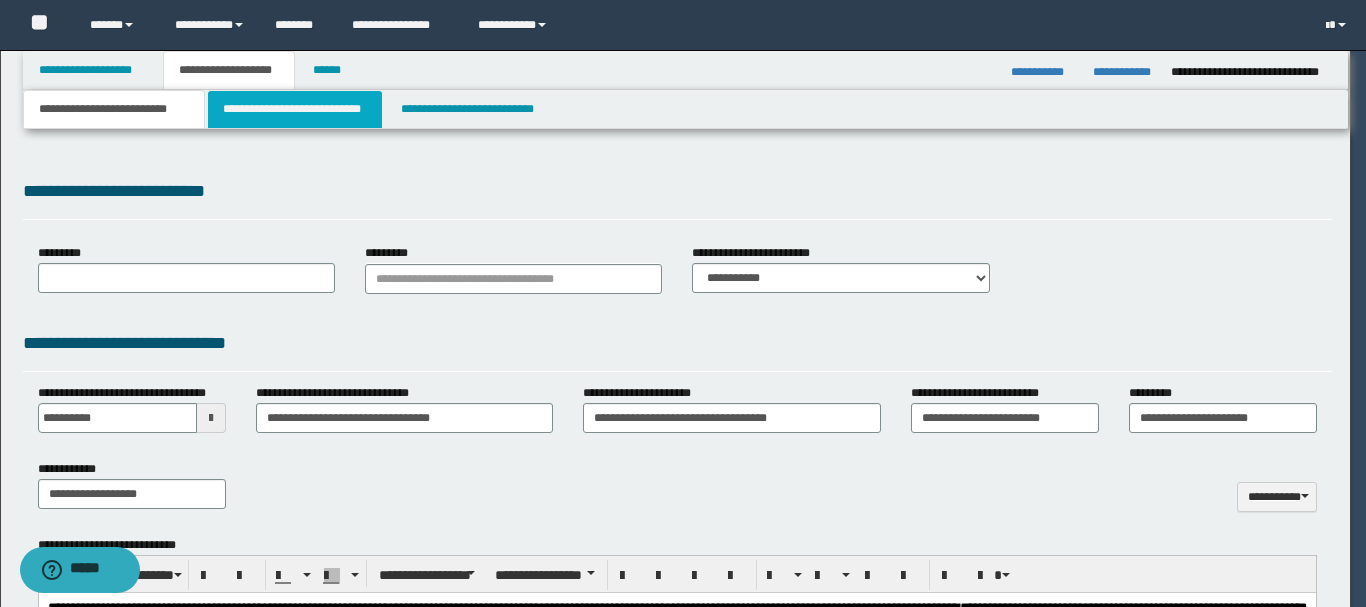 scroll, scrollTop: 0, scrollLeft: 0, axis: both 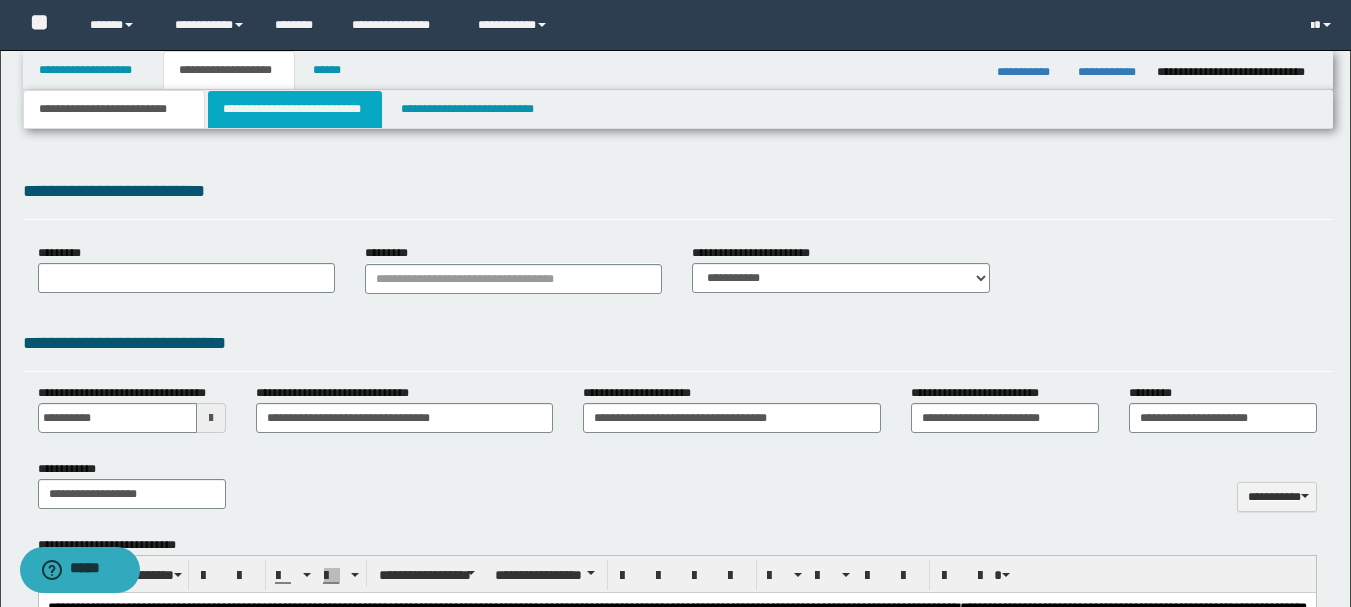 click on "**********" at bounding box center (295, 109) 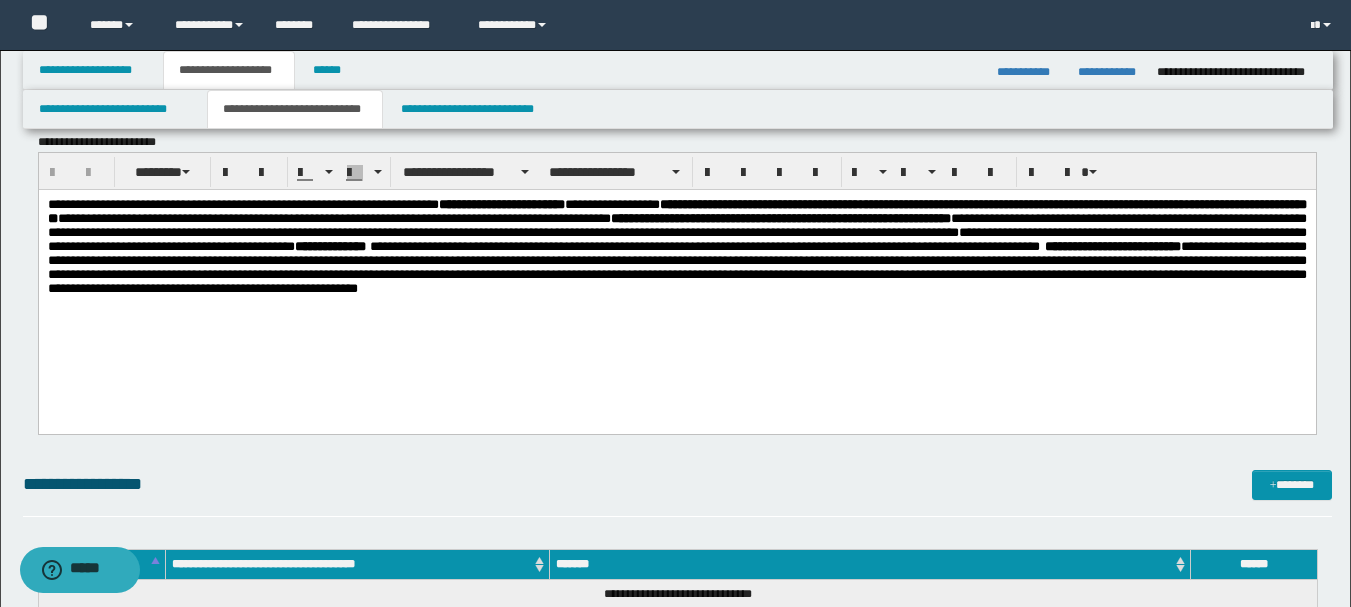 scroll, scrollTop: 300, scrollLeft: 0, axis: vertical 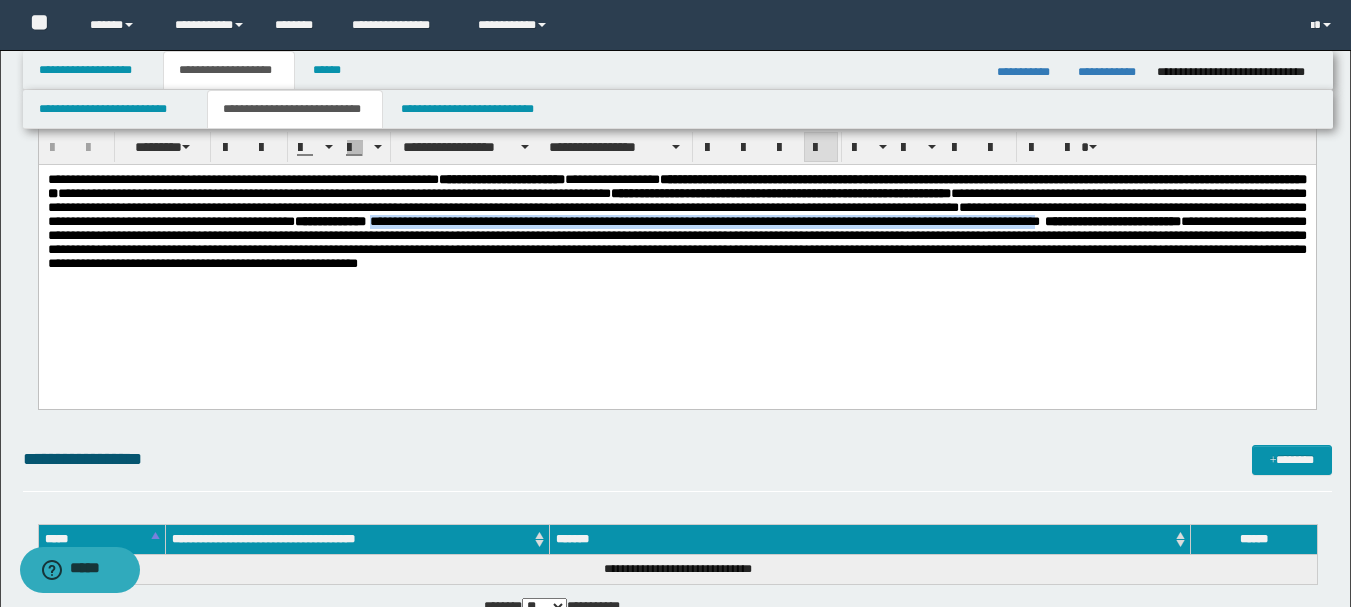 drag, startPoint x: 157, startPoint y: 243, endPoint x: 910, endPoint y: 240, distance: 753.006 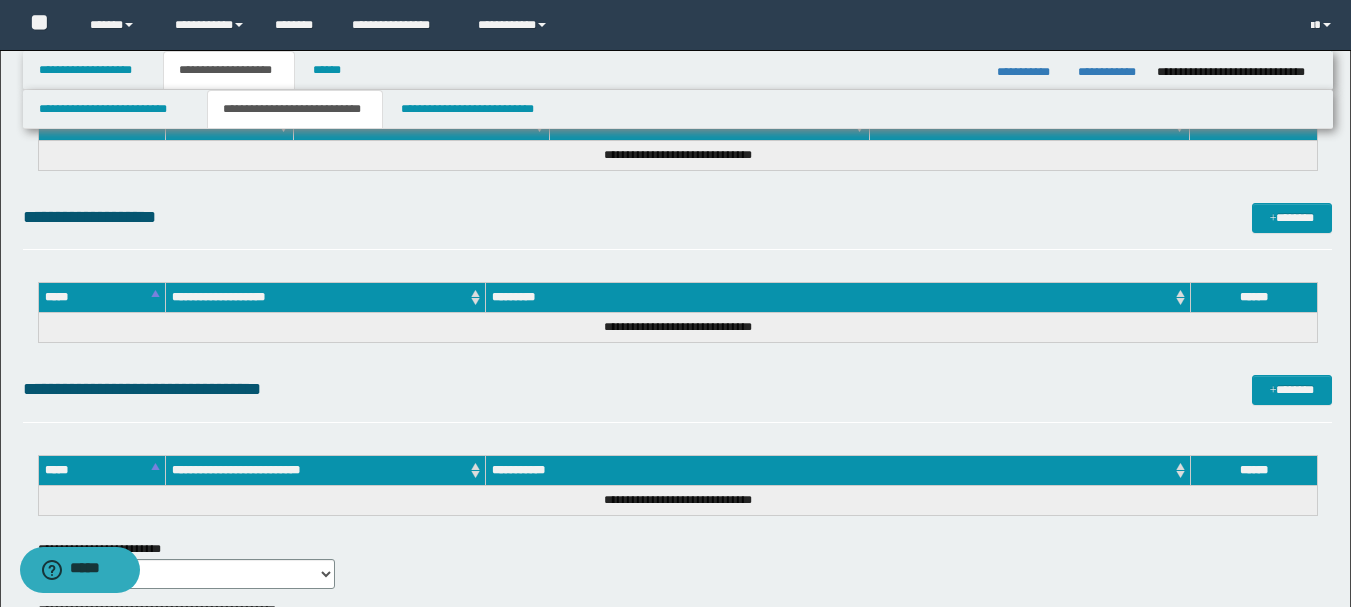 scroll, scrollTop: 900, scrollLeft: 0, axis: vertical 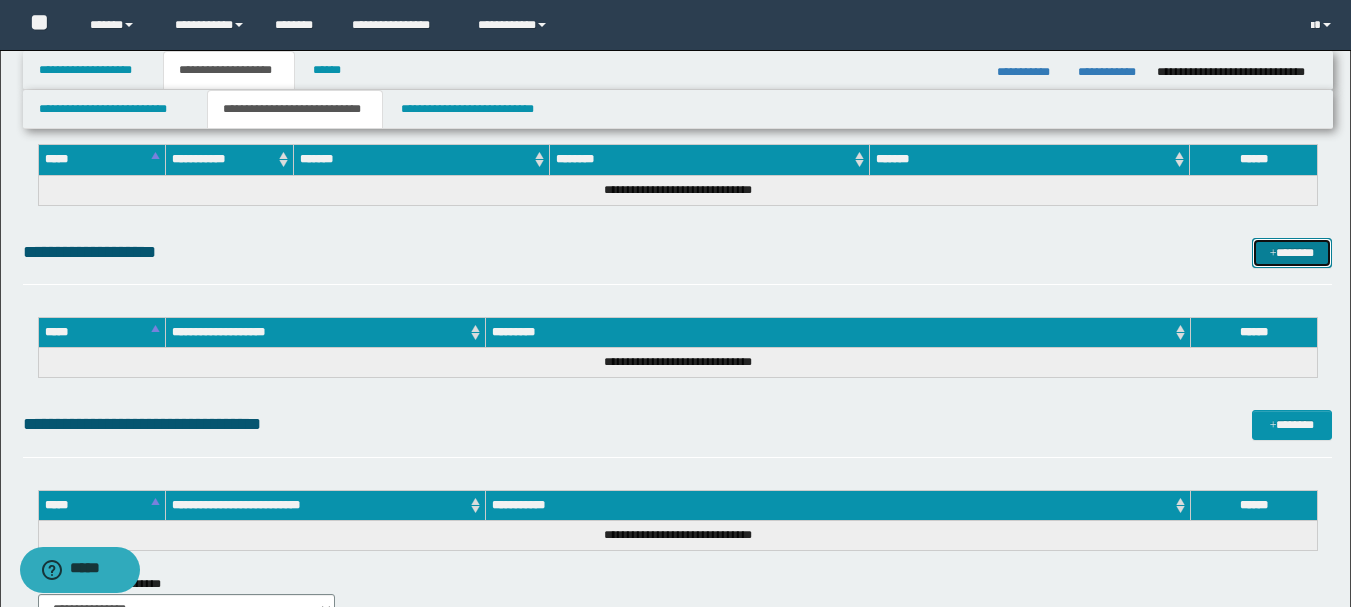 click on "*******" at bounding box center (1292, 253) 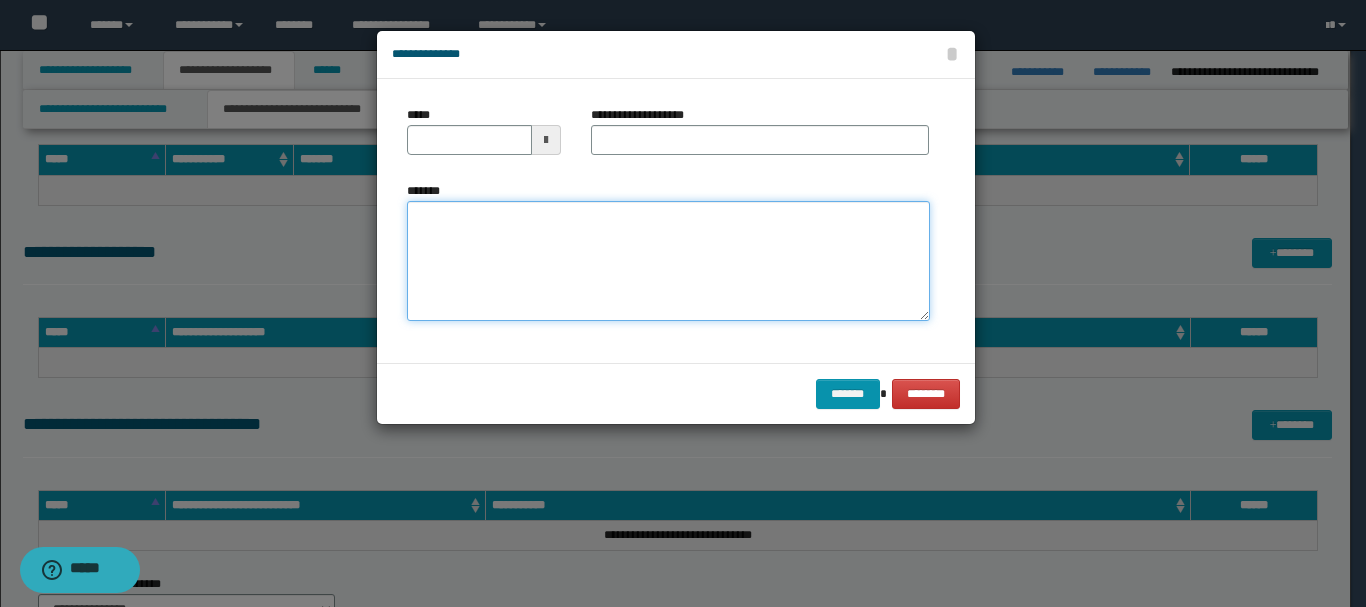 paste on "**********" 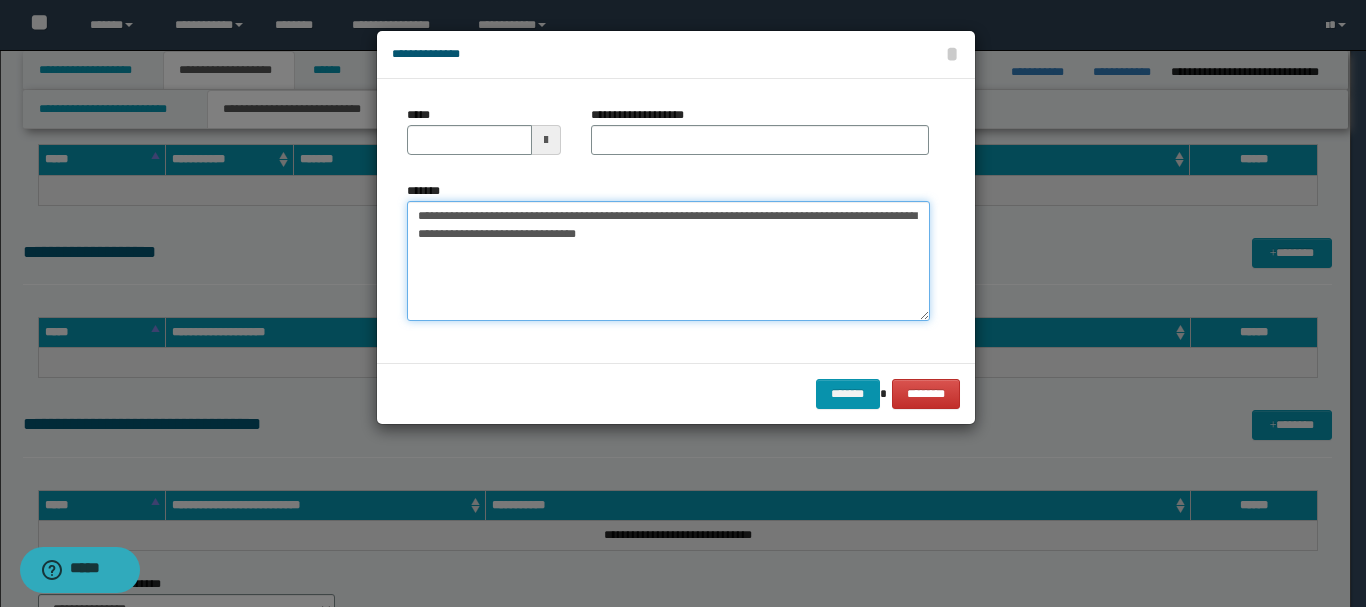 type on "**********" 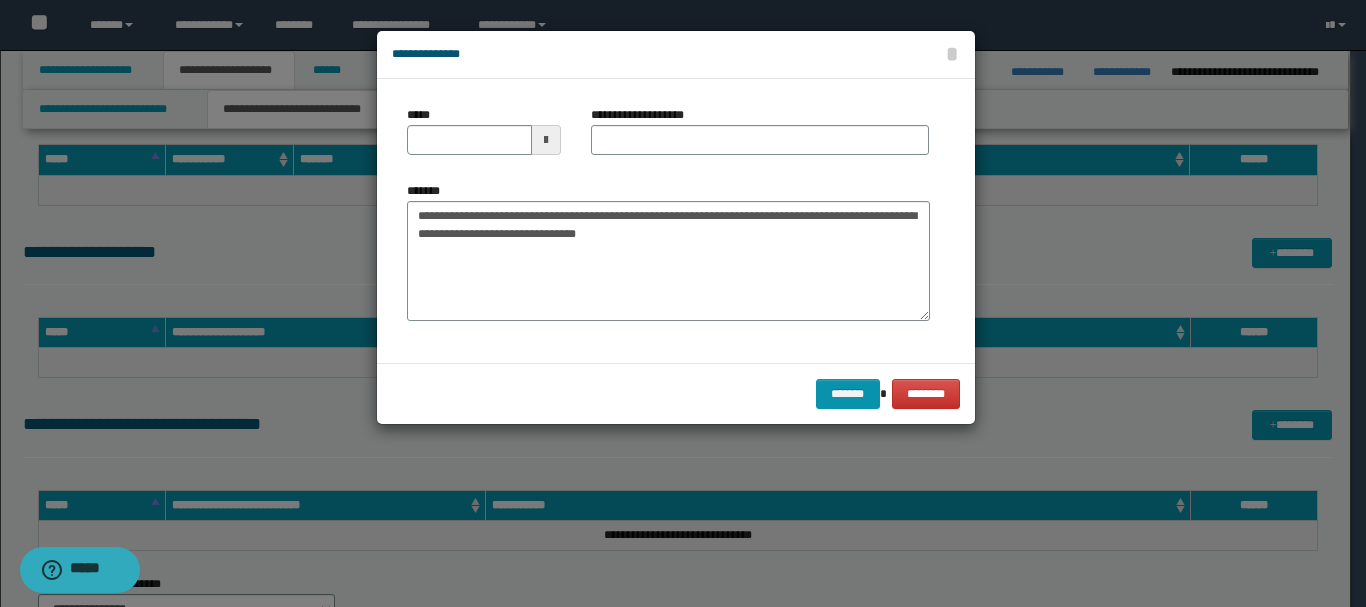 click at bounding box center [546, 140] 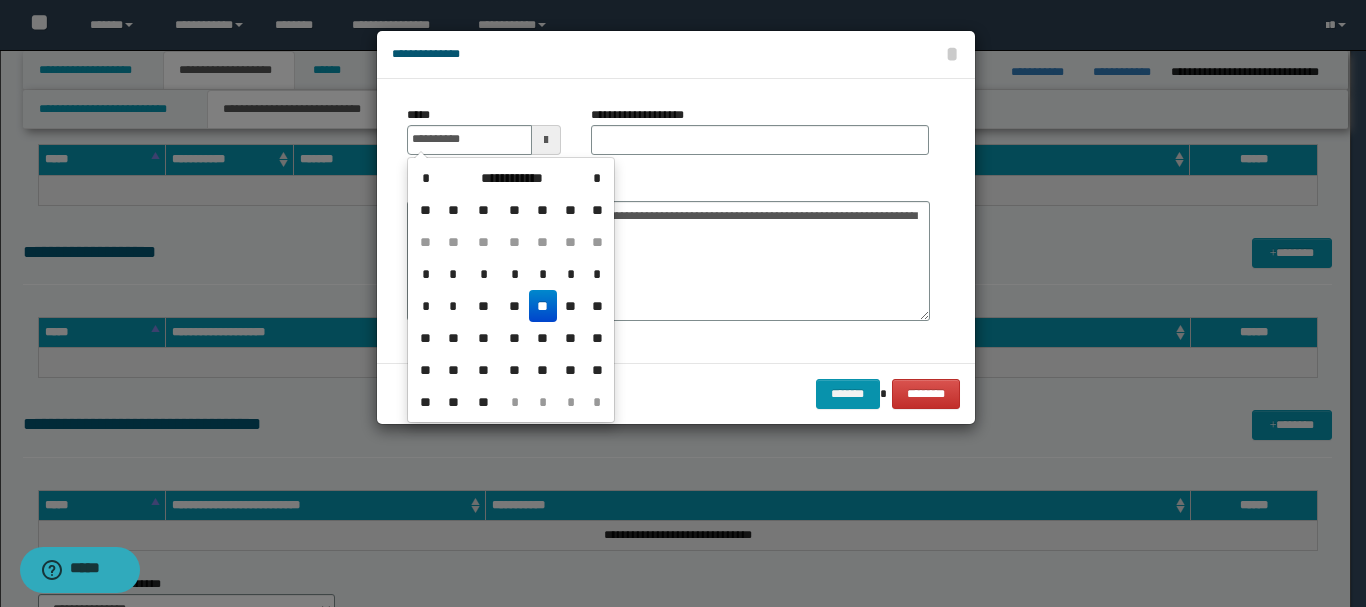 drag, startPoint x: 540, startPoint y: 301, endPoint x: 548, endPoint y: 281, distance: 21.540659 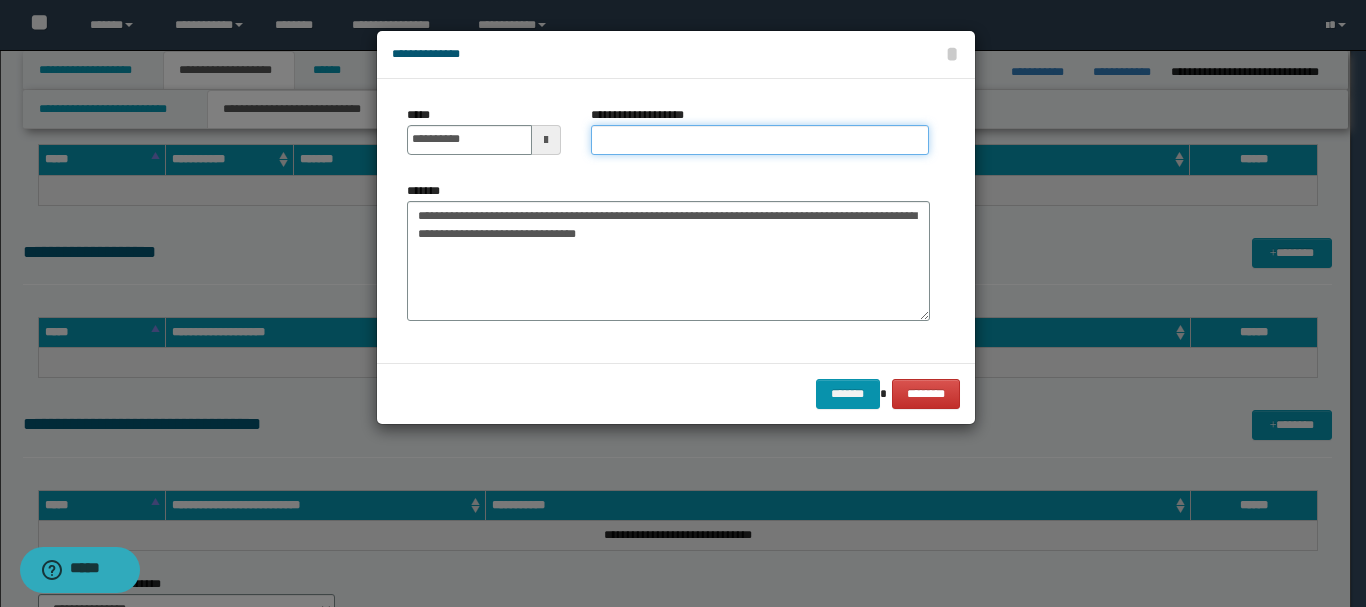 click on "**********" at bounding box center [760, 140] 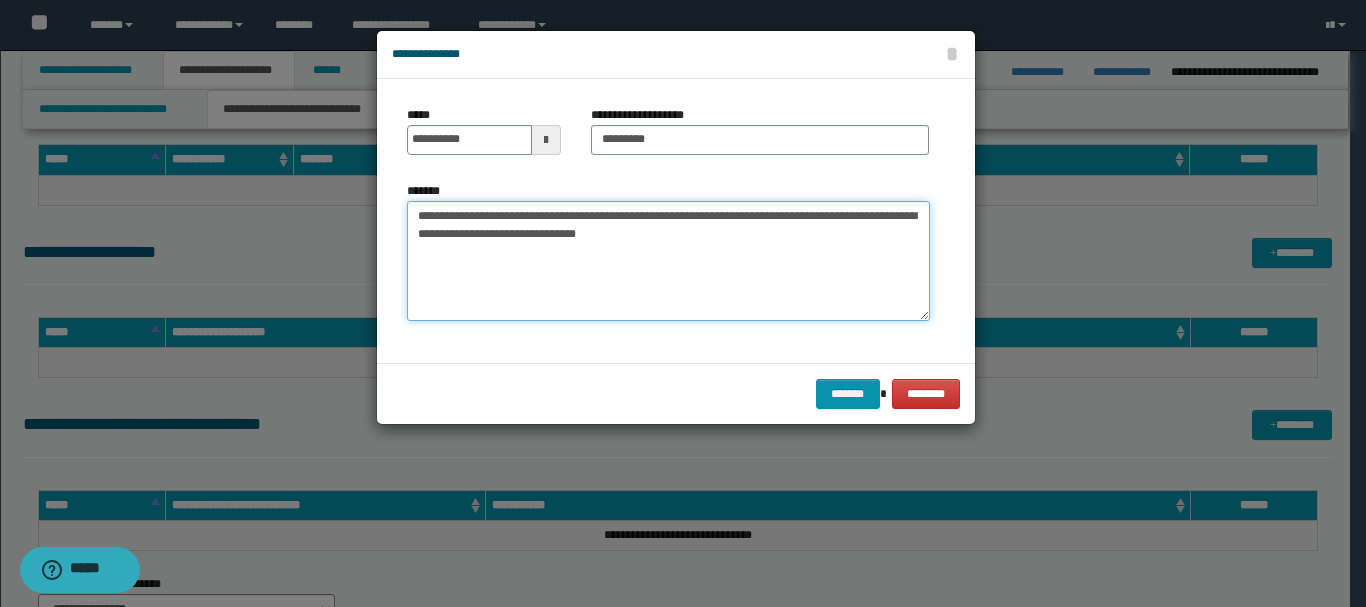 click on "**********" at bounding box center [668, 261] 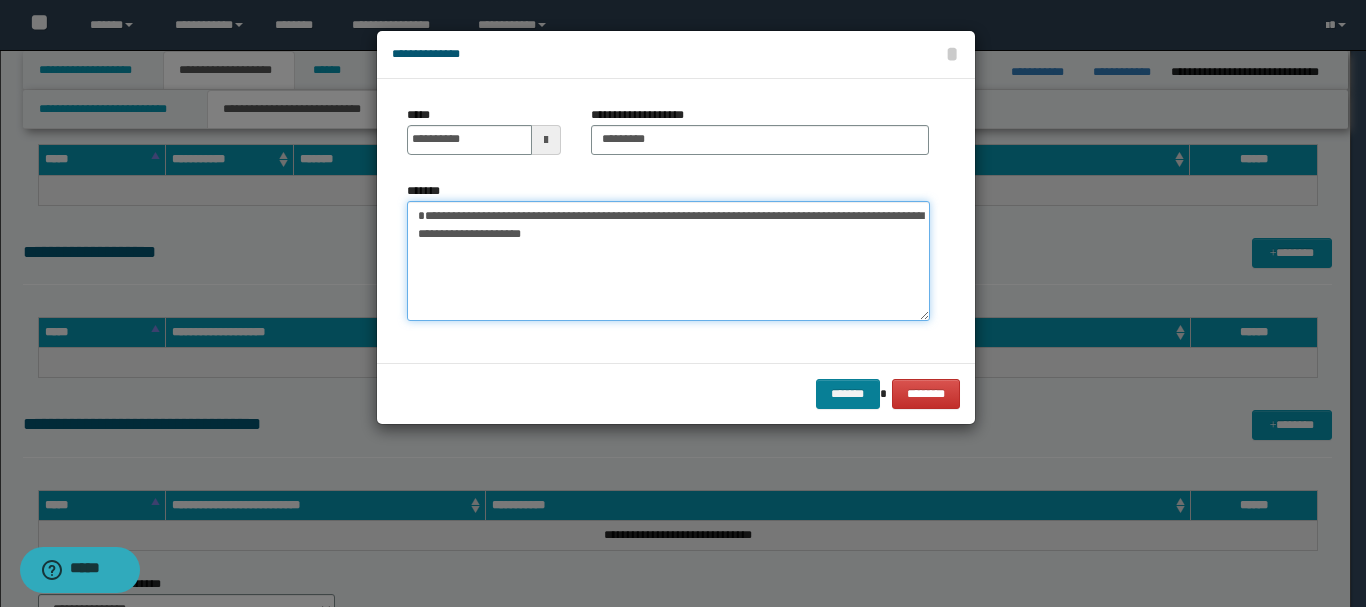 type on "**********" 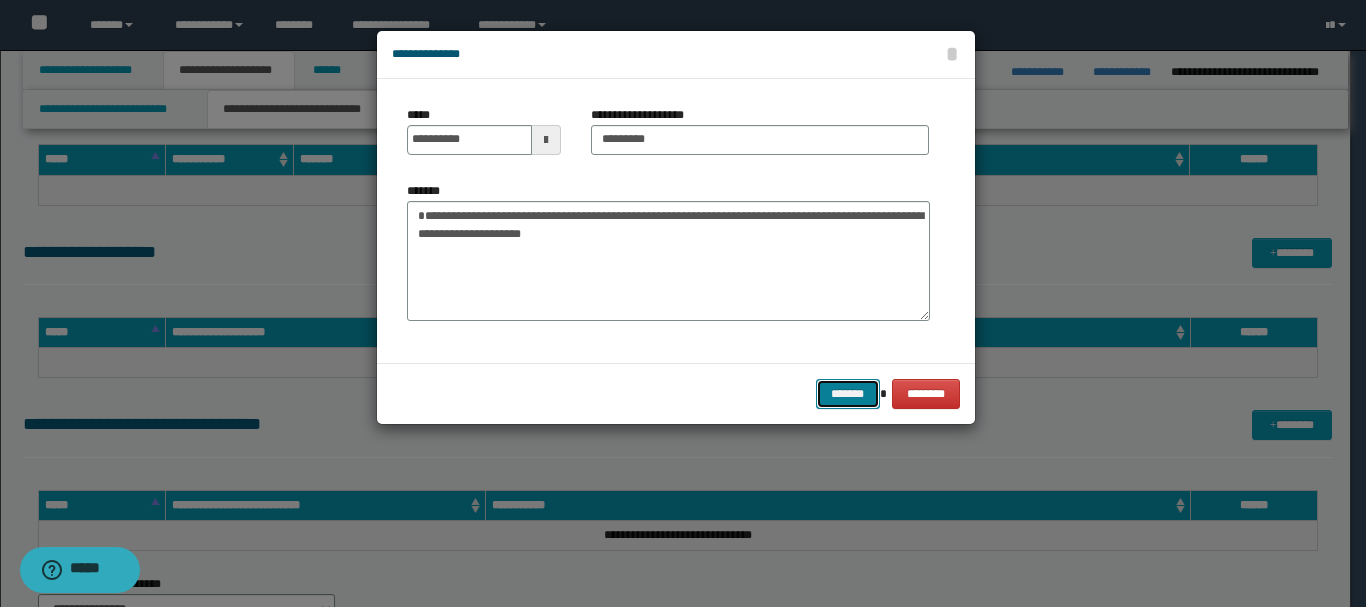 click on "*******" at bounding box center (848, 394) 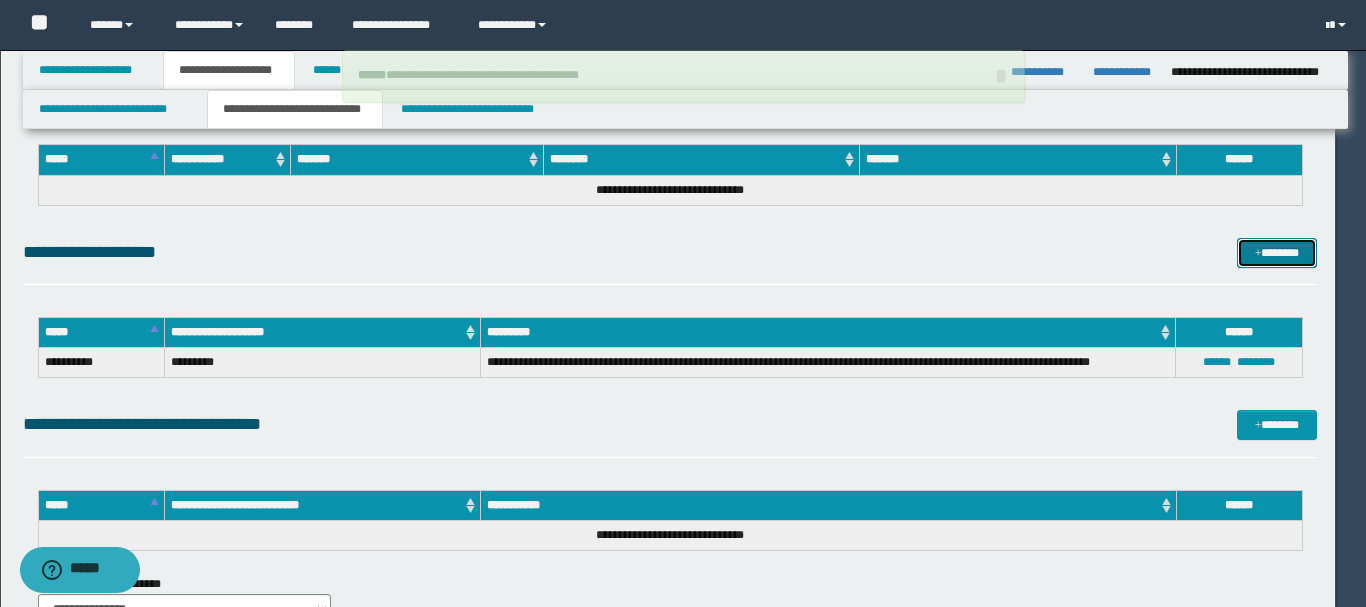 type 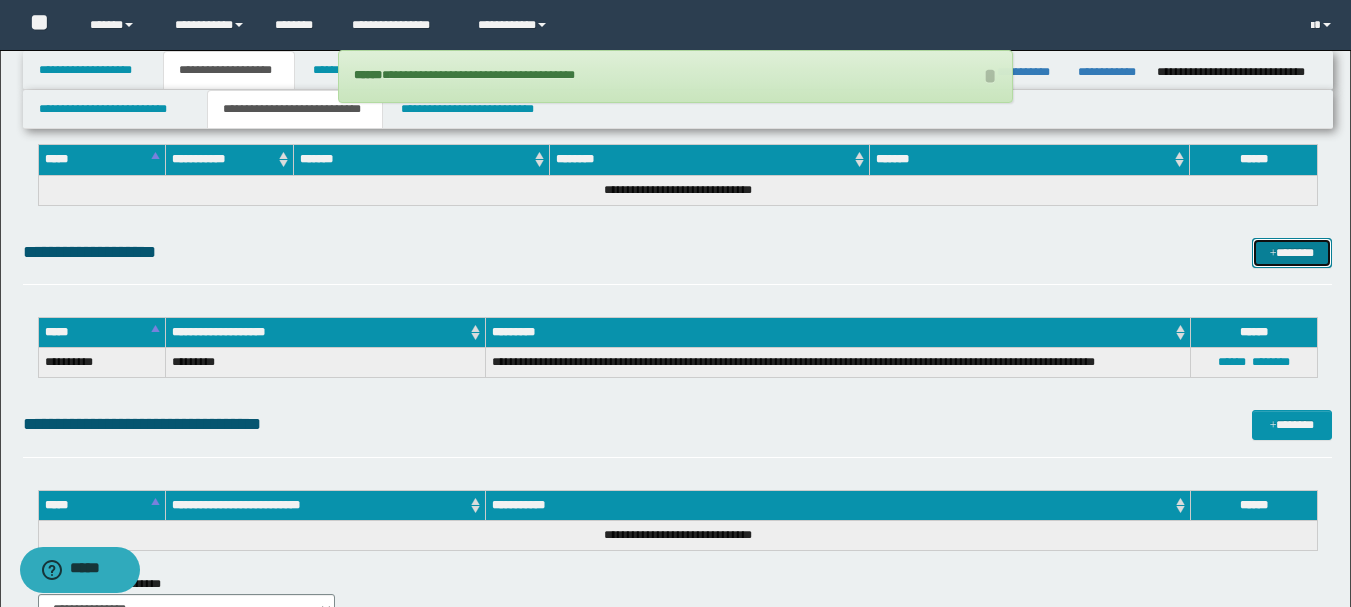 click on "*******" at bounding box center (1292, 253) 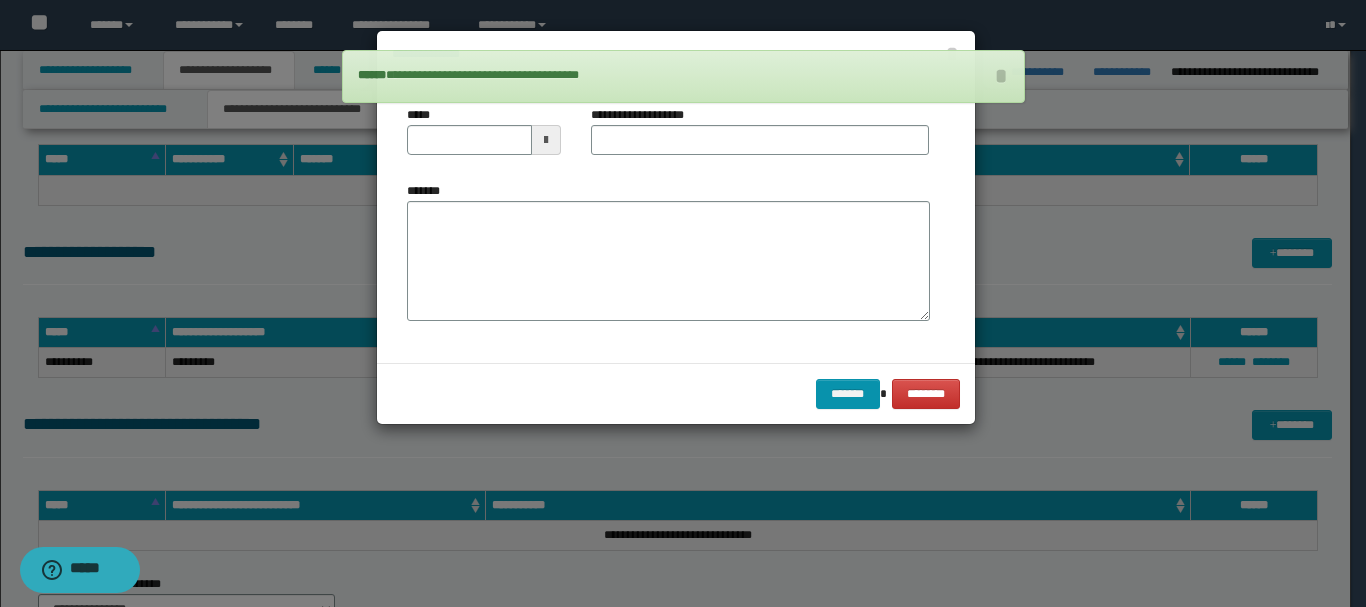 type 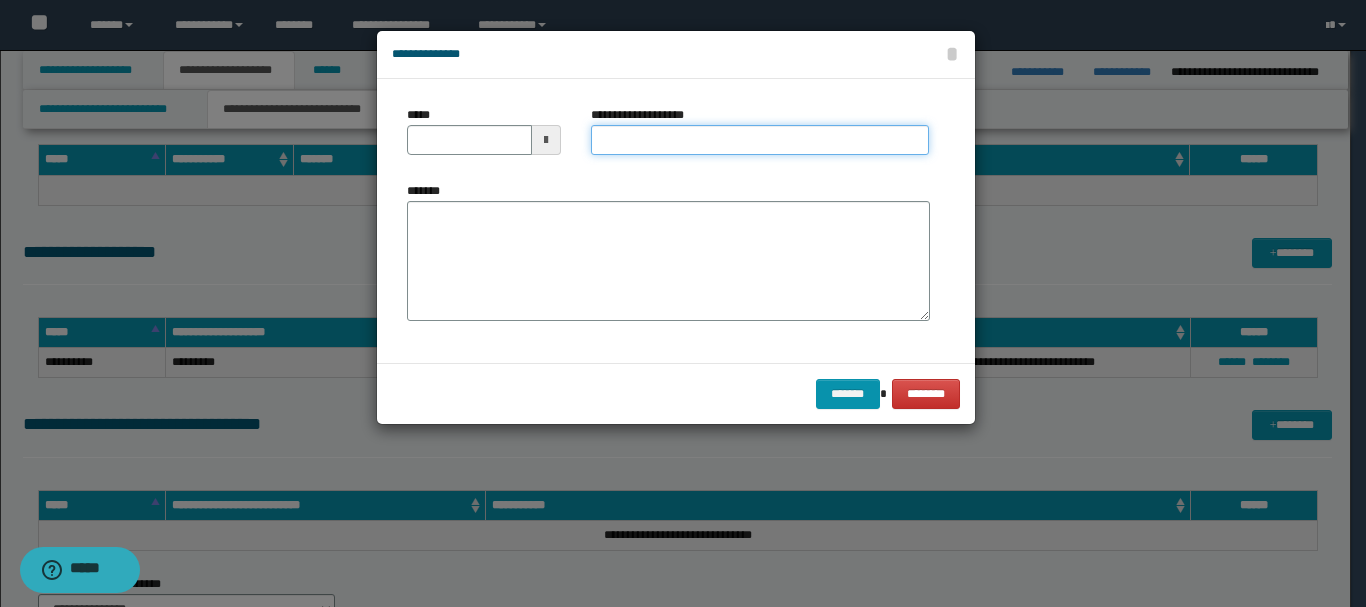 click on "**********" at bounding box center [760, 140] 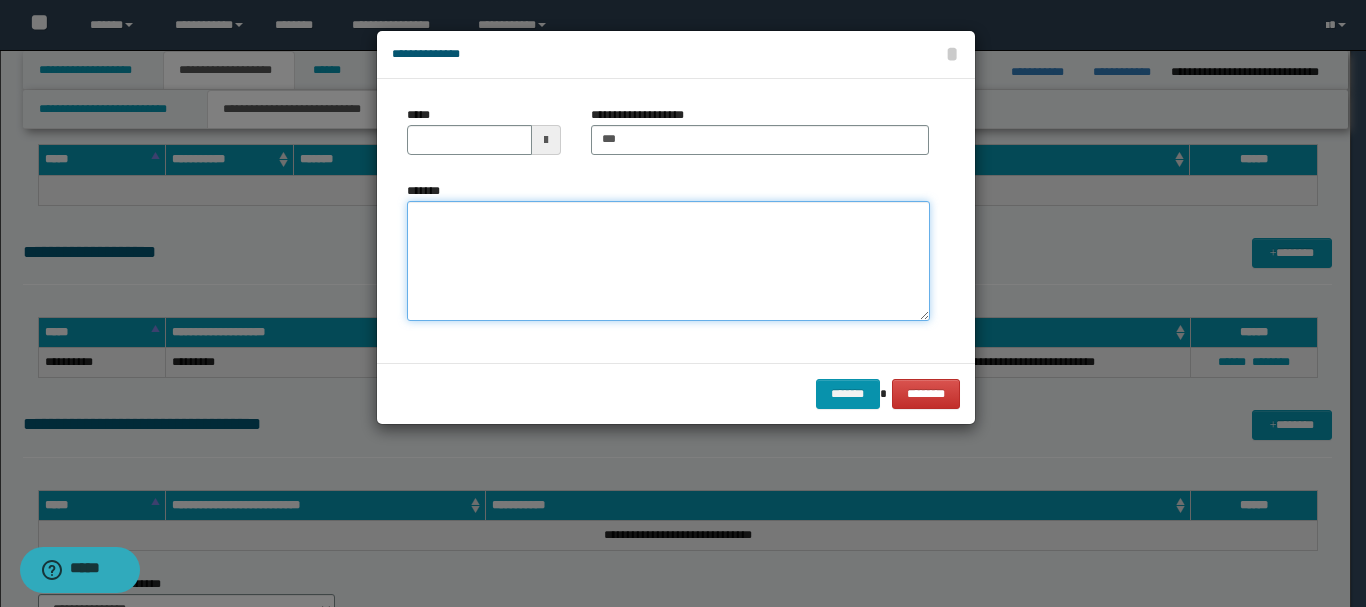 click on "*******" at bounding box center [668, 261] 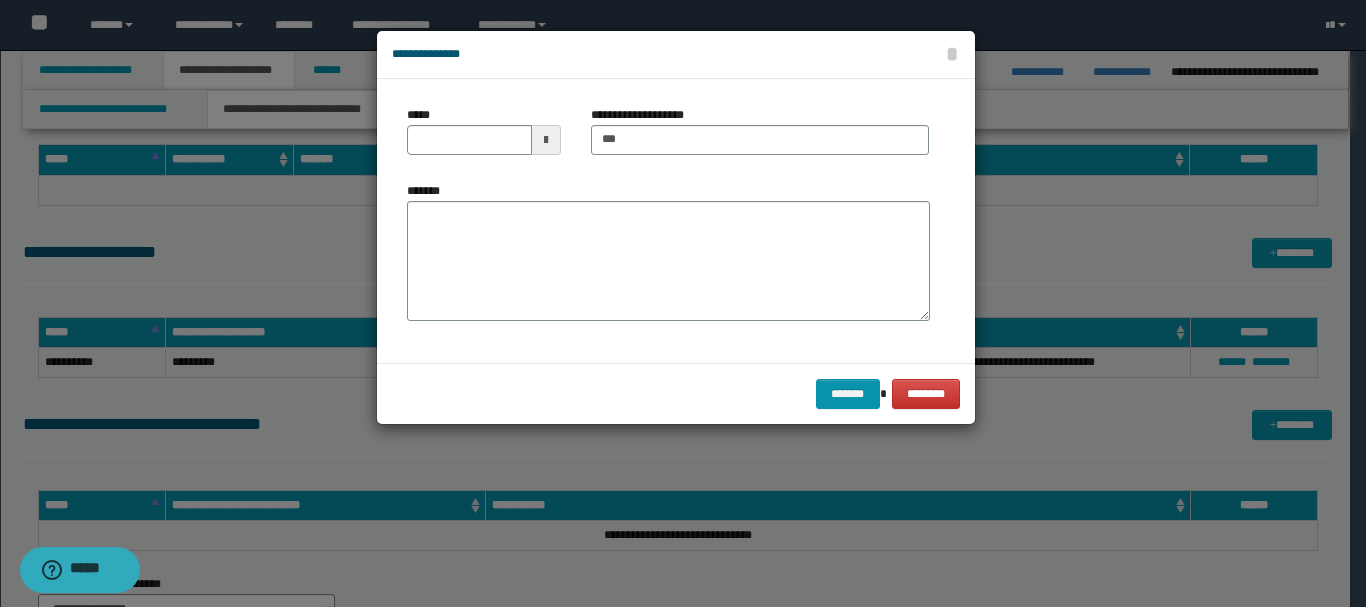 click at bounding box center (546, 140) 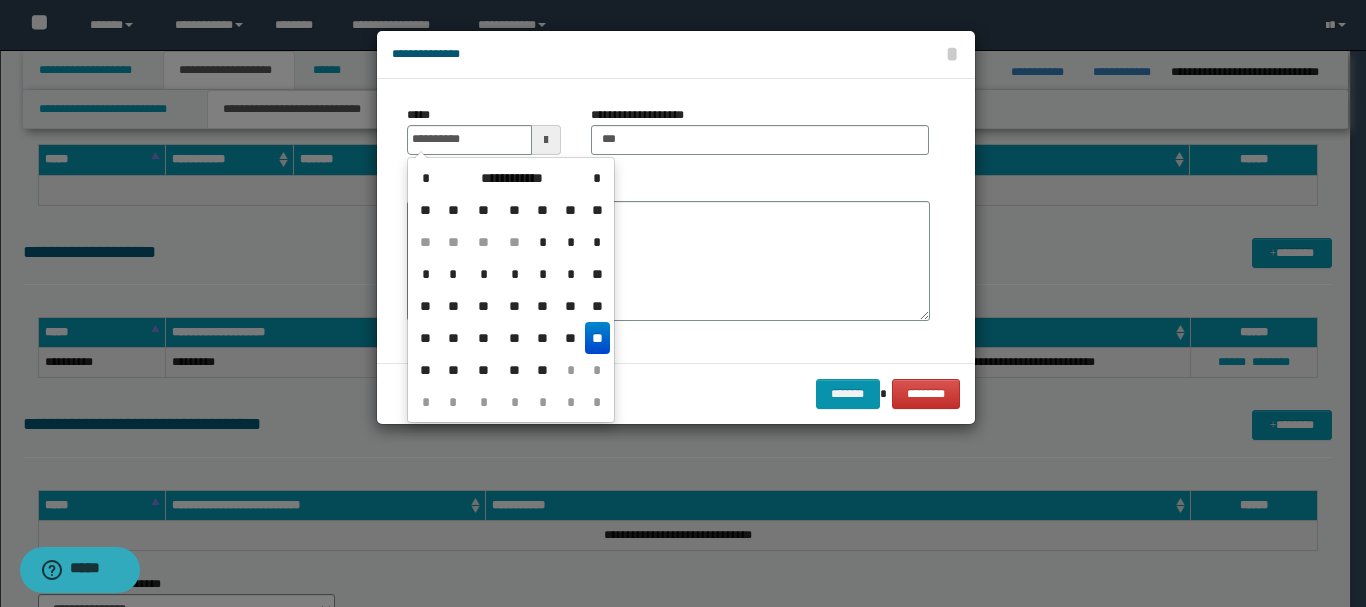 drag, startPoint x: 596, startPoint y: 346, endPoint x: 585, endPoint y: 266, distance: 80.75271 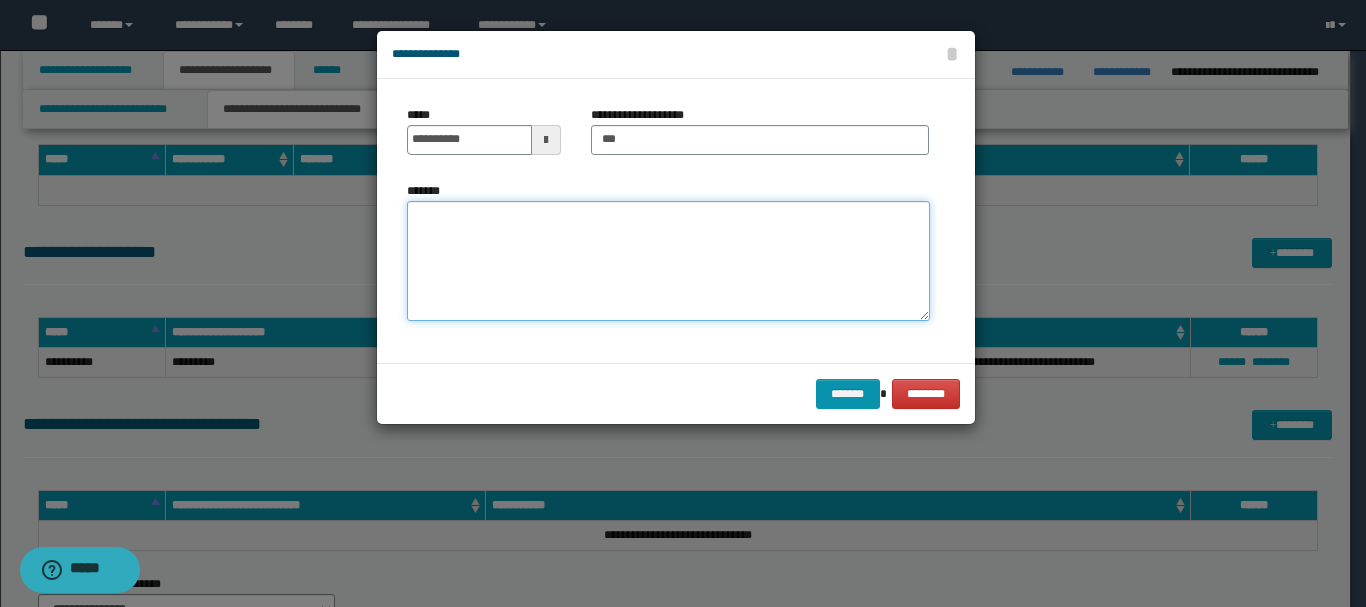 click on "*******" at bounding box center [668, 261] 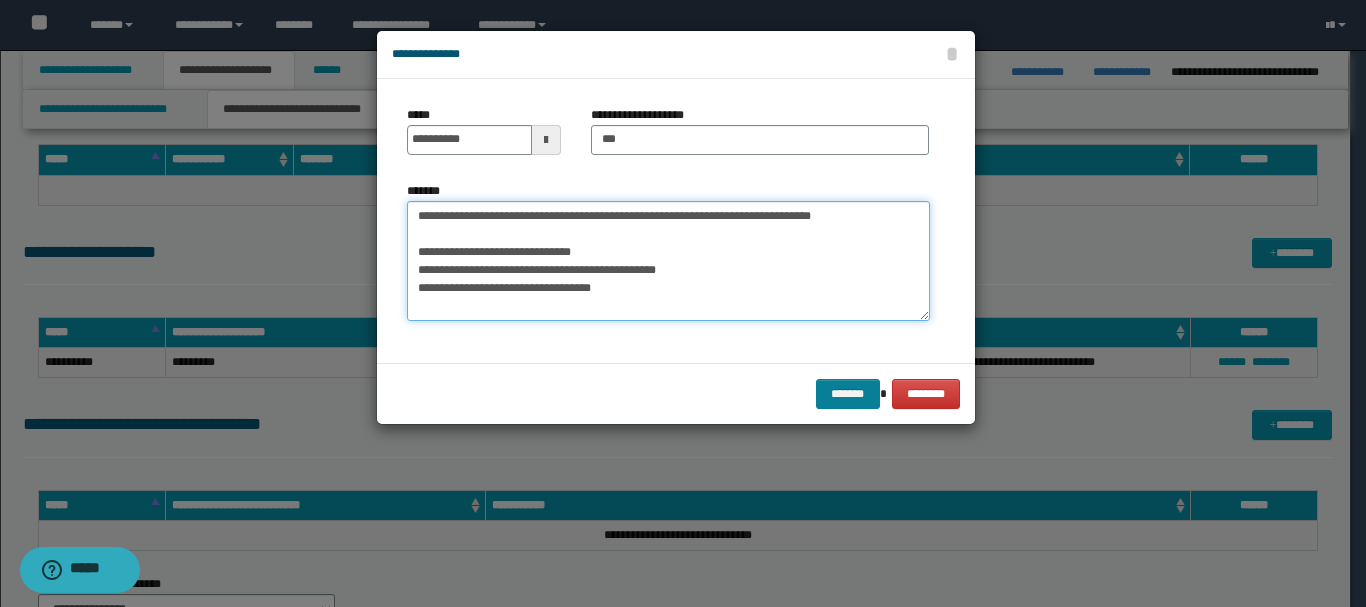 type on "**********" 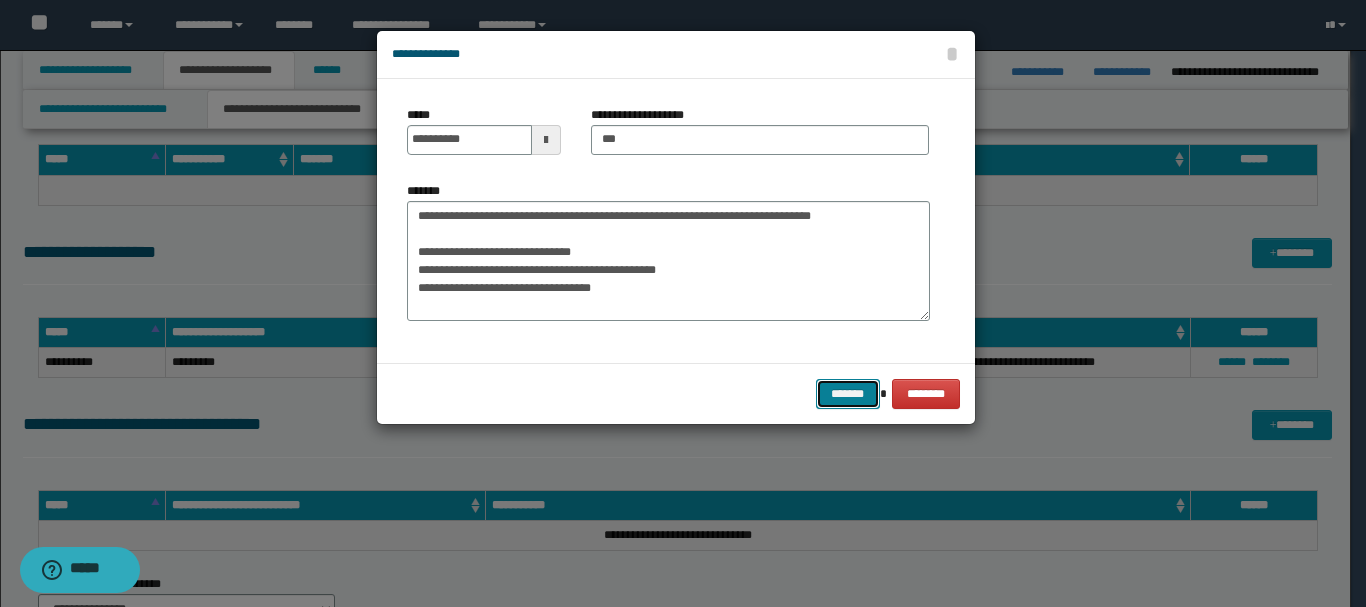 click on "*******" at bounding box center (848, 394) 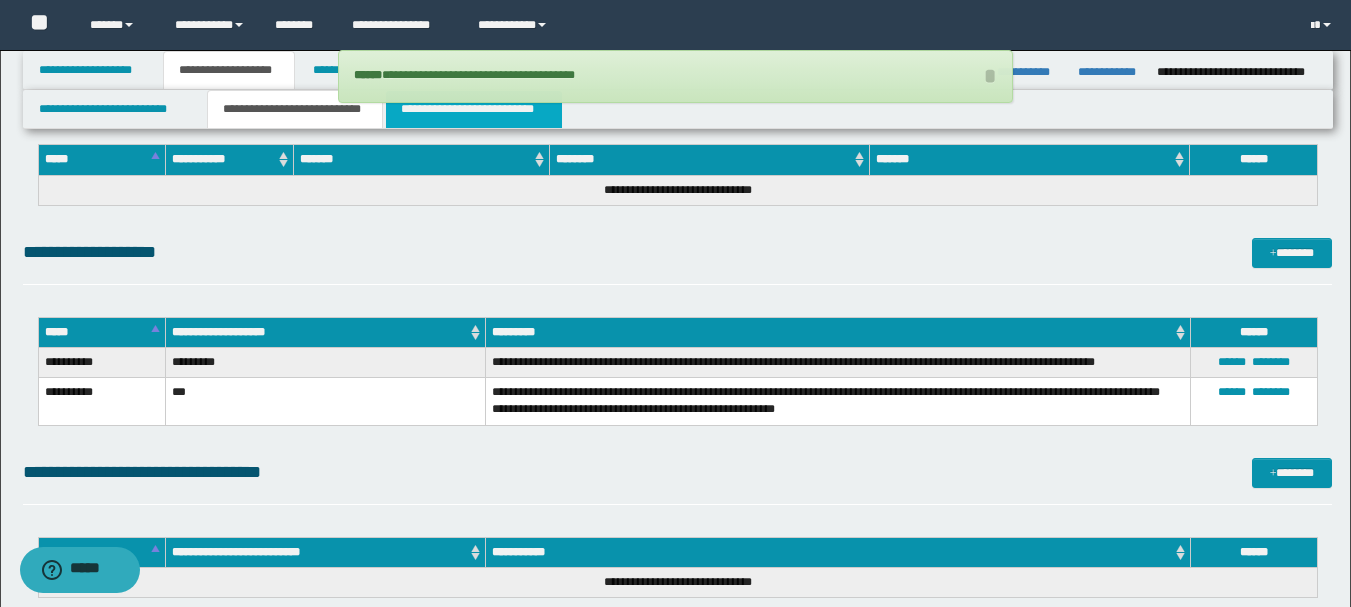 click on "**********" at bounding box center (474, 109) 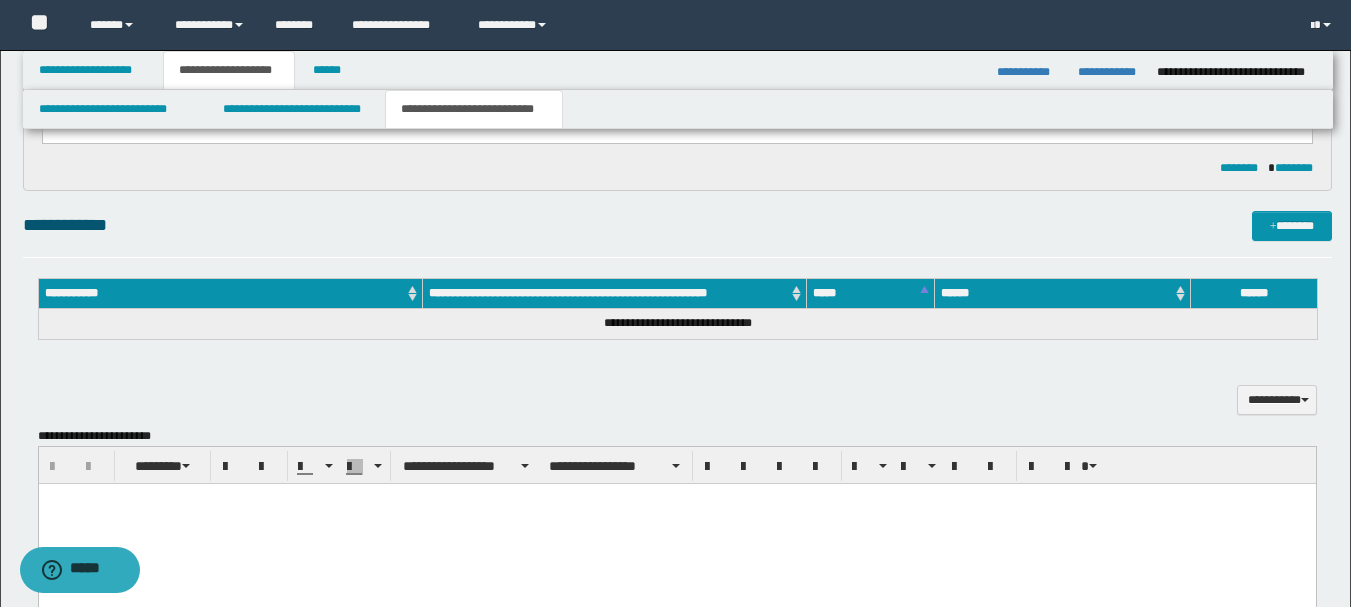 scroll, scrollTop: 400, scrollLeft: 0, axis: vertical 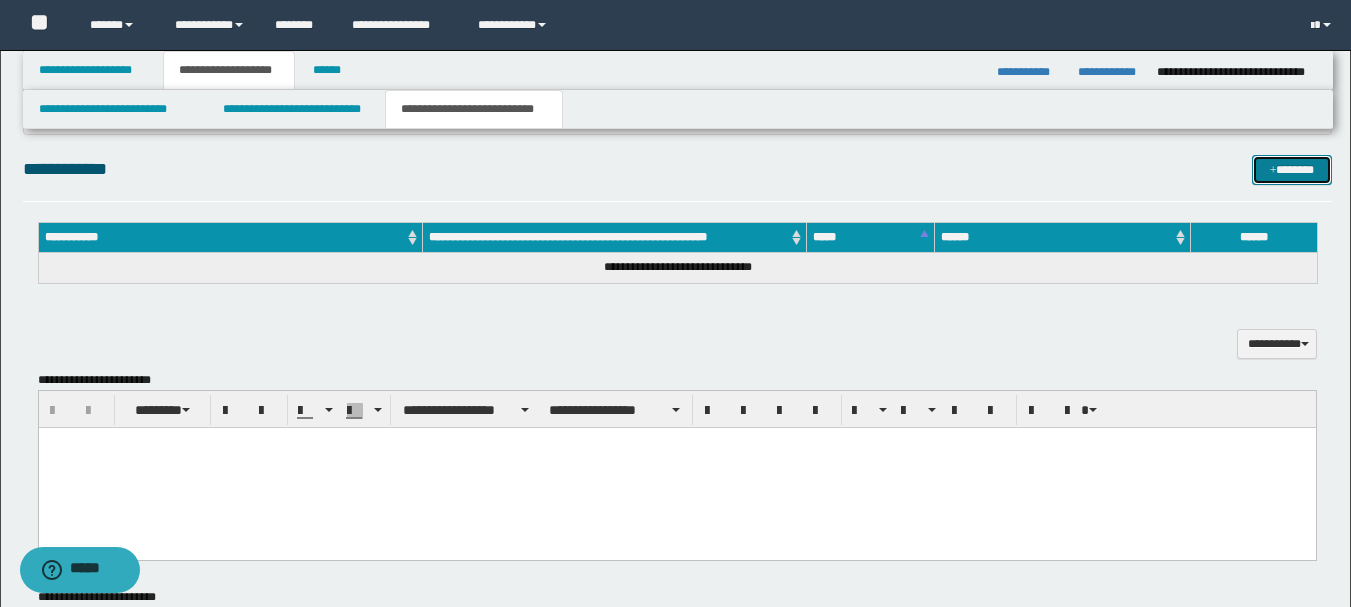 click on "*******" at bounding box center [1292, 170] 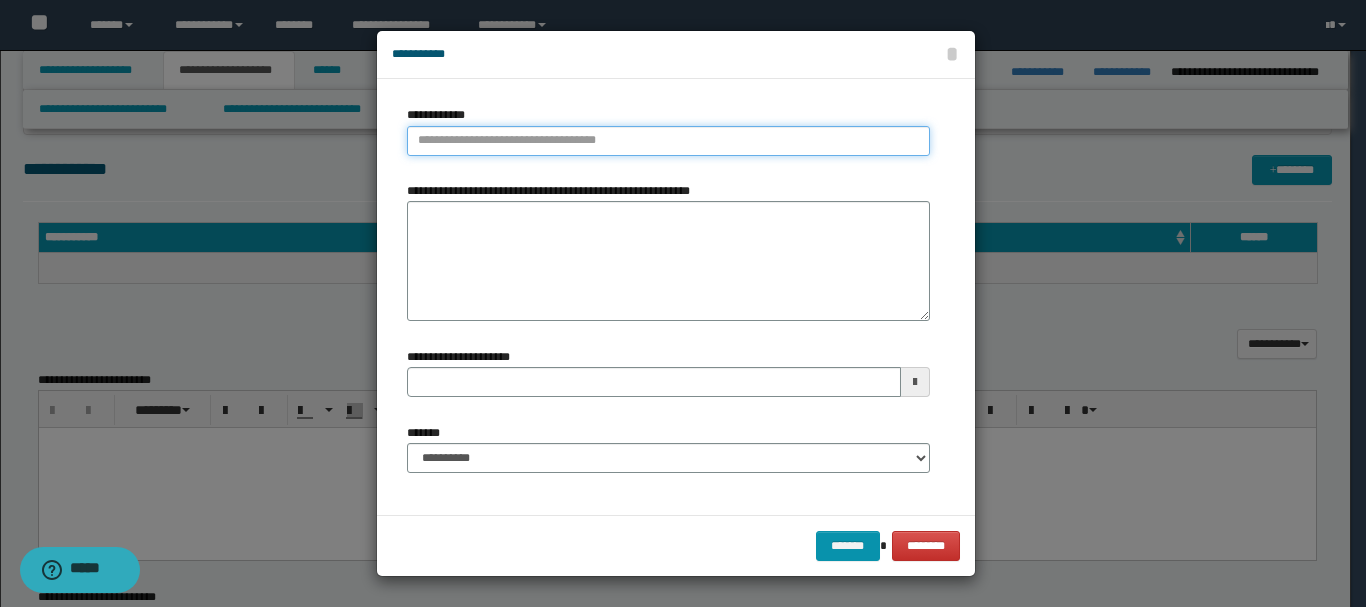 click on "**********" at bounding box center [668, 141] 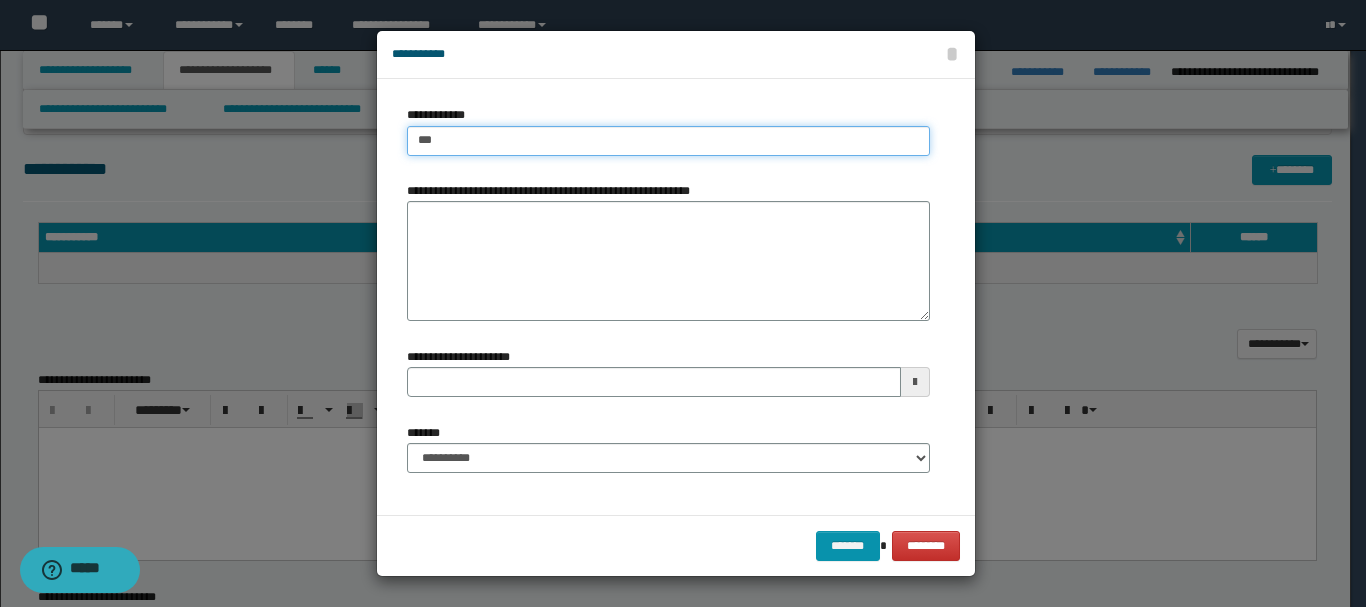 type on "****" 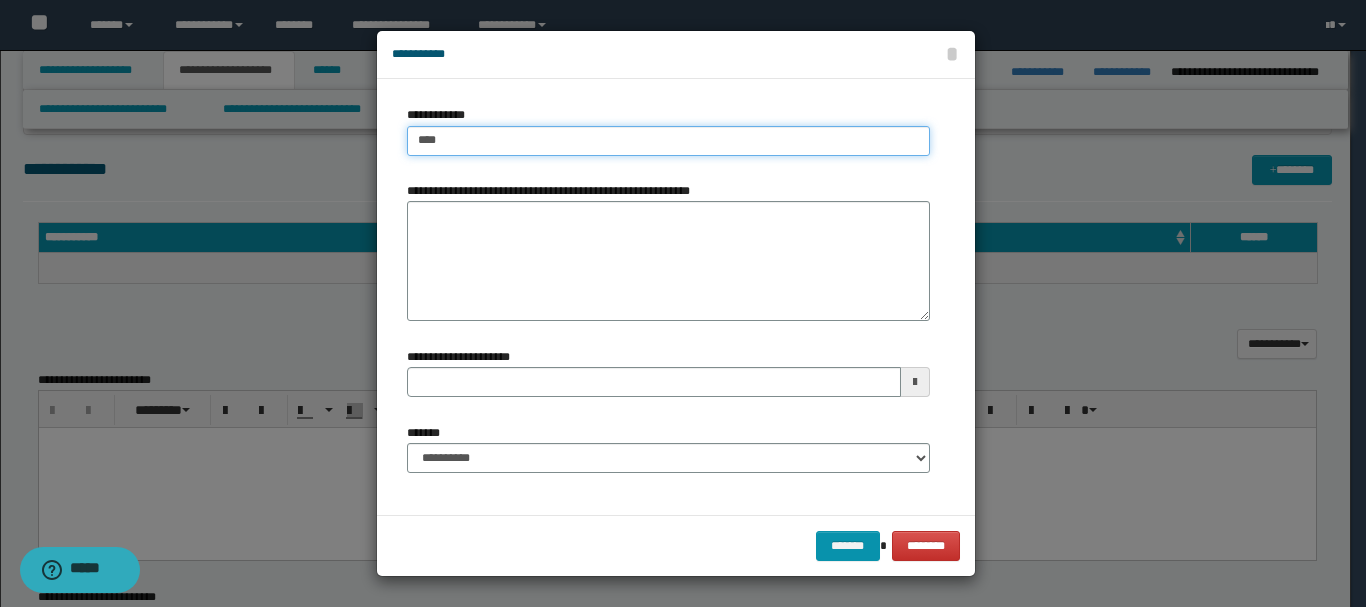 type on "****" 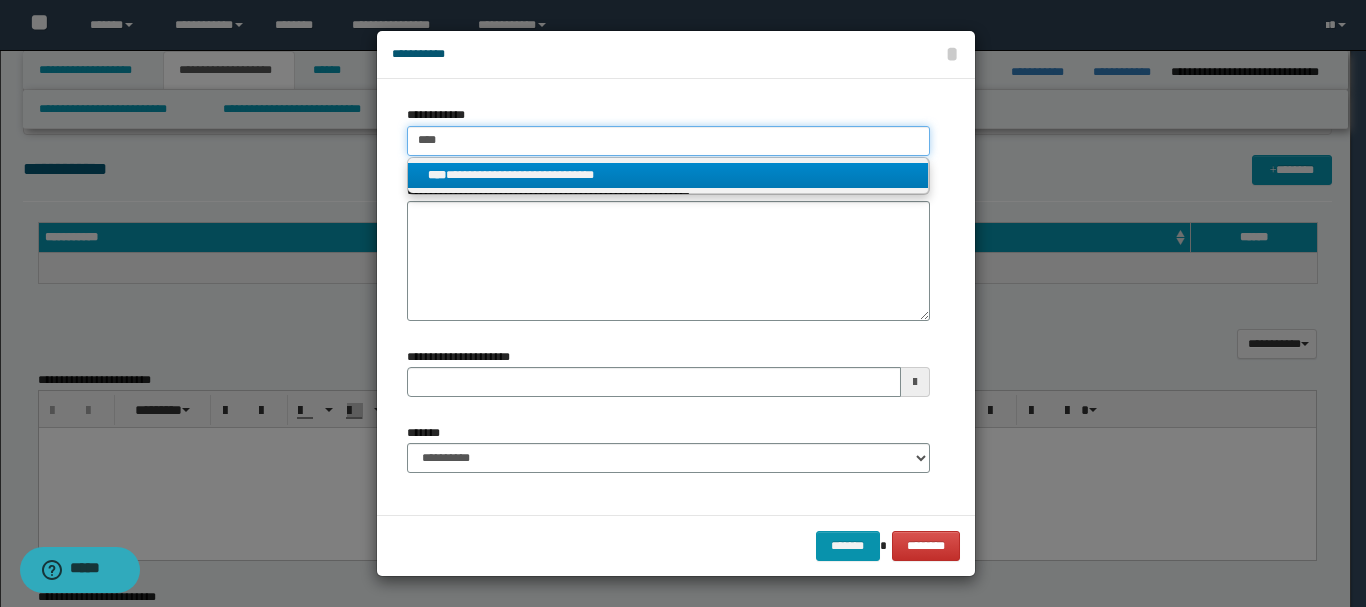 type on "****" 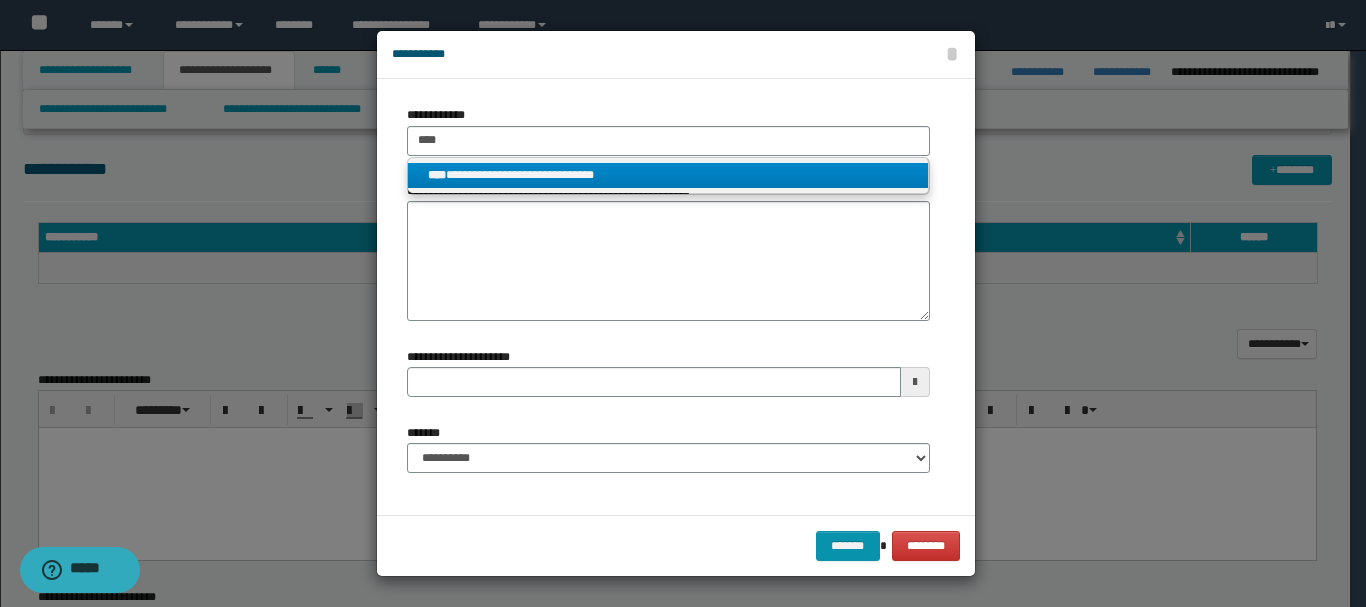 click on "**********" at bounding box center (668, 175) 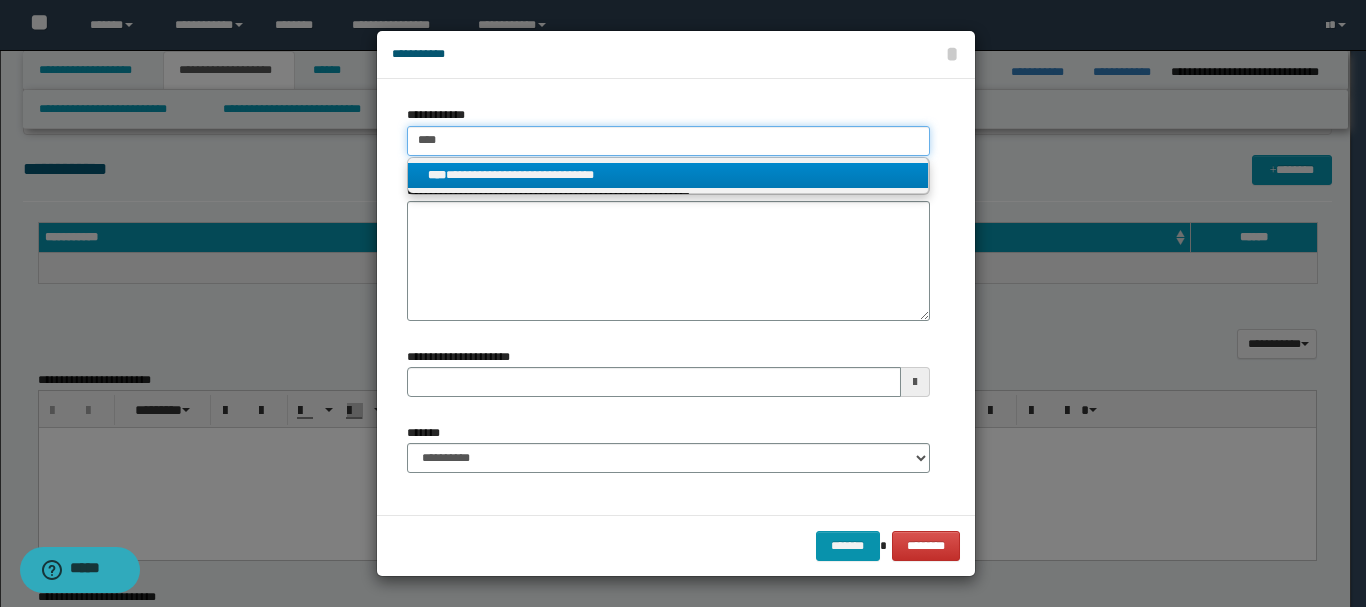 type 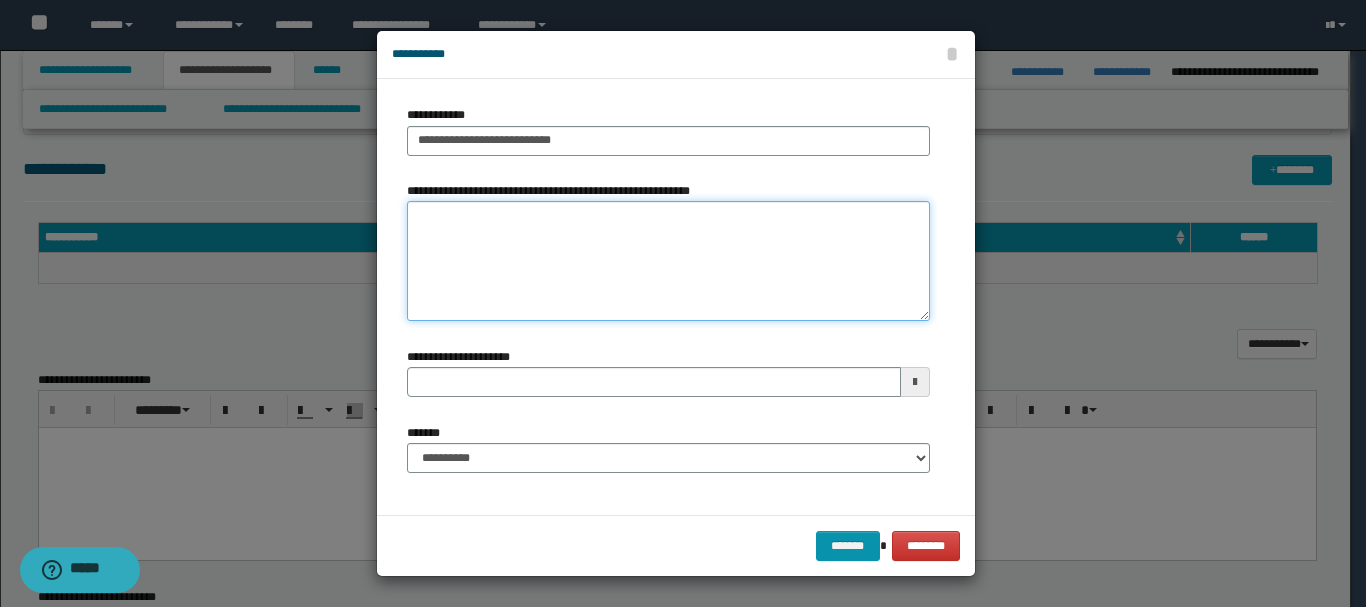 click on "**********" at bounding box center [668, 261] 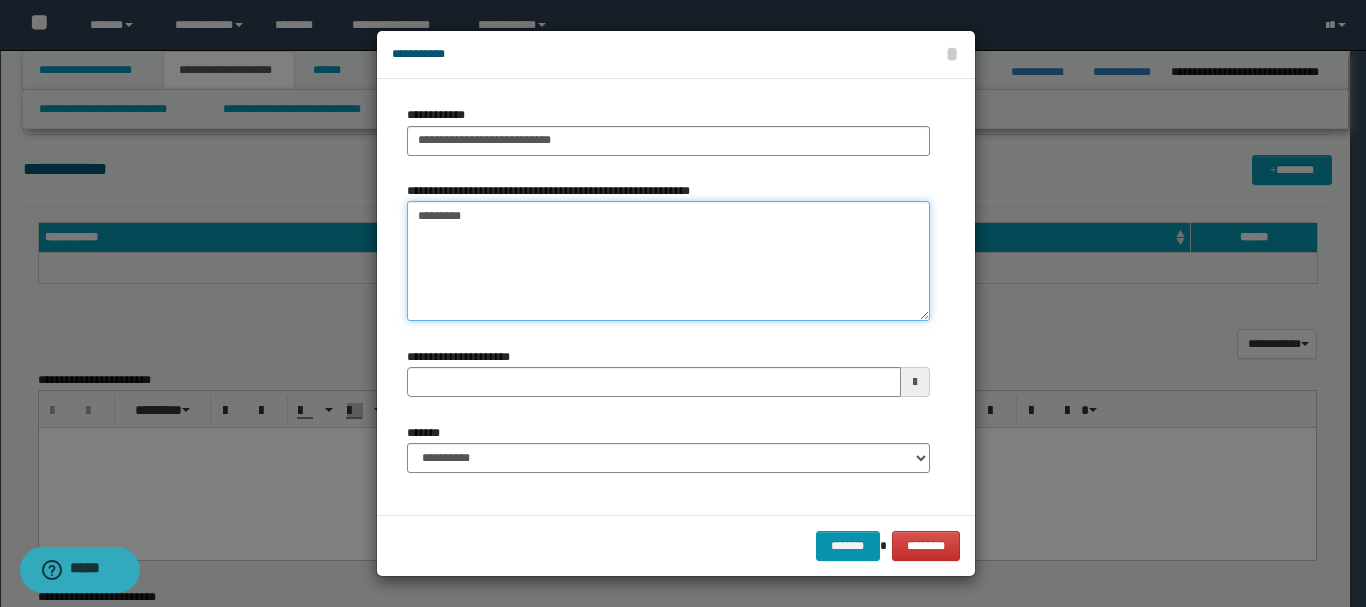 type on "*********" 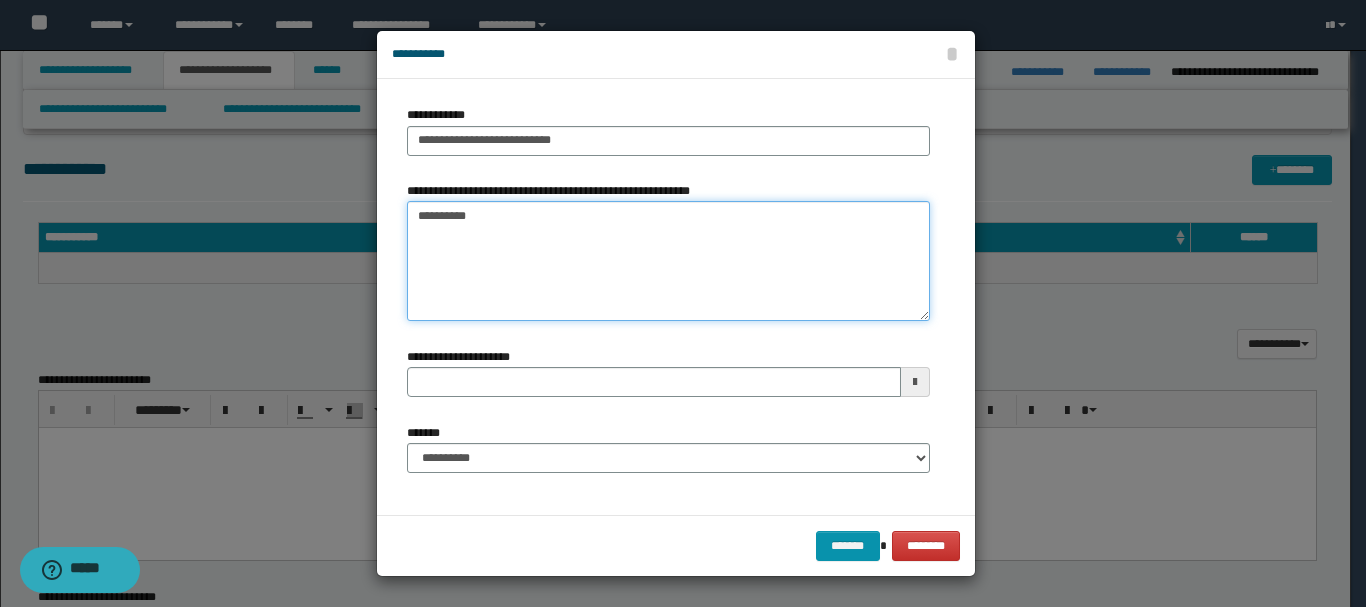 type 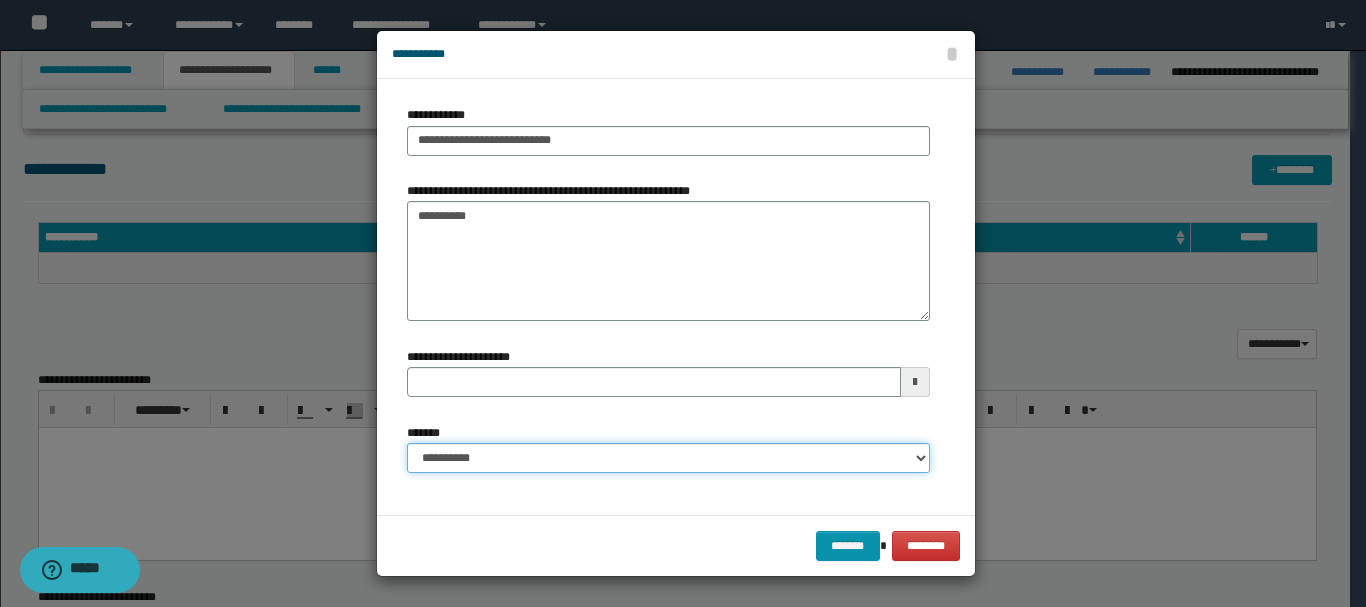 click on "**********" at bounding box center [668, 458] 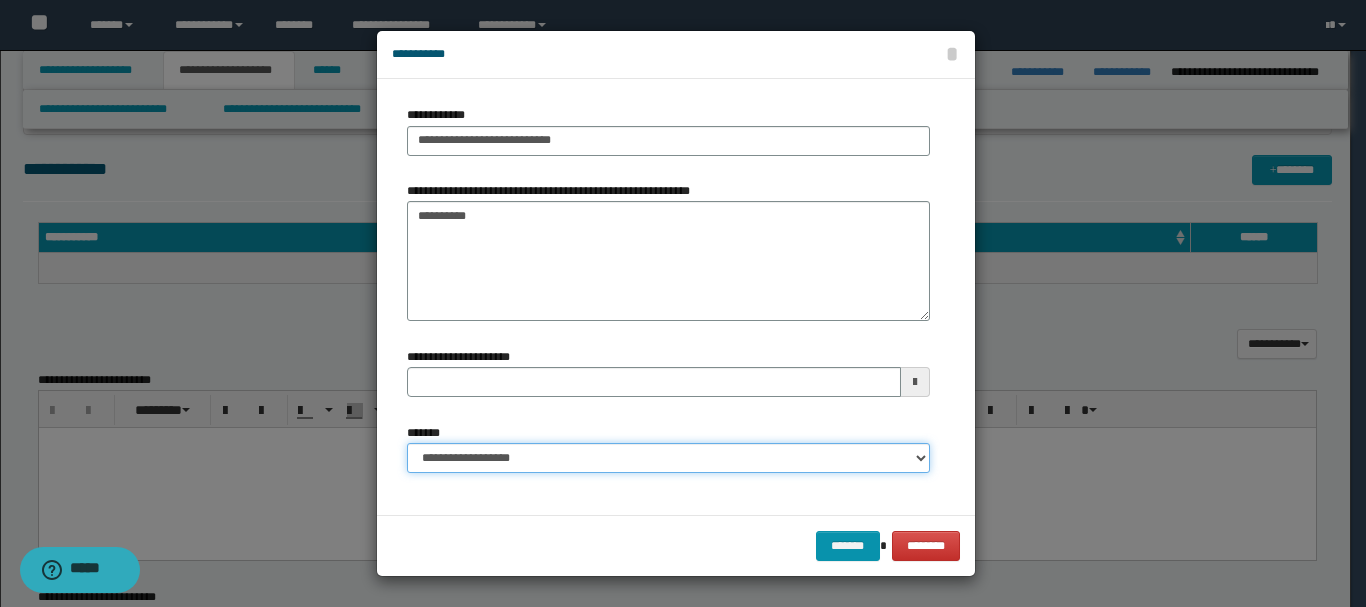 type 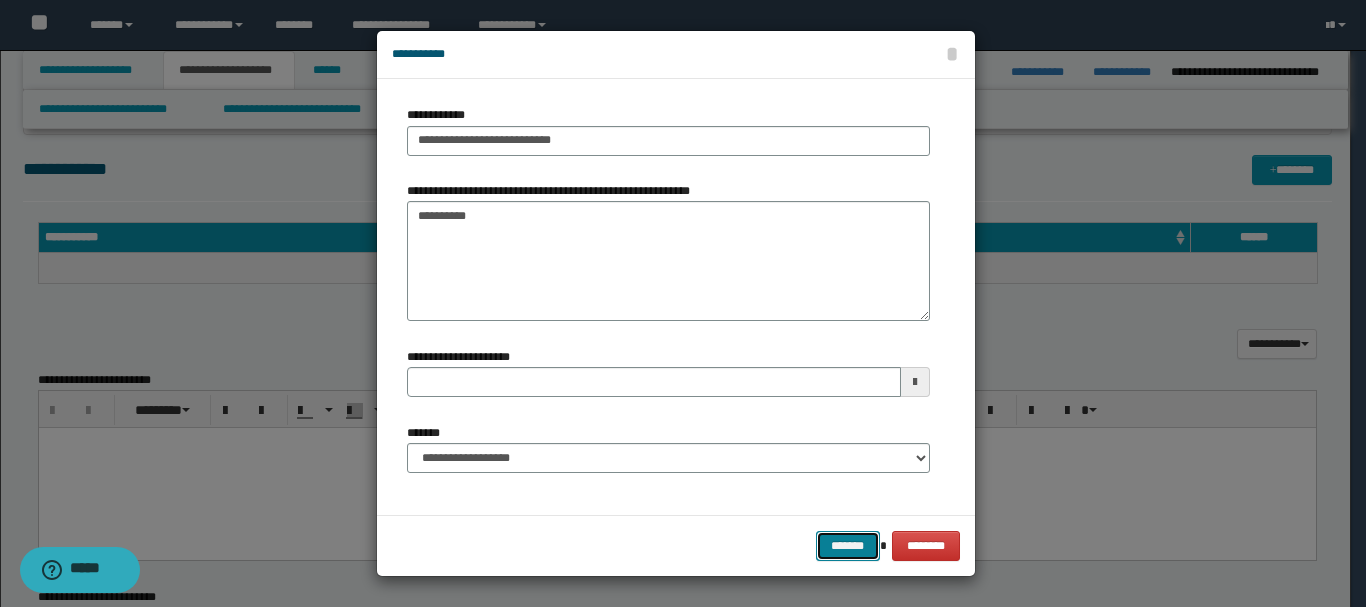 click on "*******" at bounding box center [848, 546] 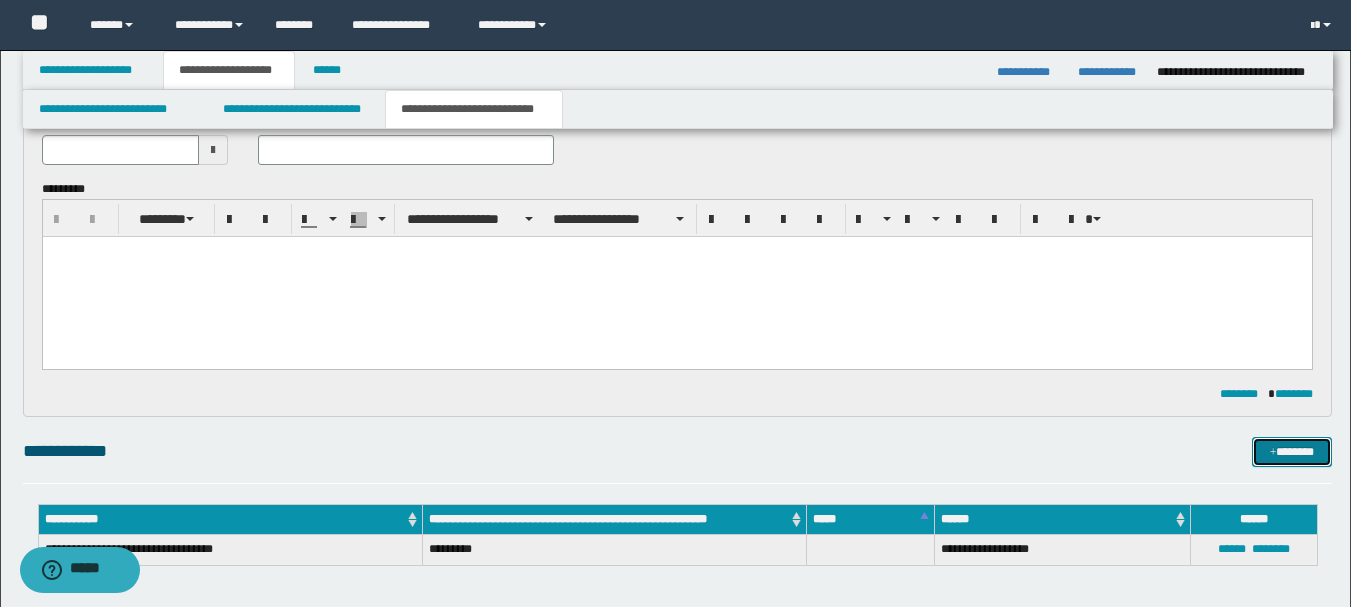 scroll, scrollTop: 300, scrollLeft: 0, axis: vertical 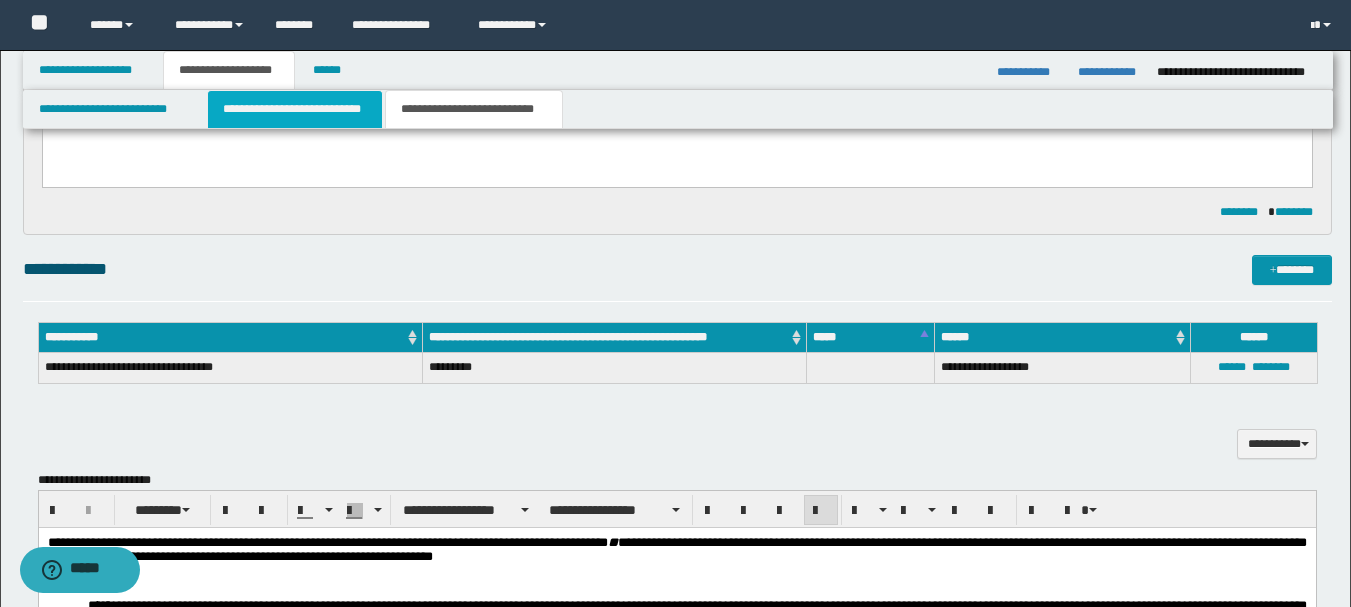 click on "**********" at bounding box center [295, 109] 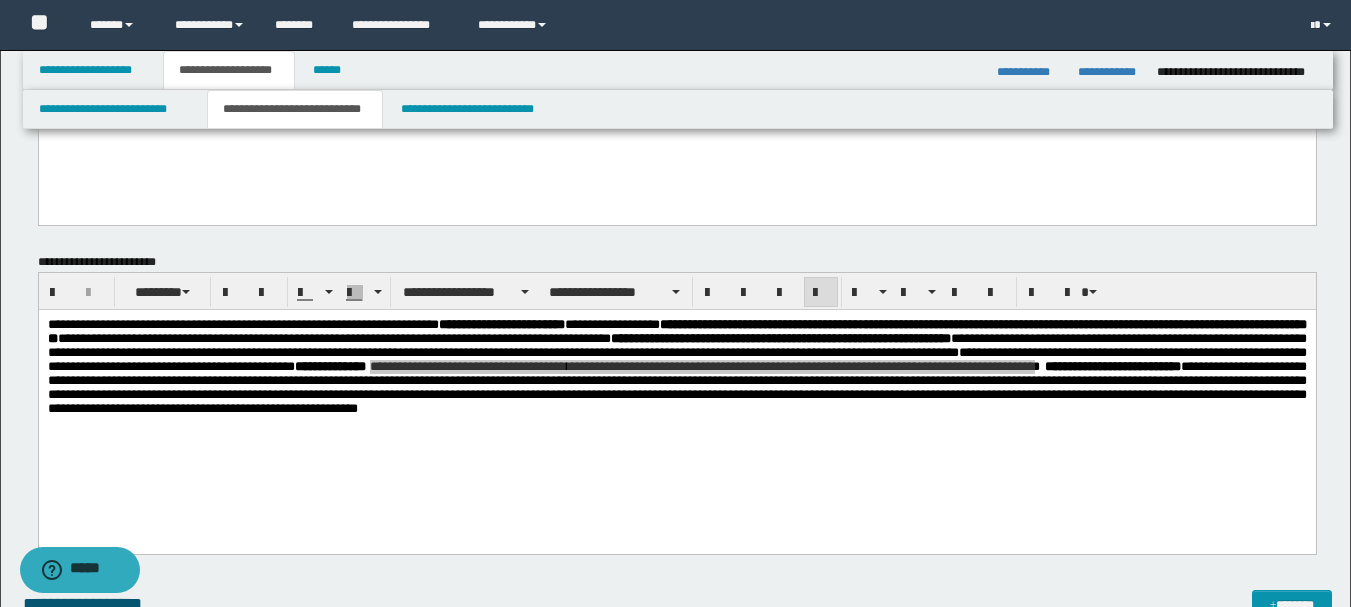scroll, scrollTop: 200, scrollLeft: 0, axis: vertical 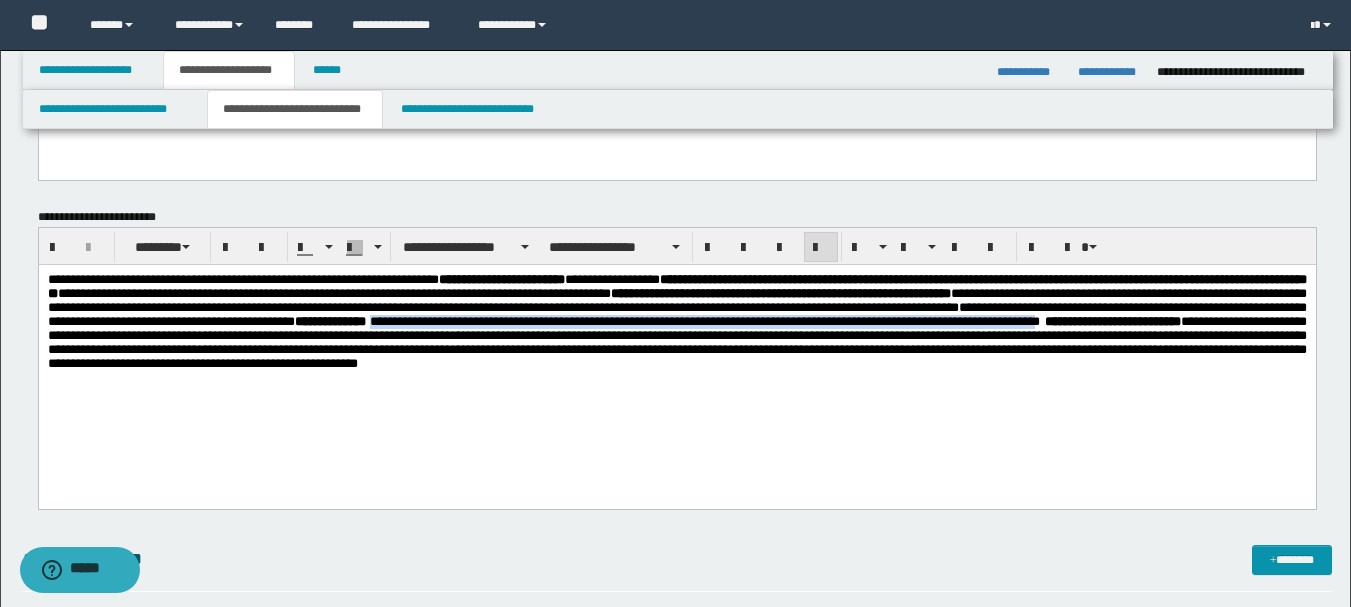 click on "**********" at bounding box center [329, 320] 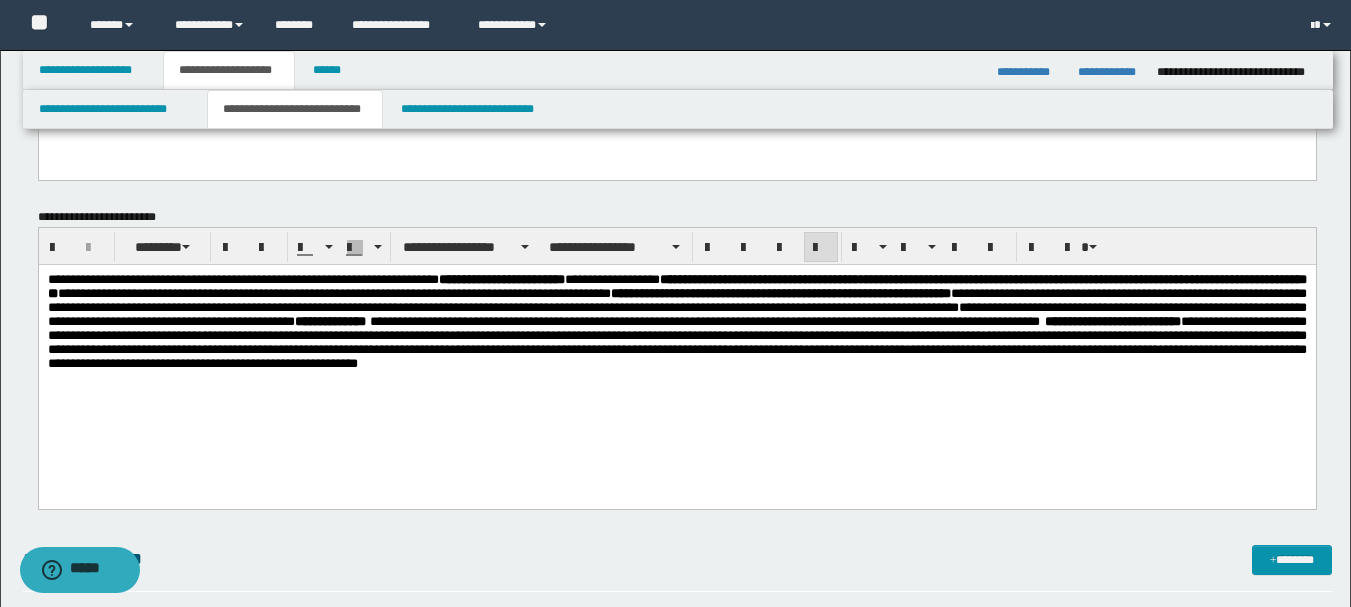 click on "**********" at bounding box center [676, 313] 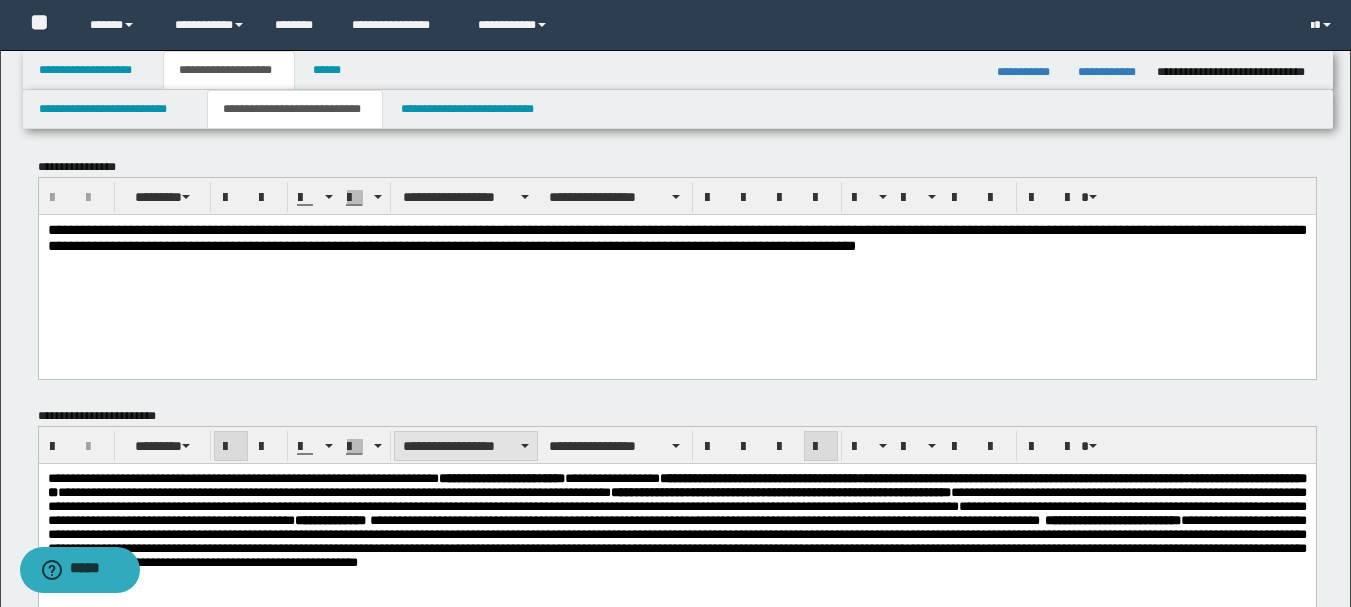 scroll, scrollTop: 0, scrollLeft: 0, axis: both 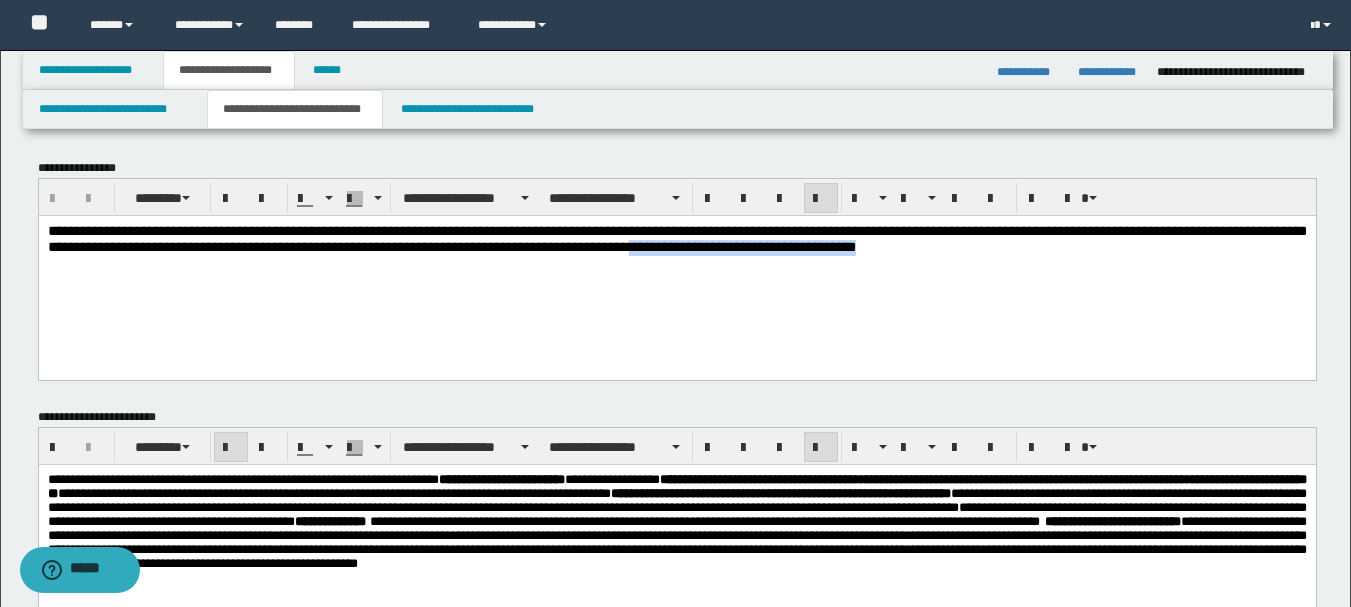 drag, startPoint x: 1054, startPoint y: 251, endPoint x: 1271, endPoint y: 261, distance: 217.23029 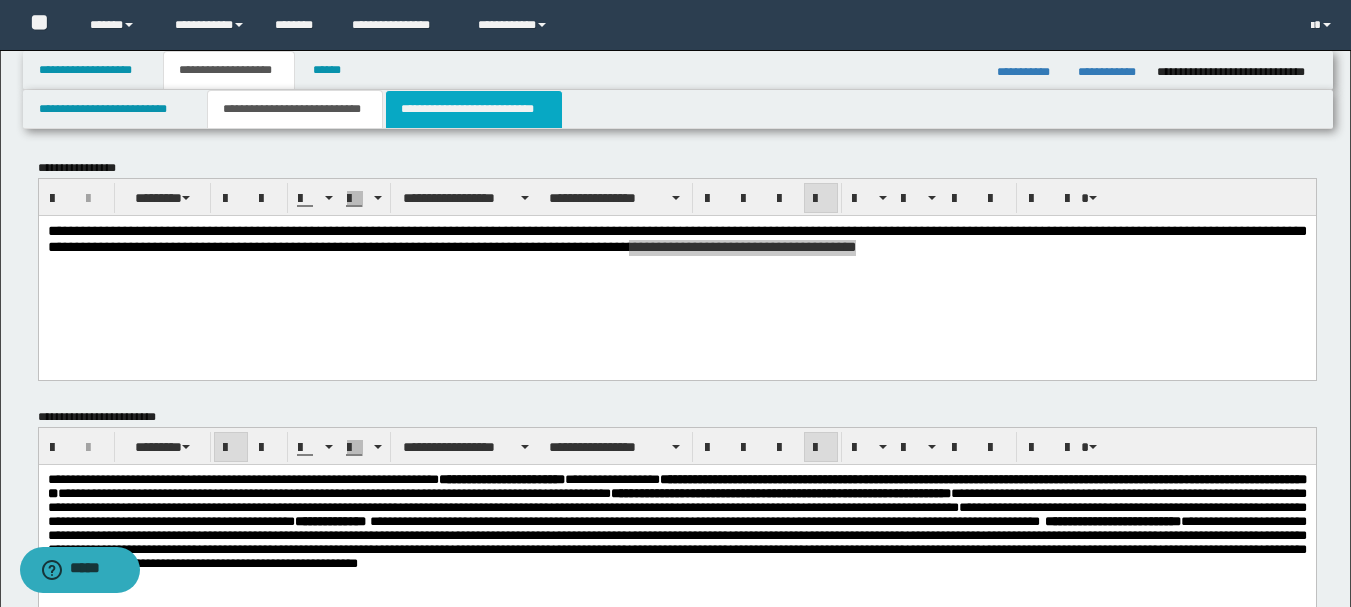 click on "**********" at bounding box center (474, 109) 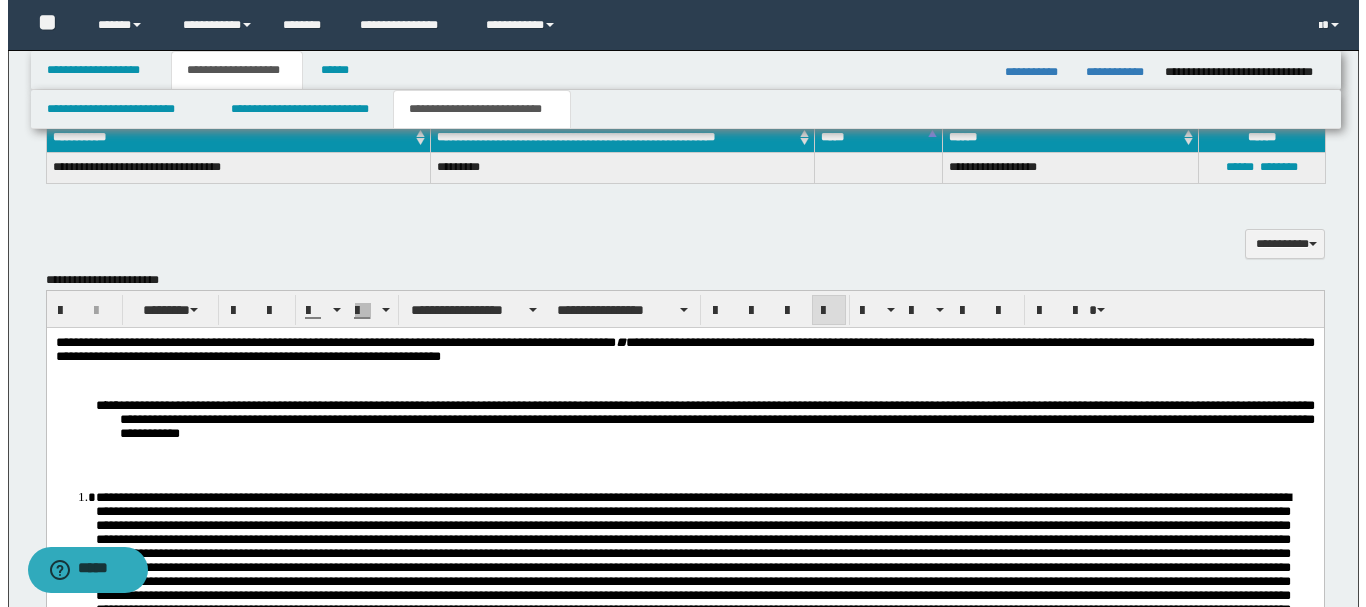 scroll, scrollTop: 600, scrollLeft: 0, axis: vertical 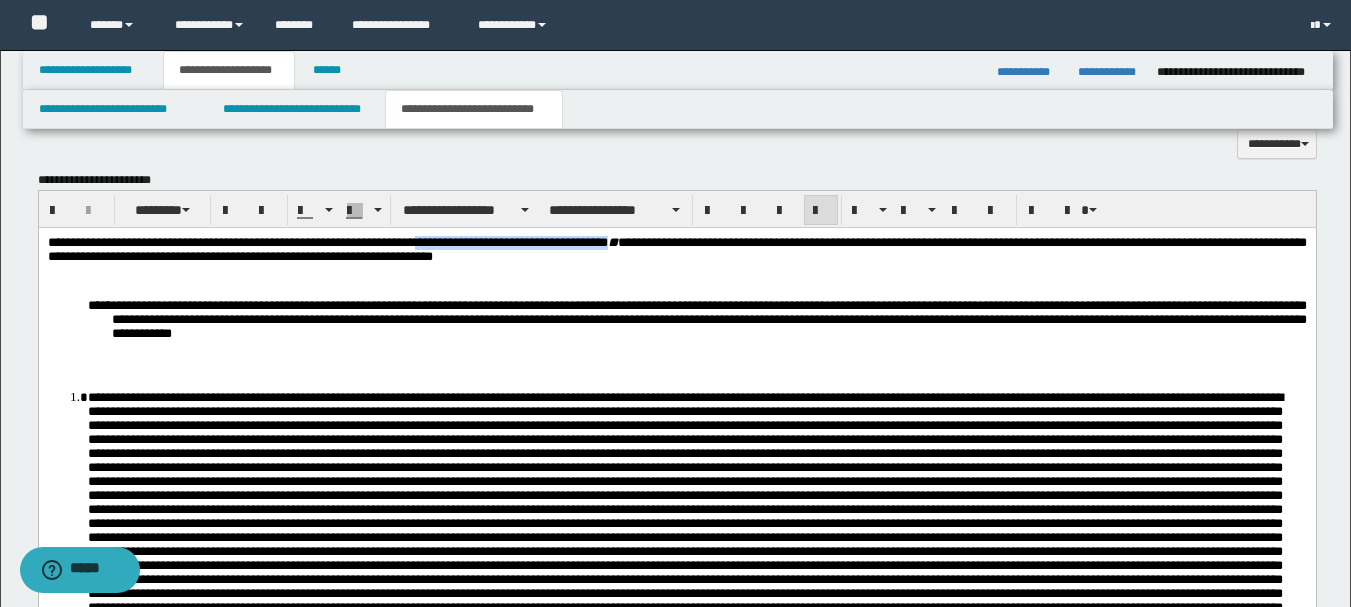 drag, startPoint x: 427, startPoint y: 241, endPoint x: 728, endPoint y: 249, distance: 301.1063 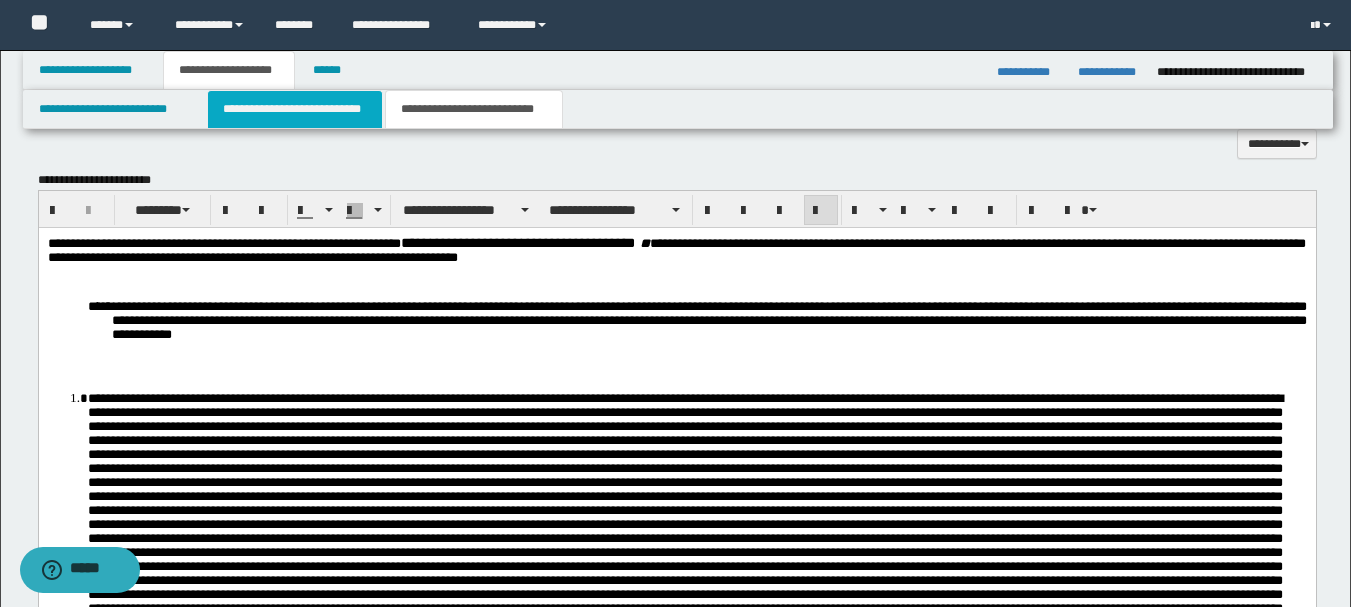 click on "**********" at bounding box center (295, 109) 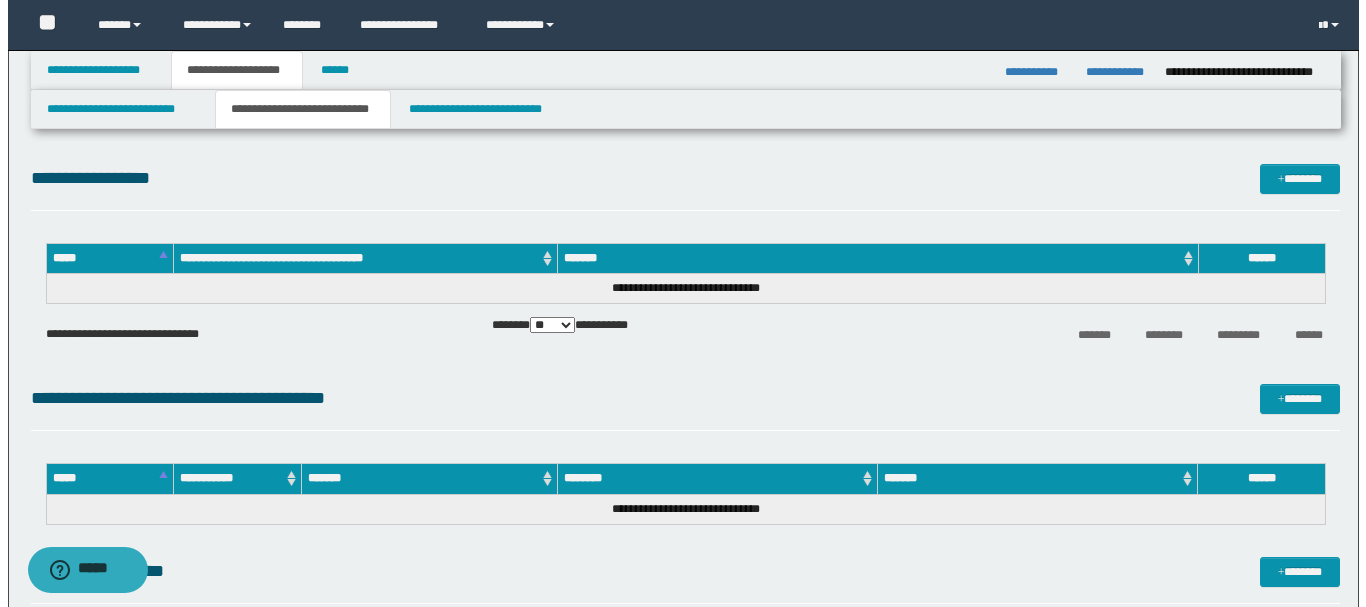 scroll, scrollTop: 300, scrollLeft: 0, axis: vertical 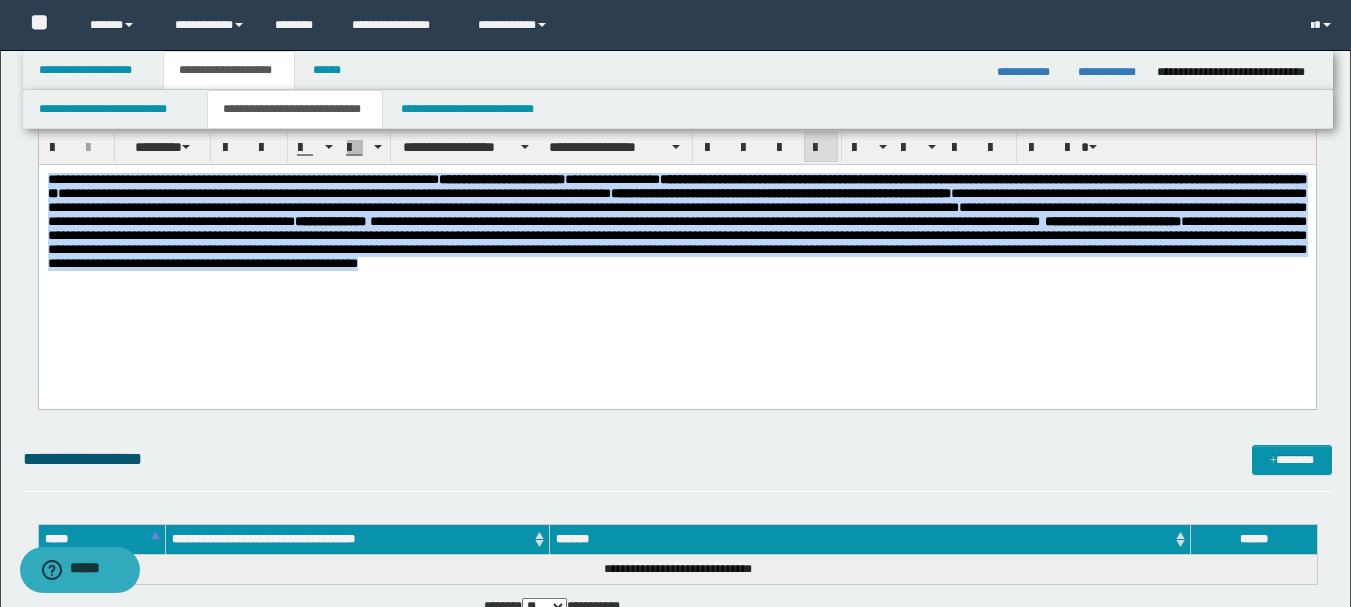 drag, startPoint x: 46, startPoint y: 179, endPoint x: 853, endPoint y: 276, distance: 812.8087 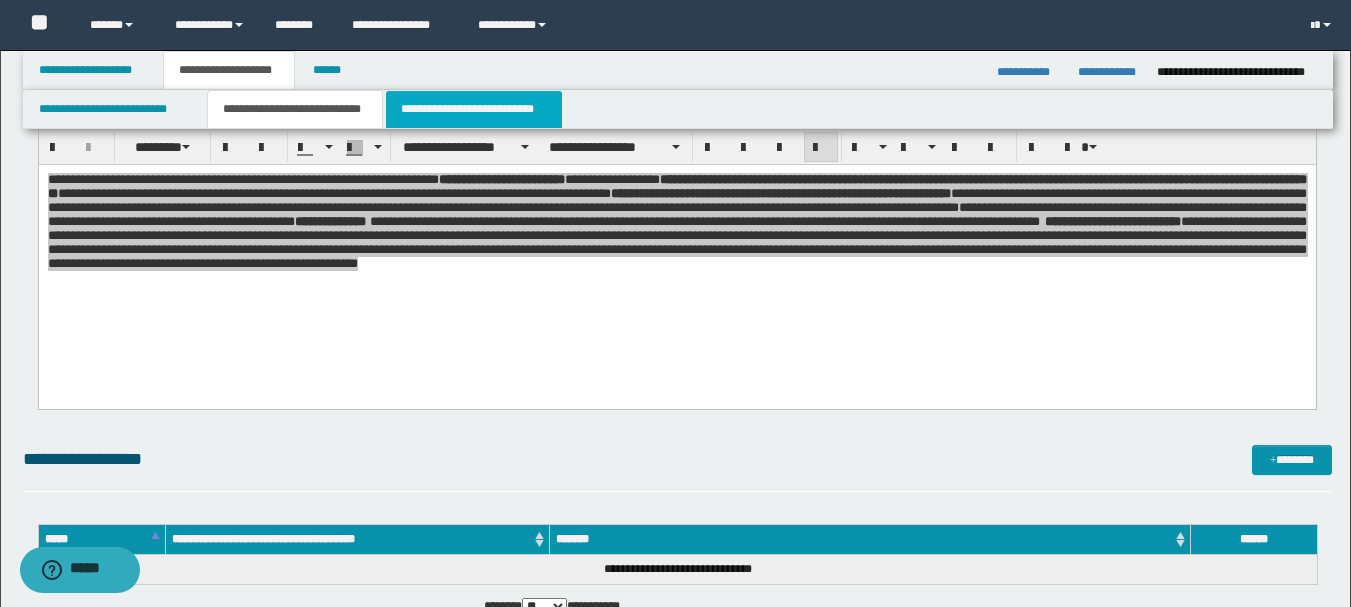 click on "**********" at bounding box center [474, 109] 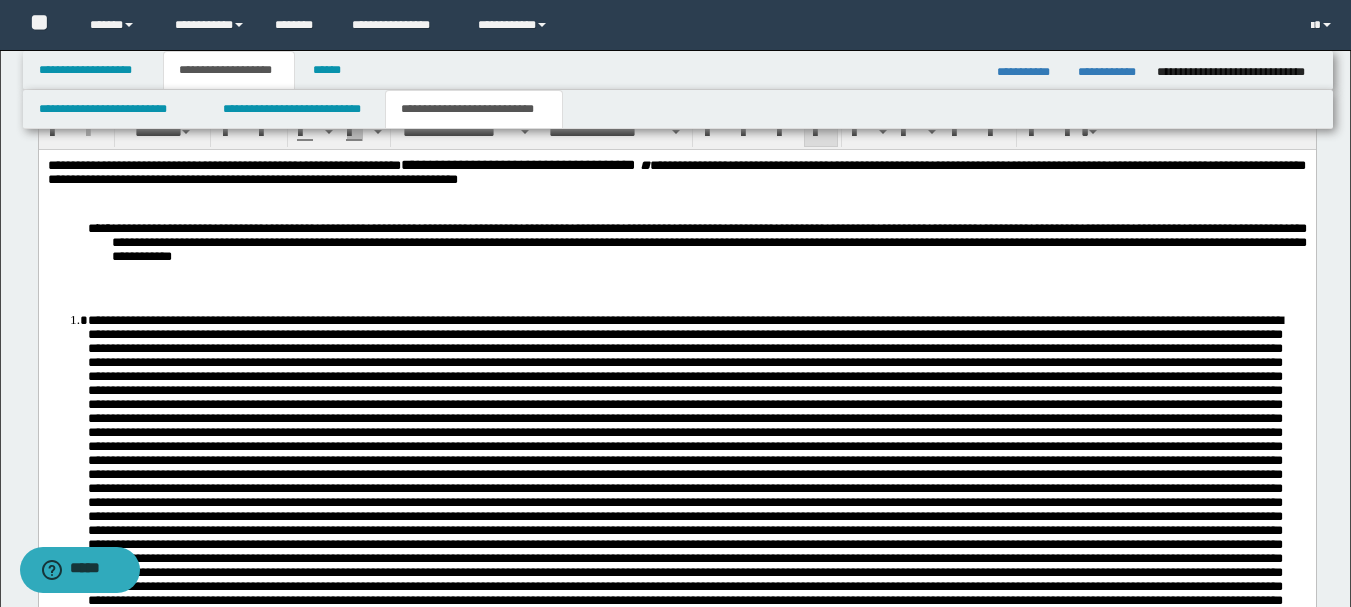 scroll, scrollTop: 700, scrollLeft: 0, axis: vertical 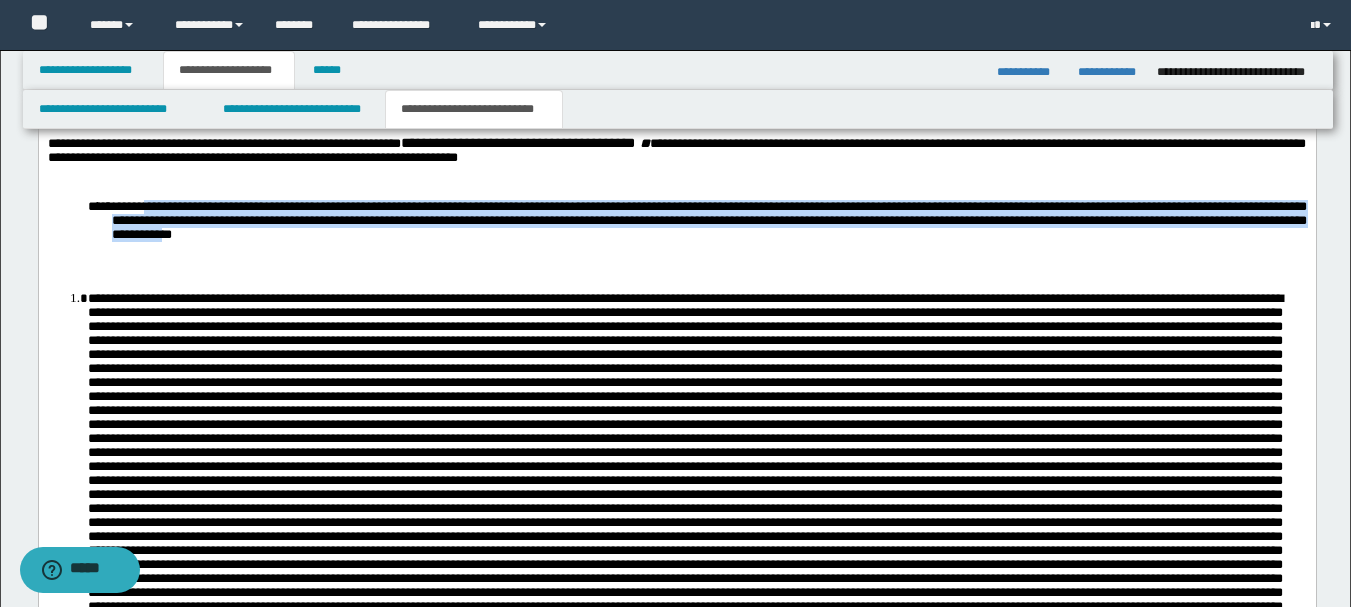 drag, startPoint x: 160, startPoint y: 207, endPoint x: 492, endPoint y: 237, distance: 333.35266 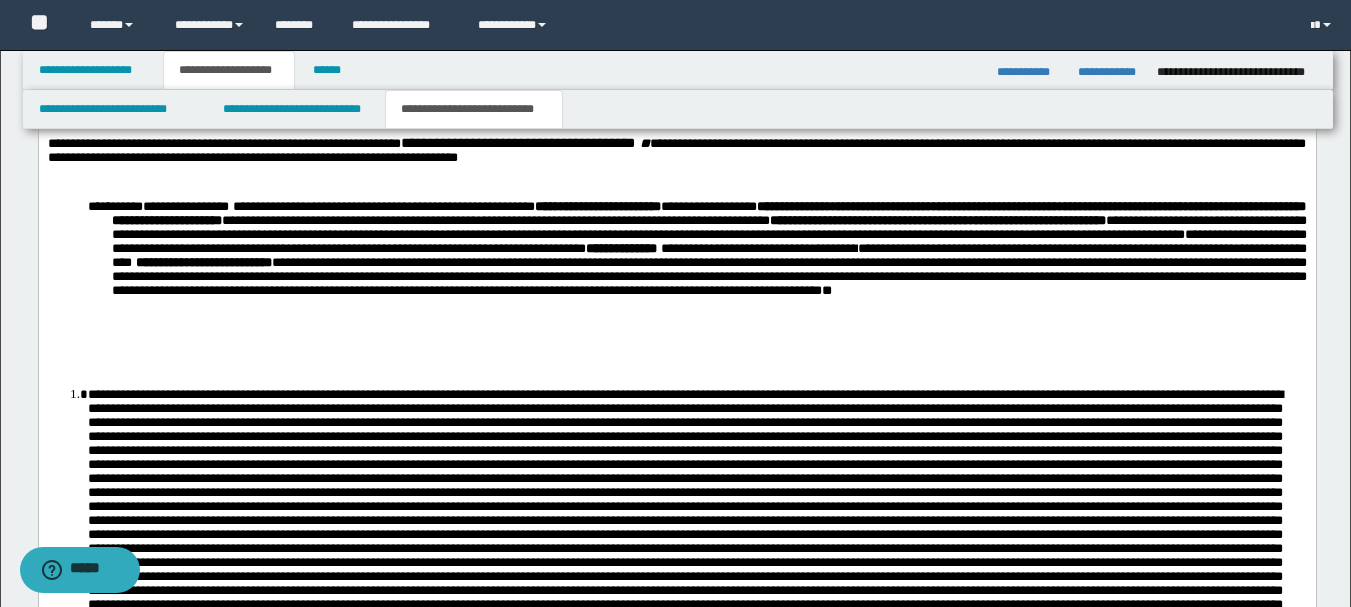 click on "**********" at bounding box center (676, 270) 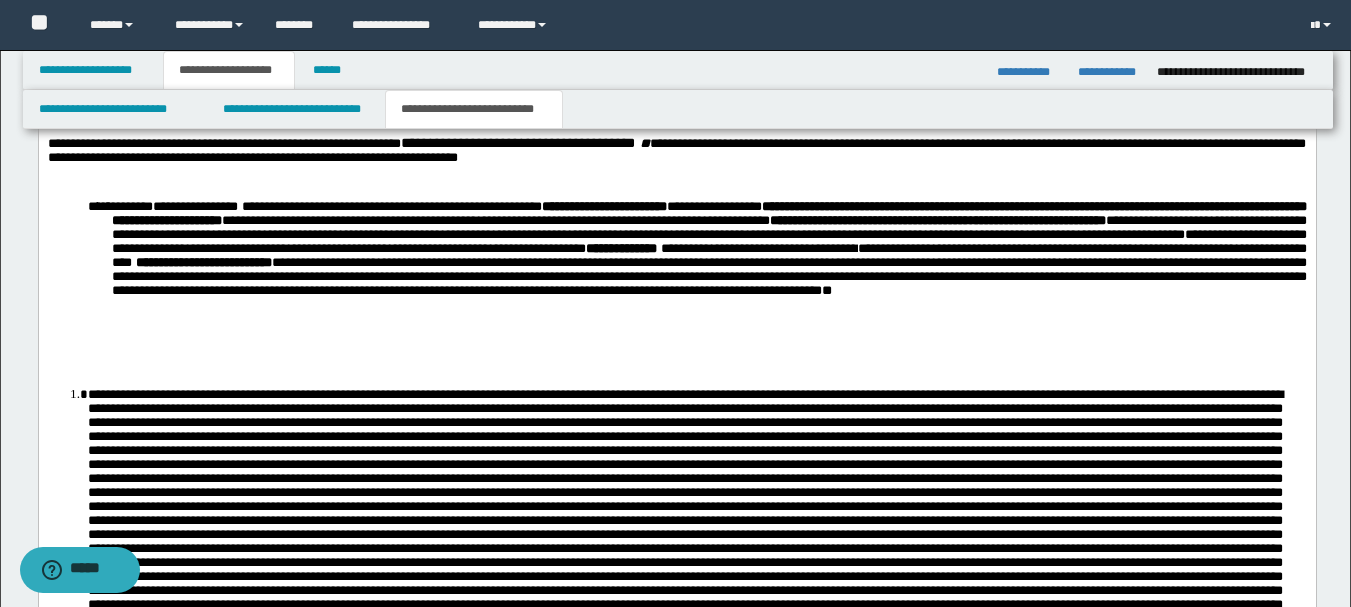 scroll, scrollTop: 600, scrollLeft: 0, axis: vertical 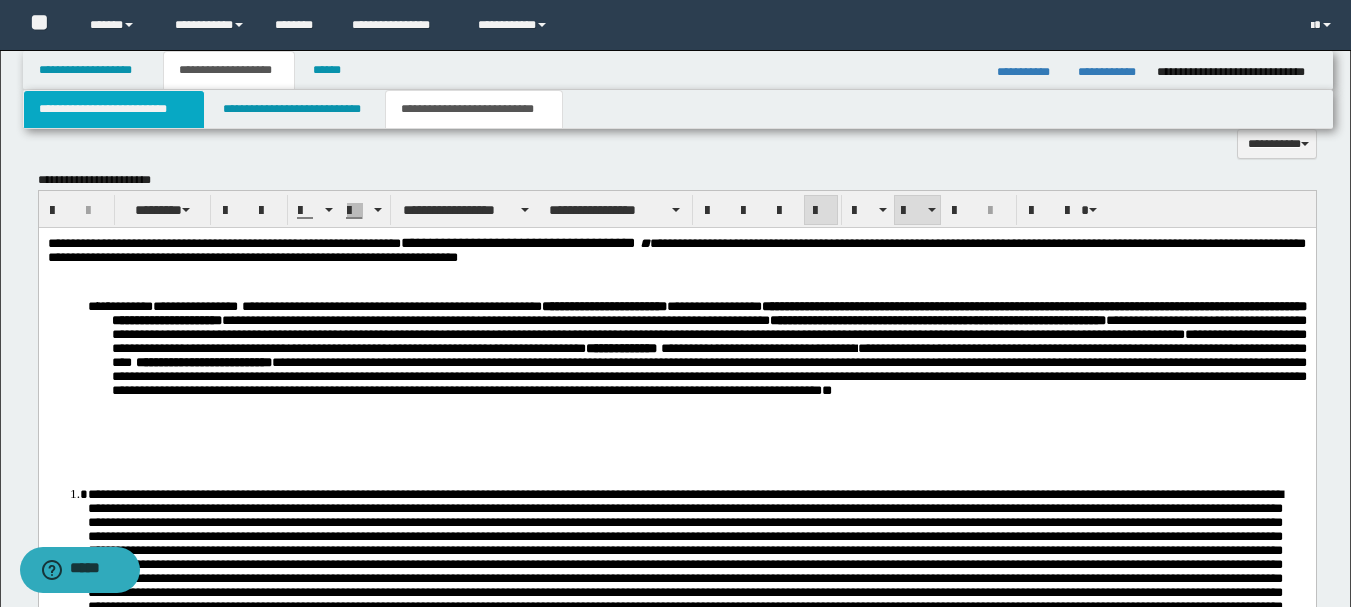 click on "**********" at bounding box center [114, 109] 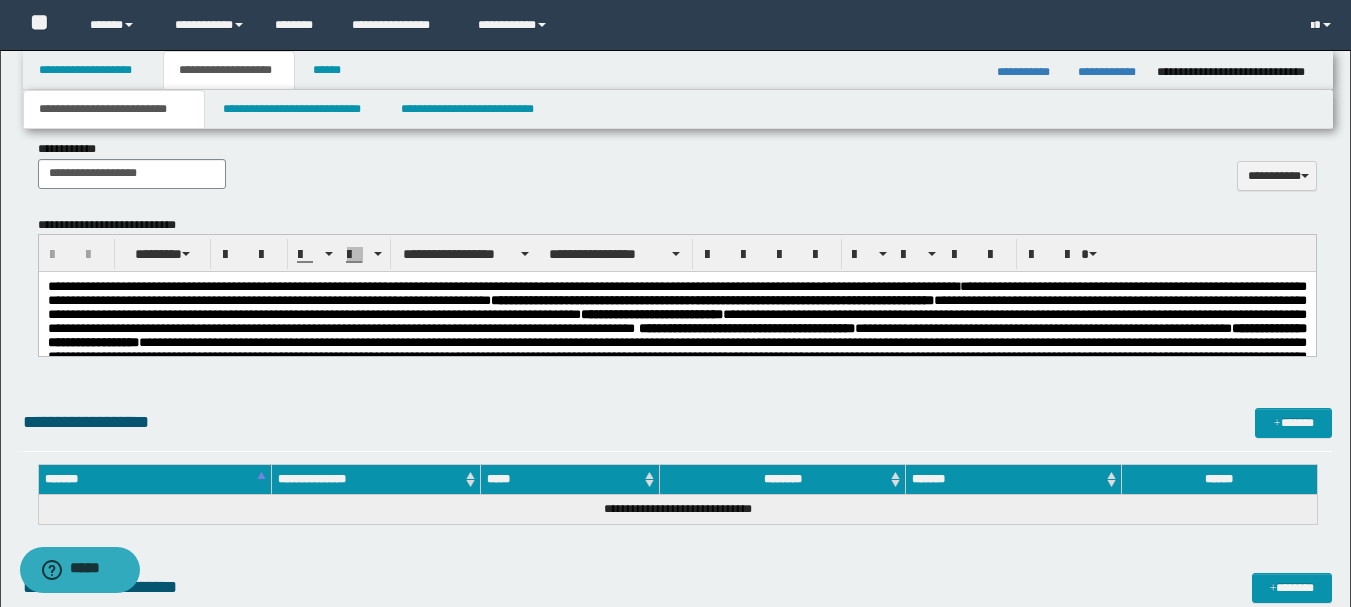 scroll, scrollTop: 900, scrollLeft: 0, axis: vertical 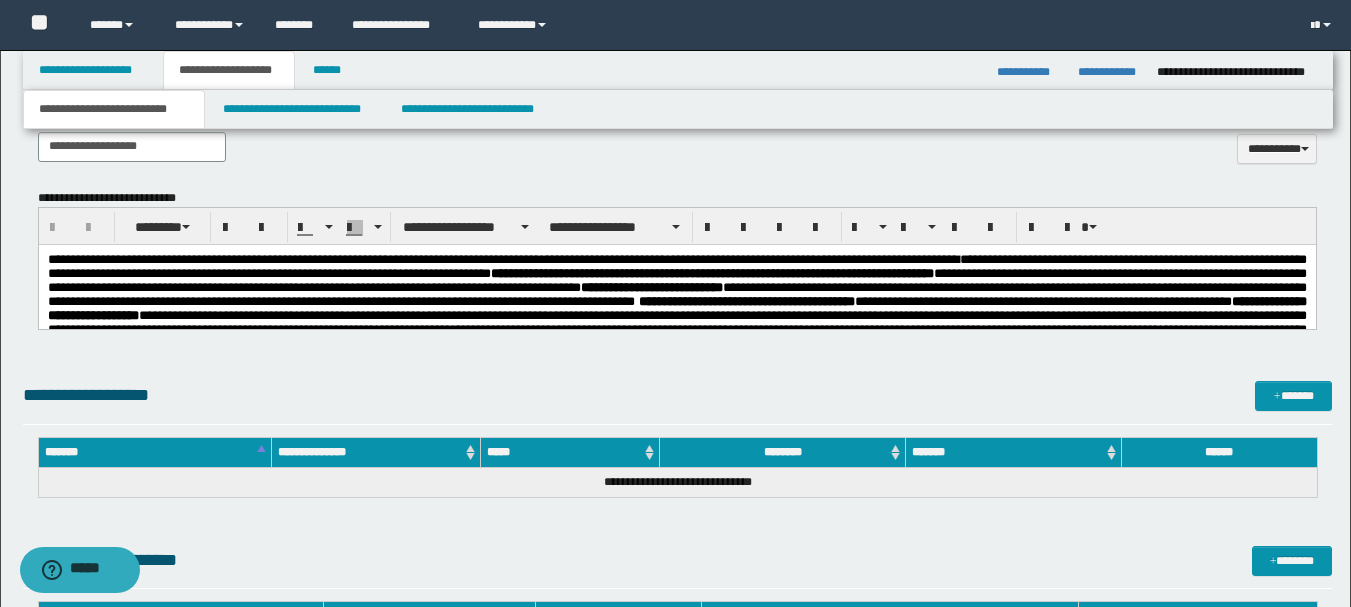 click on "**********" at bounding box center (676, 481) 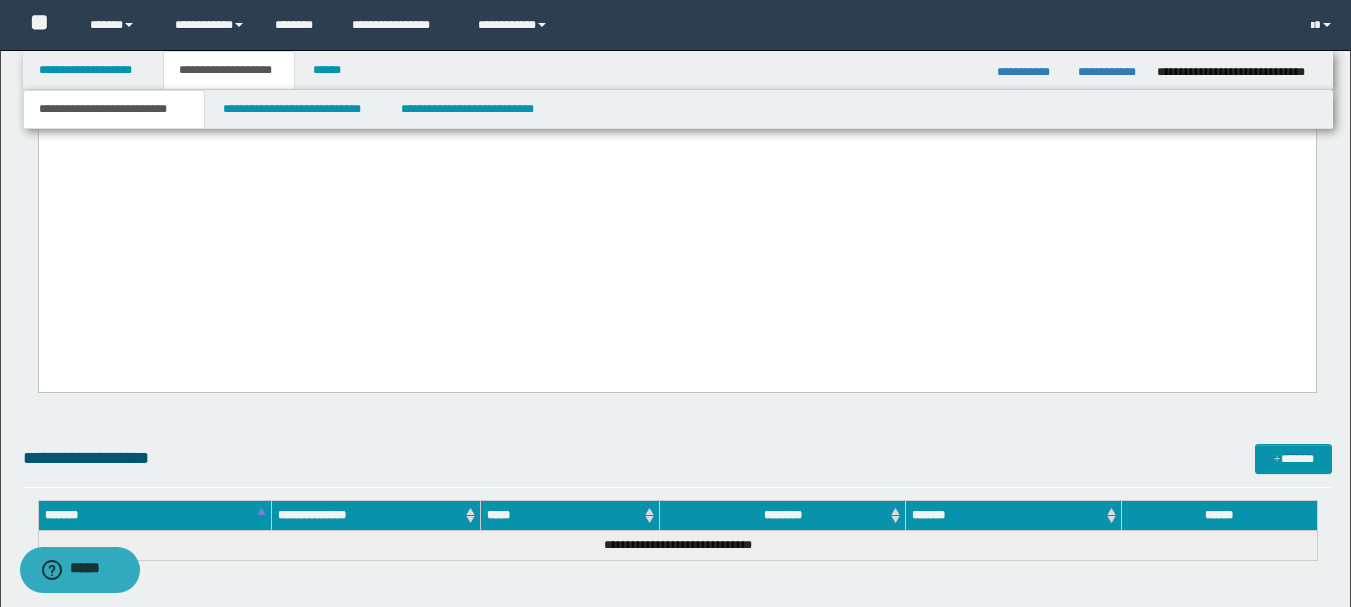 drag, startPoint x: 47, startPoint y: -286, endPoint x: 671, endPoint y: 612, distance: 1093.5172 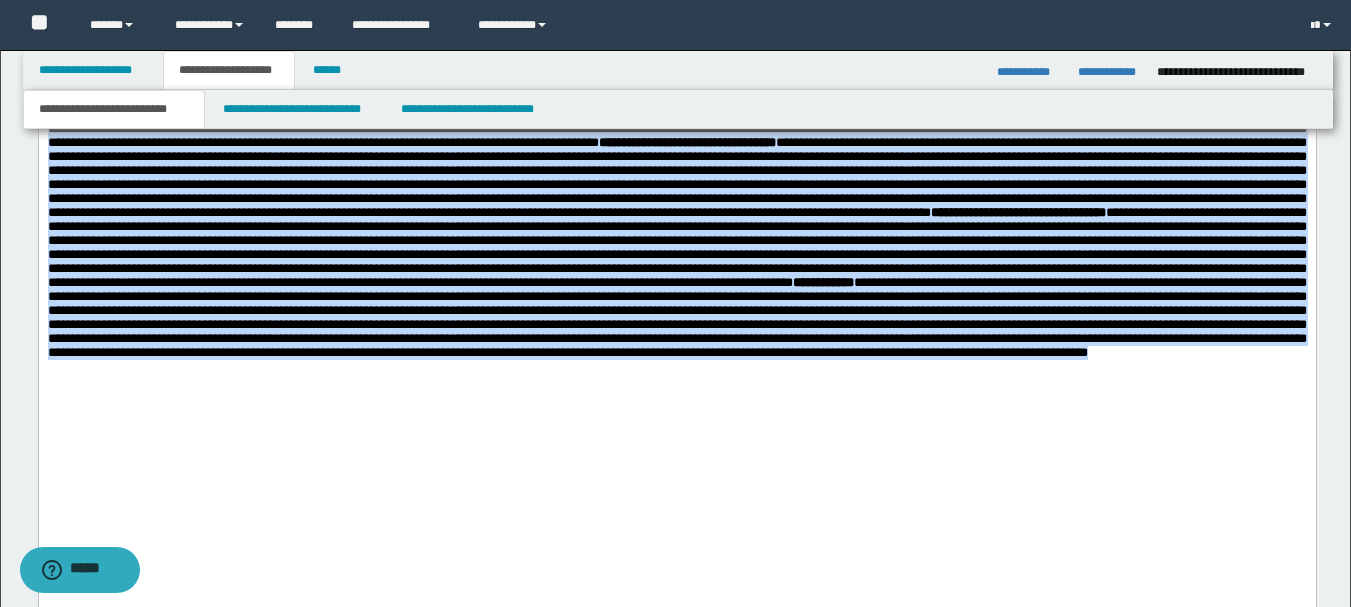 scroll, scrollTop: 1170, scrollLeft: 0, axis: vertical 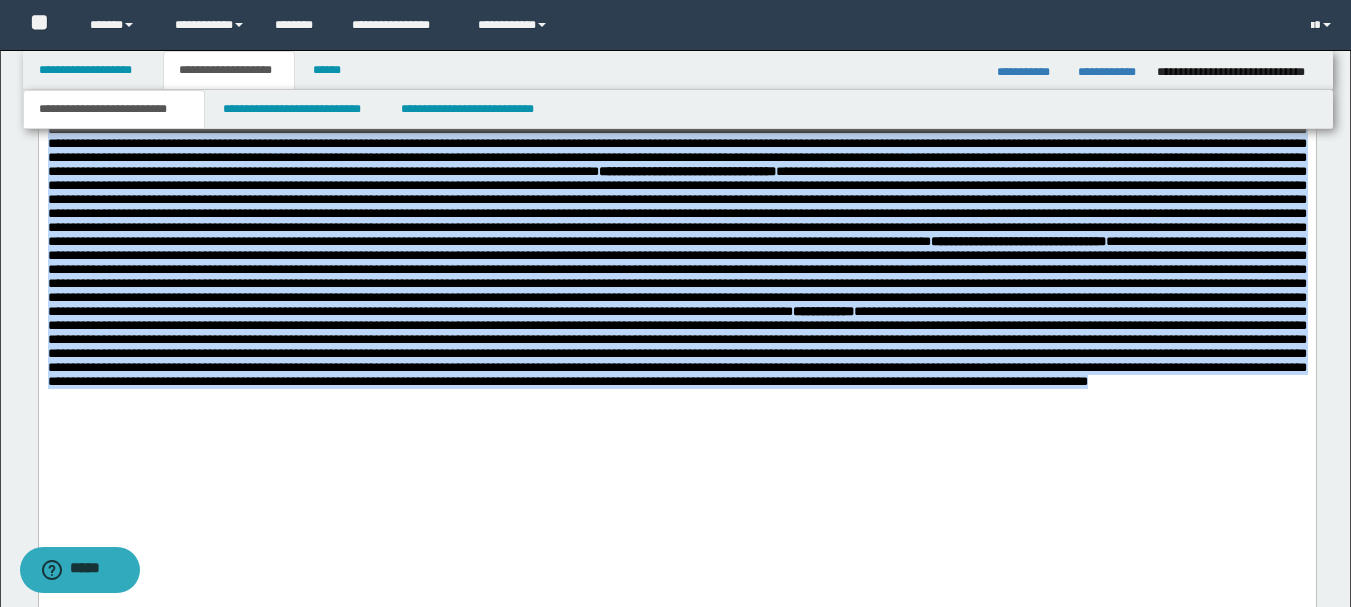copy on "**********" 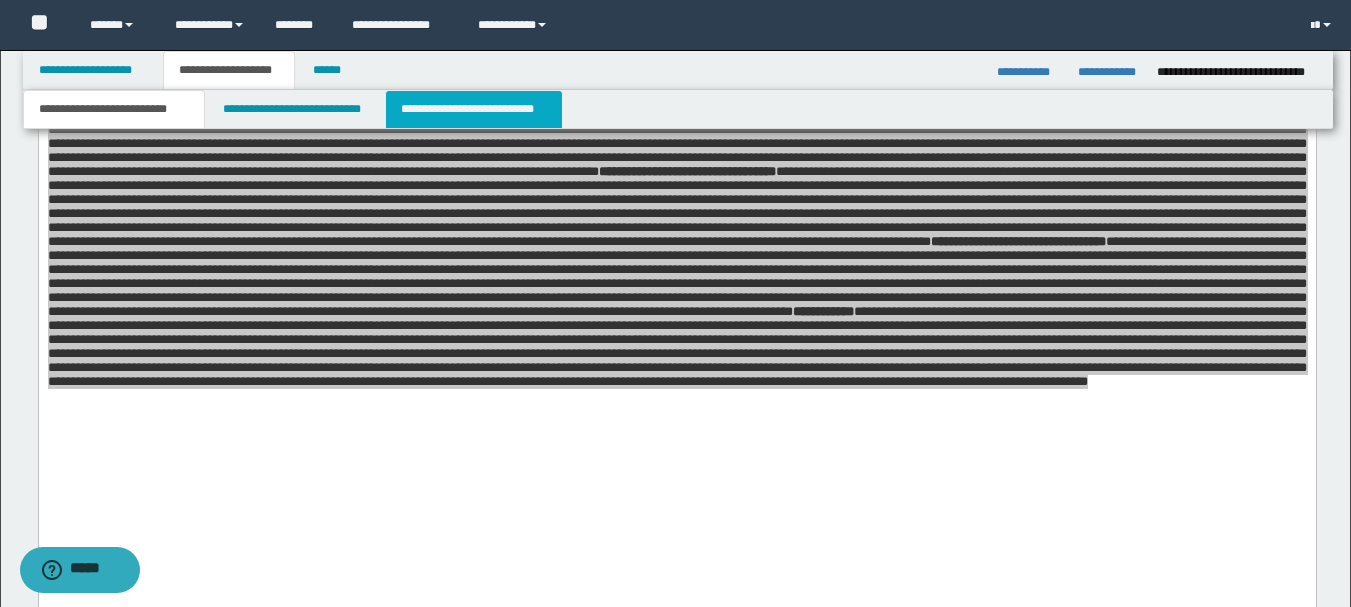 click on "**********" at bounding box center [474, 109] 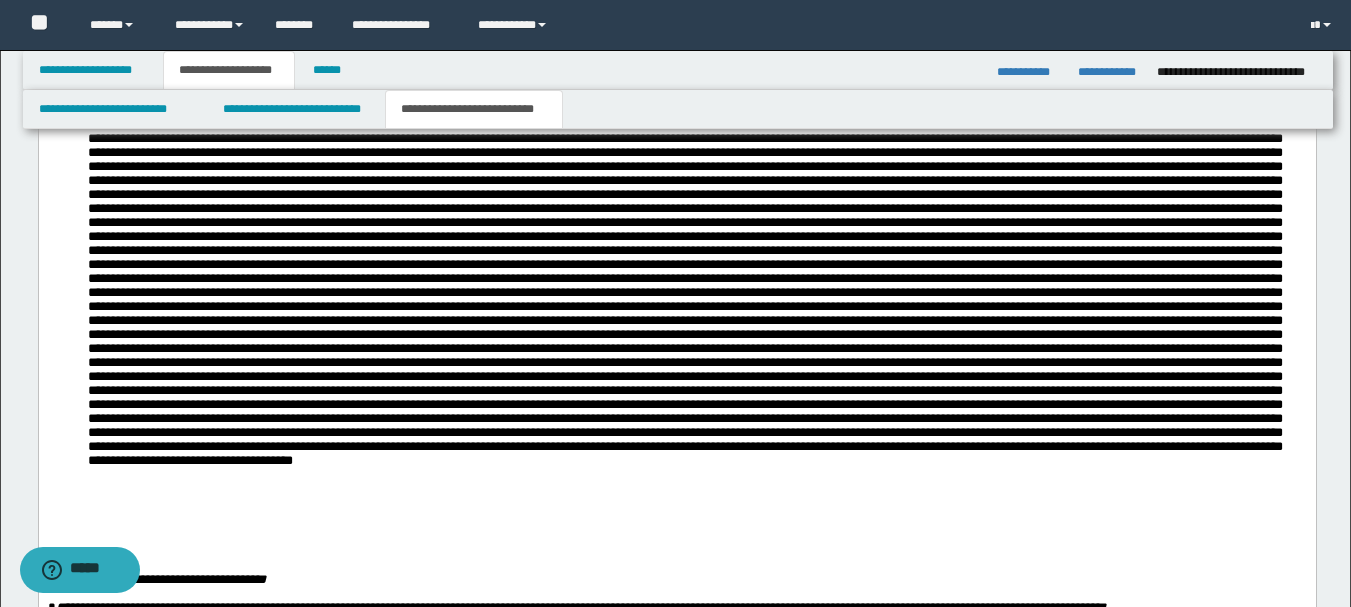 scroll, scrollTop: 770, scrollLeft: 0, axis: vertical 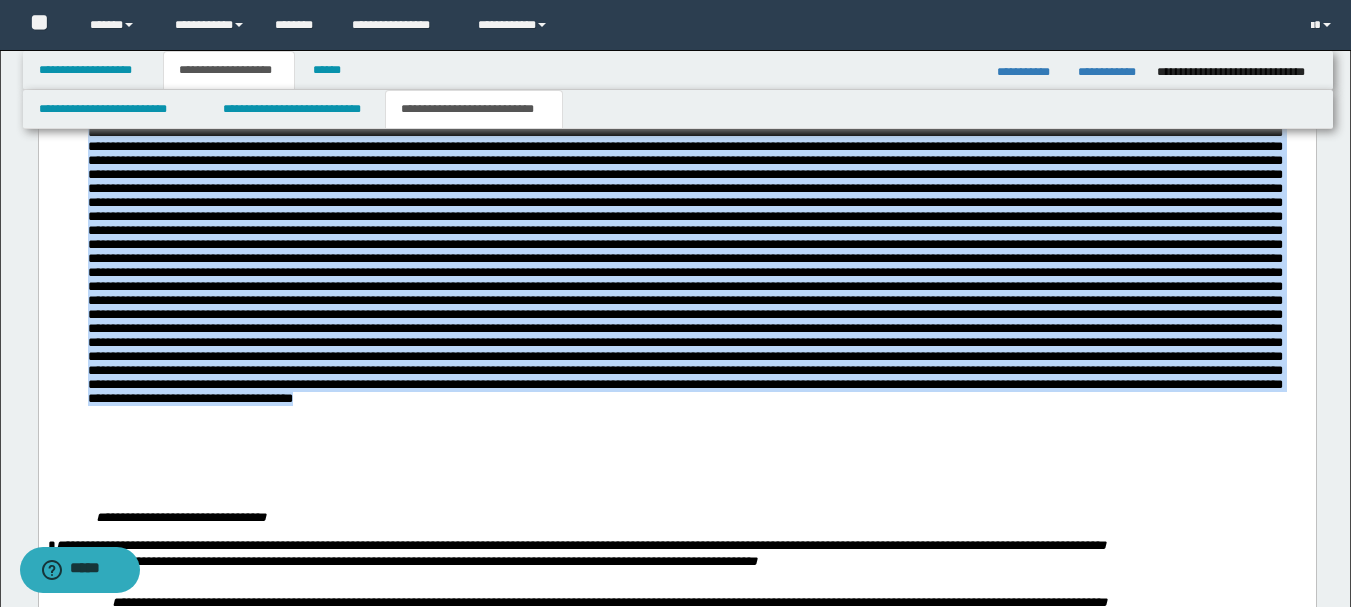 drag, startPoint x: 271, startPoint y: 63, endPoint x: 1050, endPoint y: 426, distance: 859.42426 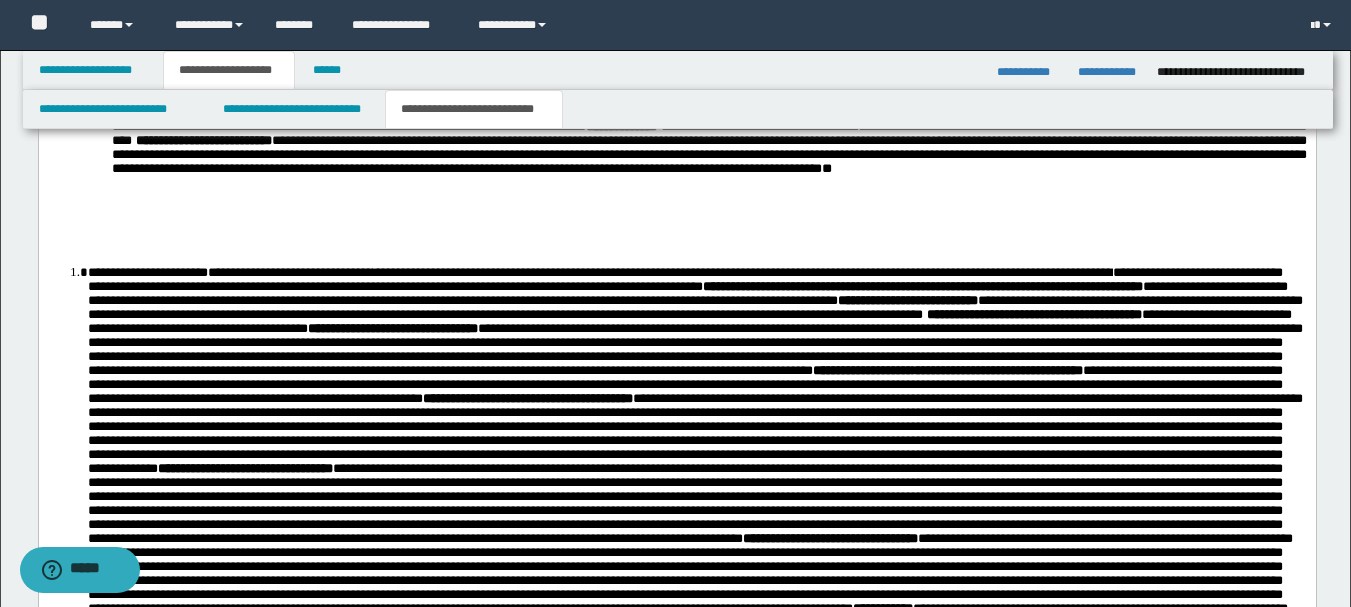 scroll, scrollTop: 832, scrollLeft: 0, axis: vertical 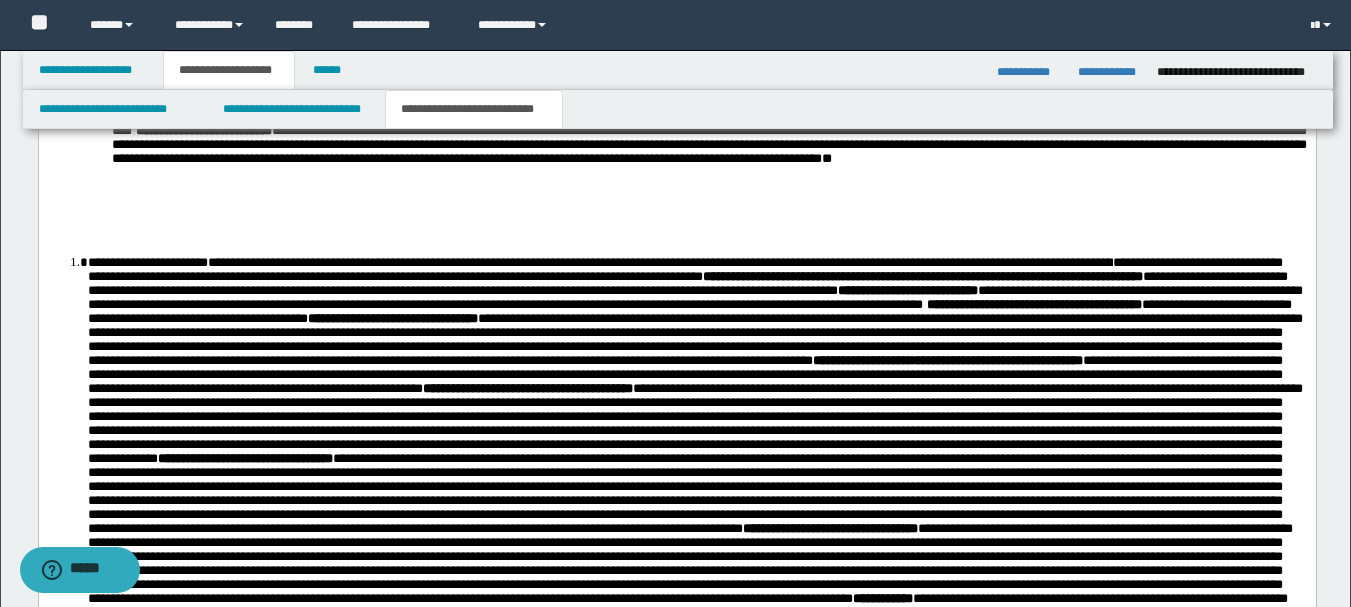 click on "**********" at bounding box center (696, 550) 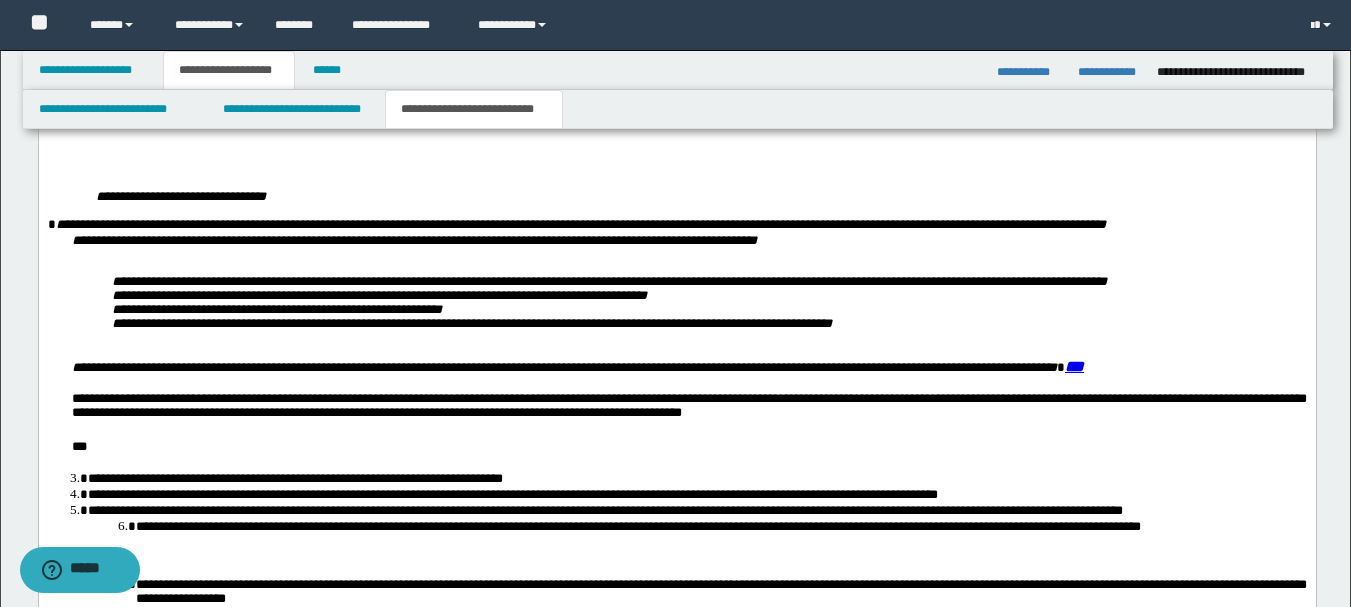 scroll, scrollTop: 1532, scrollLeft: 0, axis: vertical 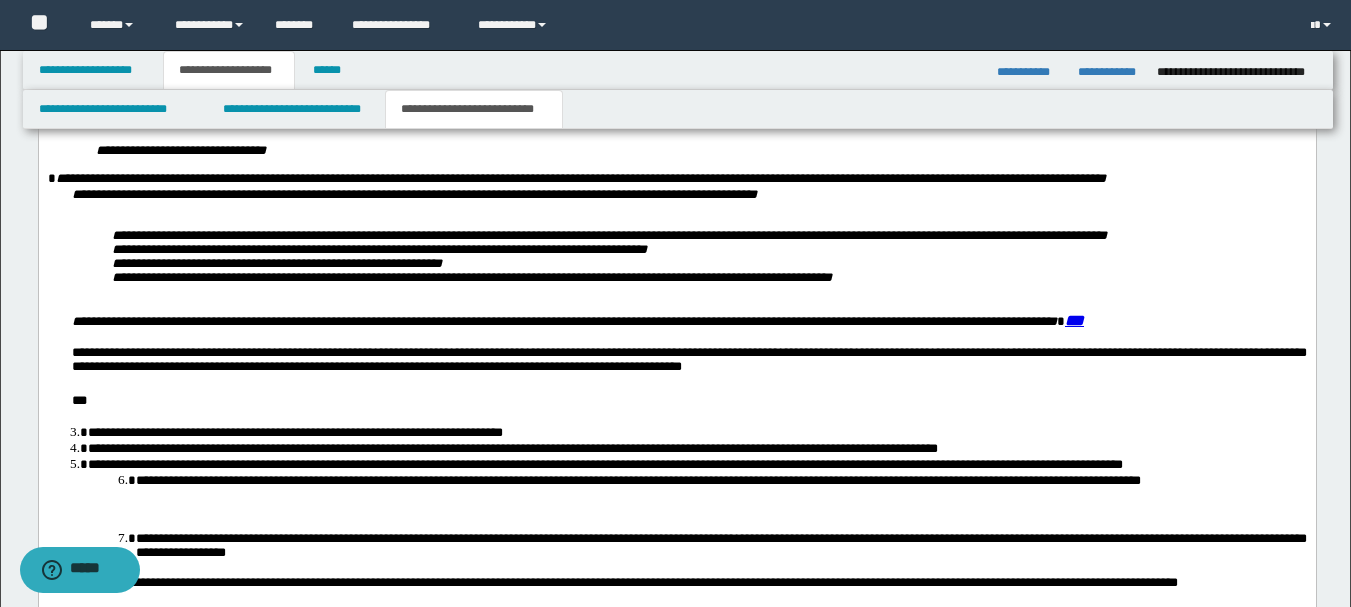 click on "**********" at bounding box center (688, 362) 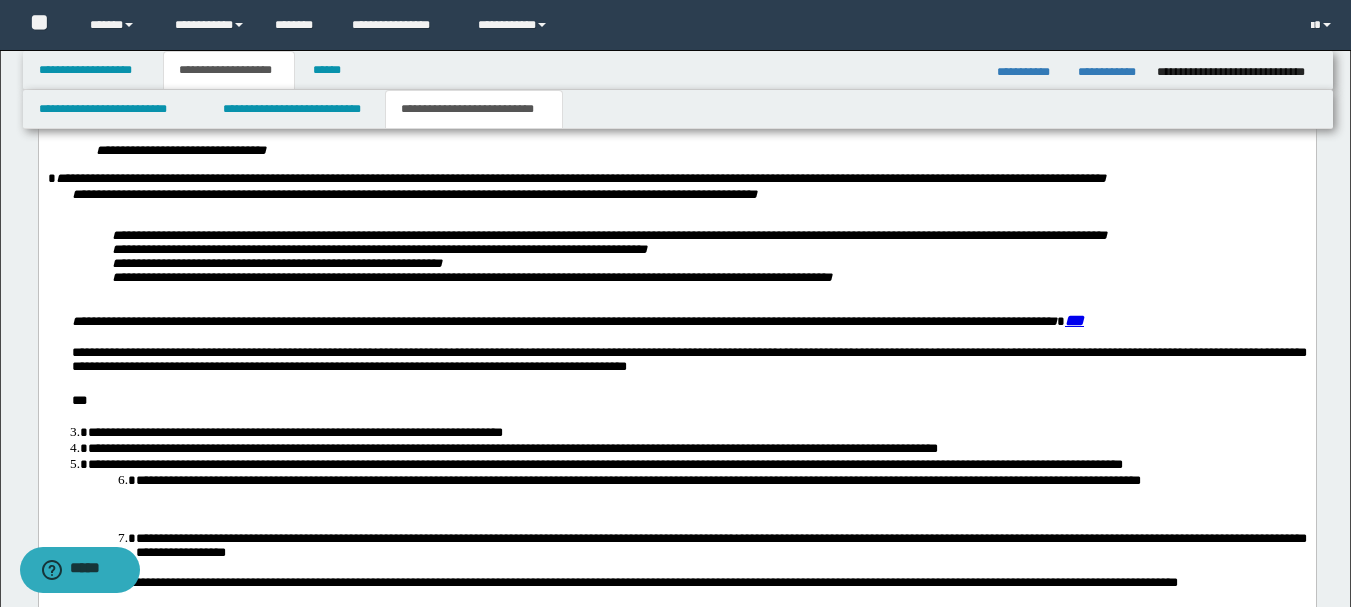 click on "**********" at bounding box center [688, 362] 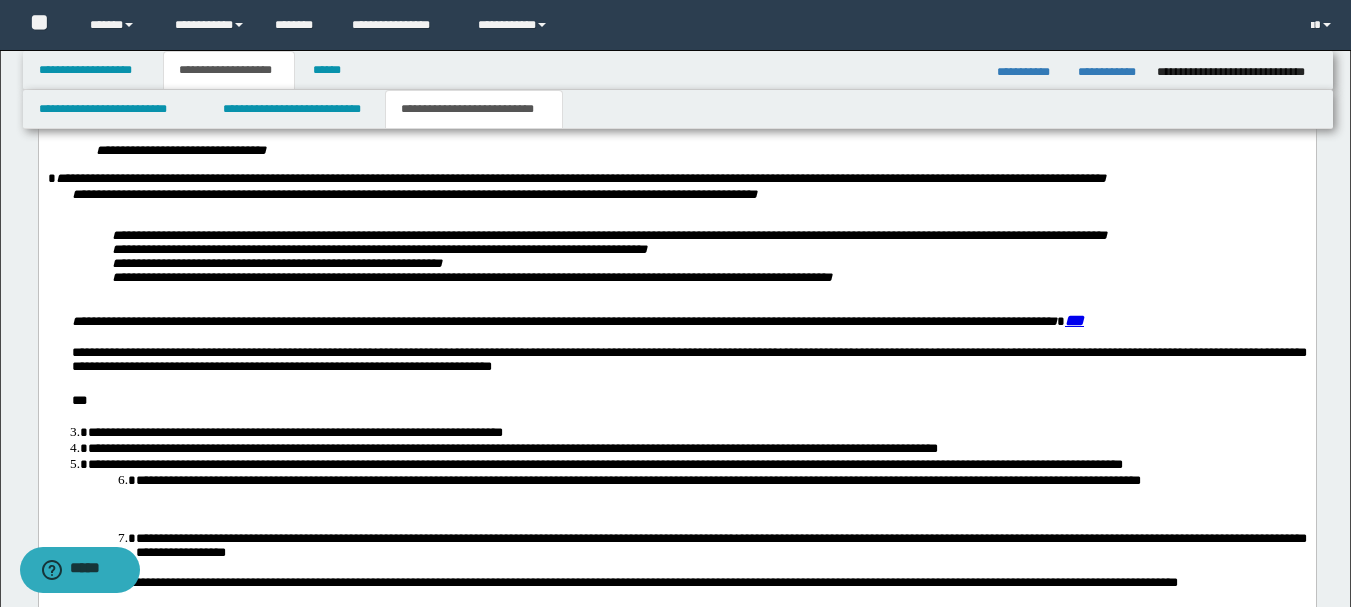 click on "**********" at bounding box center [688, 362] 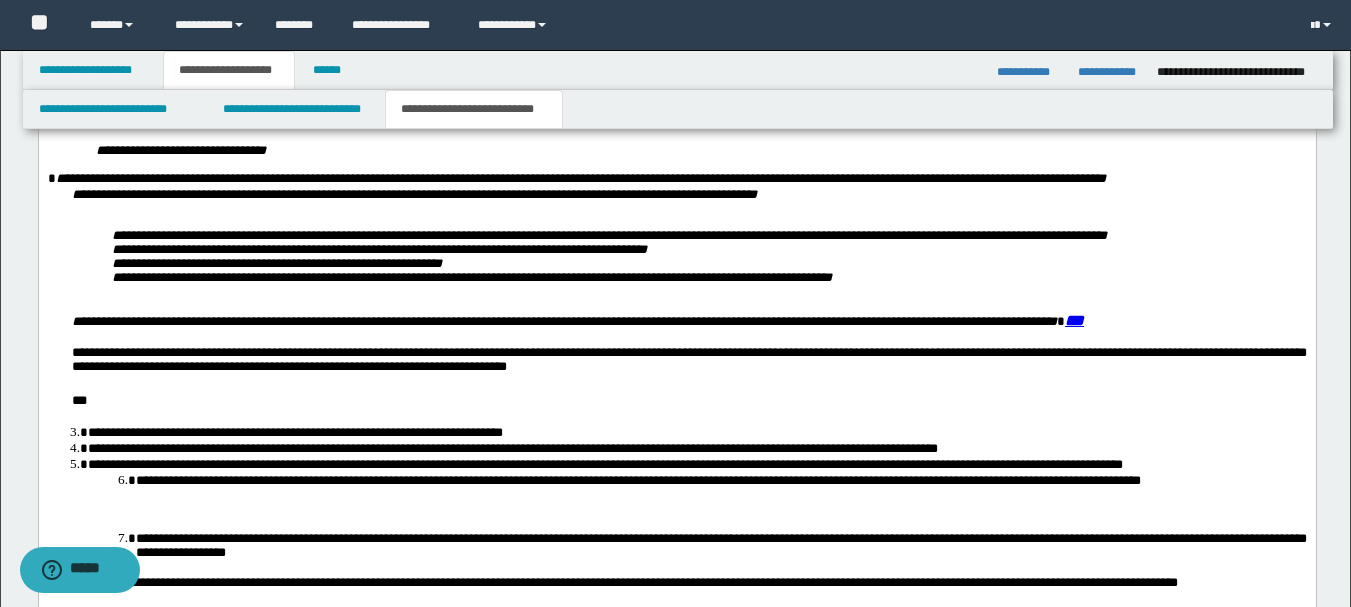 click on "**********" at bounding box center [688, 362] 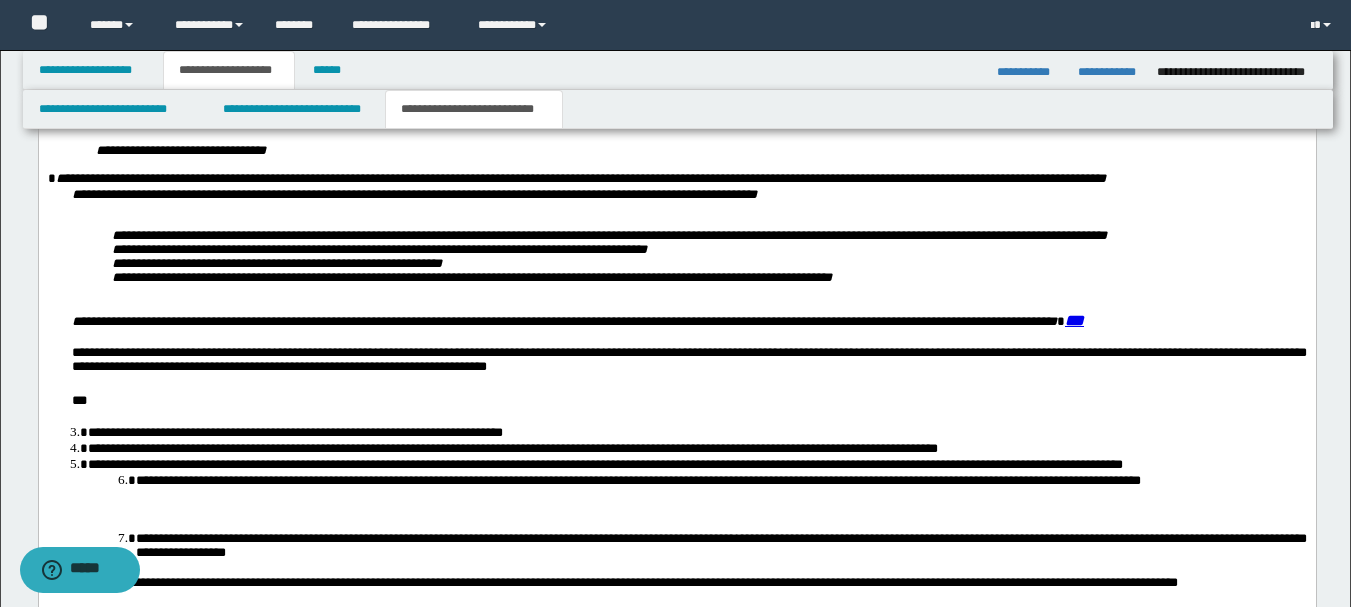 click on "***" at bounding box center [688, 402] 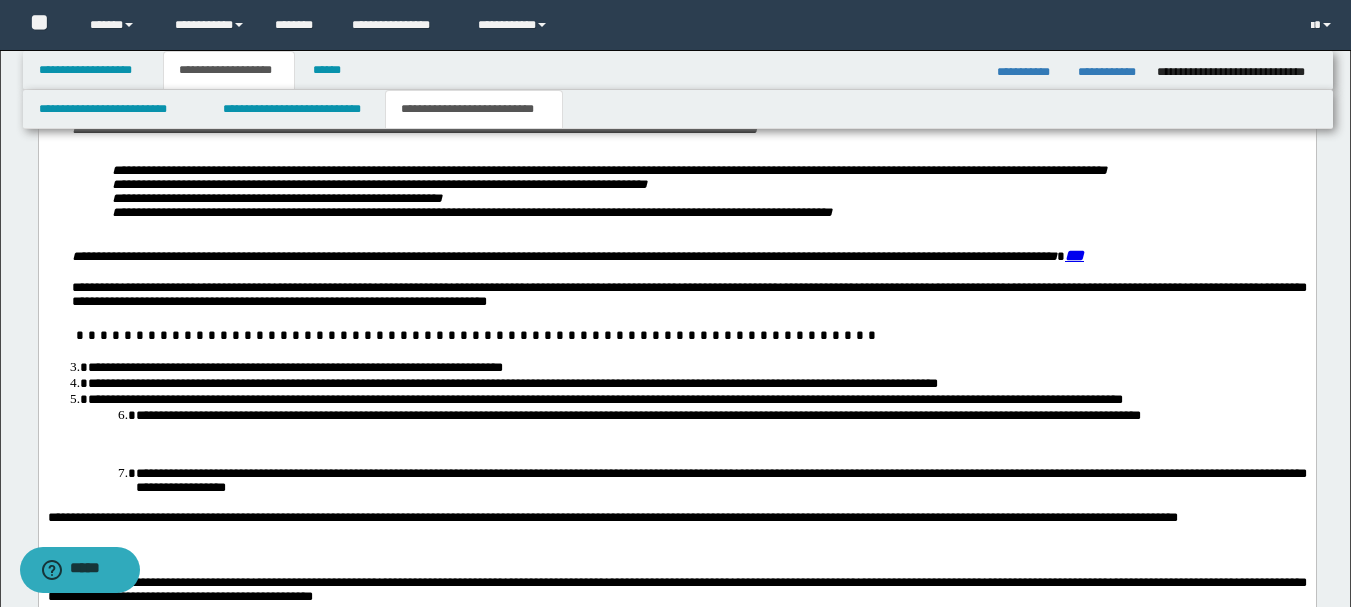scroll, scrollTop: 1632, scrollLeft: 0, axis: vertical 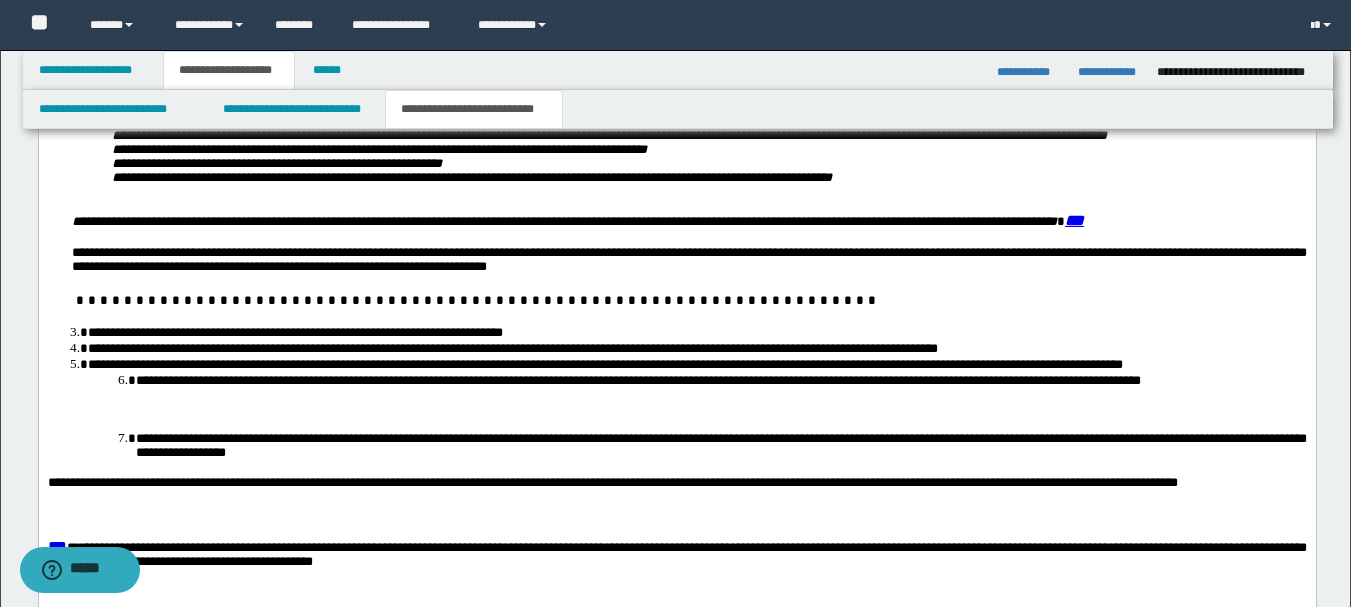 click on "**********" at bounding box center [696, 332] 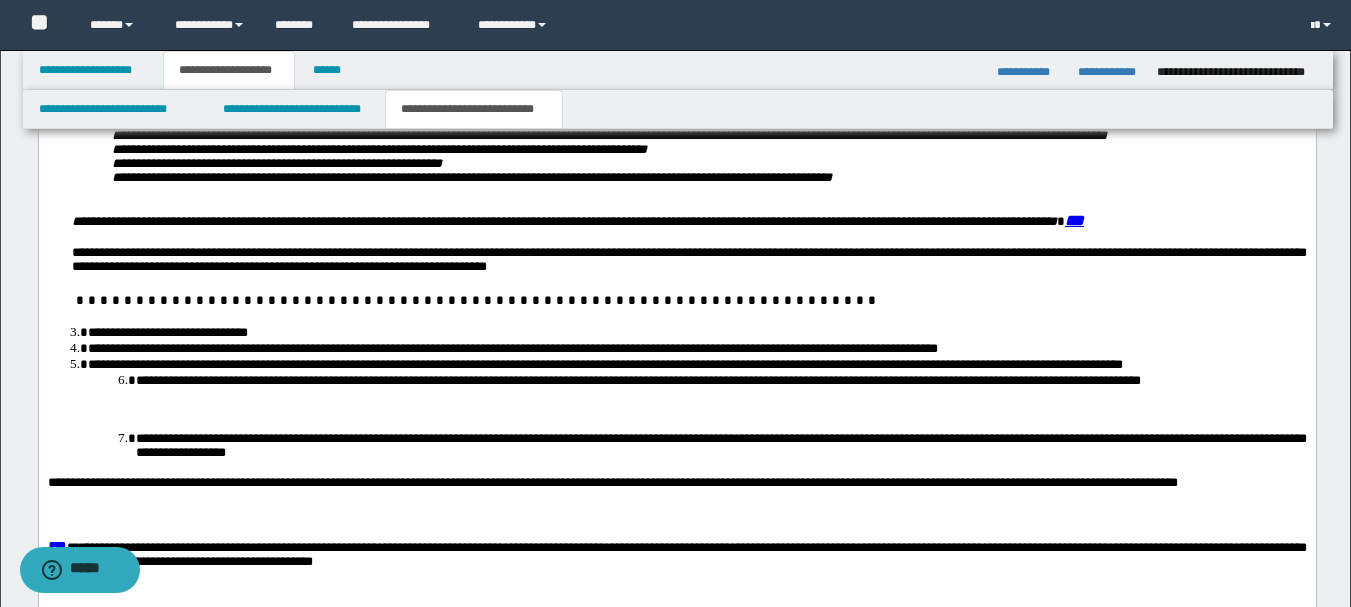 click on "**********" at bounding box center [696, 348] 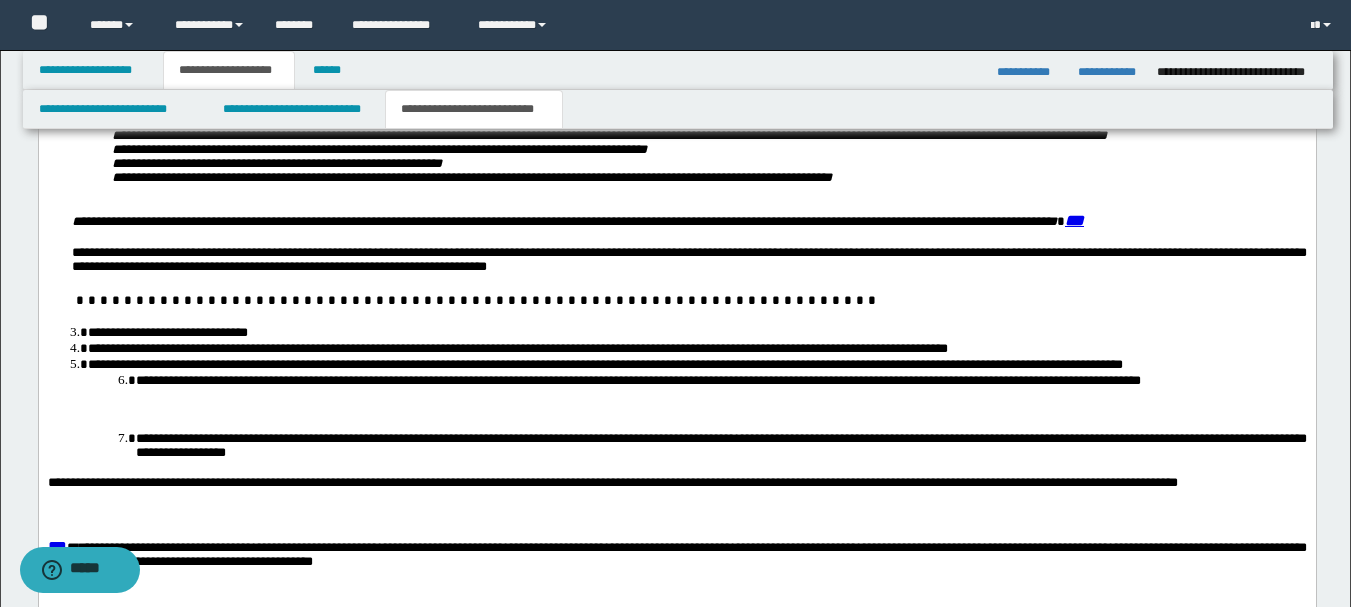 click on "**********" at bounding box center [696, 364] 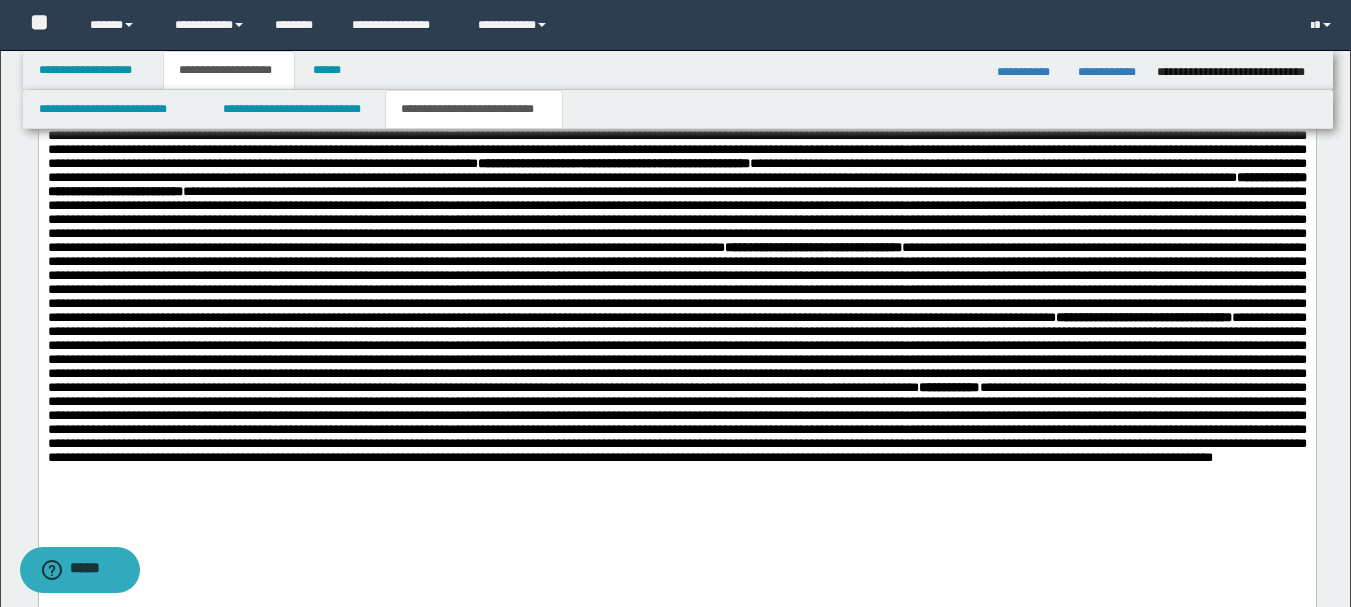 scroll, scrollTop: 732, scrollLeft: 0, axis: vertical 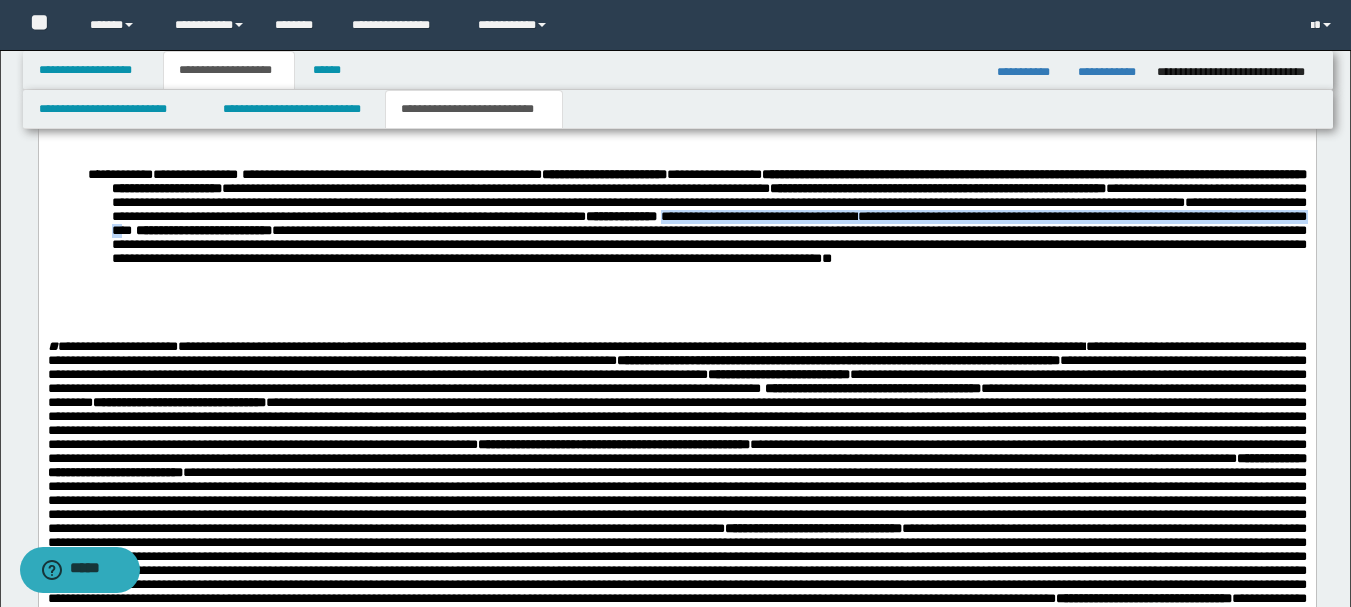 drag, startPoint x: 512, startPoint y: 237, endPoint x: 162, endPoint y: 257, distance: 350.57095 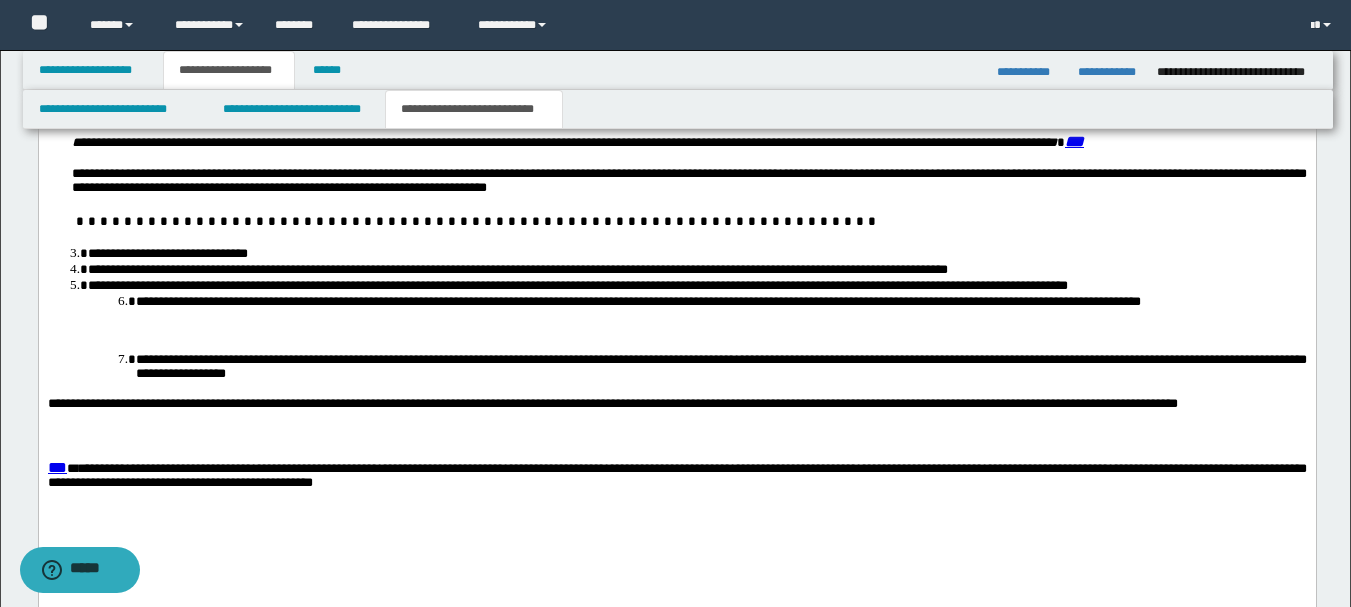 scroll, scrollTop: 1832, scrollLeft: 0, axis: vertical 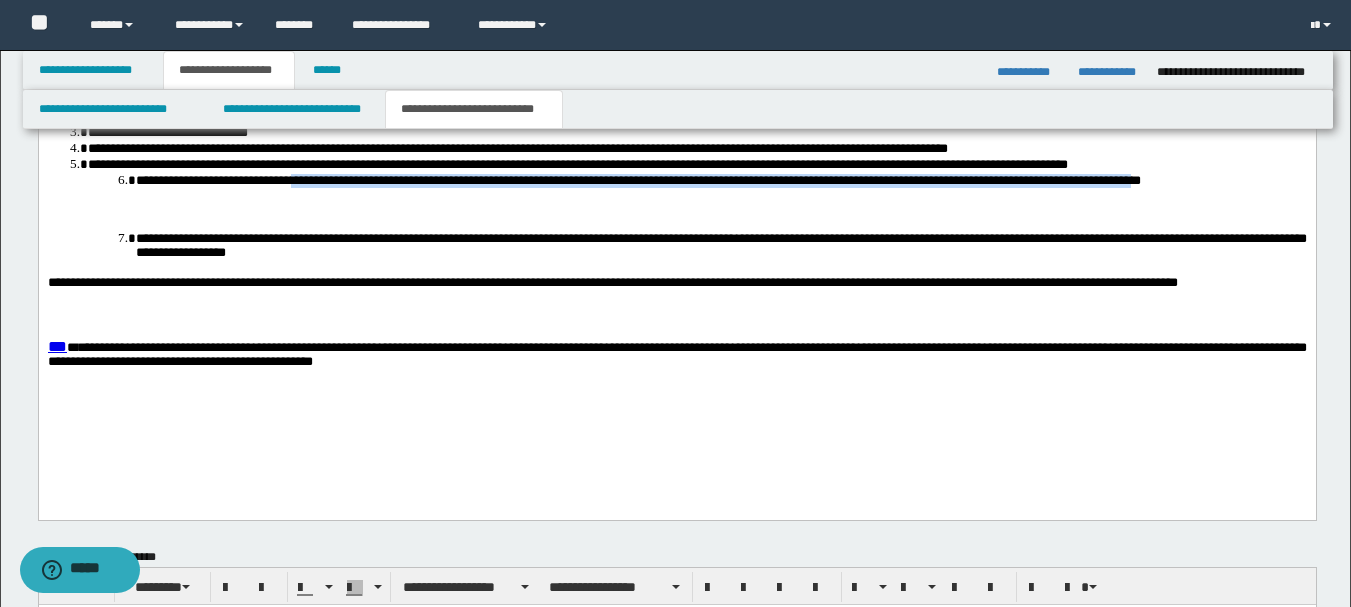 drag, startPoint x: 371, startPoint y: 206, endPoint x: 1282, endPoint y: 204, distance: 911.0022 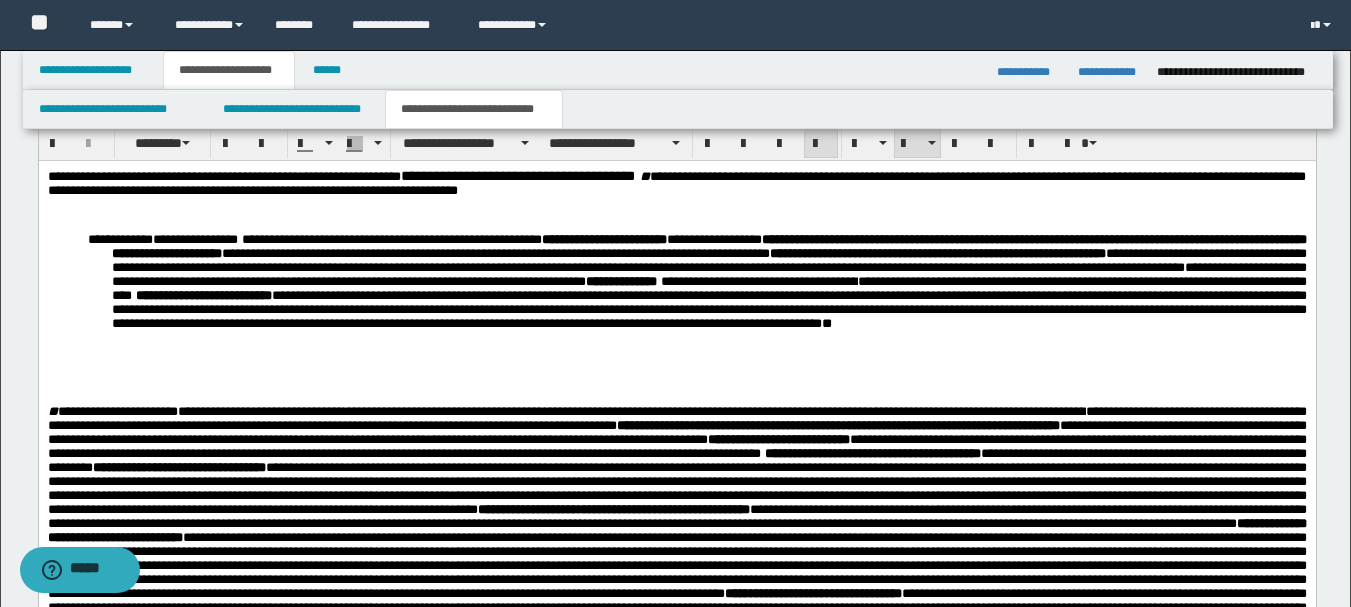 scroll, scrollTop: 632, scrollLeft: 0, axis: vertical 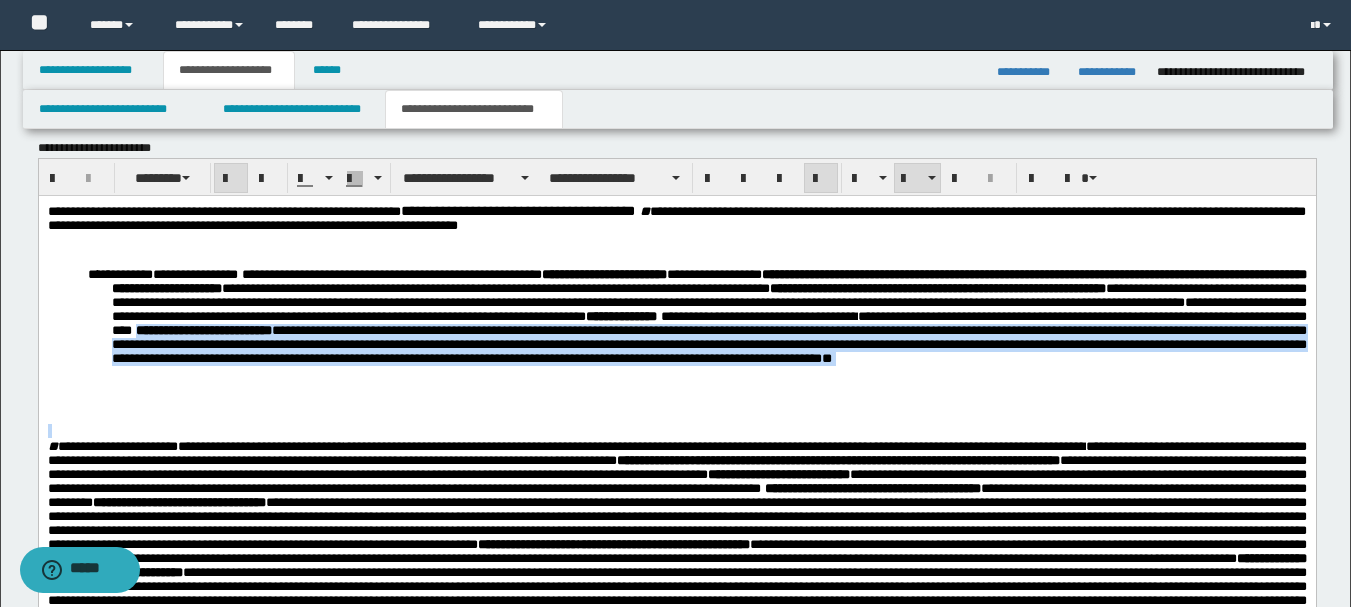 drag, startPoint x: 174, startPoint y: 354, endPoint x: 357, endPoint y: 409, distance: 191.08636 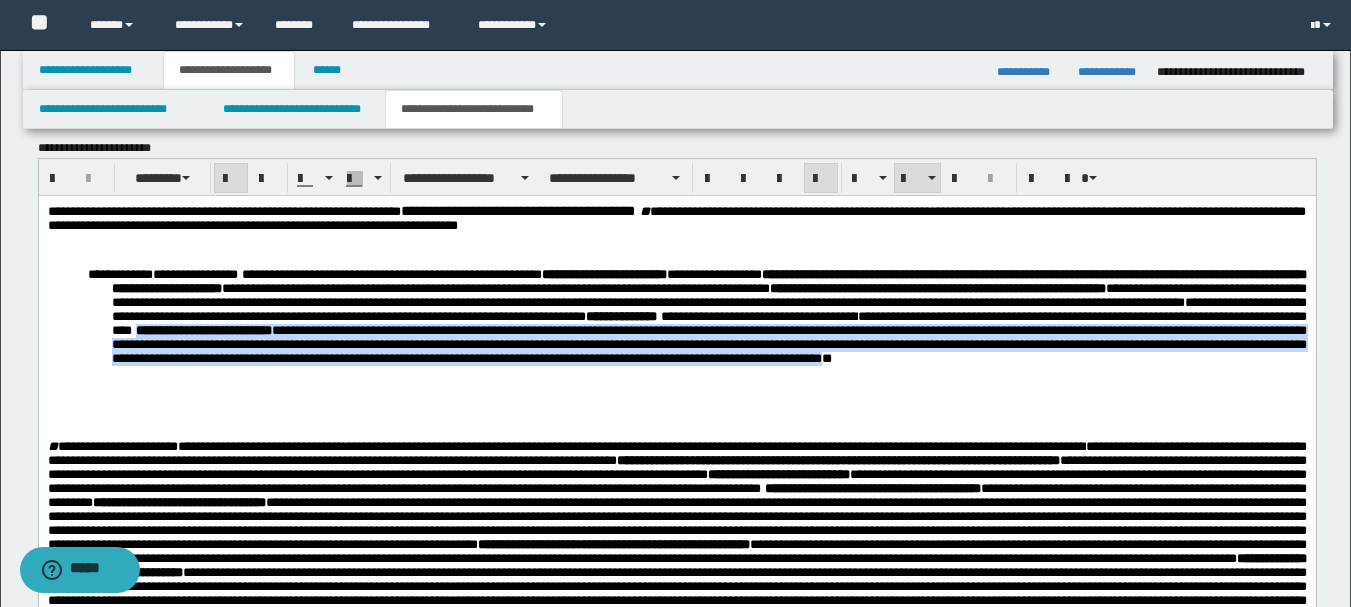 drag, startPoint x: 176, startPoint y: 356, endPoint x: 365, endPoint y: 404, distance: 195 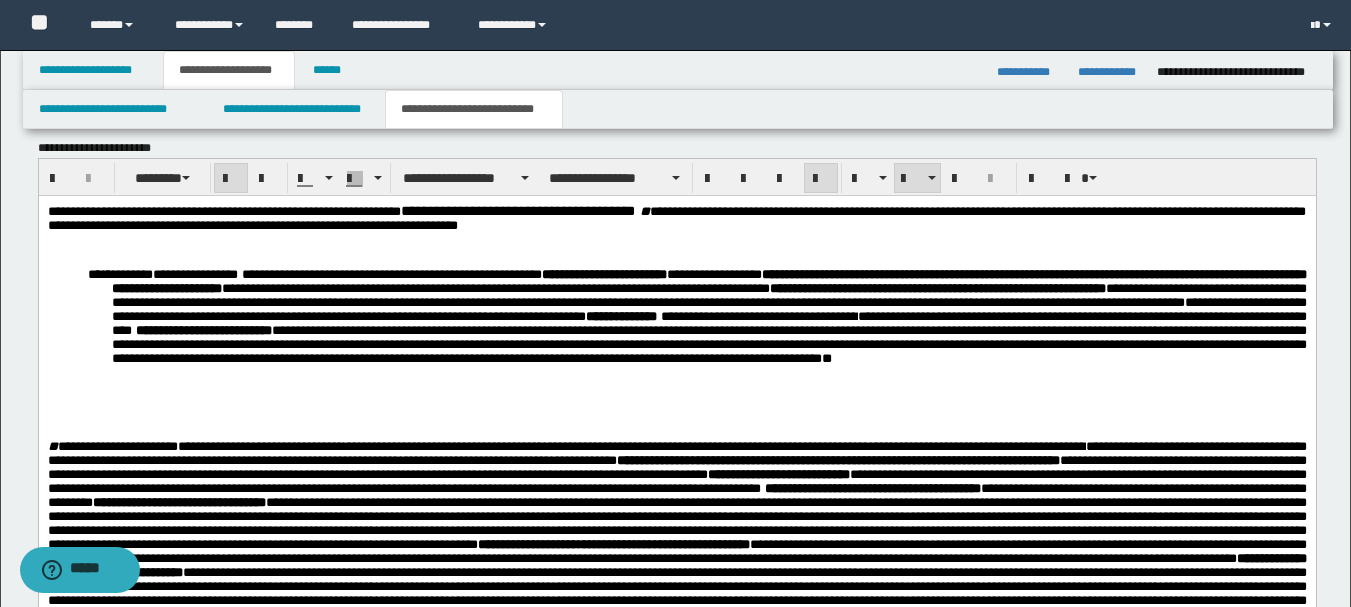 click on "**********" at bounding box center [260, 446] 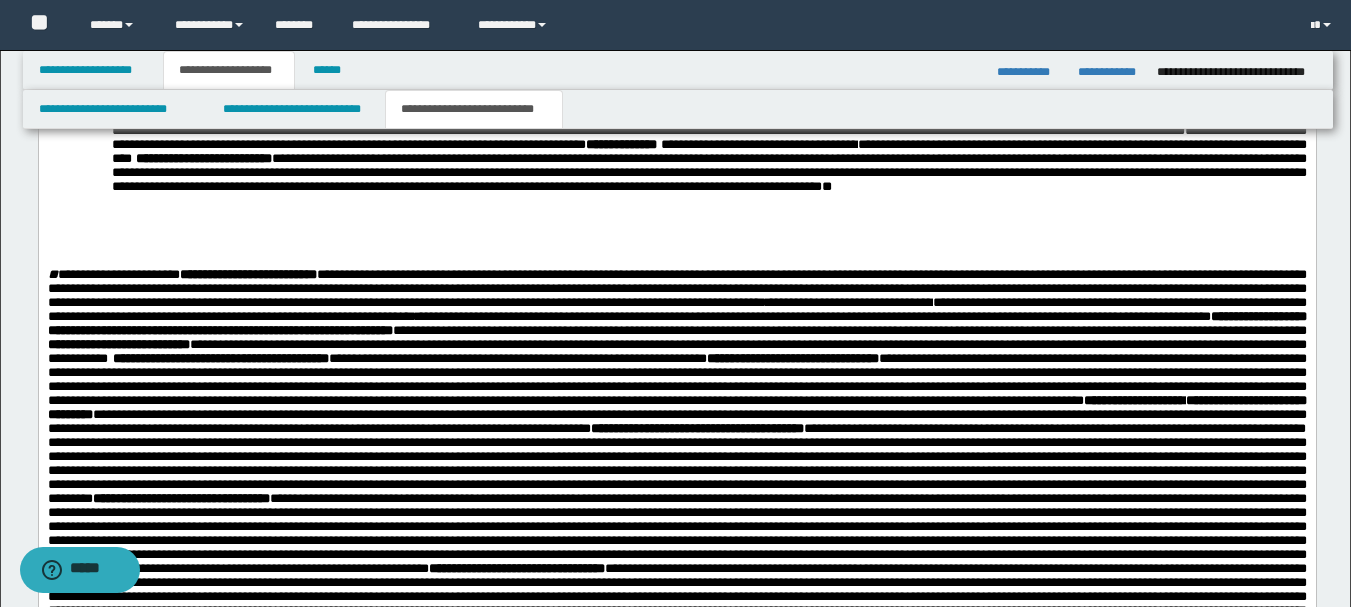 scroll, scrollTop: 832, scrollLeft: 0, axis: vertical 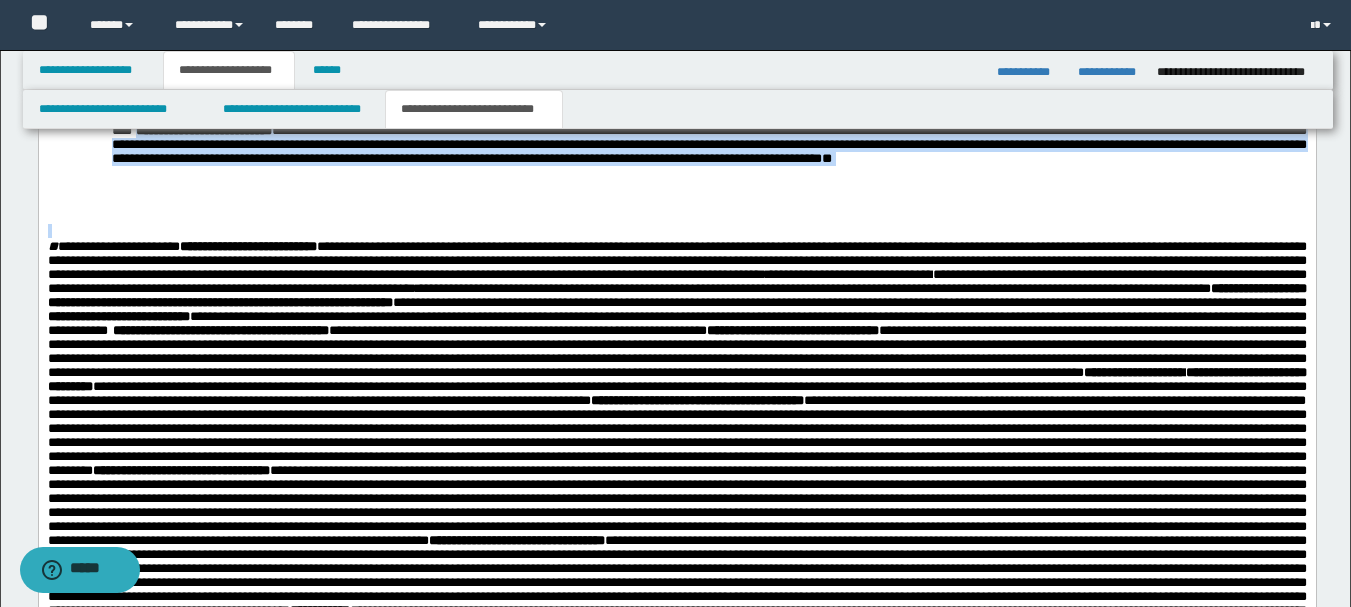 drag, startPoint x: 175, startPoint y: 154, endPoint x: 357, endPoint y: 211, distance: 190.71707 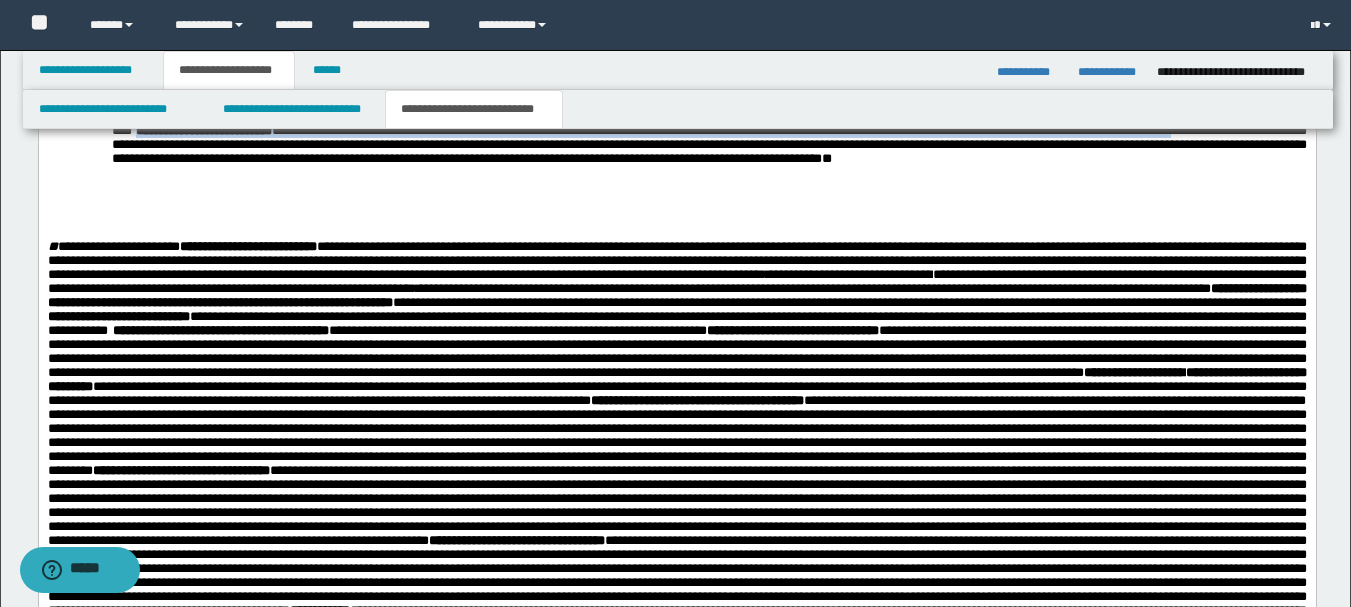 drag, startPoint x: 173, startPoint y: 153, endPoint x: 252, endPoint y: 171, distance: 81.02469 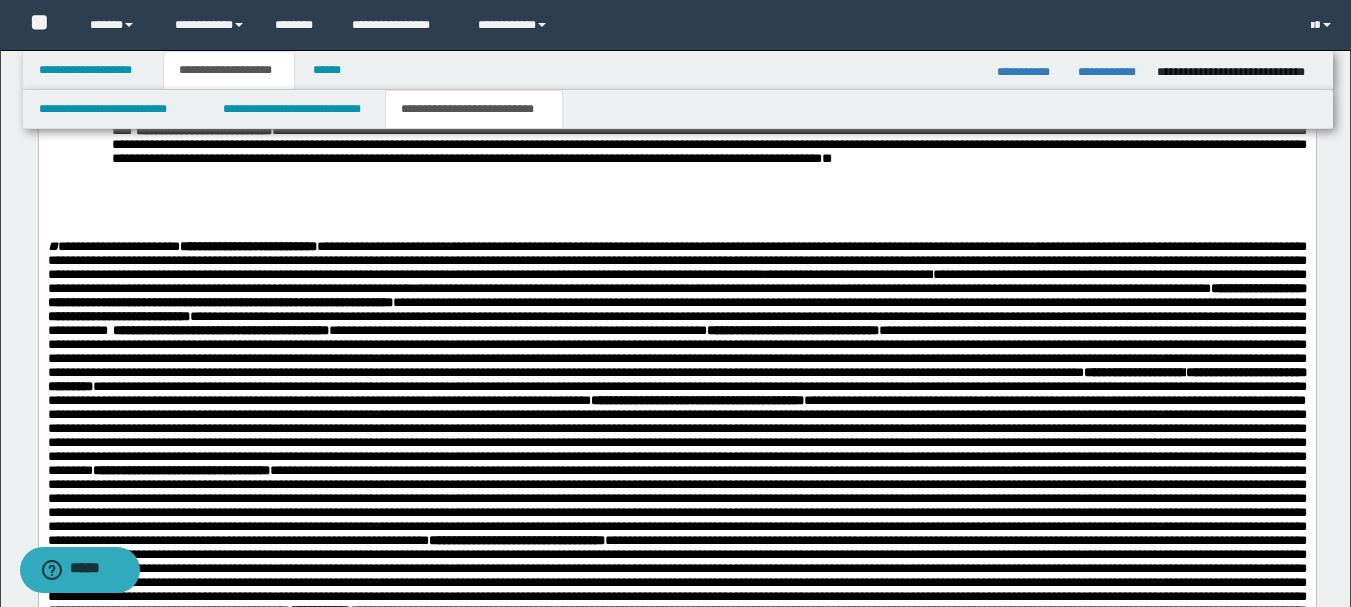 click on "**********" at bounding box center [708, 138] 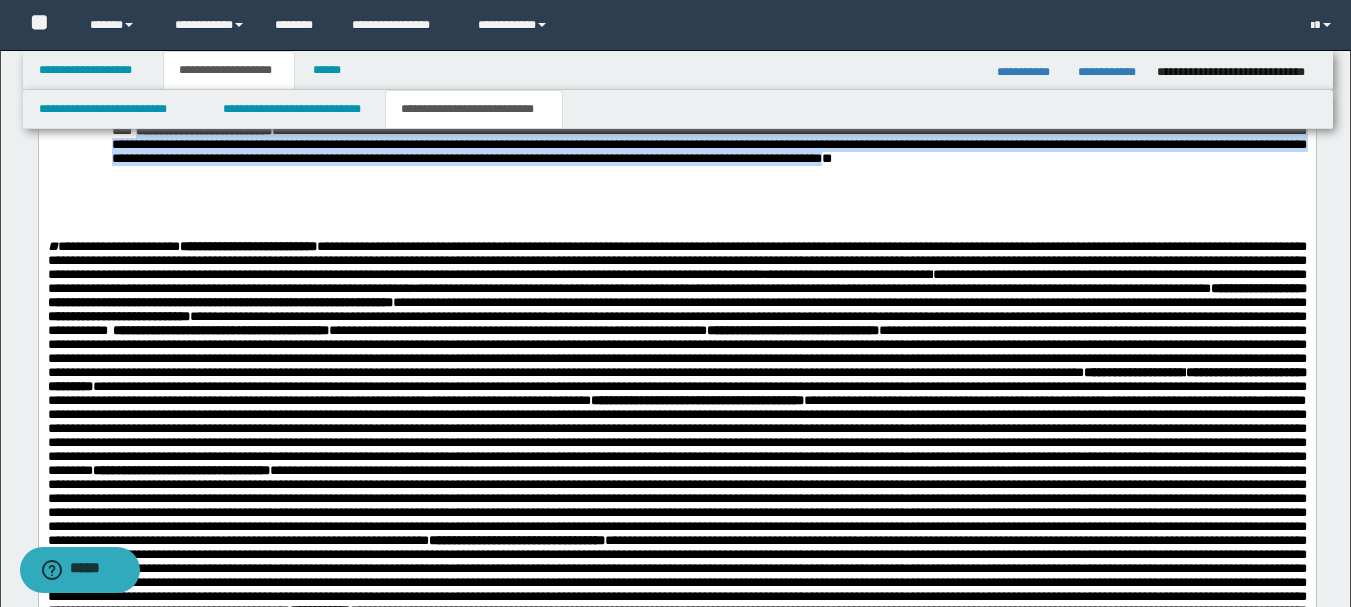drag, startPoint x: 175, startPoint y: 159, endPoint x: 366, endPoint y: 205, distance: 196.4612 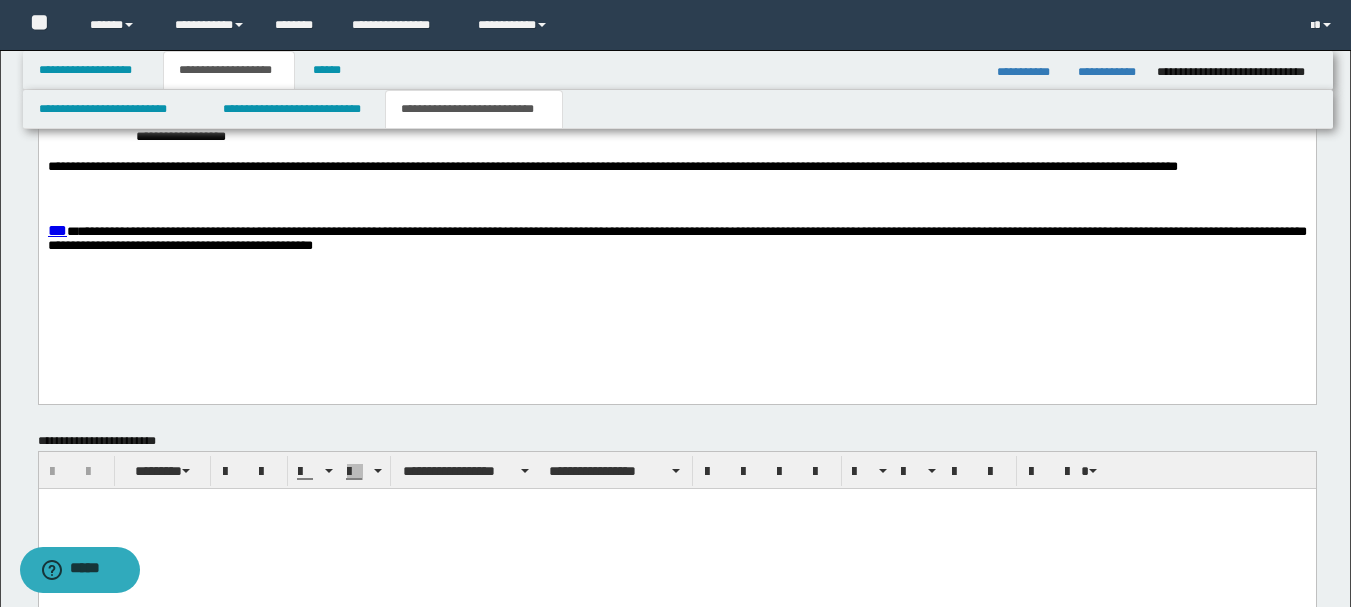 scroll, scrollTop: 1832, scrollLeft: 0, axis: vertical 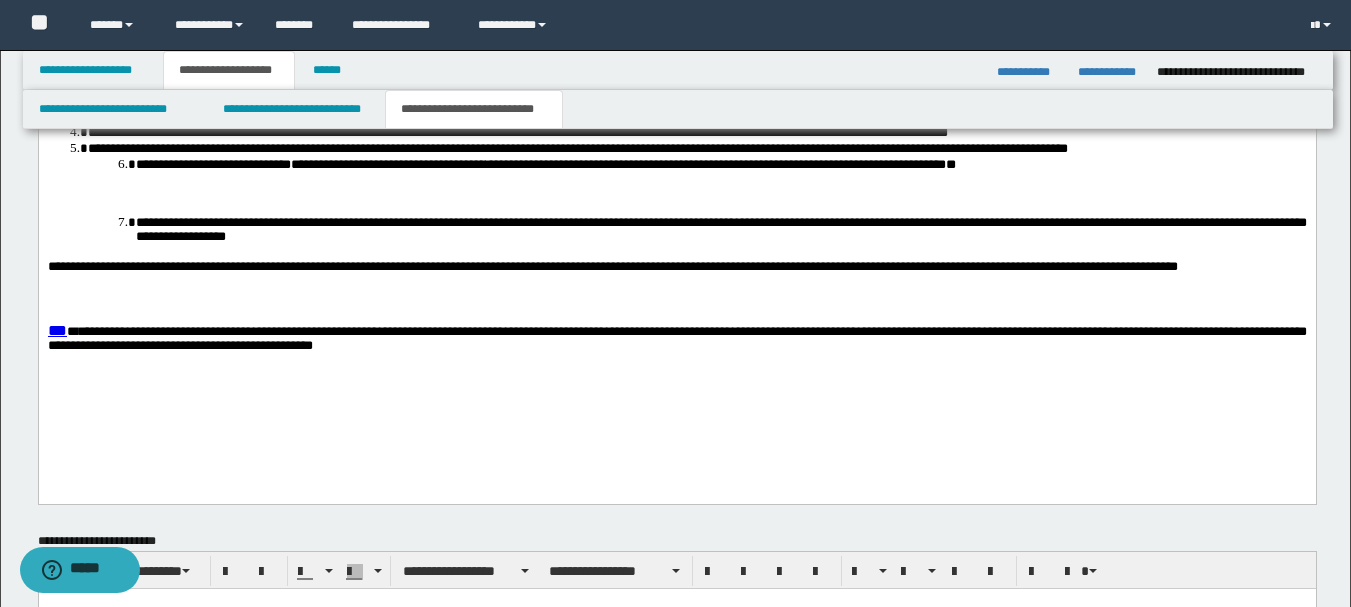 click on "**********" at bounding box center [720, 230] 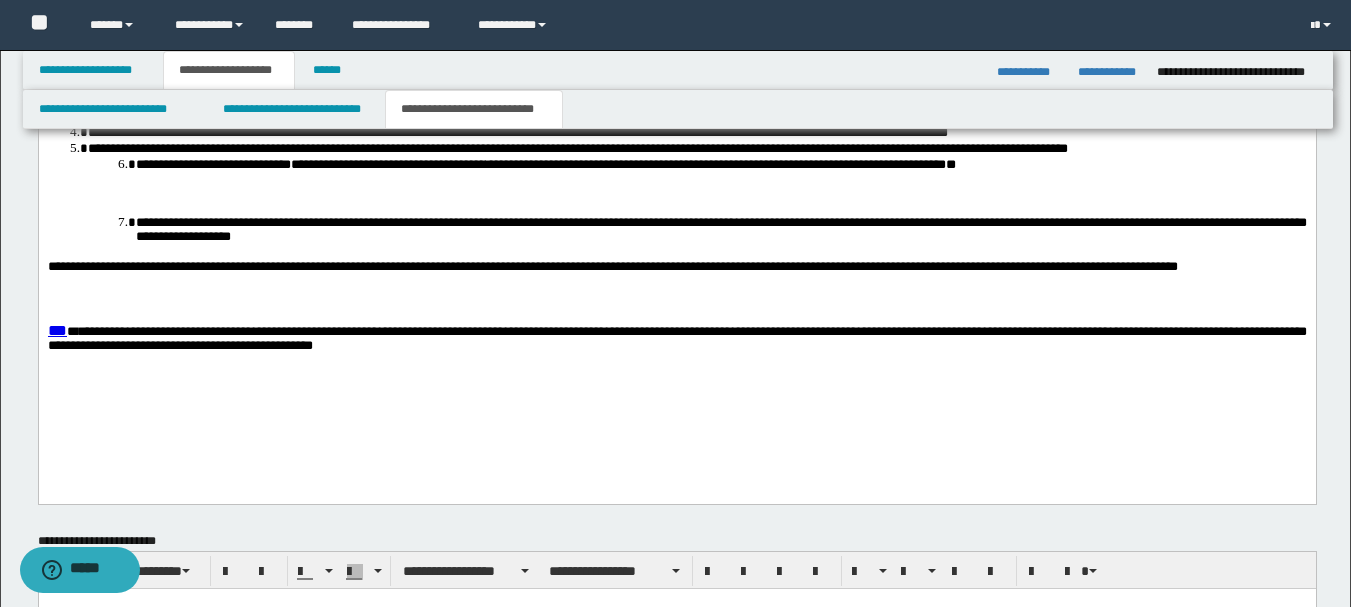 click on "**********" at bounding box center [720, 230] 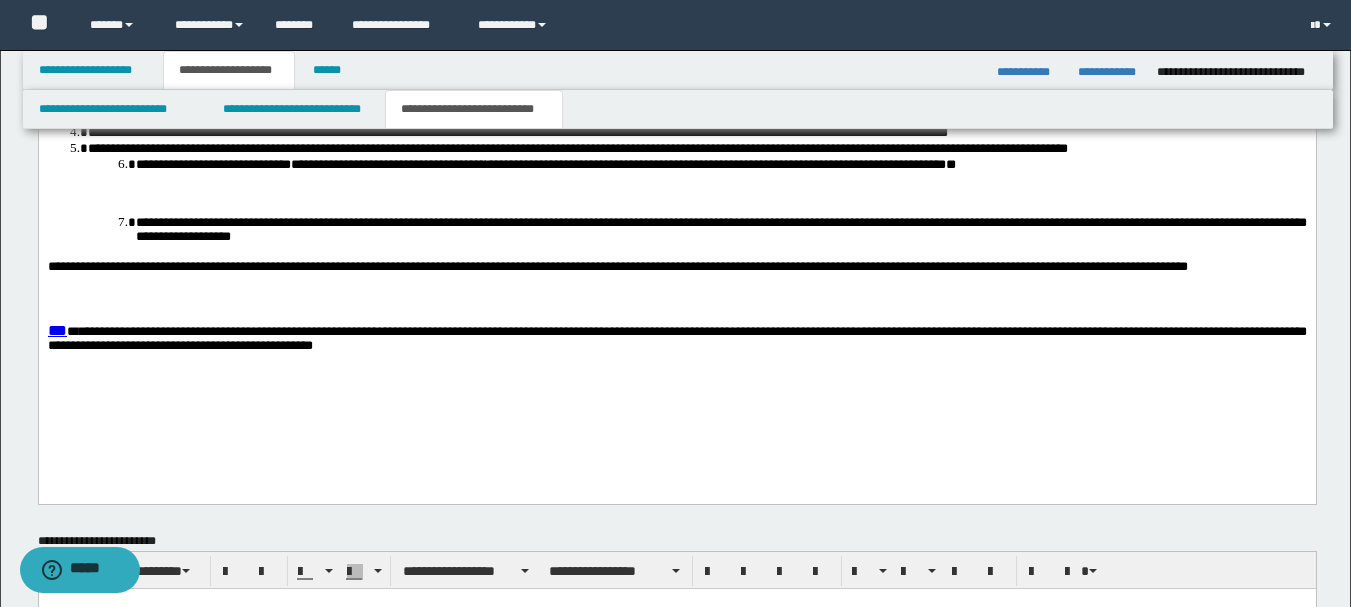 click on "**********" at bounding box center [676, 276] 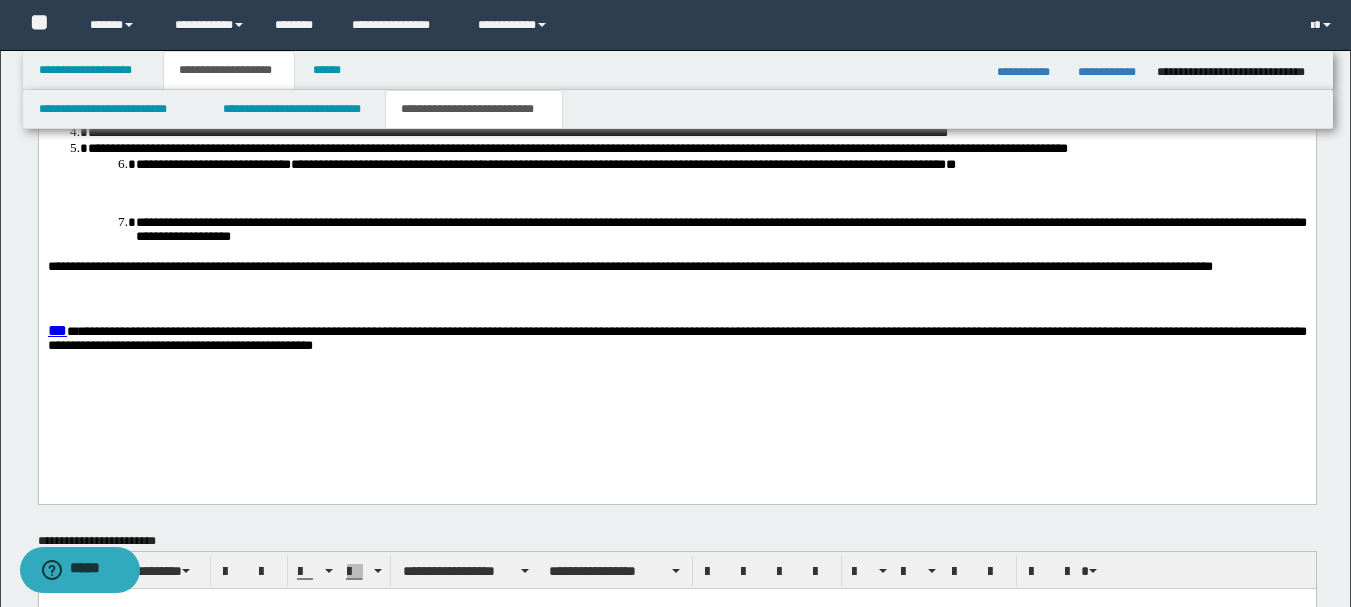 click on "**********" at bounding box center (676, 276) 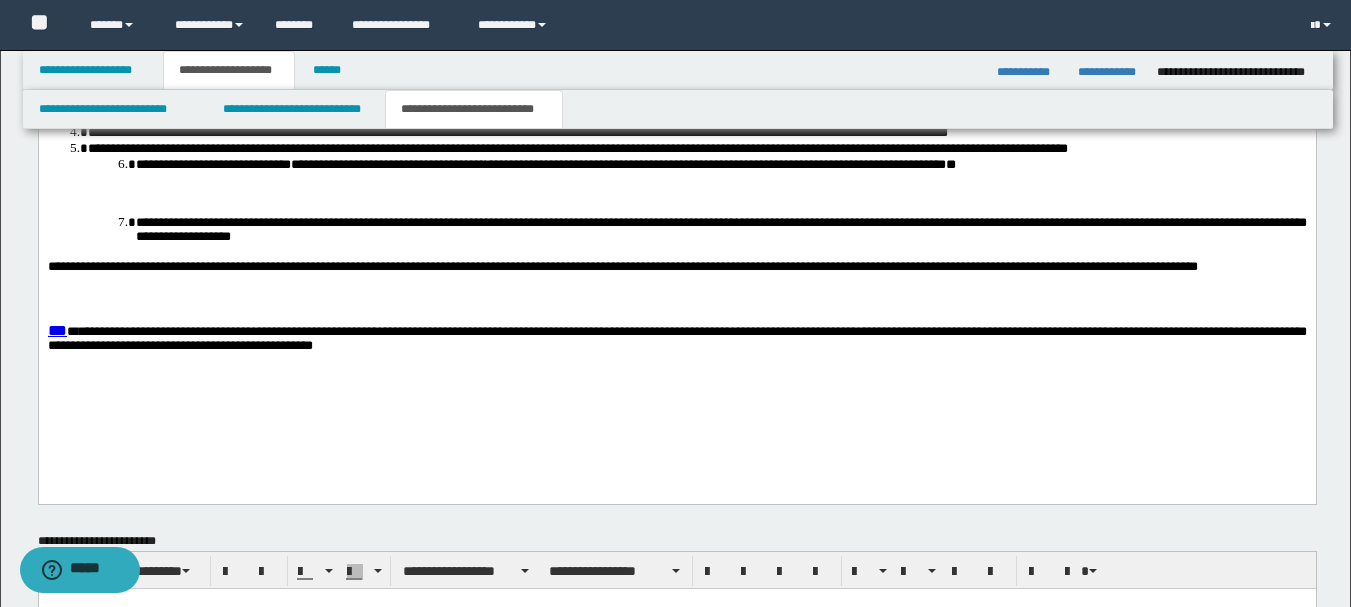 click on "**********" at bounding box center [676, 276] 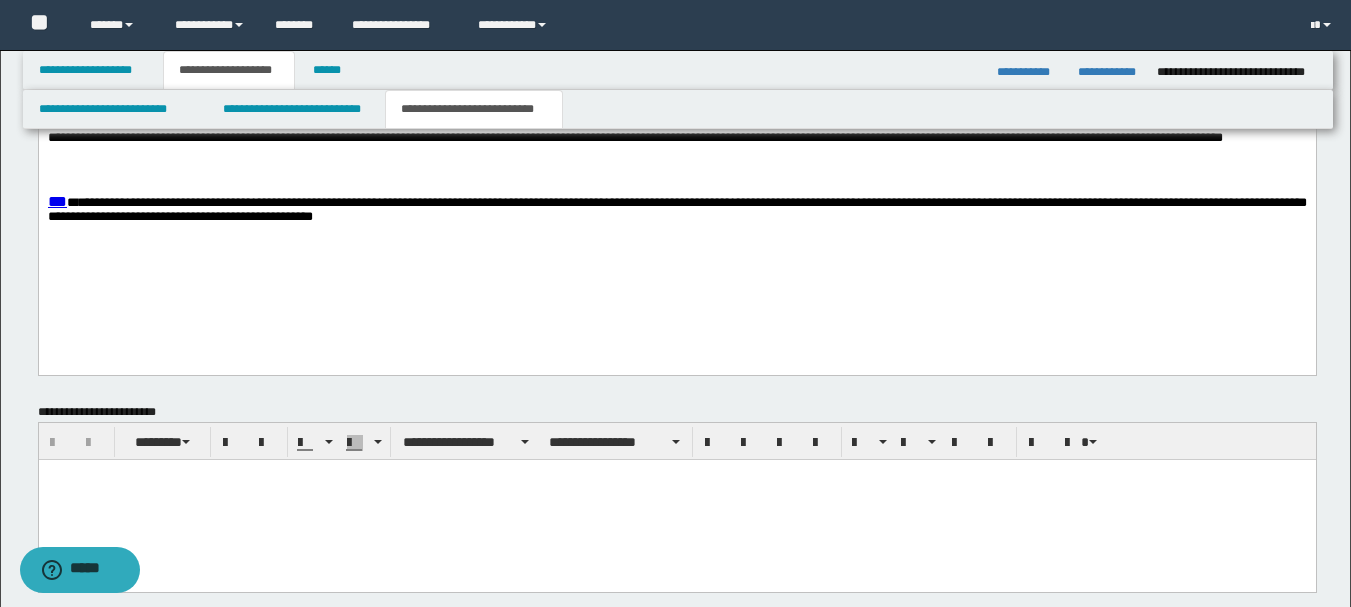 scroll, scrollTop: 2132, scrollLeft: 0, axis: vertical 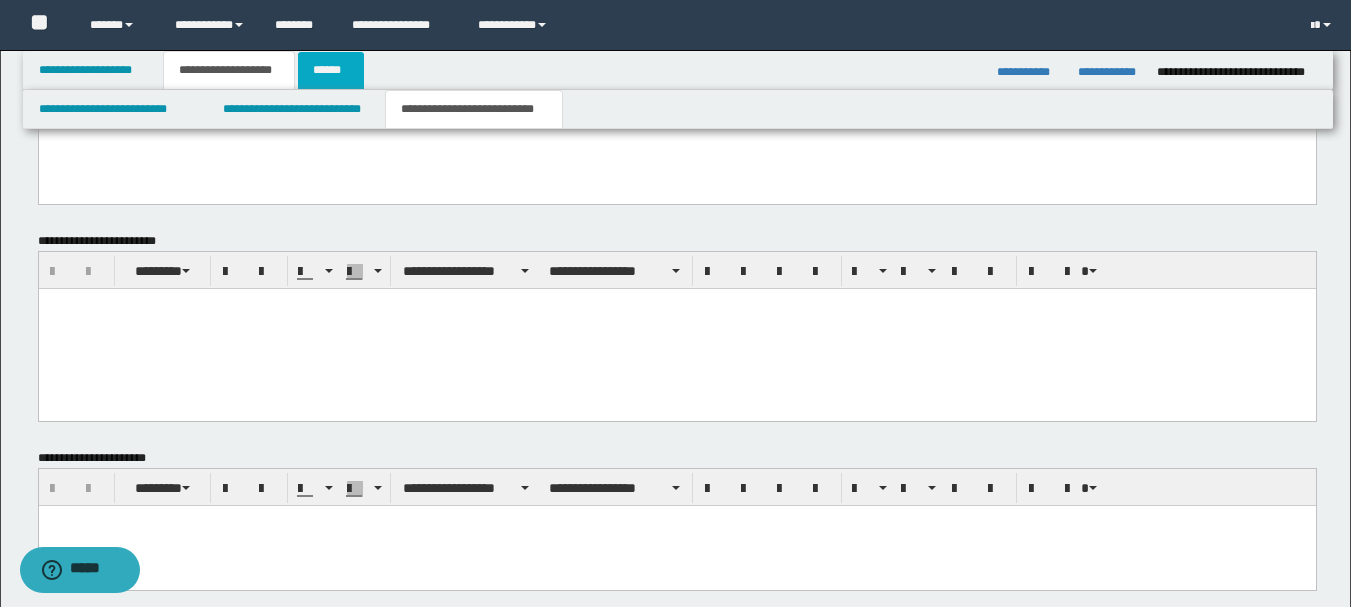 click on "******" at bounding box center [331, 70] 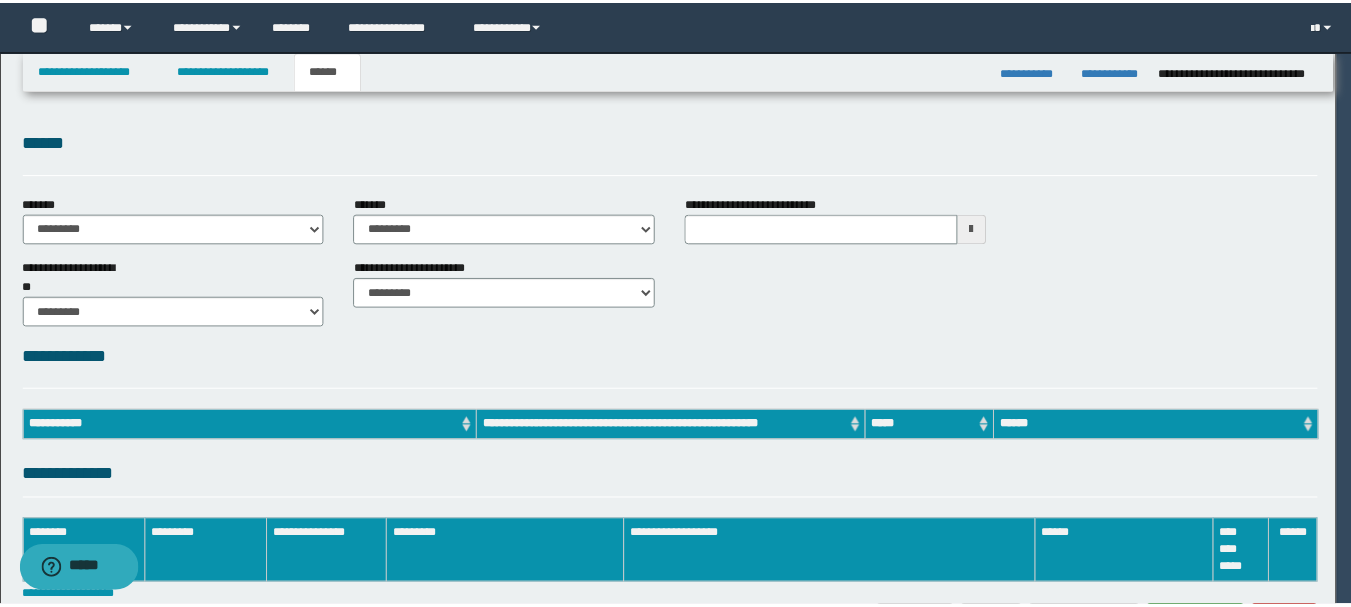 scroll, scrollTop: 0, scrollLeft: 0, axis: both 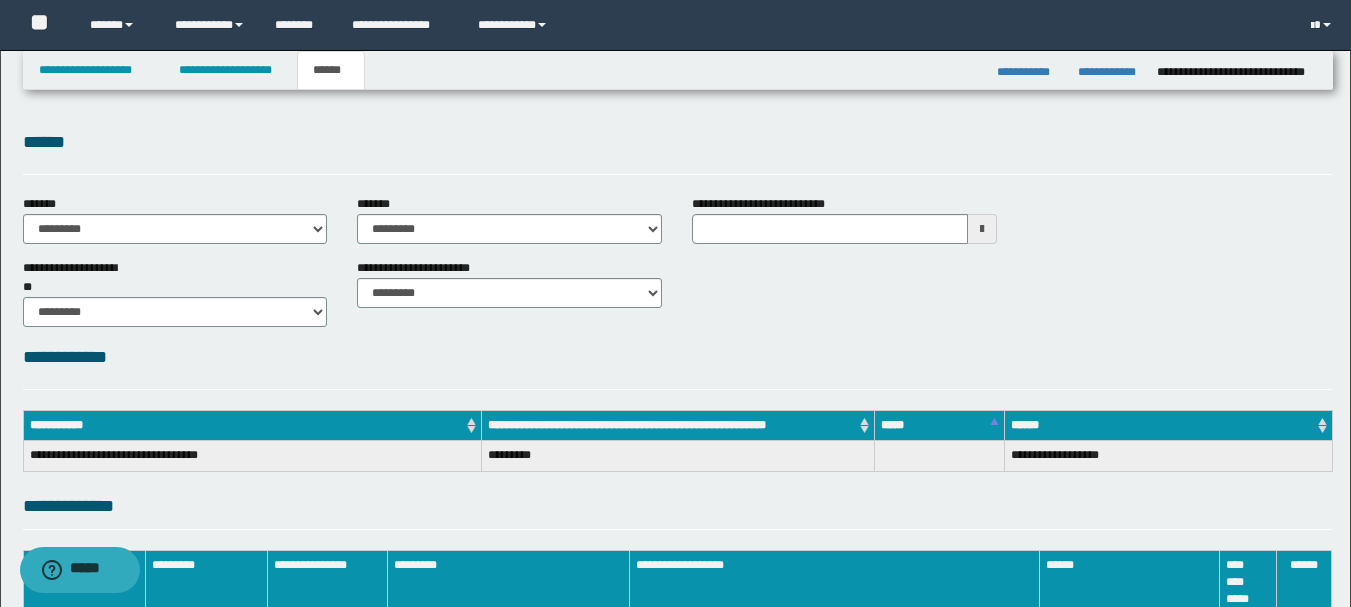 type 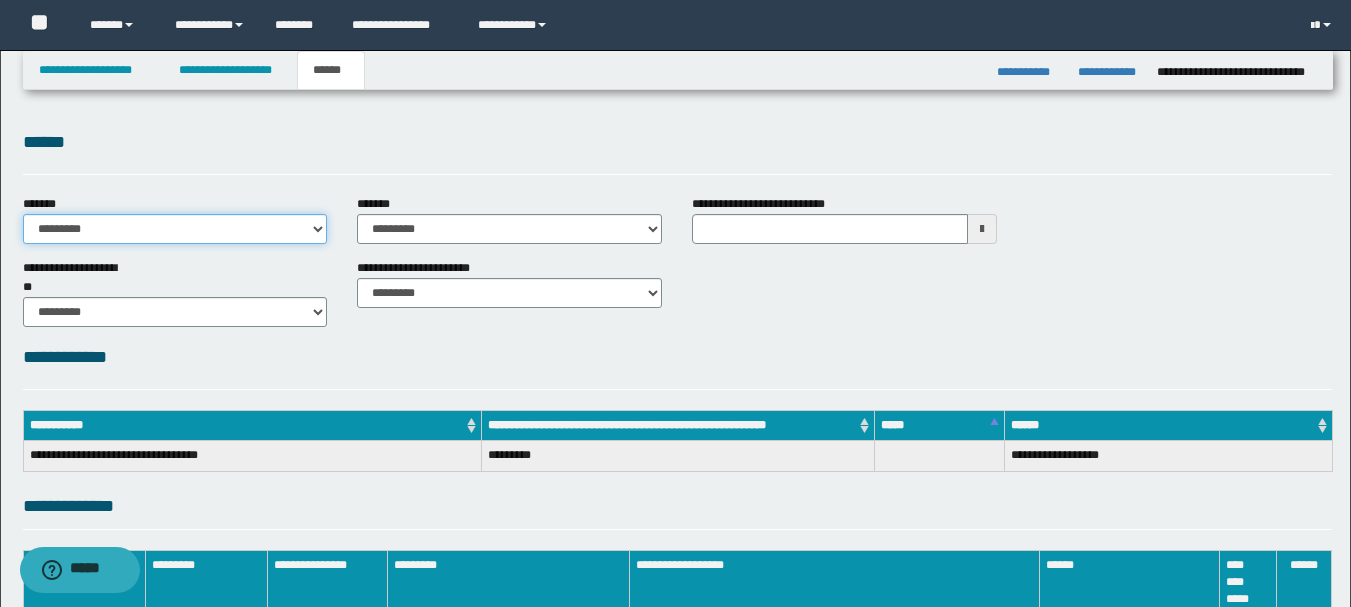 click on "**********" at bounding box center [175, 229] 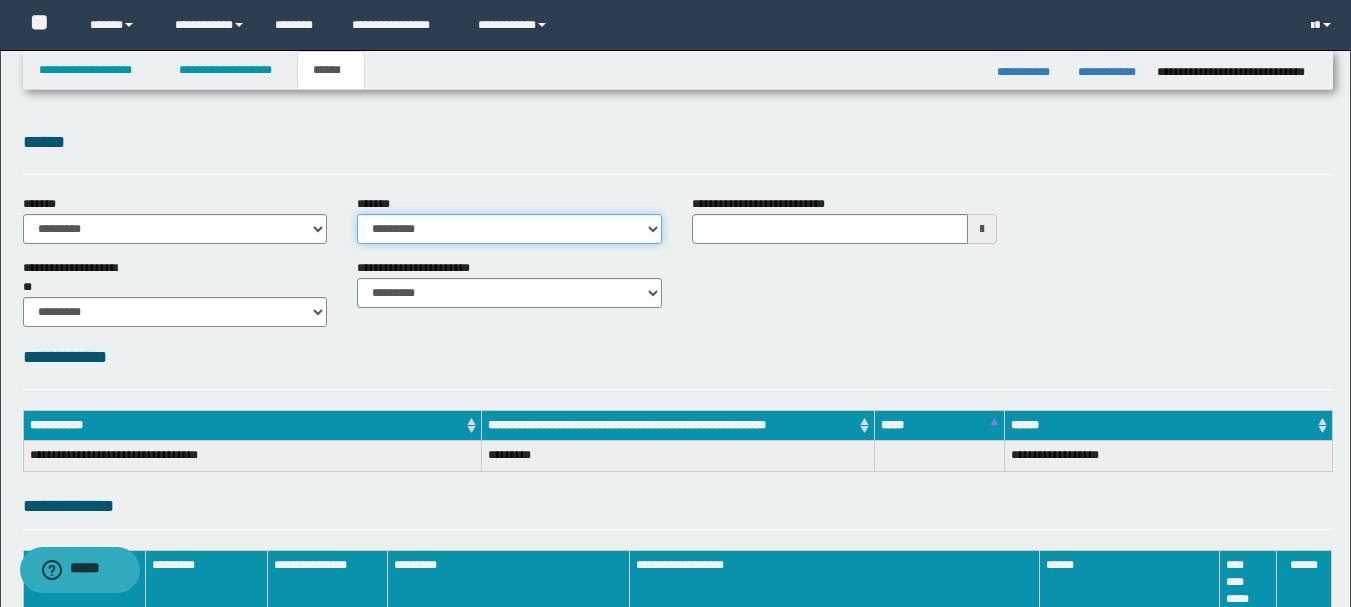 drag, startPoint x: 648, startPoint y: 229, endPoint x: 629, endPoint y: 232, distance: 19.235384 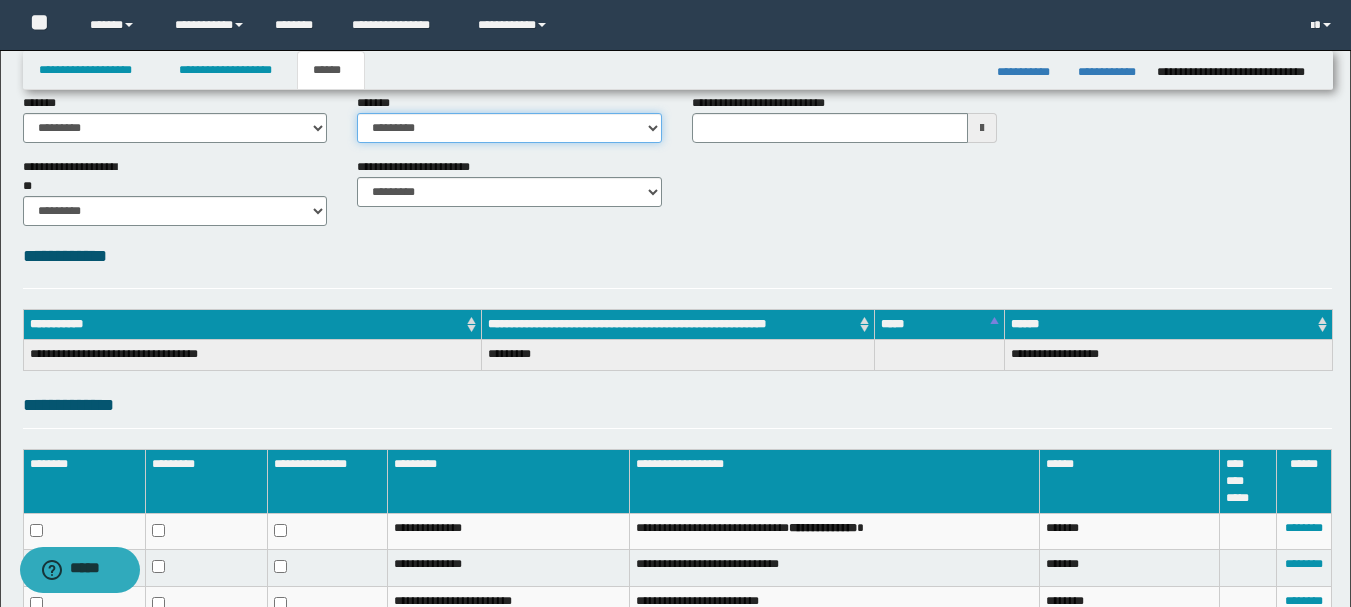 scroll, scrollTop: 240, scrollLeft: 0, axis: vertical 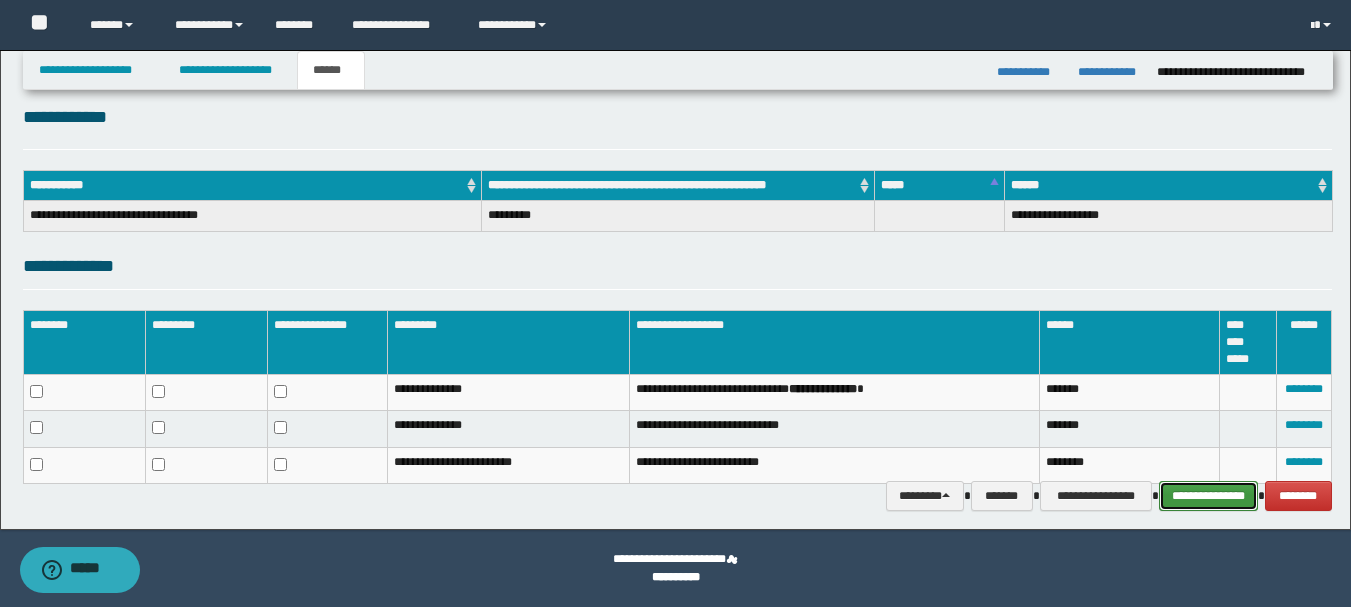 click on "**********" at bounding box center [1208, 496] 